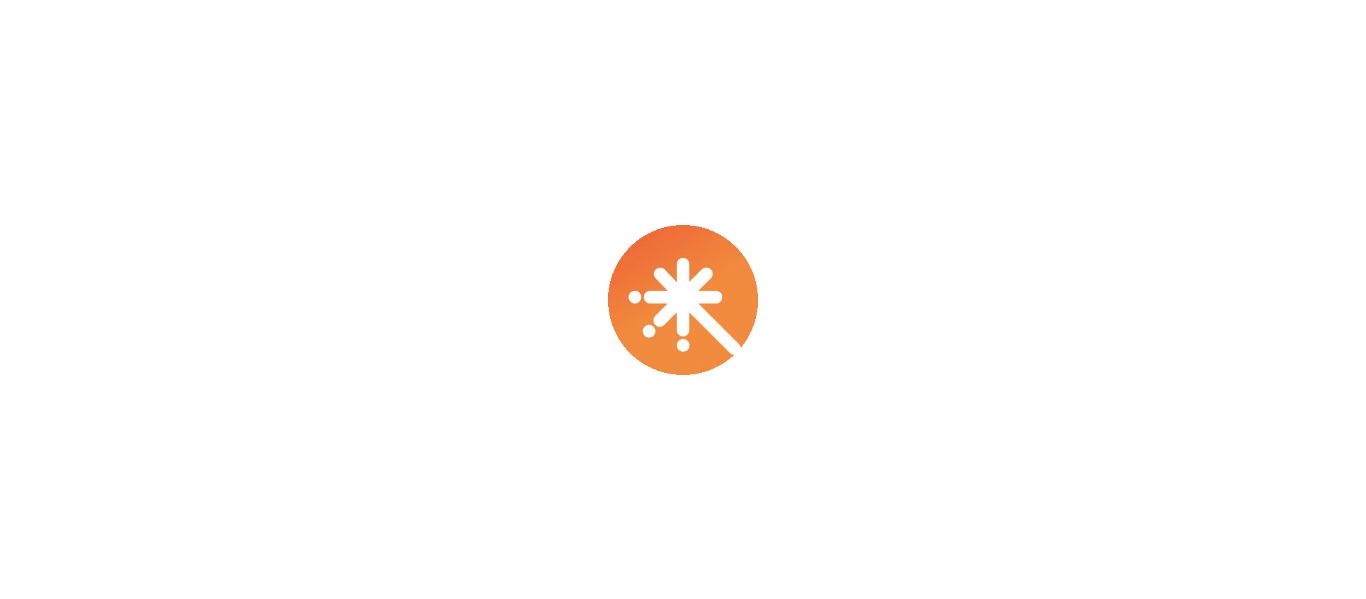scroll, scrollTop: 0, scrollLeft: 0, axis: both 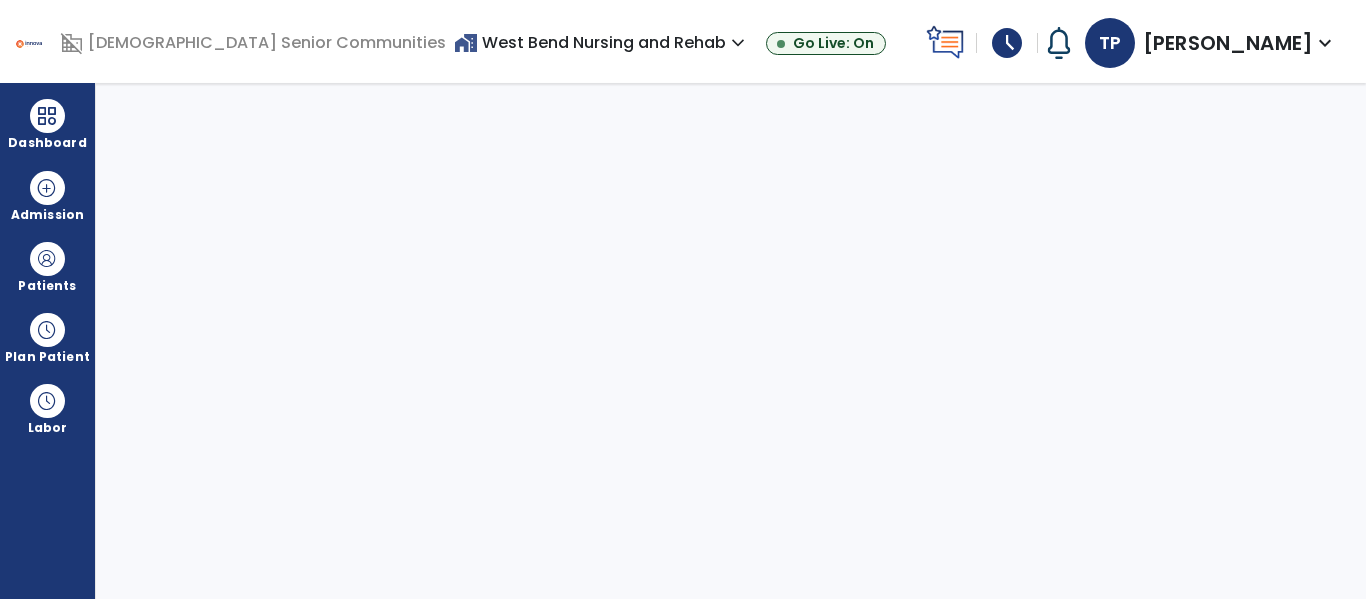 select on "****" 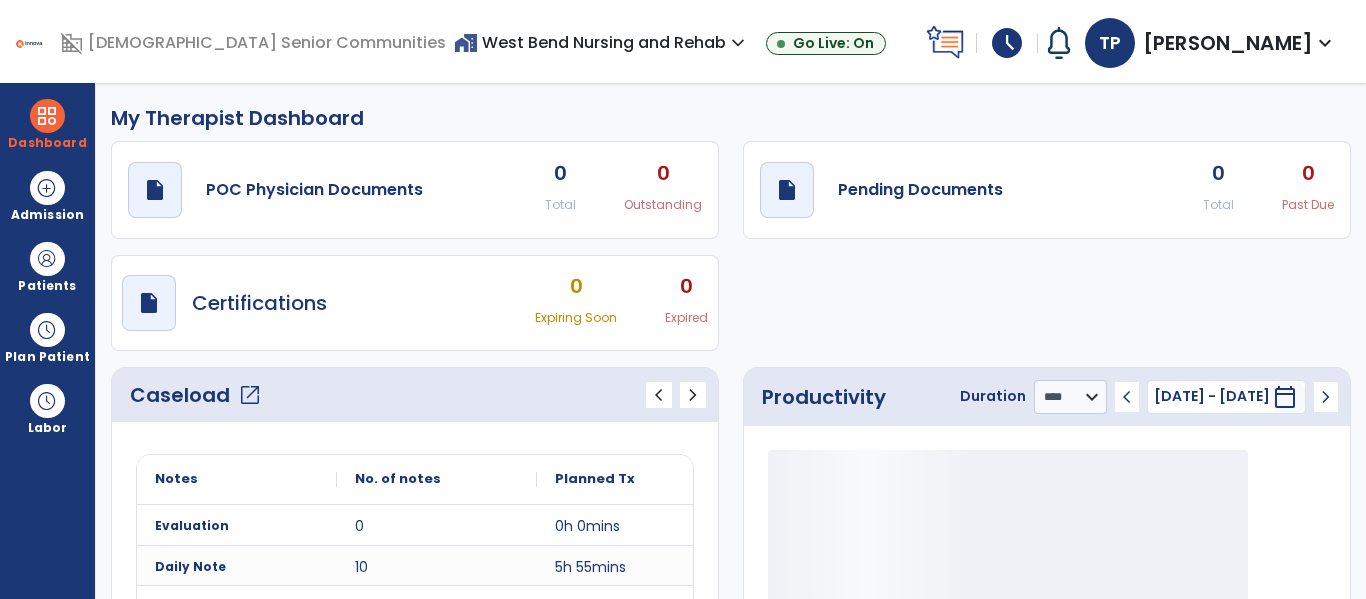 click on "Caseload   open_in_new" 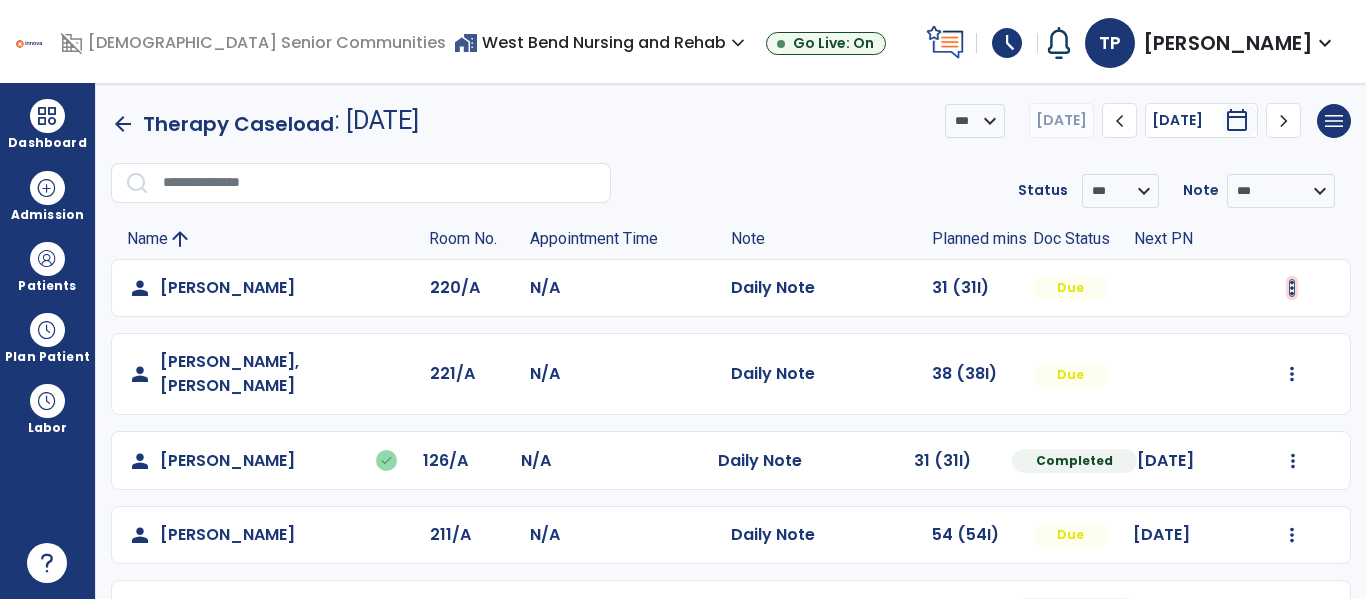 click at bounding box center [1292, 288] 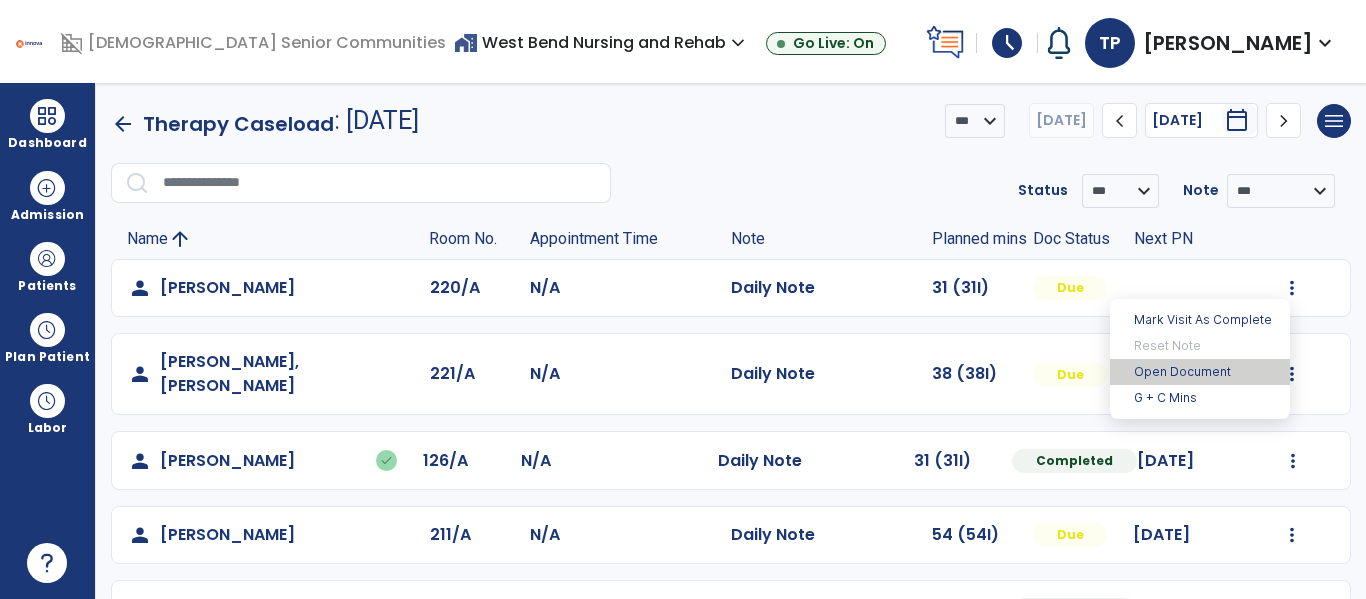 click on "Open Document" at bounding box center (1200, 372) 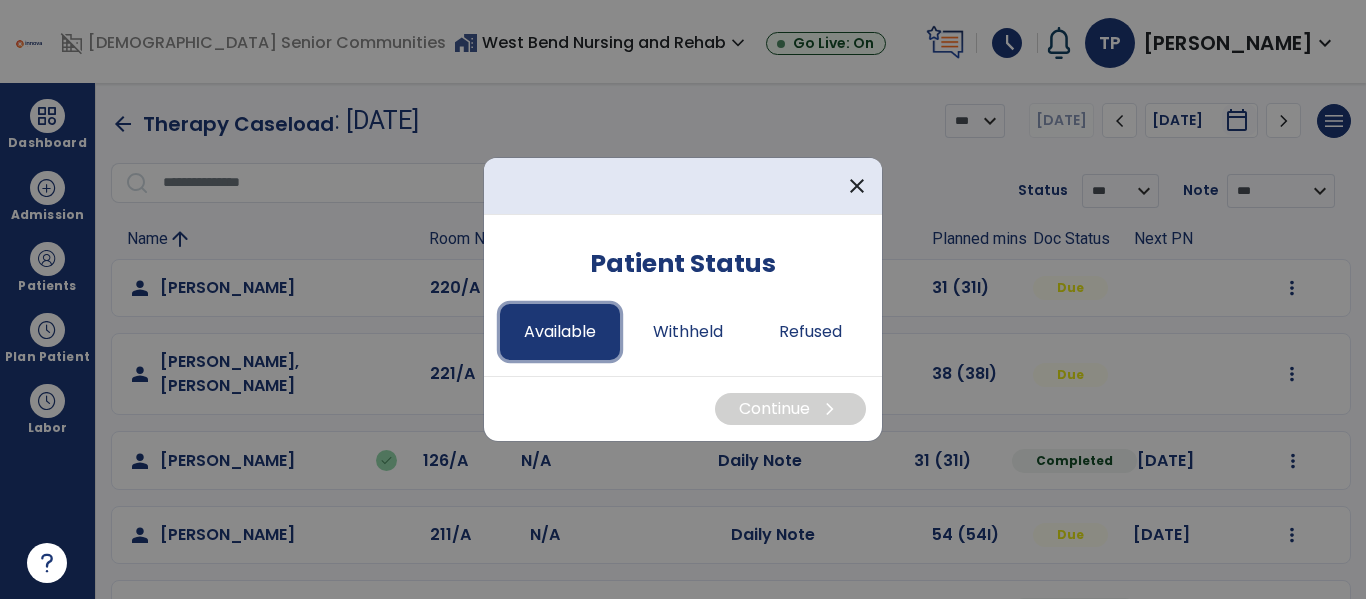 click on "Available" at bounding box center [560, 332] 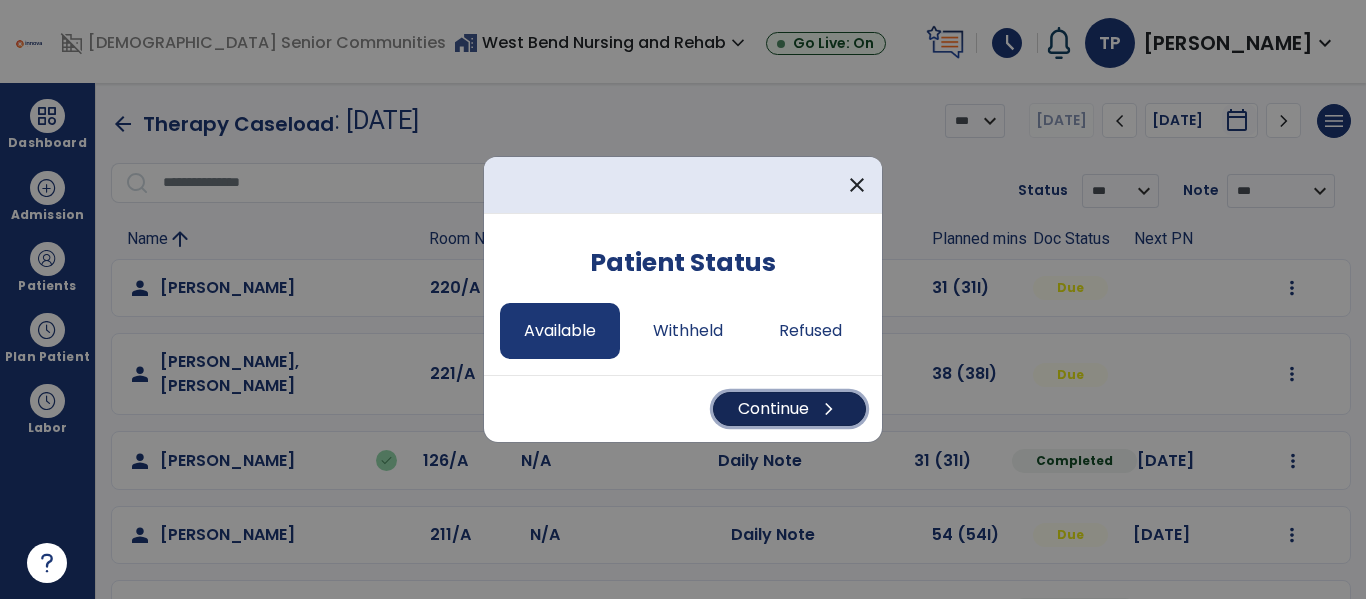 click on "Continue   chevron_right" at bounding box center (789, 409) 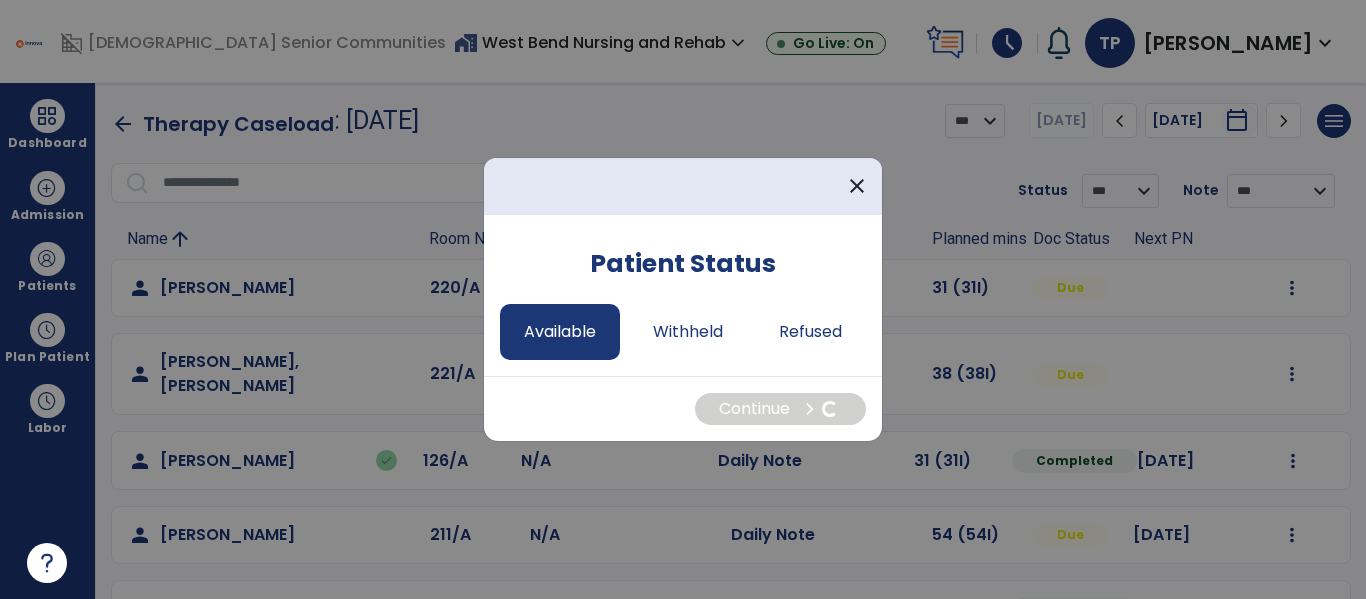 select on "*" 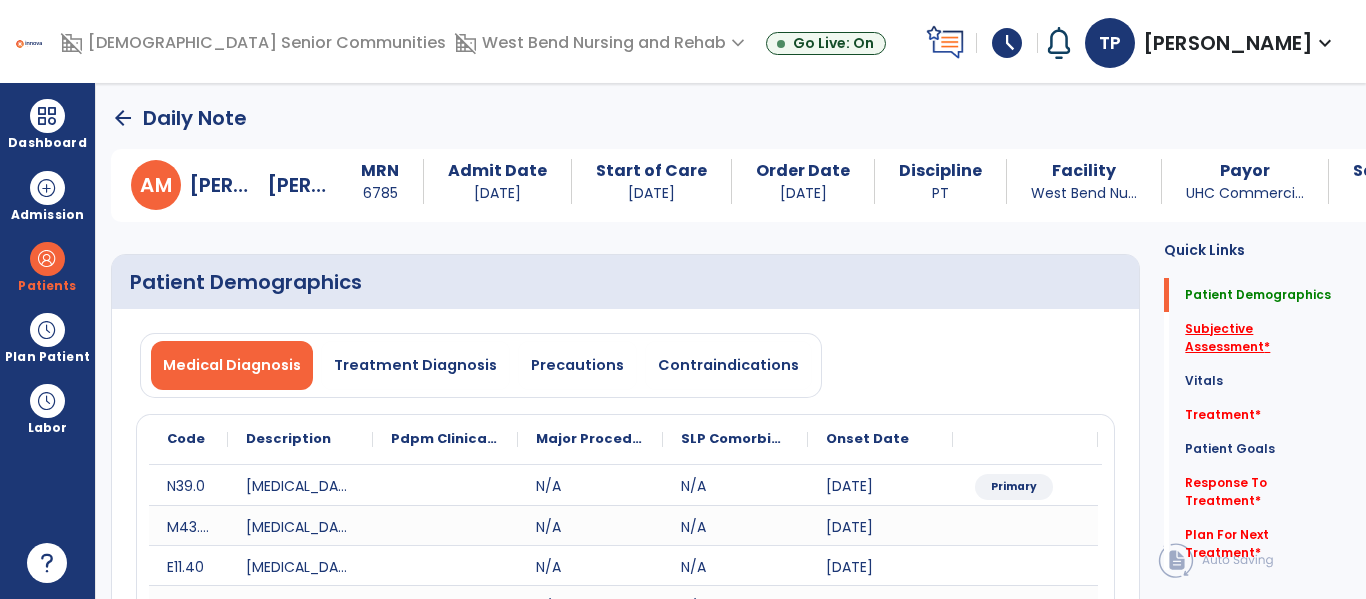 click on "Subjective Assessment   *" 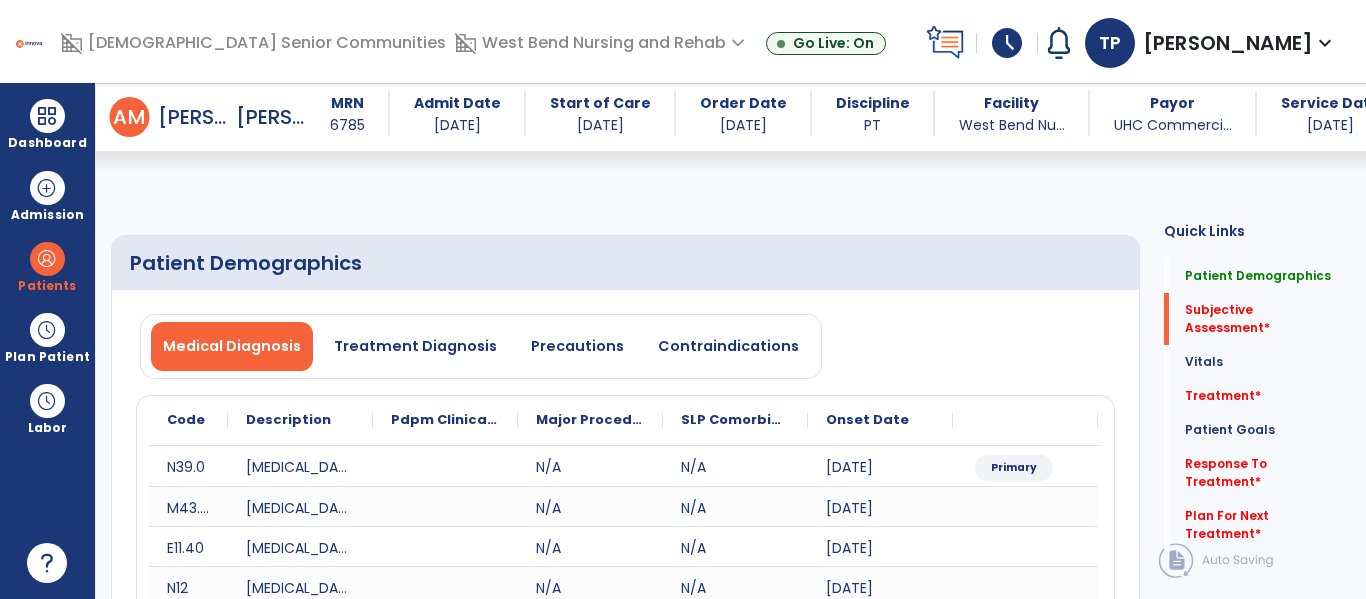 scroll, scrollTop: 507, scrollLeft: 0, axis: vertical 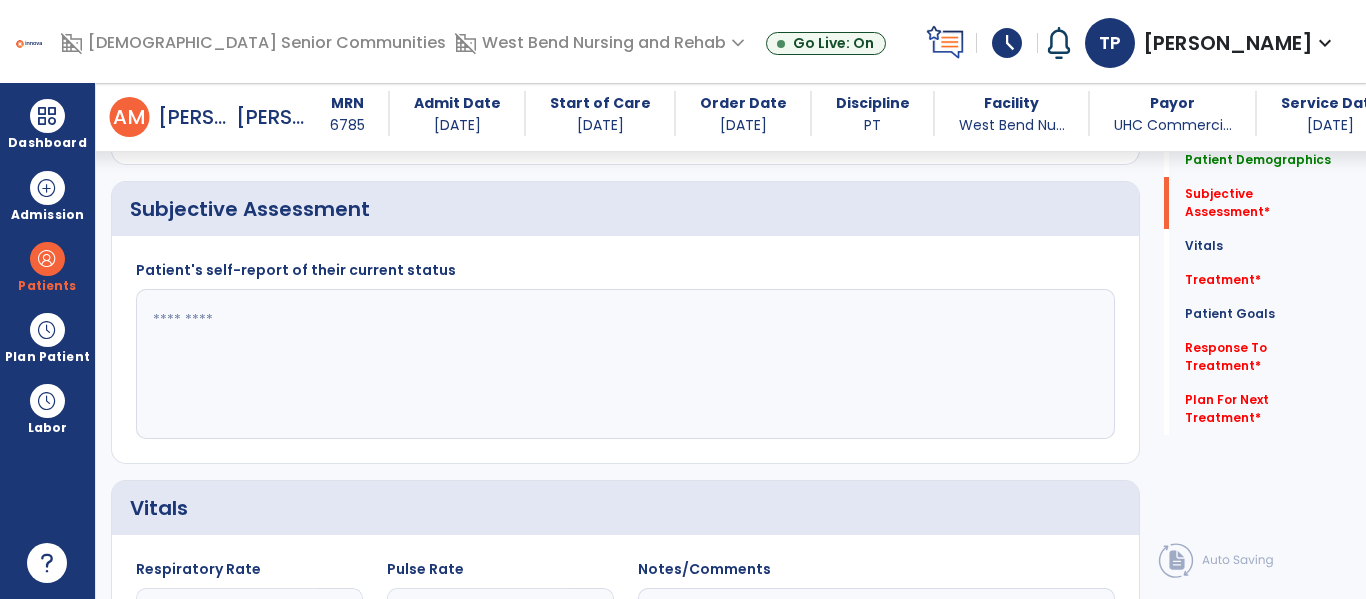 click 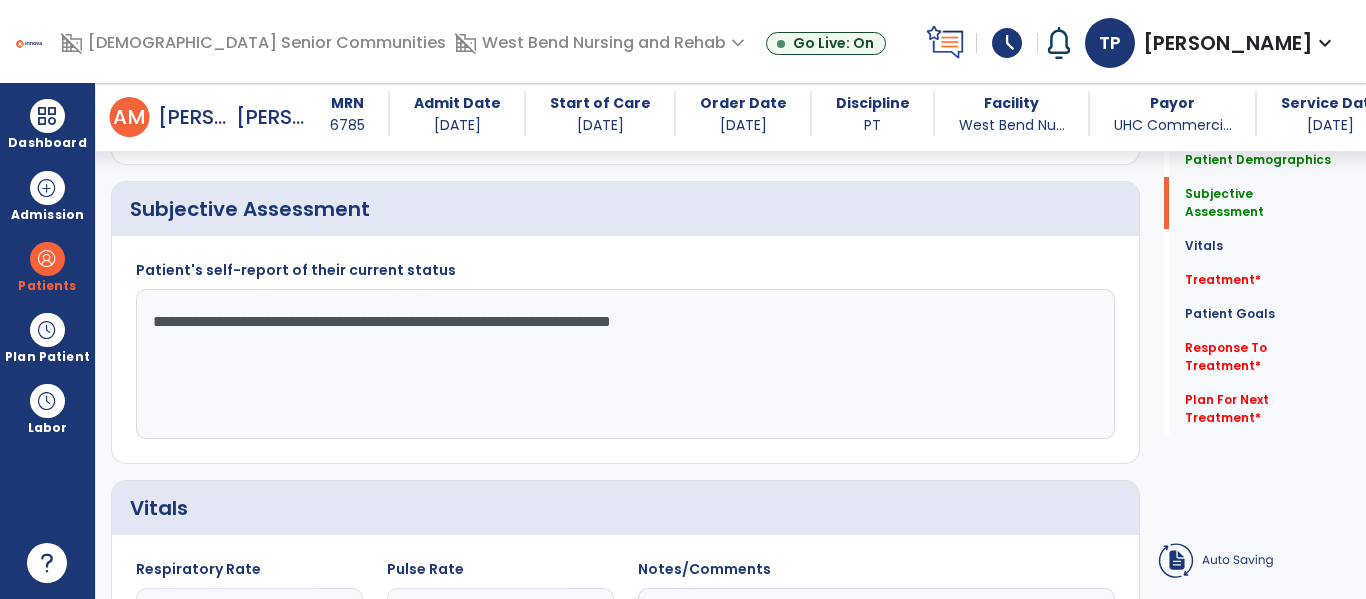 click on "**********" 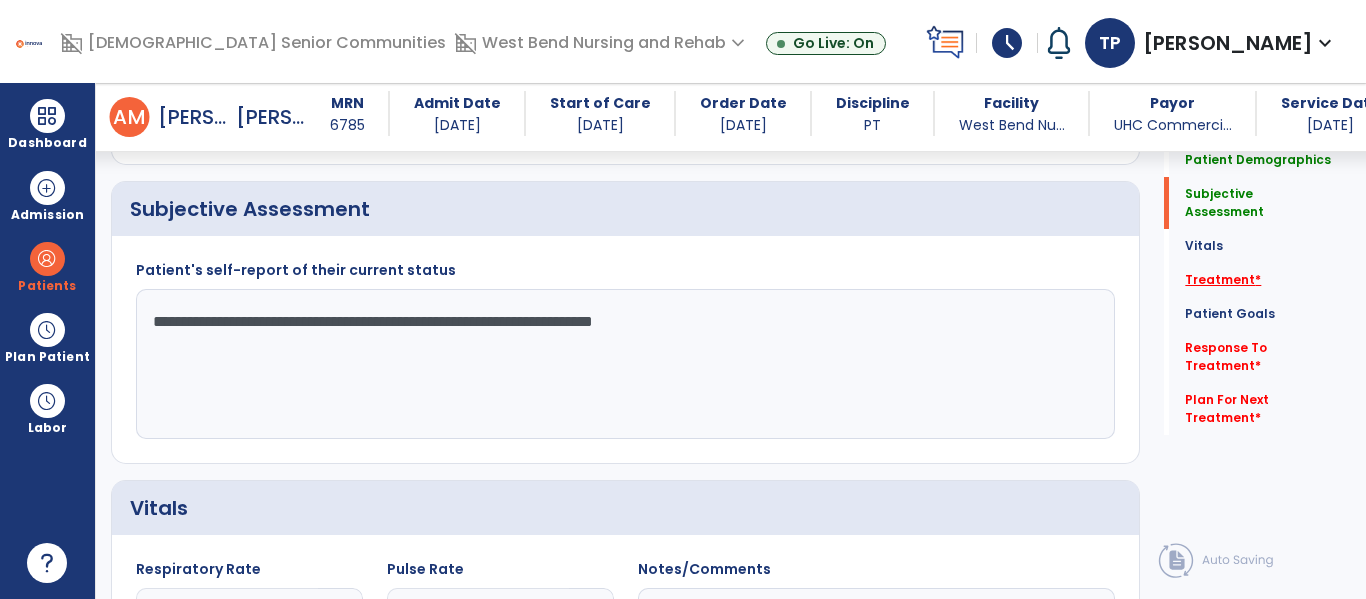 click on "Treatment   *" 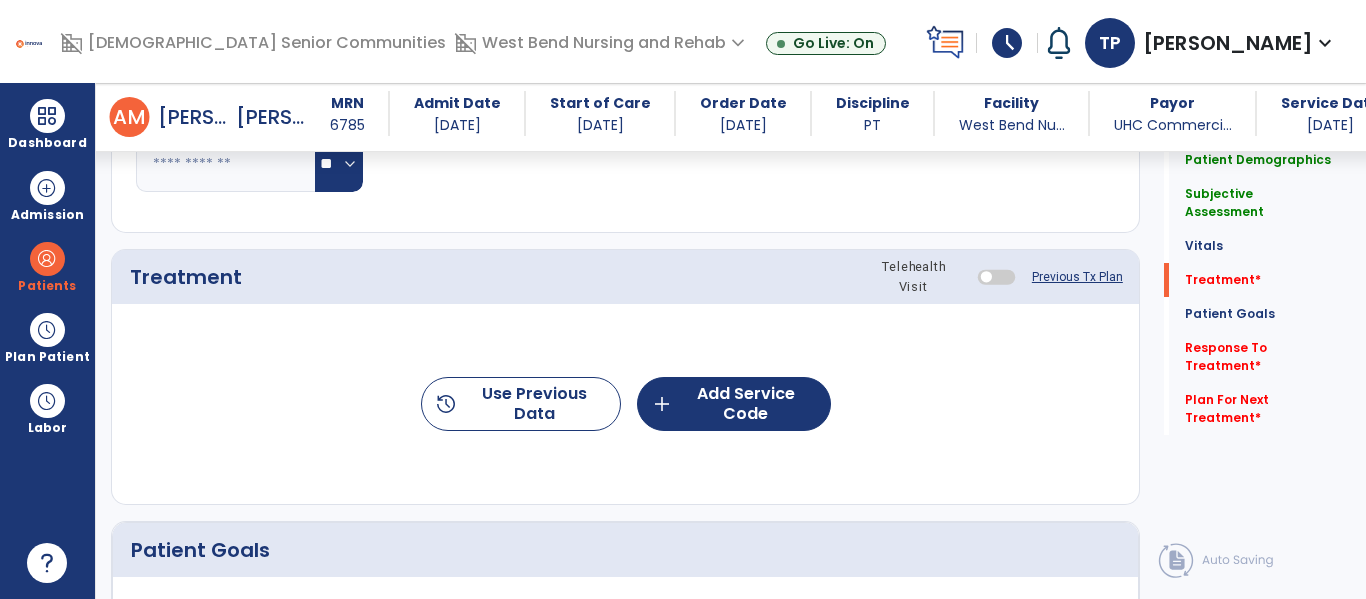 scroll, scrollTop: 1196, scrollLeft: 0, axis: vertical 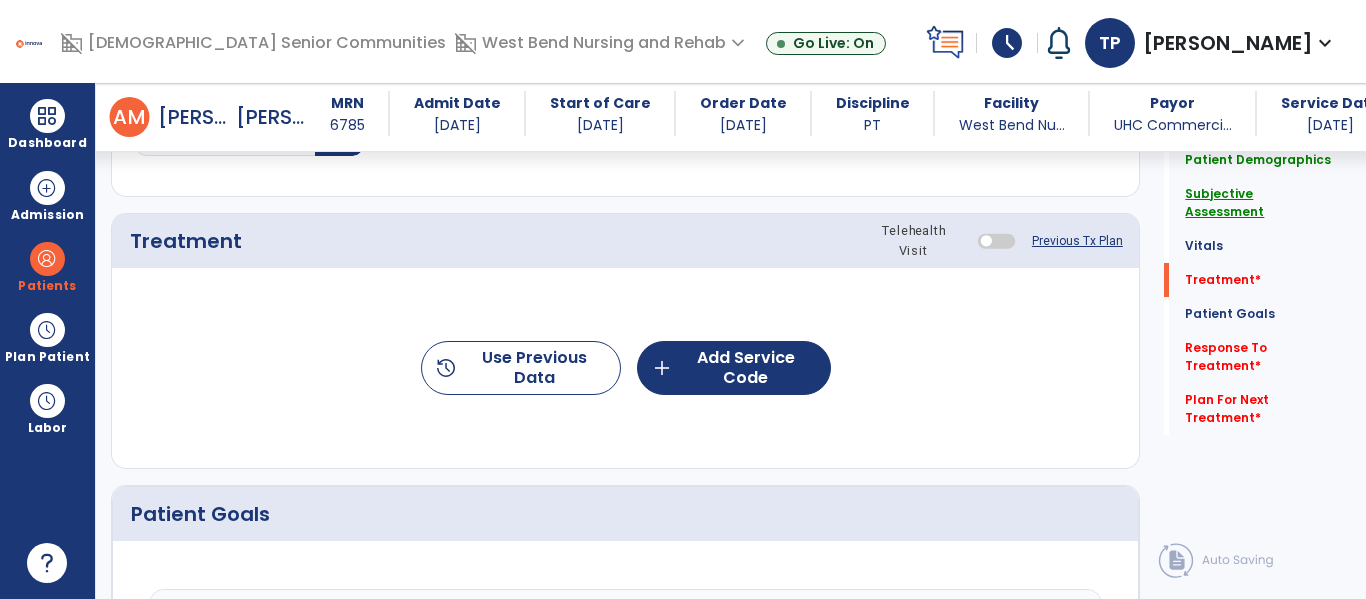 click on "Subjective Assessment" 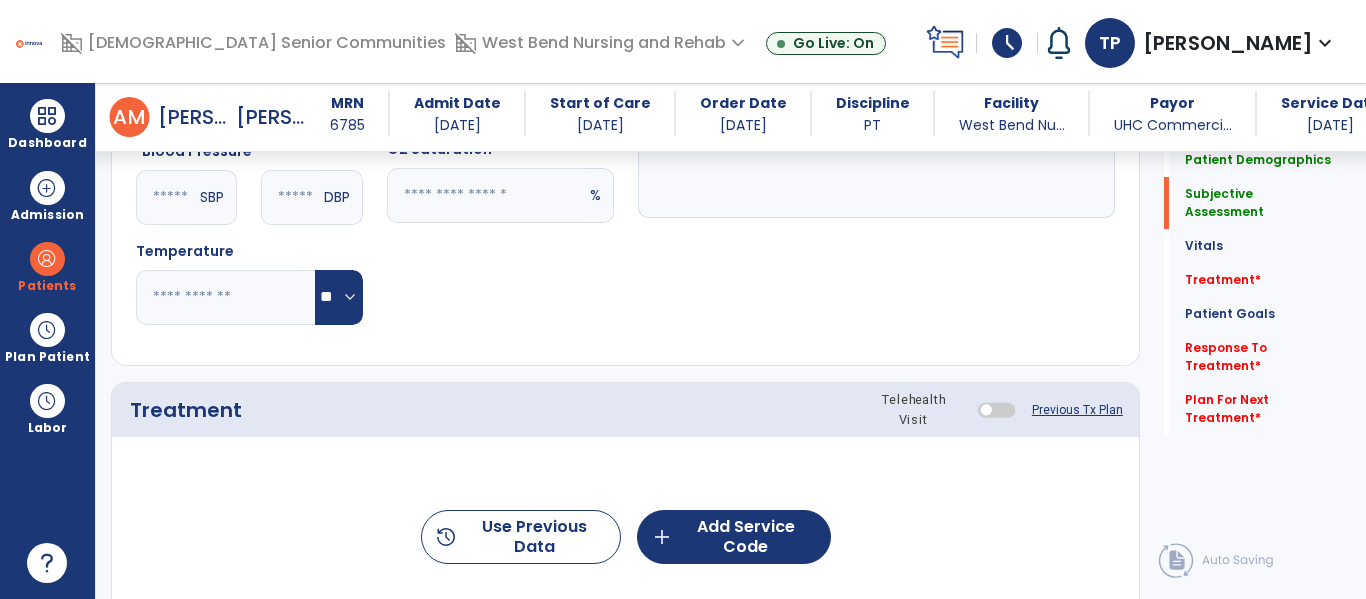scroll, scrollTop: 488, scrollLeft: 0, axis: vertical 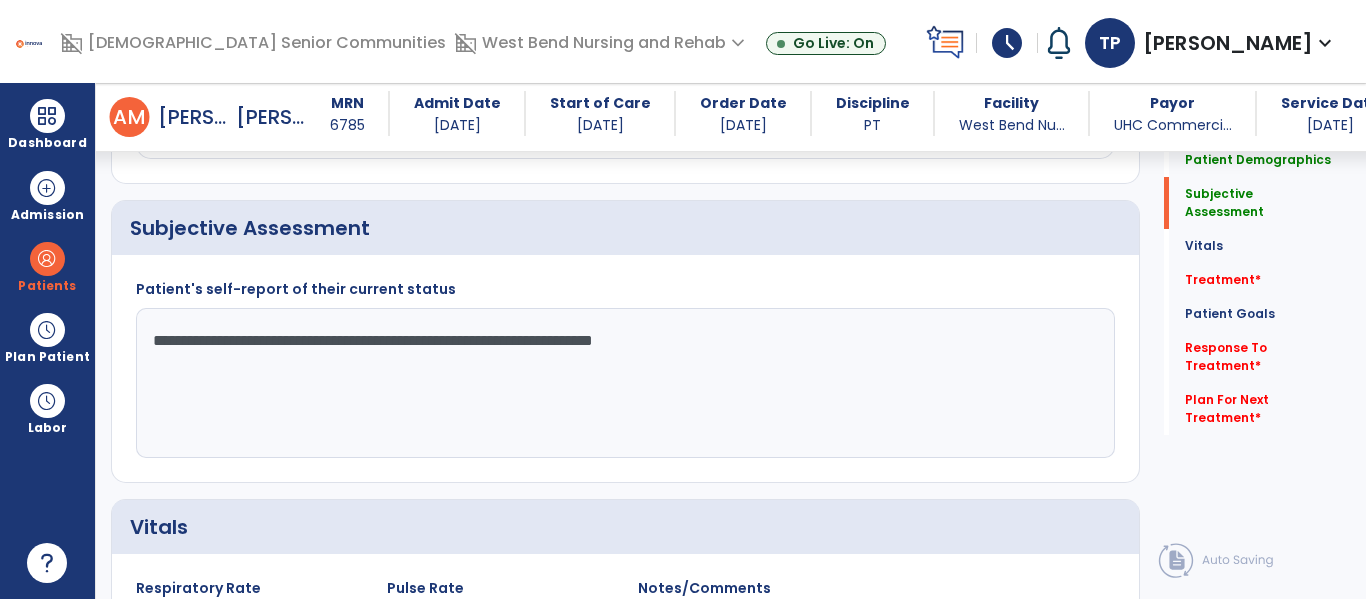 click on "**********" 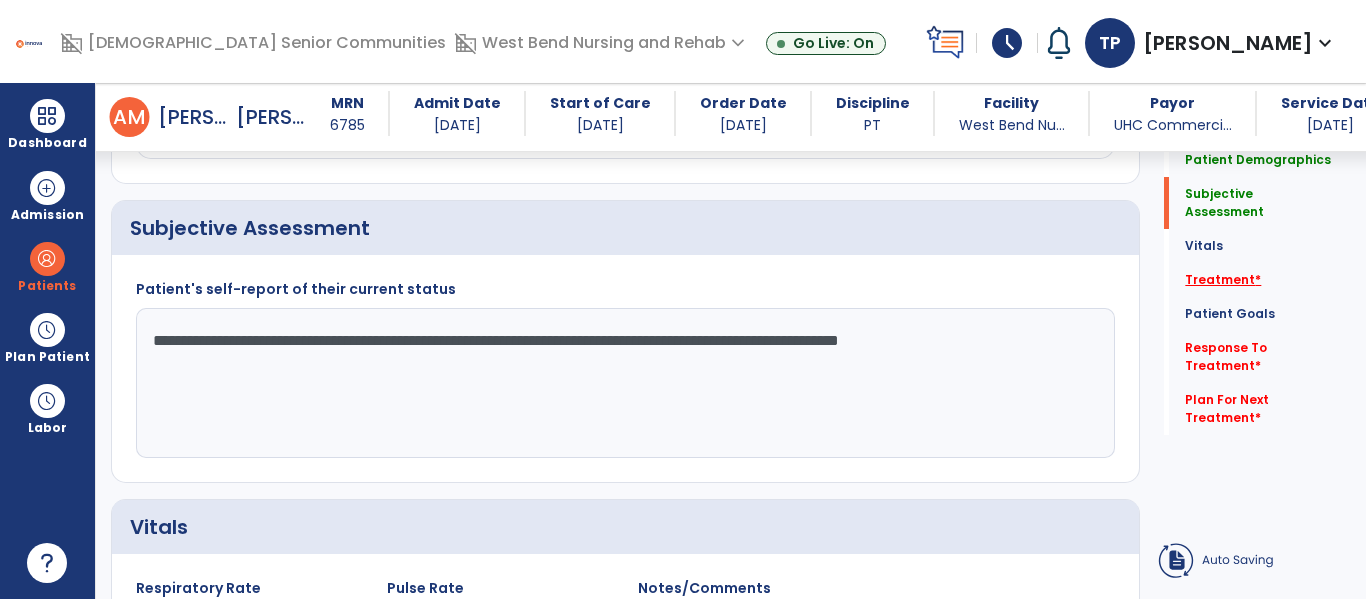 type on "**********" 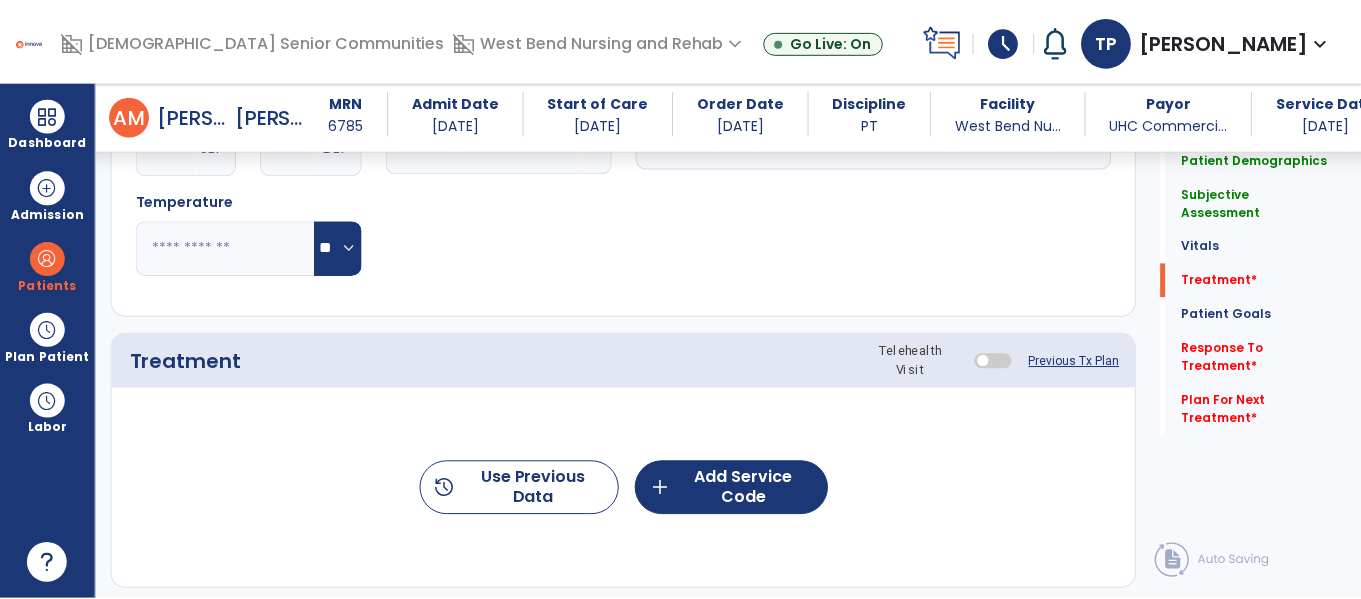 scroll, scrollTop: 1196, scrollLeft: 0, axis: vertical 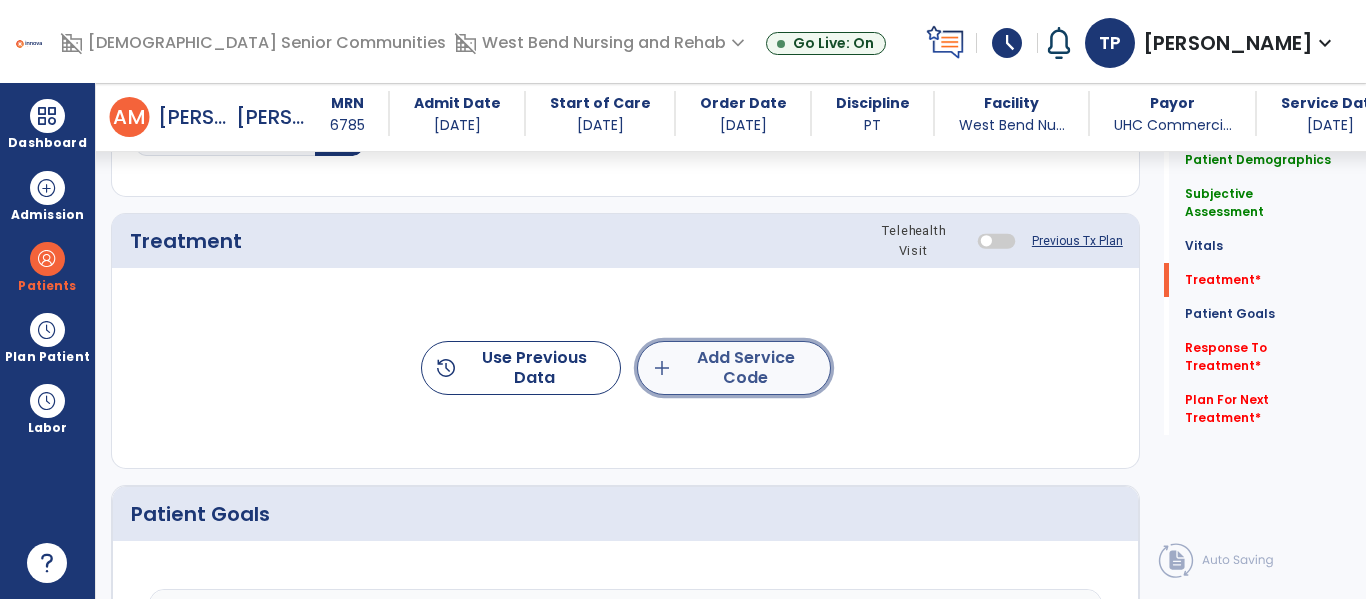 click on "add  Add Service Code" 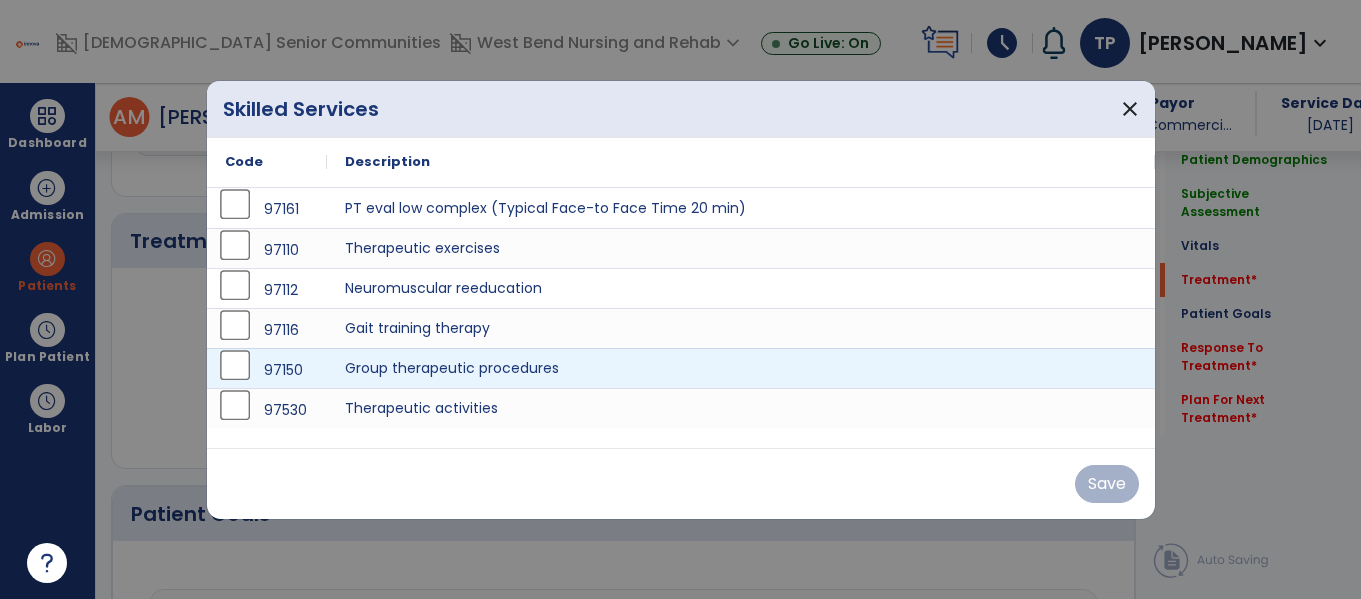 scroll, scrollTop: 1196, scrollLeft: 0, axis: vertical 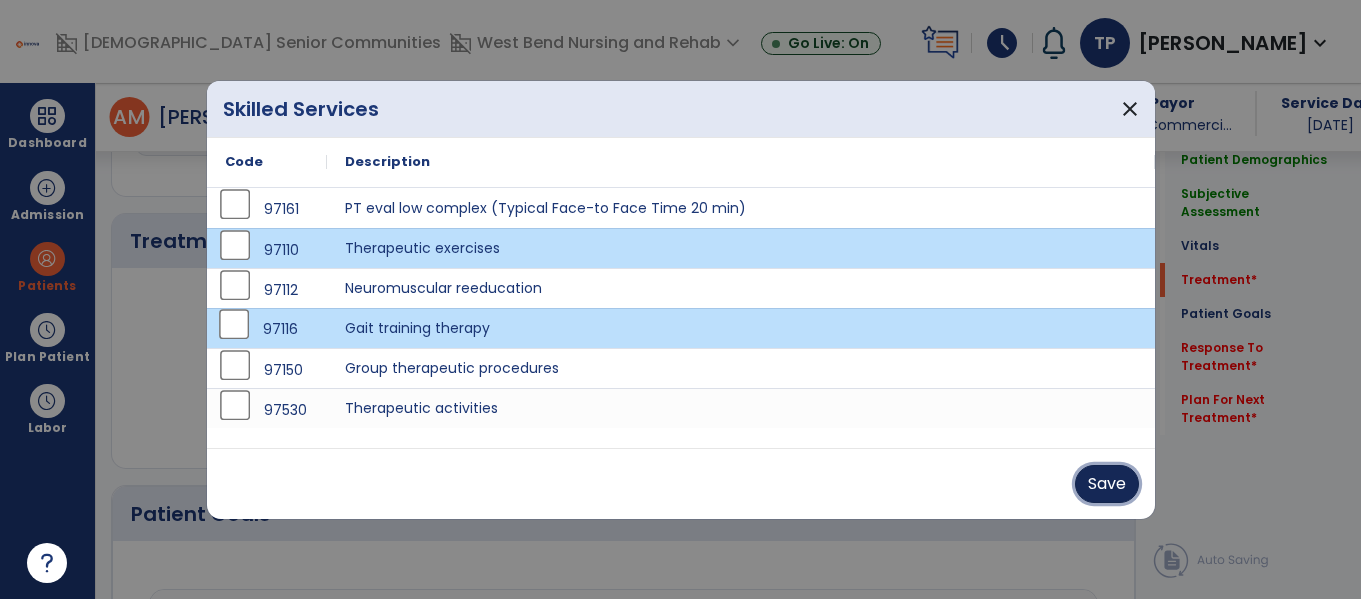 click on "Save" at bounding box center (1107, 484) 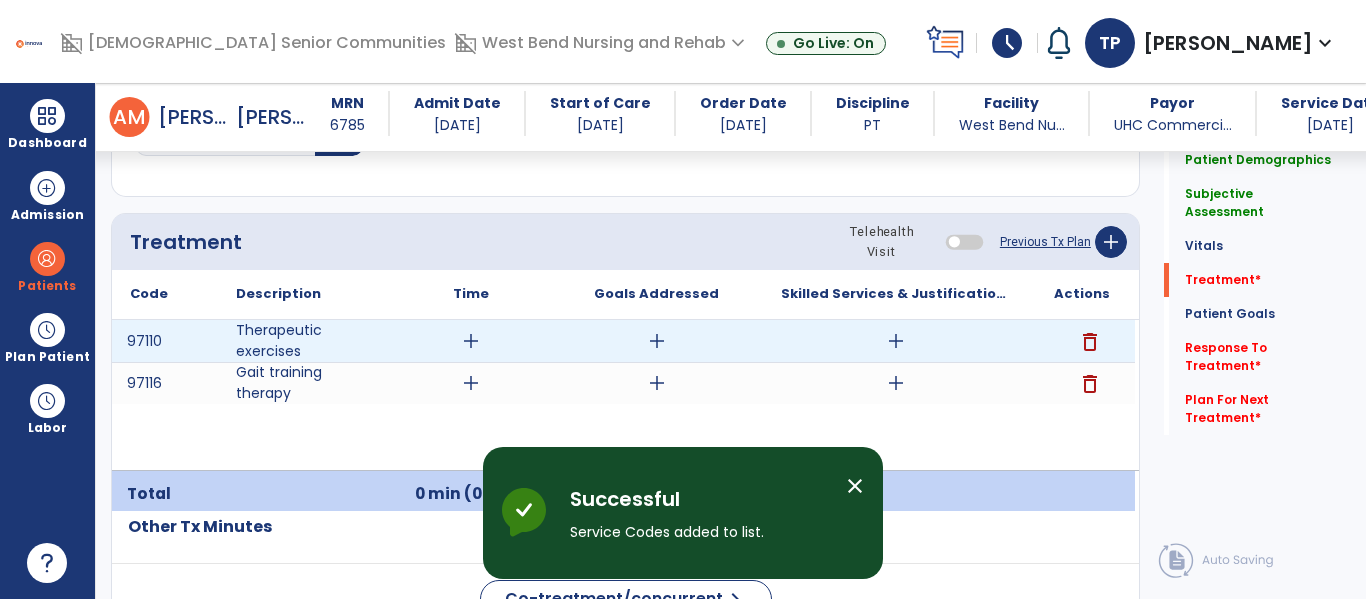 click on "add" at bounding box center (471, 341) 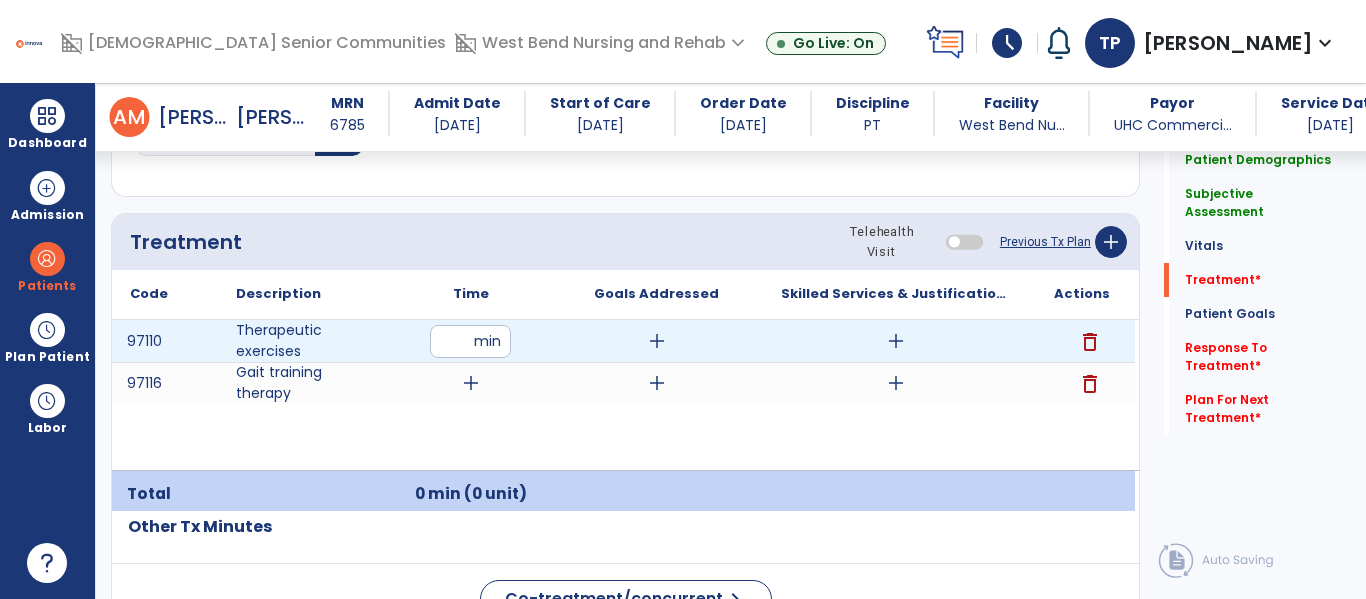 type on "**" 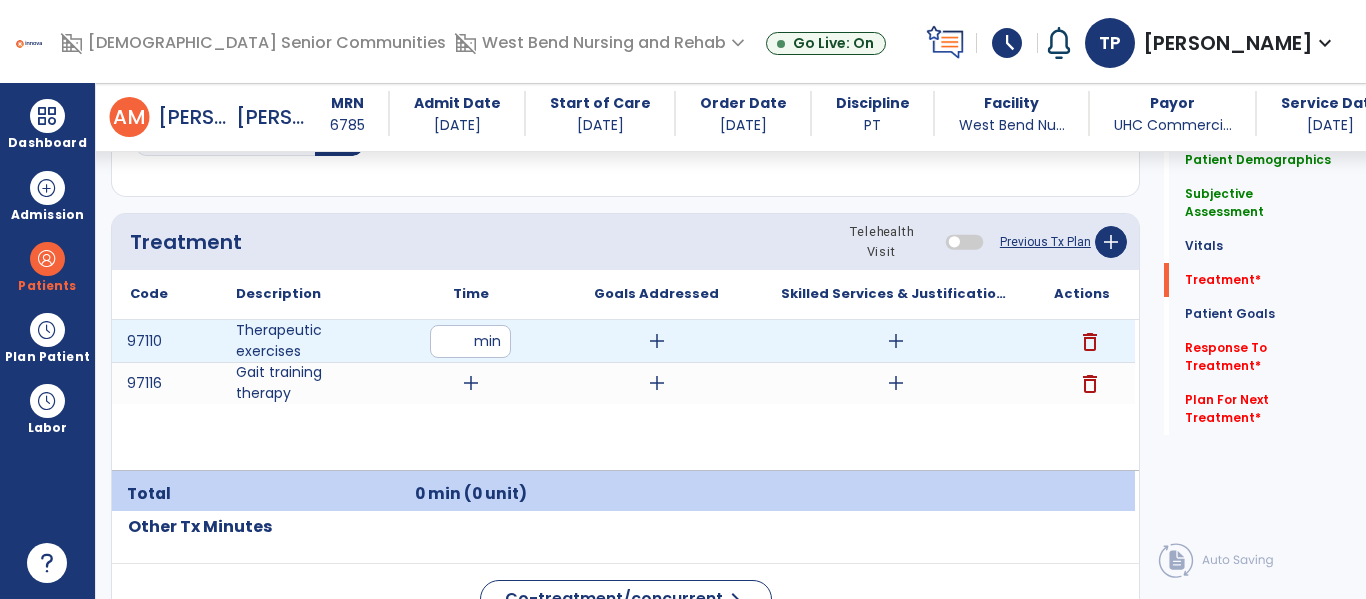 click on "**" at bounding box center (470, 341) 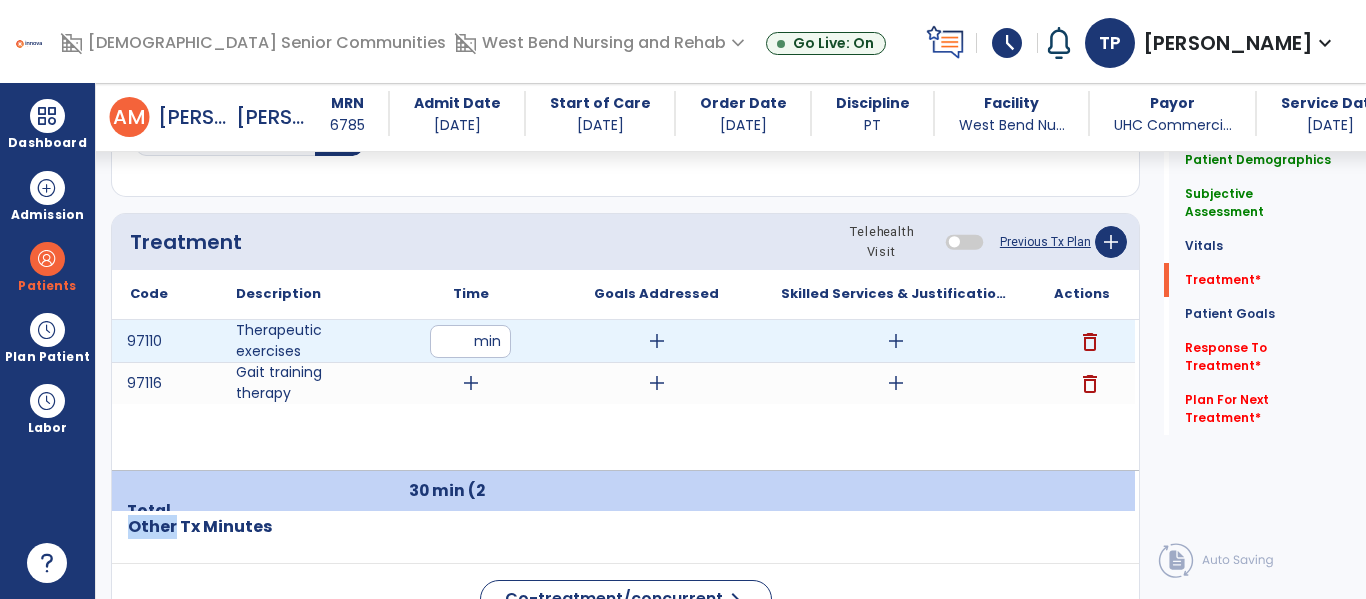 click on "add" at bounding box center [657, 341] 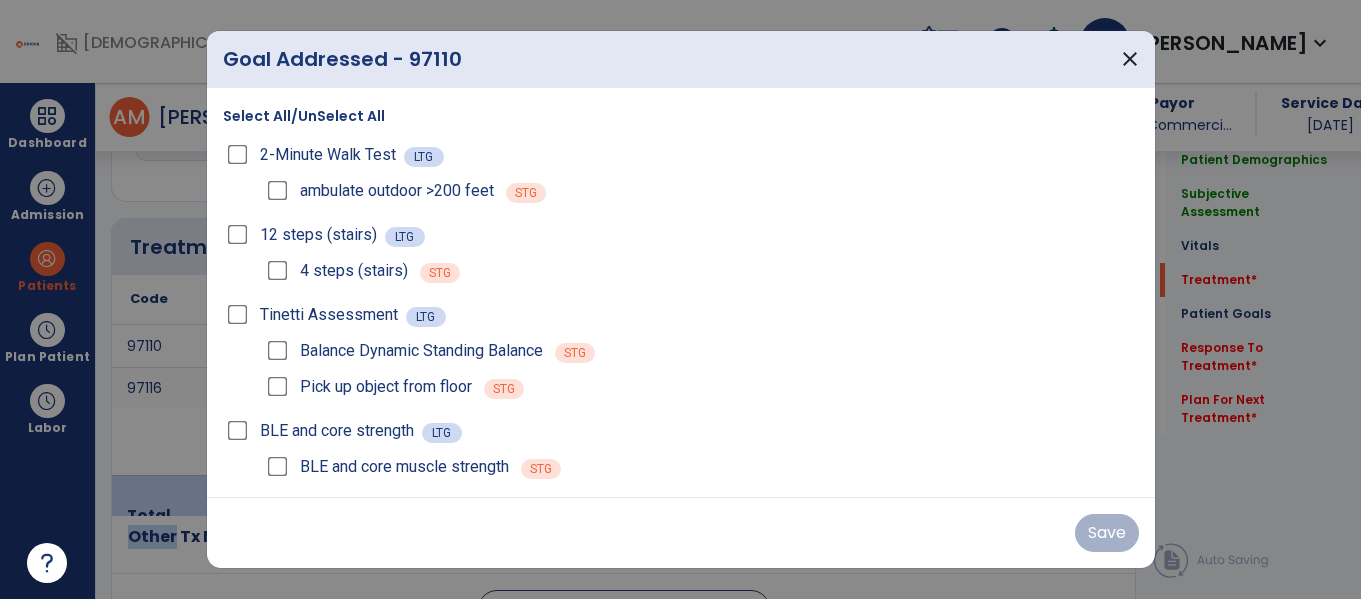 scroll, scrollTop: 1196, scrollLeft: 0, axis: vertical 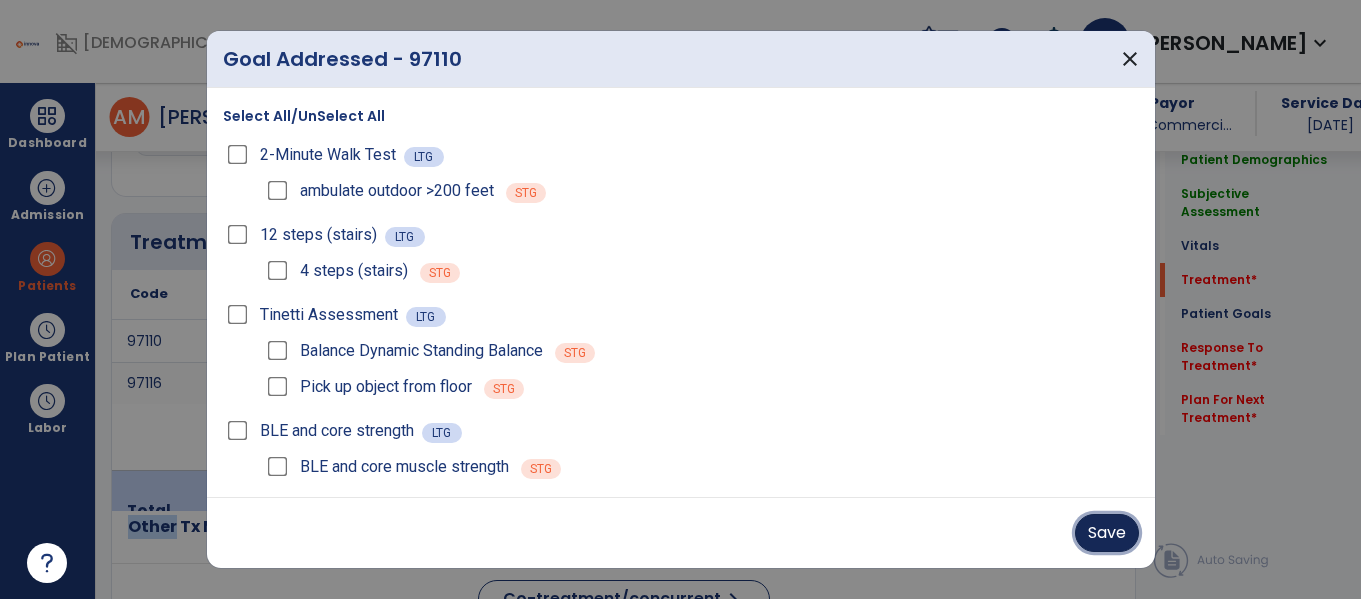 click on "Save" at bounding box center [1107, 533] 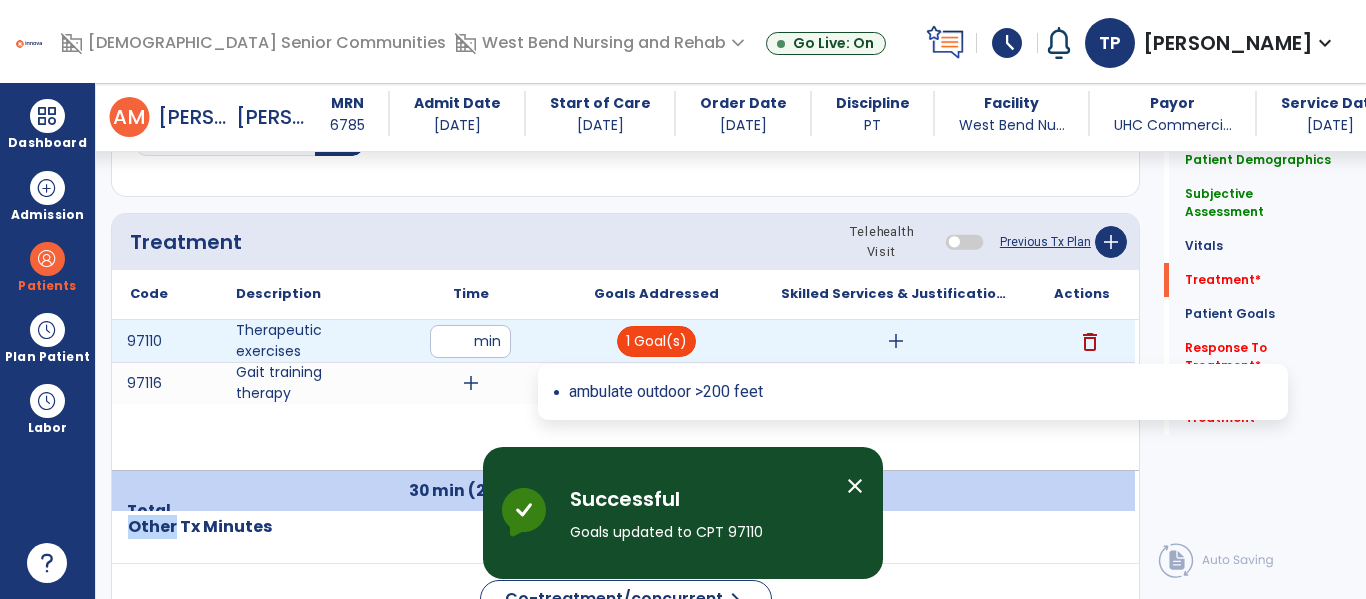 click on "1 Goal(s)" at bounding box center (656, 341) 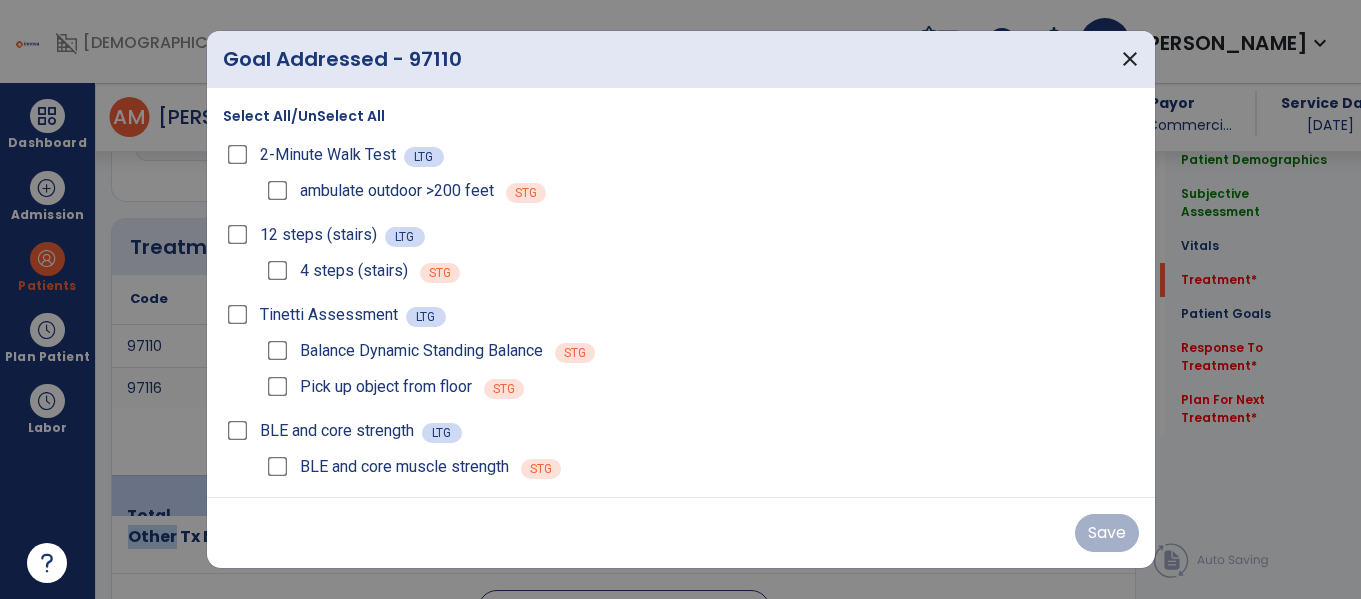 scroll, scrollTop: 1196, scrollLeft: 0, axis: vertical 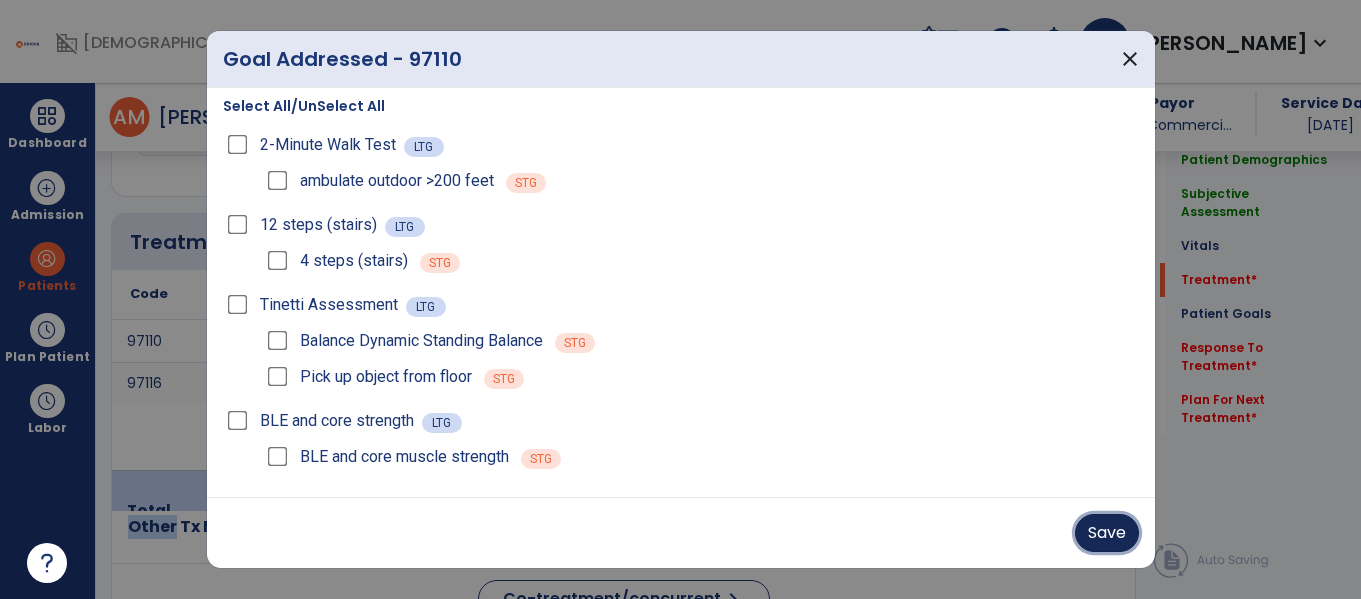 click on "Save" at bounding box center (1107, 533) 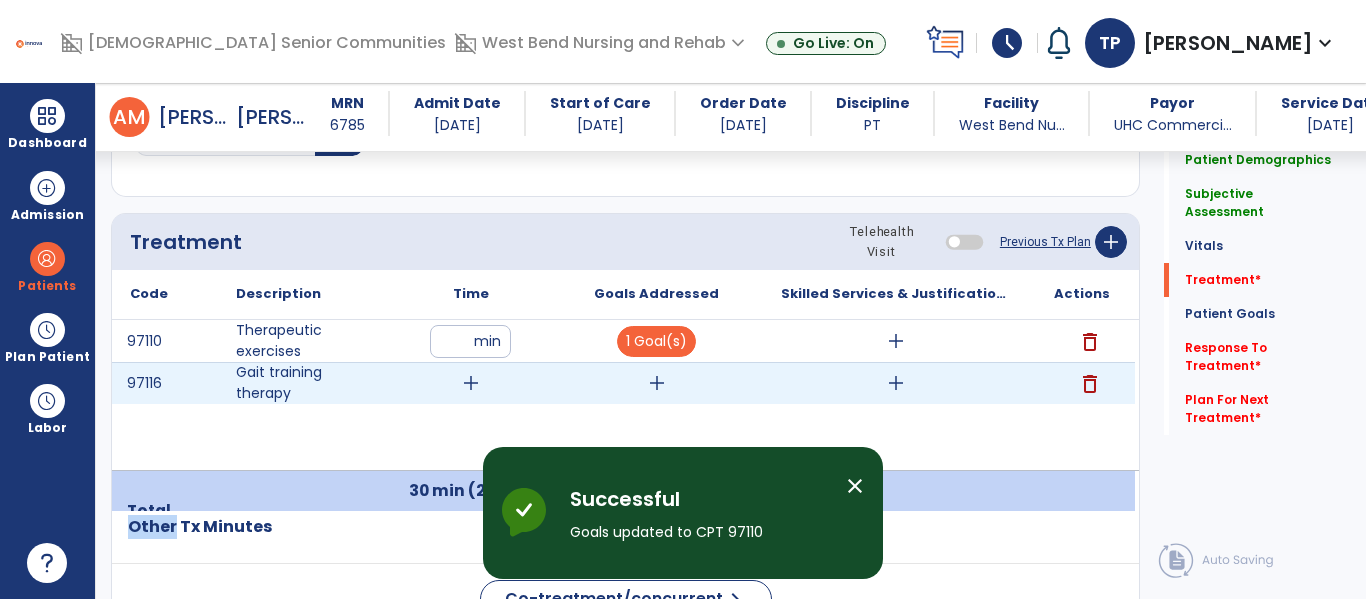 click on "add" at bounding box center [471, 383] 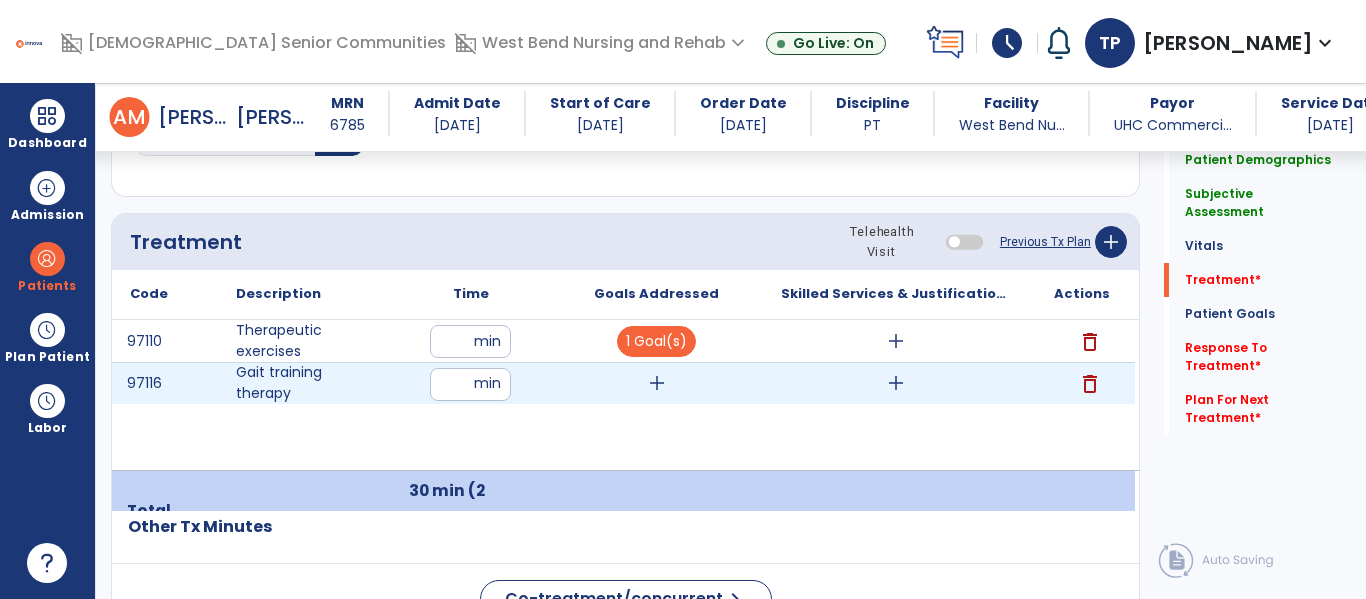 click at bounding box center (470, 384) 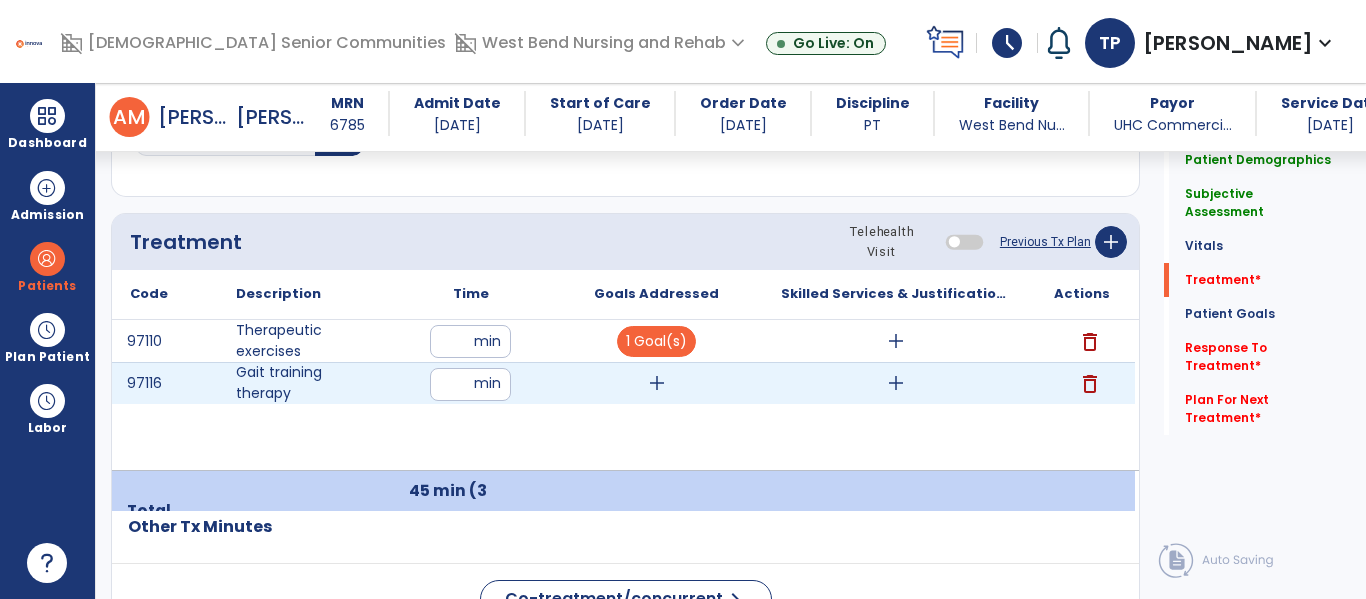 click on "add" at bounding box center (657, 383) 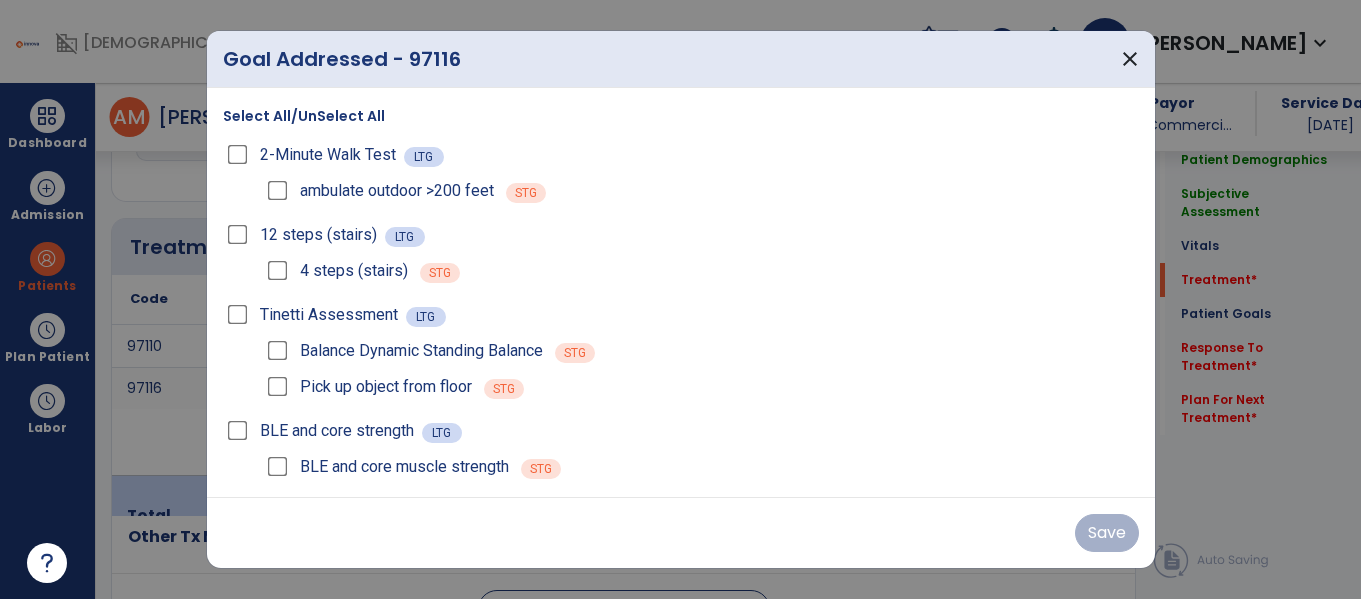 scroll, scrollTop: 1196, scrollLeft: 0, axis: vertical 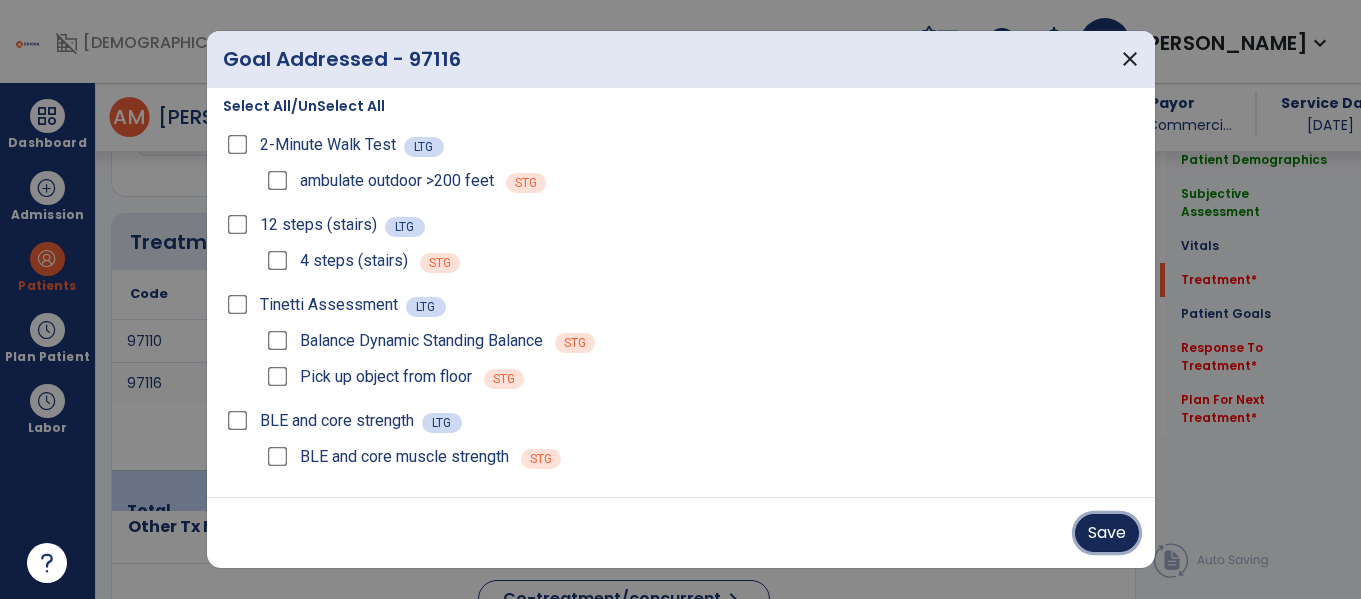 click on "Save" at bounding box center (1107, 533) 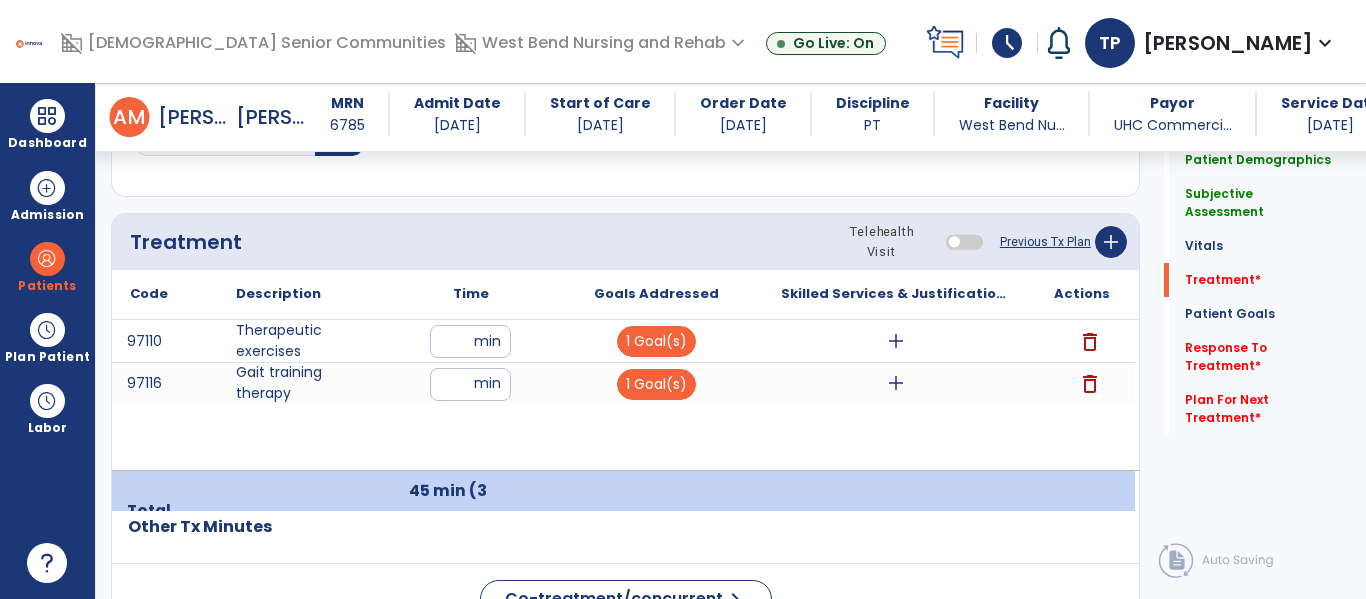 click 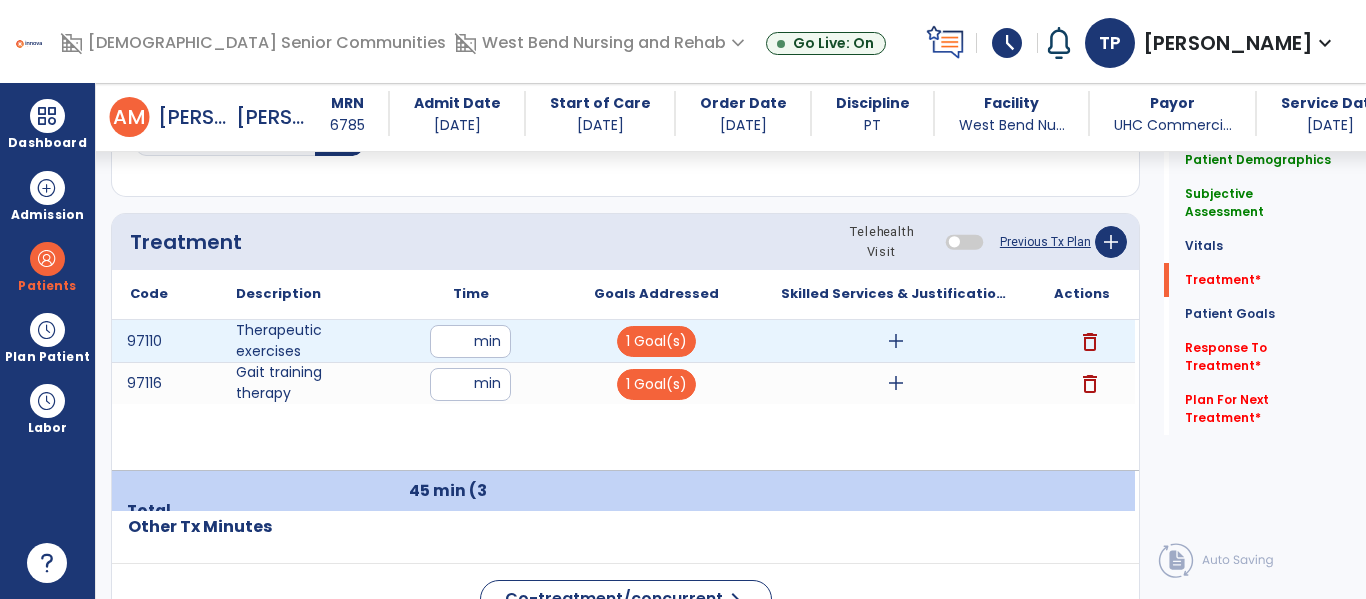 click on "add" at bounding box center [896, 341] 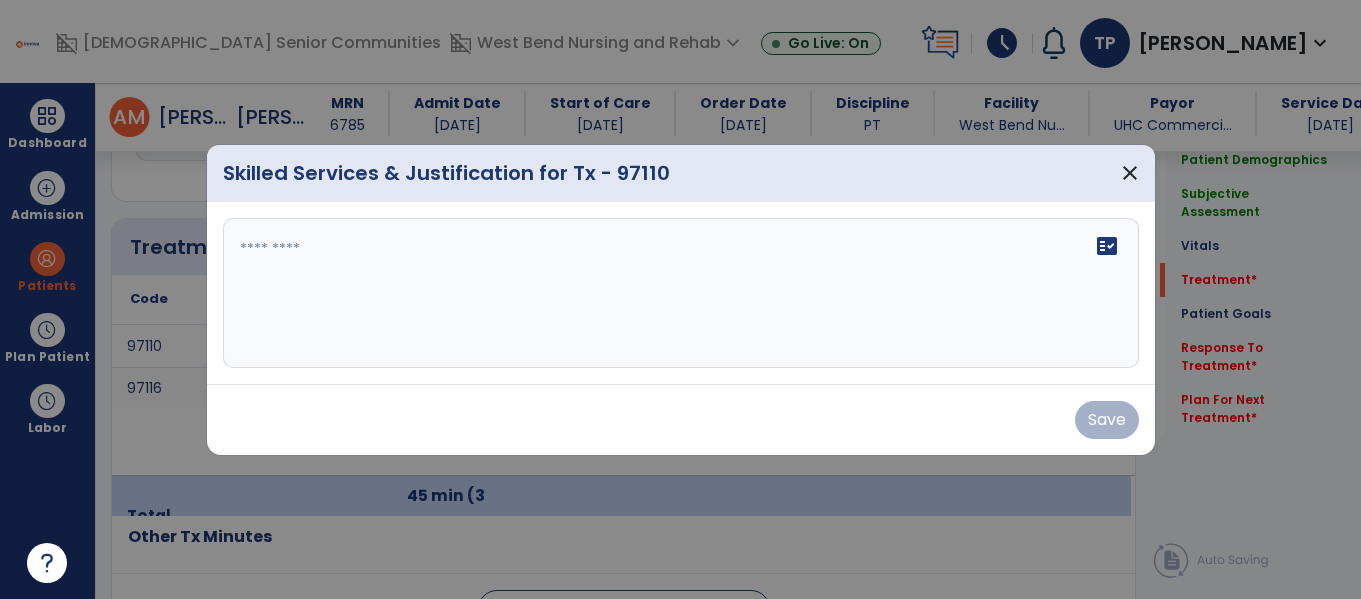 scroll, scrollTop: 1196, scrollLeft: 0, axis: vertical 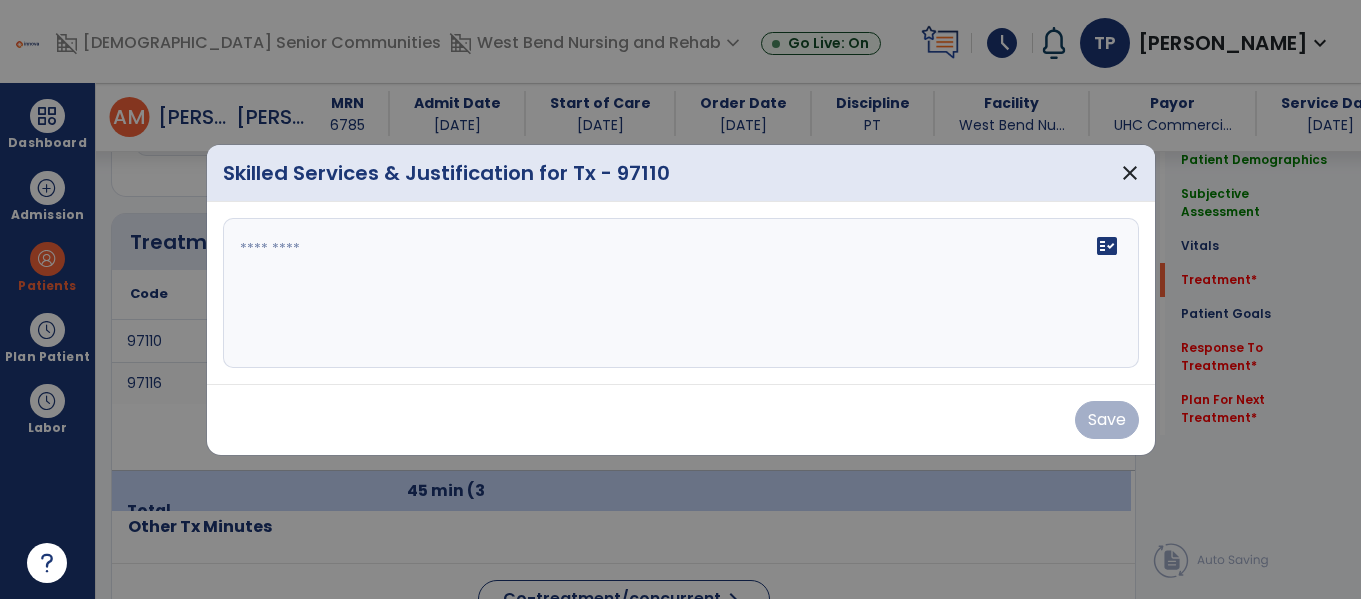 click at bounding box center [681, 293] 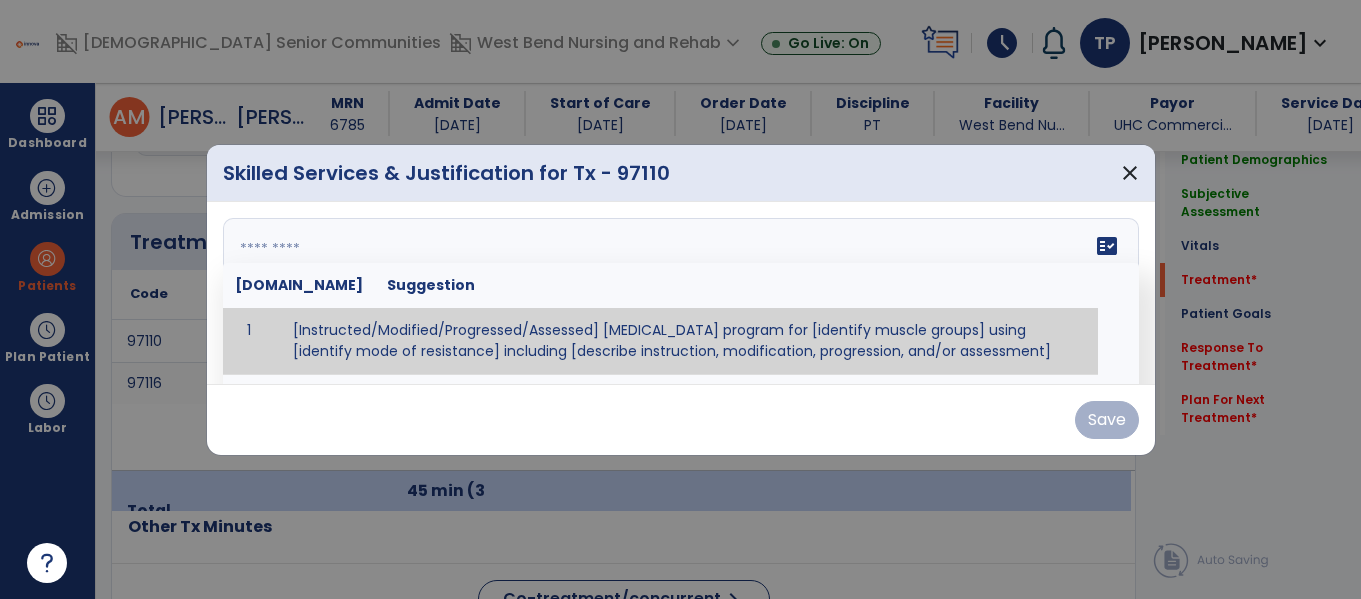 paste on "**********" 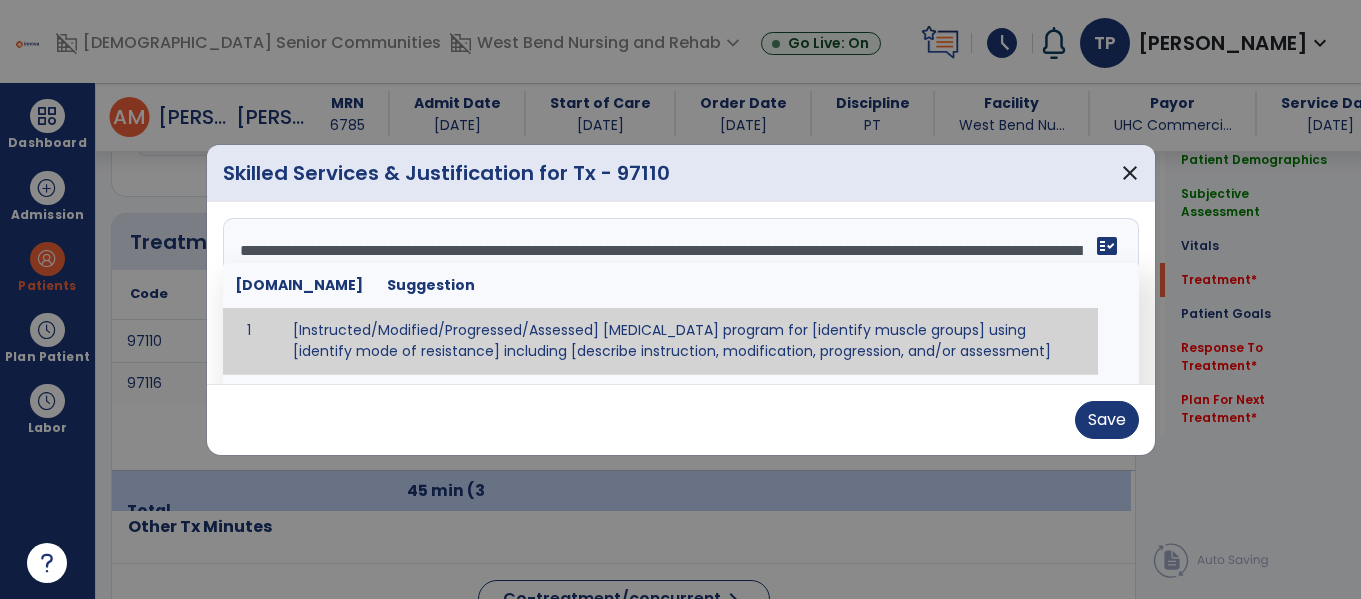 type on "**********" 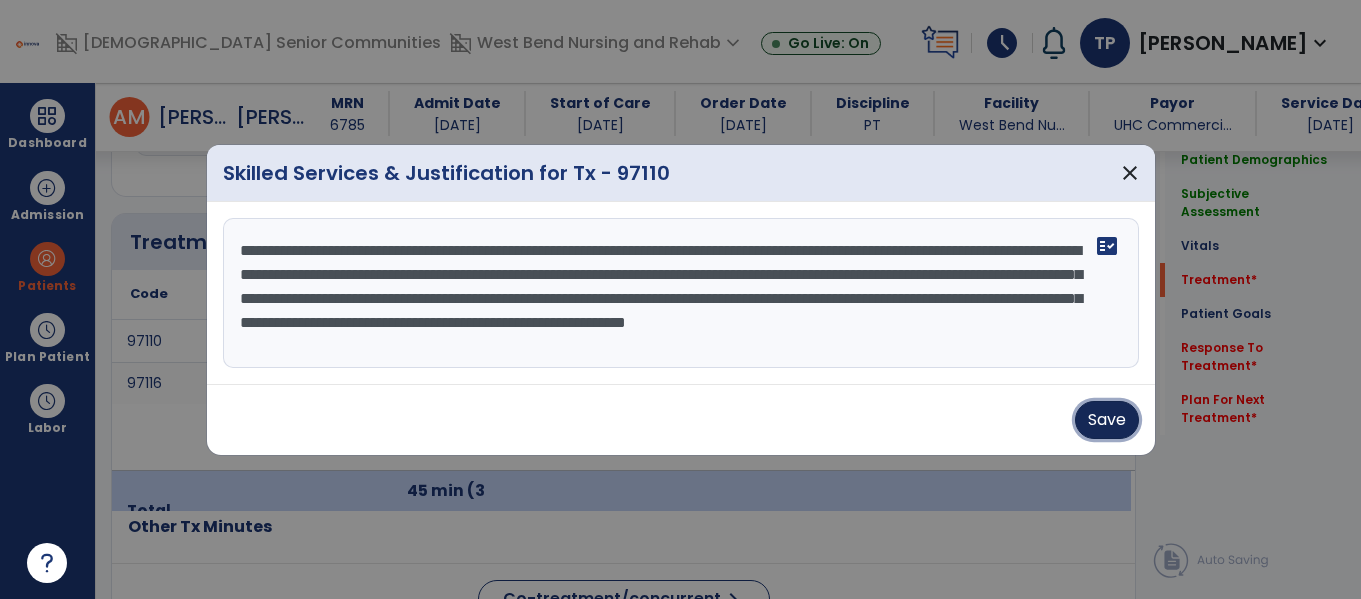 click on "Save" at bounding box center (1107, 420) 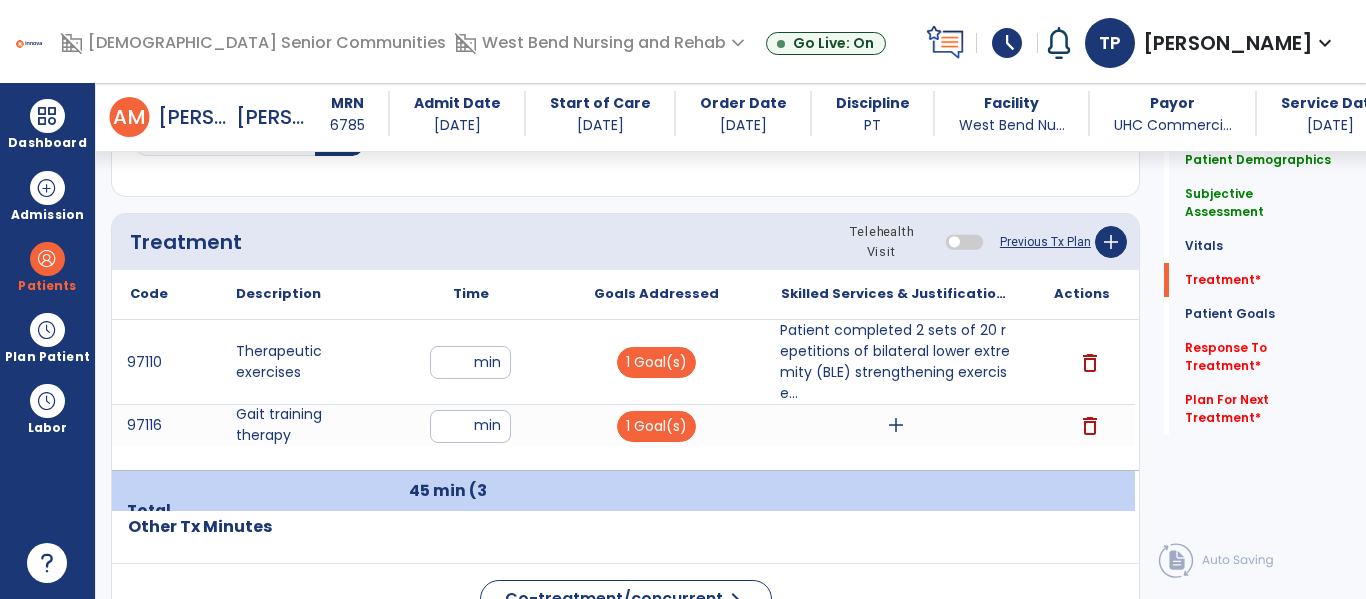 click 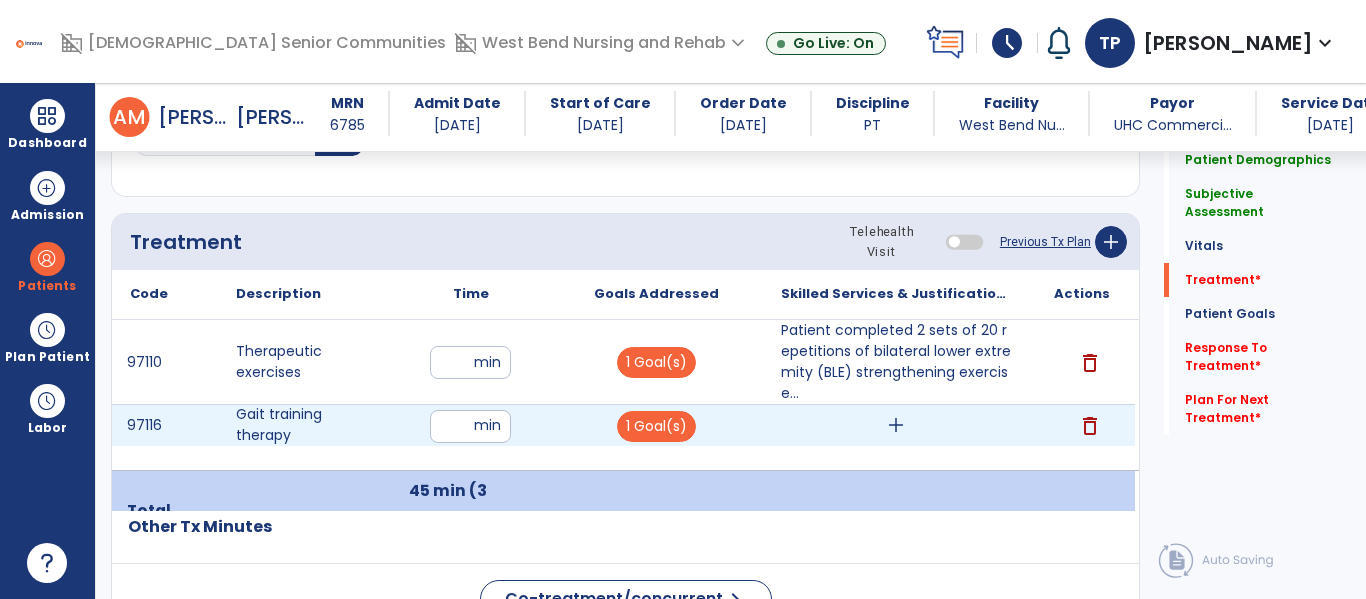 click on "add" at bounding box center (896, 425) 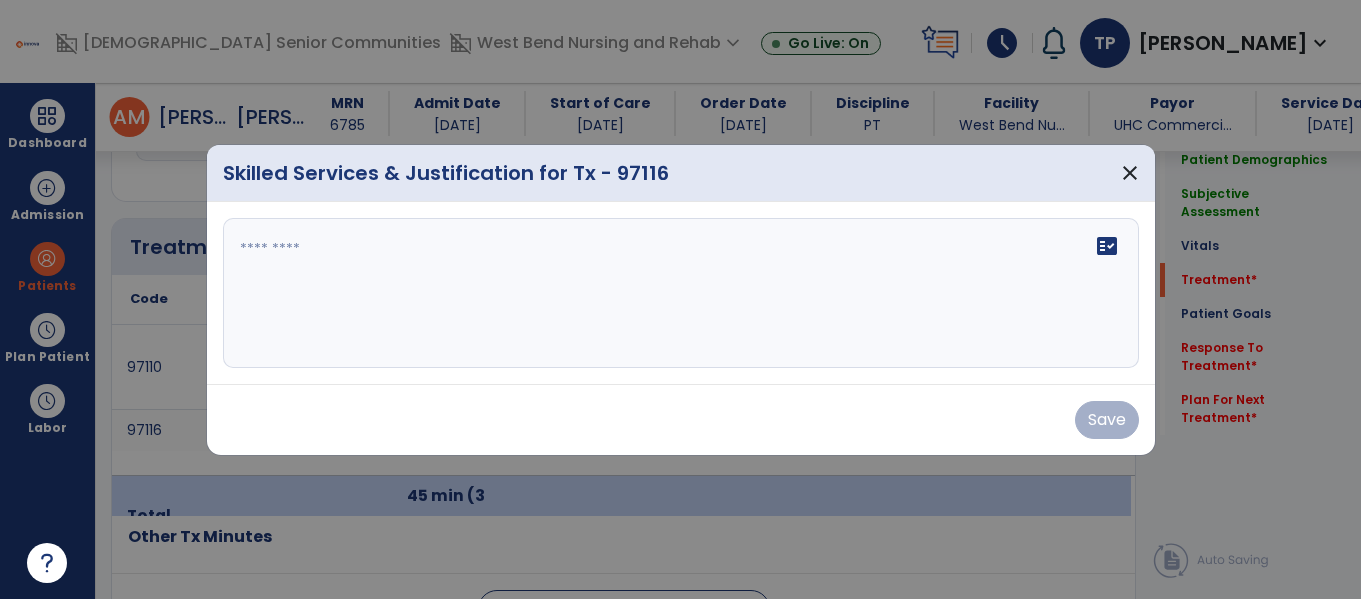 scroll, scrollTop: 1196, scrollLeft: 0, axis: vertical 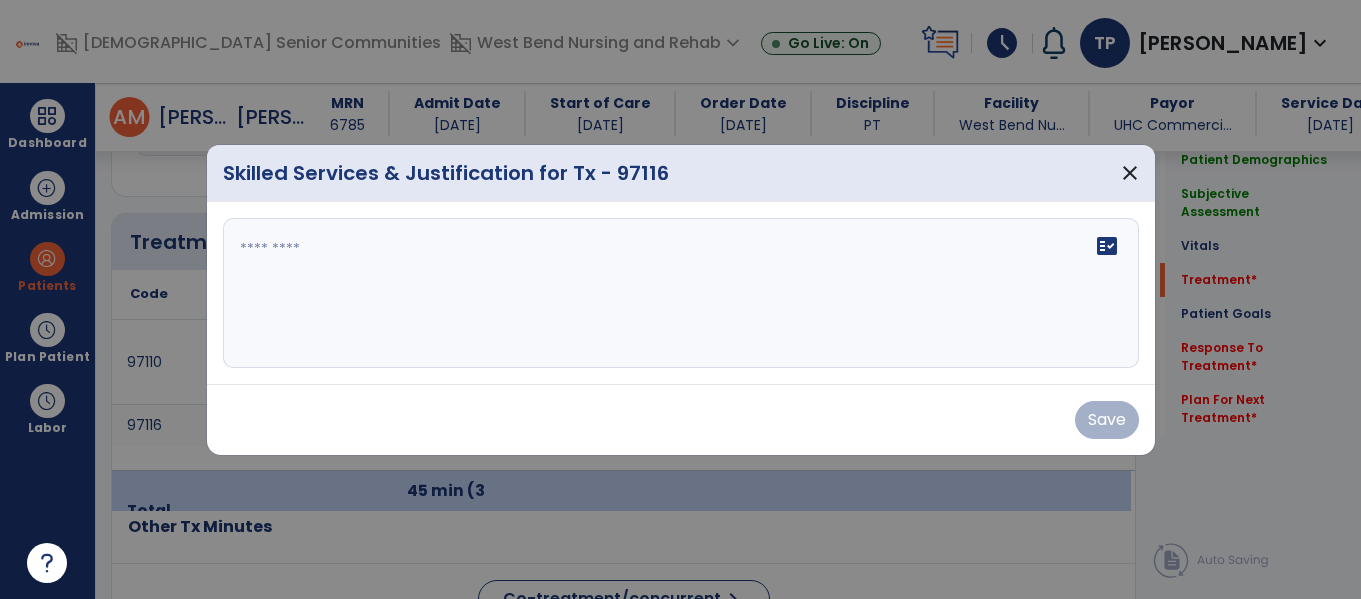 click at bounding box center [681, 293] 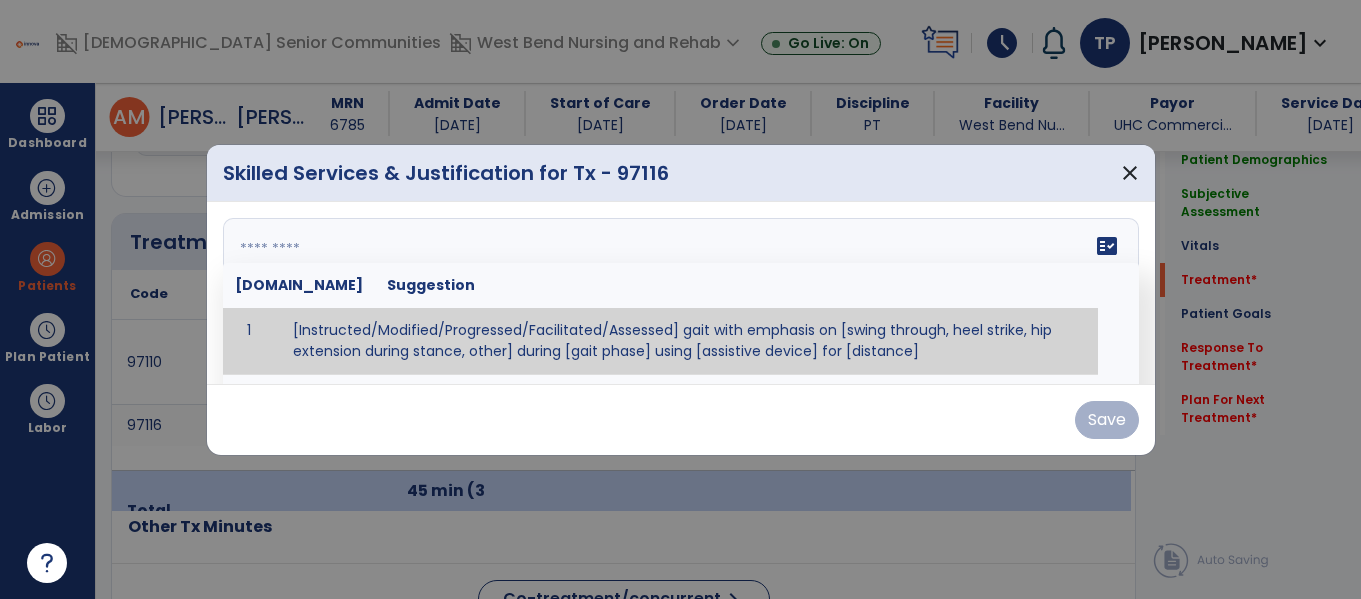 paste on "**********" 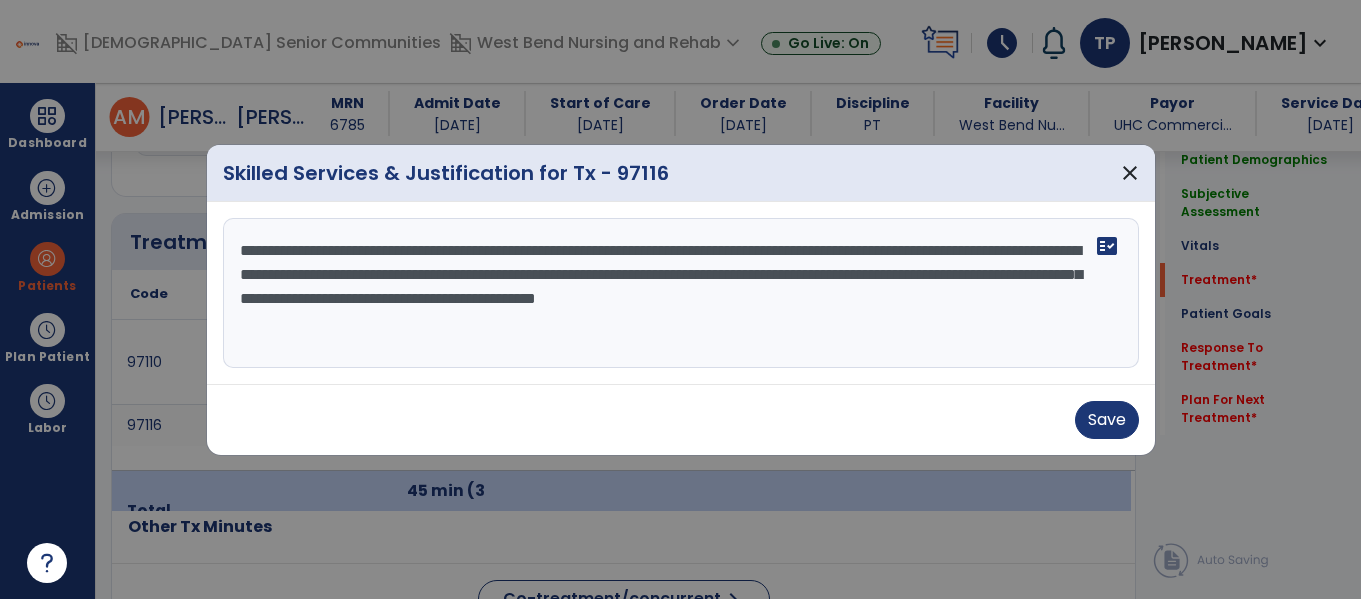 drag, startPoint x: 972, startPoint y: 269, endPoint x: 1085, endPoint y: 361, distance: 145.71547 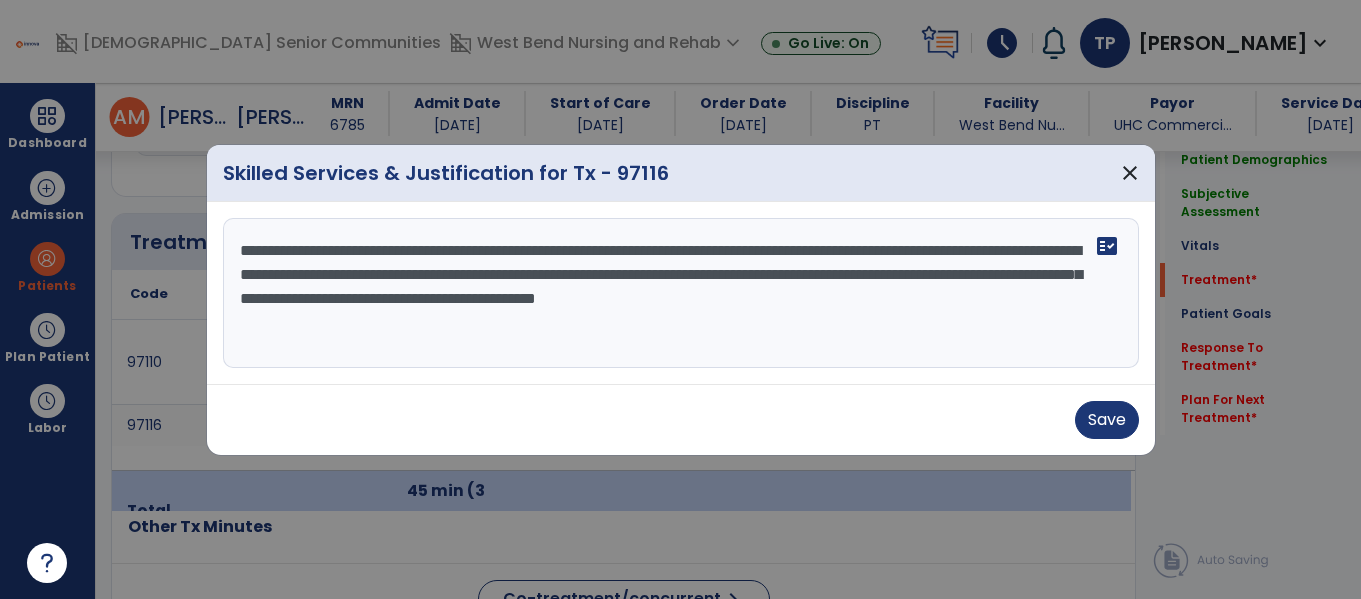 click at bounding box center [680, 299] 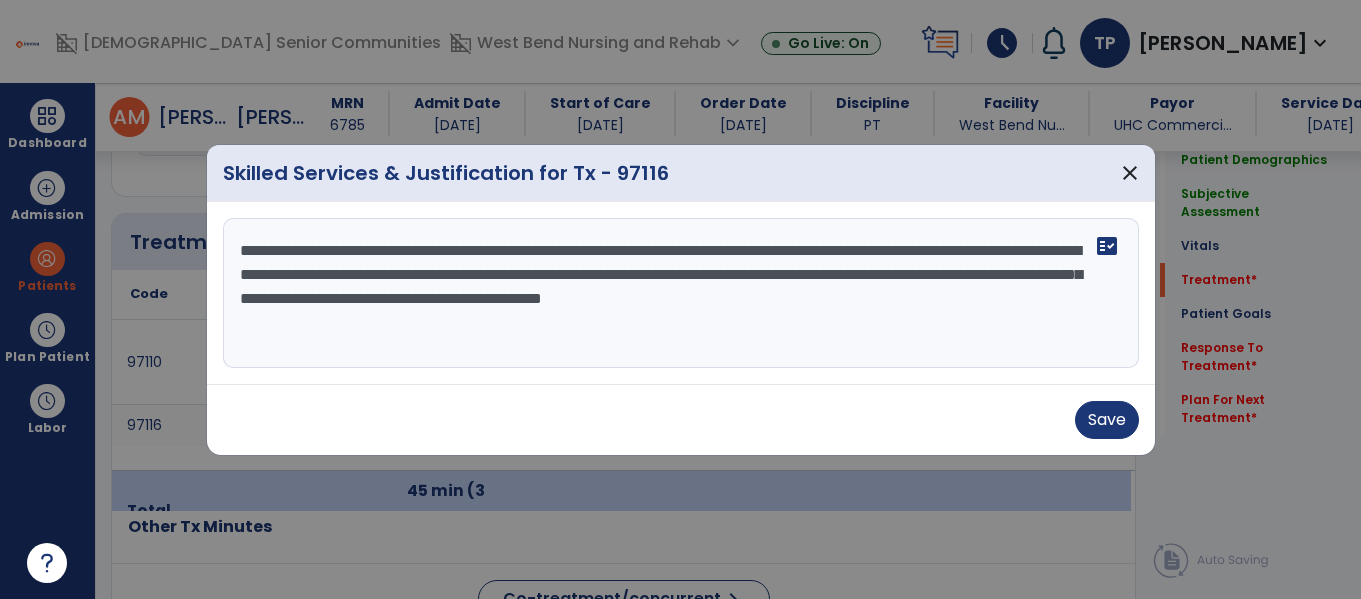 paste on "**********" 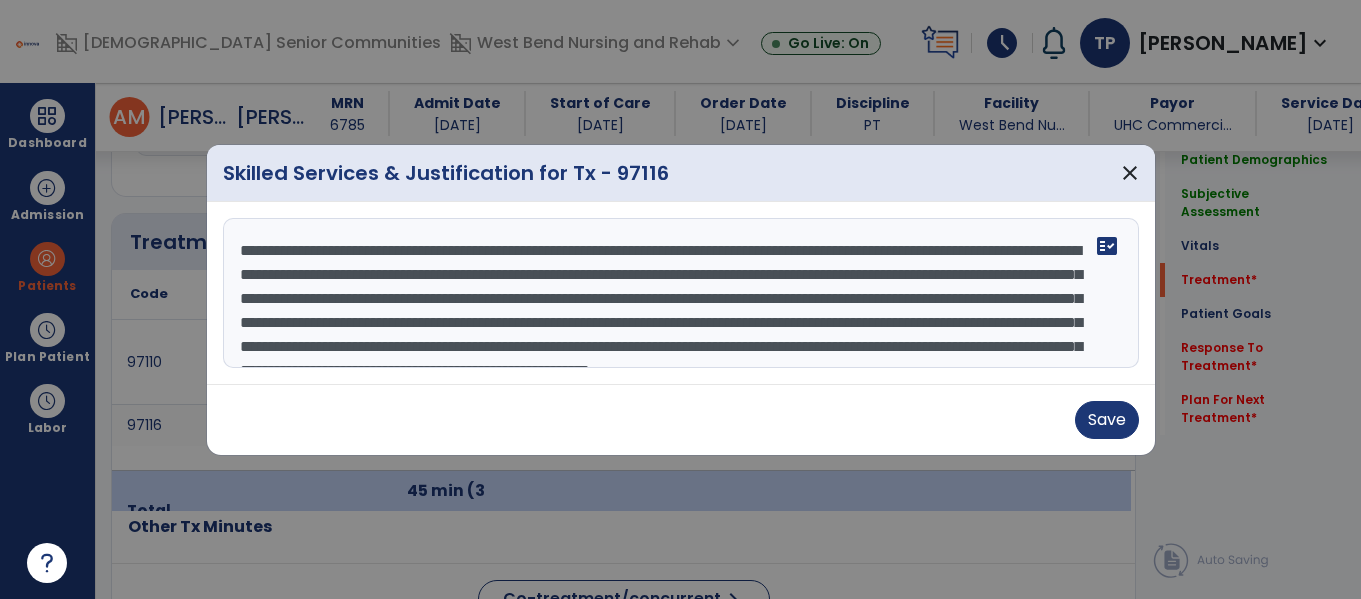 scroll, scrollTop: 64, scrollLeft: 0, axis: vertical 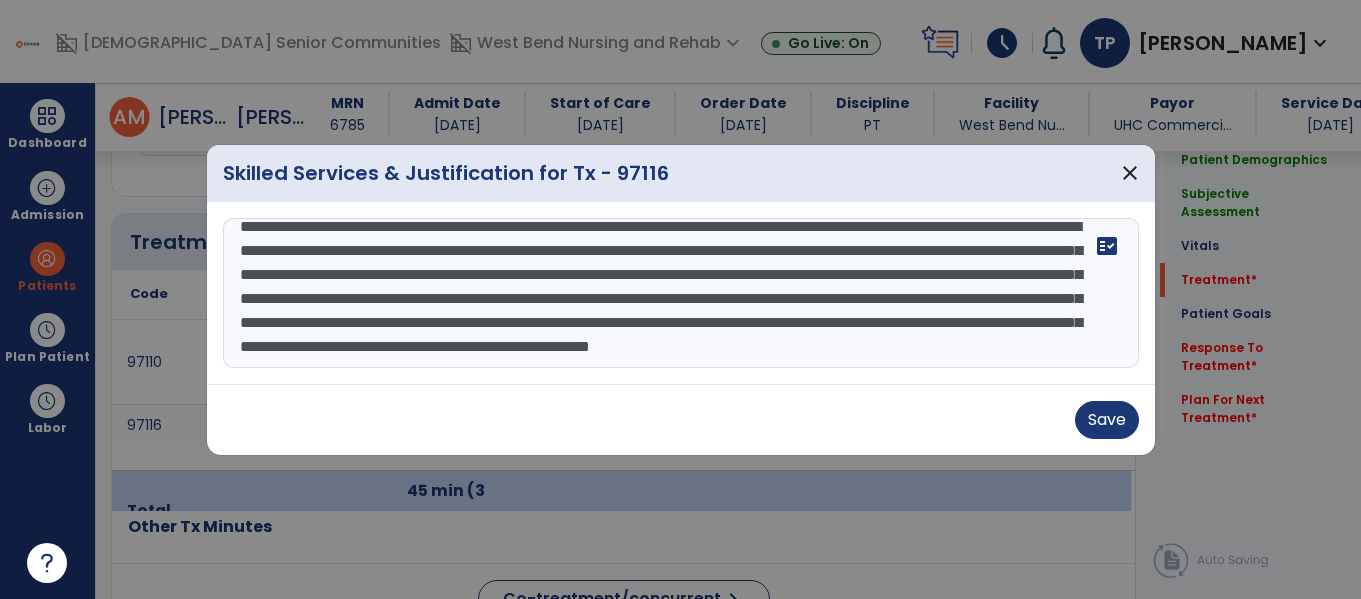click on "**********" at bounding box center [681, 293] 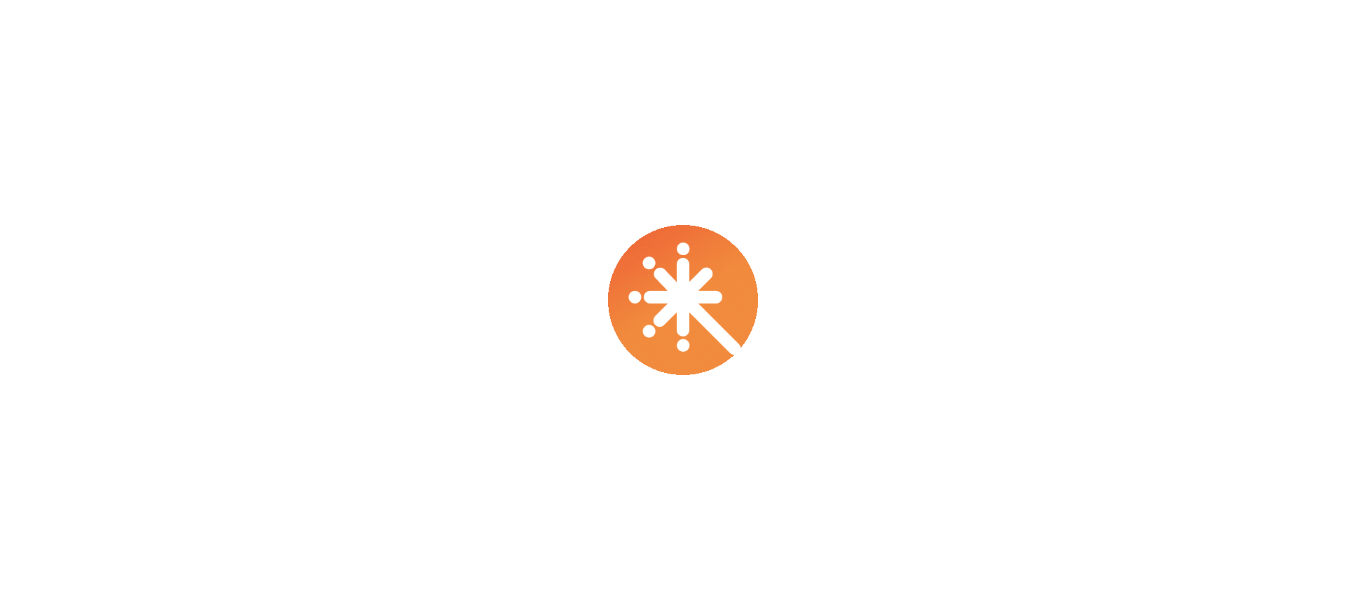 scroll, scrollTop: 0, scrollLeft: 0, axis: both 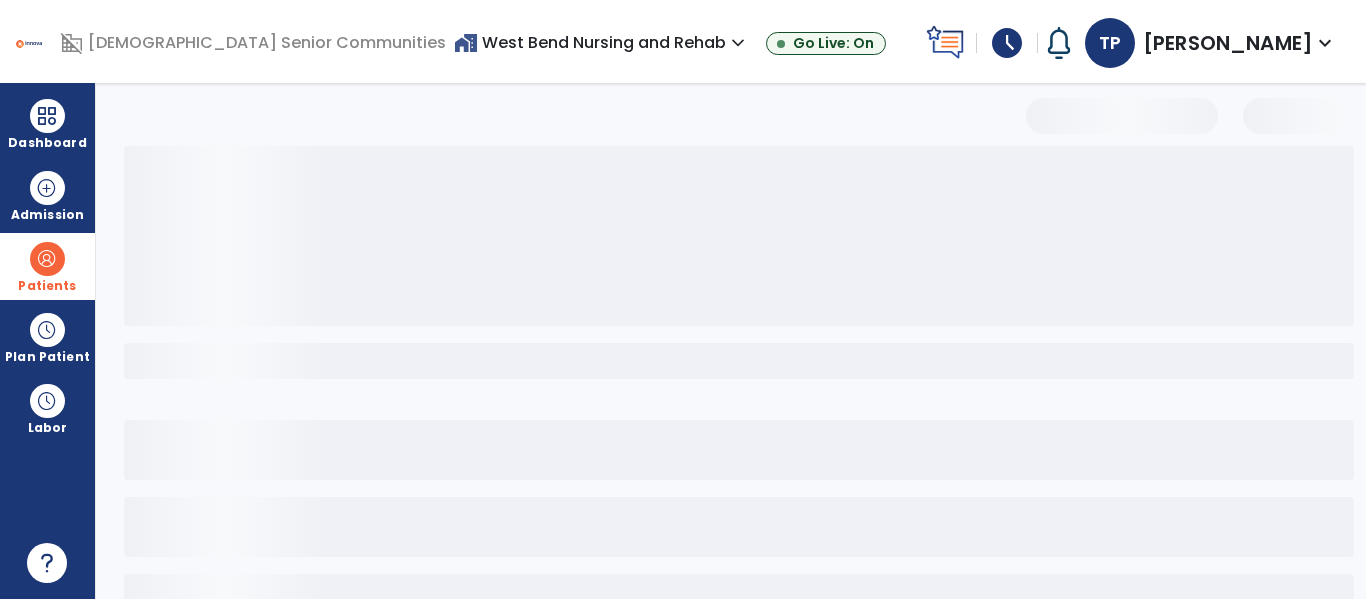 select on "*" 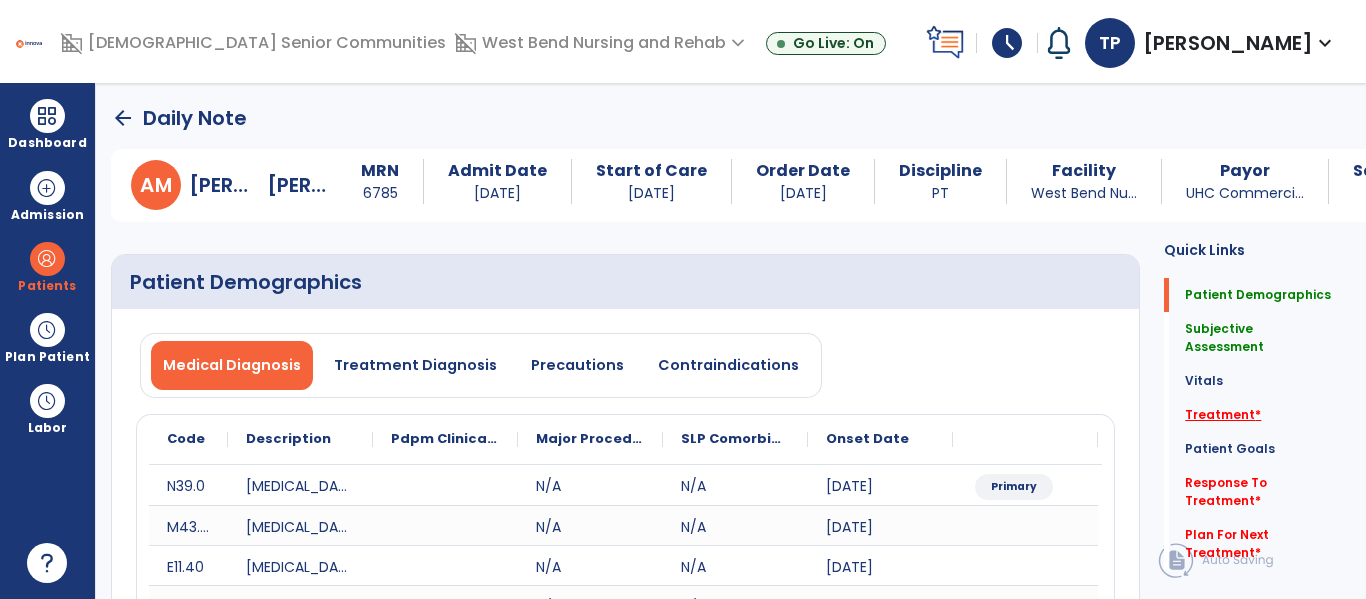 click on "Treatment   *" 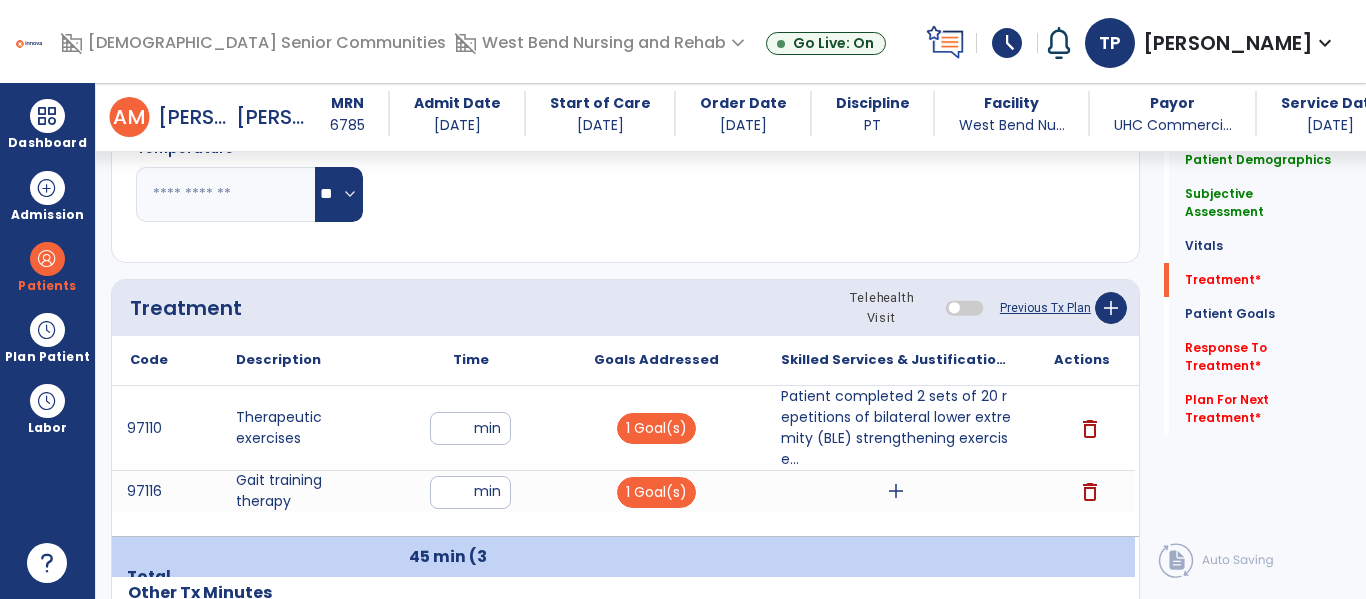 scroll, scrollTop: 1298, scrollLeft: 0, axis: vertical 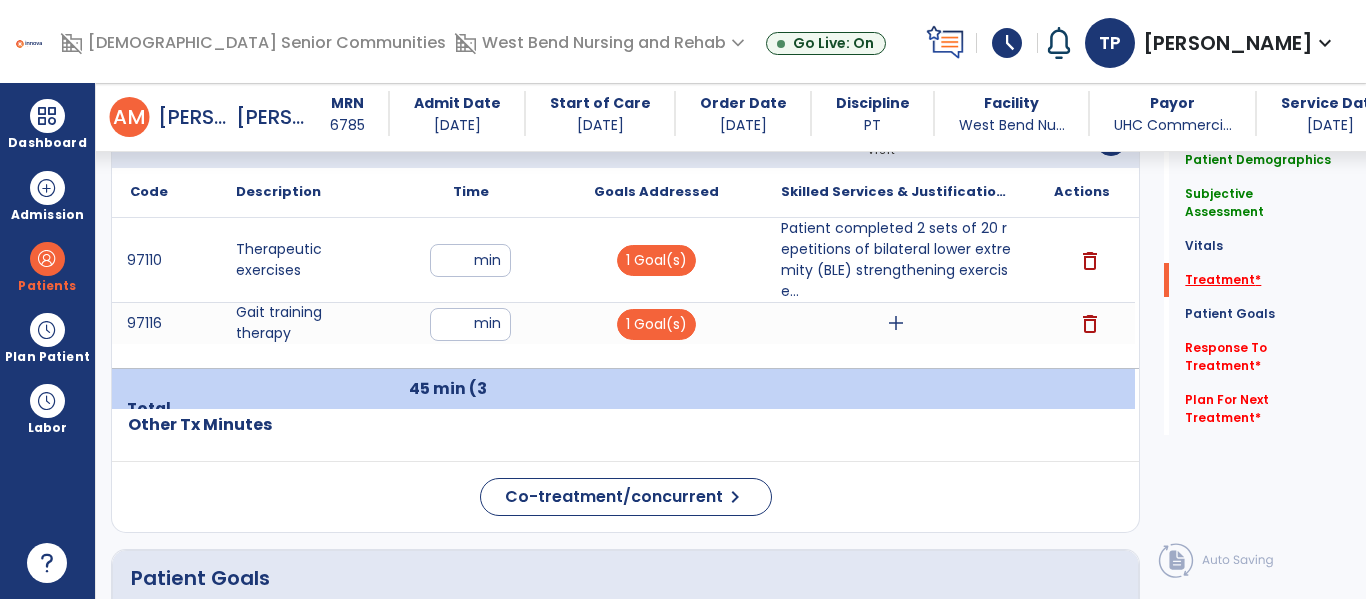 click on "Treatment   *" 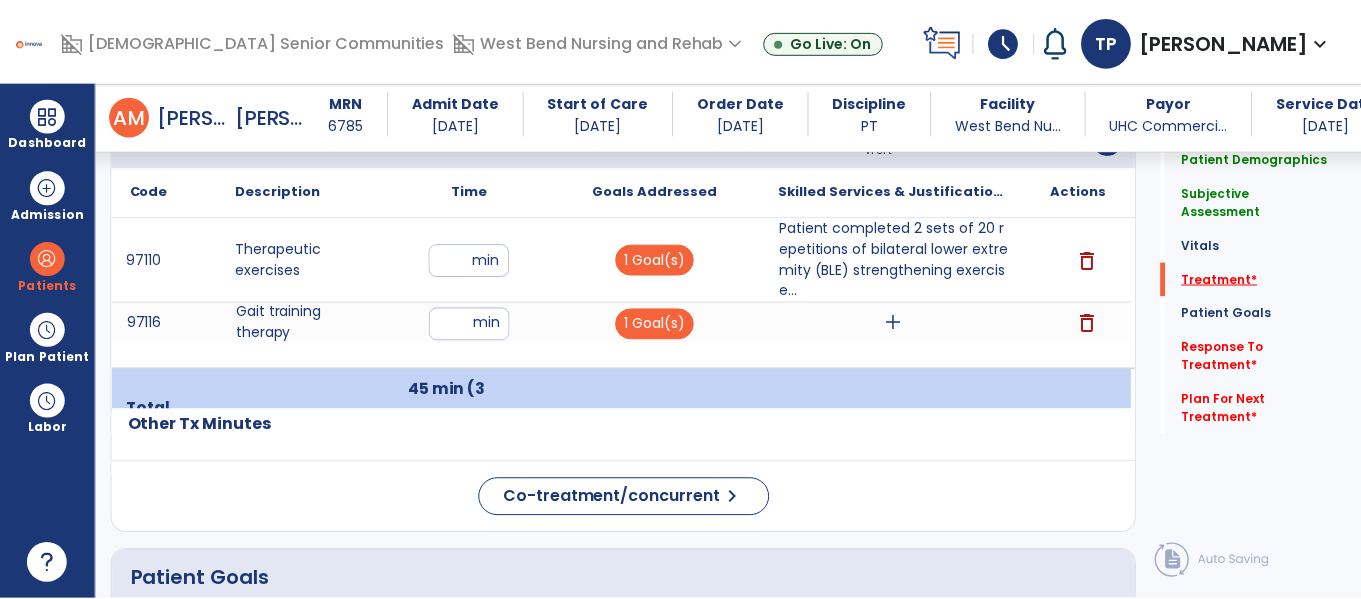 scroll, scrollTop: 1279, scrollLeft: 0, axis: vertical 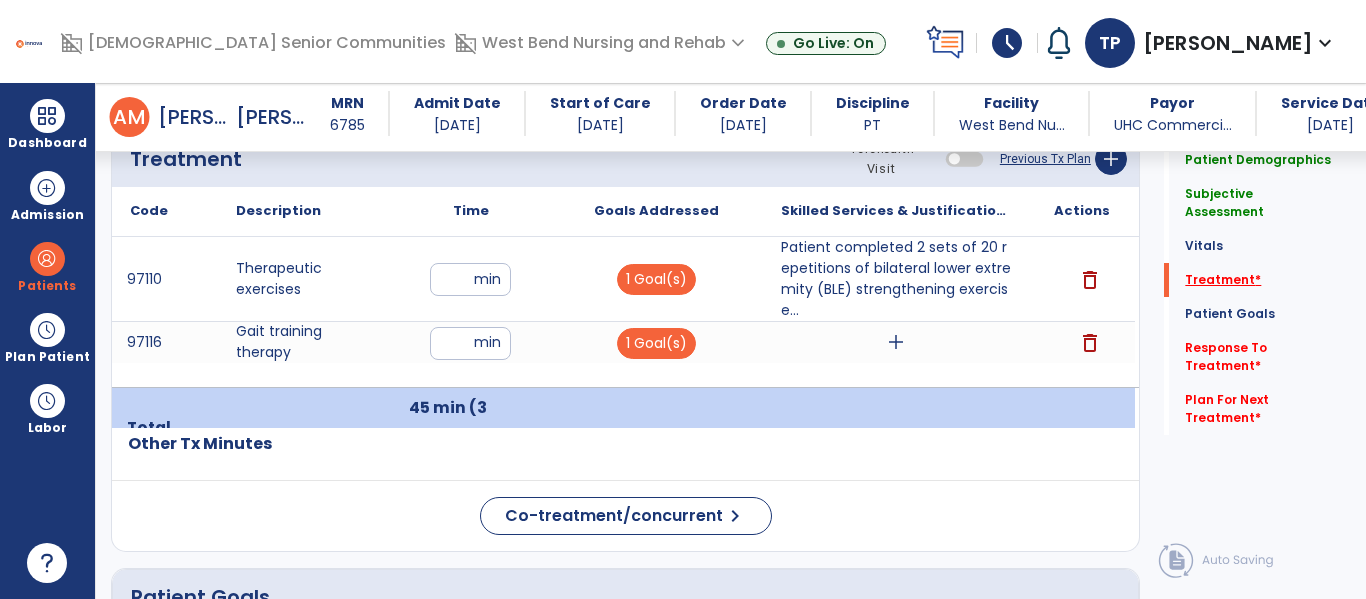 click on "Treatment   *" 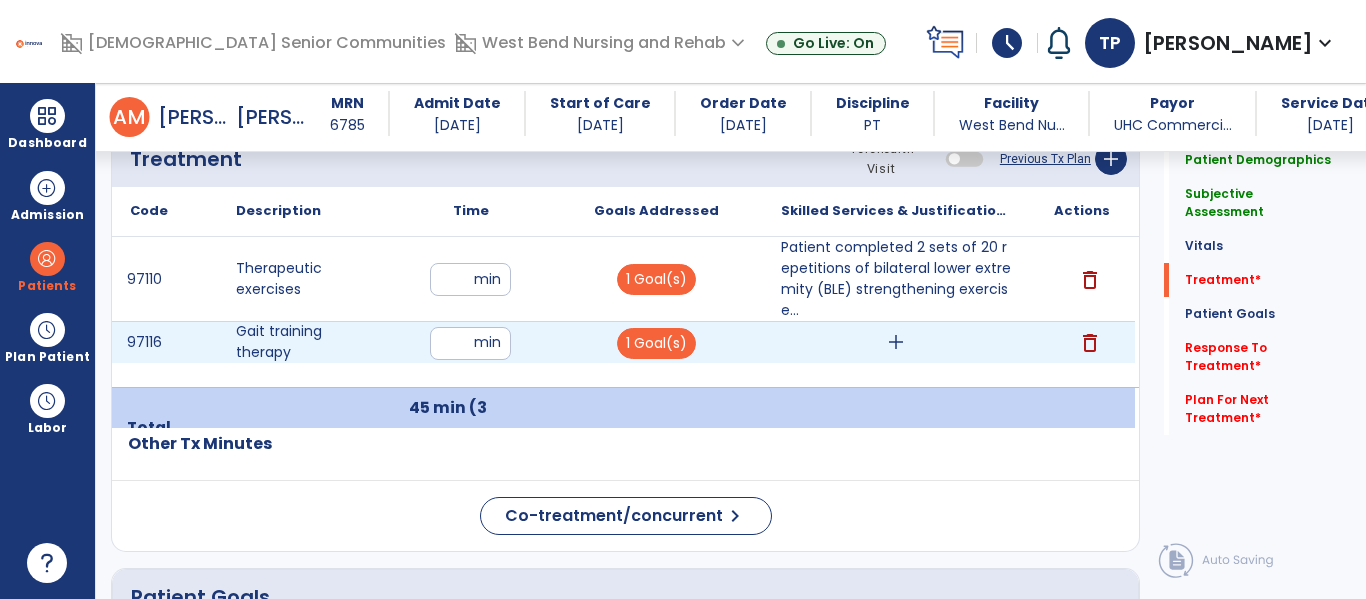 click on "add" at bounding box center [896, 342] 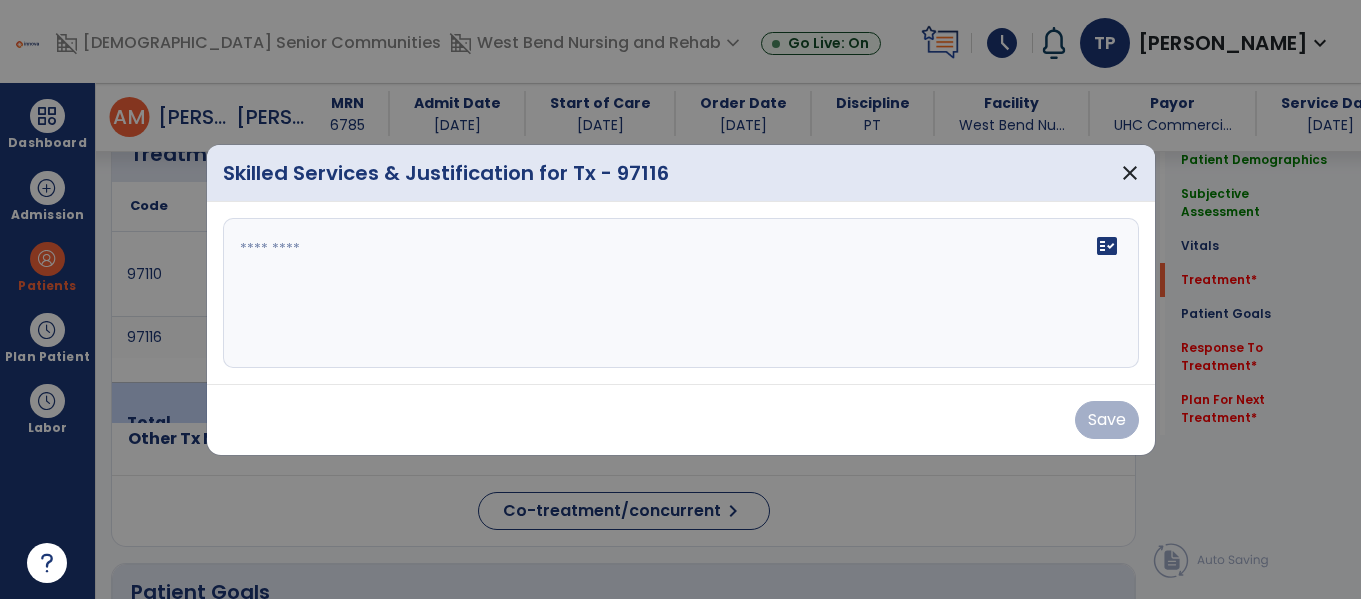 scroll, scrollTop: 1279, scrollLeft: 0, axis: vertical 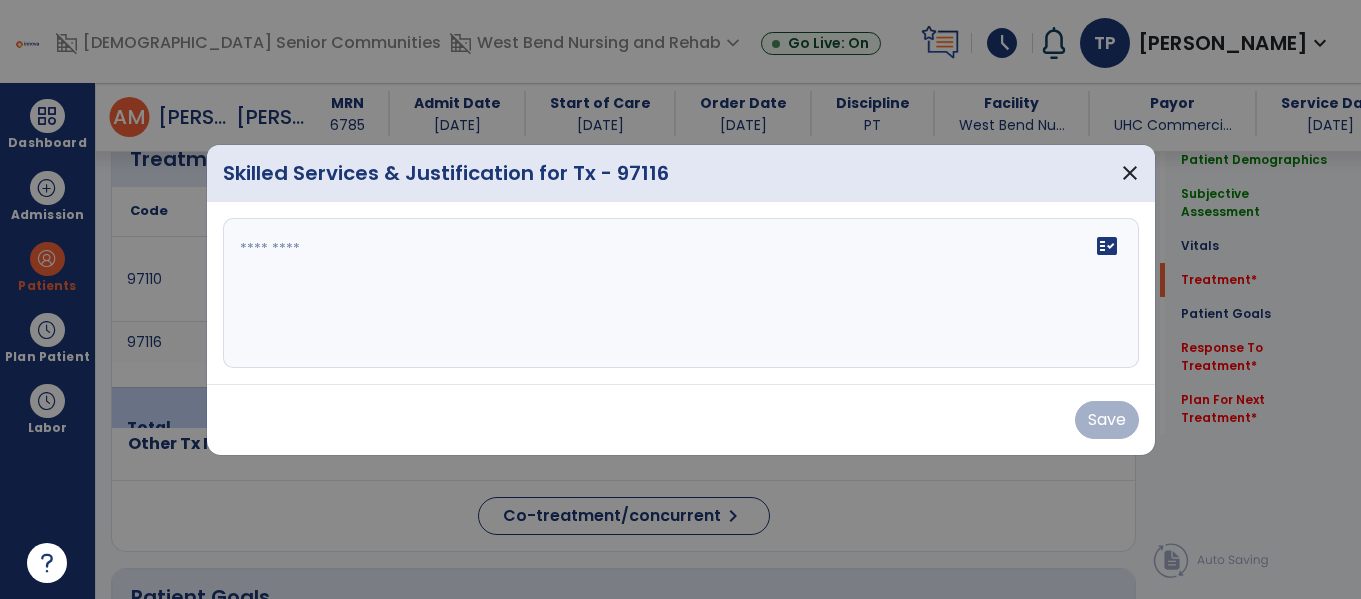 click at bounding box center (681, 293) 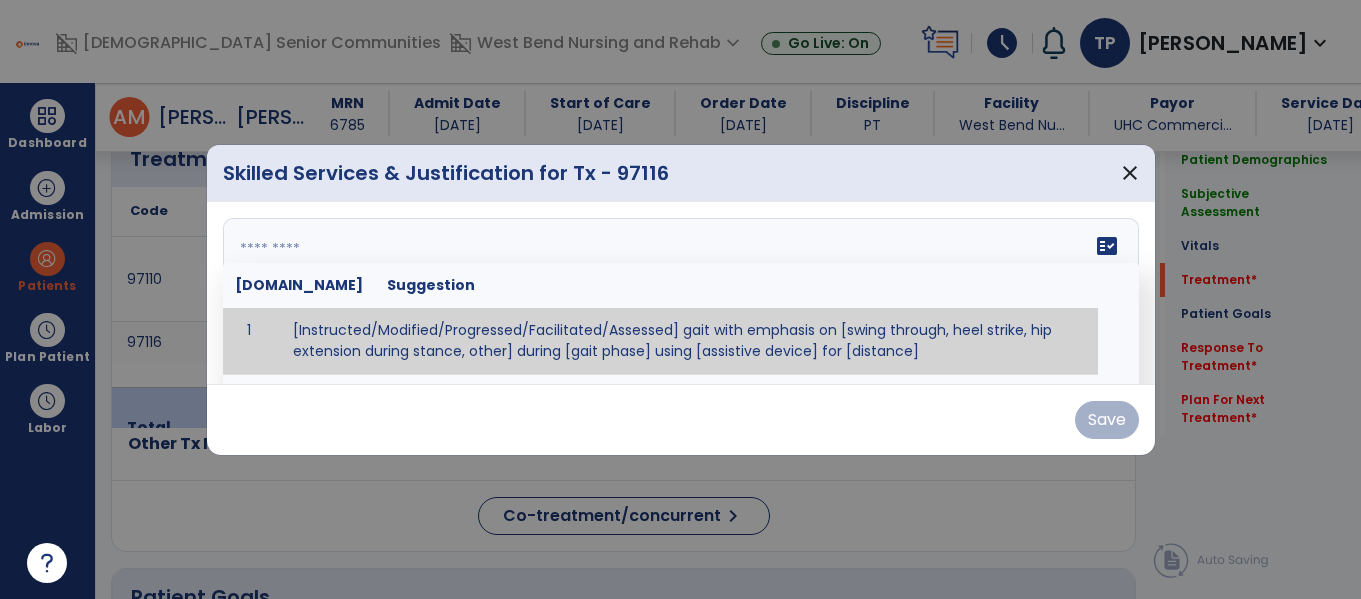 paste on "**********" 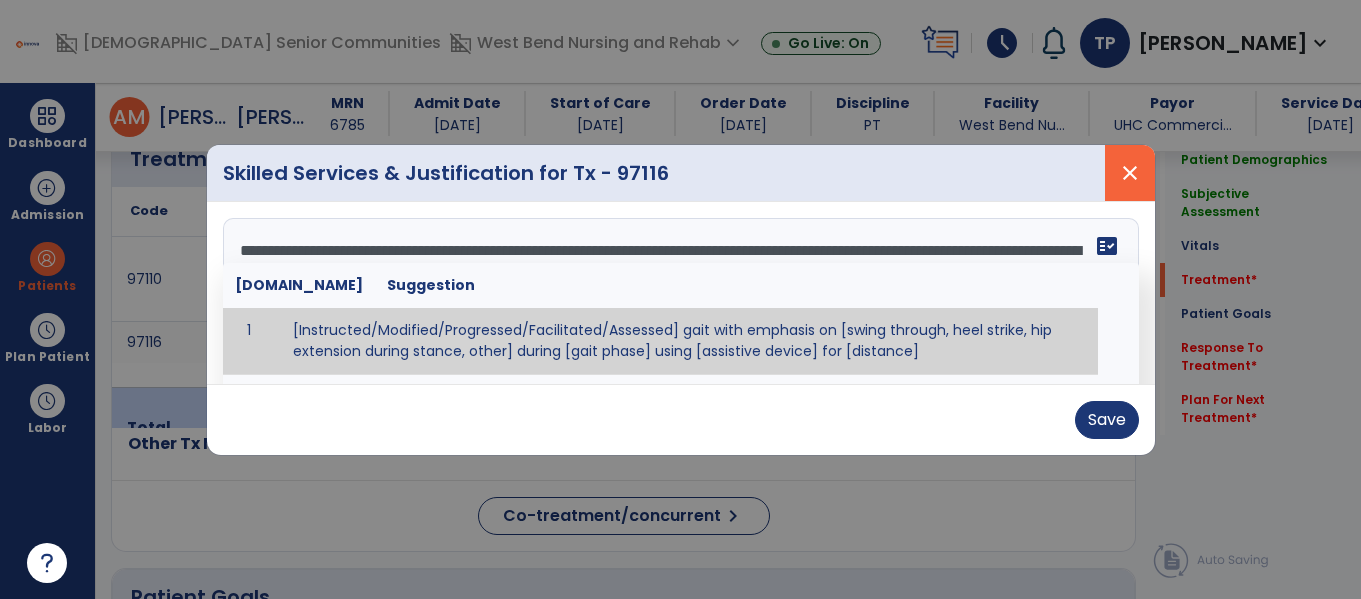 type on "**********" 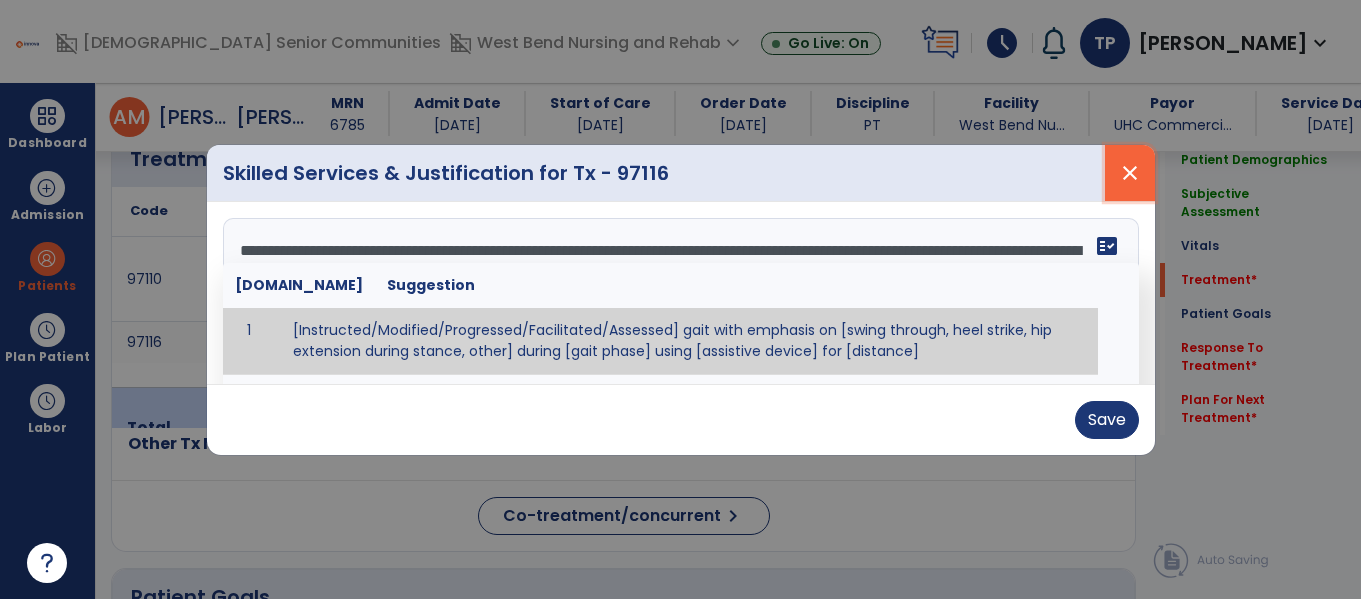 click on "close" at bounding box center [1130, 173] 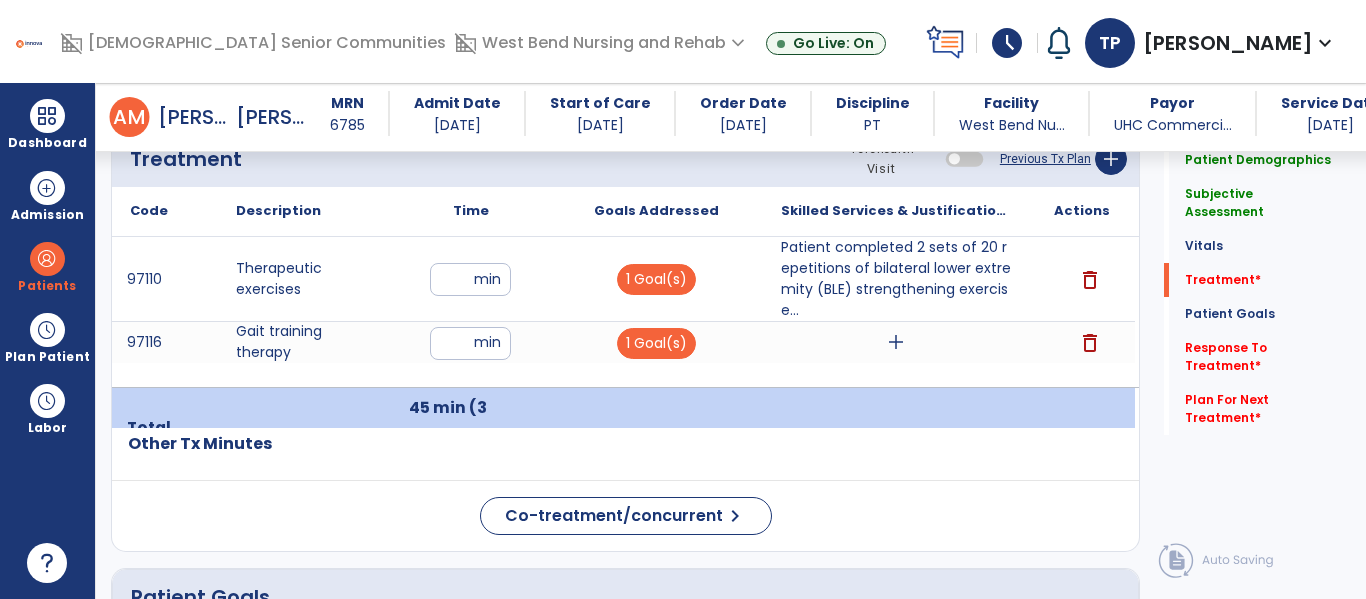 click on "Treatment Telehealth Visit  Previous Tx Plan   add
Code
Description
Time" 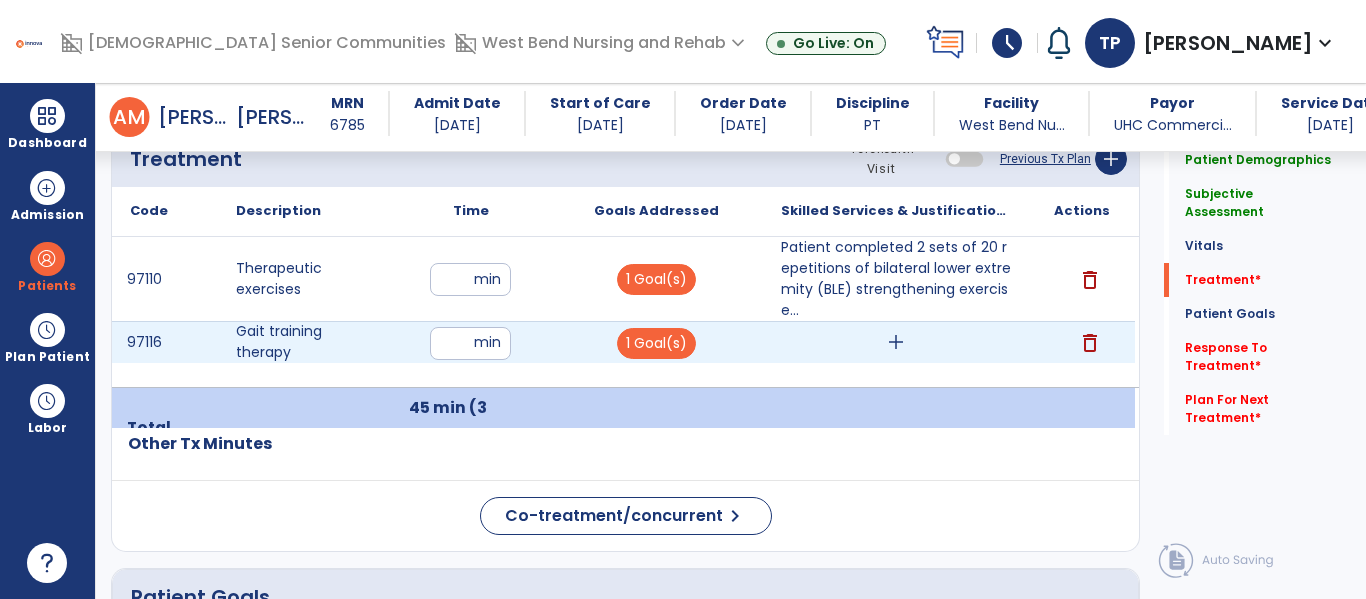 click on "add" at bounding box center (896, 342) 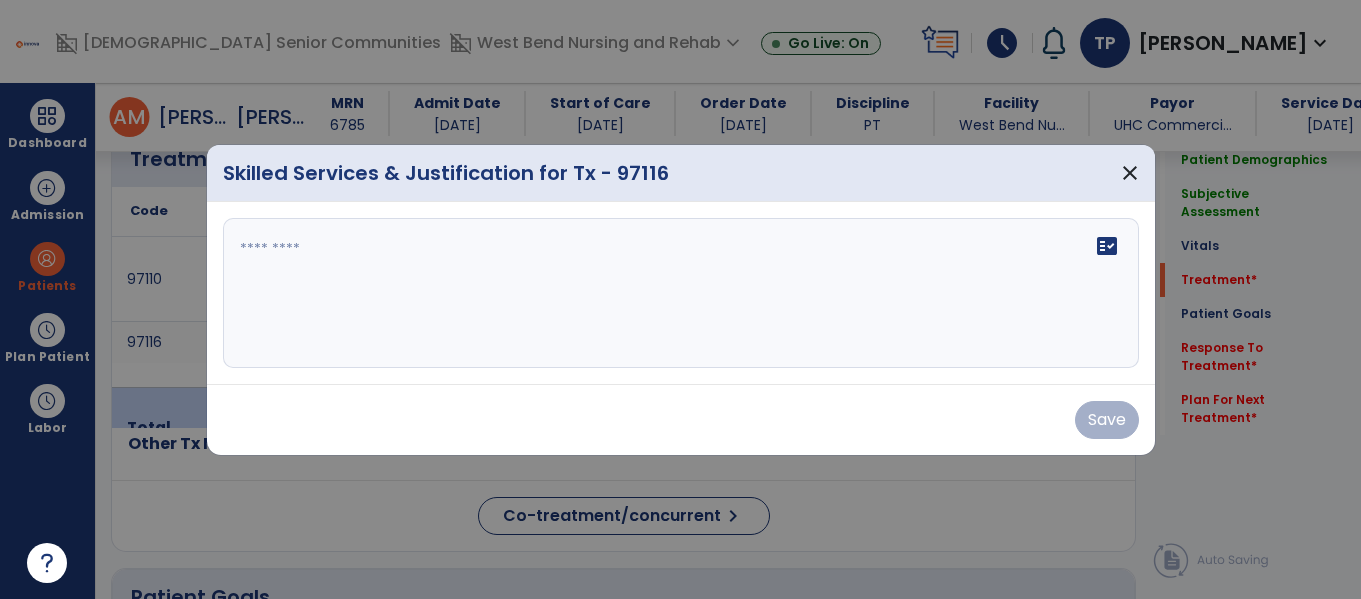 scroll, scrollTop: 1279, scrollLeft: 0, axis: vertical 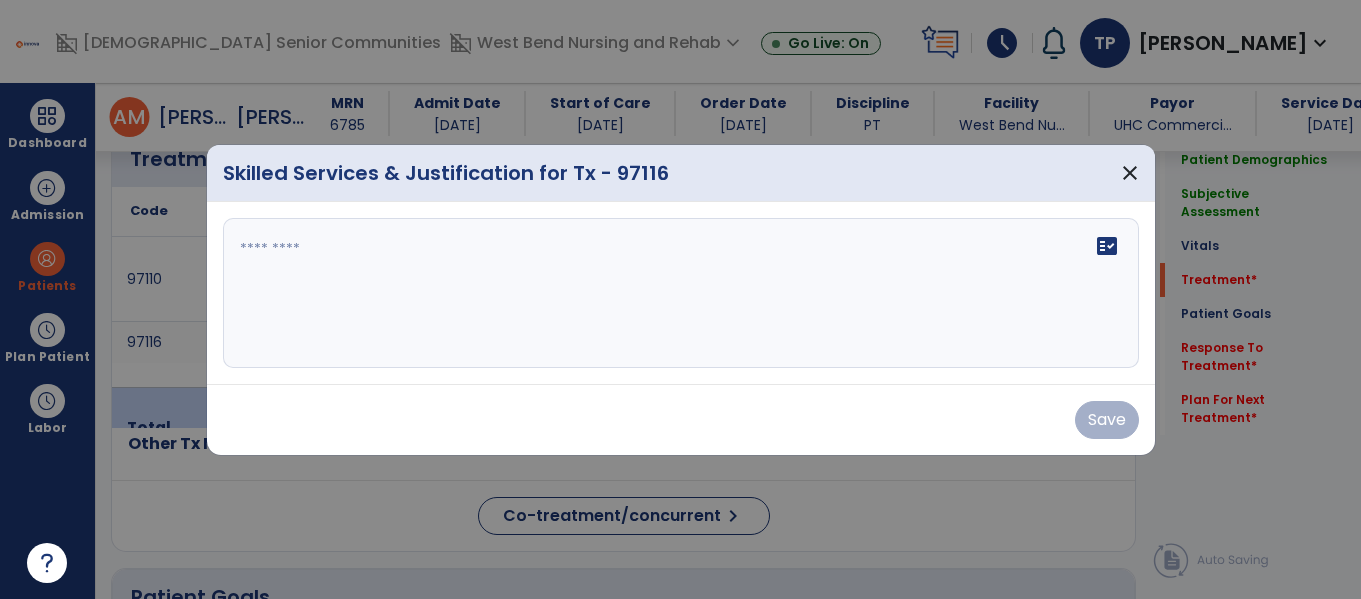 click at bounding box center [681, 293] 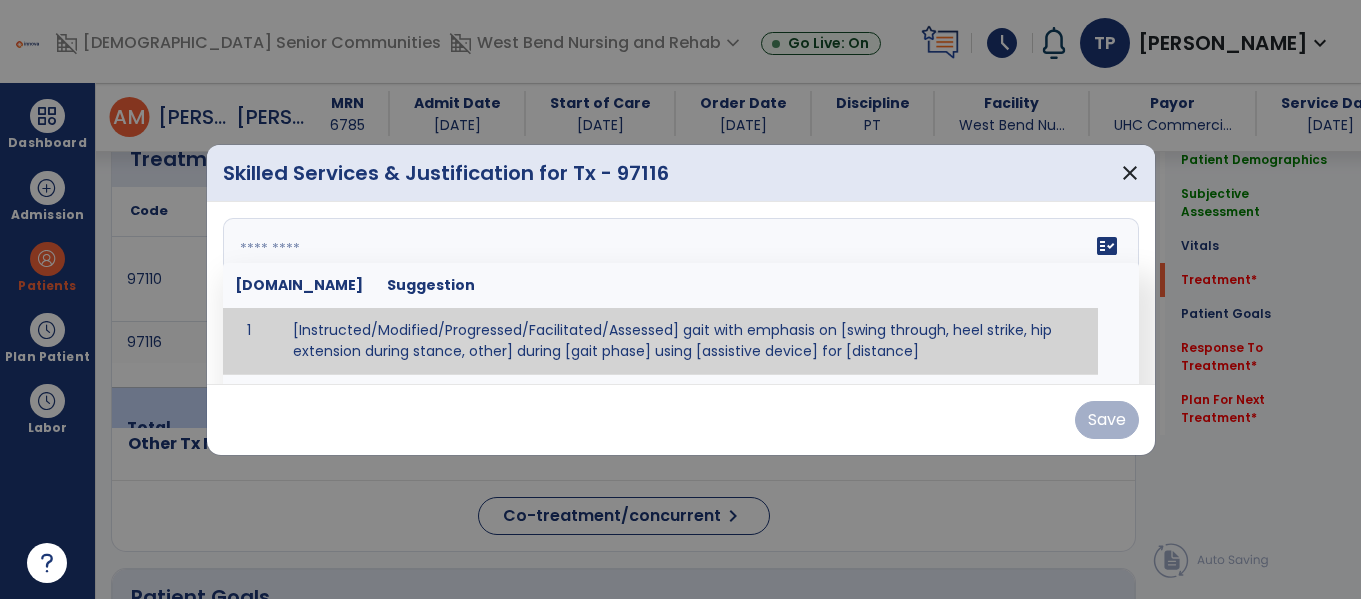 paste on "**********" 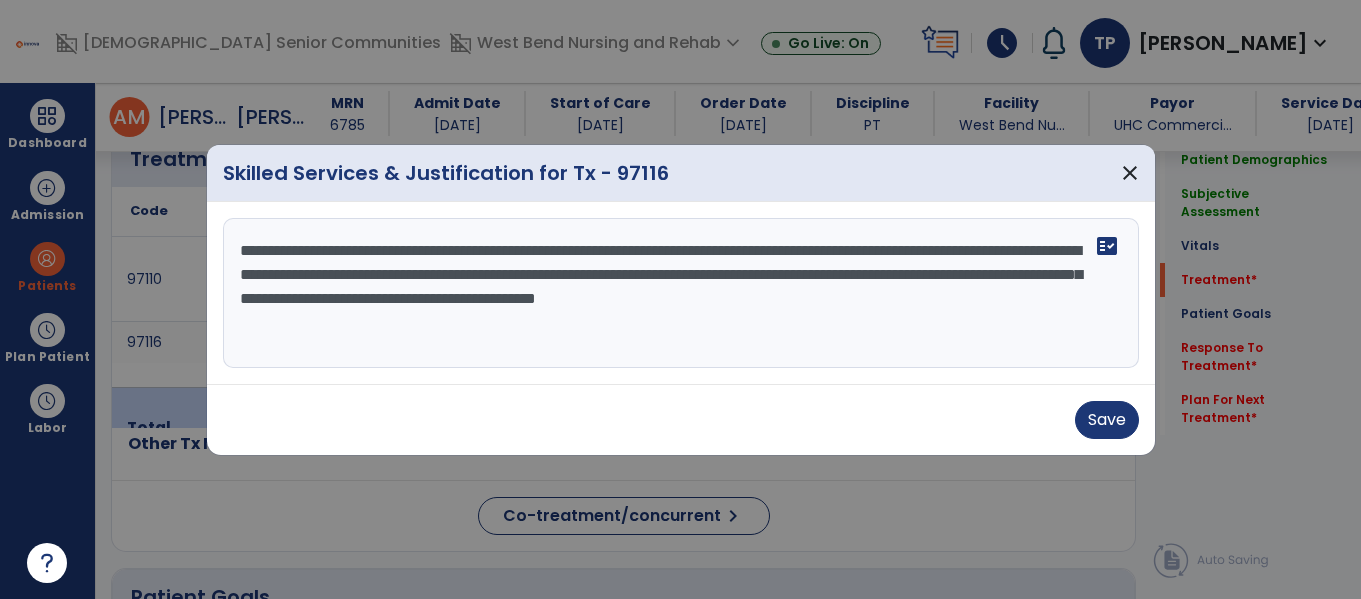 click at bounding box center [680, 299] 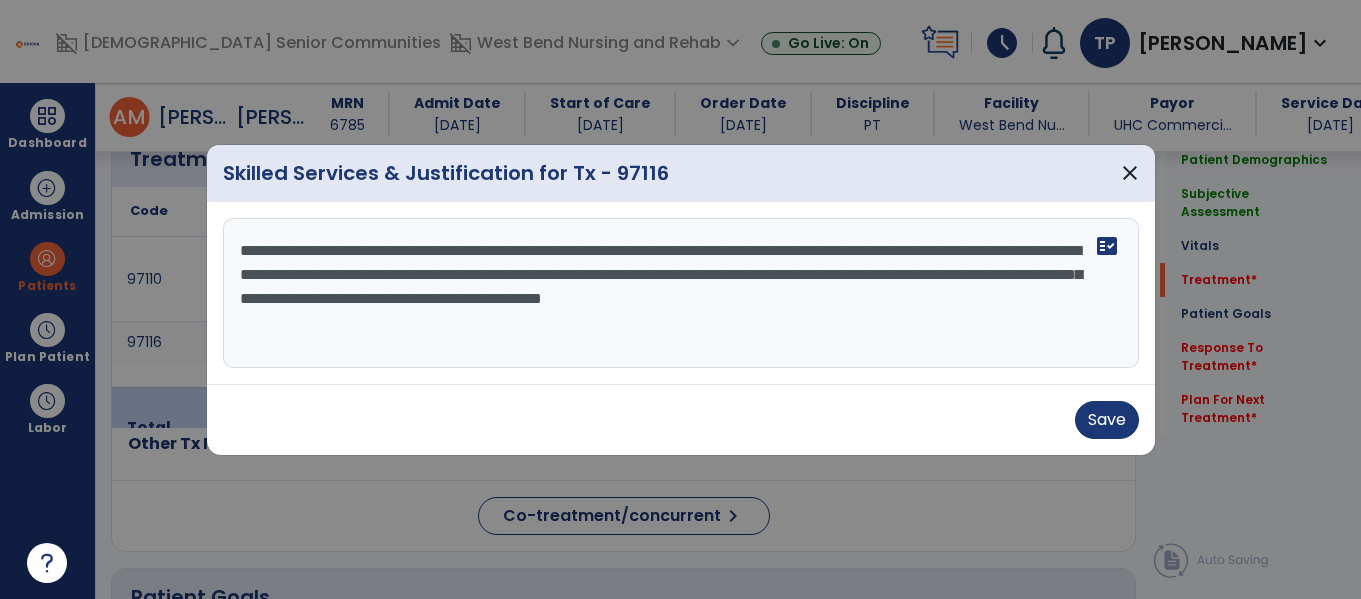 paste on "**********" 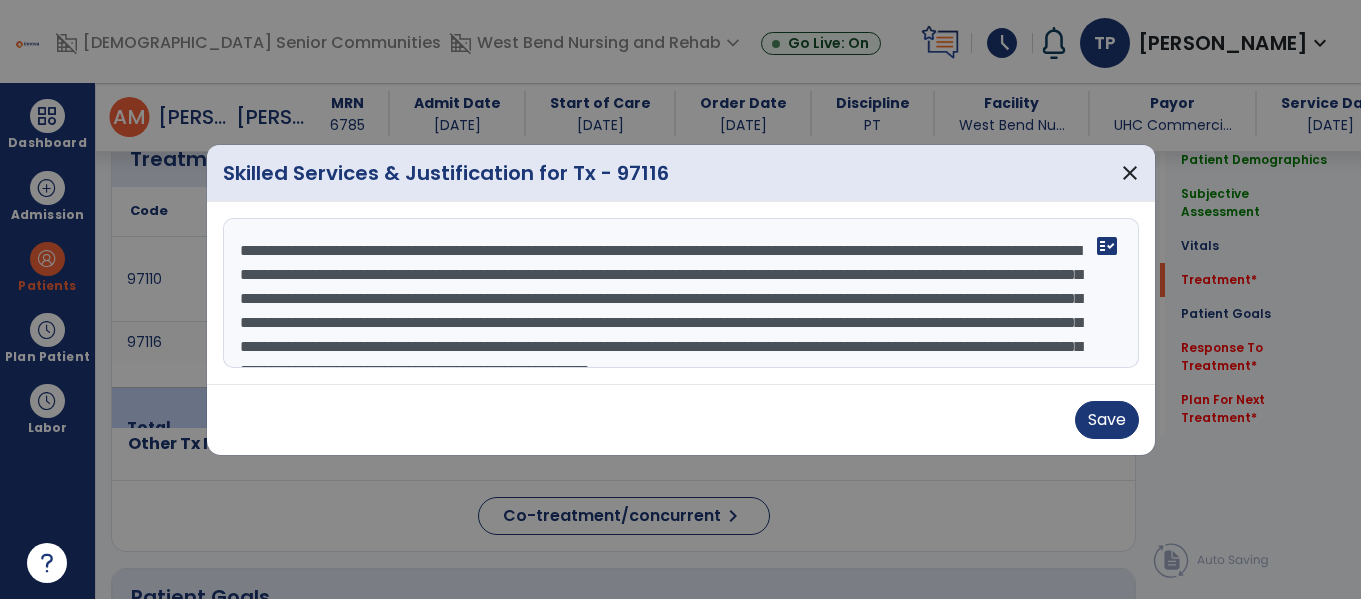 scroll, scrollTop: 64, scrollLeft: 0, axis: vertical 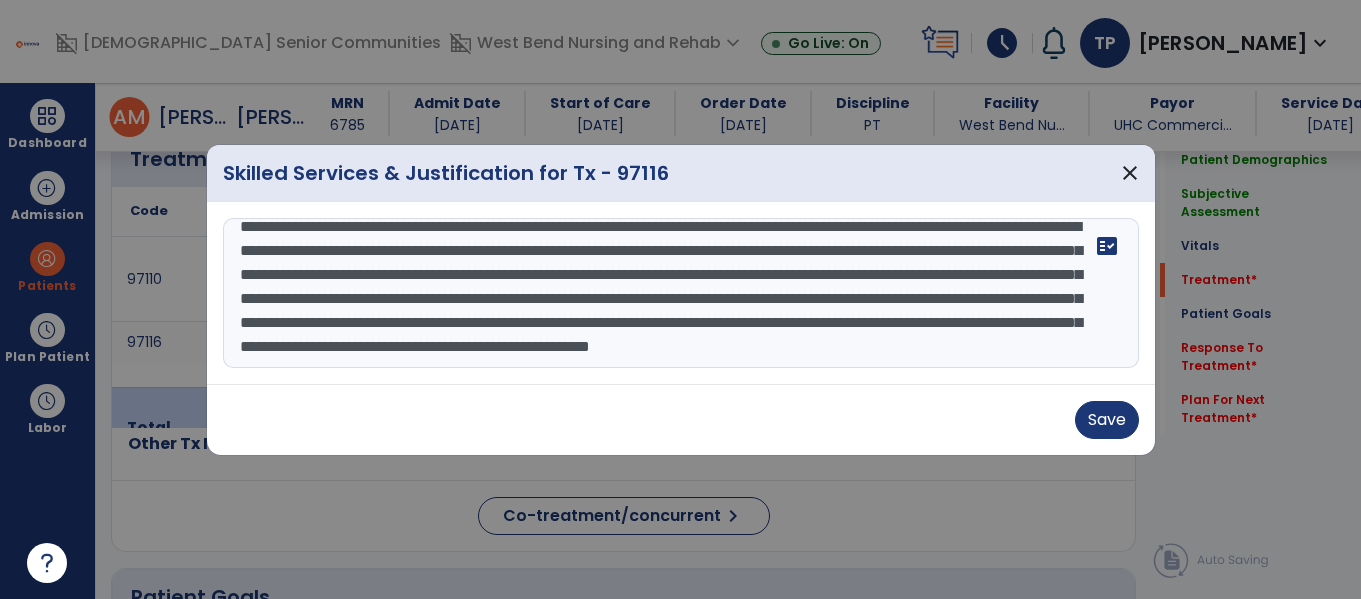 drag, startPoint x: 450, startPoint y: 255, endPoint x: 488, endPoint y: 258, distance: 38.118237 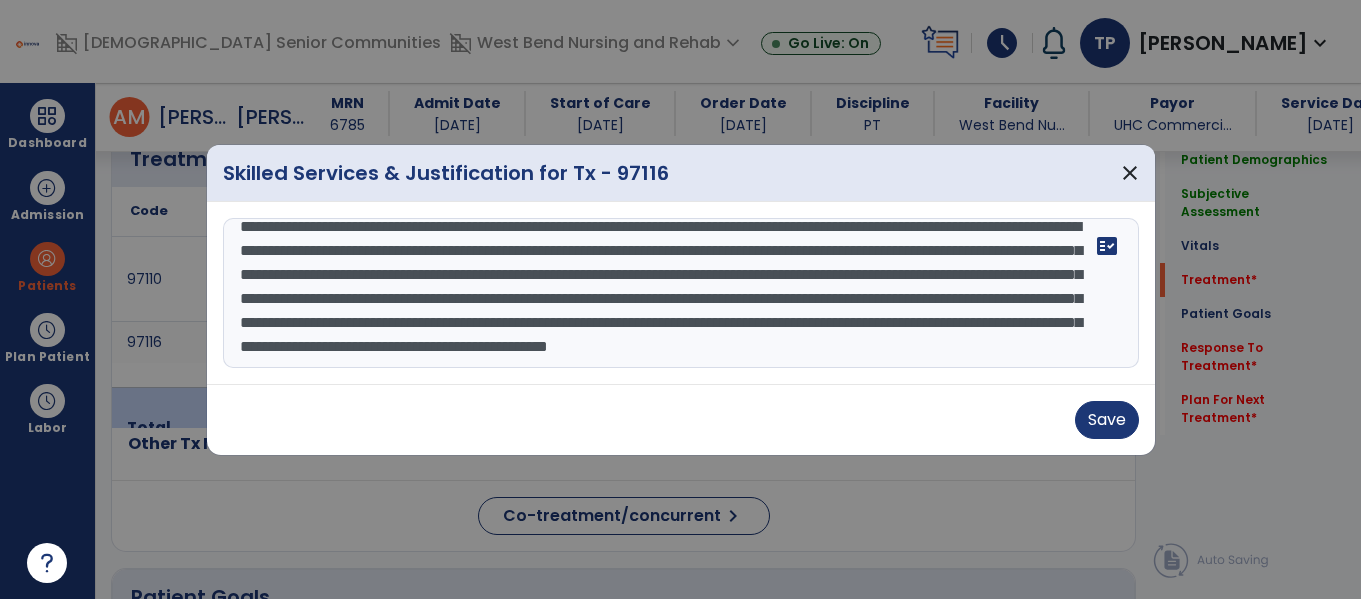 scroll, scrollTop: 54, scrollLeft: 0, axis: vertical 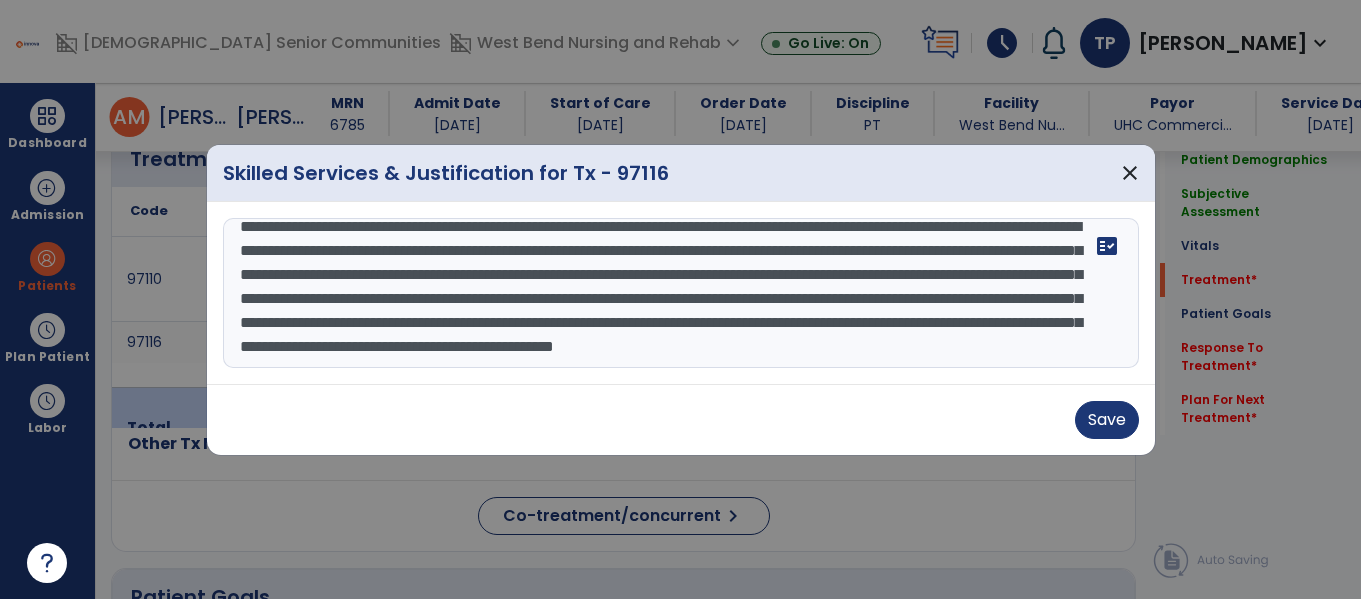 drag, startPoint x: 848, startPoint y: 266, endPoint x: 1069, endPoint y: 274, distance: 221.14474 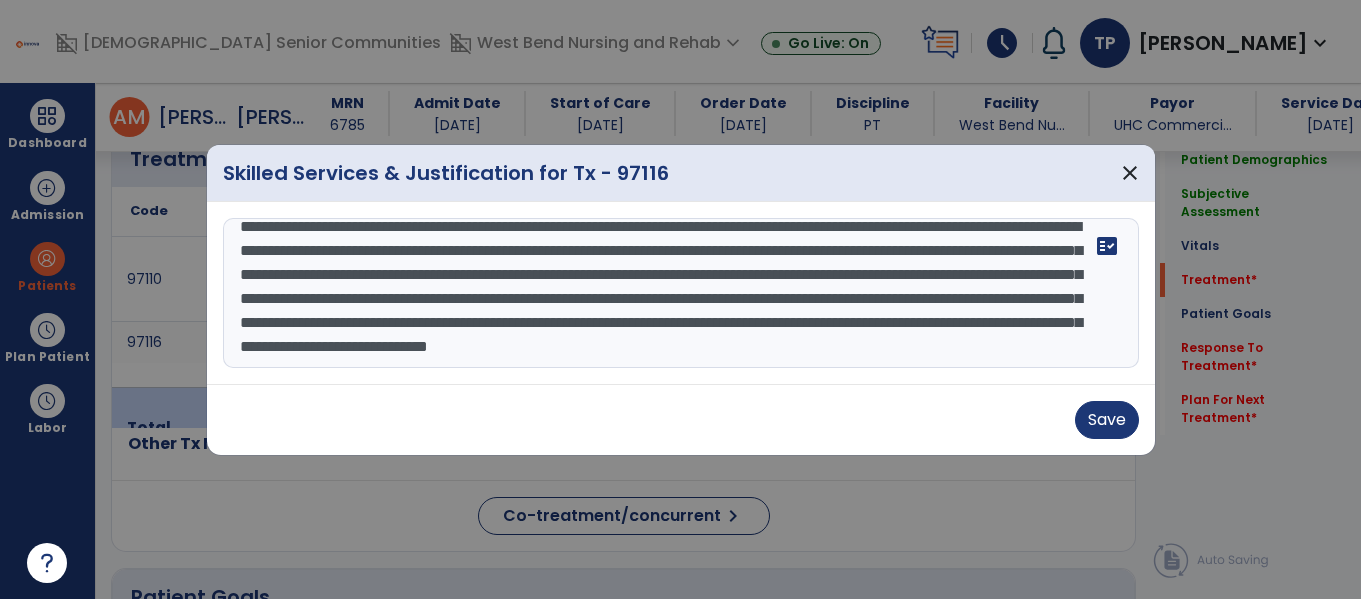 scroll, scrollTop: 23, scrollLeft: 0, axis: vertical 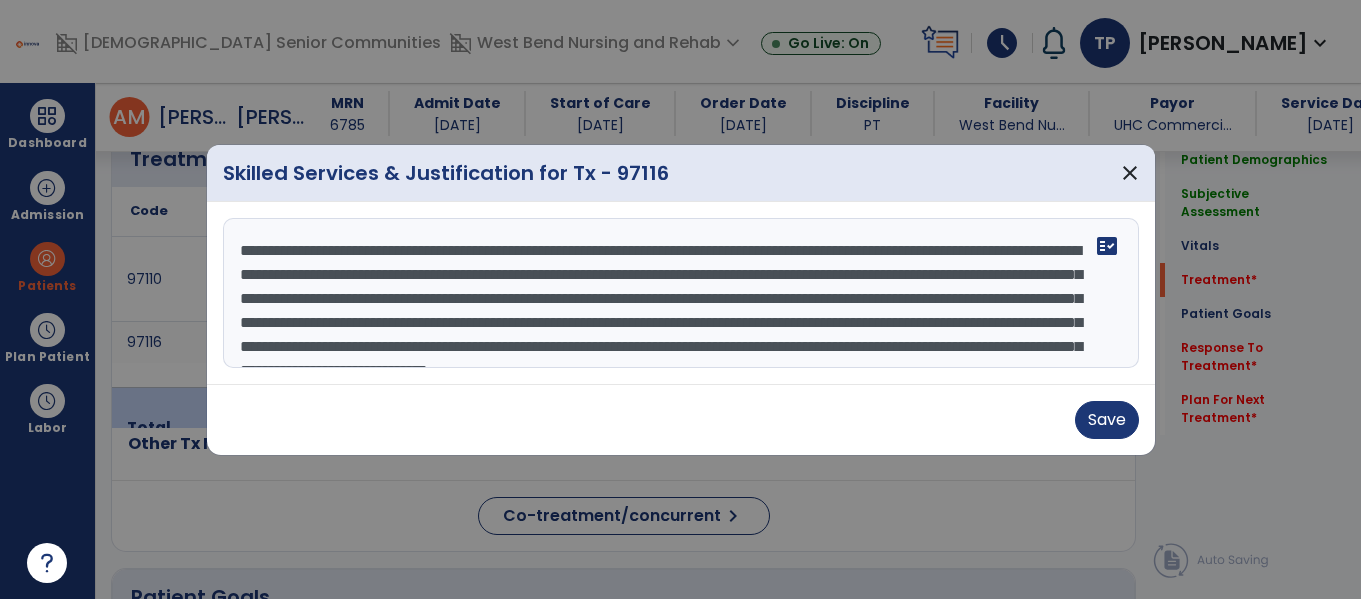 drag, startPoint x: 583, startPoint y: 242, endPoint x: 775, endPoint y: 230, distance: 192.37463 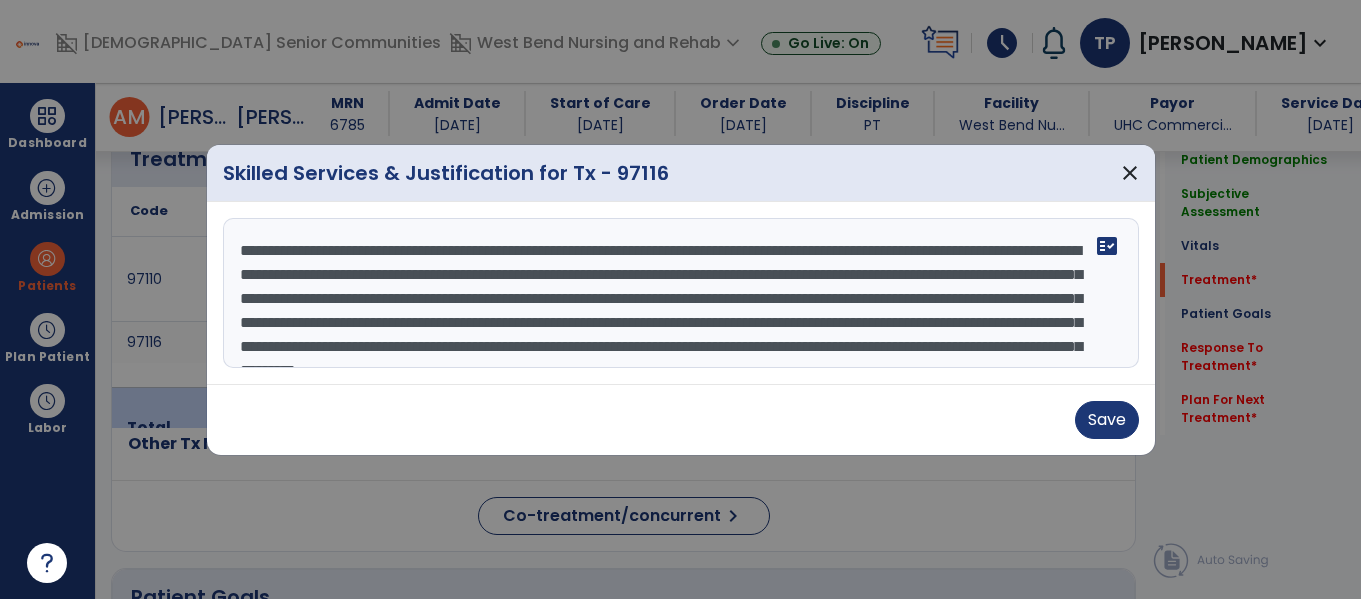 drag, startPoint x: 419, startPoint y: 271, endPoint x: 635, endPoint y: 271, distance: 216 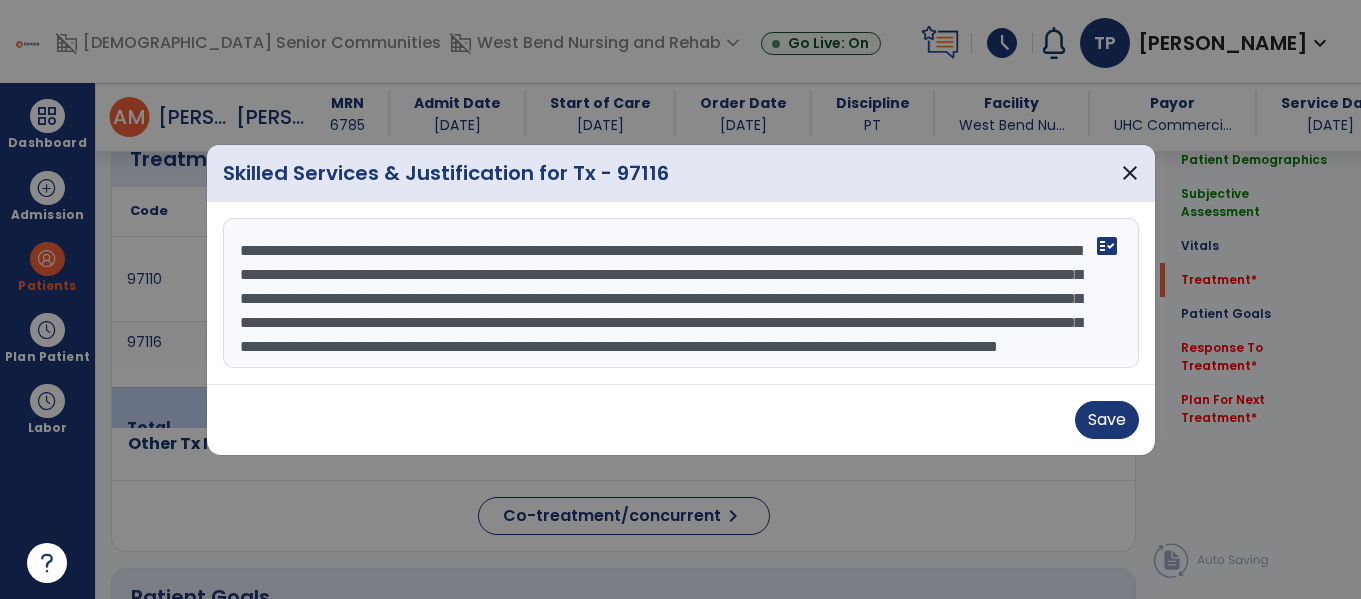 click on "**********" at bounding box center [681, 293] 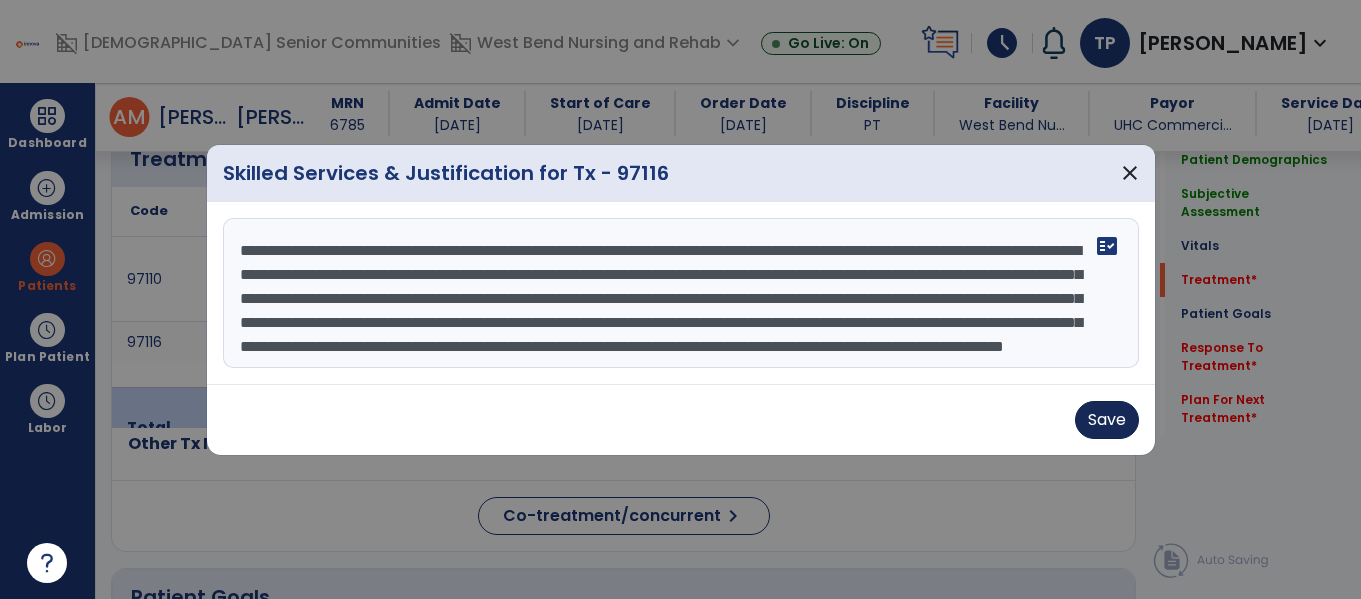 type on "**********" 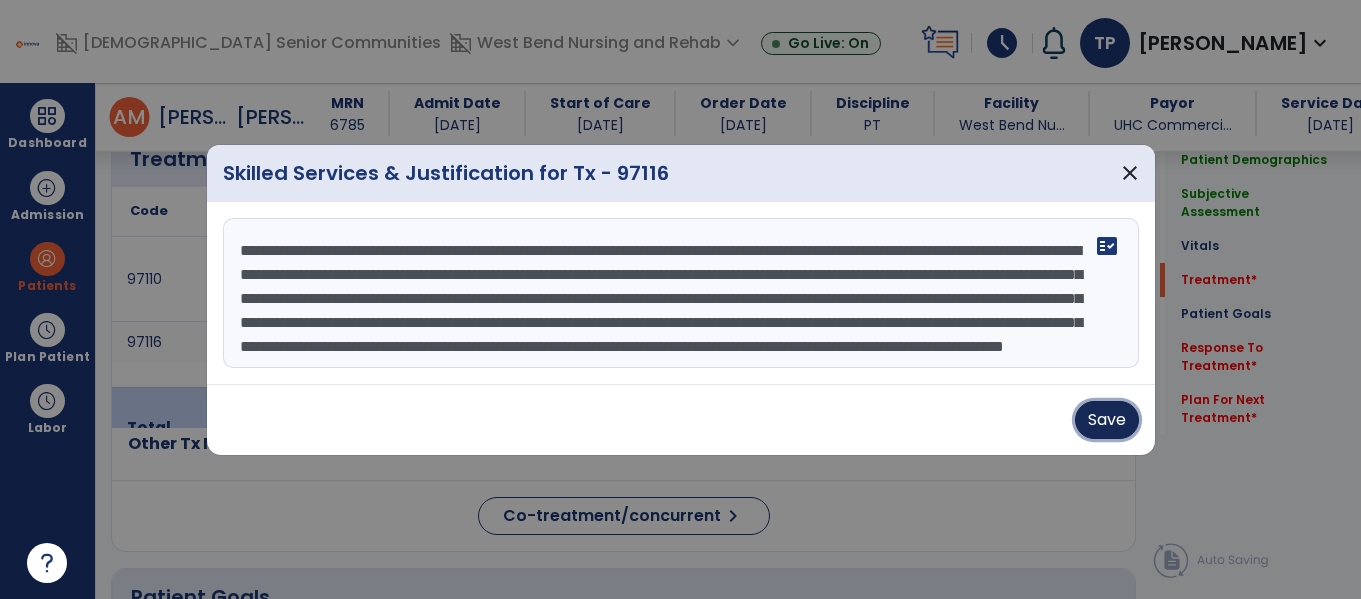 click on "Save" at bounding box center [1107, 420] 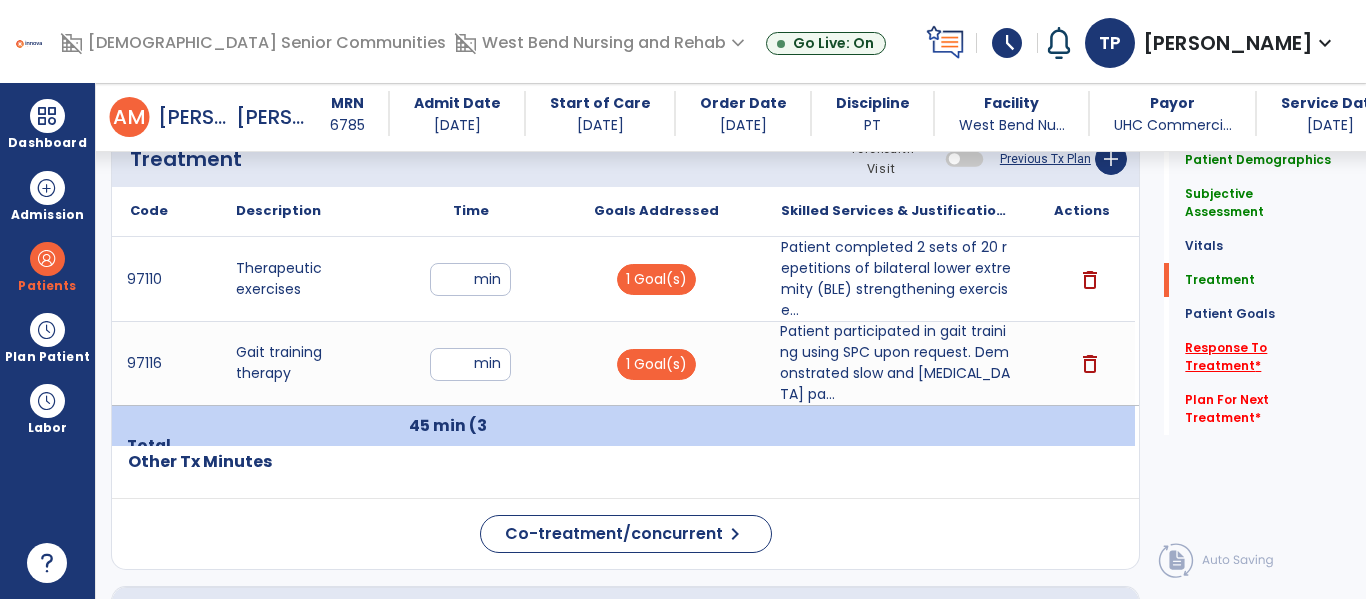 click on "Response To Treatment   *" 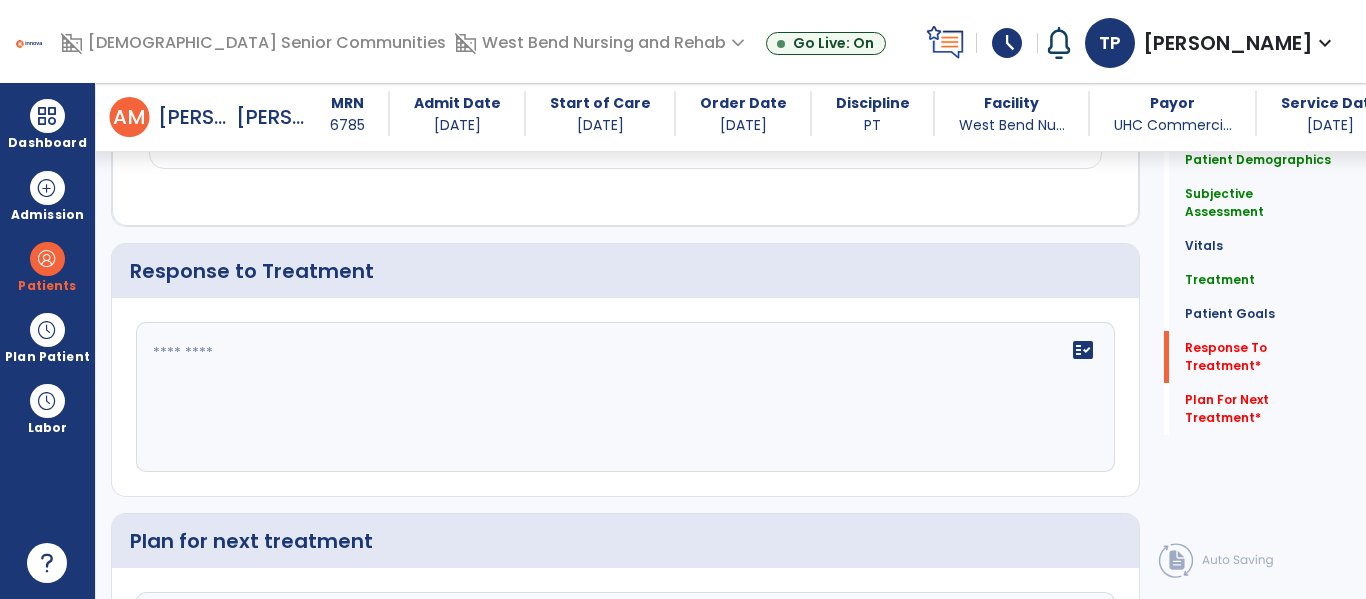 scroll, scrollTop: 3117, scrollLeft: 0, axis: vertical 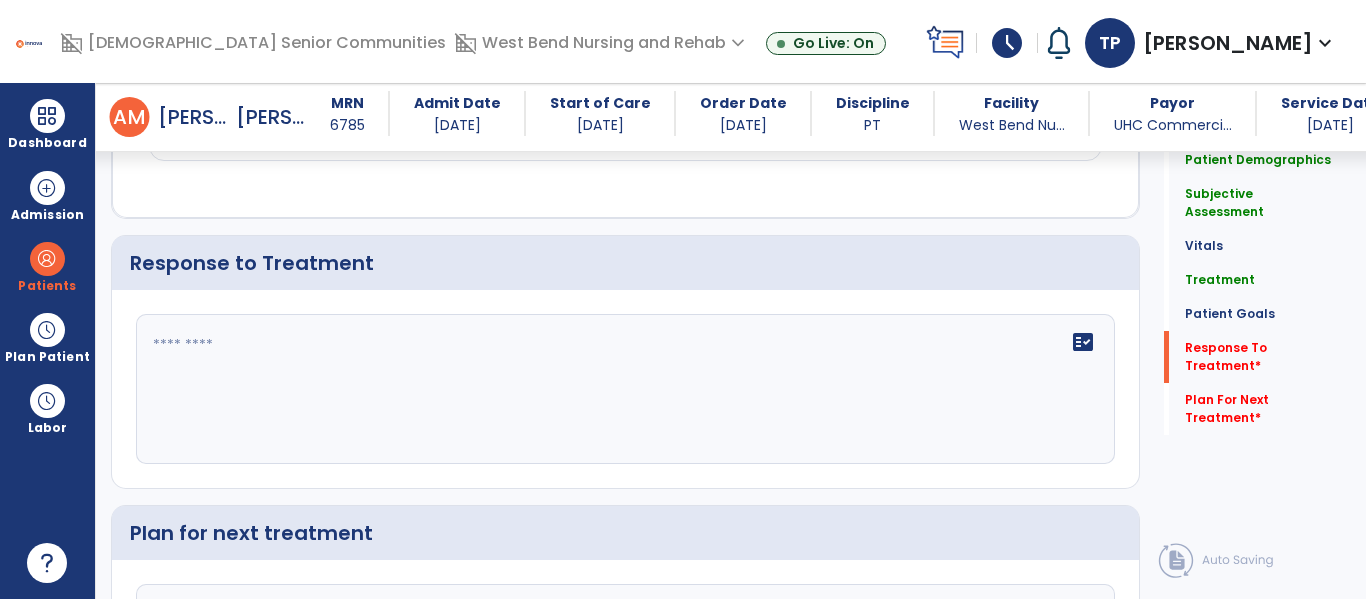 click 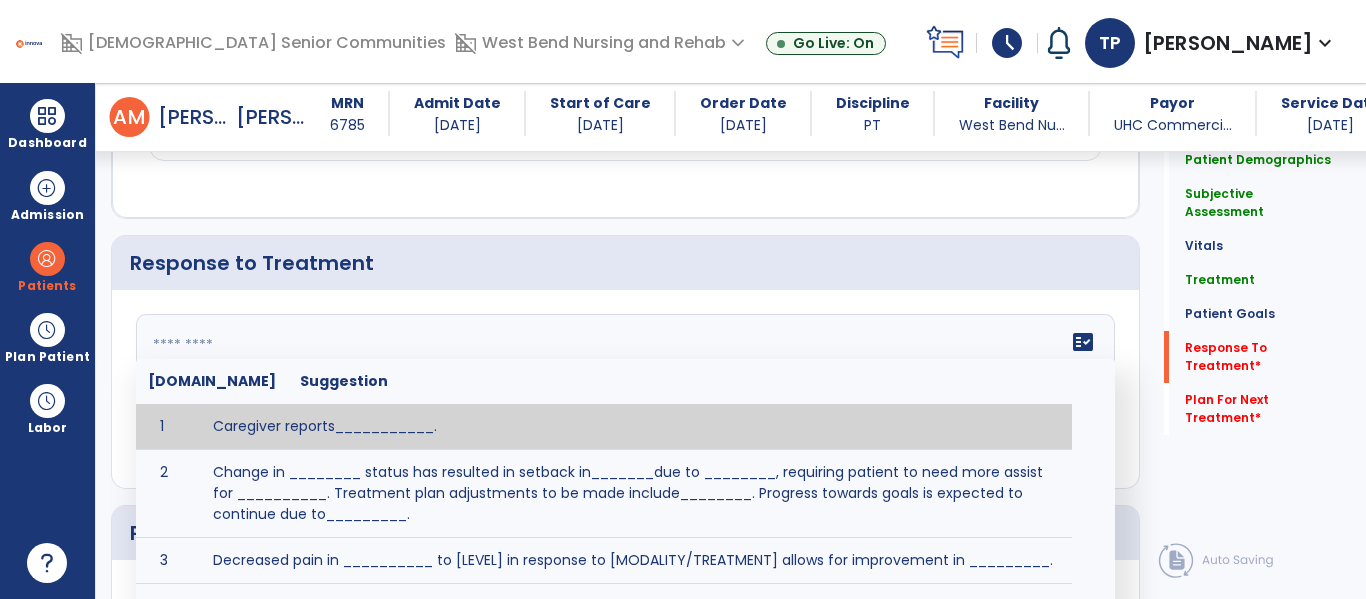 click 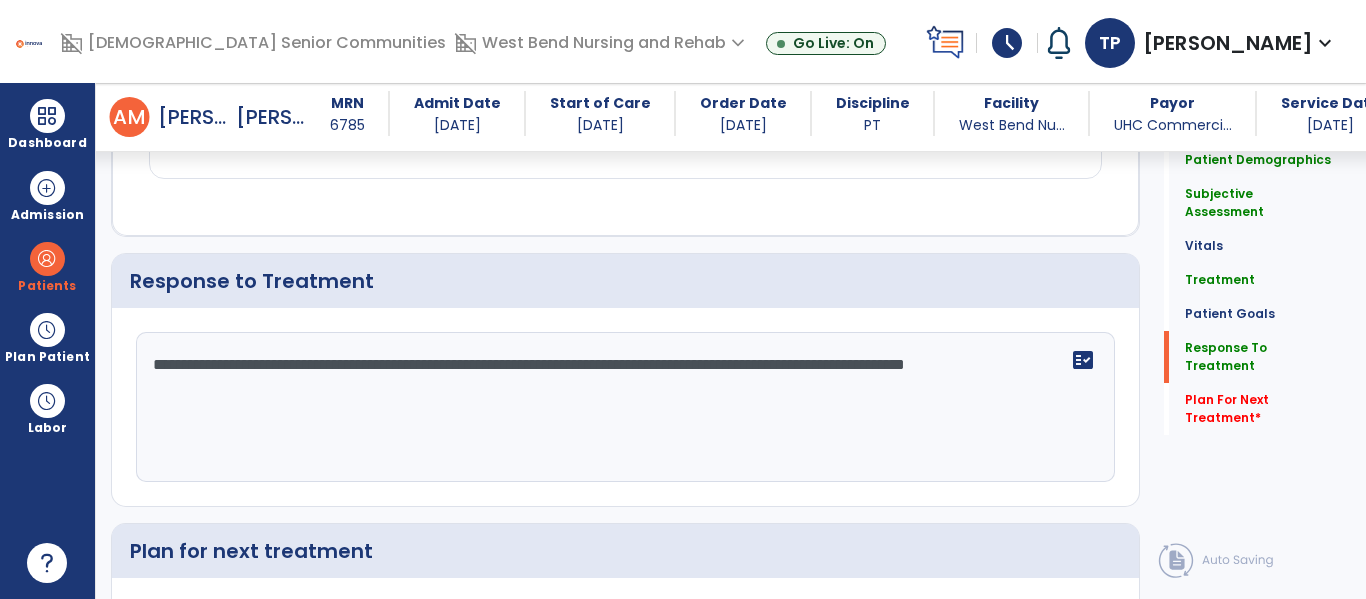 scroll, scrollTop: 3117, scrollLeft: 0, axis: vertical 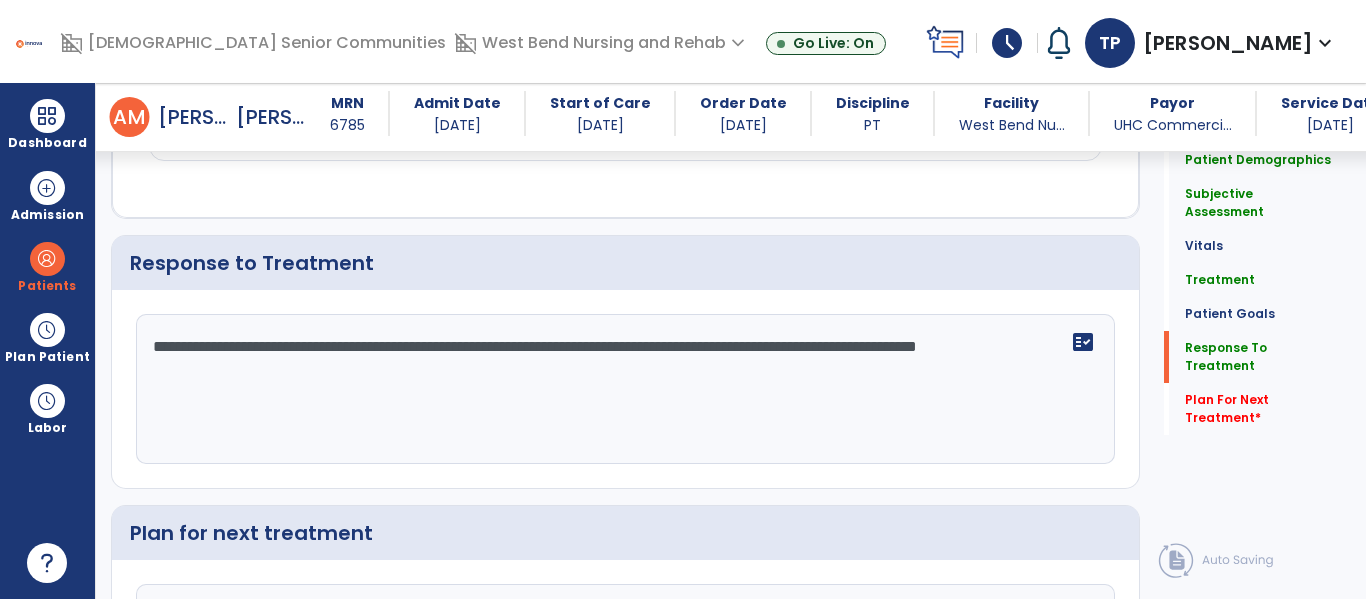drag, startPoint x: 146, startPoint y: 324, endPoint x: 235, endPoint y: 331, distance: 89.27486 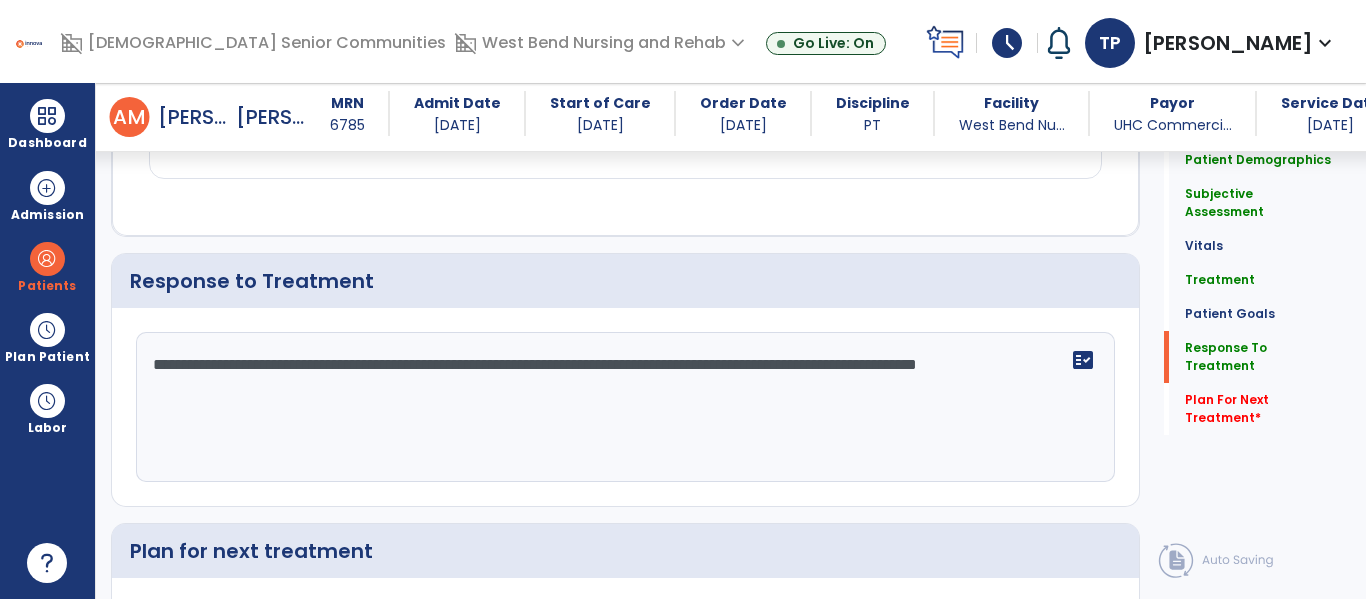 scroll, scrollTop: 3117, scrollLeft: 0, axis: vertical 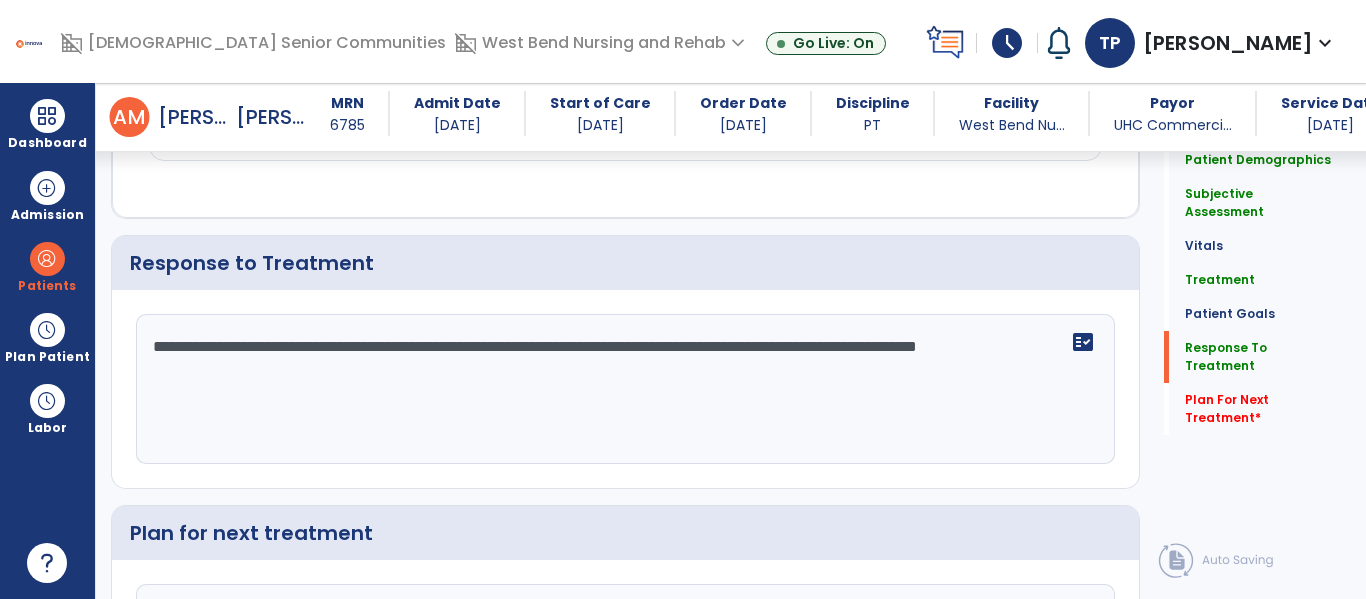 click 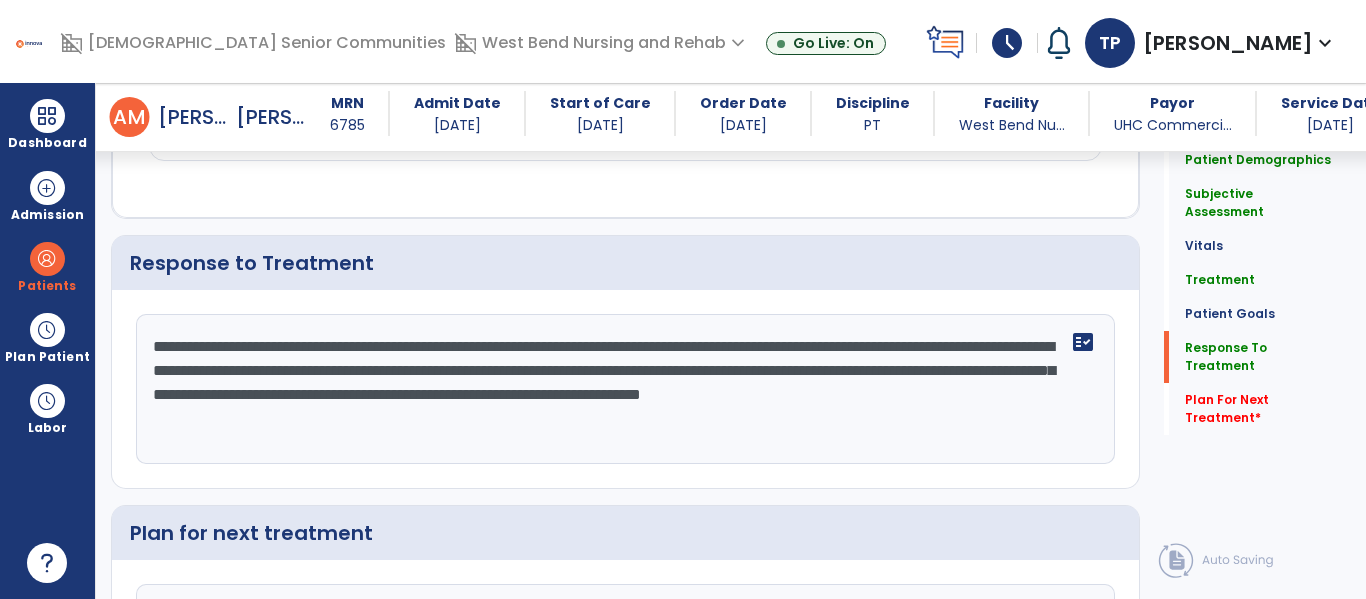 drag, startPoint x: 777, startPoint y: 348, endPoint x: 995, endPoint y: 350, distance: 218.00917 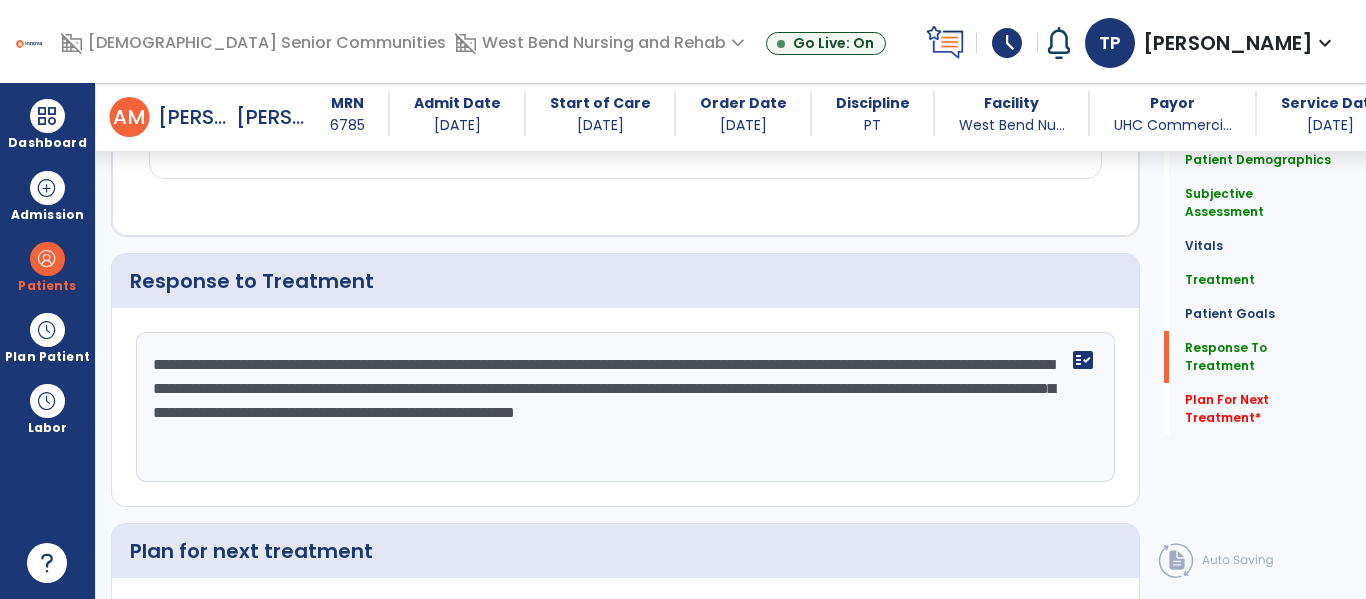 scroll, scrollTop: 3117, scrollLeft: 0, axis: vertical 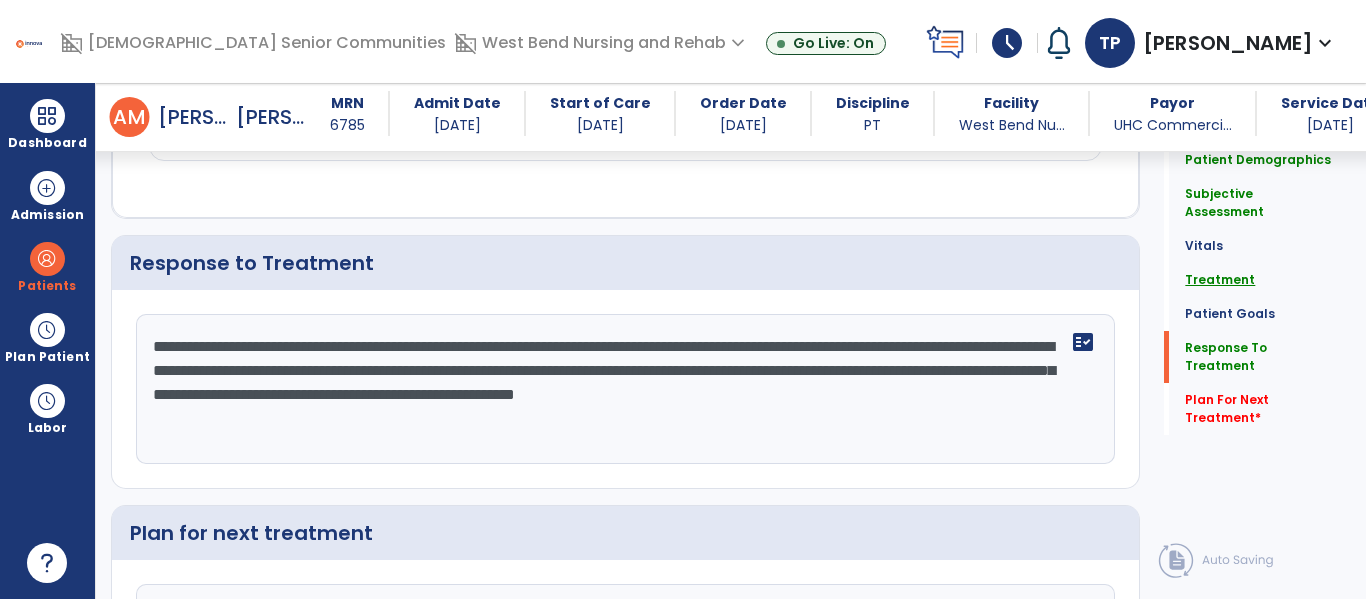 type on "**********" 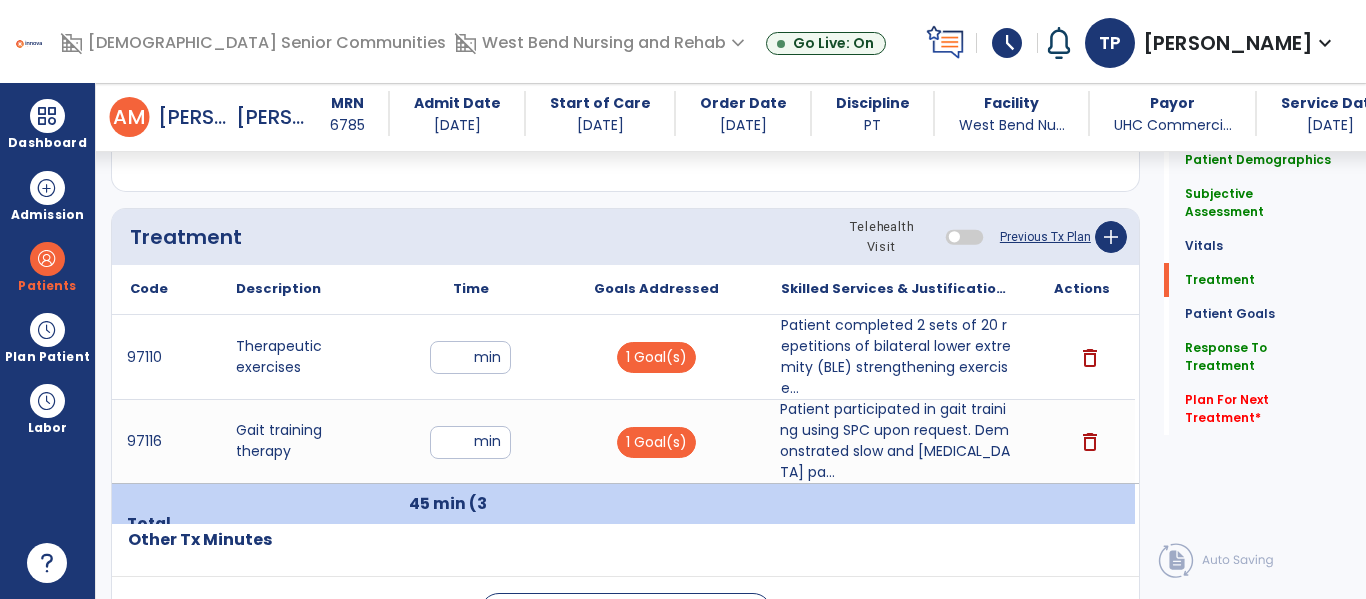 click on "Previous Tx Plan" 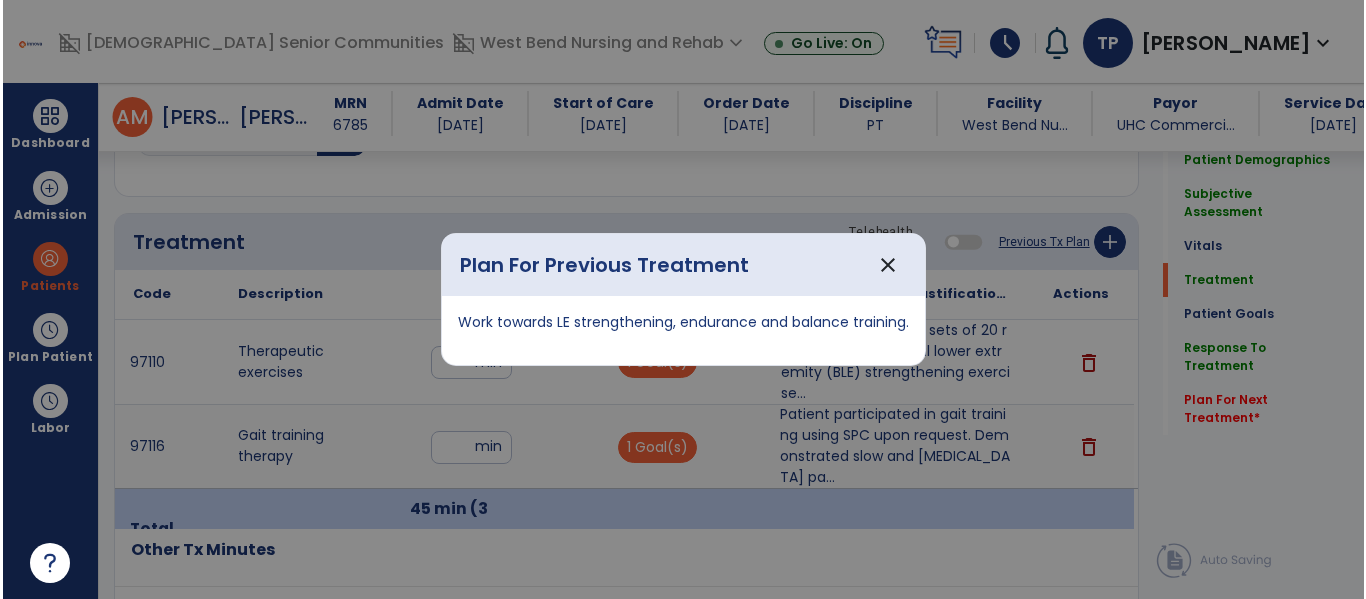 scroll, scrollTop: 1201, scrollLeft: 0, axis: vertical 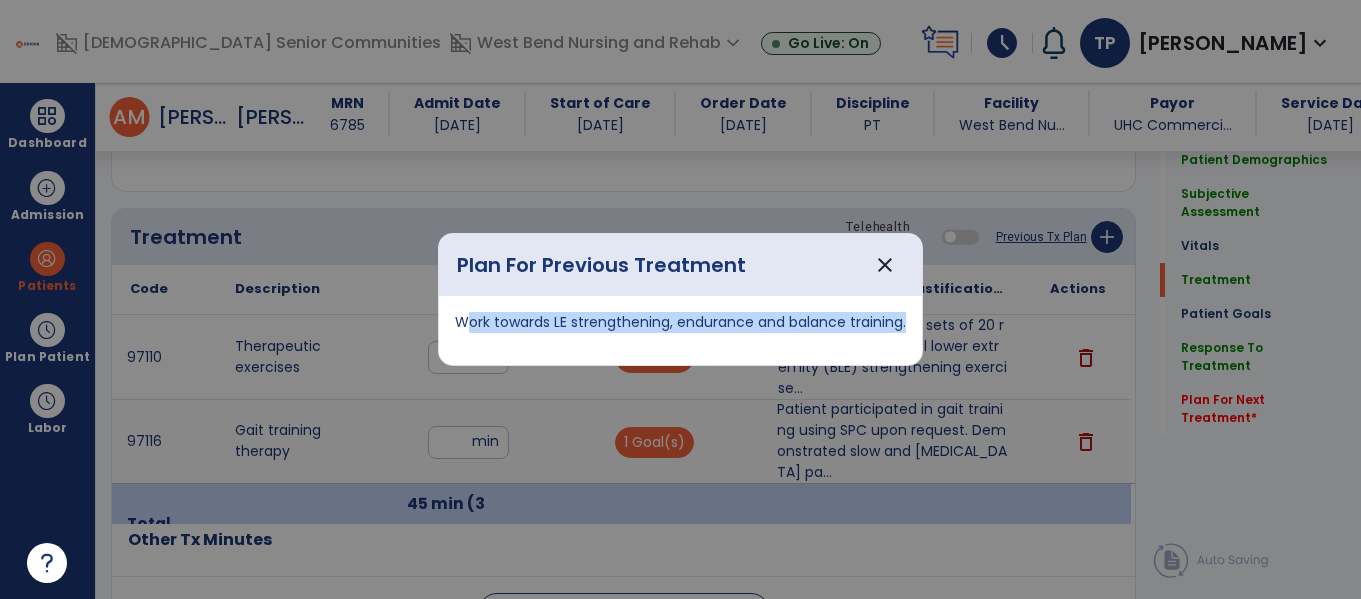 drag, startPoint x: 458, startPoint y: 320, endPoint x: 903, endPoint y: 328, distance: 445.0719 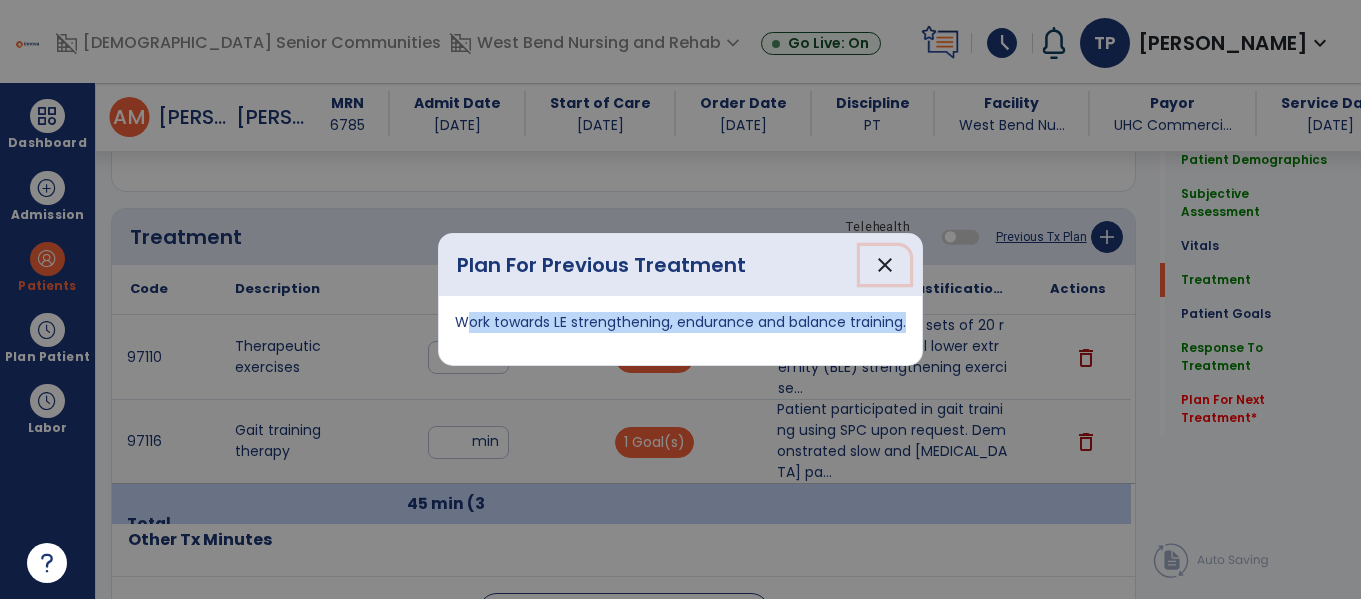 click on "close" at bounding box center (885, 265) 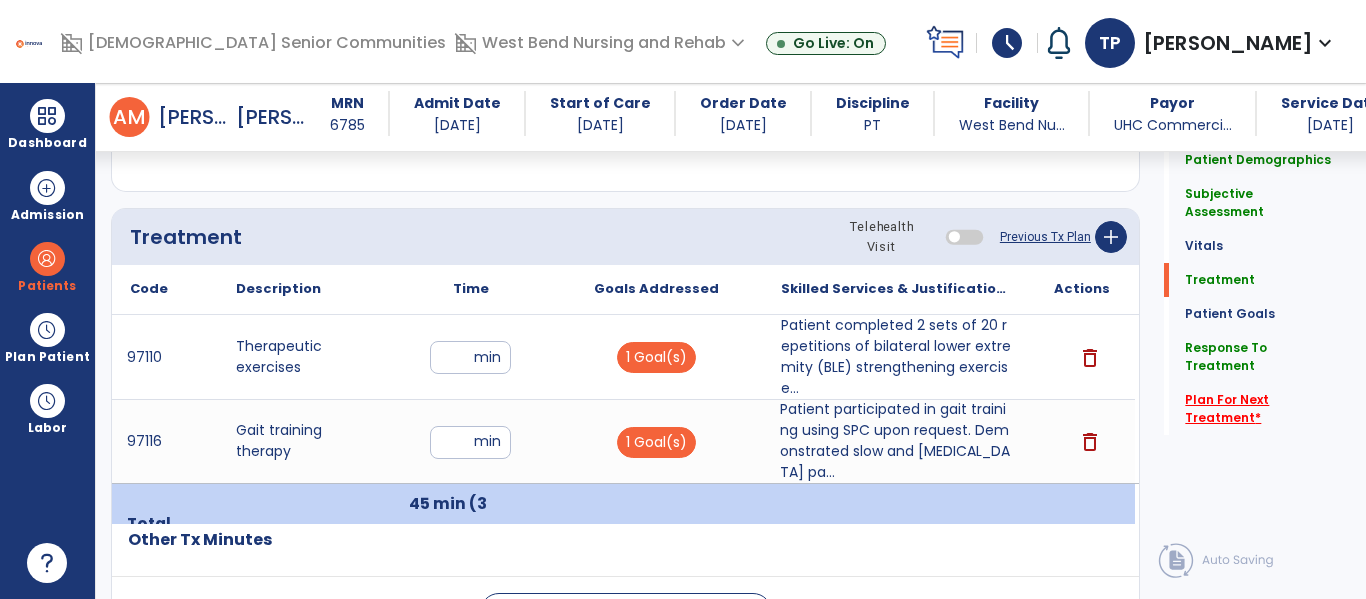 click on "Plan For Next Treatment   *" 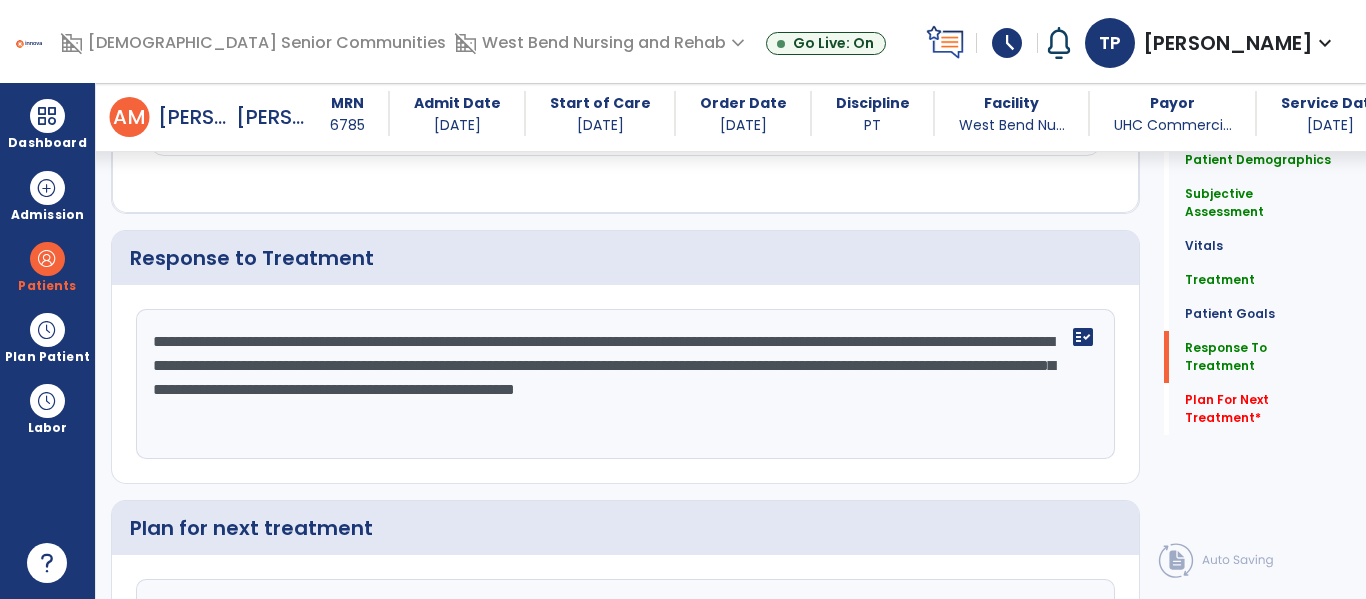 scroll, scrollTop: 3322, scrollLeft: 0, axis: vertical 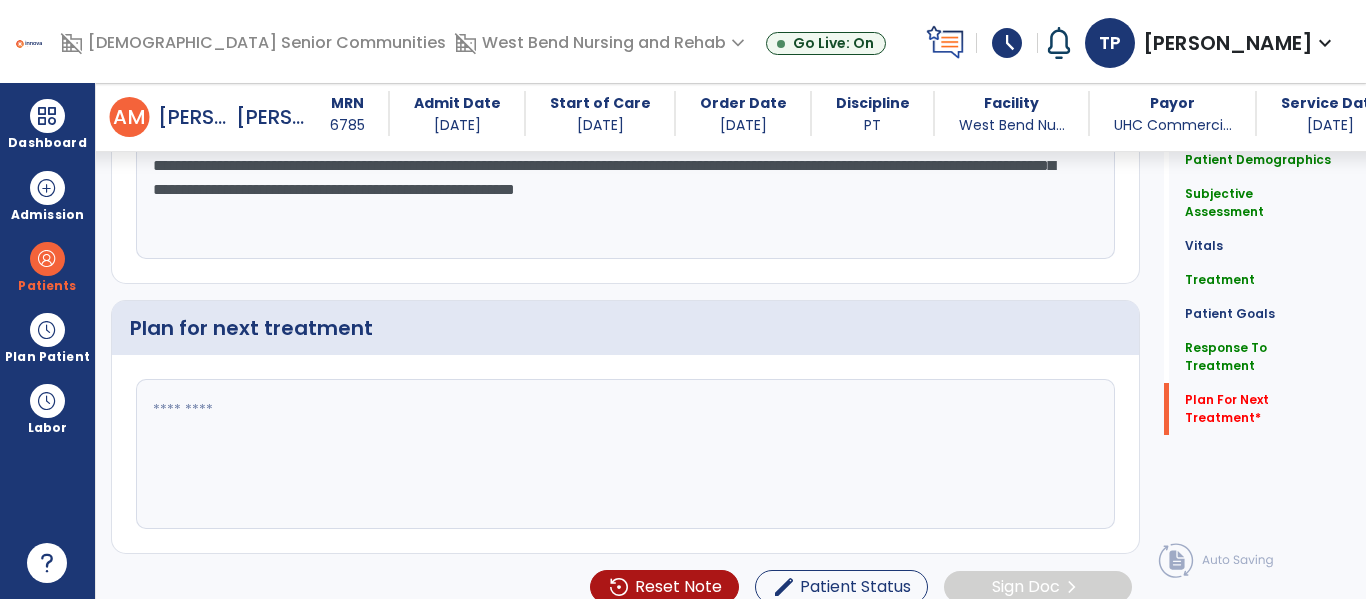 click 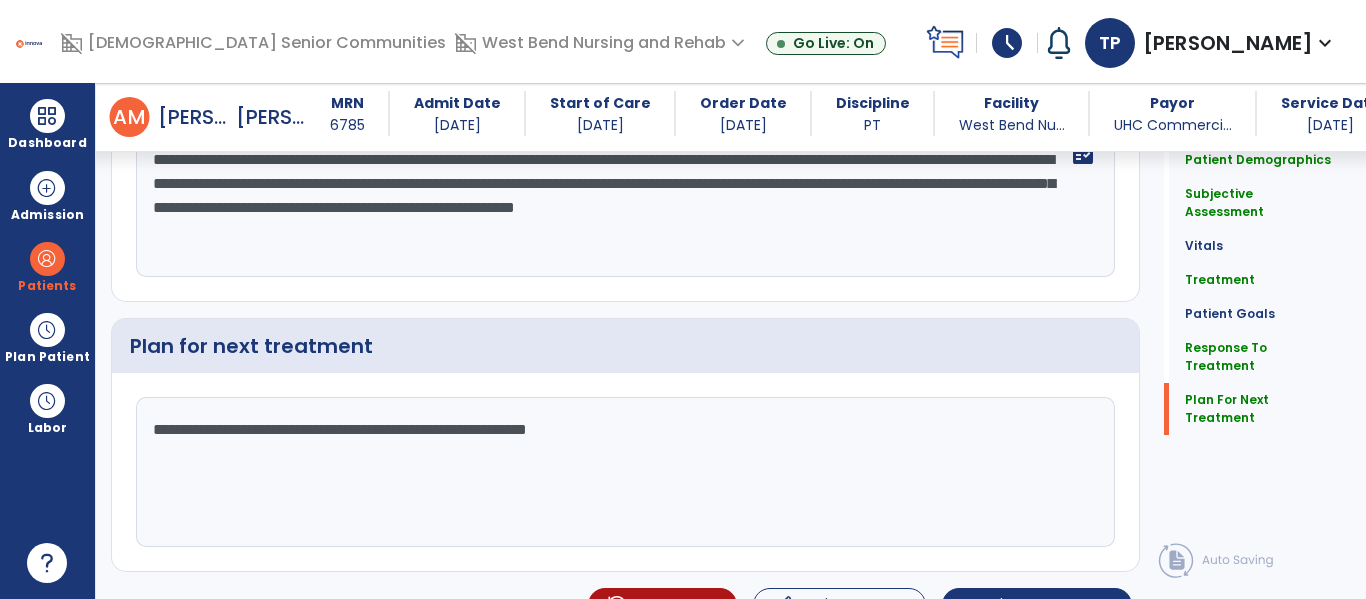 scroll, scrollTop: 3322, scrollLeft: 0, axis: vertical 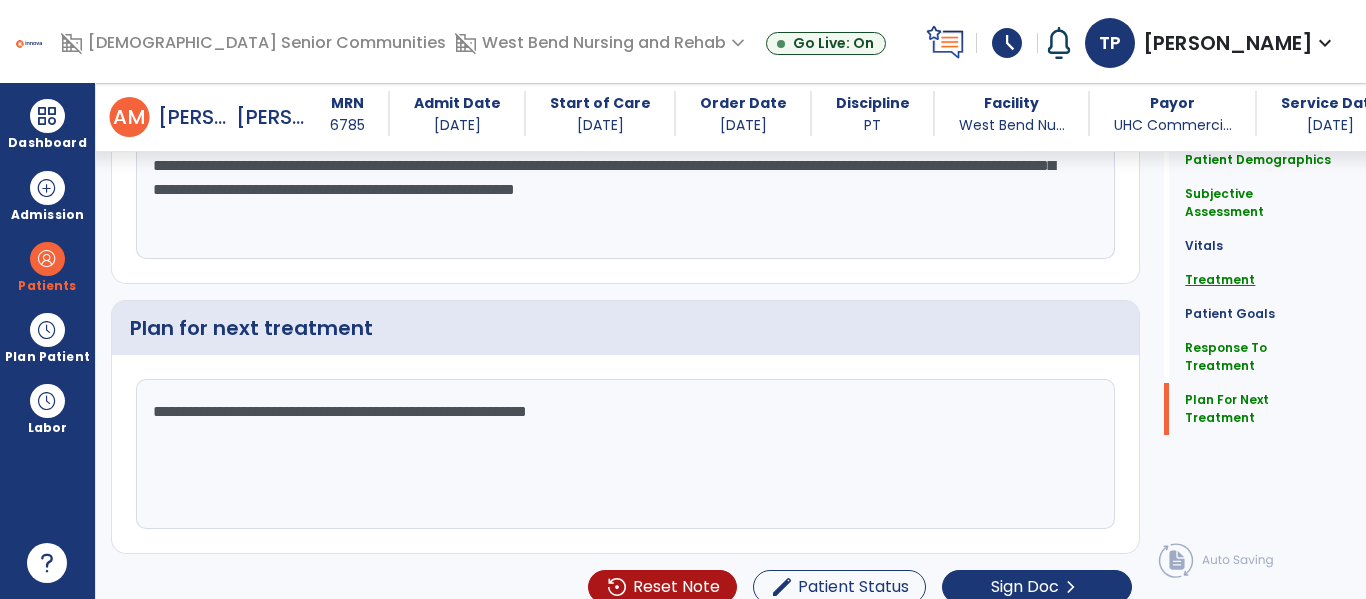type on "**********" 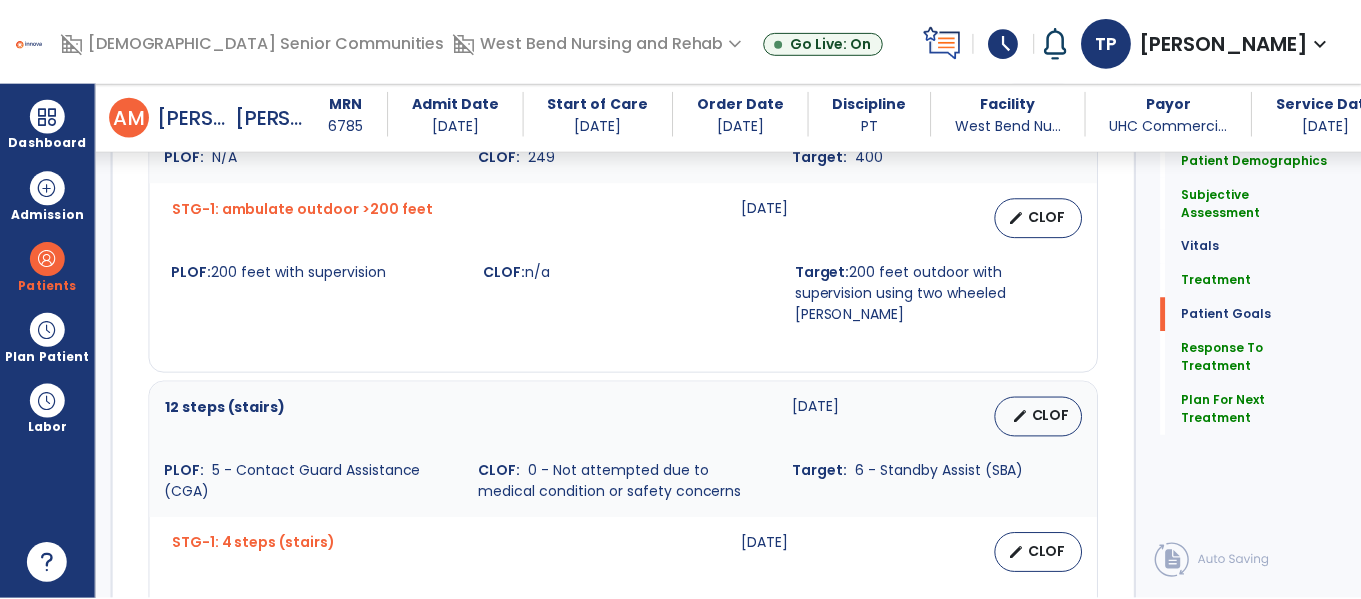 scroll, scrollTop: 1288, scrollLeft: 0, axis: vertical 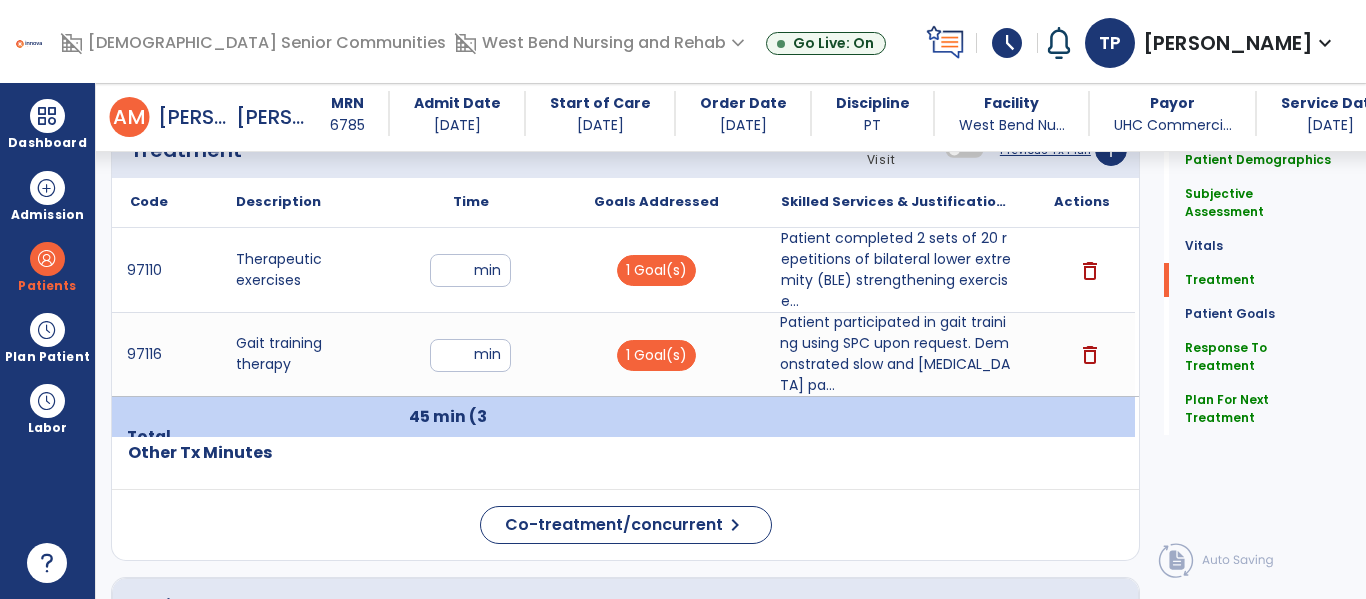 click on "Treatment Telehealth Visit  Previous Tx Plan   add
Code
Description
Time" 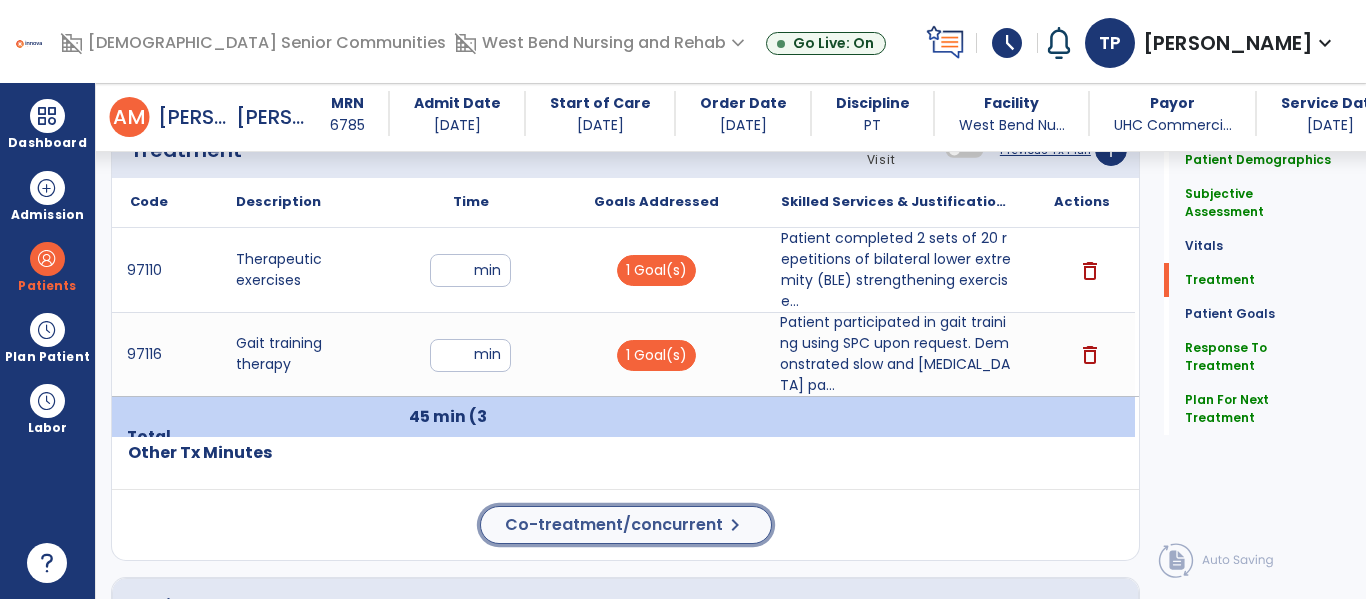 click on "Co-treatment/concurrent" 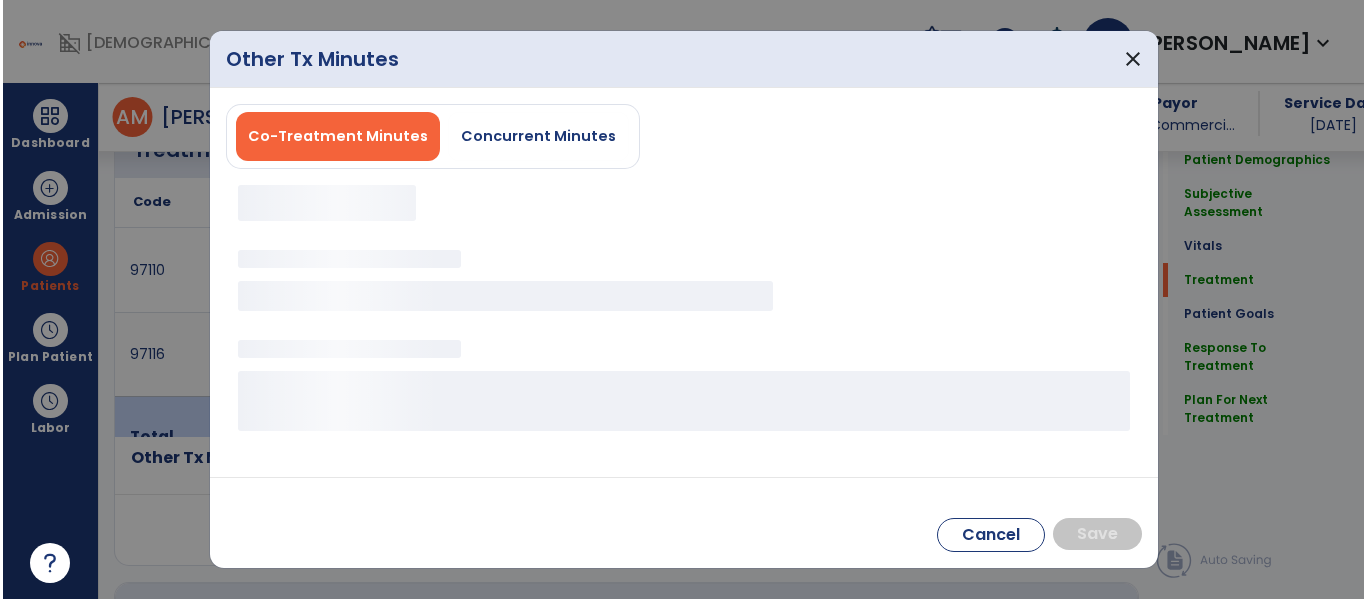 scroll, scrollTop: 1288, scrollLeft: 0, axis: vertical 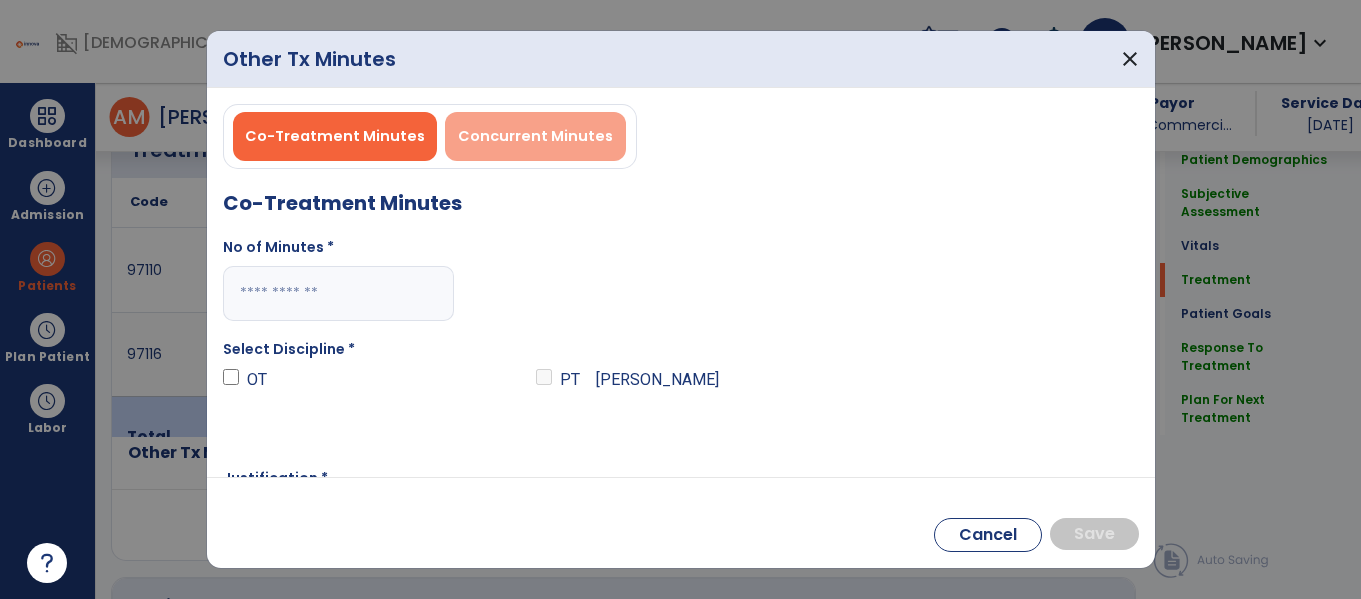 click on "Concurrent Minutes" at bounding box center (535, 136) 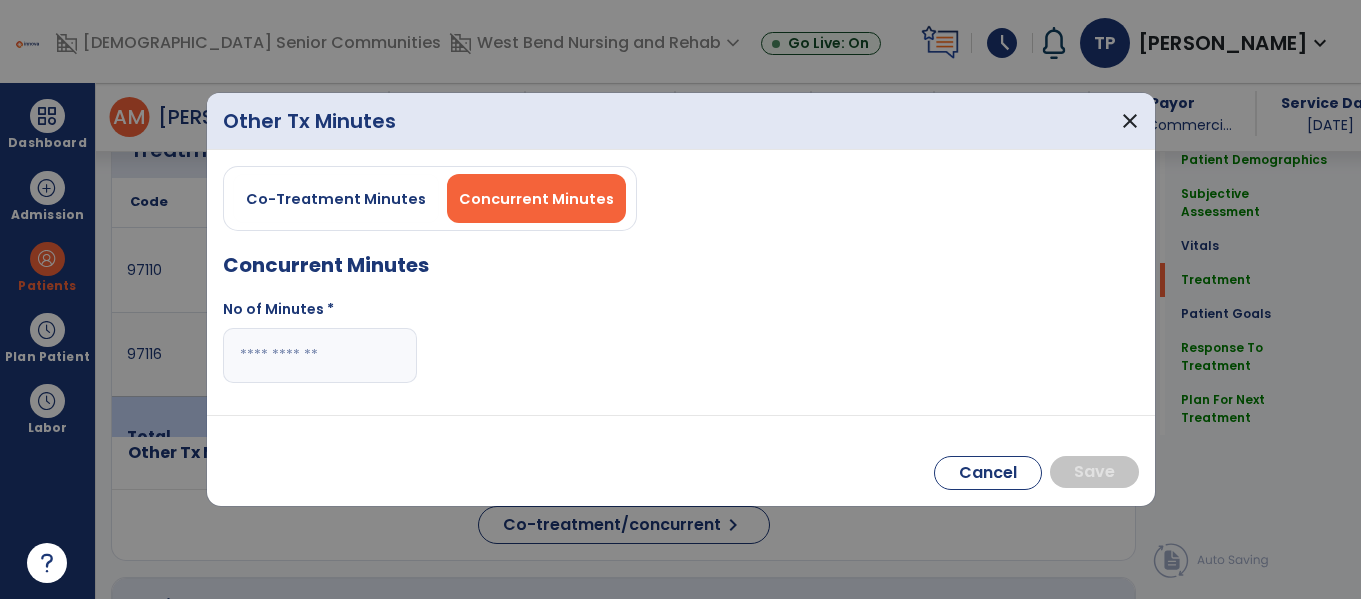click at bounding box center [320, 355] 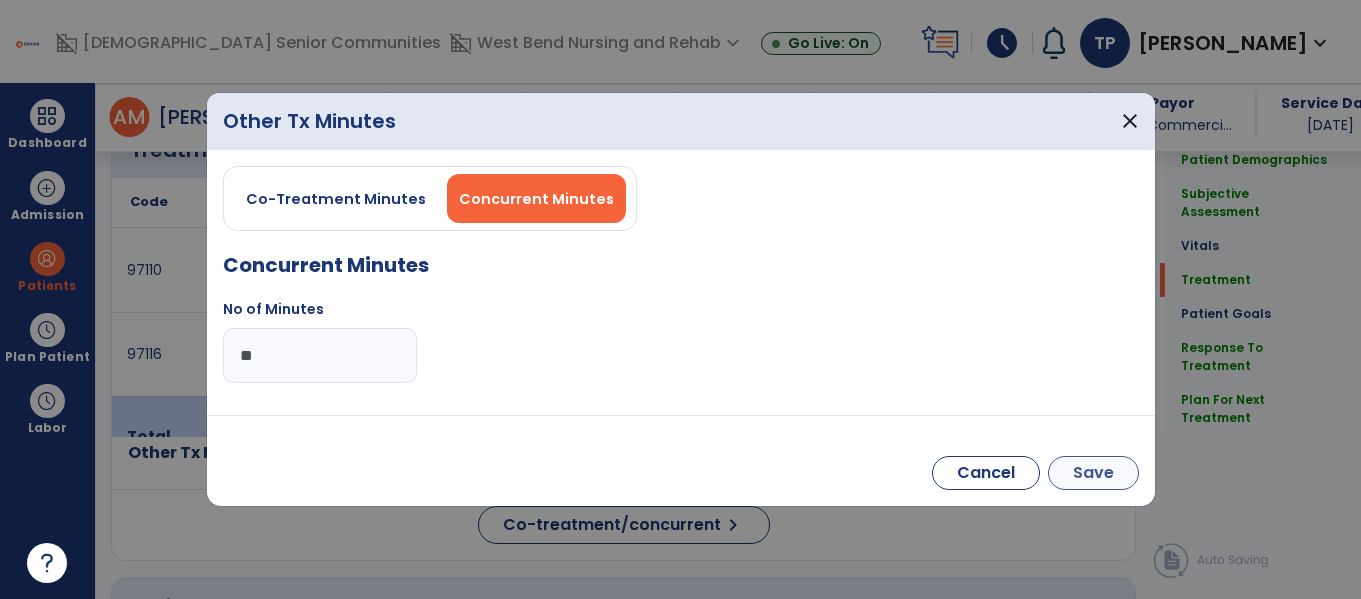 type on "**" 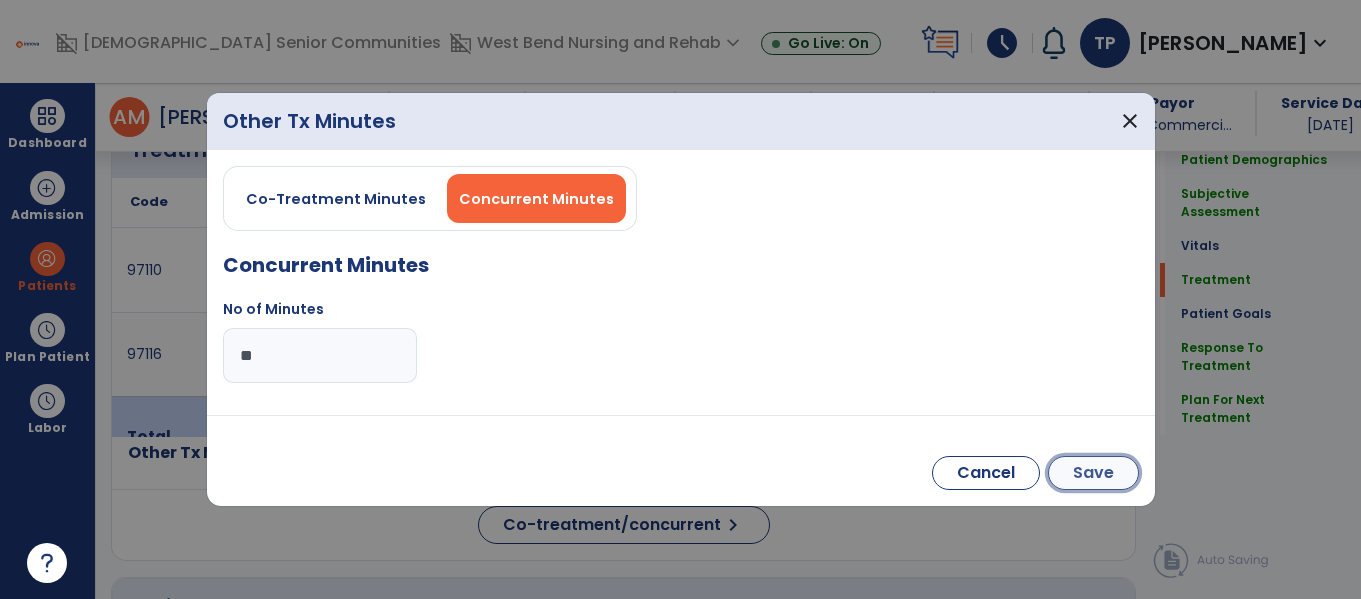 click on "Save" at bounding box center (1093, 473) 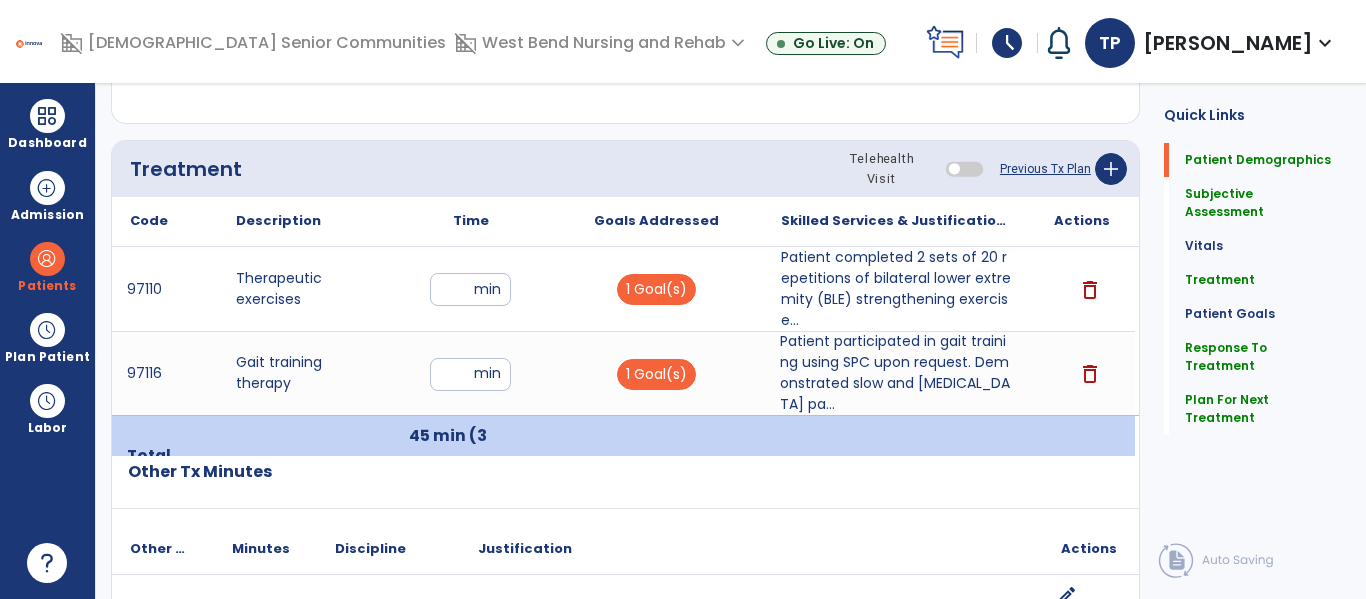 scroll, scrollTop: 0, scrollLeft: 0, axis: both 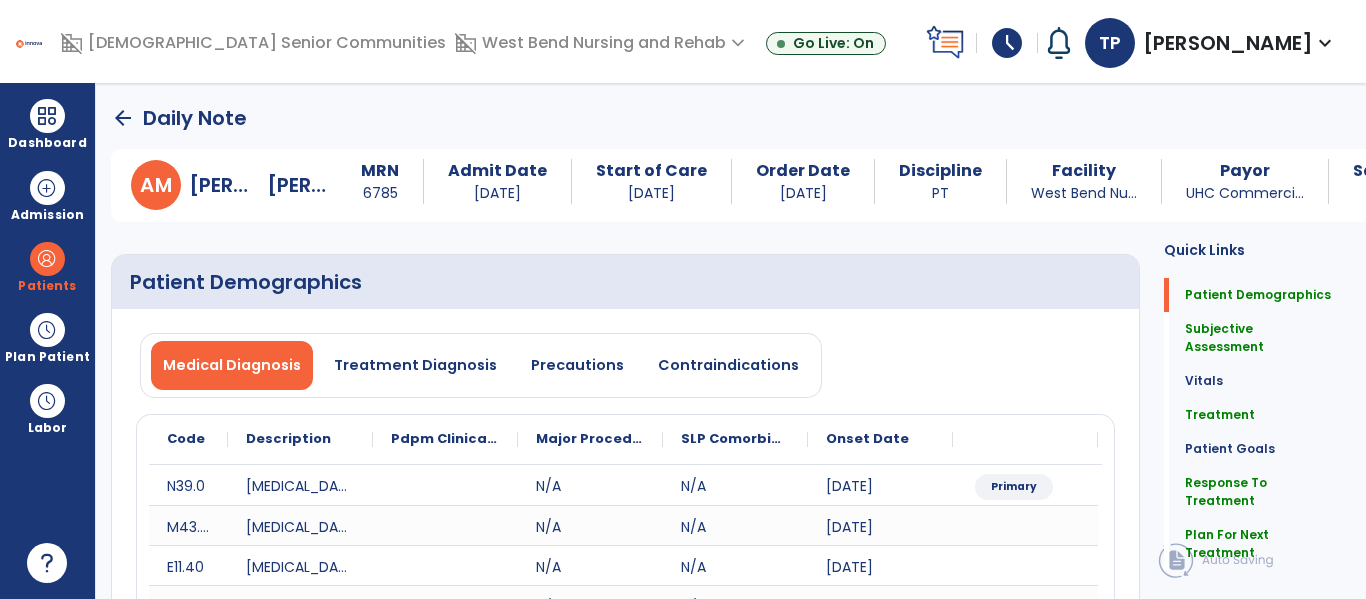 click on "arrow_back" 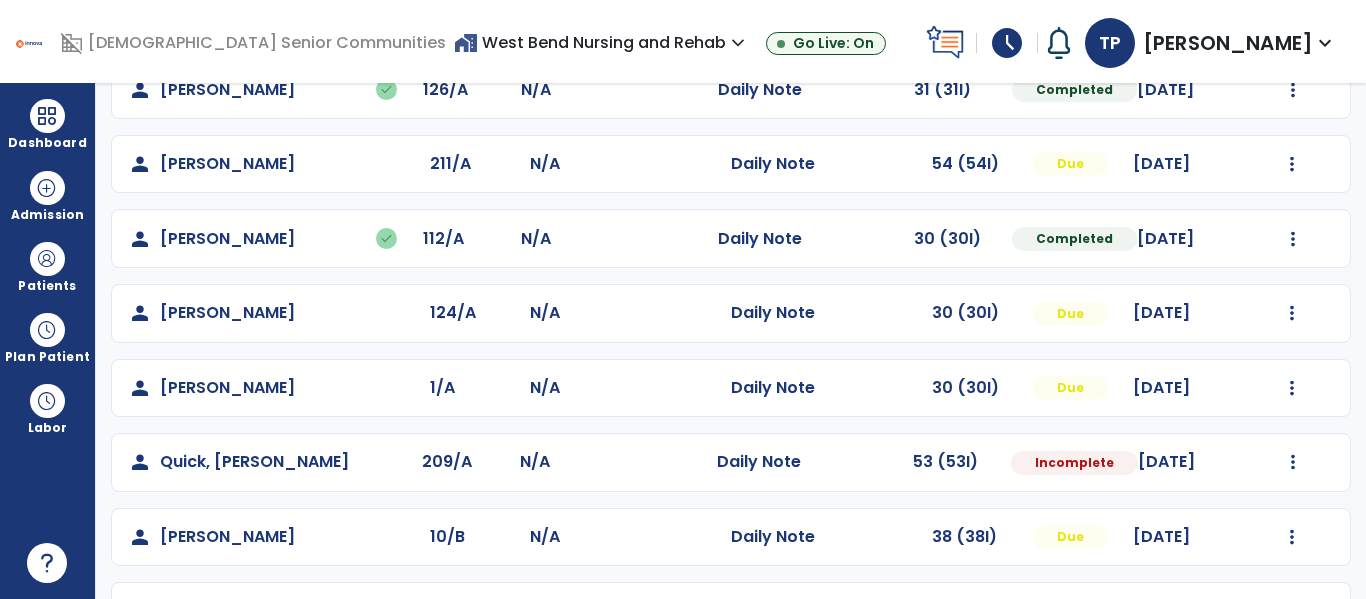 scroll, scrollTop: 359, scrollLeft: 0, axis: vertical 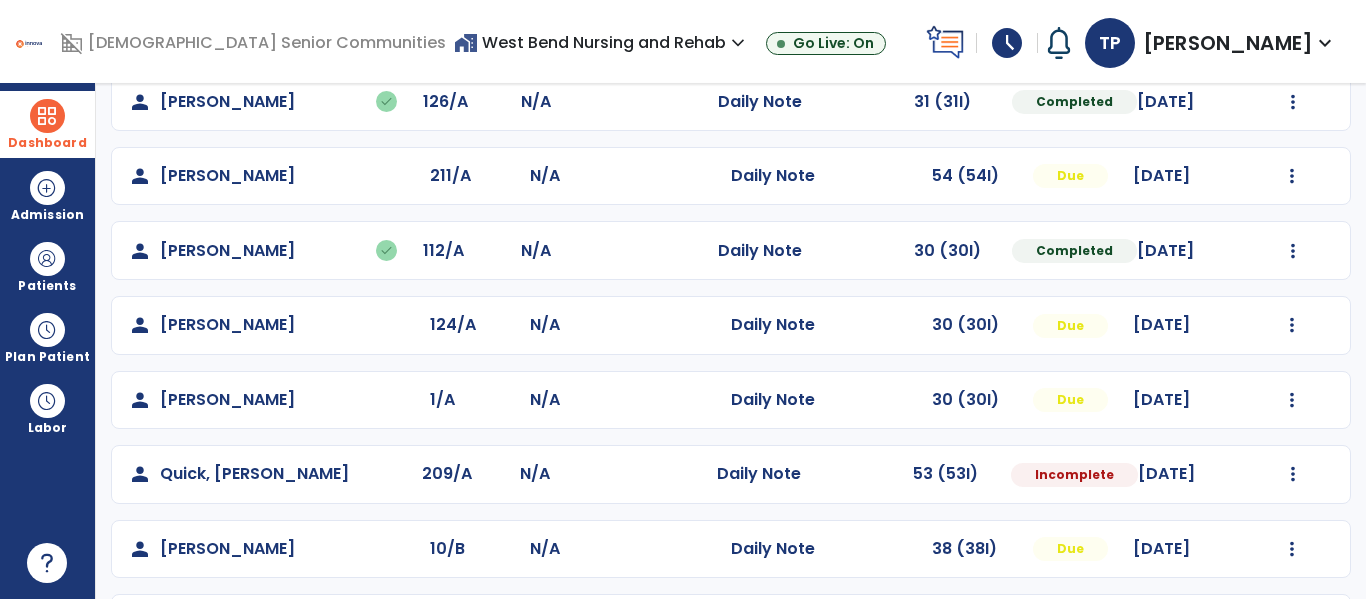 click at bounding box center (47, 116) 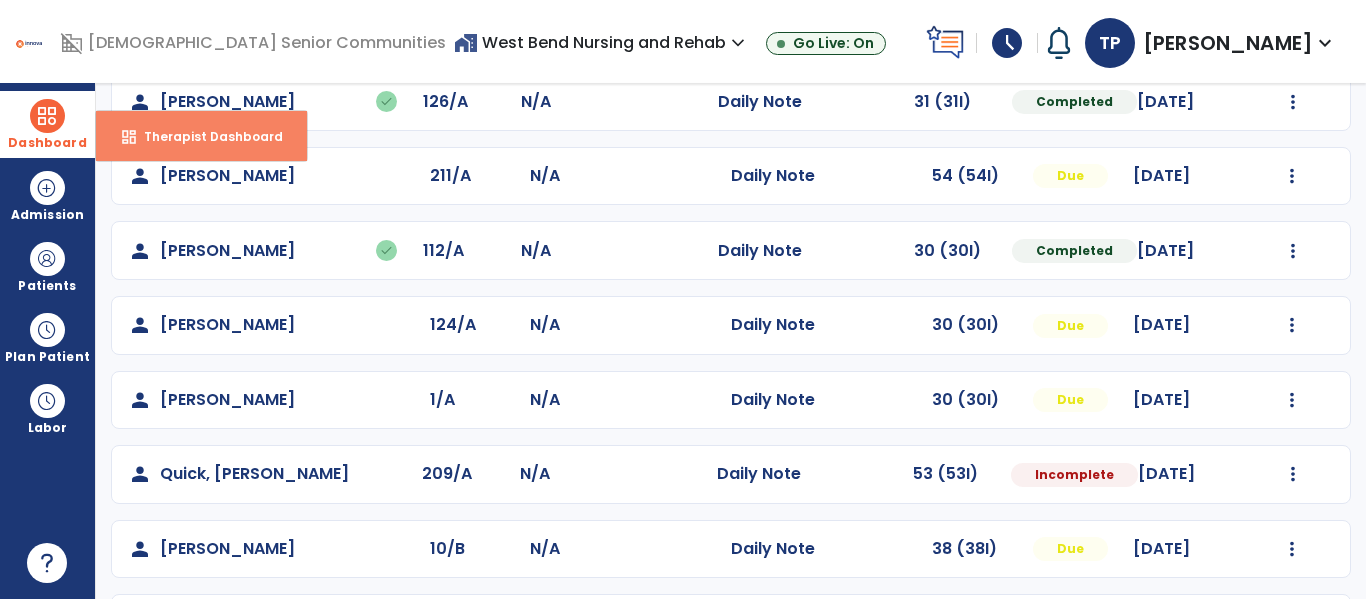 click on "Therapist Dashboard" at bounding box center [205, 136] 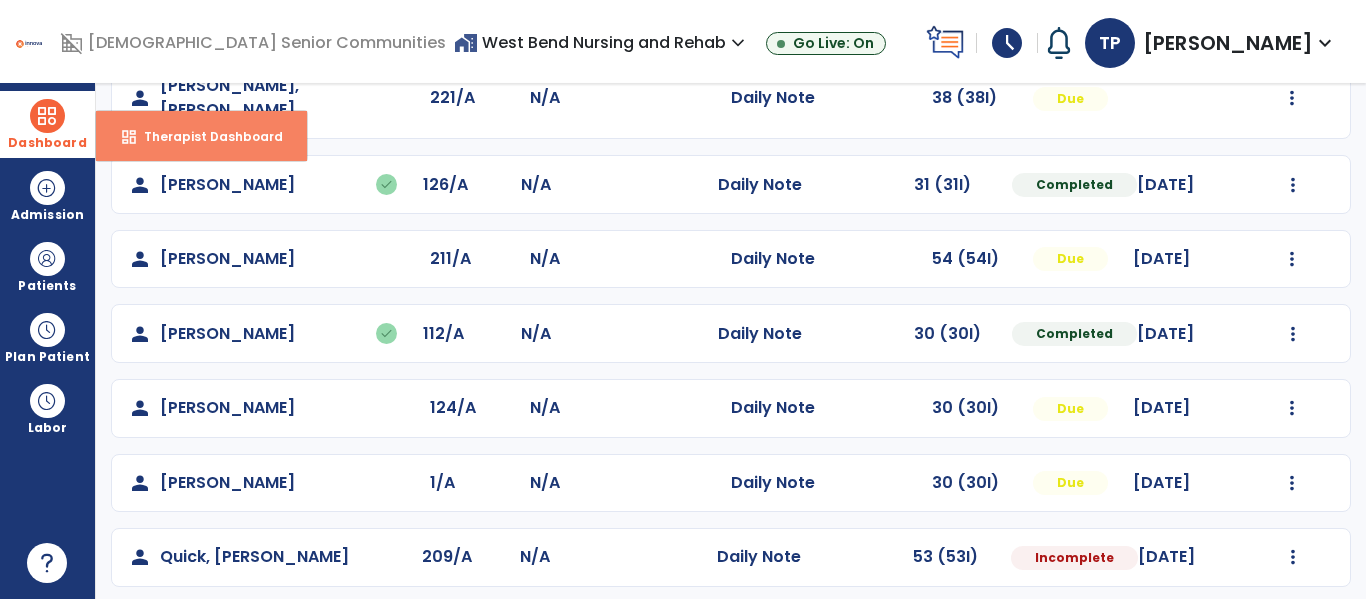 select on "****" 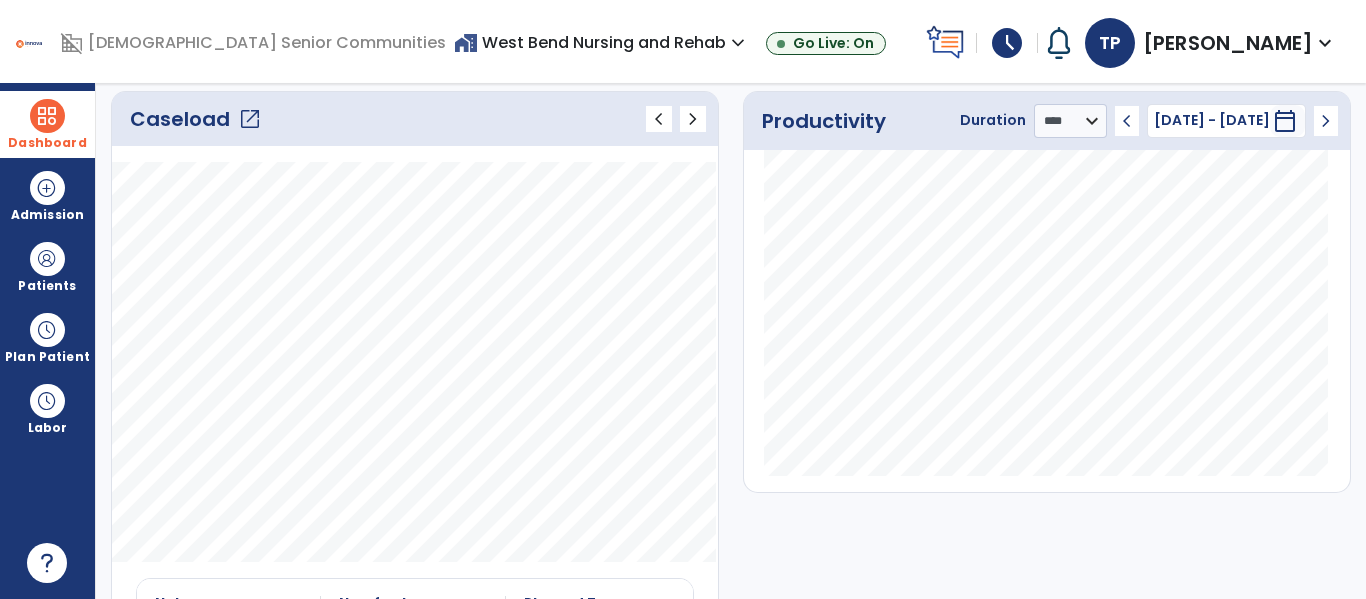 click at bounding box center (47, 116) 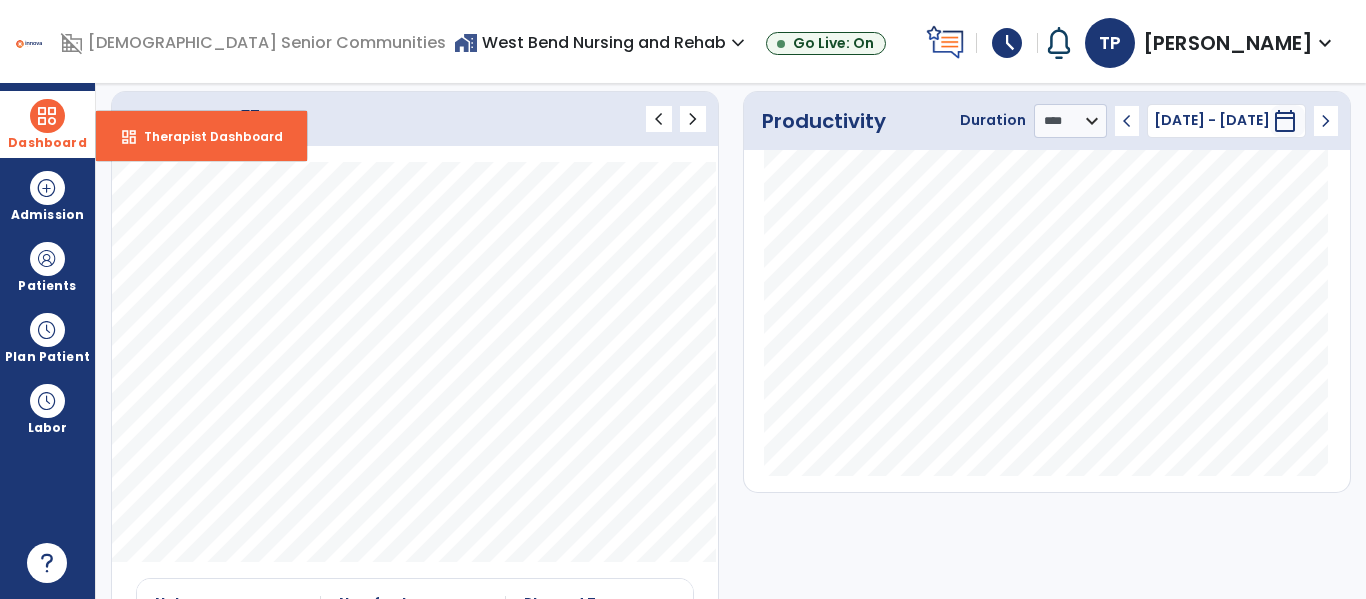 click at bounding box center (47, 116) 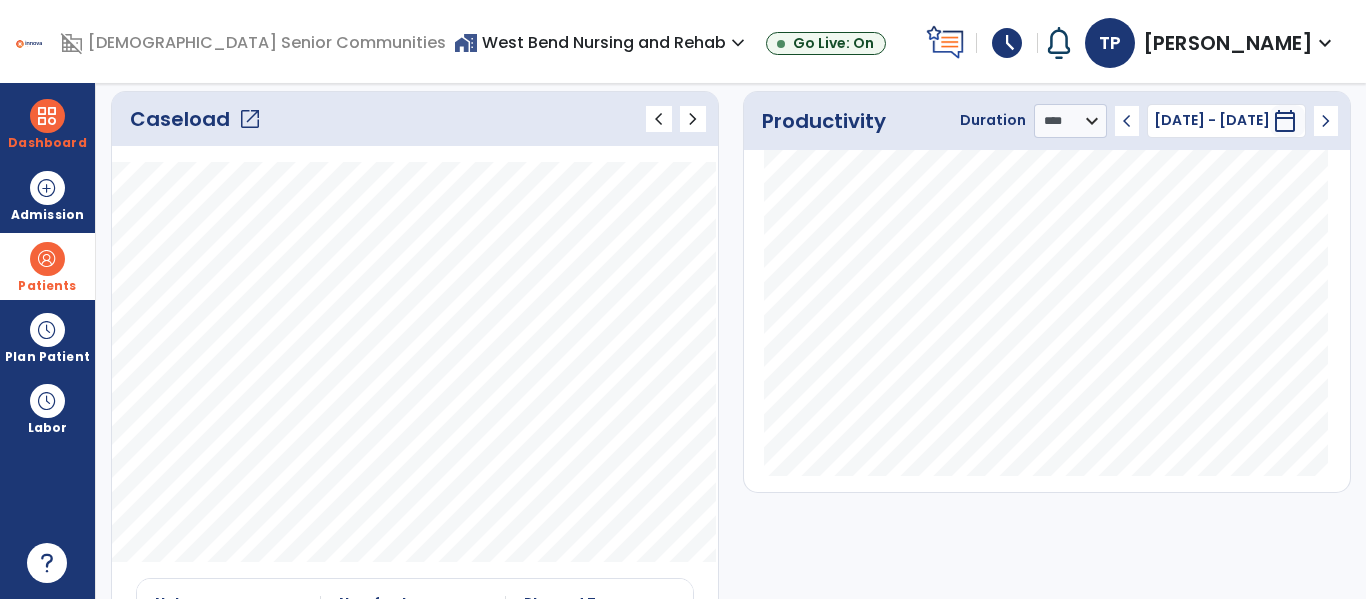 click at bounding box center (47, 259) 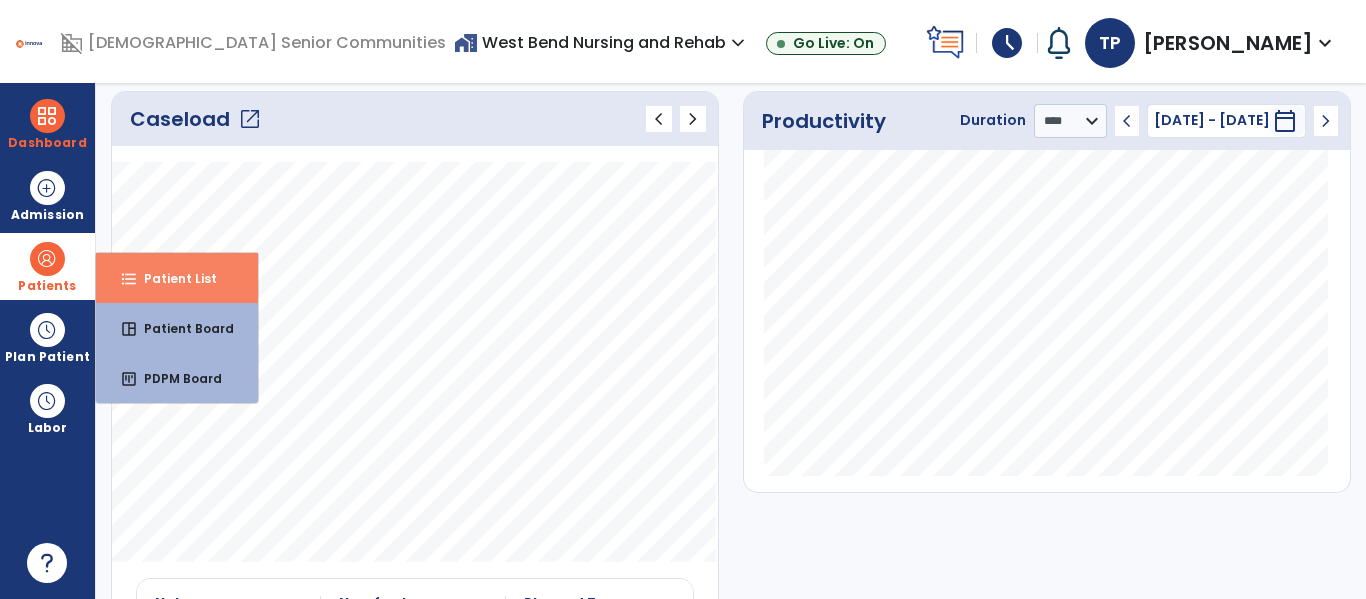 click on "Patient List" at bounding box center [172, 278] 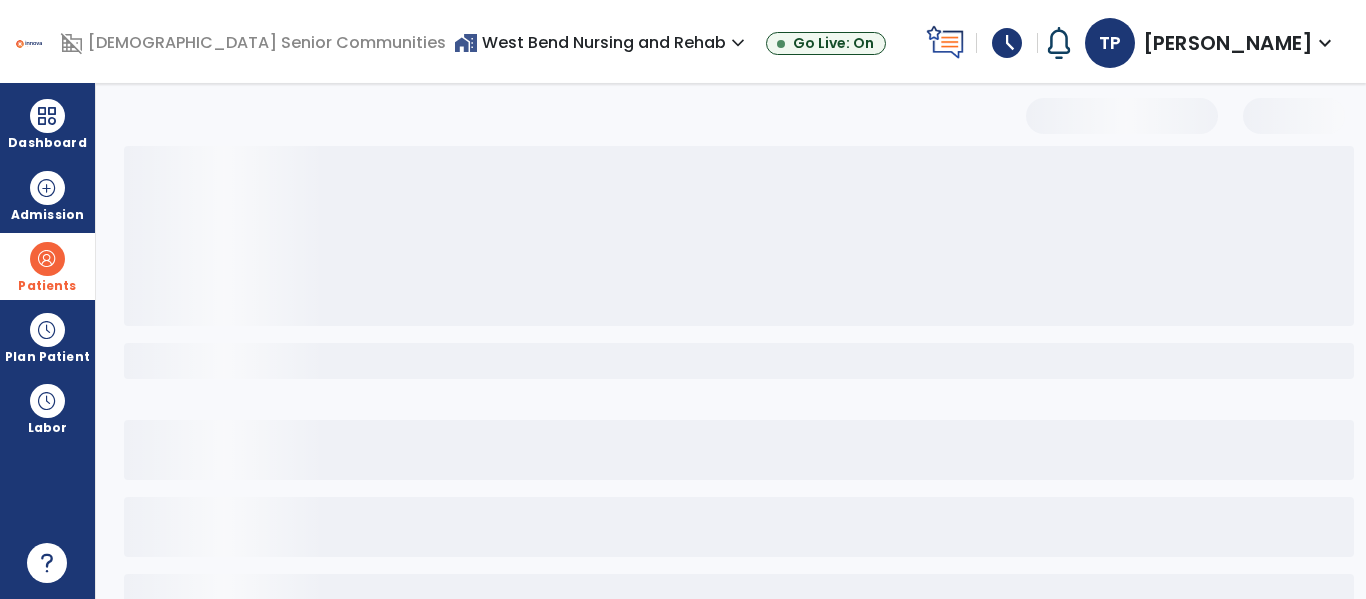 scroll, scrollTop: 144, scrollLeft: 0, axis: vertical 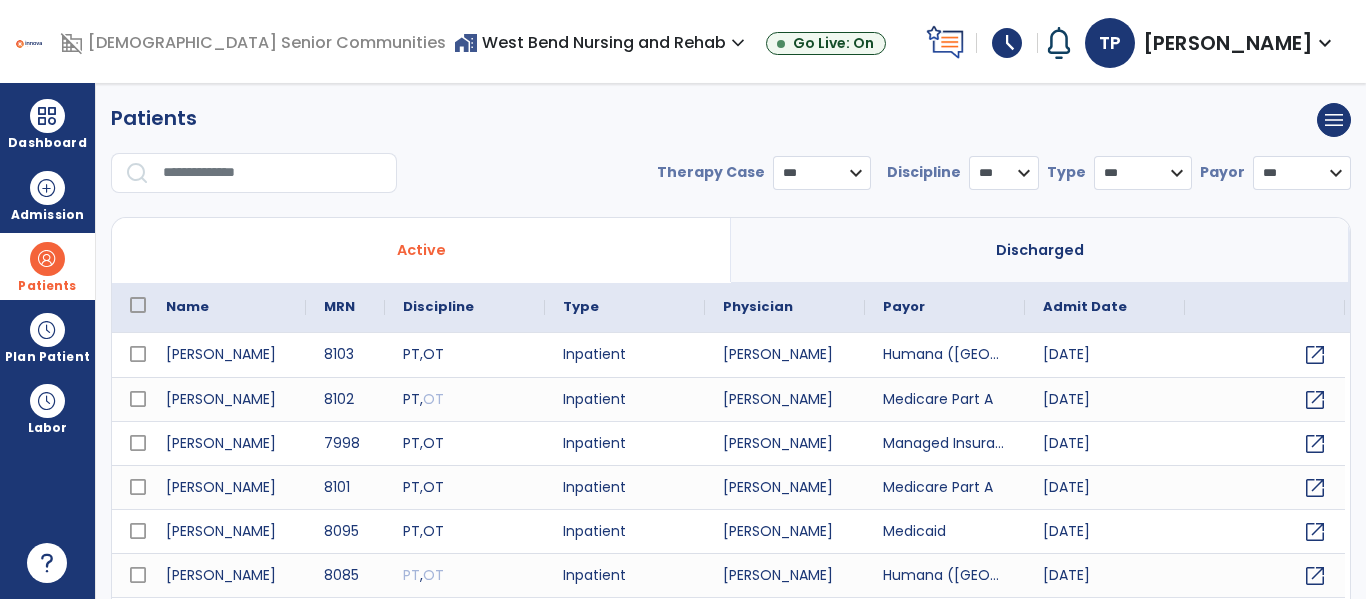click at bounding box center [273, 173] 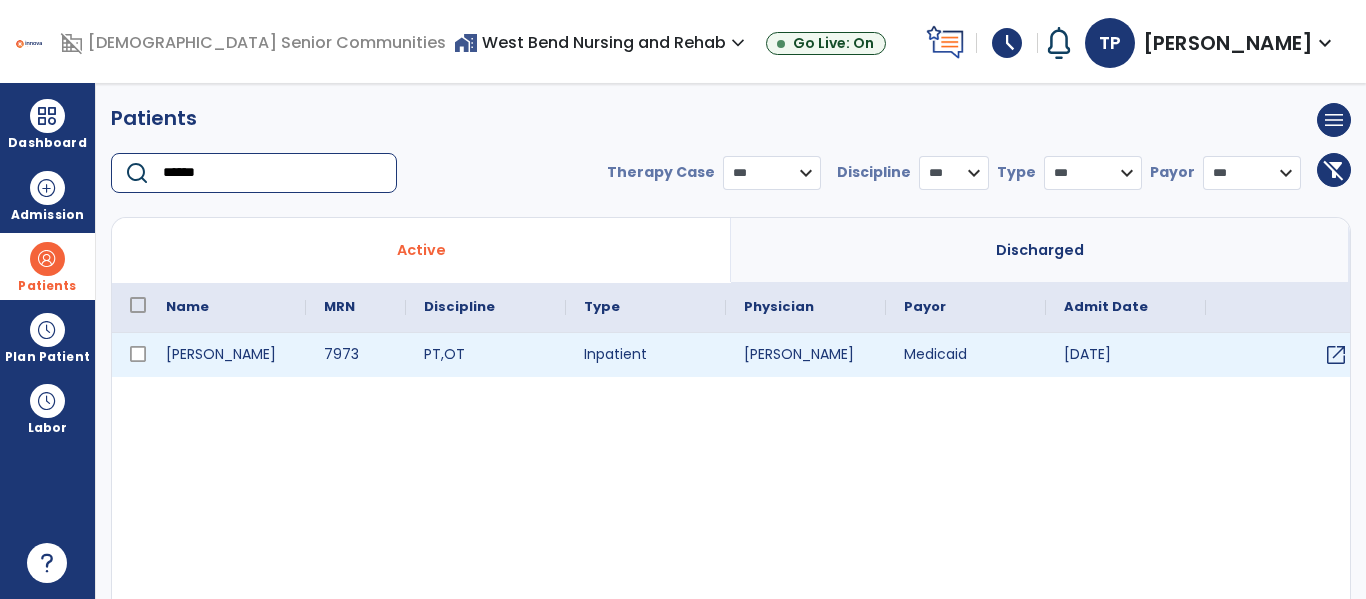 type on "******" 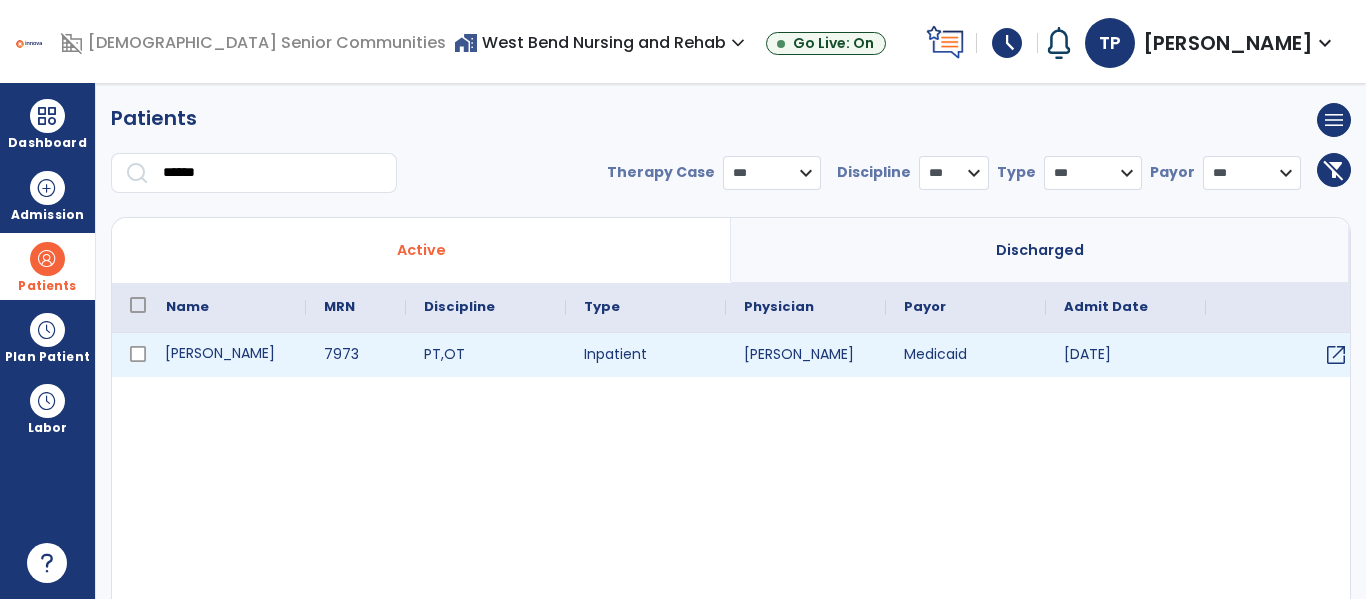 click on "Aguirre, Anthony" at bounding box center (227, 355) 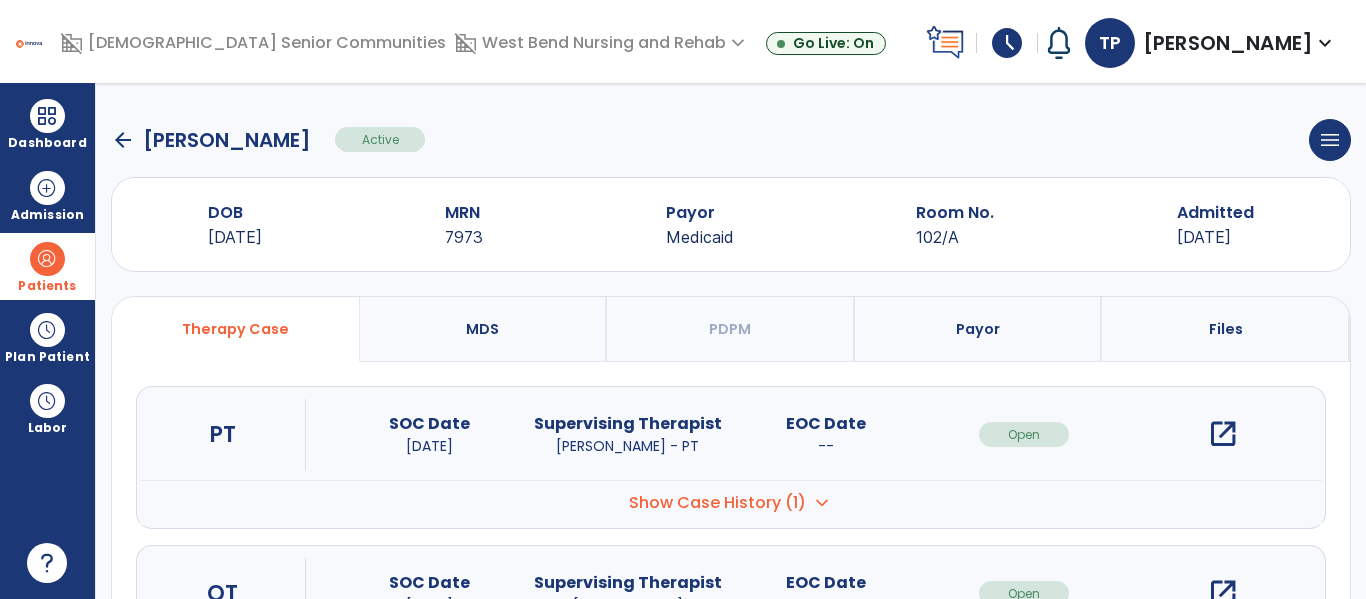 click on "open_in_new" at bounding box center [1223, 434] 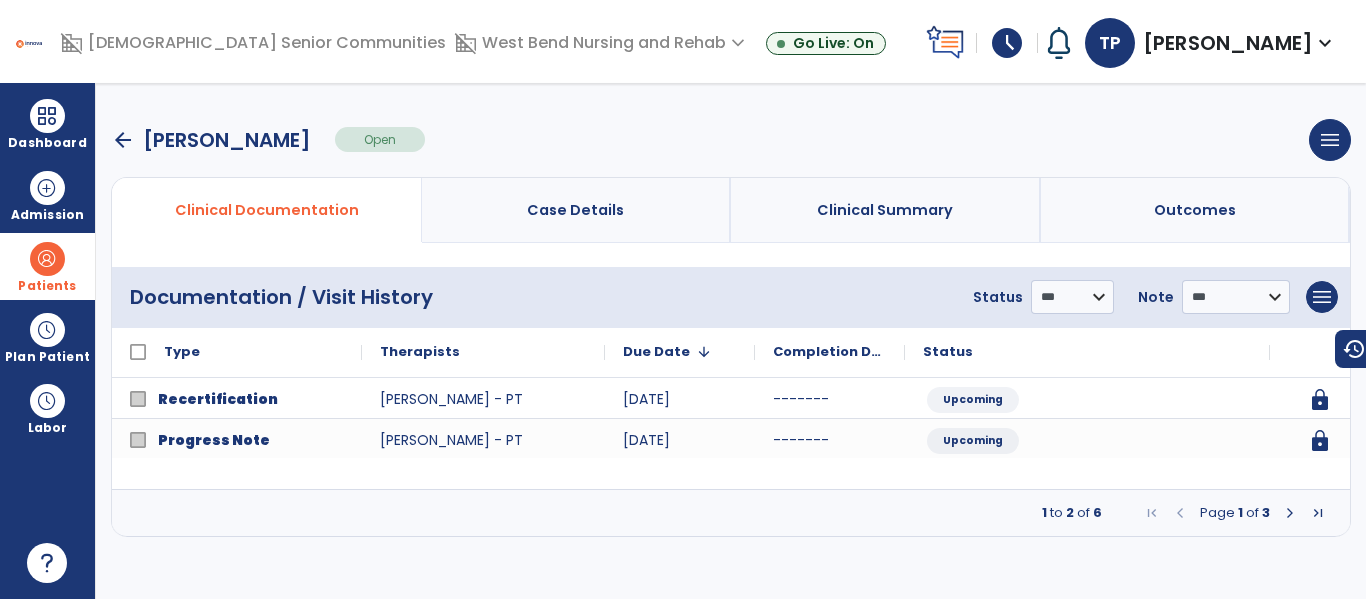 click at bounding box center (1290, 513) 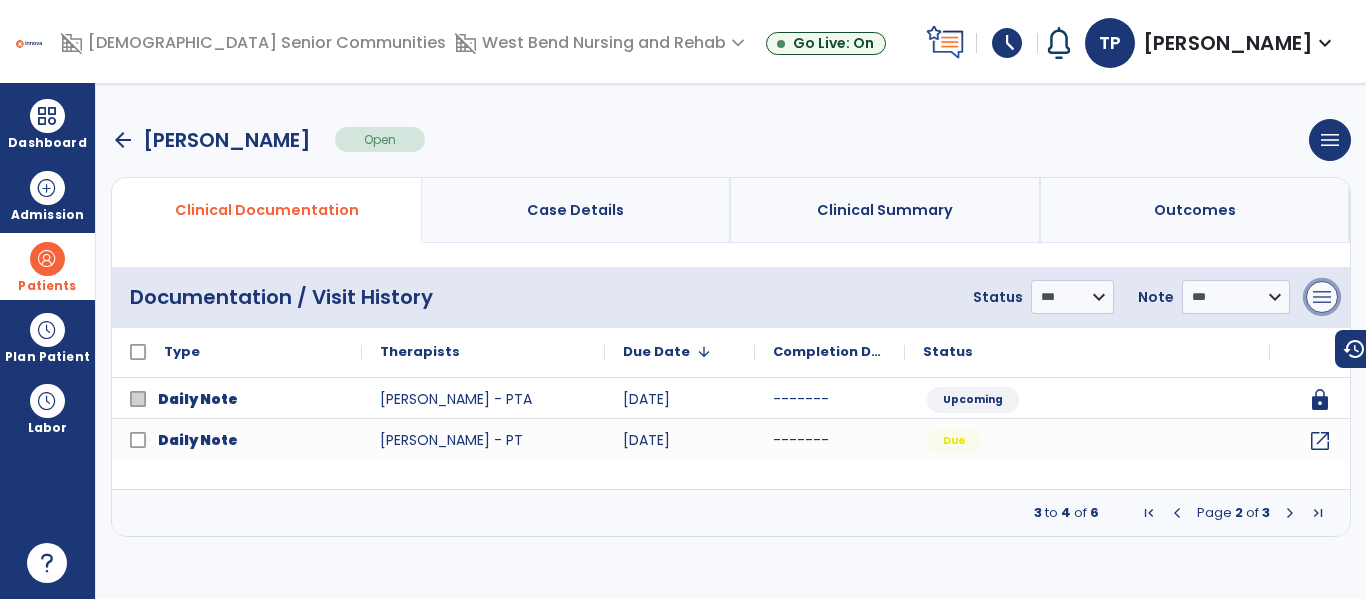 click on "menu" at bounding box center [1322, 297] 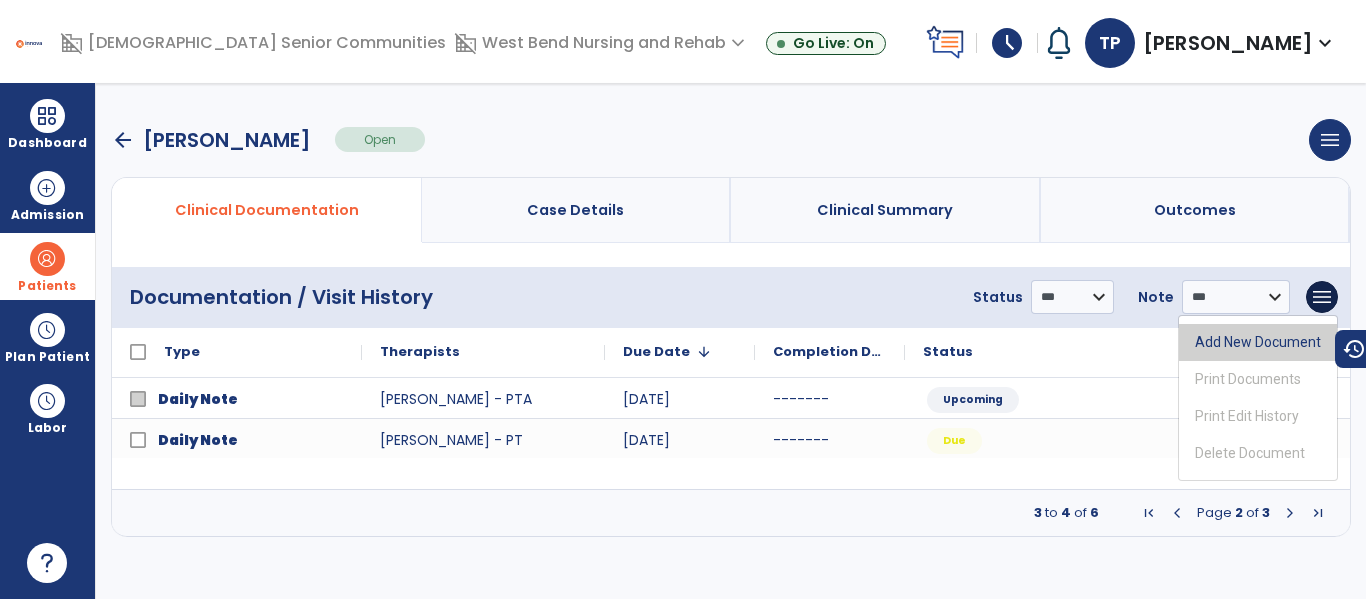 click on "Add New Document" at bounding box center (1258, 342) 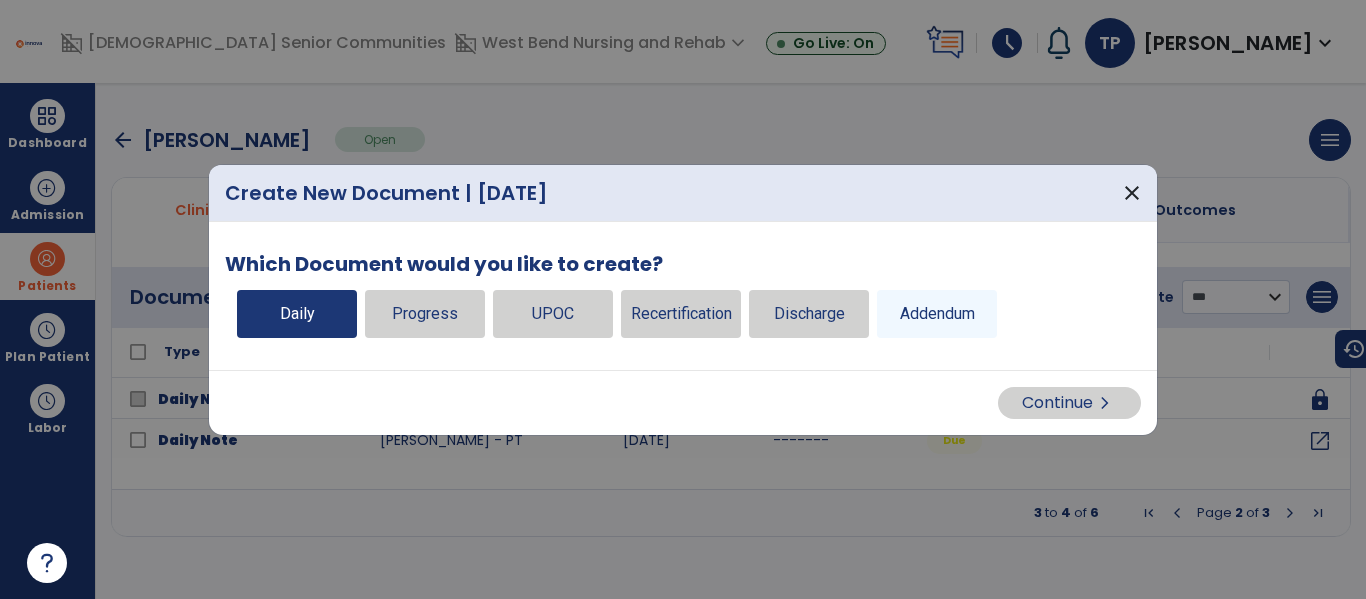 click on "Daily" at bounding box center [297, 314] 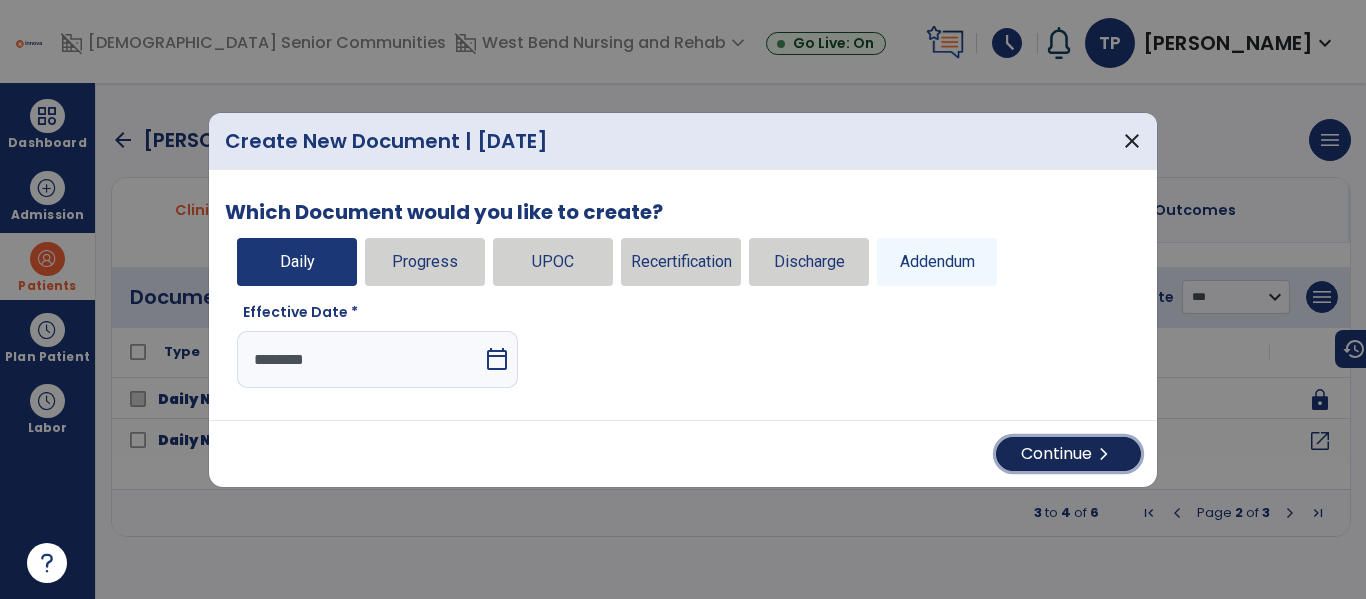 click on "Continue   chevron_right" at bounding box center [1068, 454] 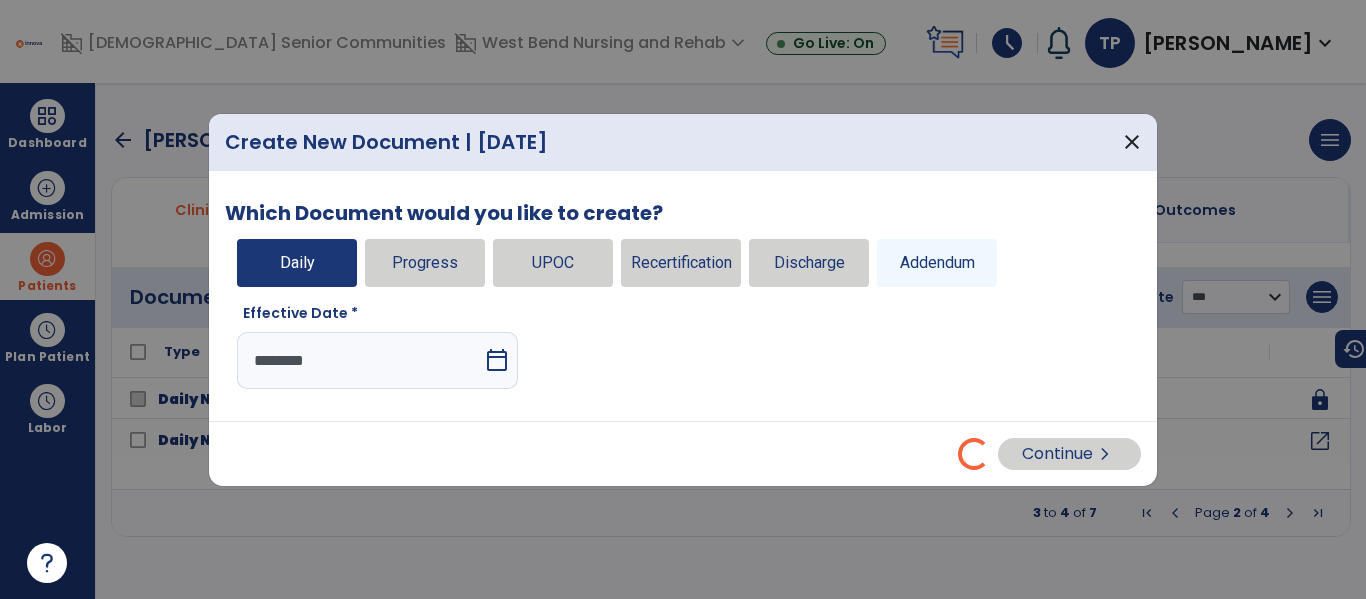 select on "*" 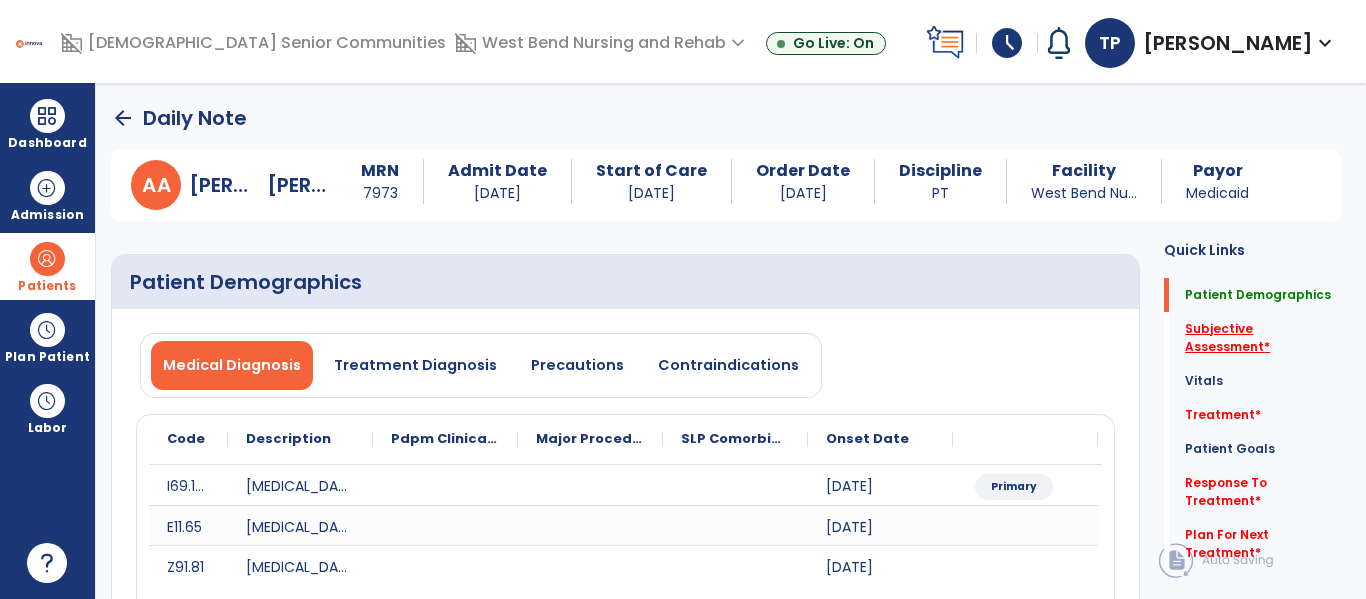 click on "Subjective Assessment   *" 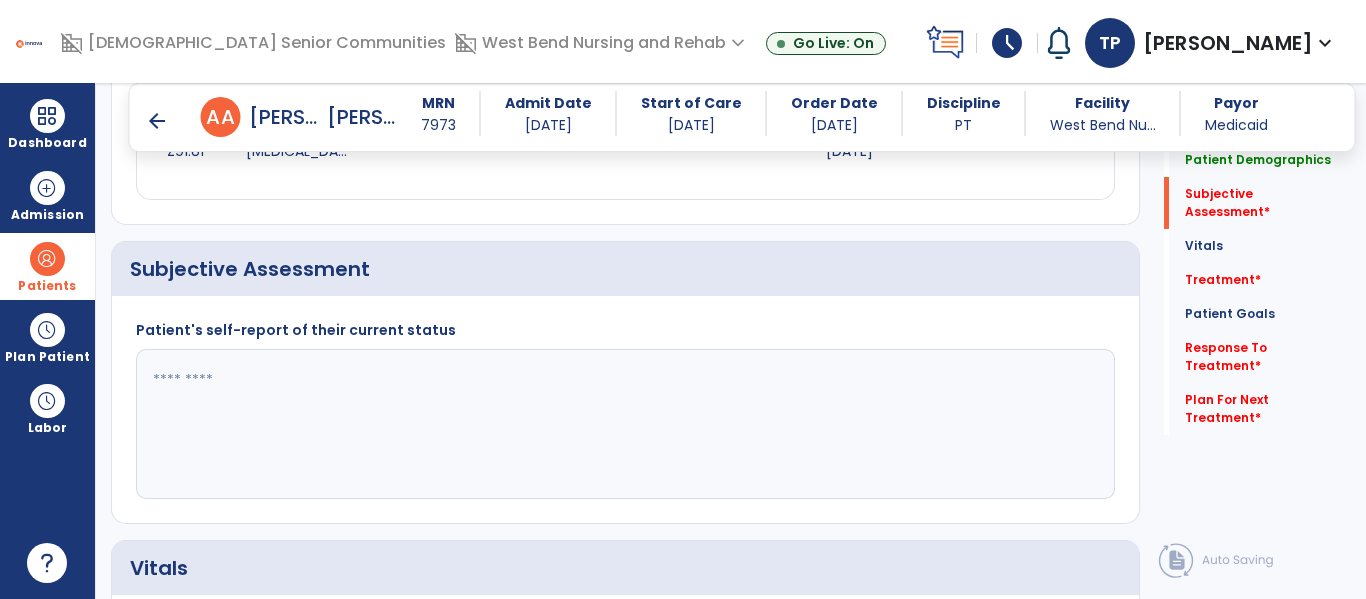 scroll, scrollTop: 457, scrollLeft: 0, axis: vertical 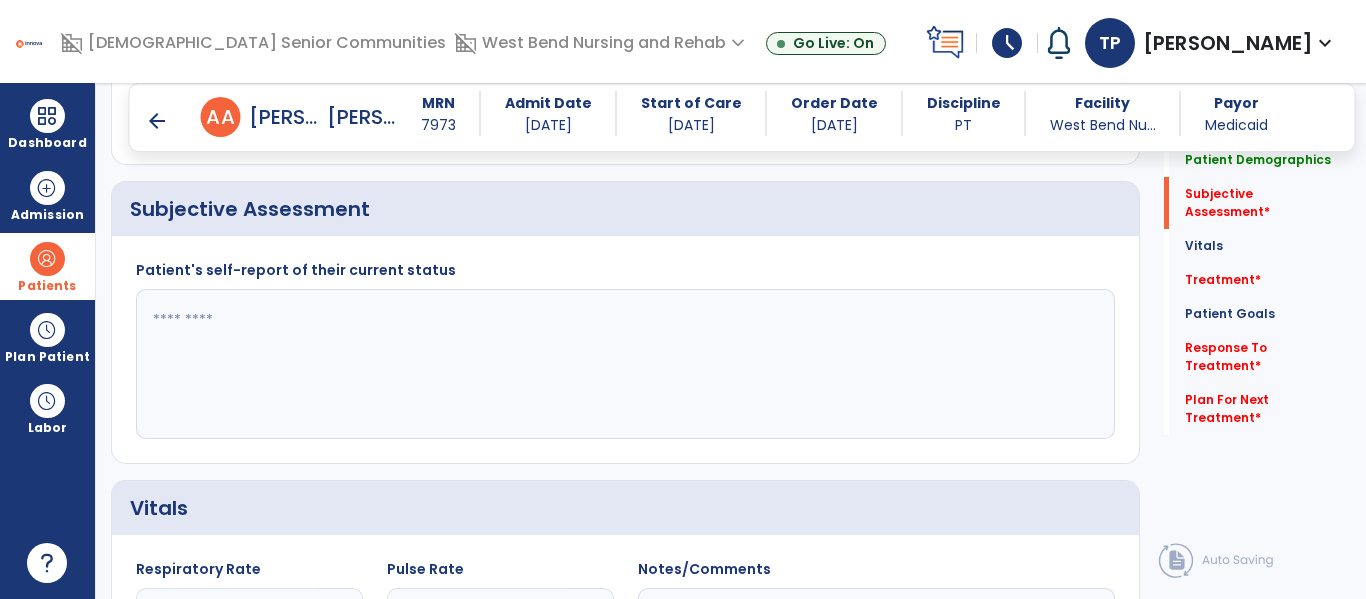 click 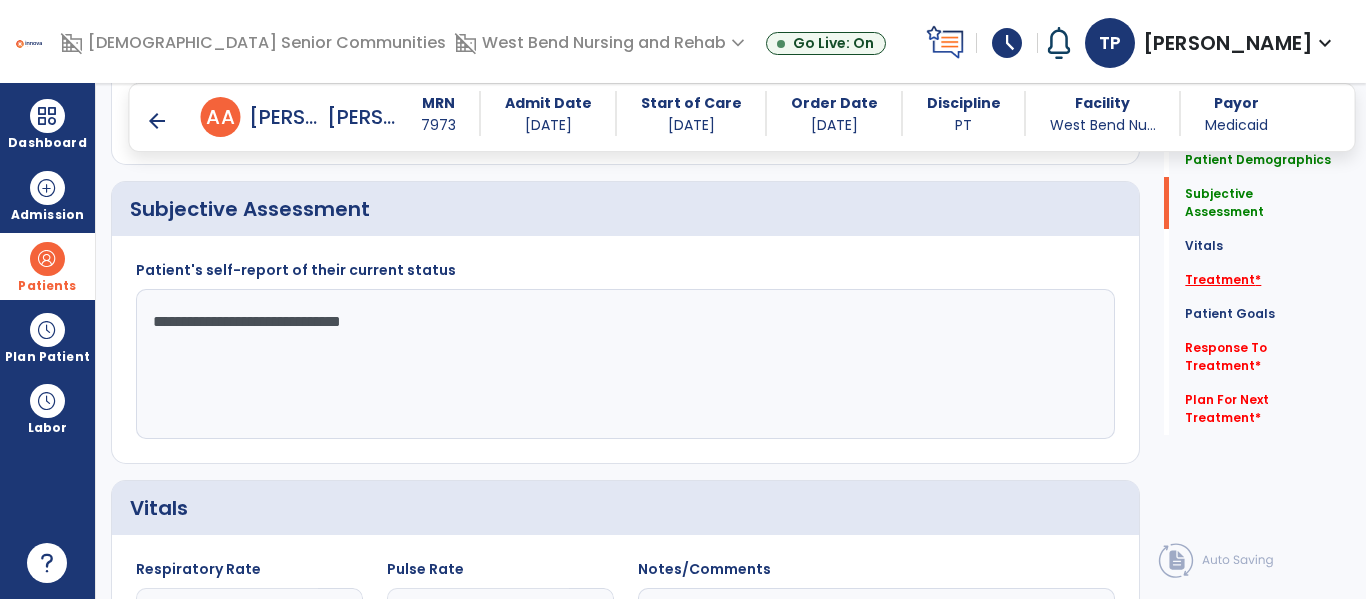 type on "**********" 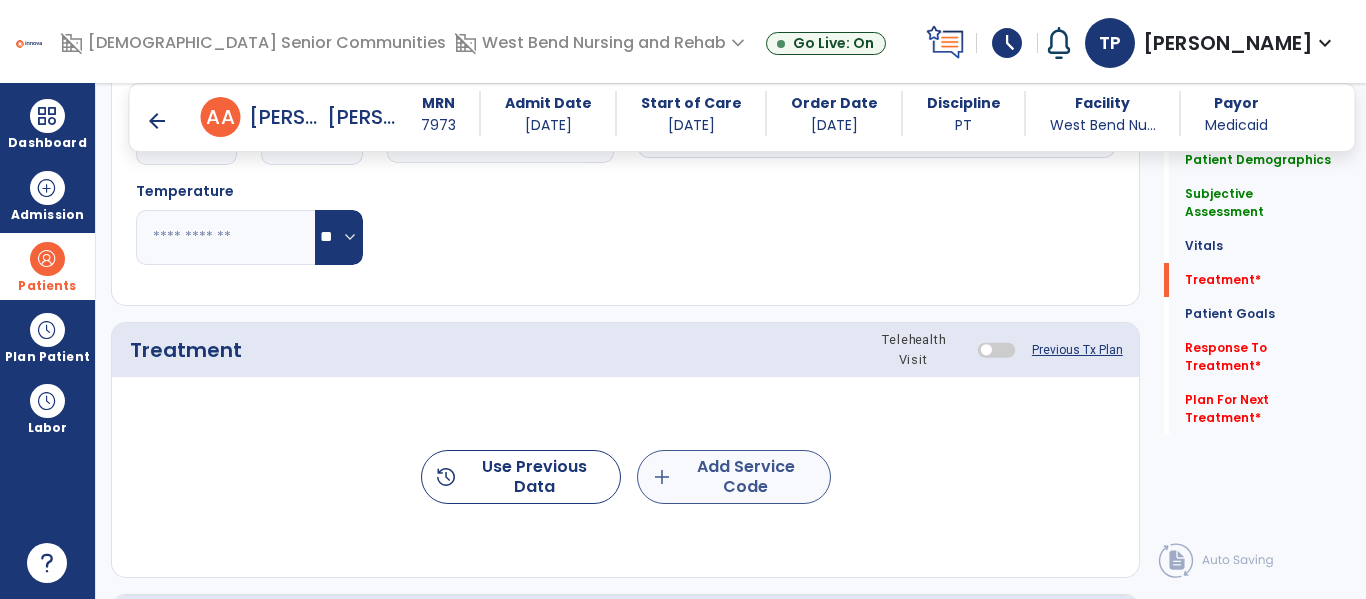 scroll, scrollTop: 1146, scrollLeft: 0, axis: vertical 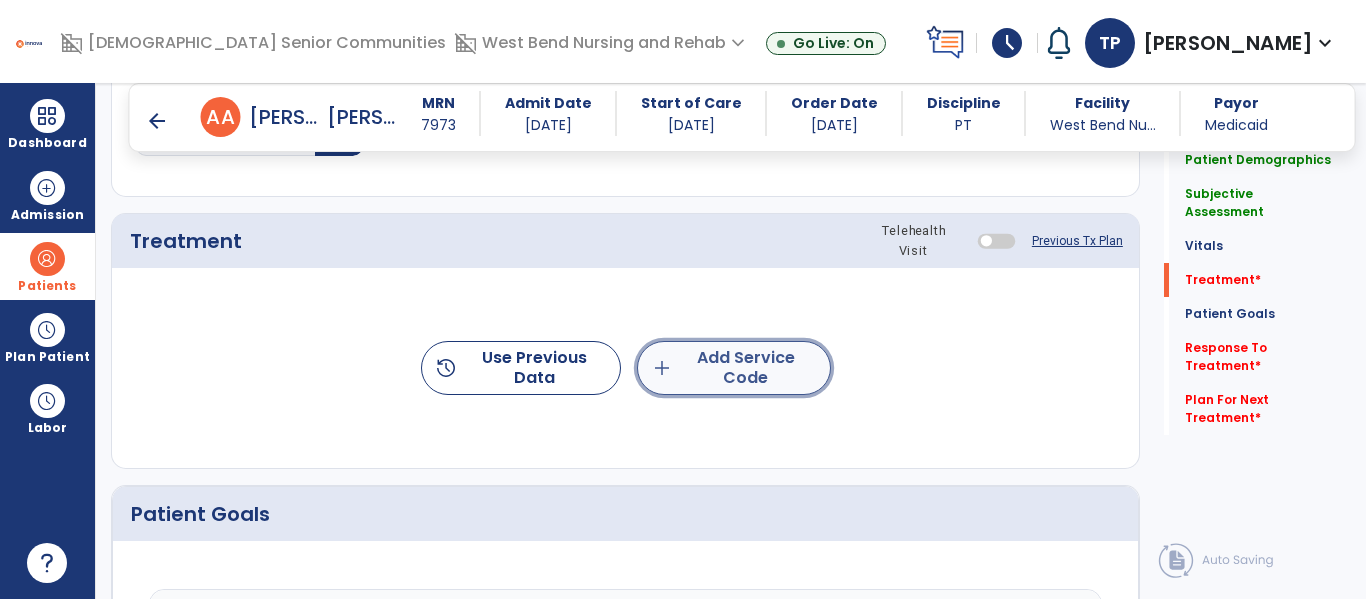 click on "add  Add Service Code" 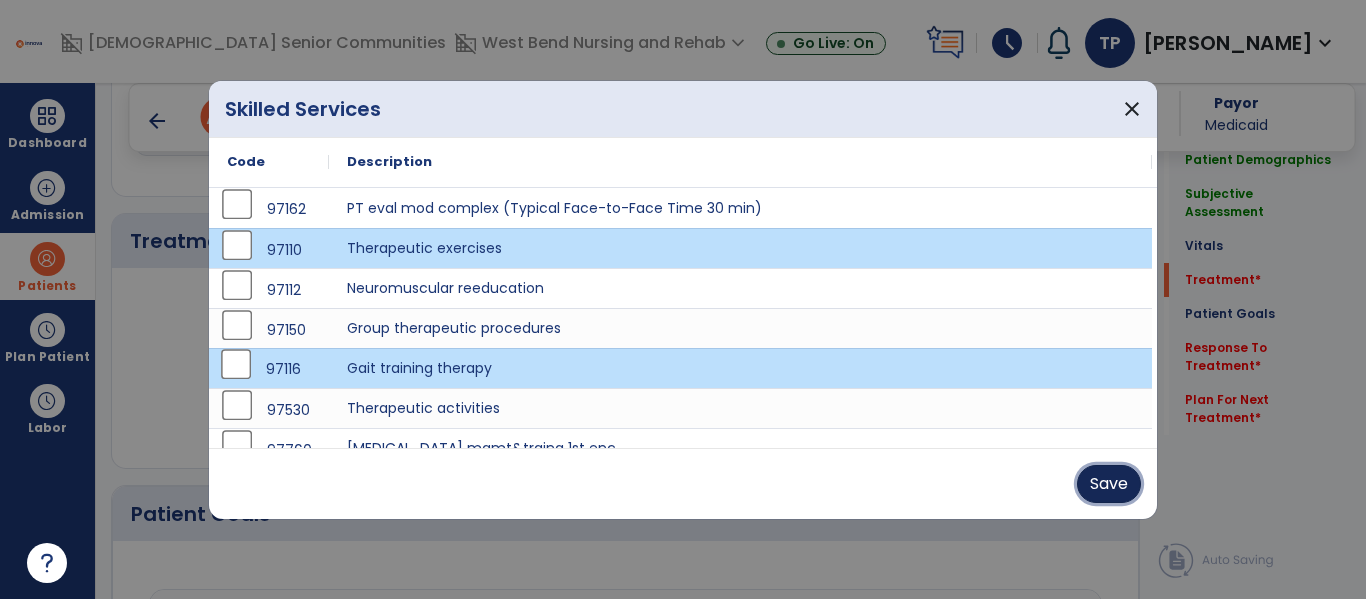 click on "Save" at bounding box center (1109, 484) 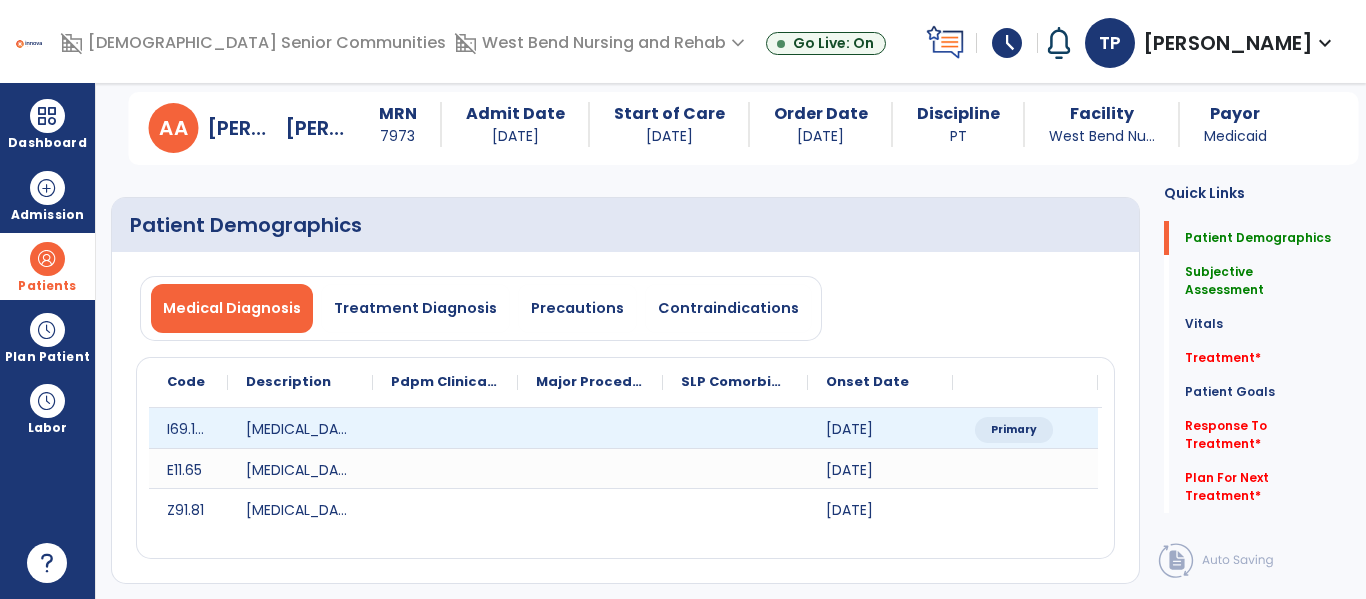 scroll, scrollTop: 0, scrollLeft: 0, axis: both 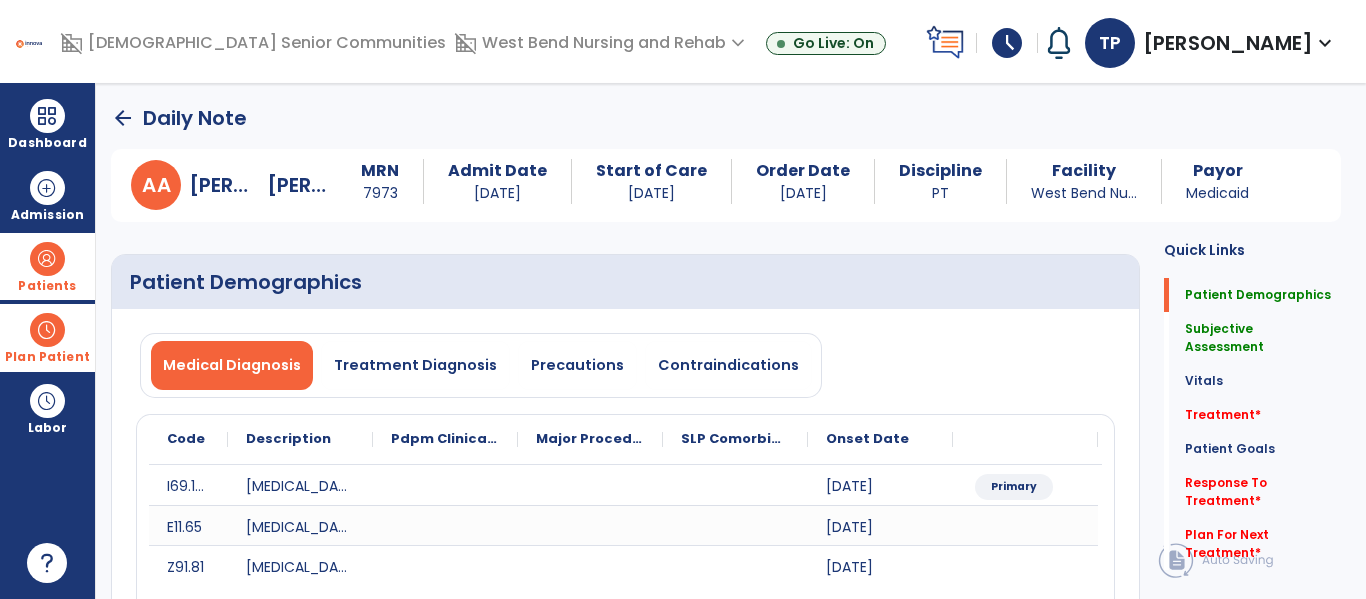 click at bounding box center [47, 330] 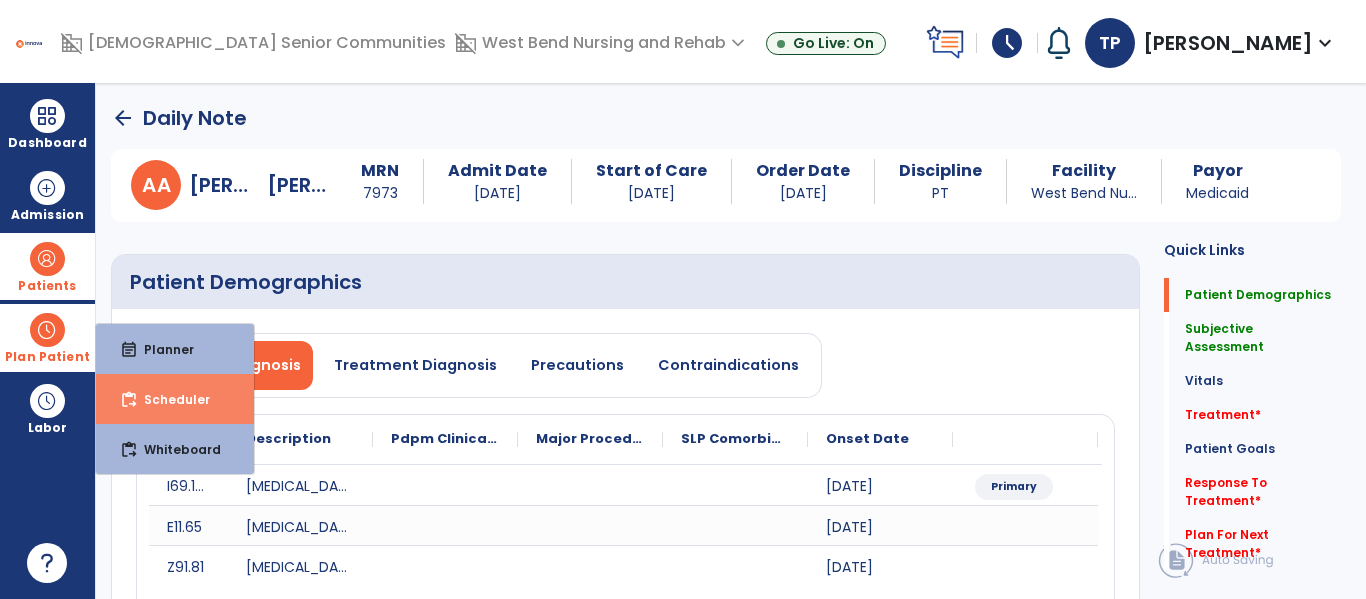 click on "Scheduler" at bounding box center [169, 399] 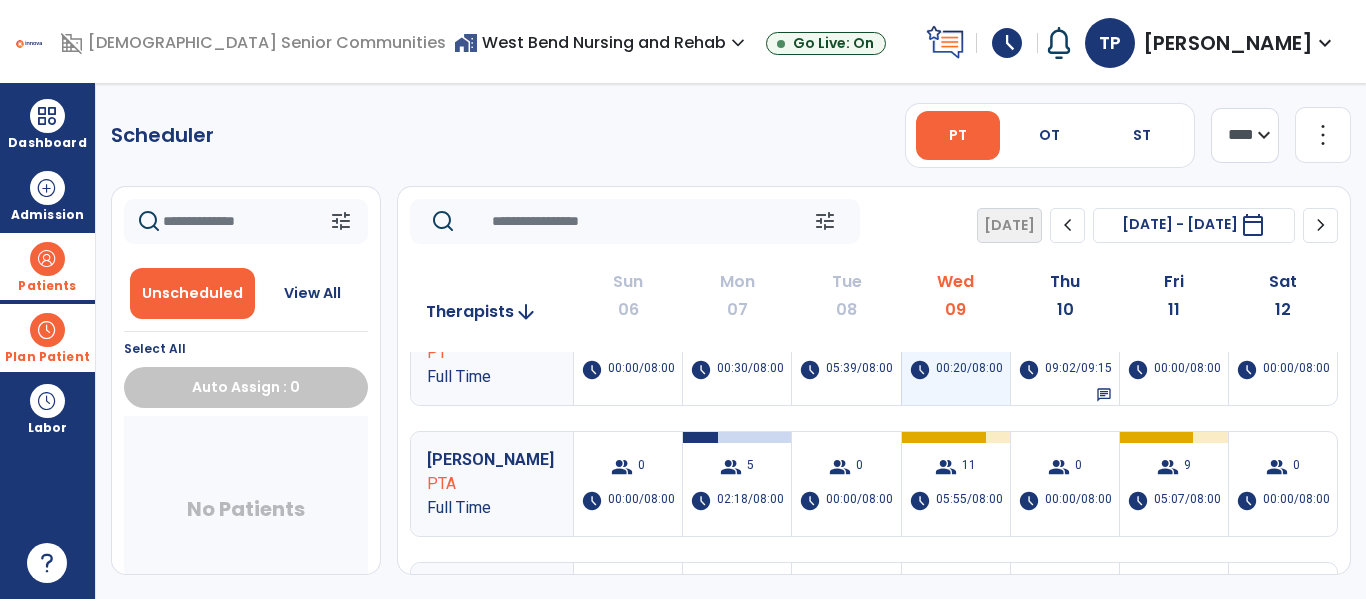 scroll, scrollTop: 75, scrollLeft: 0, axis: vertical 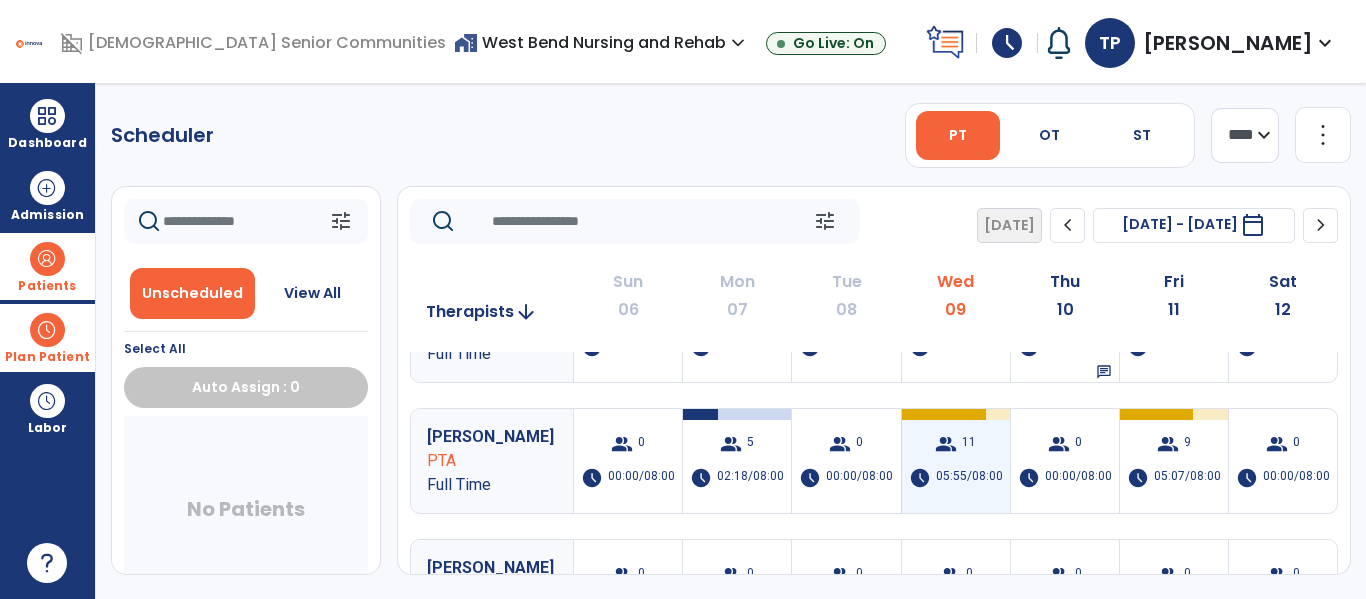 click on "group  11  schedule  05:55/08:00" at bounding box center (956, 461) 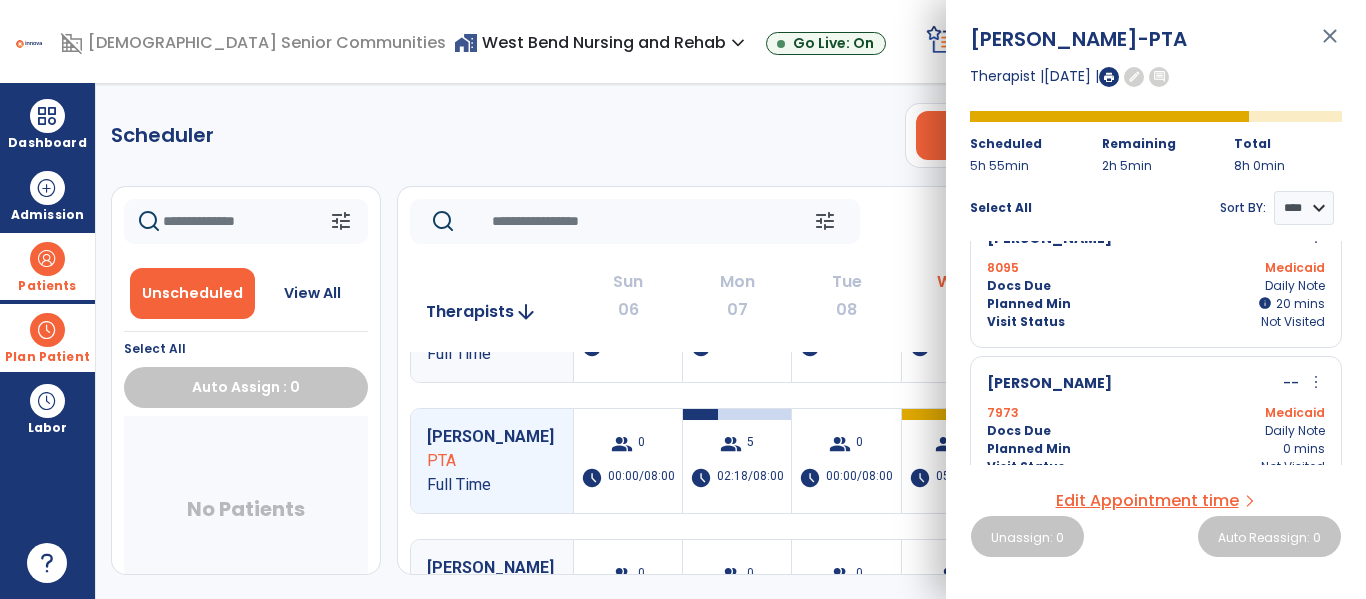 scroll, scrollTop: 1333, scrollLeft: 0, axis: vertical 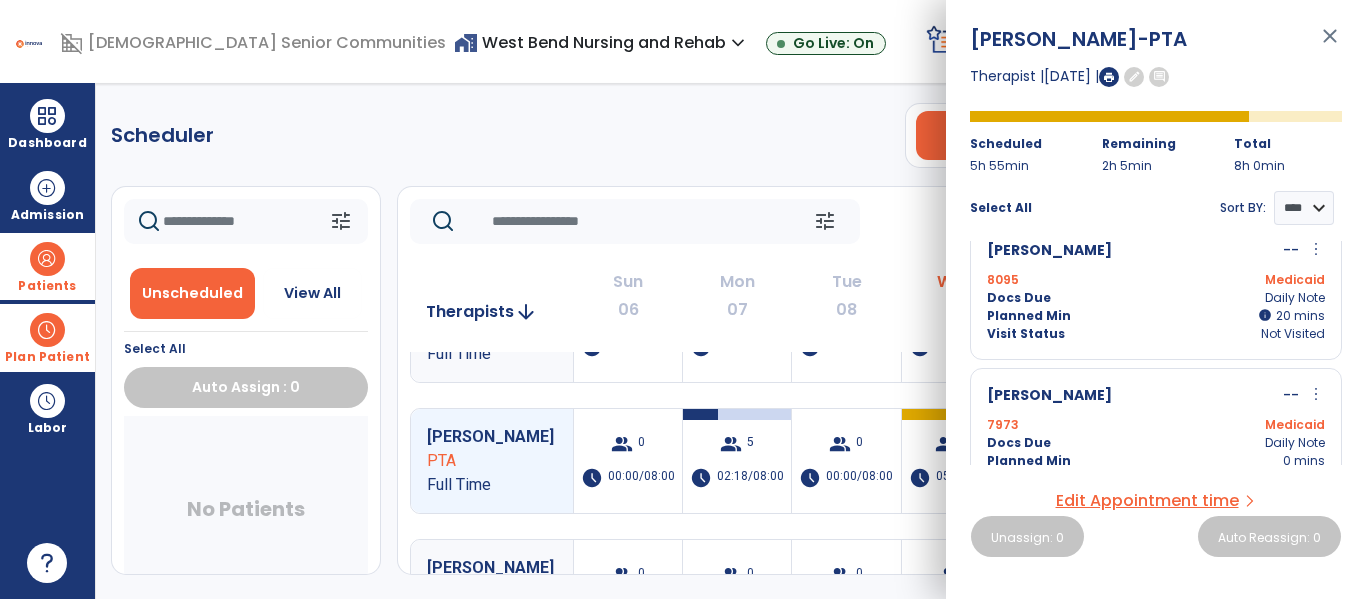 click on "close" at bounding box center [1330, 45] 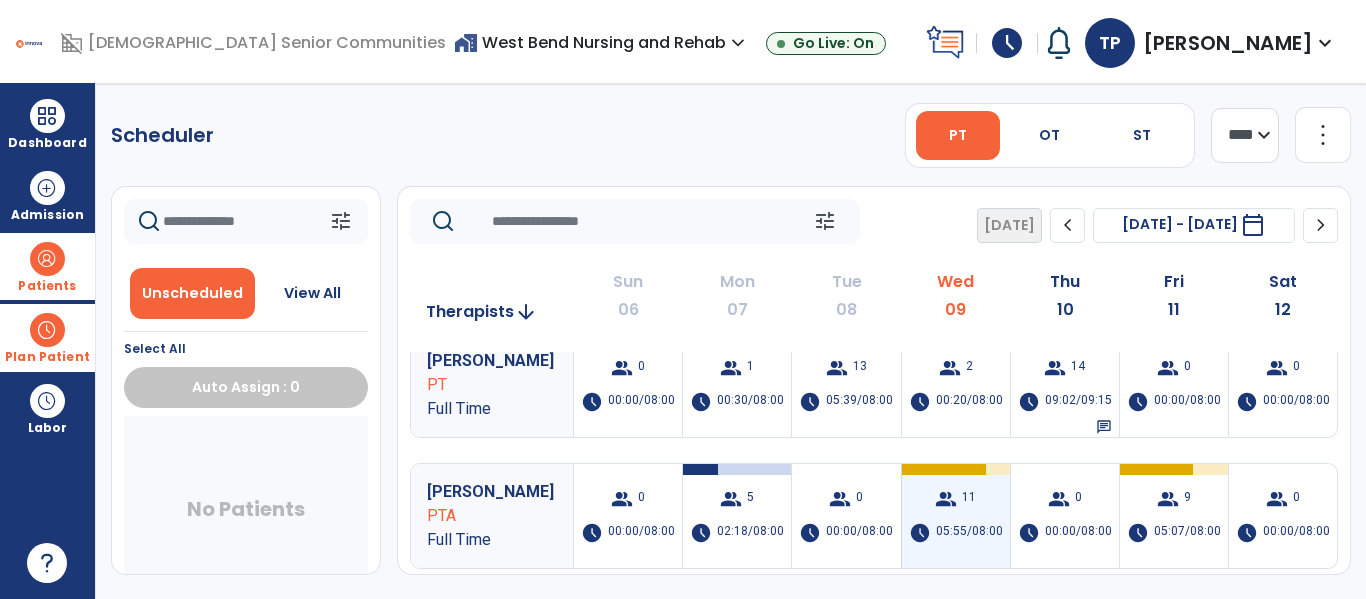 scroll, scrollTop: 0, scrollLeft: 0, axis: both 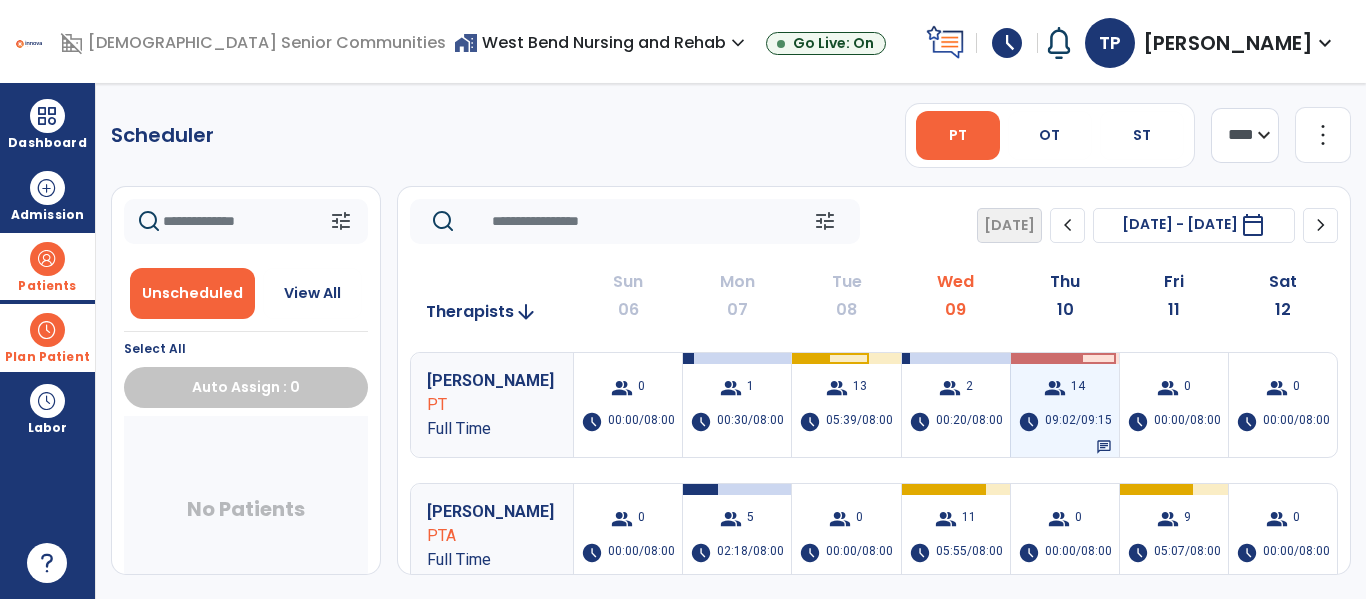 click on "group  14  schedule  09:02/09:15   chat" at bounding box center (1065, 405) 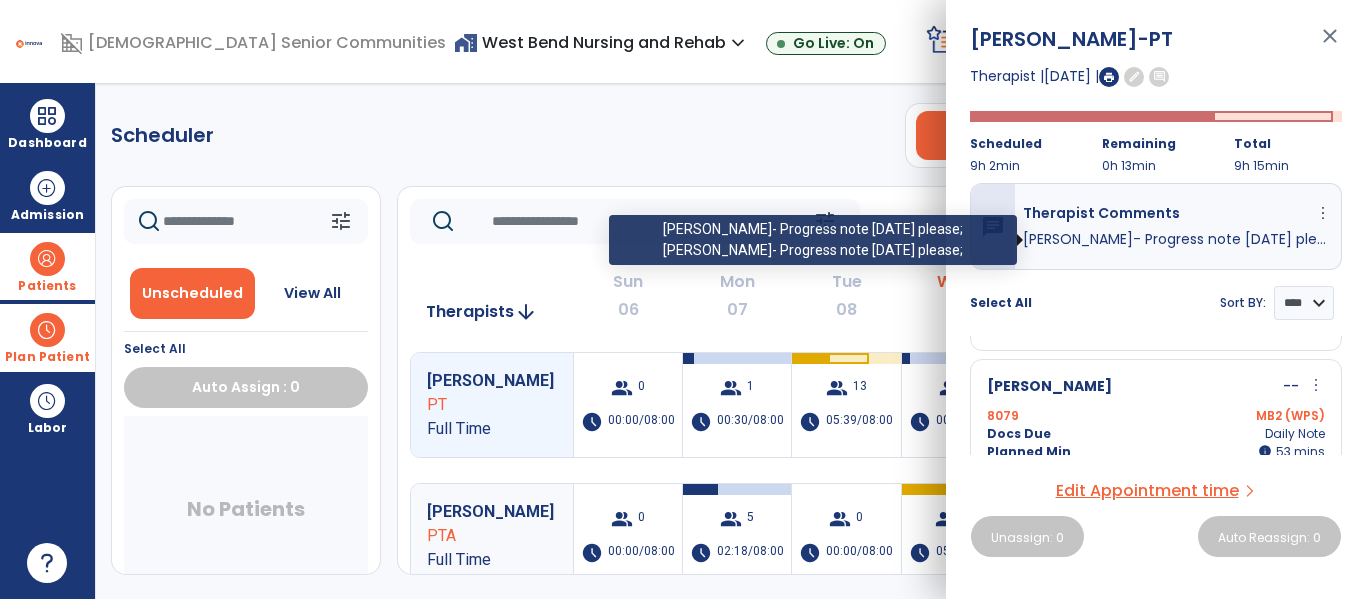 scroll, scrollTop: 454, scrollLeft: 0, axis: vertical 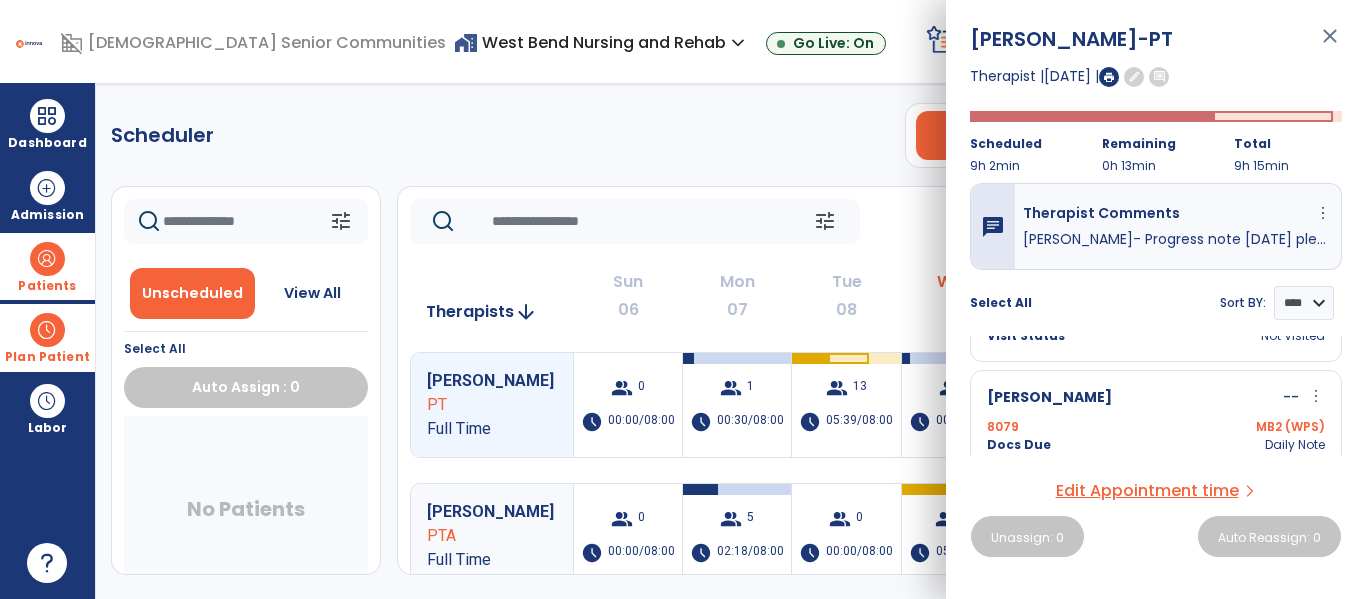 click on "close" at bounding box center [1330, 45] 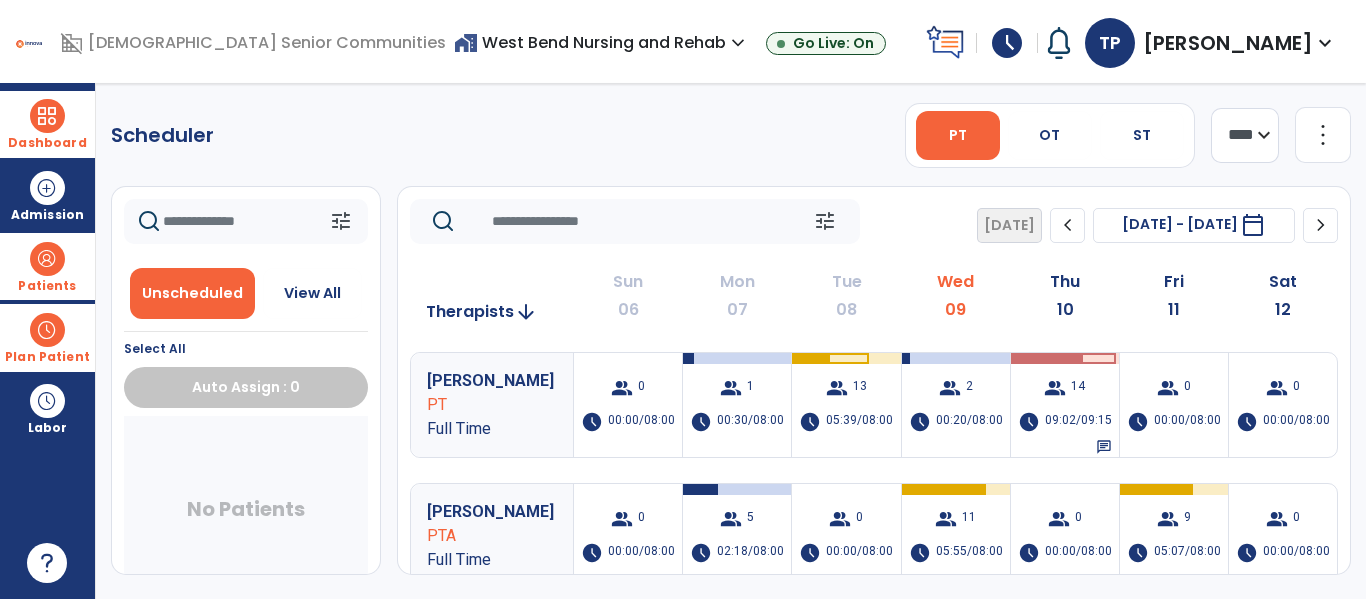 click at bounding box center [47, 116] 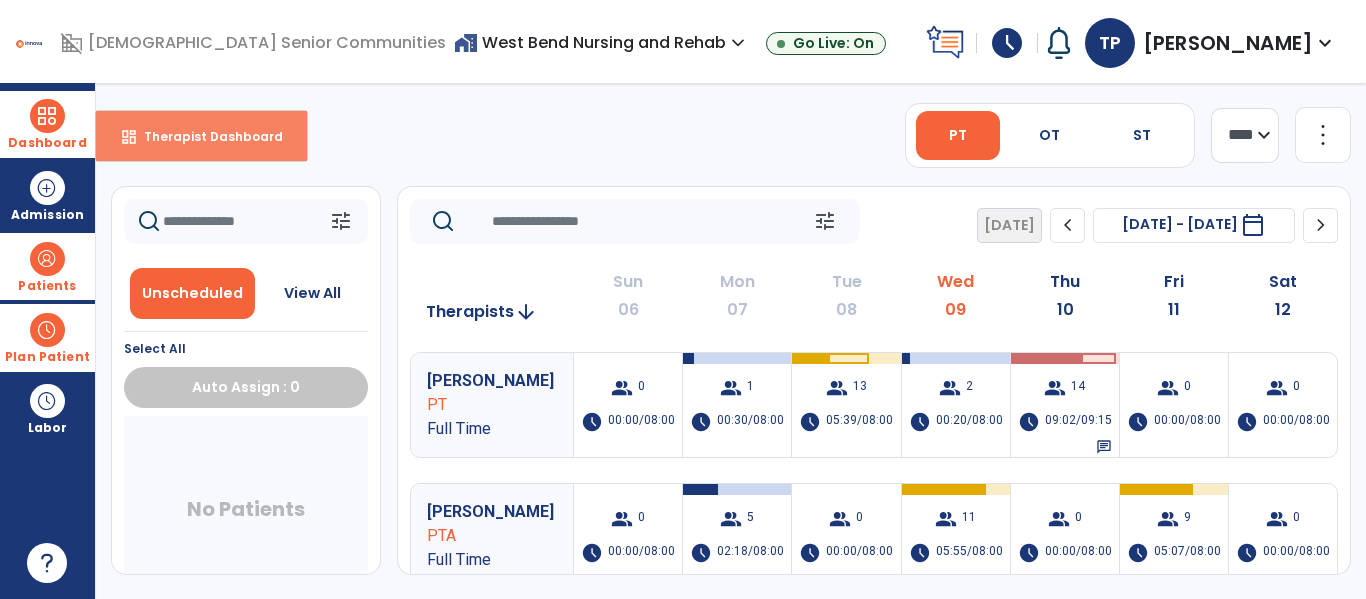 click on "Therapist Dashboard" at bounding box center (205, 136) 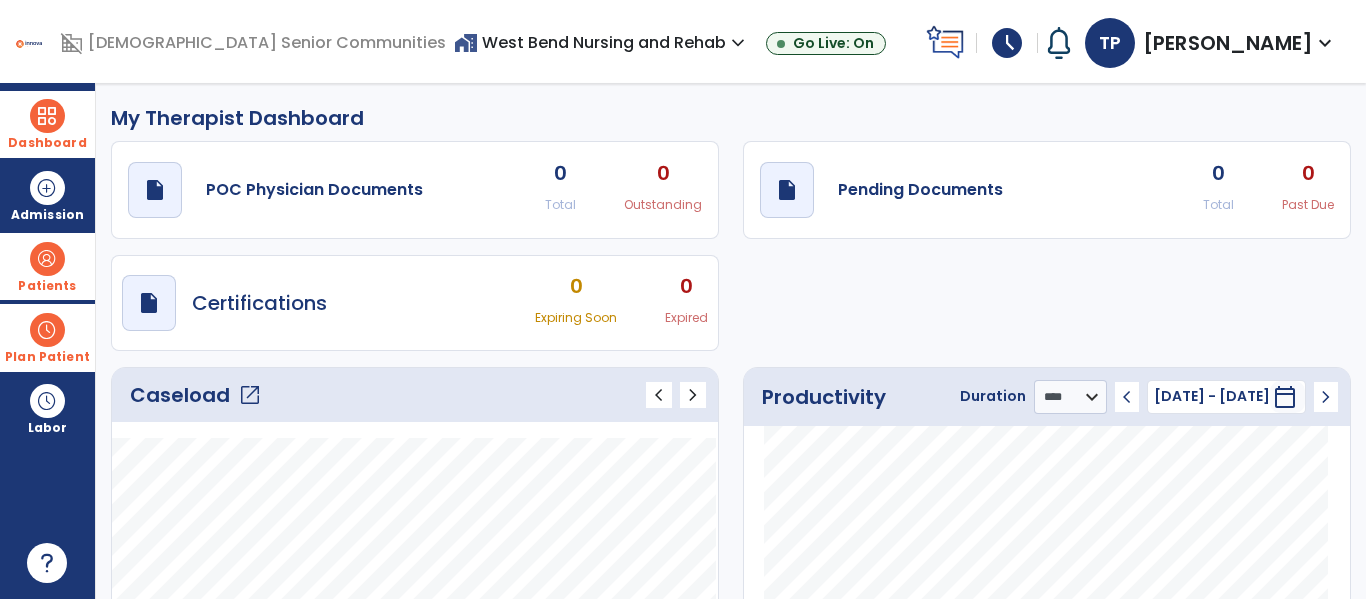 click on "Caseload   open_in_new" 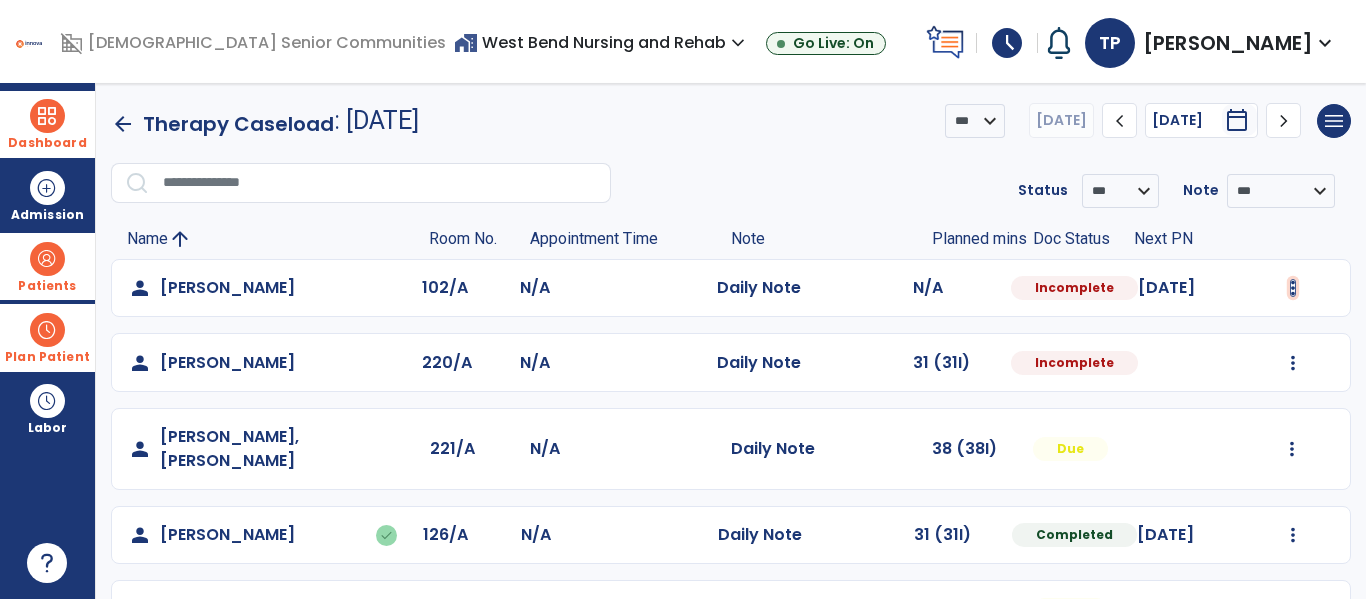 click at bounding box center (1293, 288) 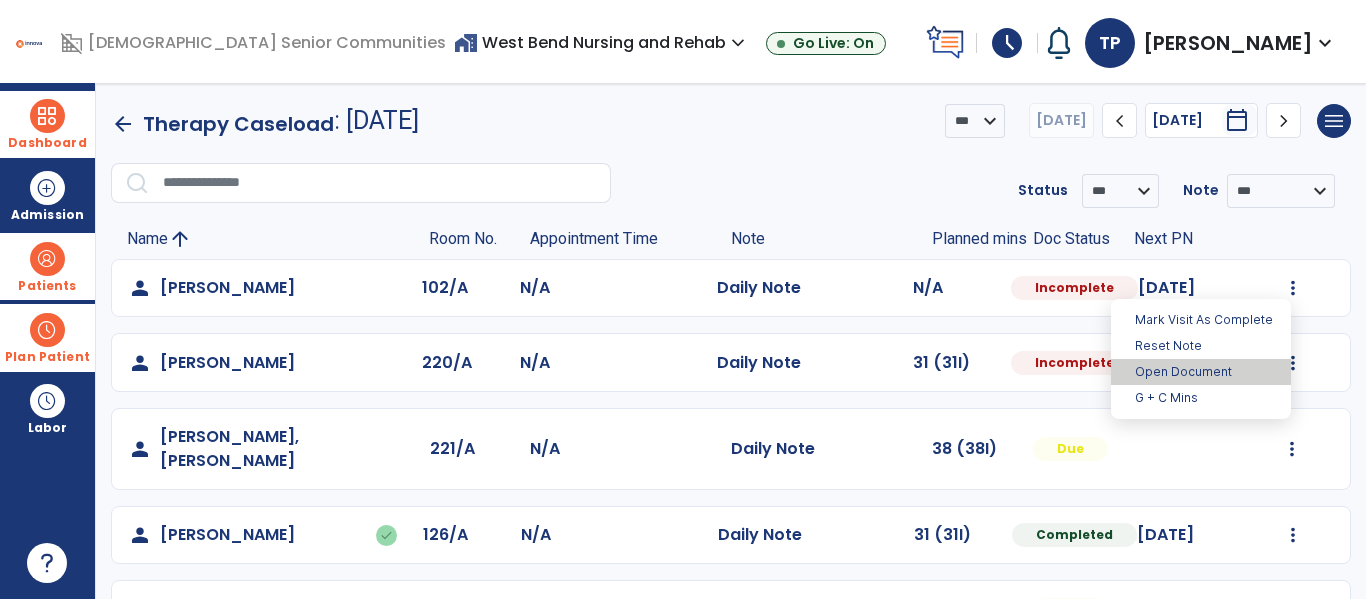 click on "Open Document" at bounding box center [1201, 372] 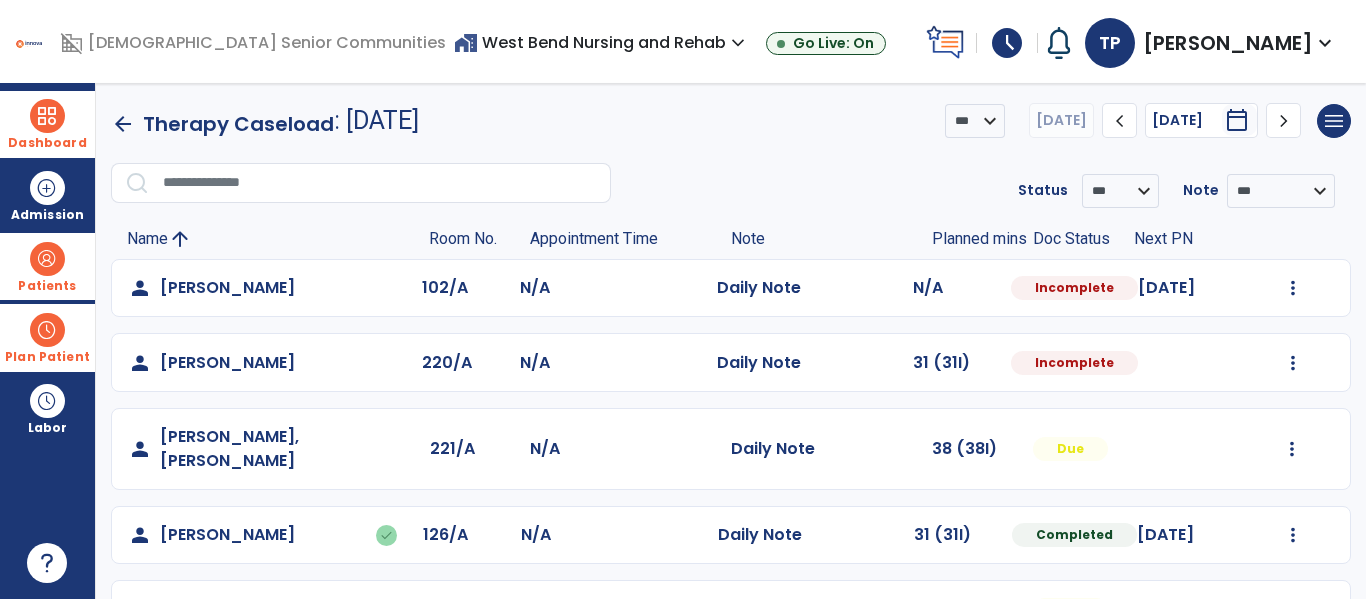 select on "*" 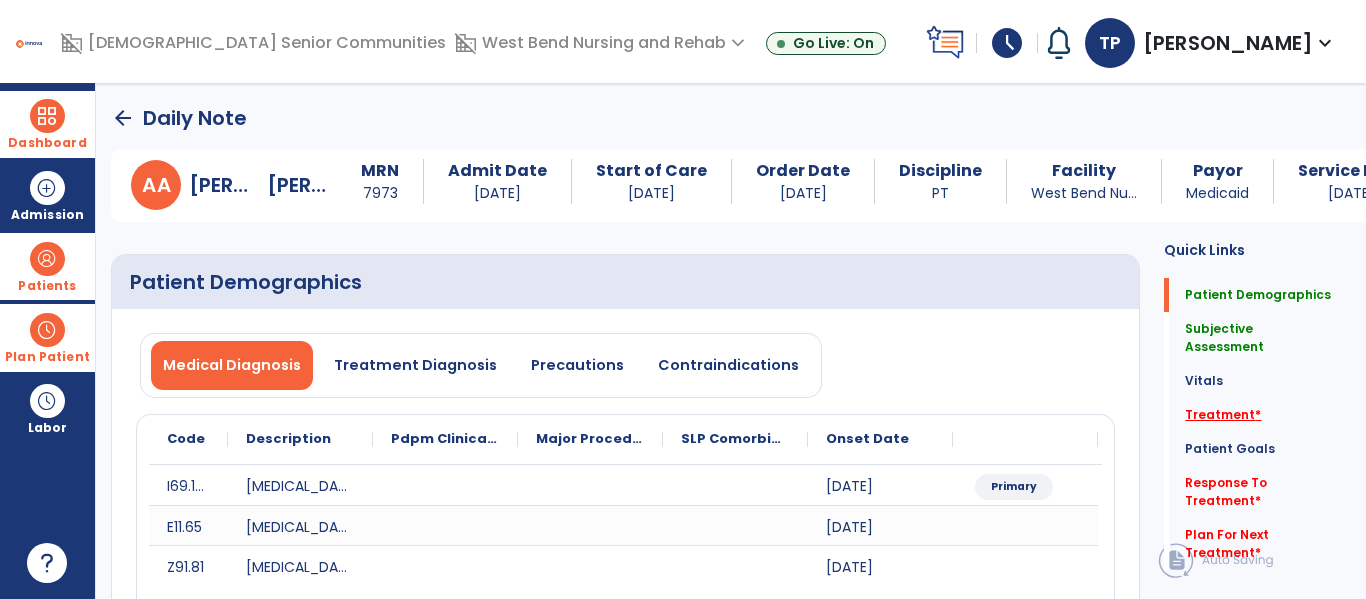 click on "Treatment   *" 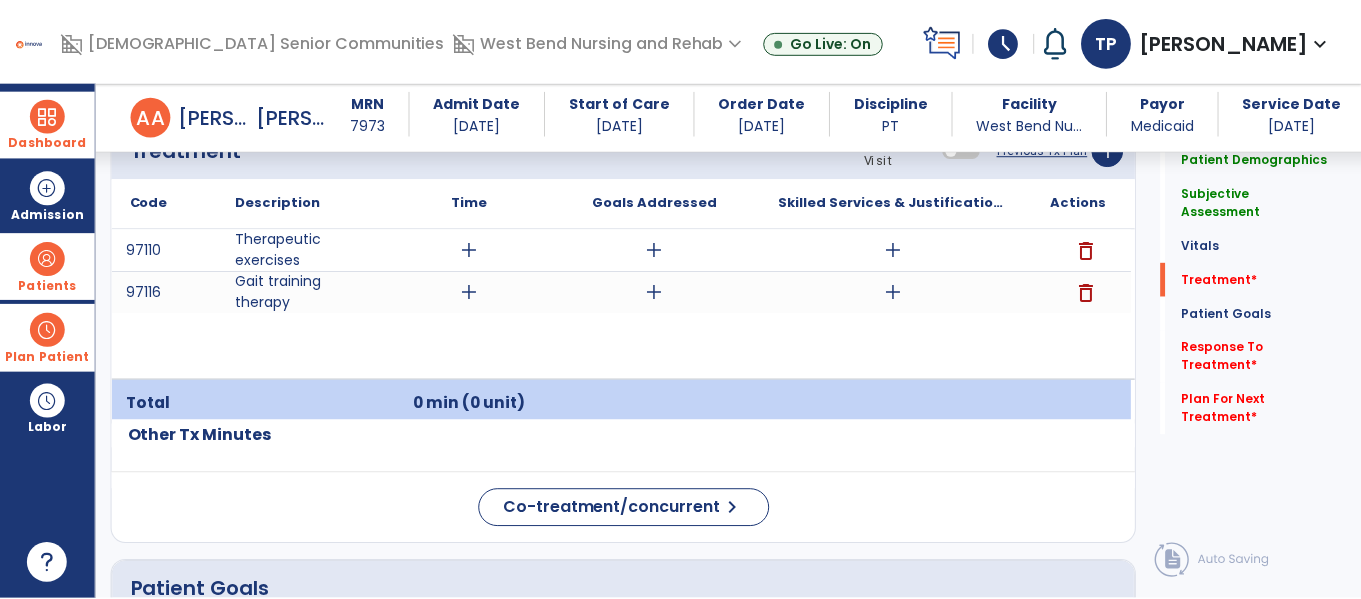 scroll, scrollTop: 1248, scrollLeft: 0, axis: vertical 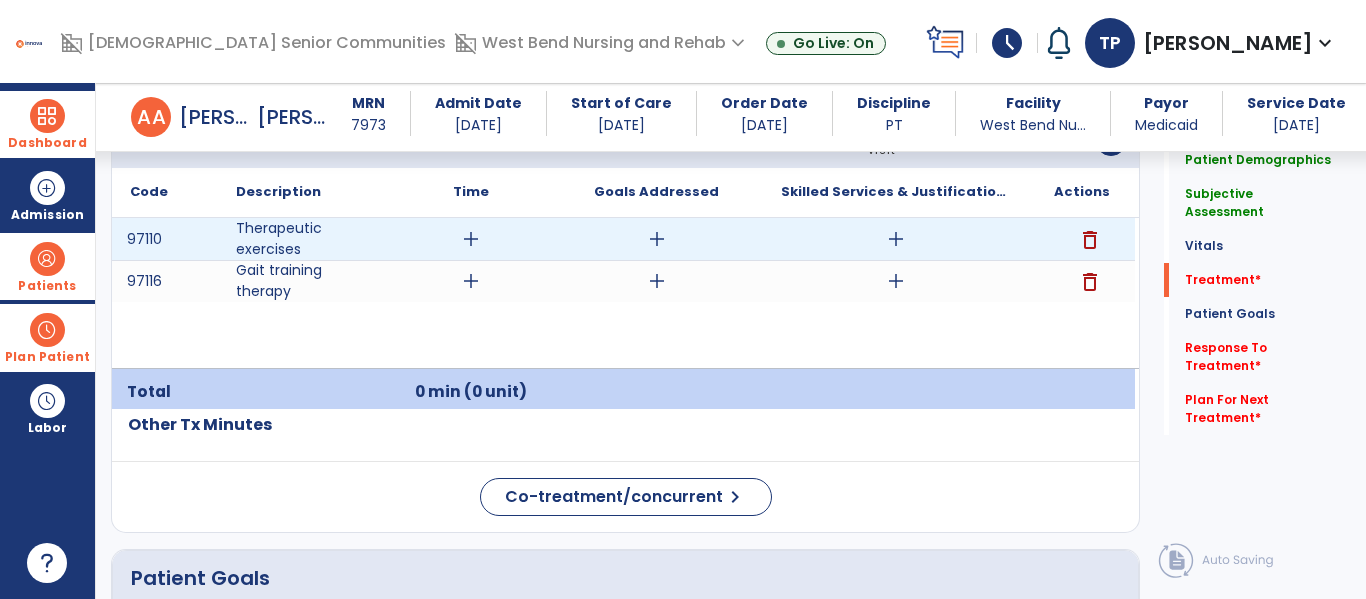 click on "add" at bounding box center (471, 239) 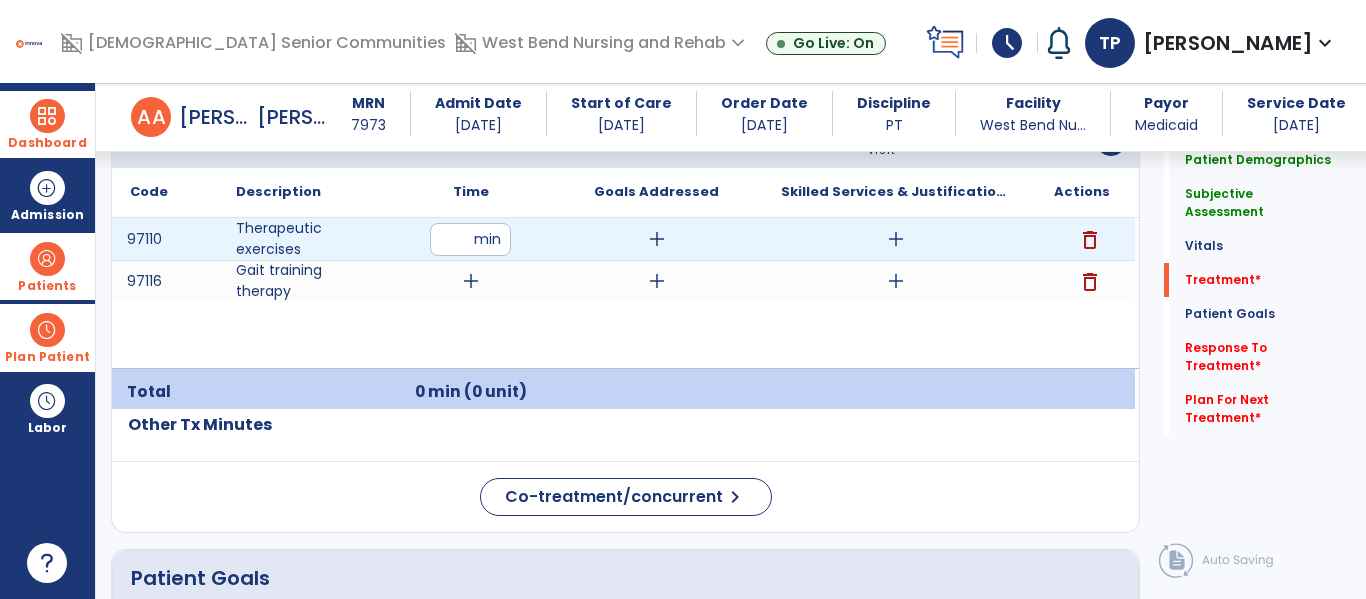 type on "**" 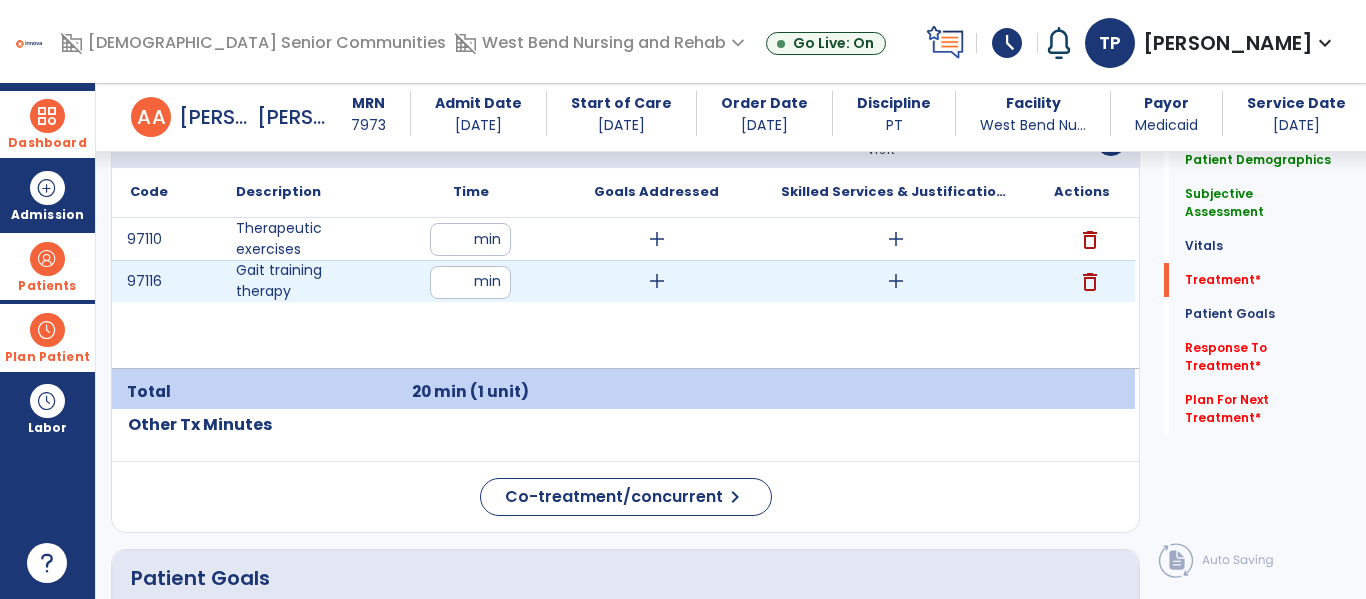 type on "**" 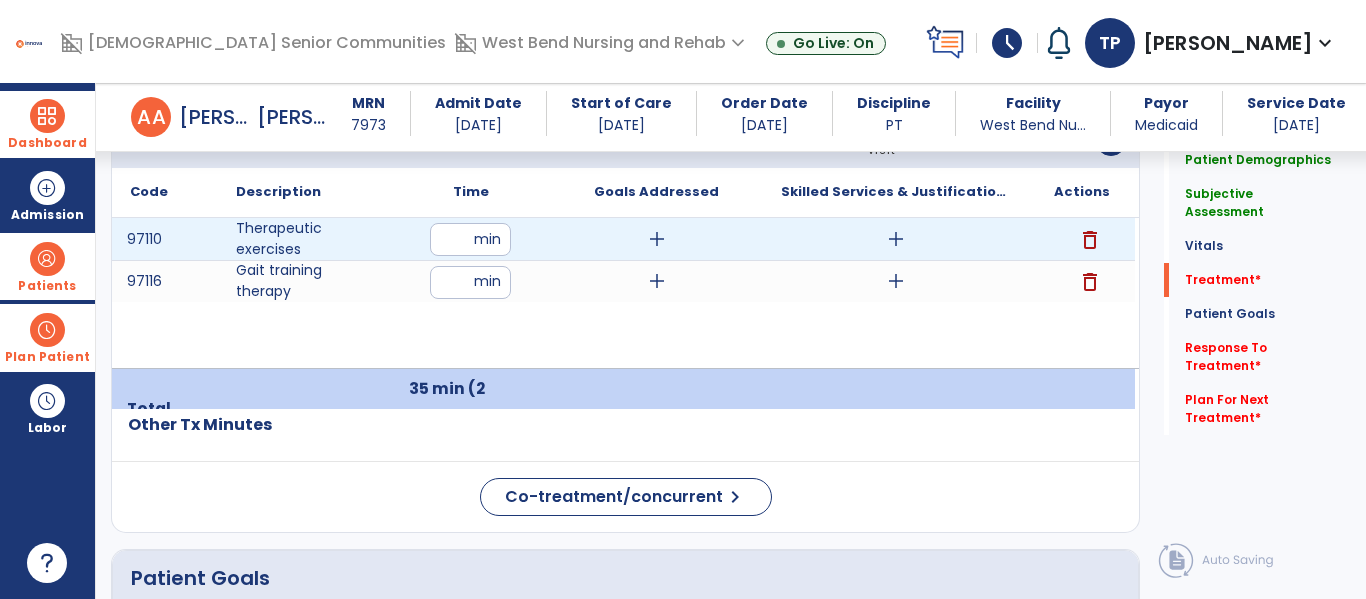 click on "add" at bounding box center (657, 239) 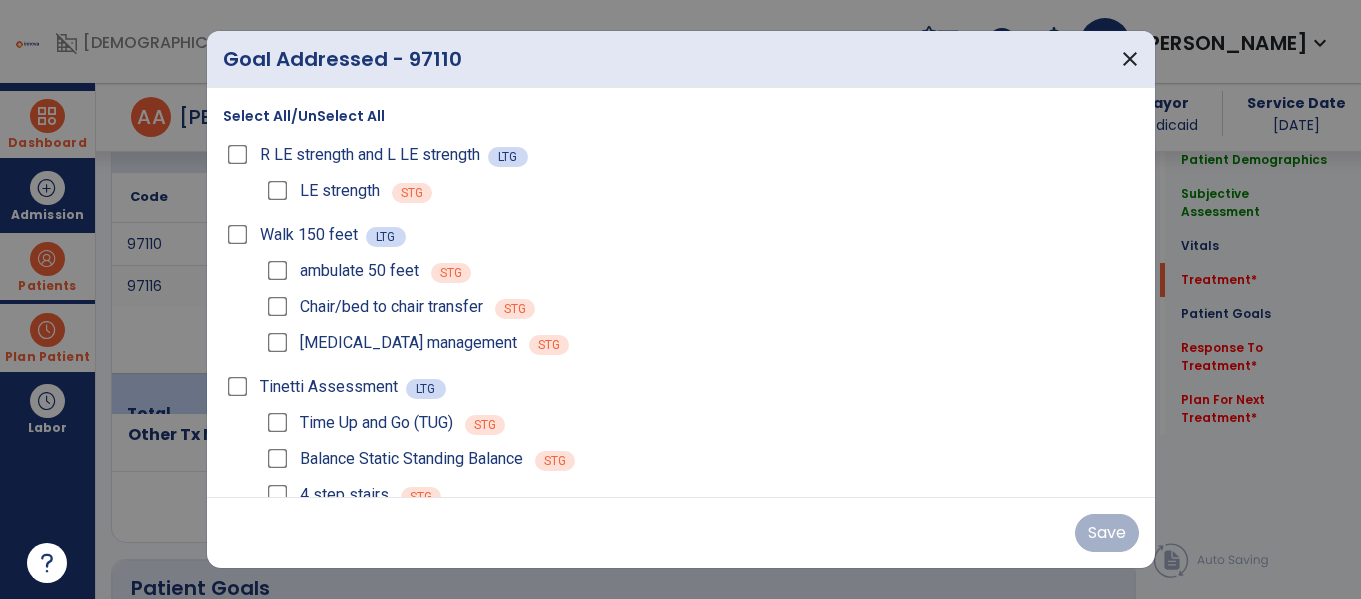 scroll, scrollTop: 1248, scrollLeft: 0, axis: vertical 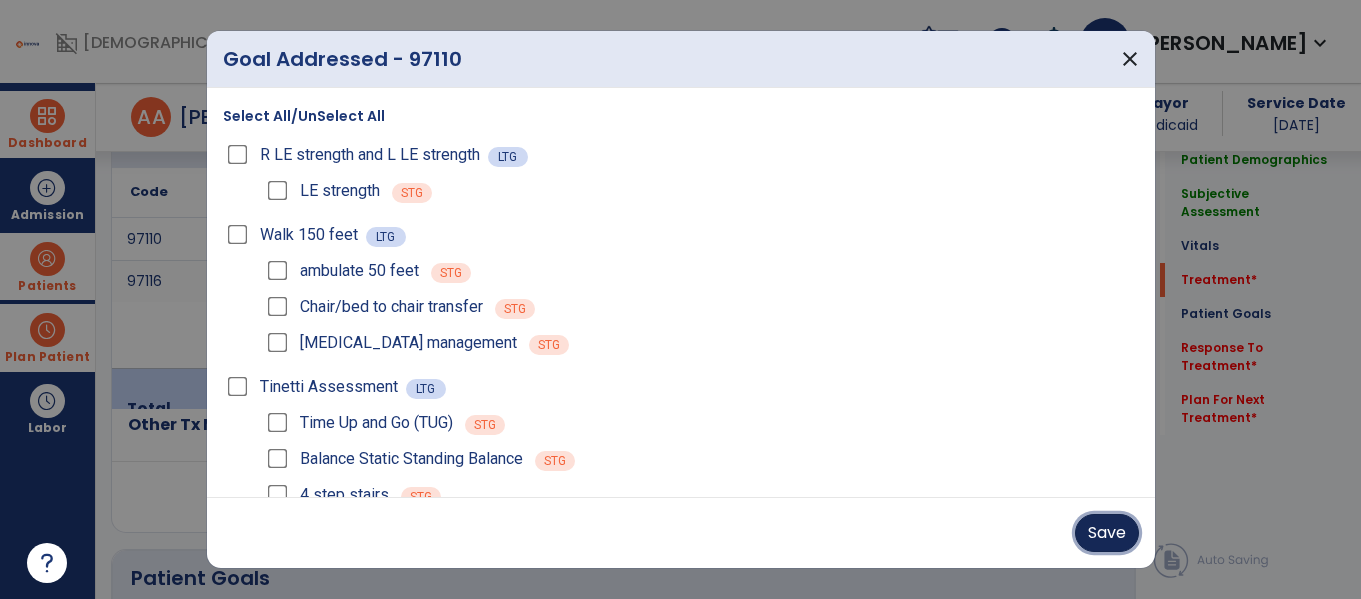 click on "Save" at bounding box center [1107, 533] 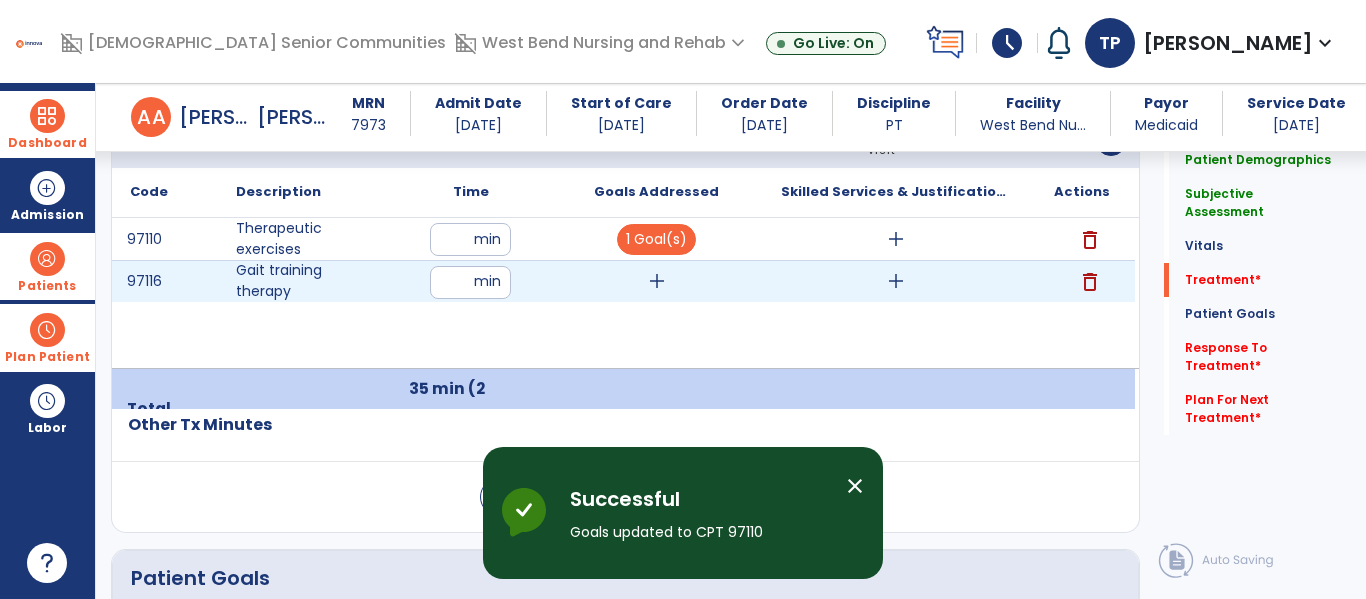 click on "add" at bounding box center [657, 281] 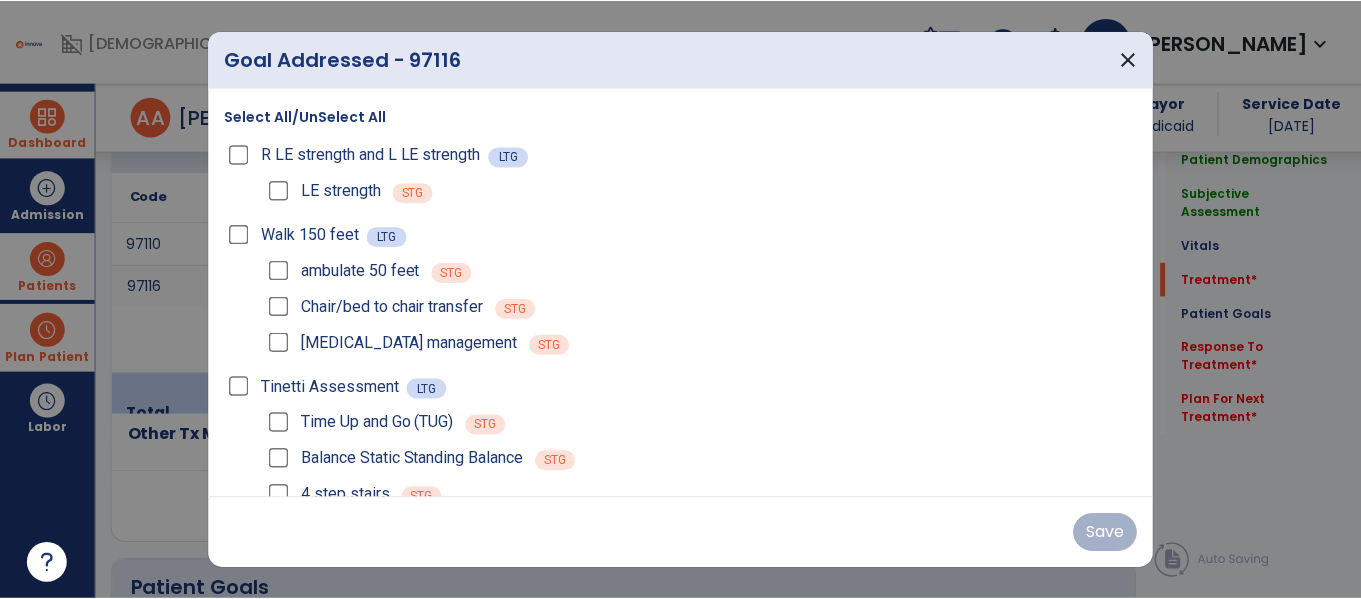scroll, scrollTop: 1248, scrollLeft: 0, axis: vertical 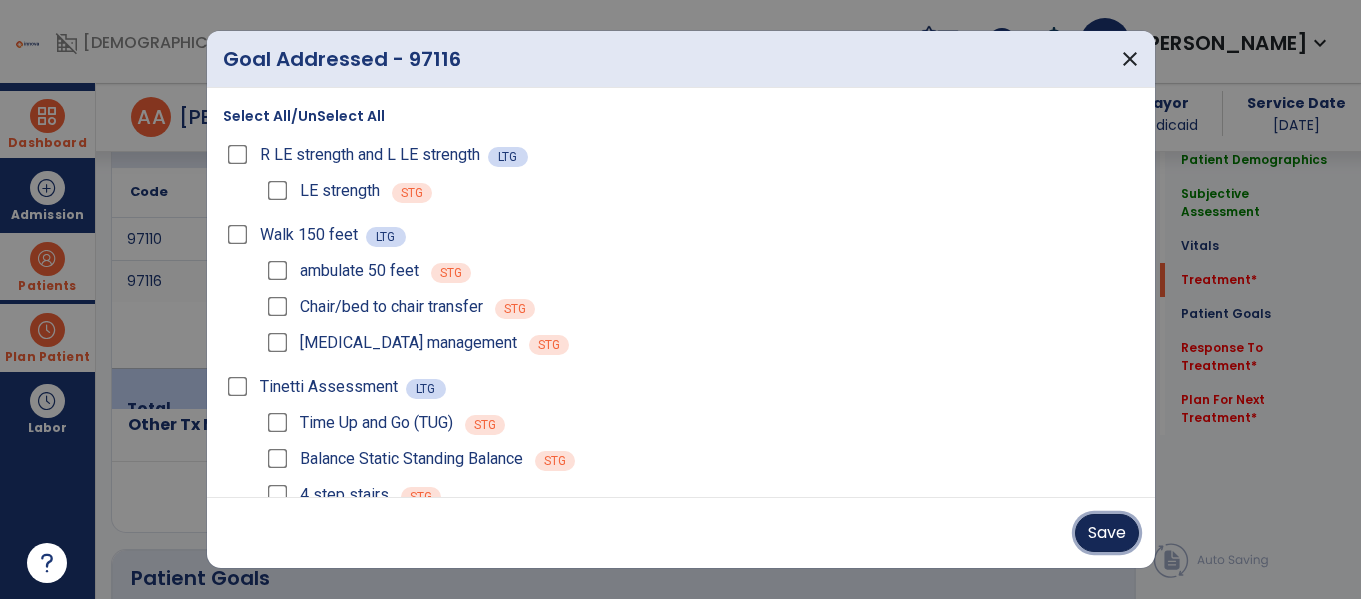 click on "Save" at bounding box center (1107, 533) 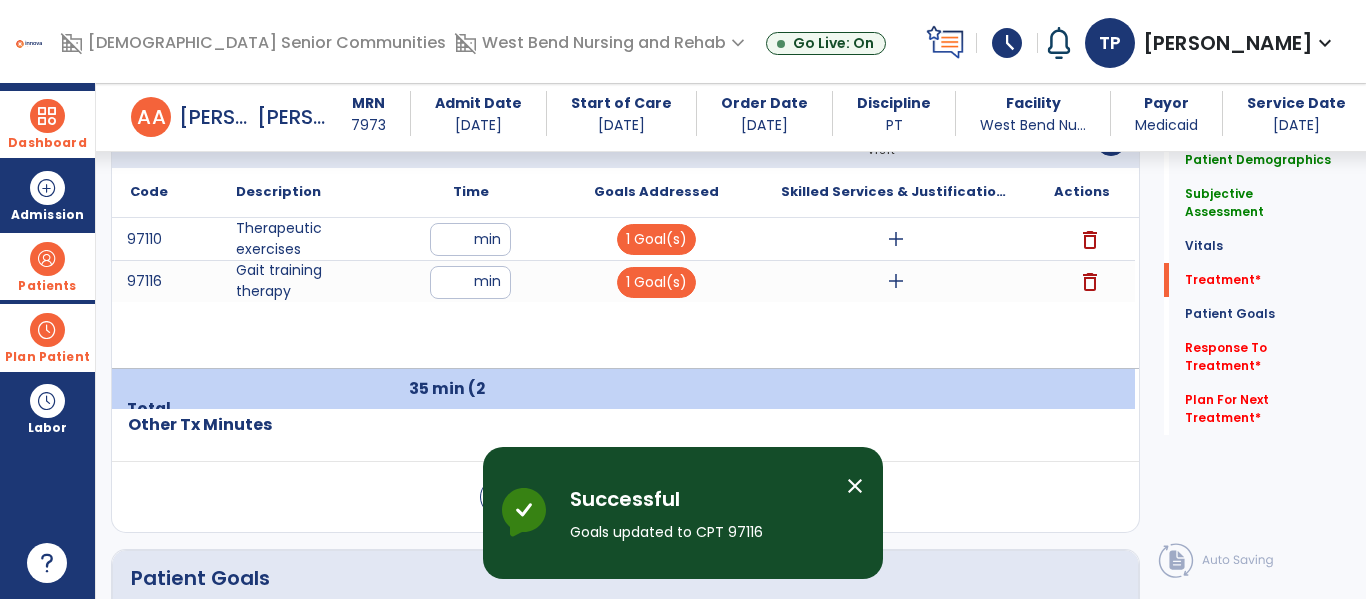 click on "Quick Links  Patient Demographics   Patient Demographics   Subjective Assessment   Subjective Assessment   Vitals   Vitals   Treatment   *  Treatment   *  Patient Goals   Patient Goals   Response To Treatment   *  Response To Treatment   *  Plan For Next Treatment   *  Plan For Next Treatment   *" 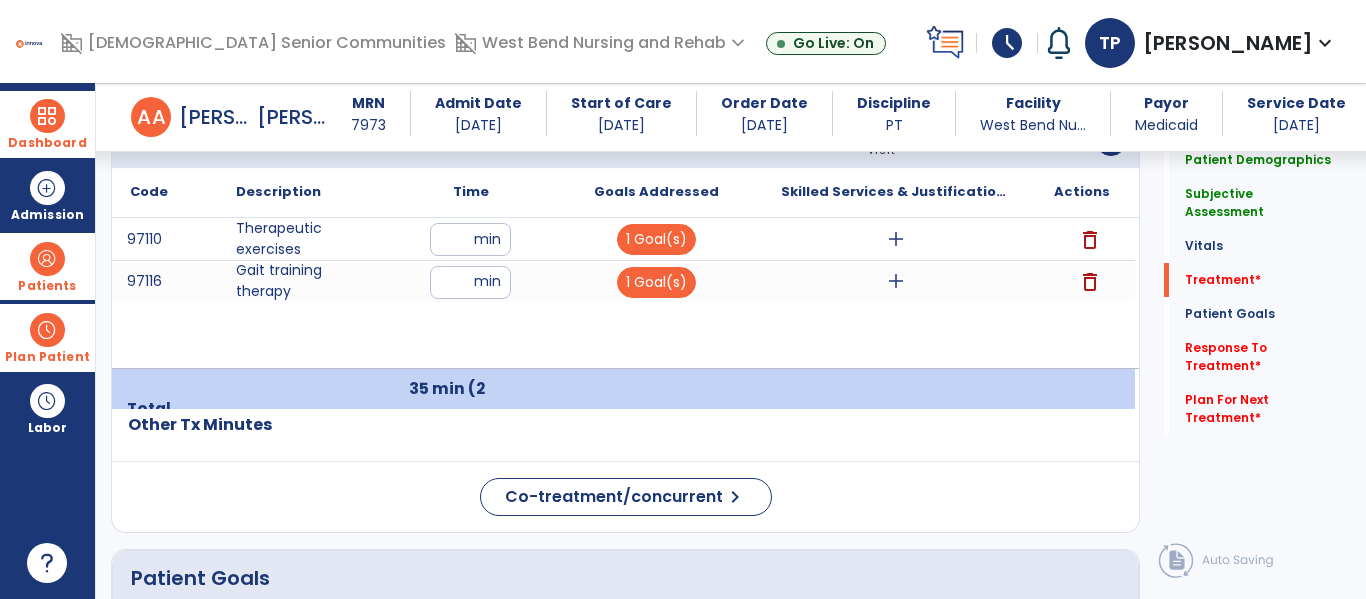 click on "Patient Goals" 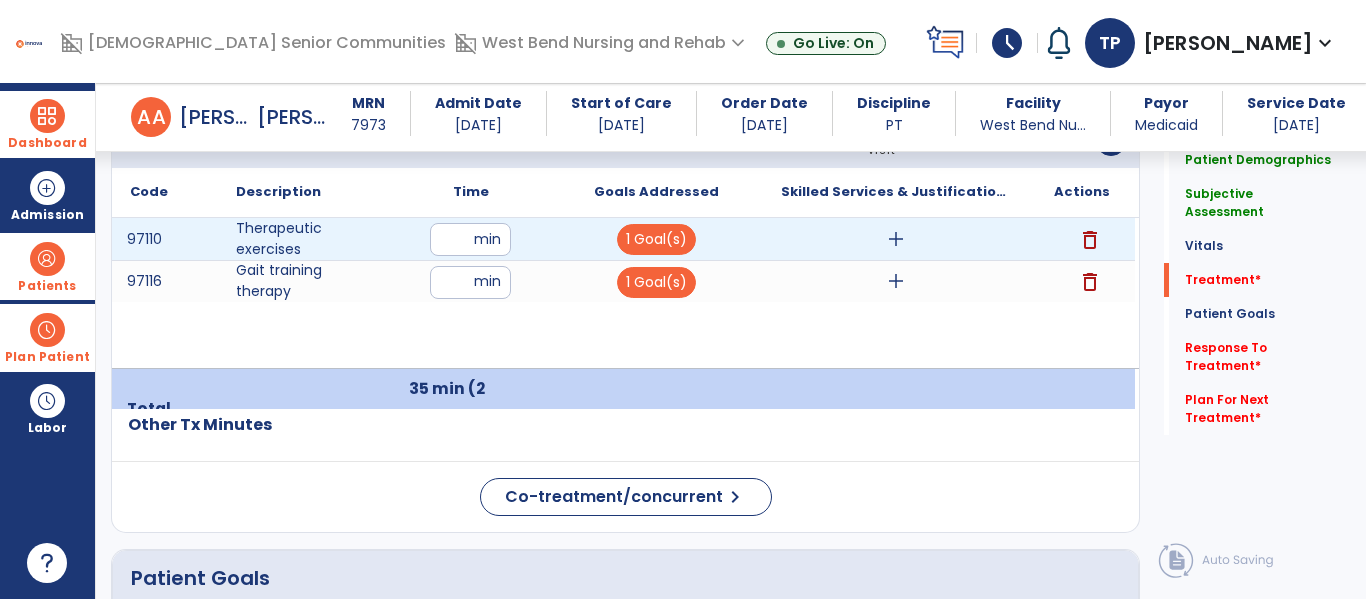 click on "add" at bounding box center [896, 239] 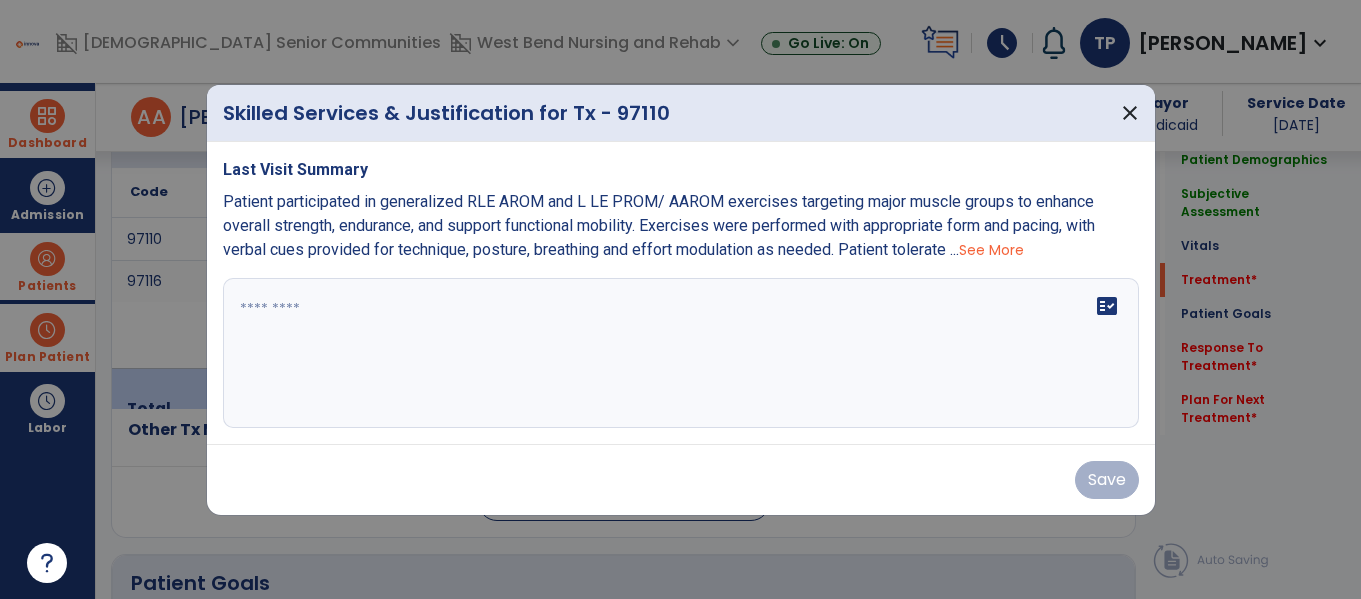 scroll, scrollTop: 1248, scrollLeft: 0, axis: vertical 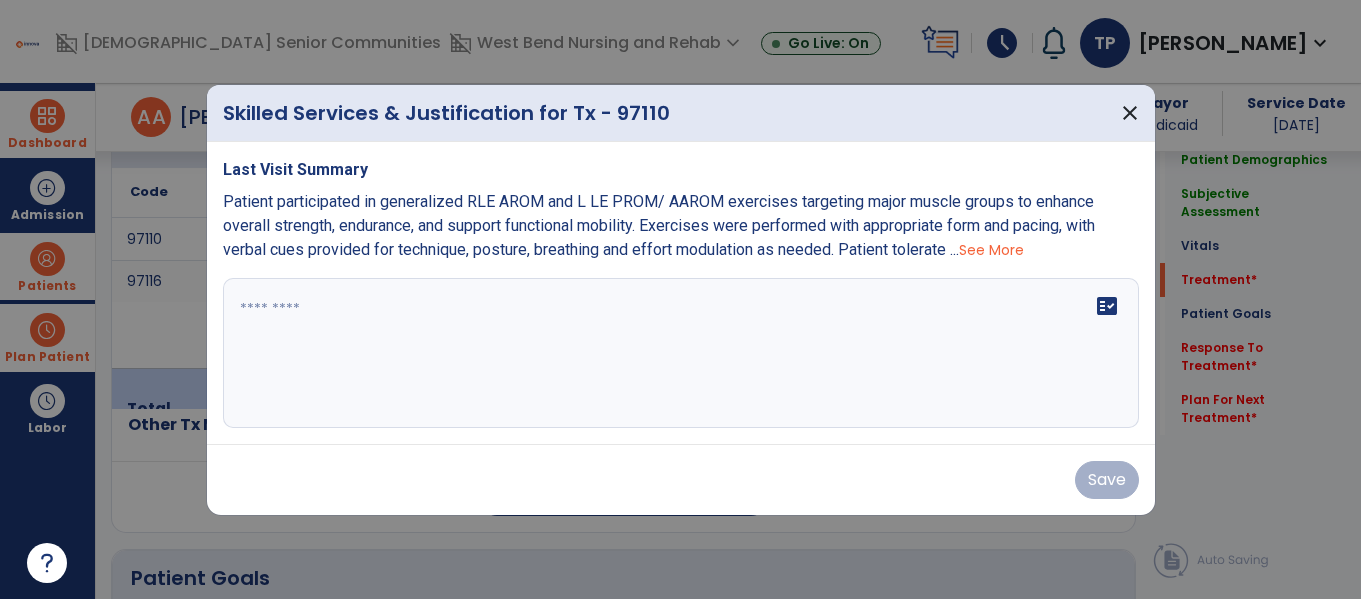 click at bounding box center (681, 353) 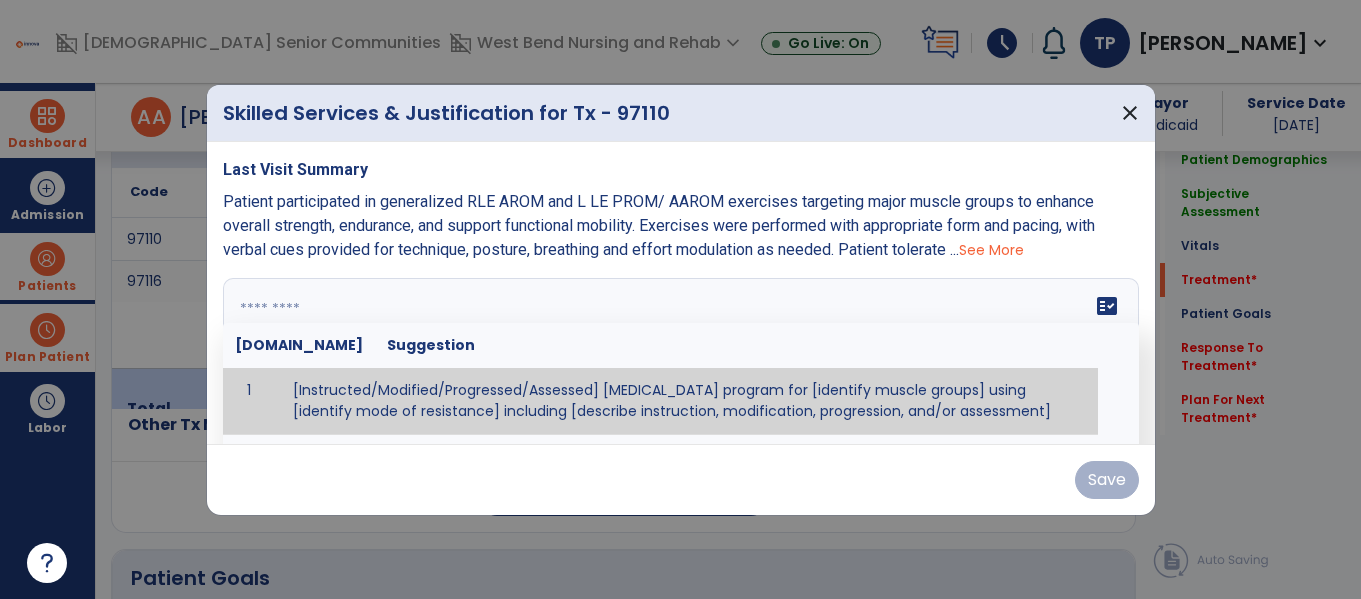 paste on "**********" 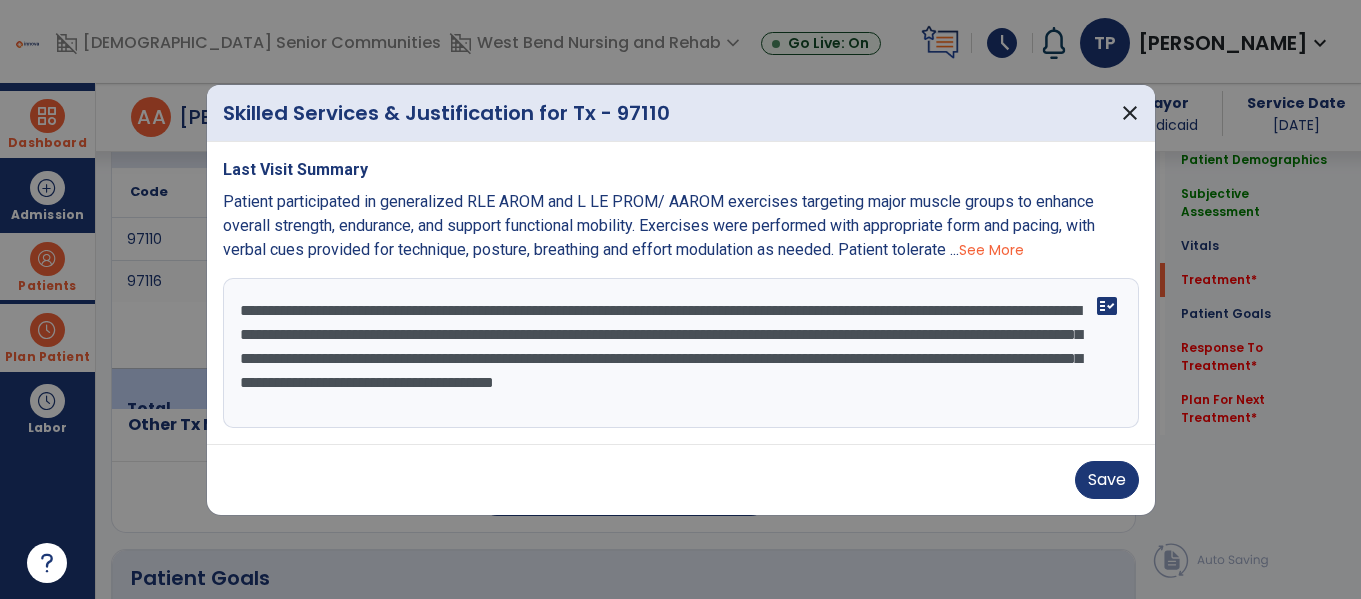 drag, startPoint x: 650, startPoint y: 352, endPoint x: 853, endPoint y: 347, distance: 203.06157 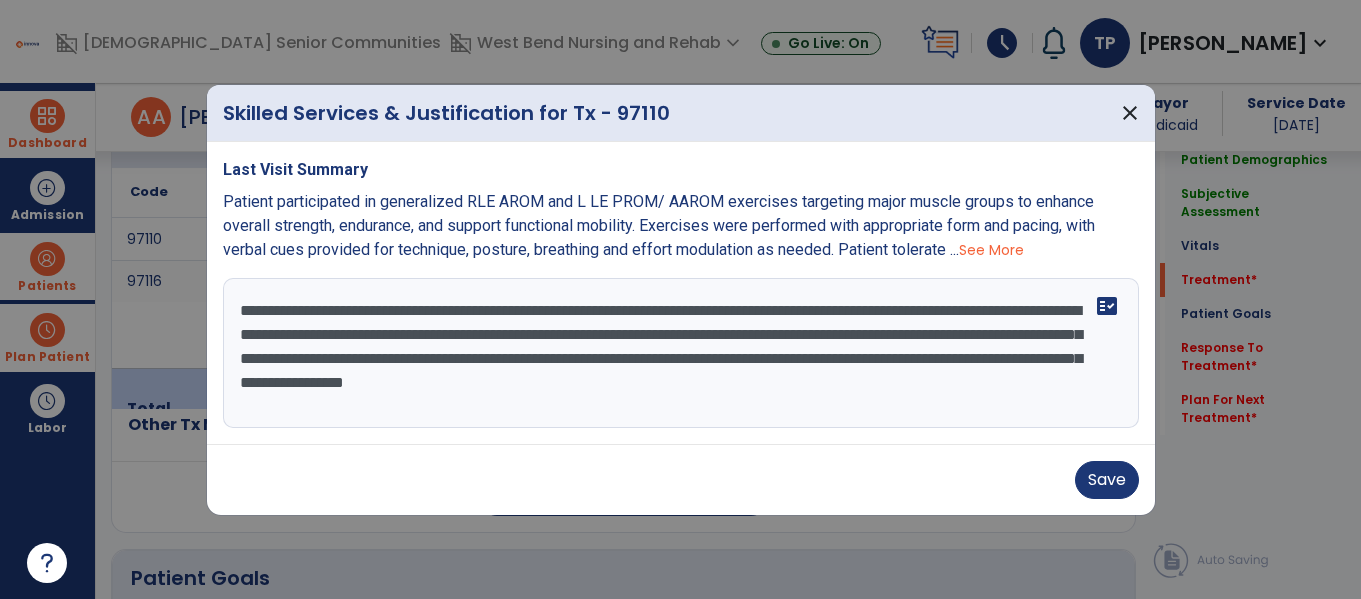 type on "**********" 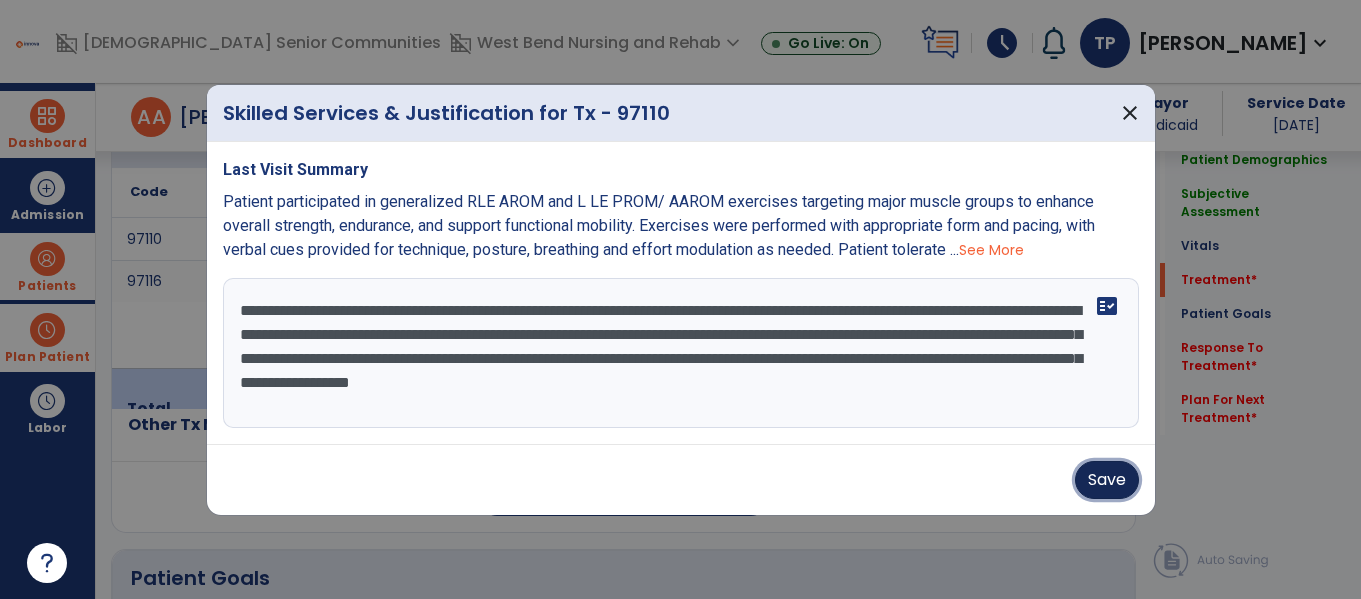 click on "Save" at bounding box center (1107, 480) 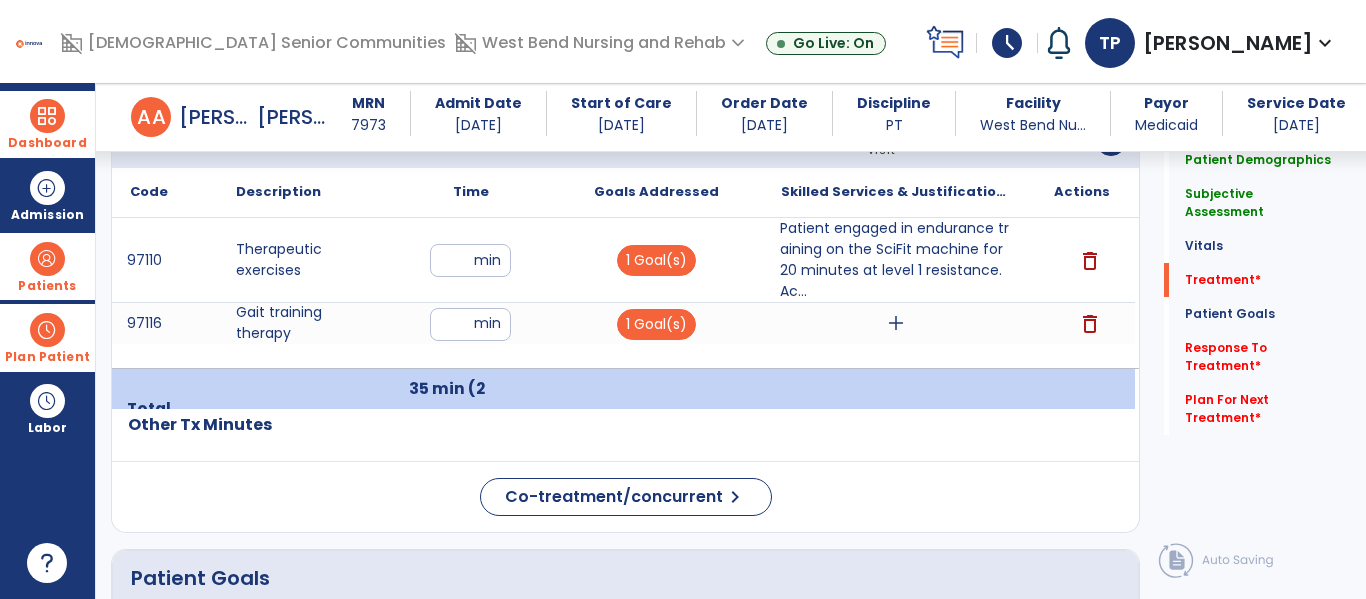 click on "Patient Goals" 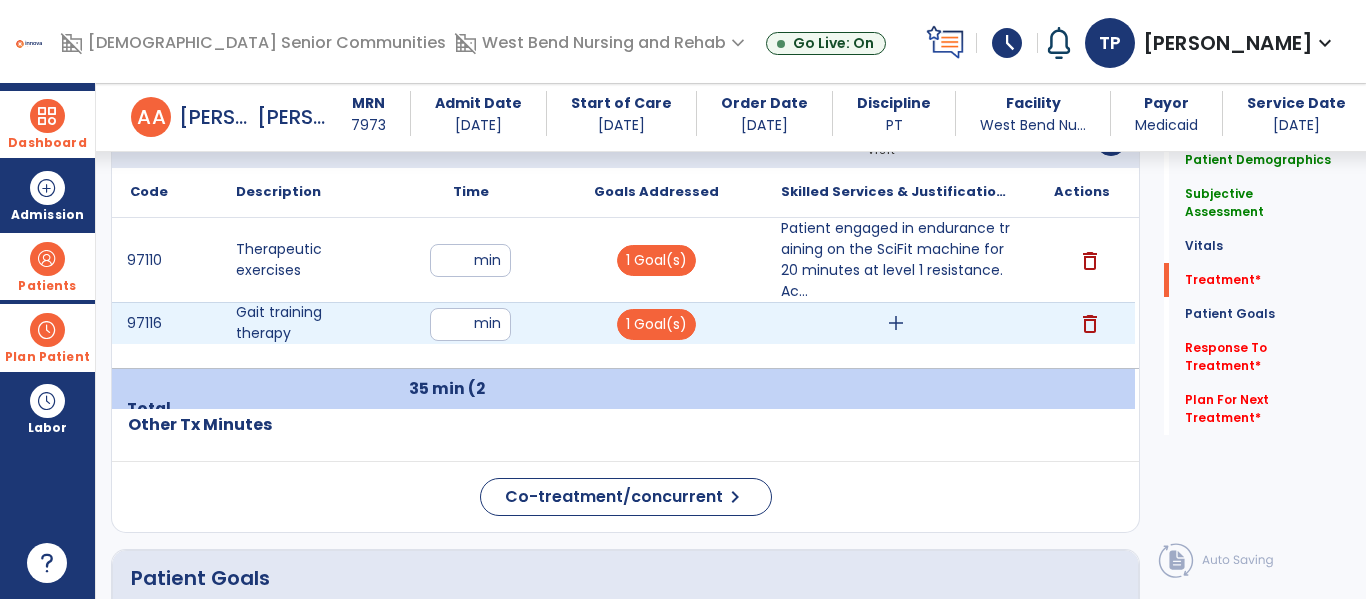click on "add" at bounding box center (896, 323) 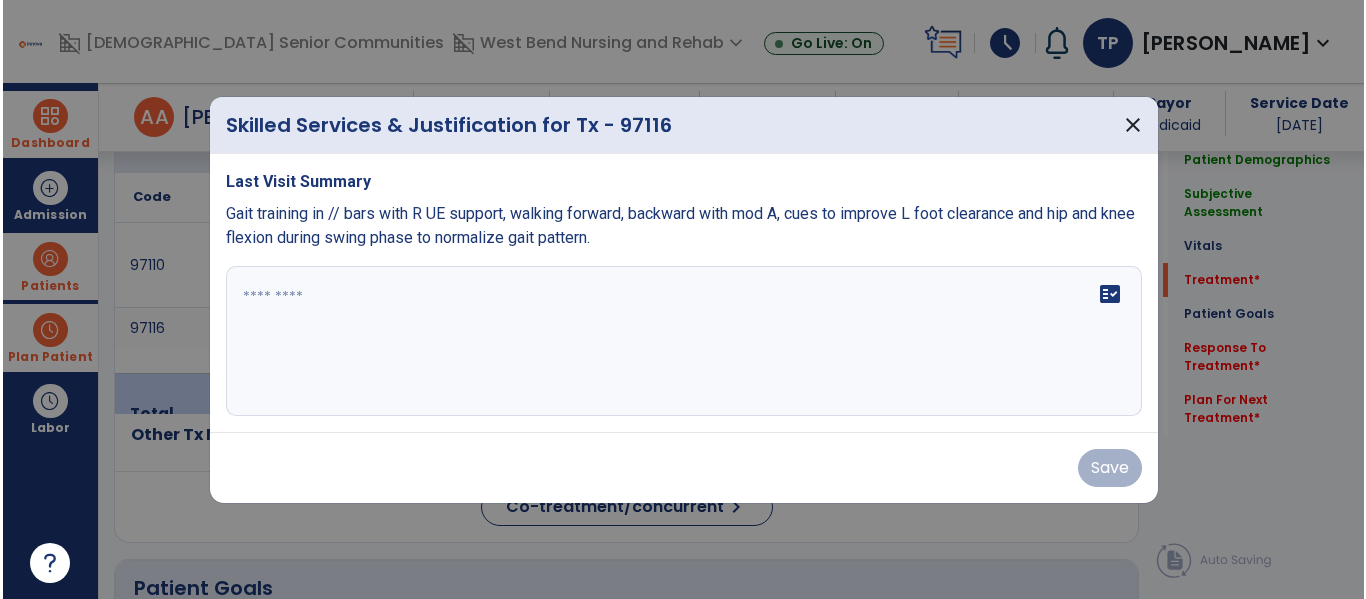 scroll, scrollTop: 1248, scrollLeft: 0, axis: vertical 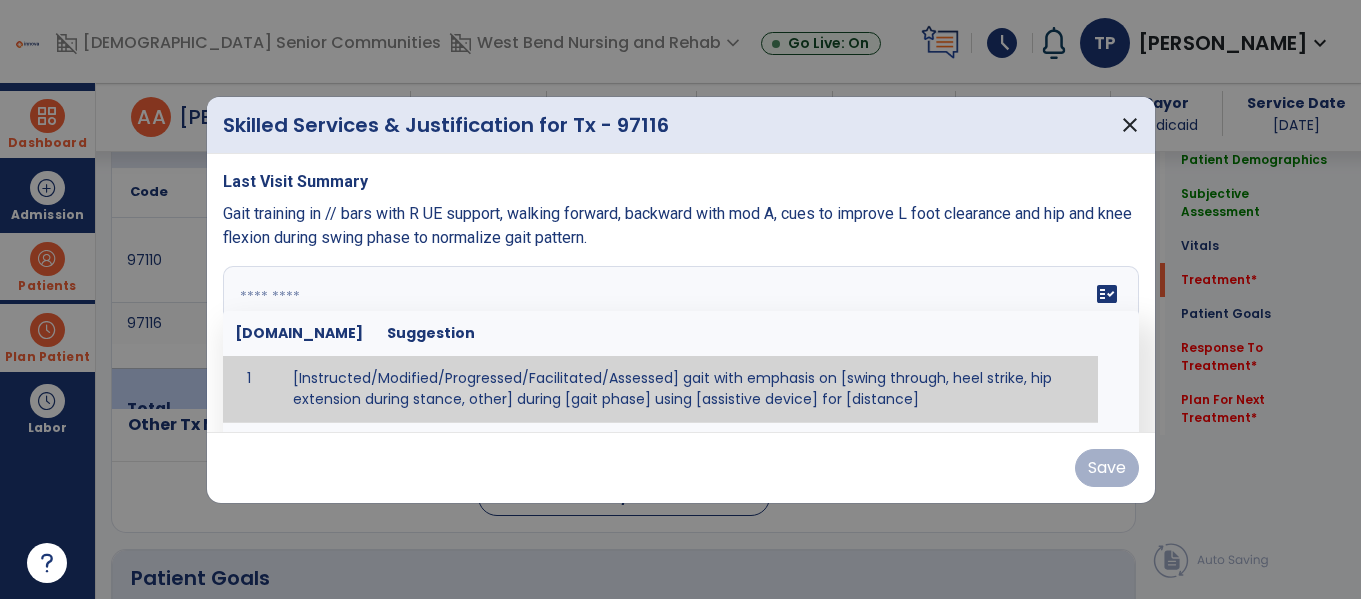 click at bounding box center (681, 341) 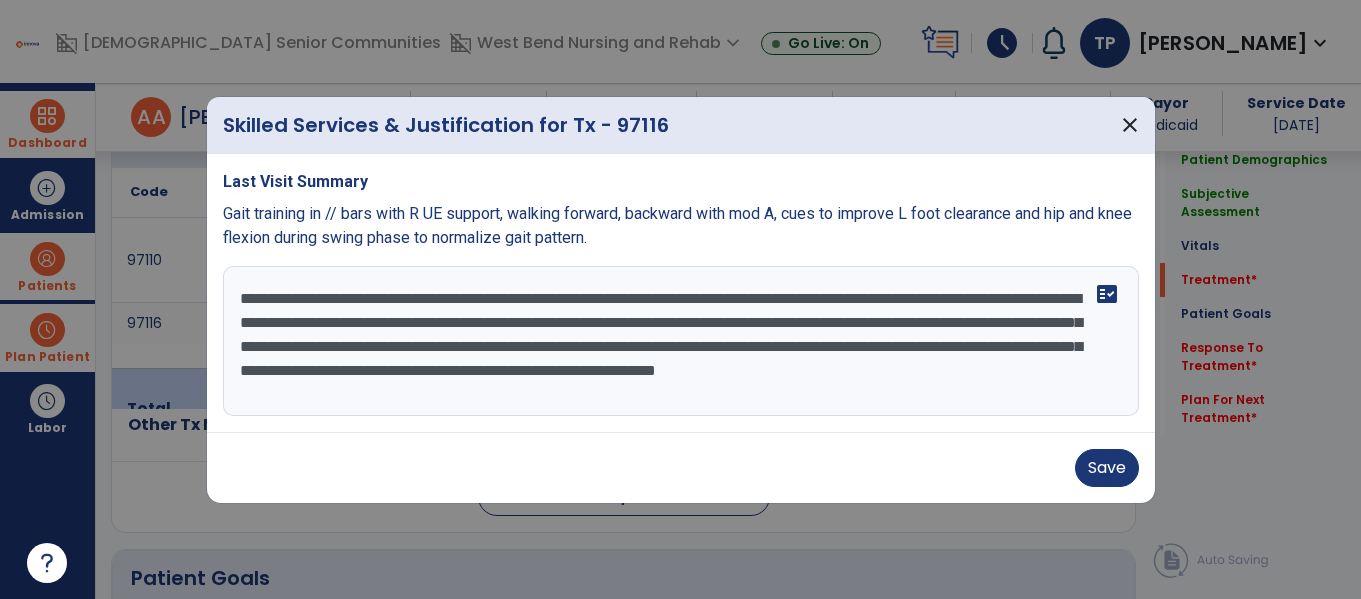 drag, startPoint x: 727, startPoint y: 296, endPoint x: 941, endPoint y: 287, distance: 214.18916 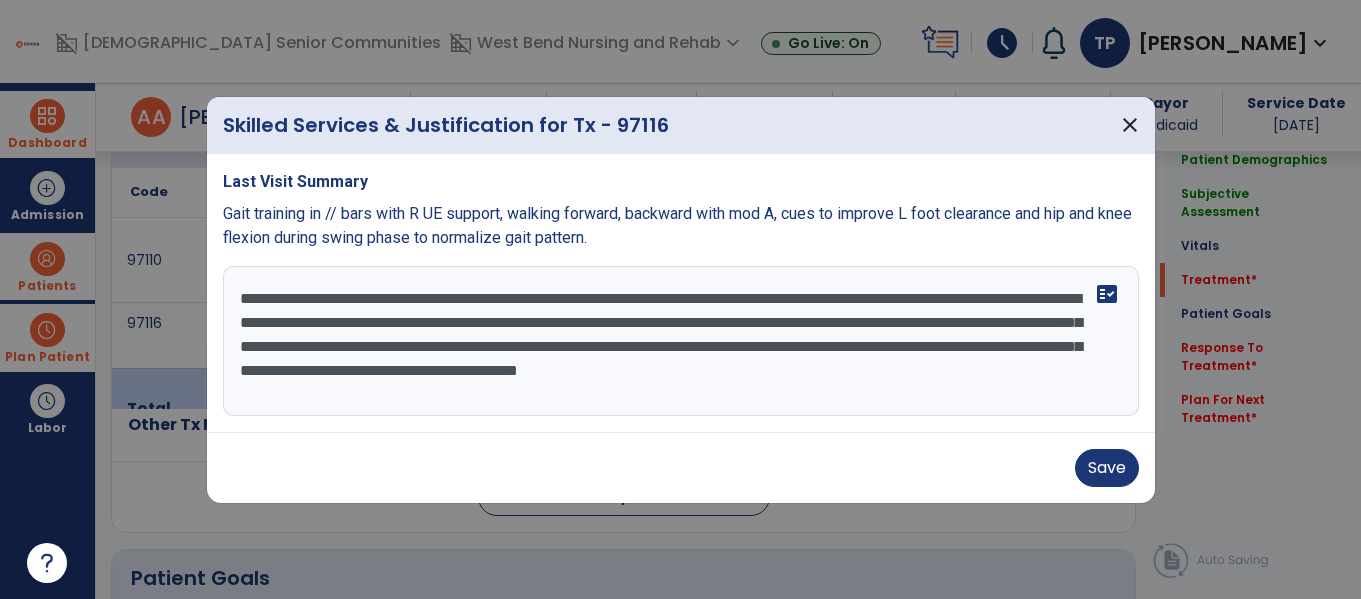 drag, startPoint x: 306, startPoint y: 346, endPoint x: 477, endPoint y: 343, distance: 171.0263 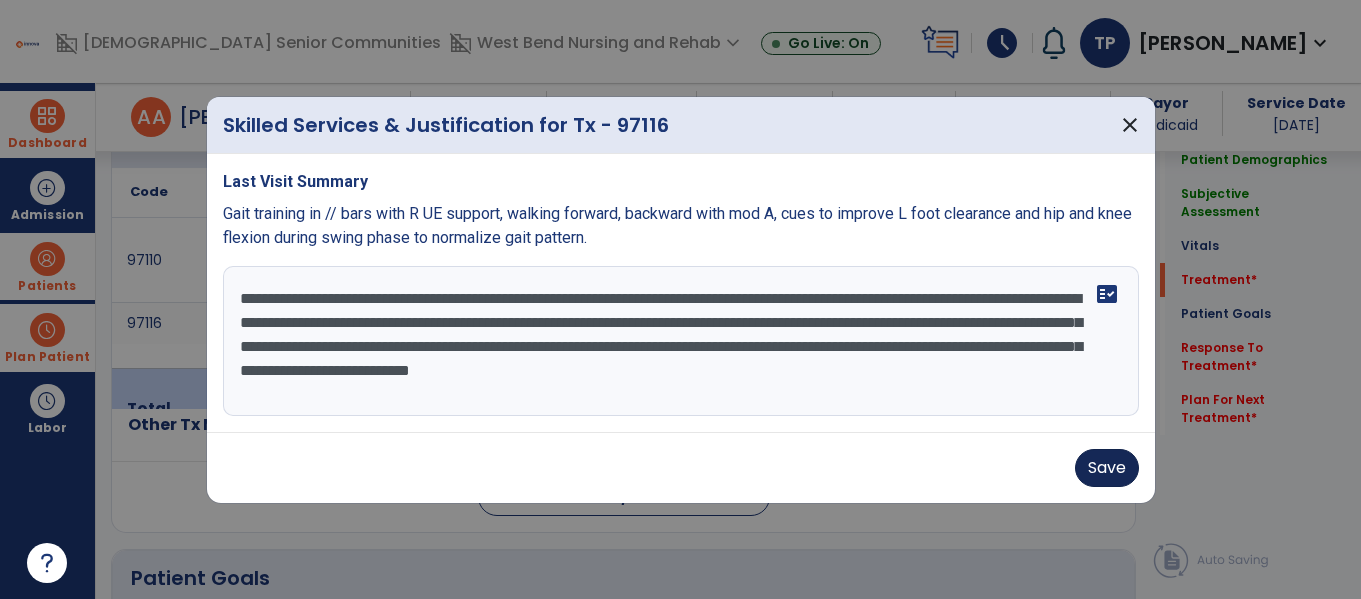 type on "**********" 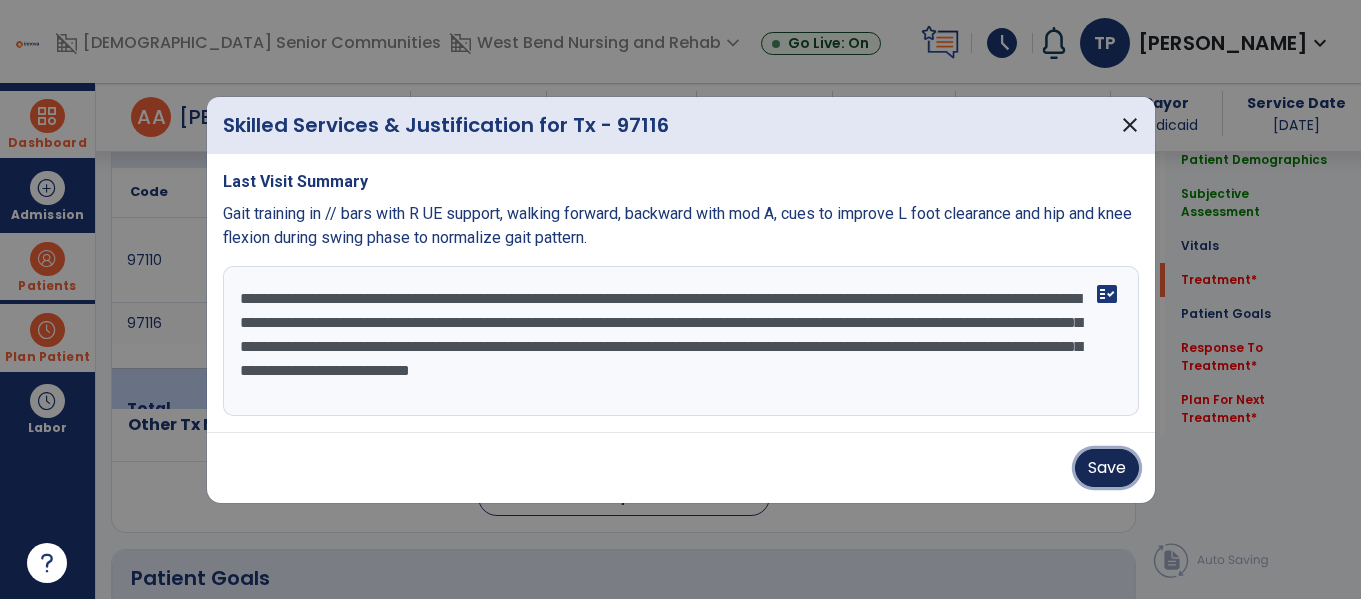 click on "Save" at bounding box center (1107, 468) 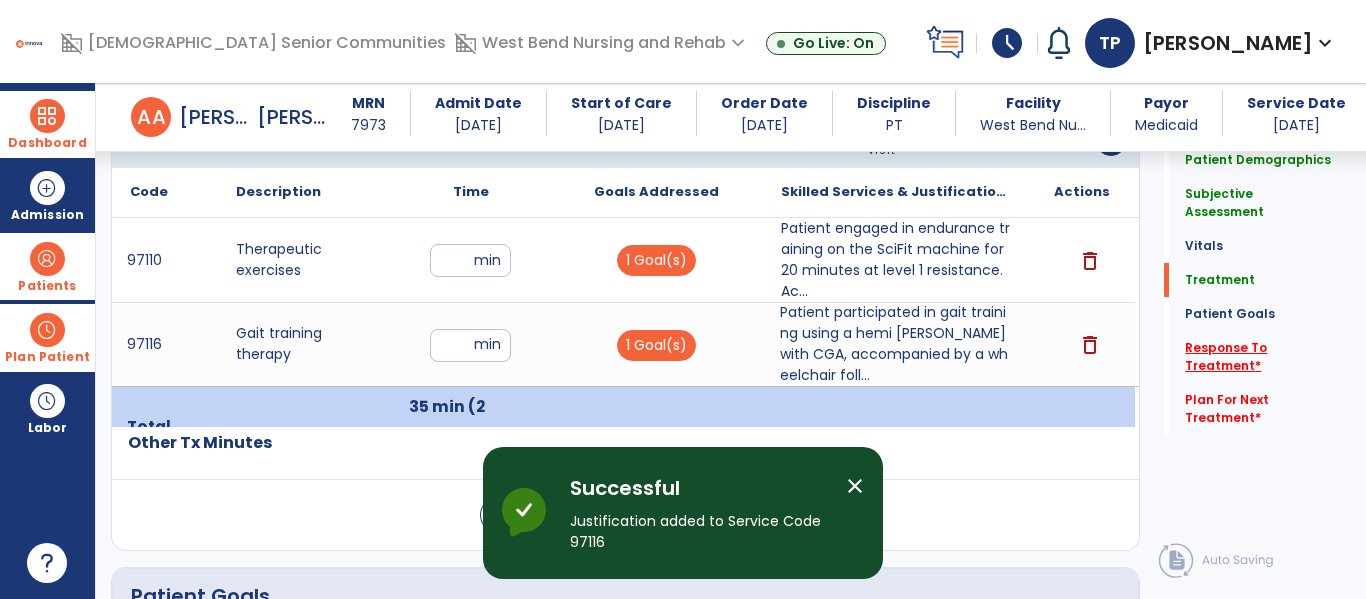 click on "Response To Treatment   *" 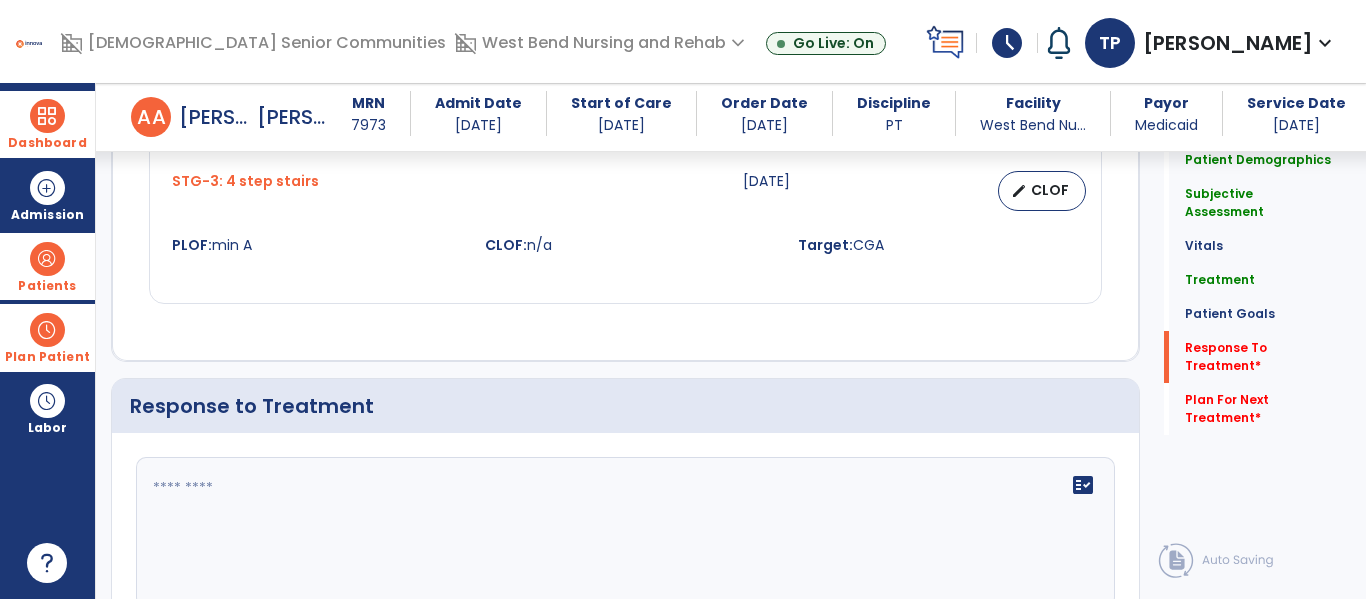 scroll, scrollTop: 3188, scrollLeft: 0, axis: vertical 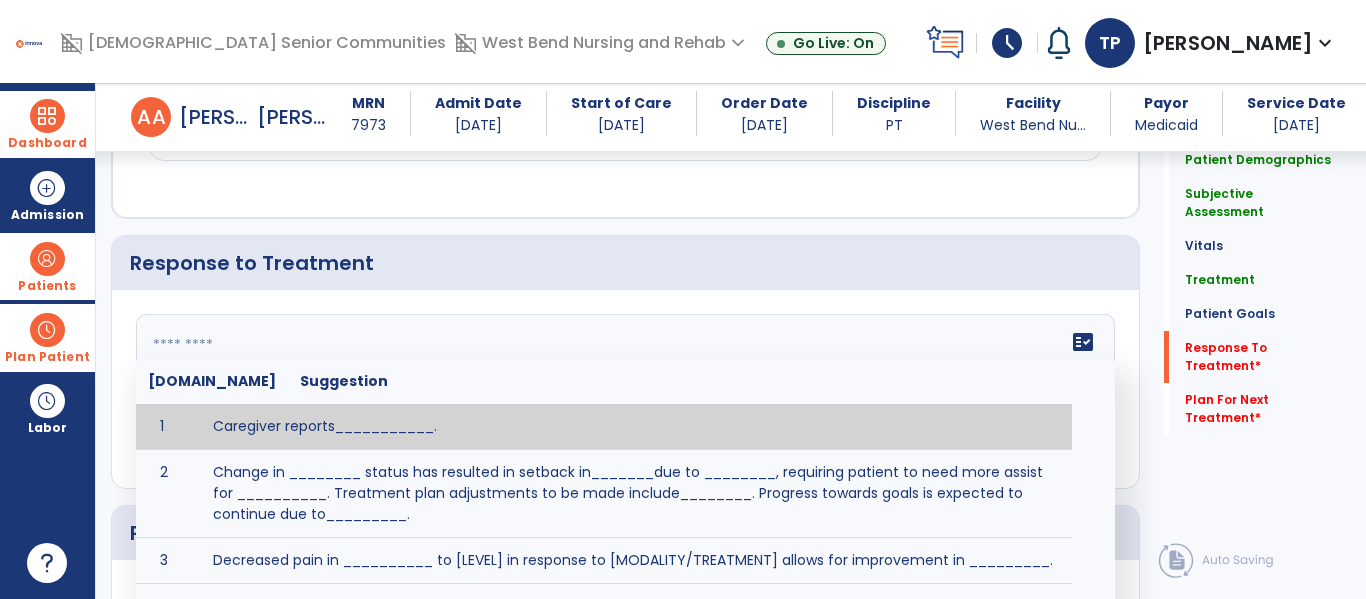 click 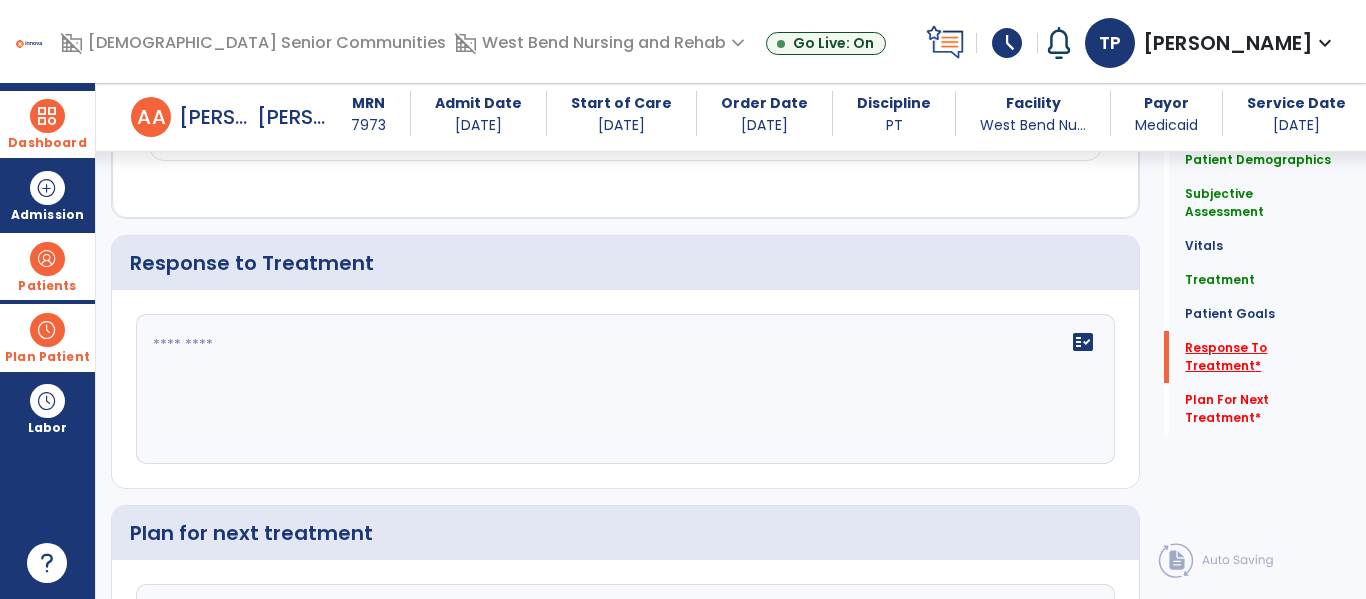 click on "Response To Treatment   *" 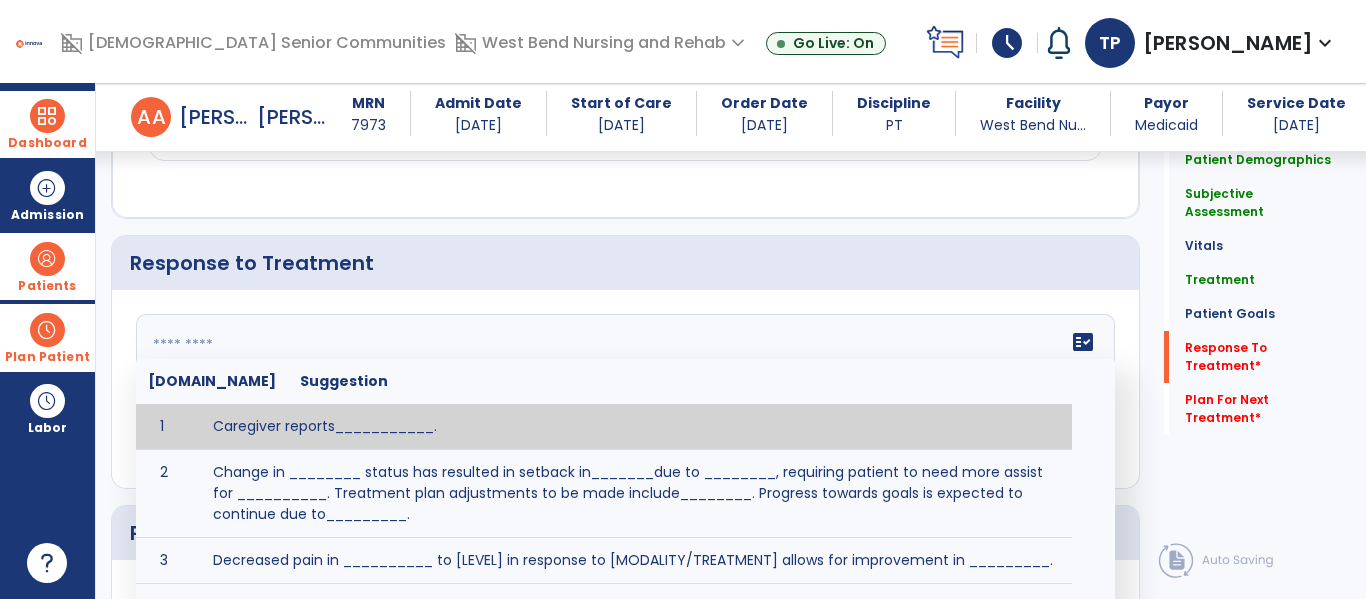 click 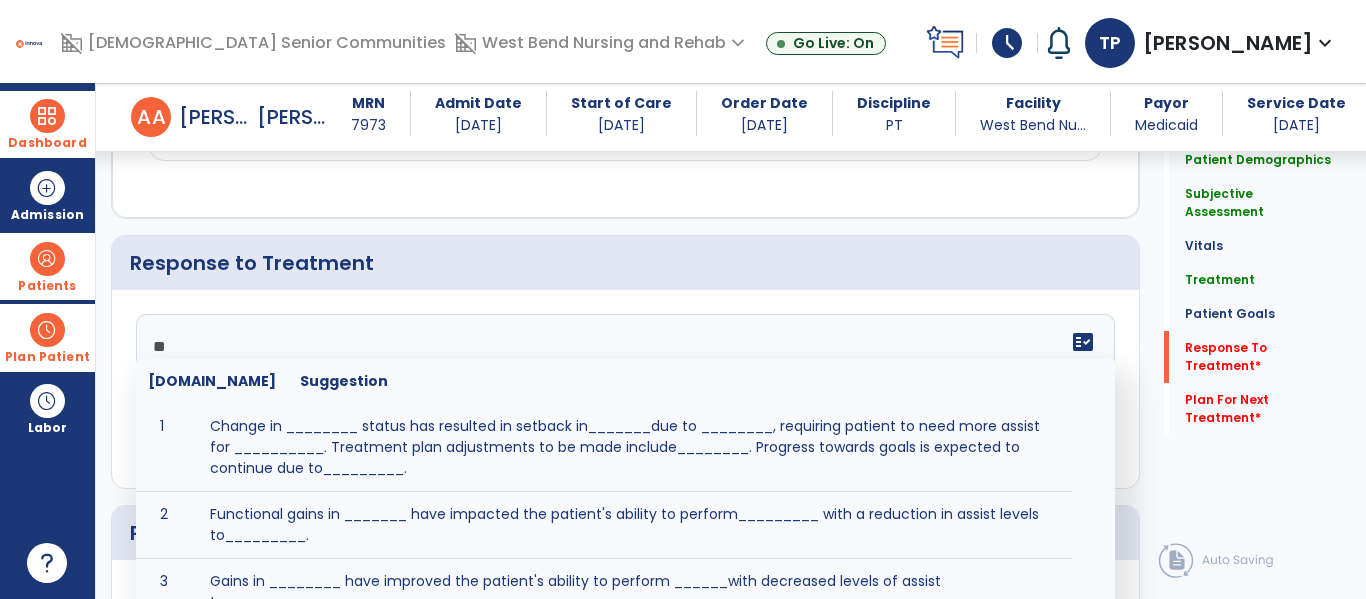 type on "*" 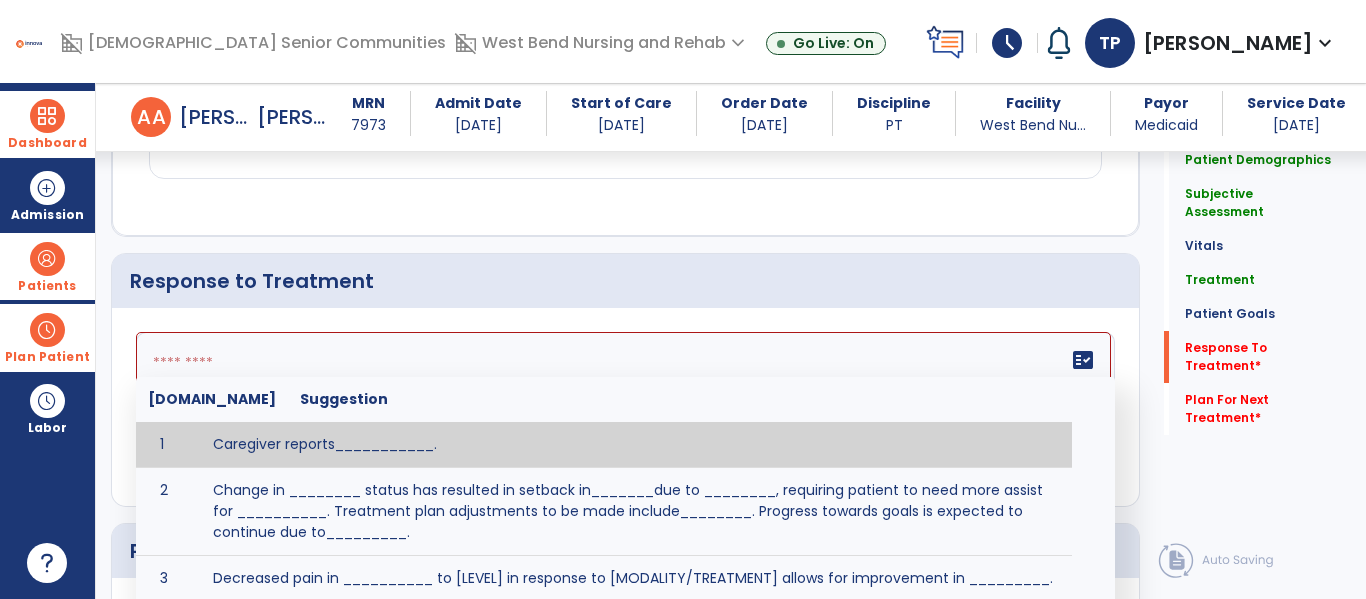 scroll, scrollTop: 3188, scrollLeft: 0, axis: vertical 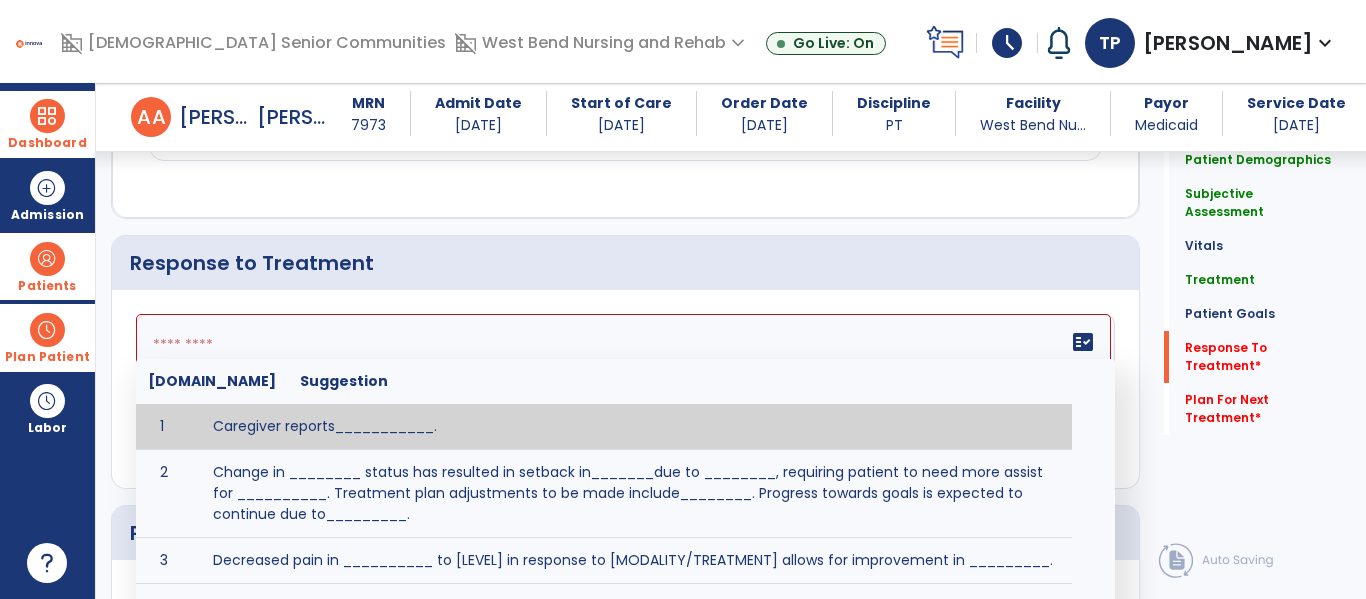 click 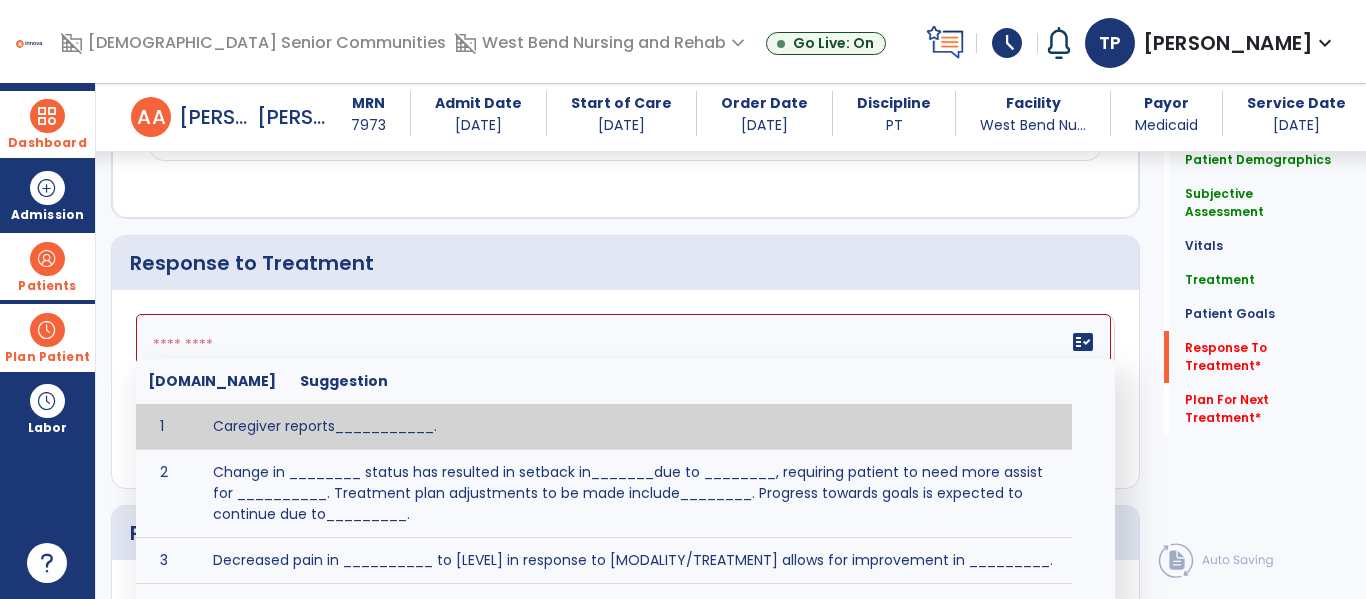 click 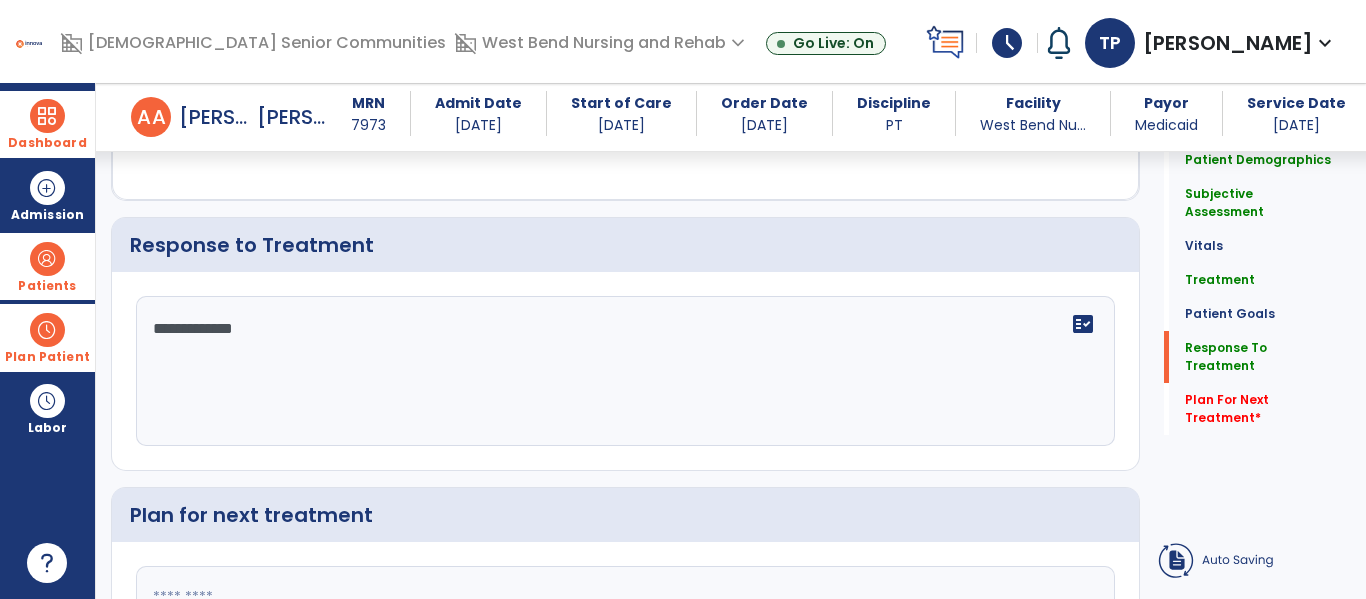 scroll, scrollTop: 3170, scrollLeft: 0, axis: vertical 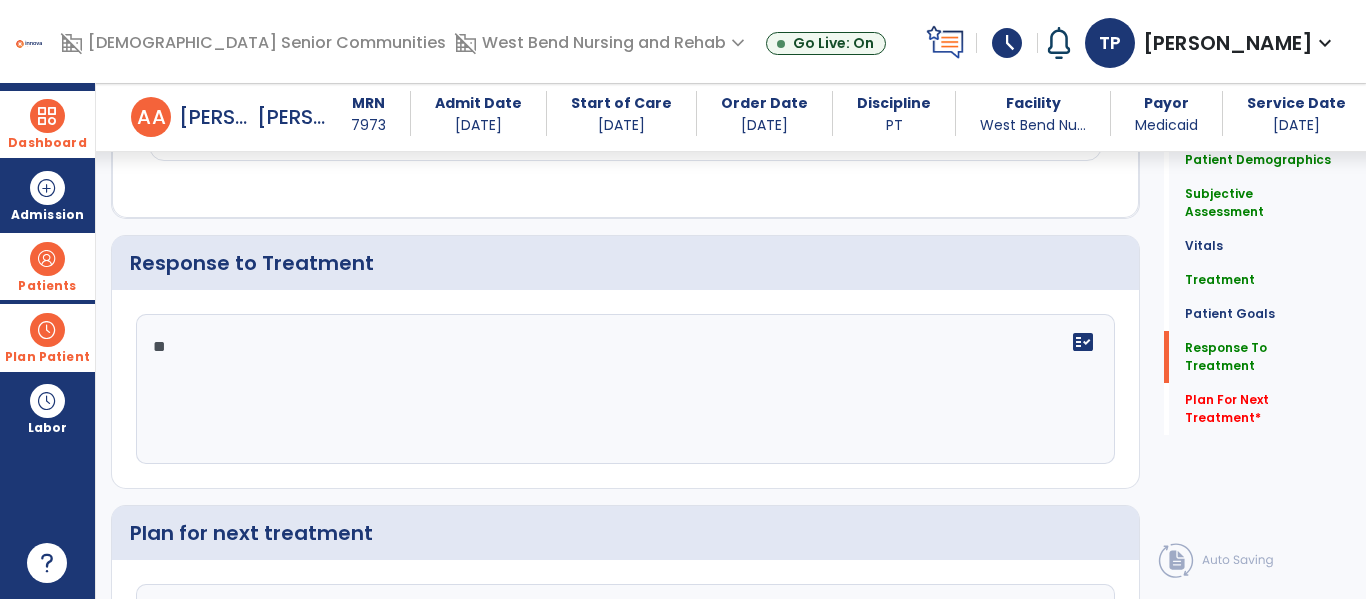 type on "*" 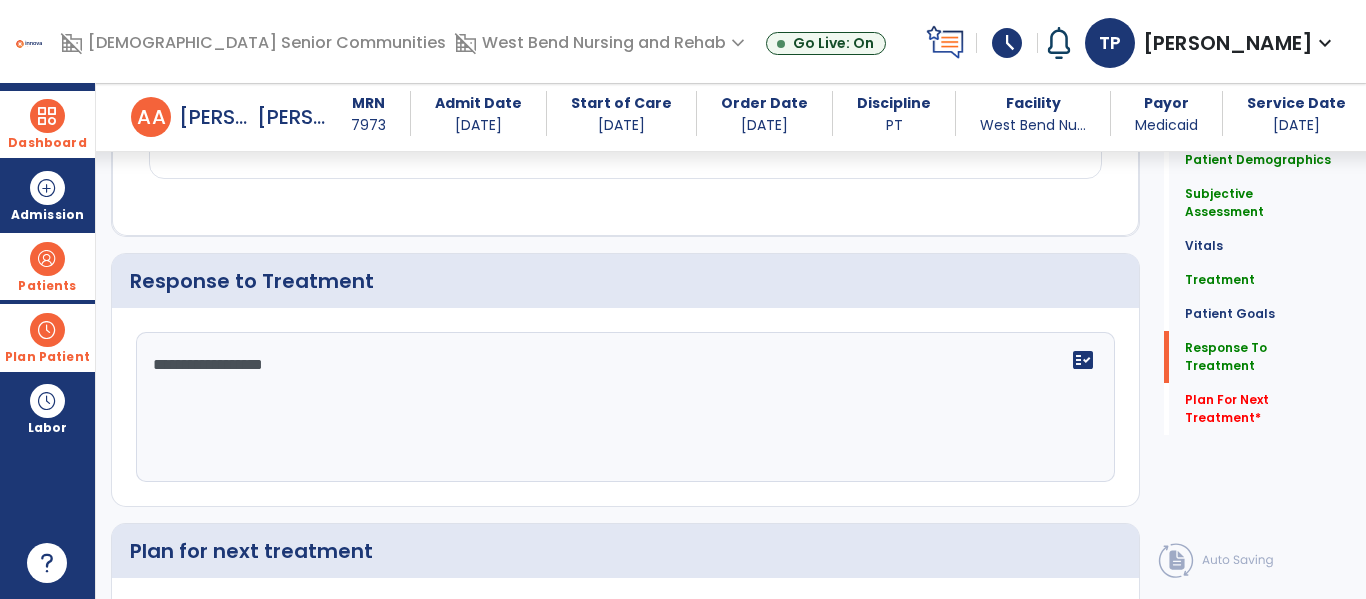 scroll, scrollTop: 3188, scrollLeft: 0, axis: vertical 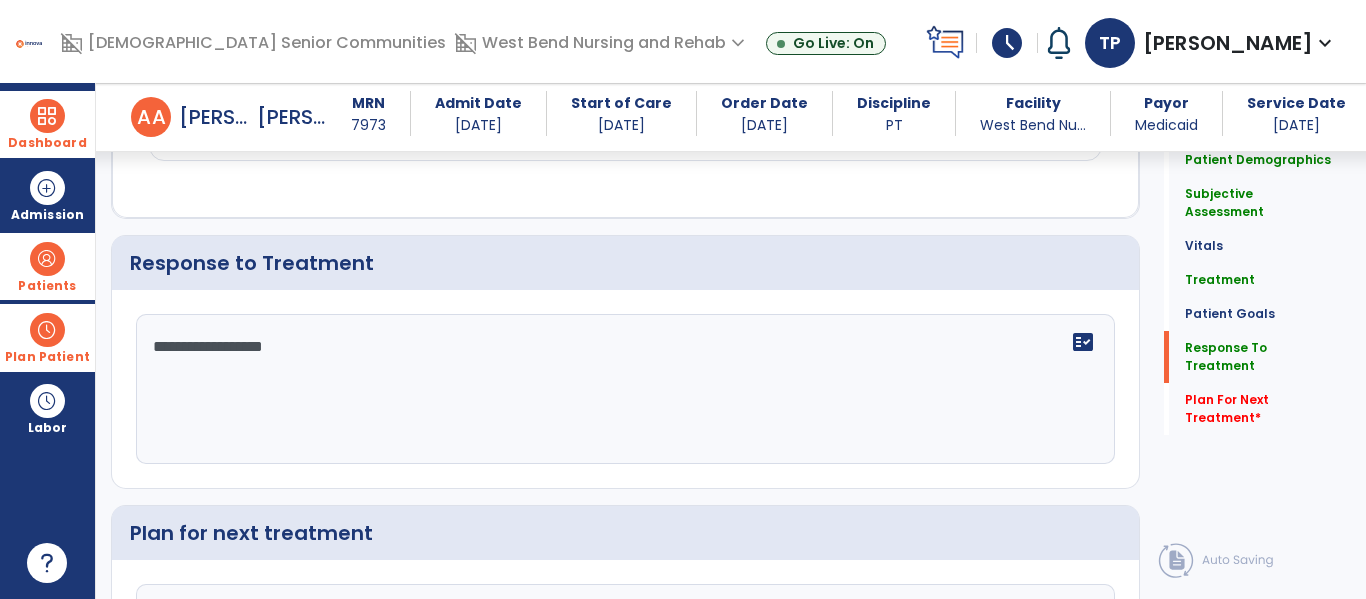 drag, startPoint x: 152, startPoint y: 325, endPoint x: 401, endPoint y: 348, distance: 250.06 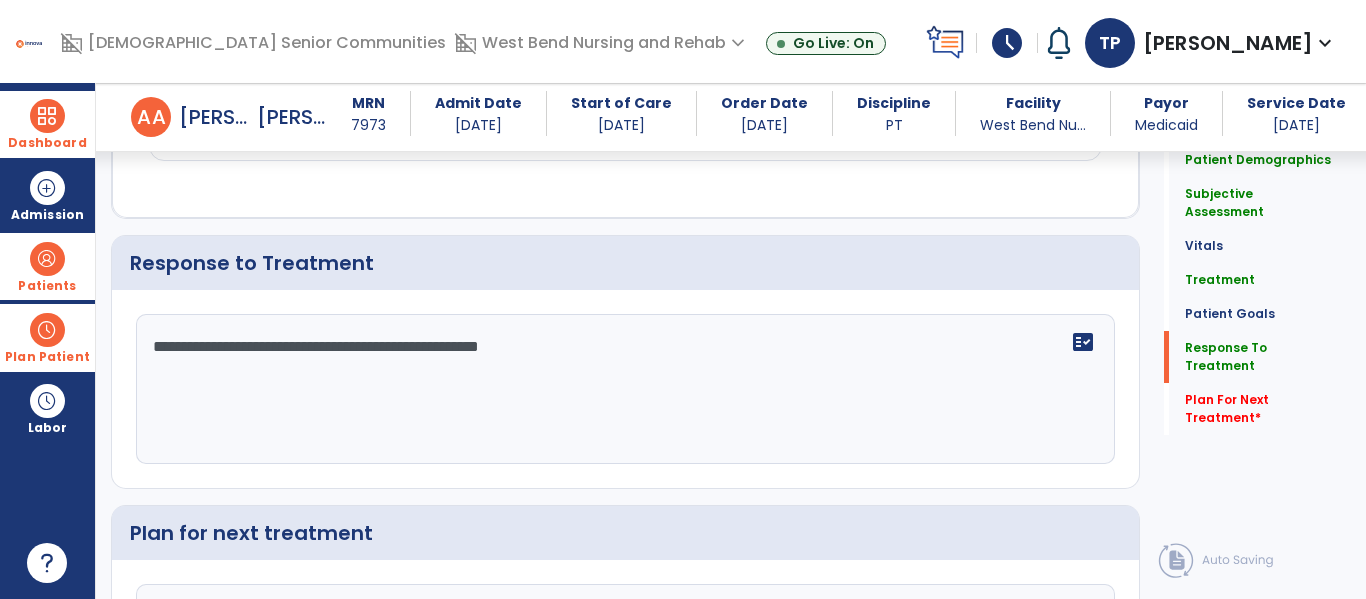 click on "**********" 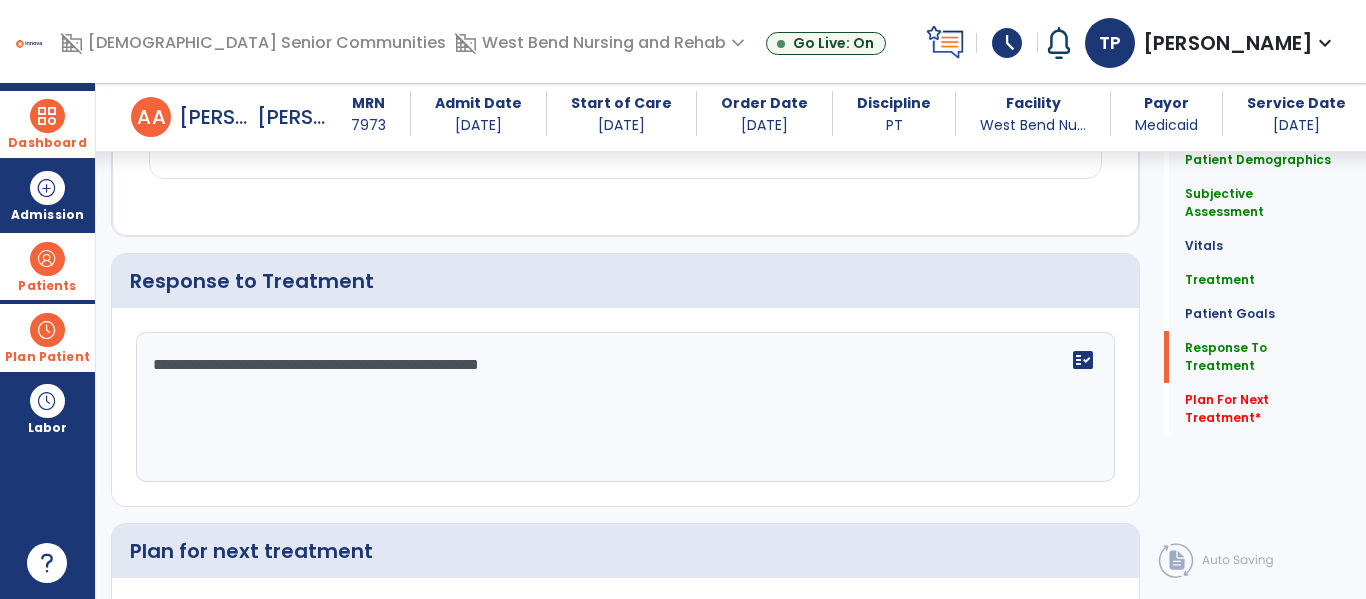 scroll, scrollTop: 3188, scrollLeft: 0, axis: vertical 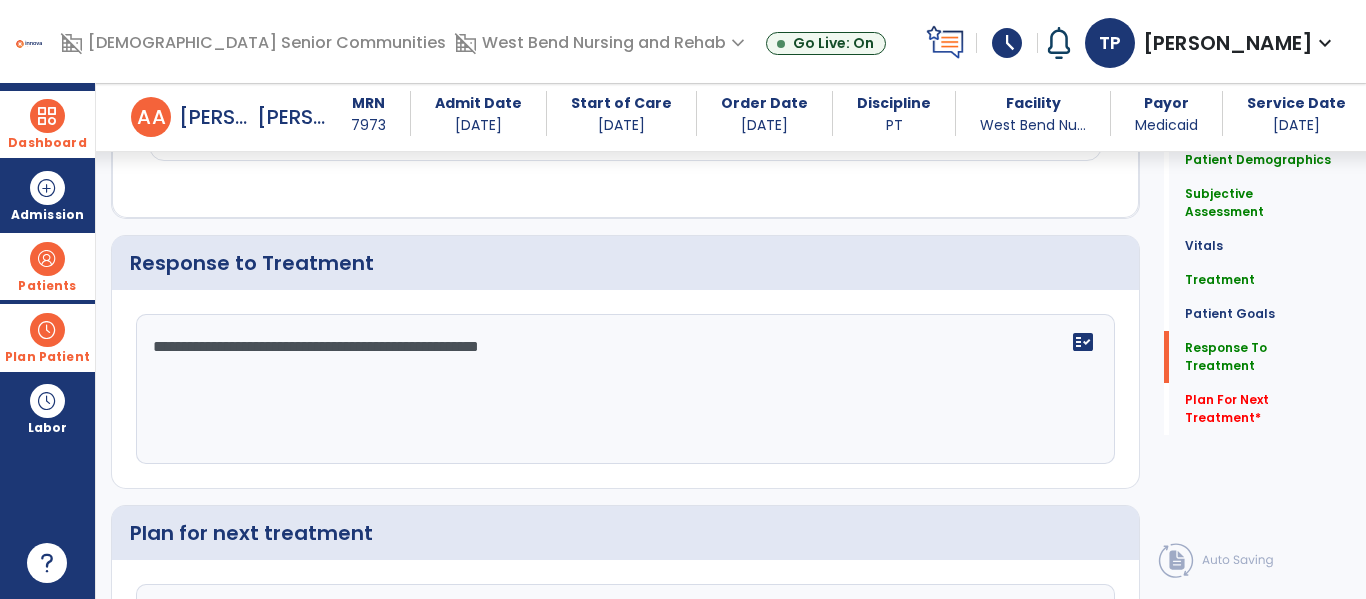 click on "**********" 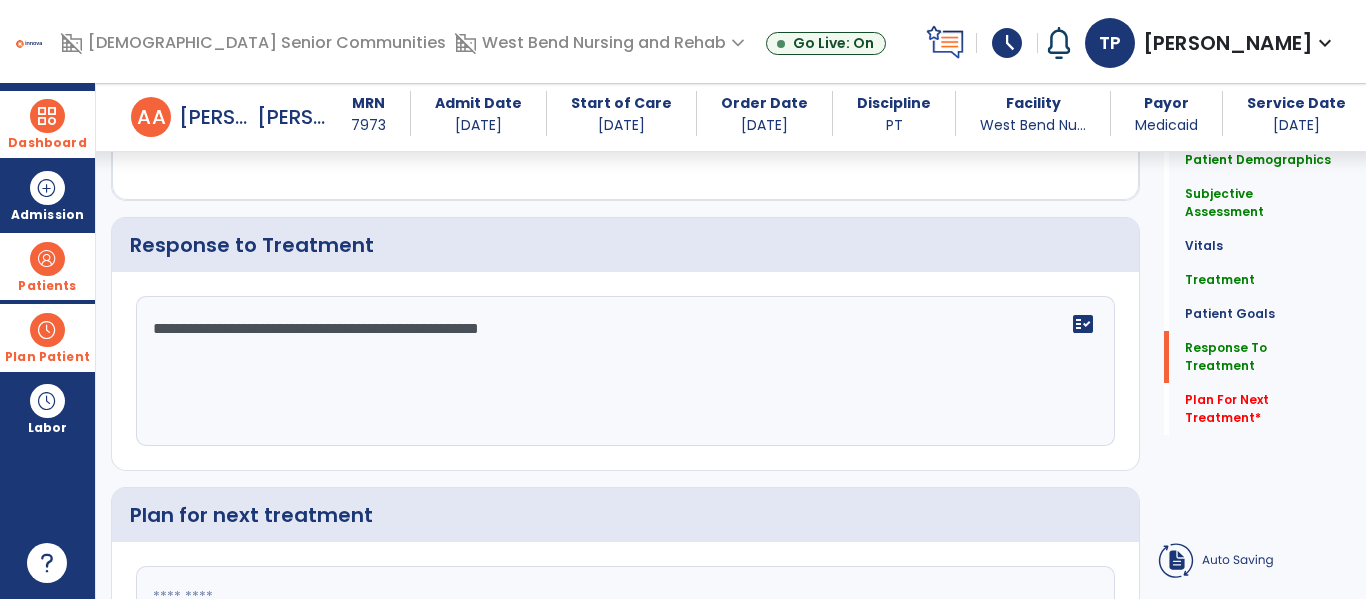click on "**********" 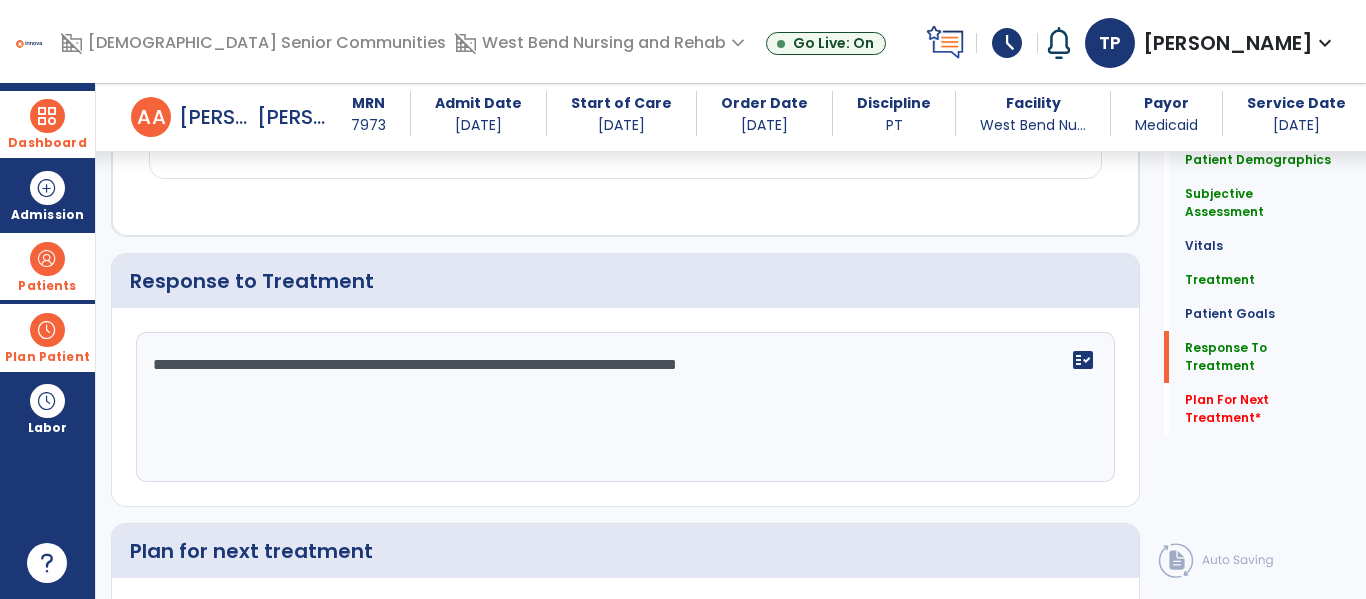 scroll, scrollTop: 3188, scrollLeft: 0, axis: vertical 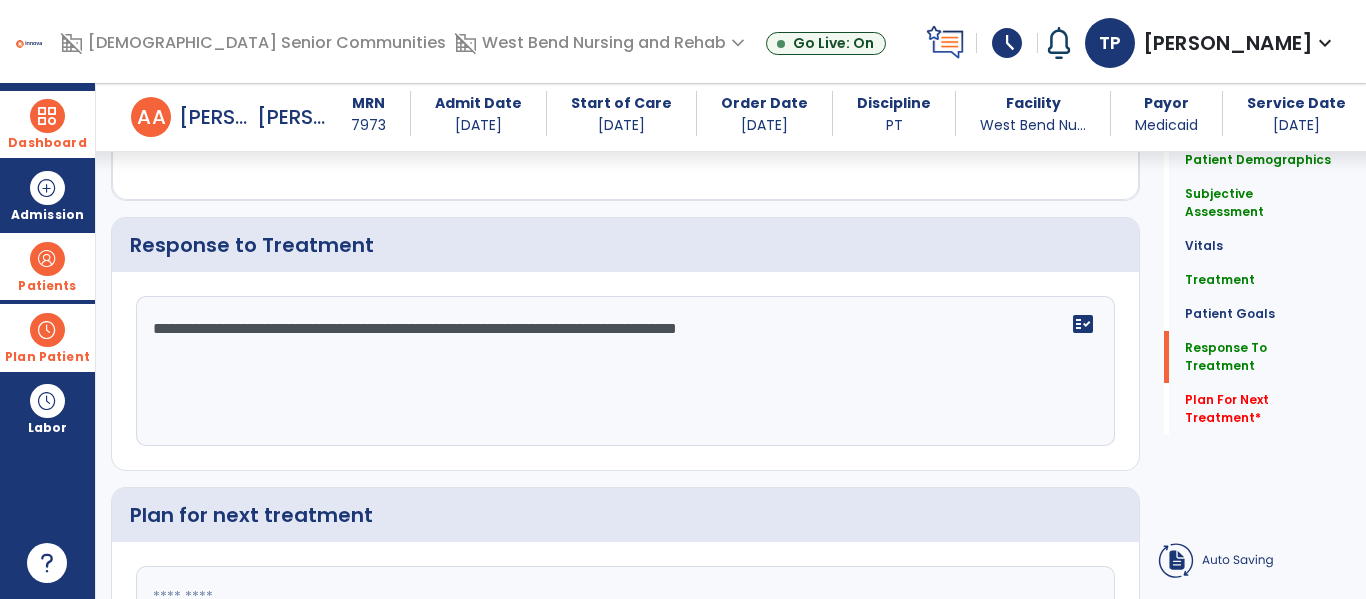 drag, startPoint x: 155, startPoint y: 319, endPoint x: 845, endPoint y: 312, distance: 690.0355 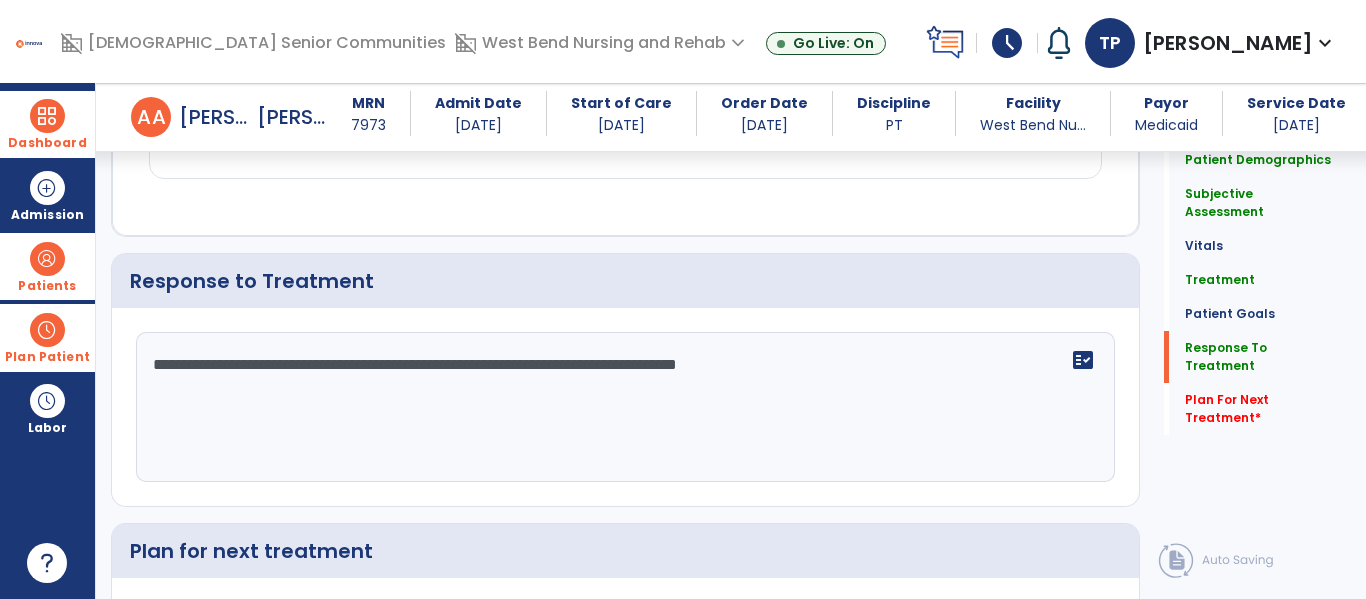 scroll, scrollTop: 3188, scrollLeft: 0, axis: vertical 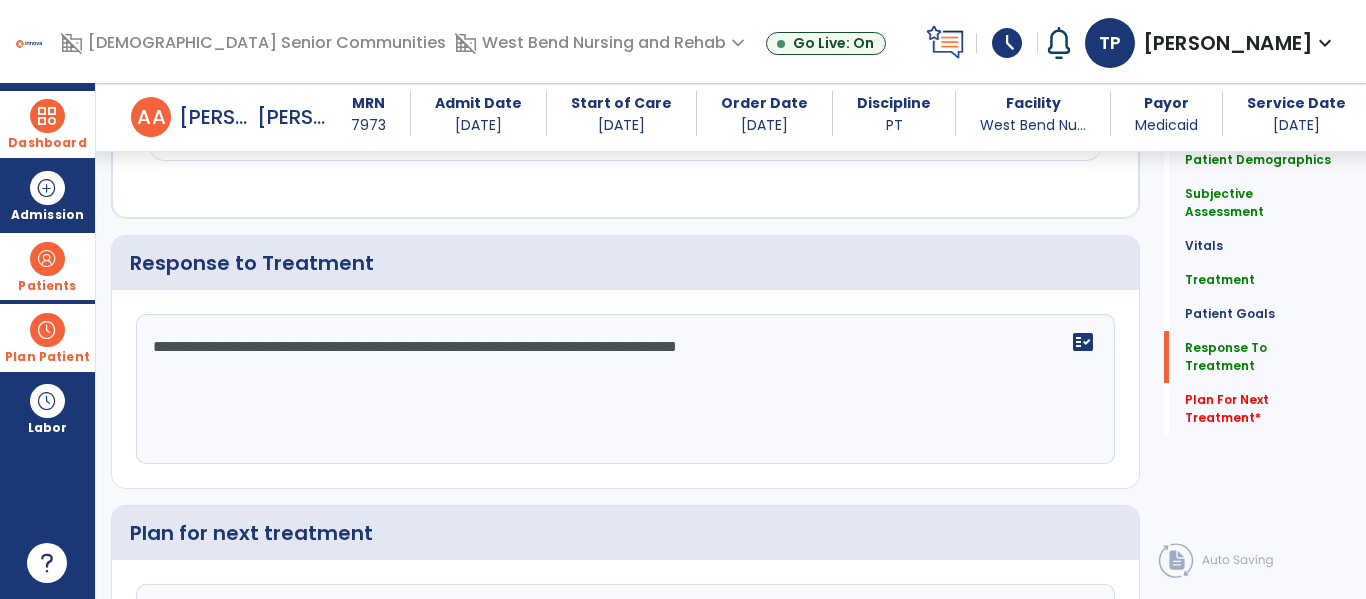 click 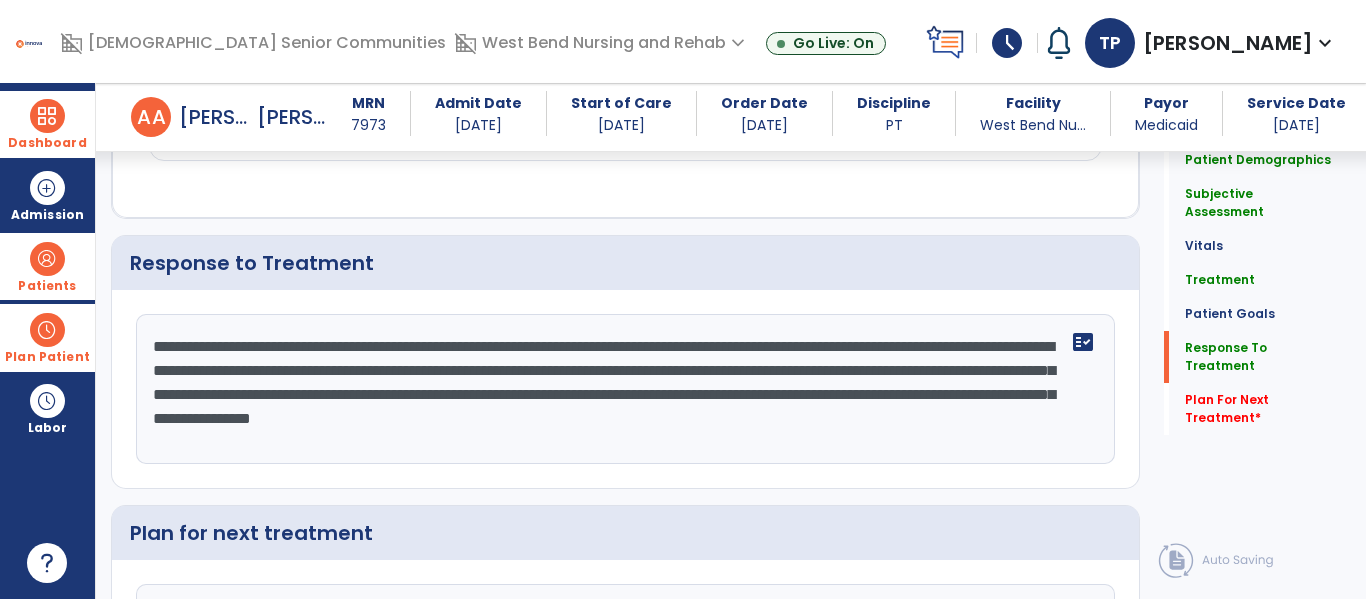 drag, startPoint x: 283, startPoint y: 344, endPoint x: 852, endPoint y: 514, distance: 593.85266 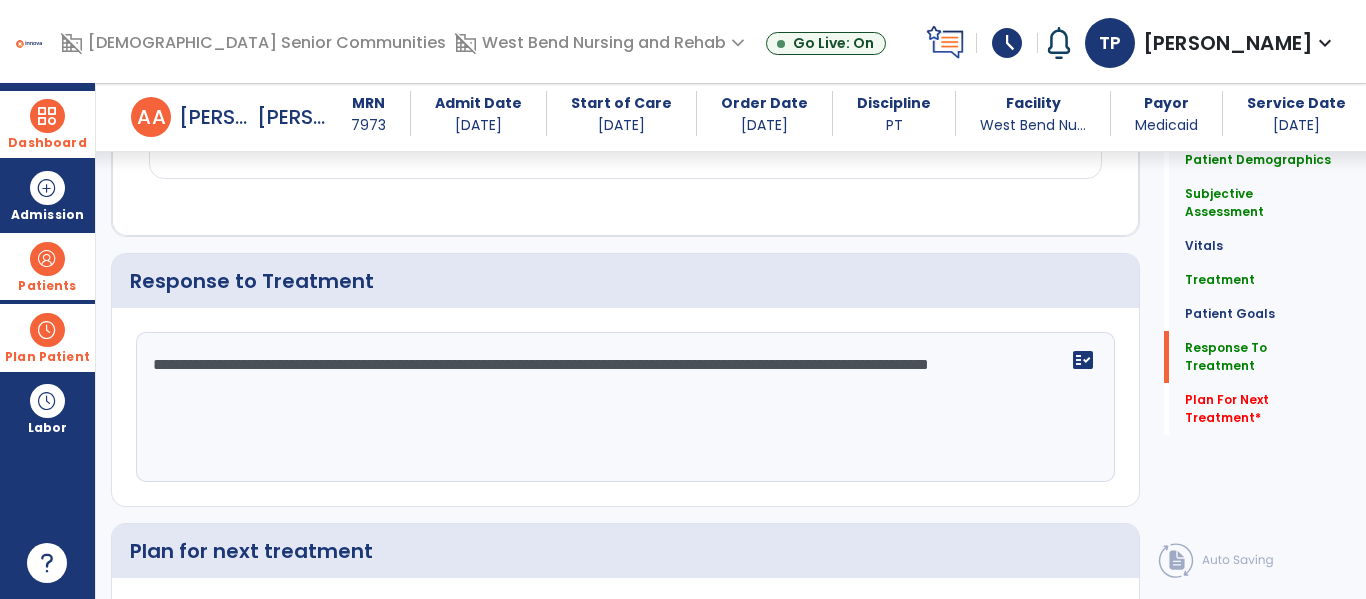 scroll, scrollTop: 3188, scrollLeft: 0, axis: vertical 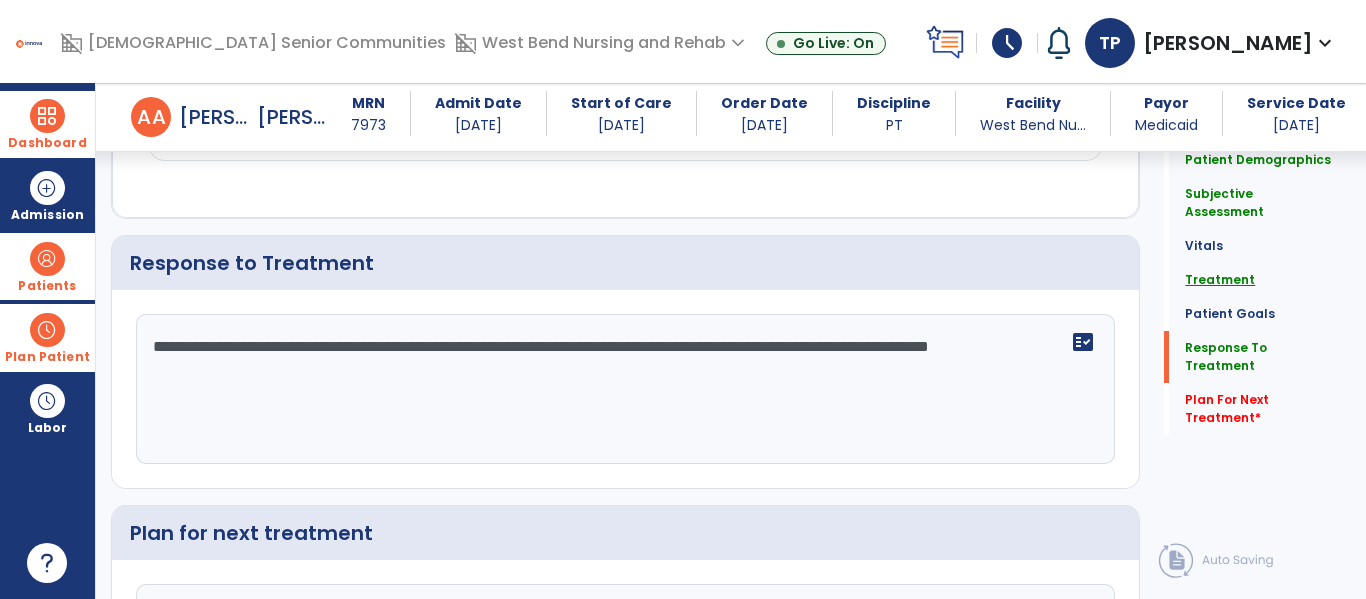 type on "**********" 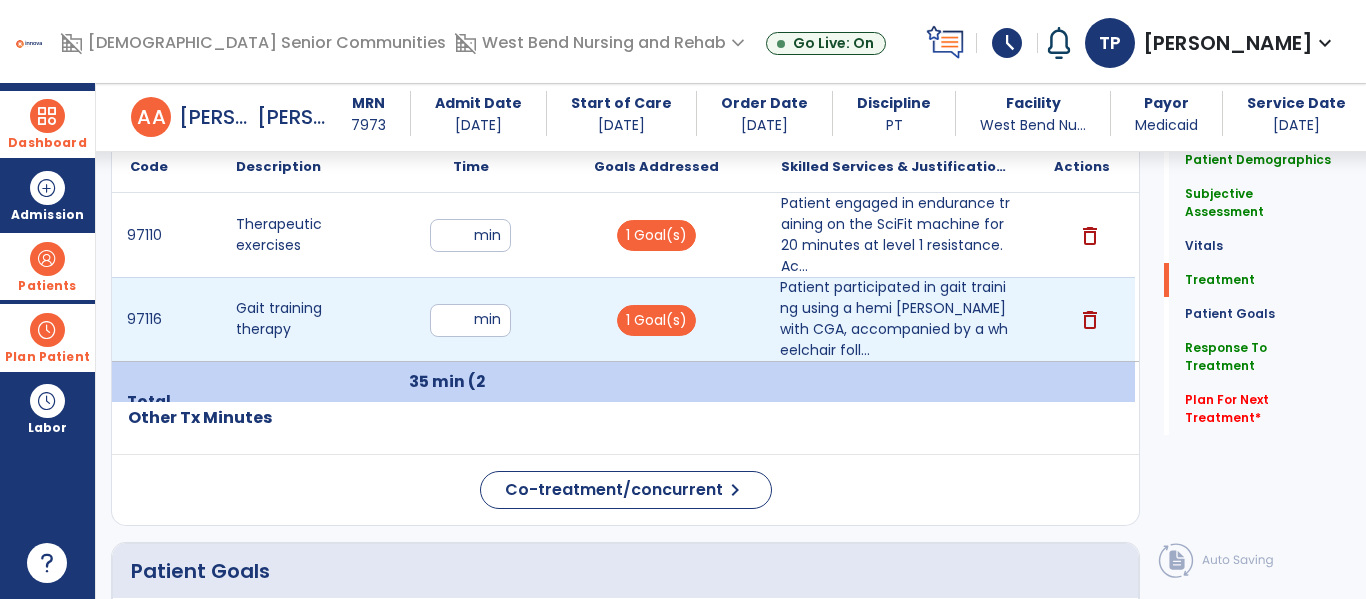 scroll, scrollTop: 1238, scrollLeft: 0, axis: vertical 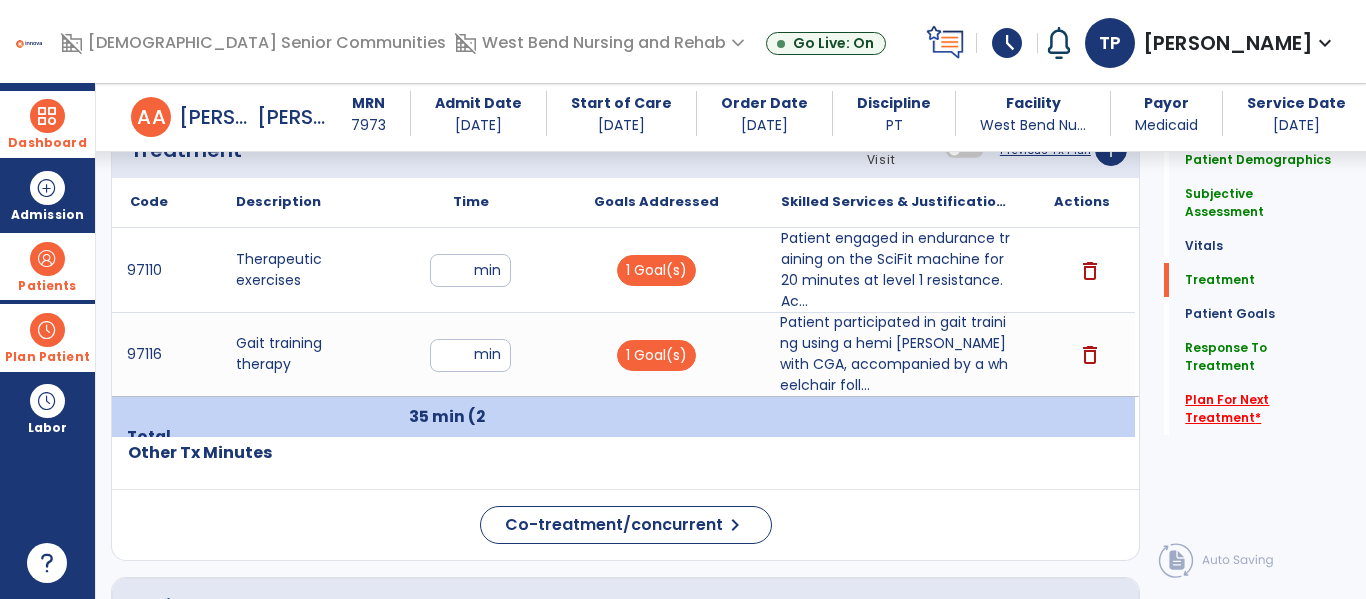 click on "Plan For Next Treatment   *" 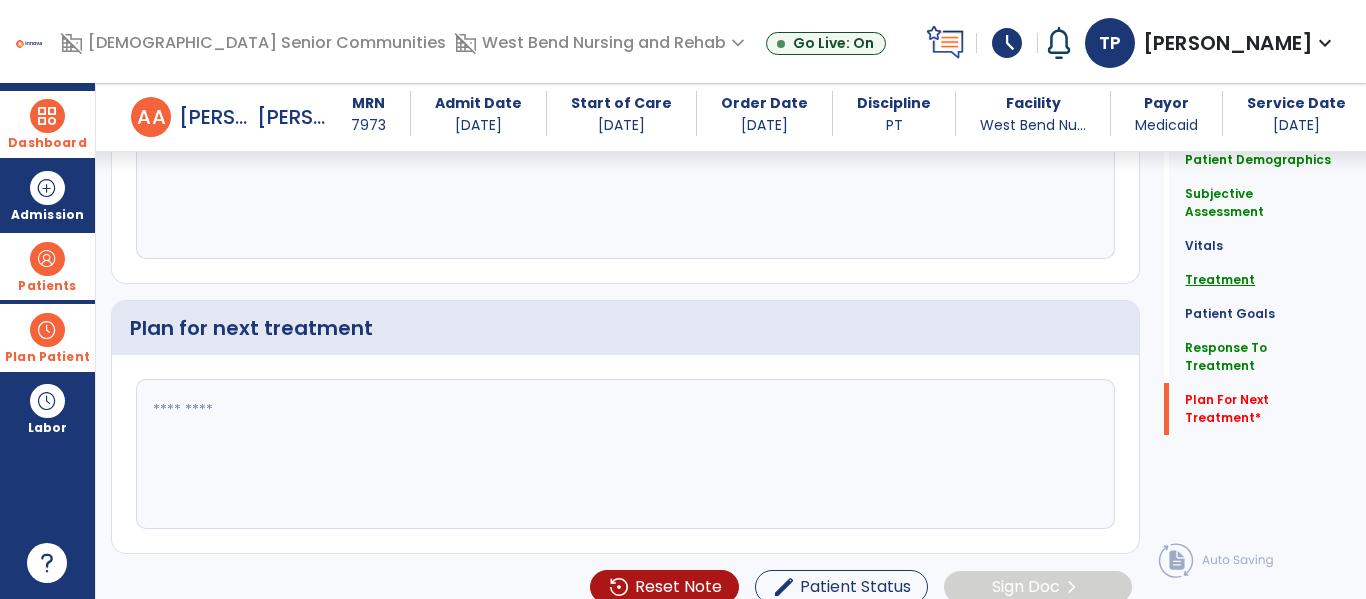 click on "Treatment" 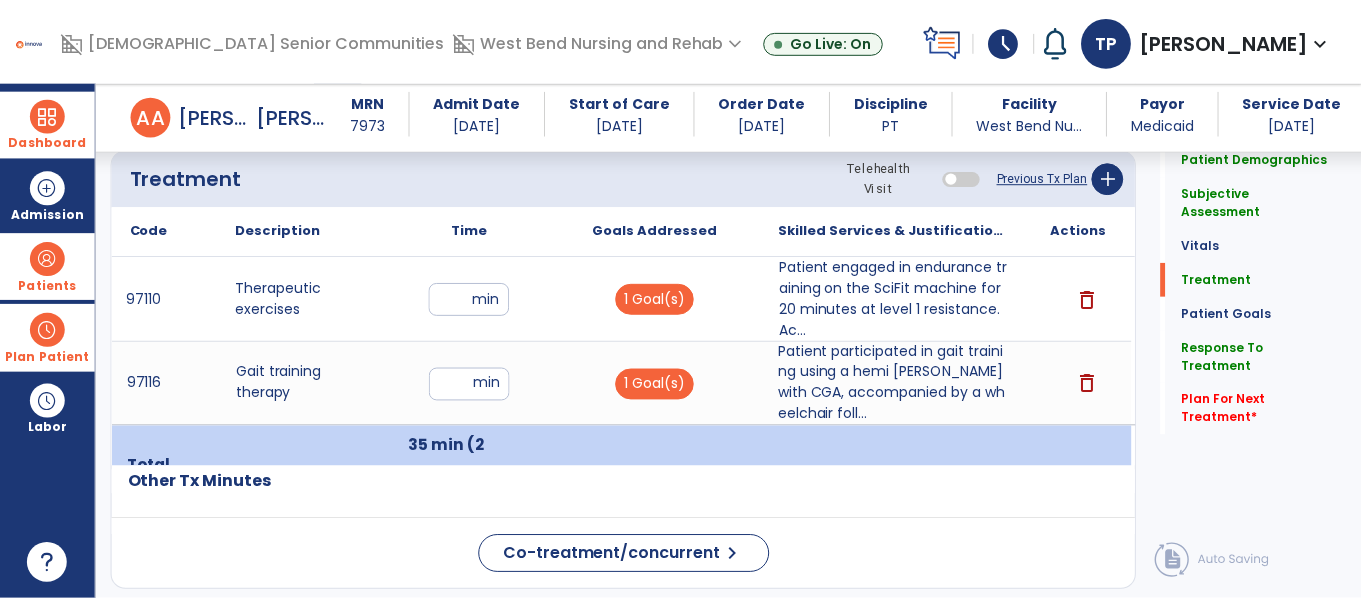 scroll, scrollTop: 1207, scrollLeft: 0, axis: vertical 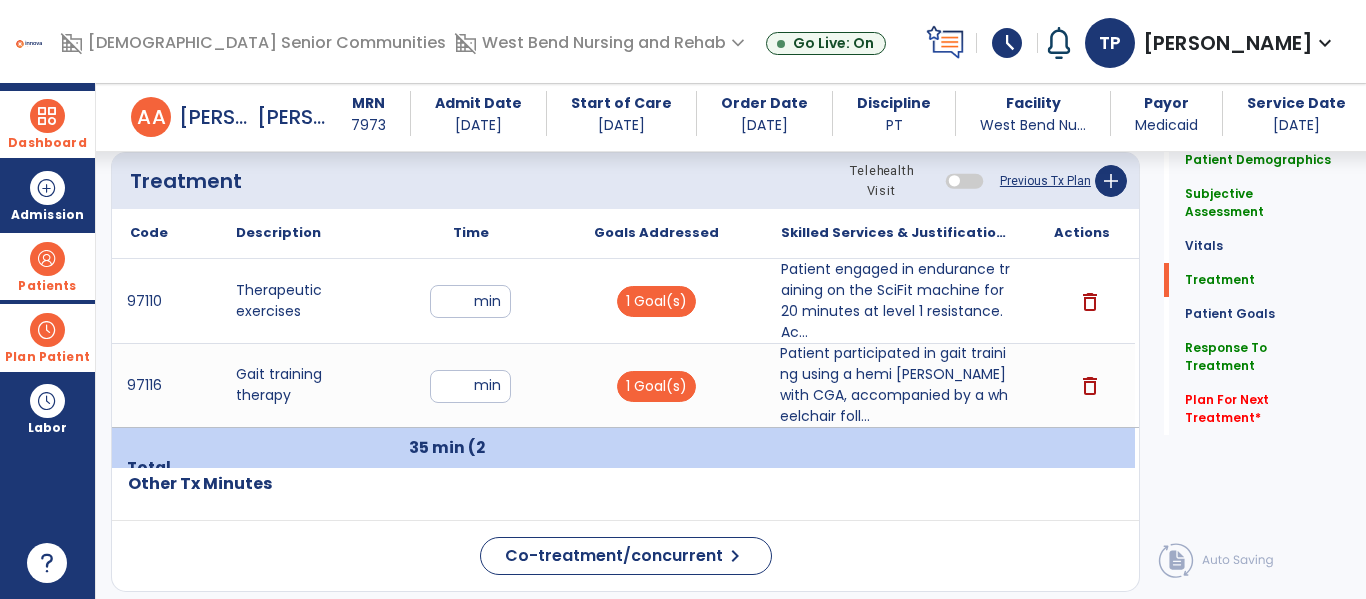 click on "Previous Tx Plan" 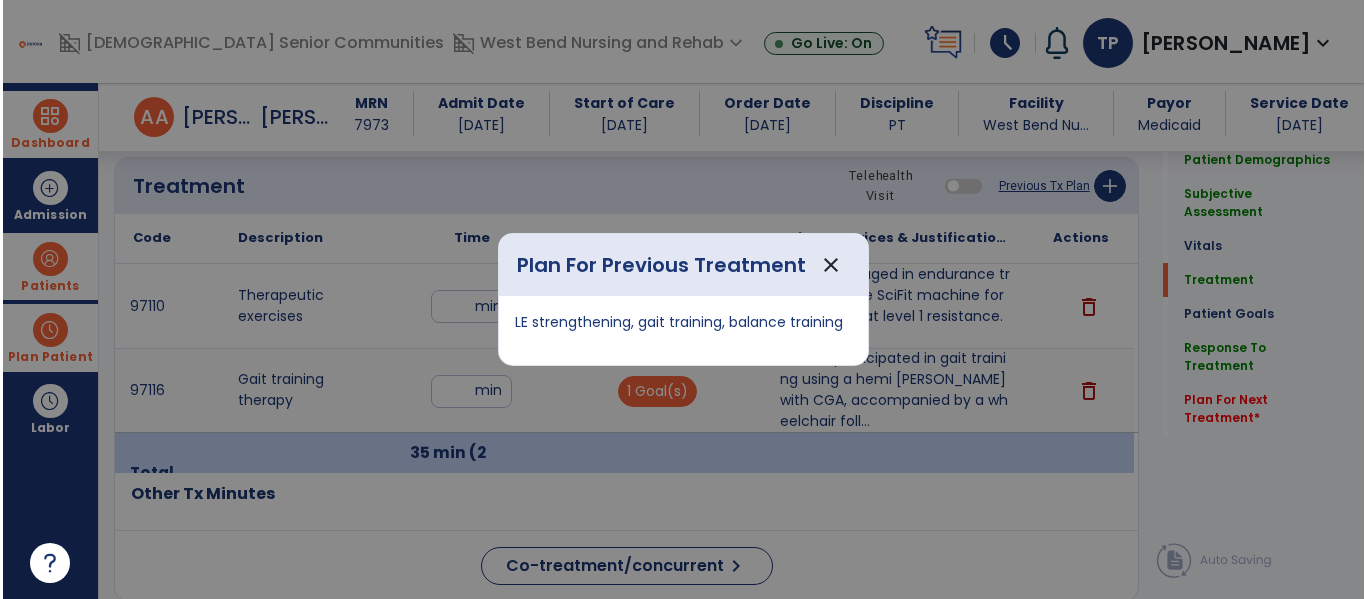 scroll, scrollTop: 1207, scrollLeft: 0, axis: vertical 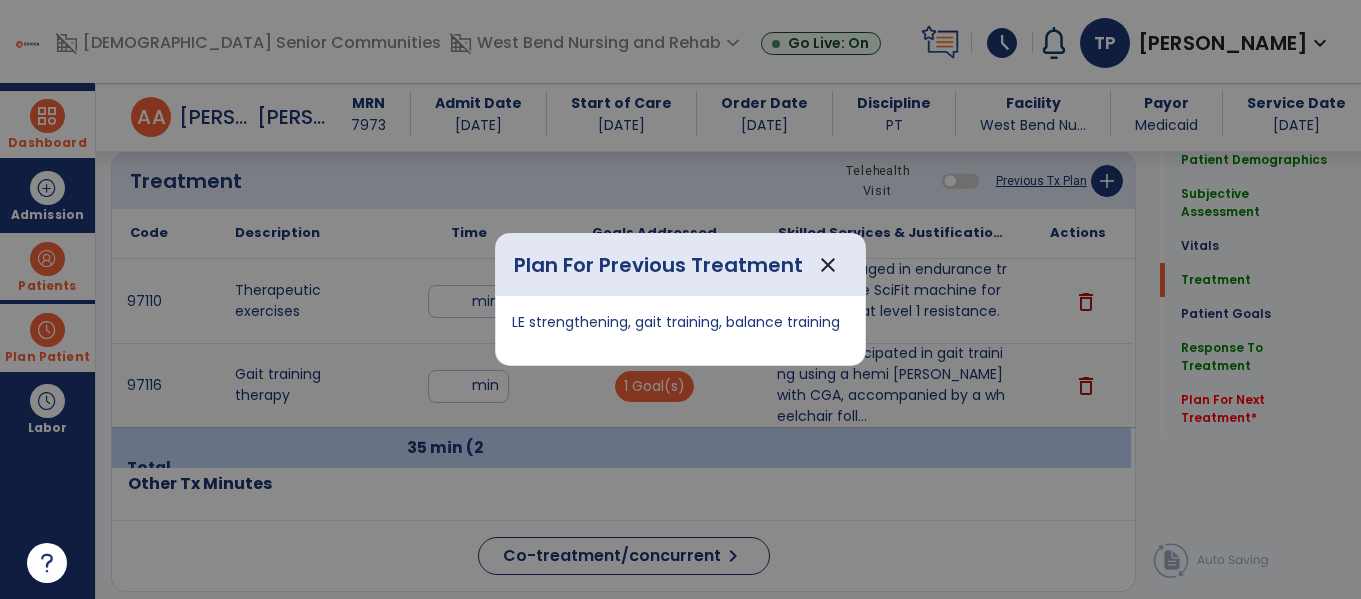 drag, startPoint x: 513, startPoint y: 319, endPoint x: 846, endPoint y: 323, distance: 333.02402 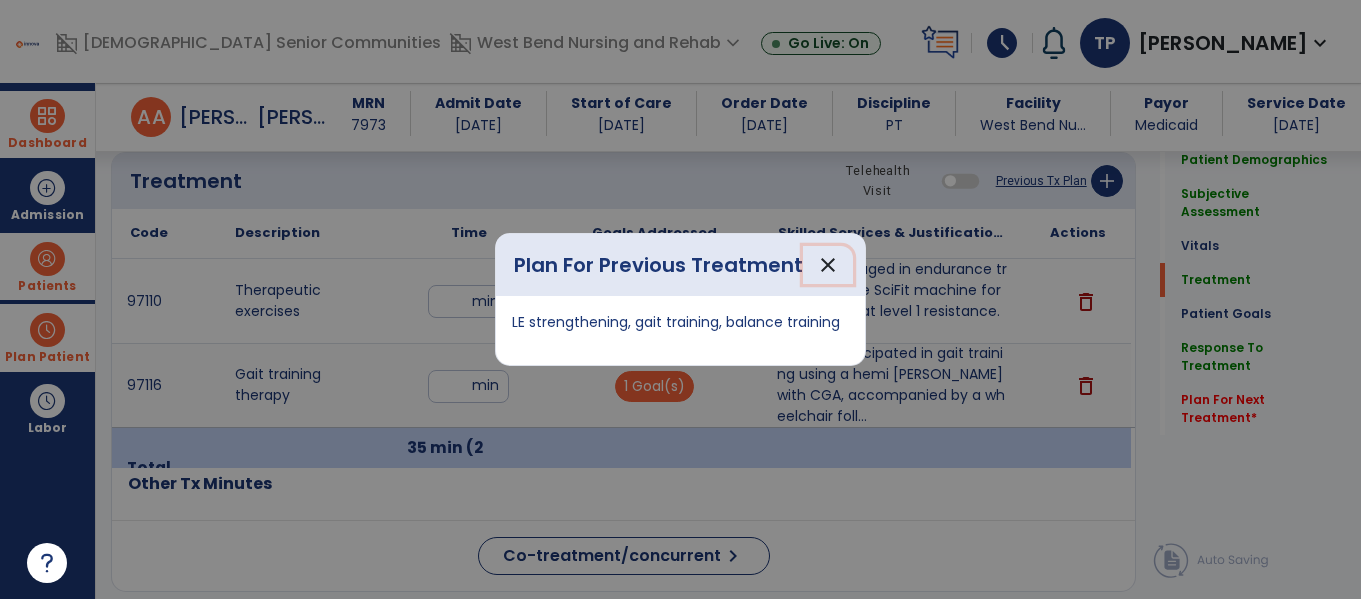 click on "close" at bounding box center [828, 265] 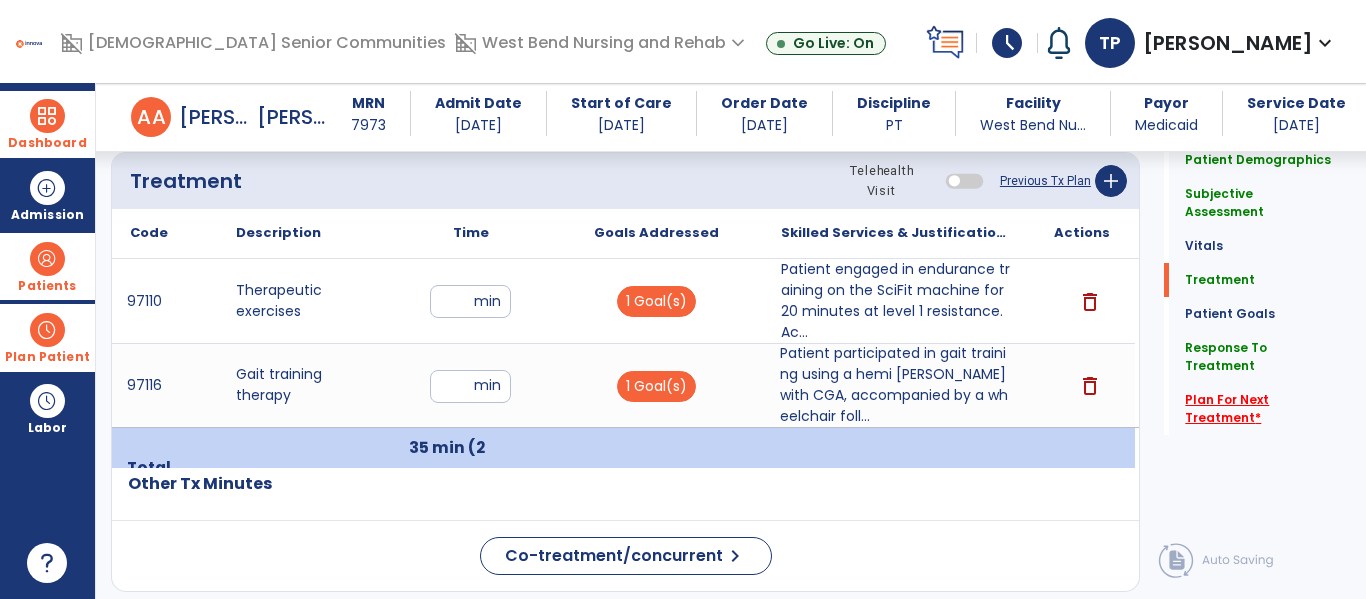 click on "Plan For Next Treatment   *" 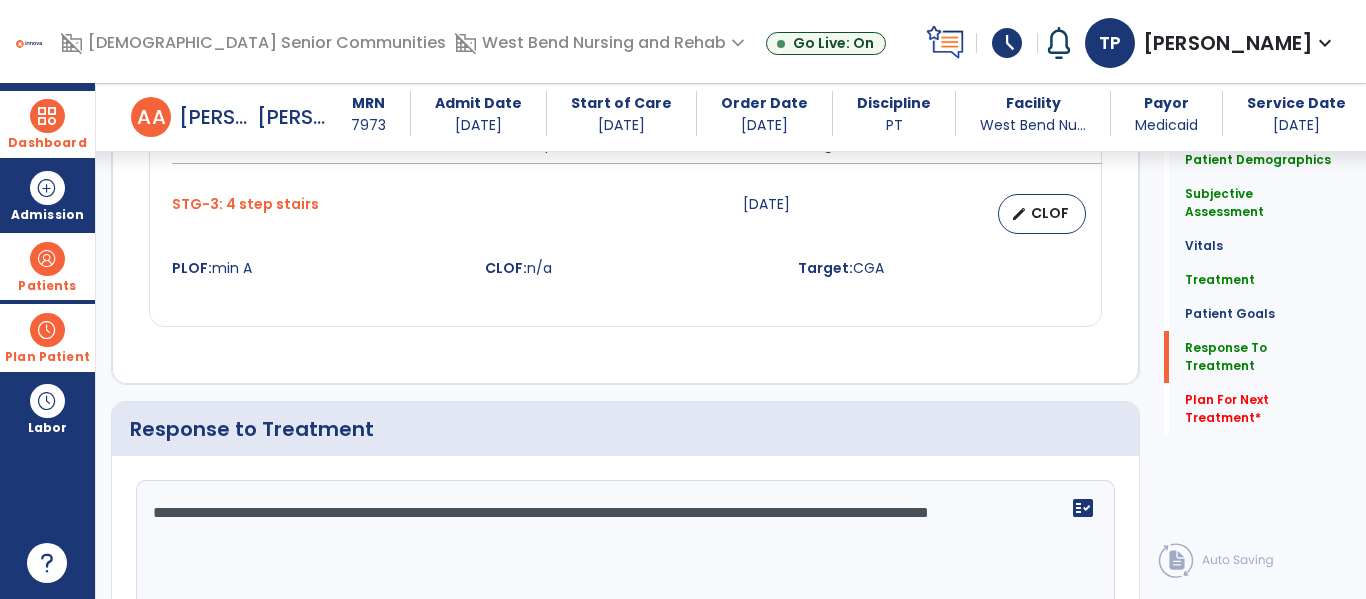 scroll, scrollTop: 3393, scrollLeft: 0, axis: vertical 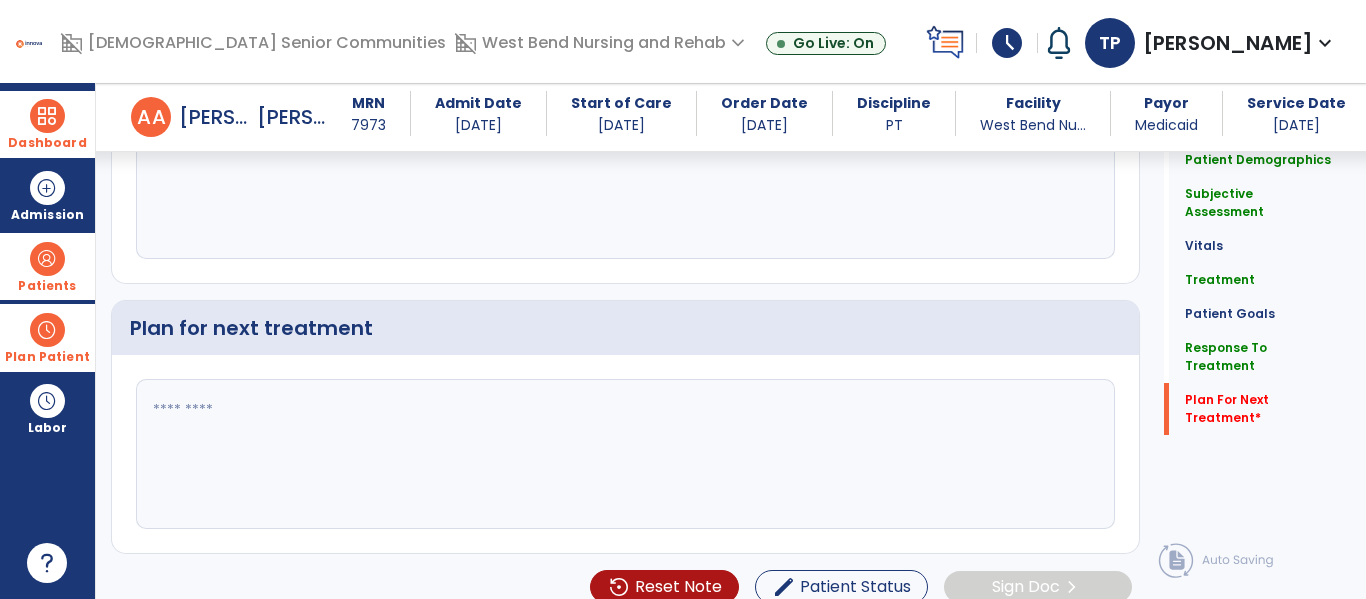 click 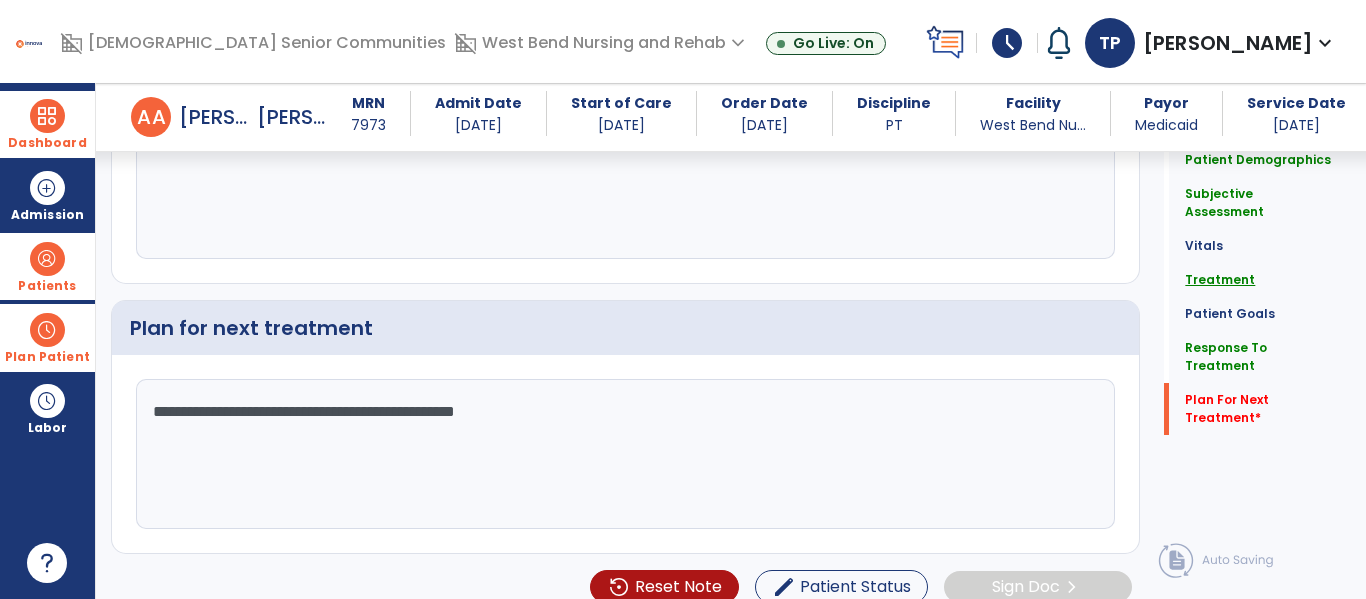 type on "**********" 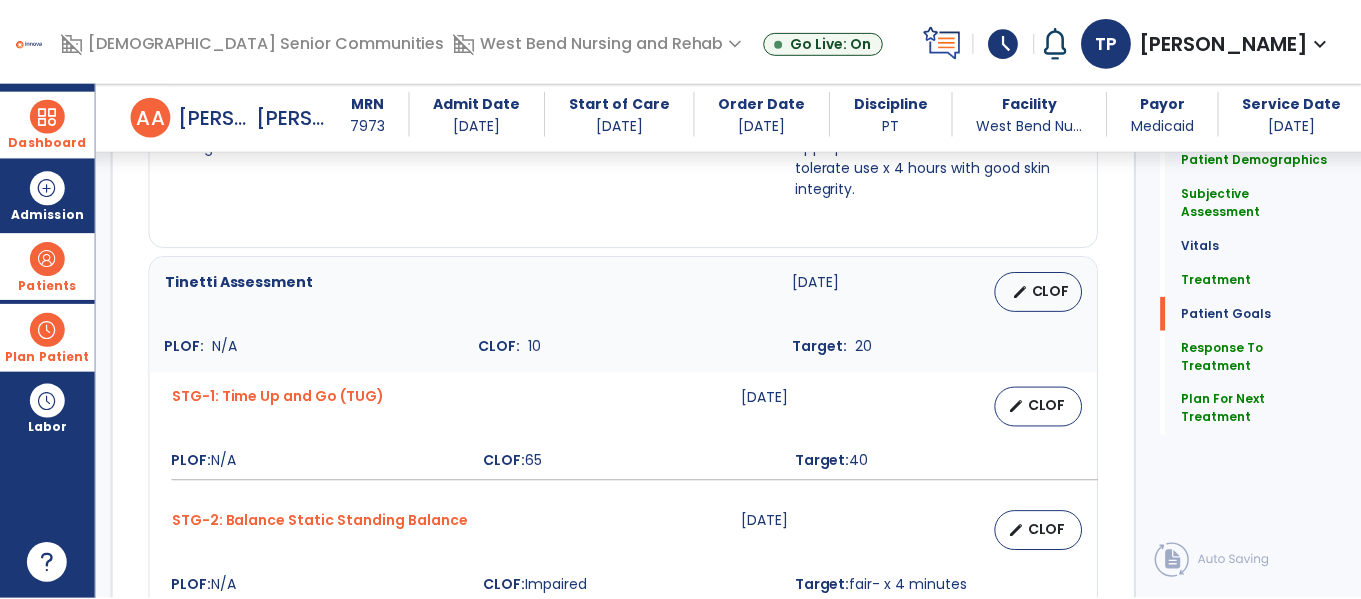 scroll, scrollTop: 1229, scrollLeft: 0, axis: vertical 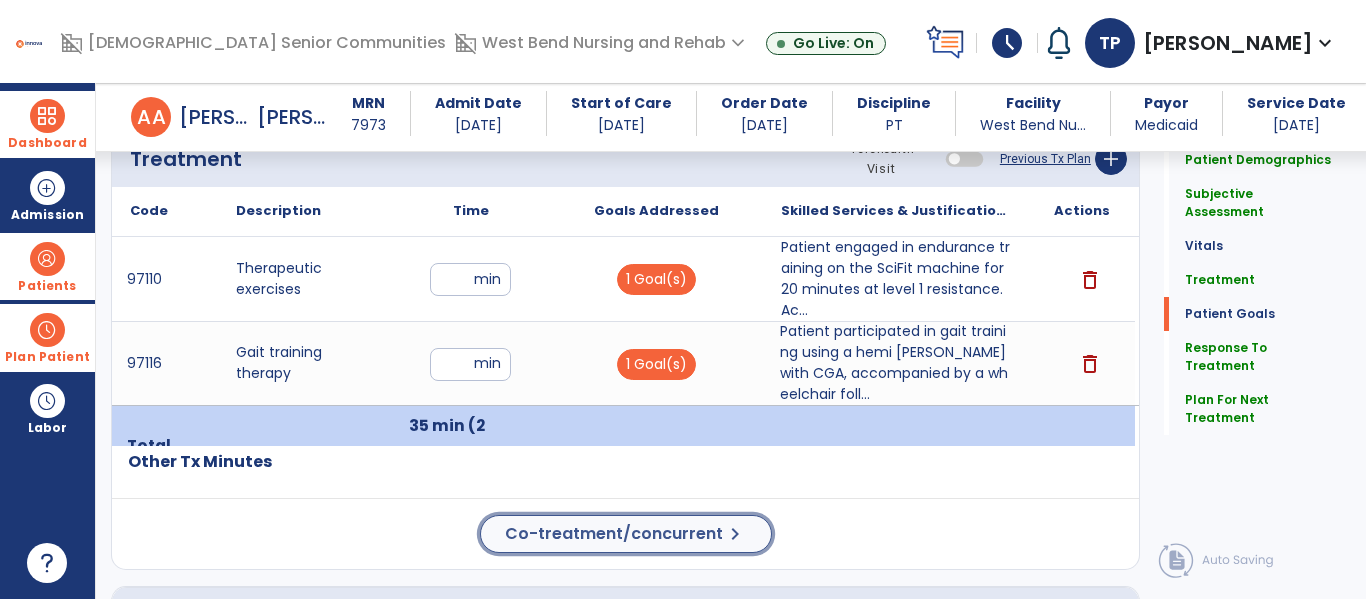 click on "Co-treatment/concurrent" 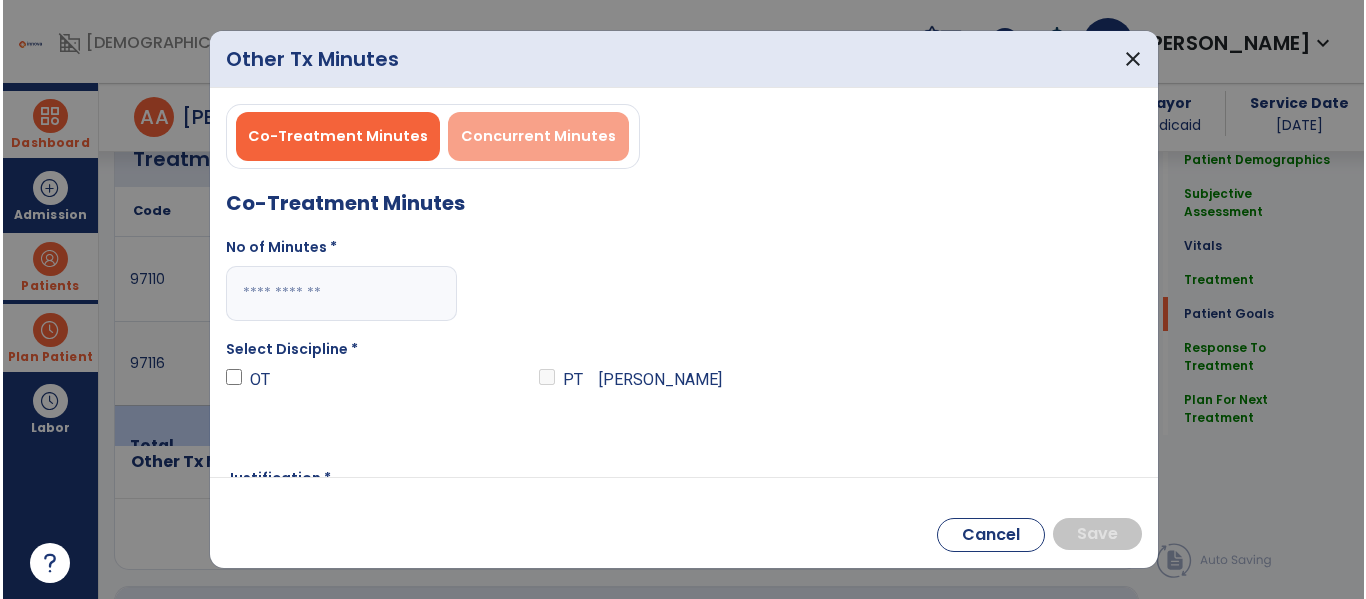 scroll, scrollTop: 1229, scrollLeft: 0, axis: vertical 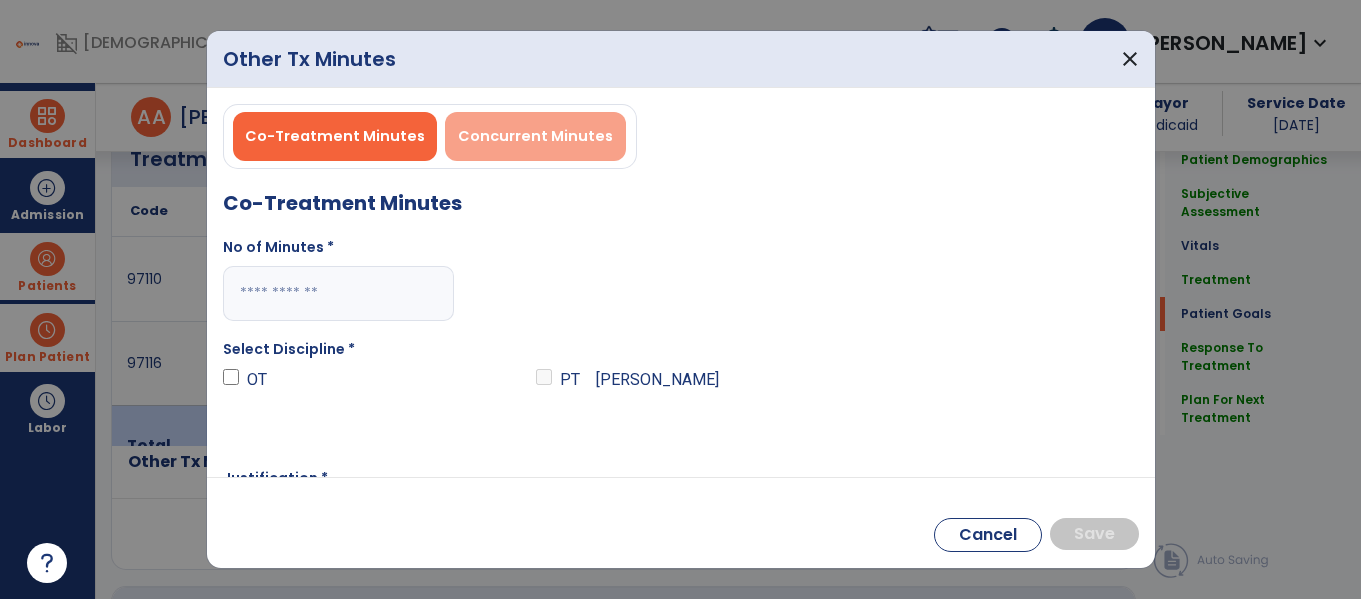 click on "Concurrent Minutes" at bounding box center [535, 136] 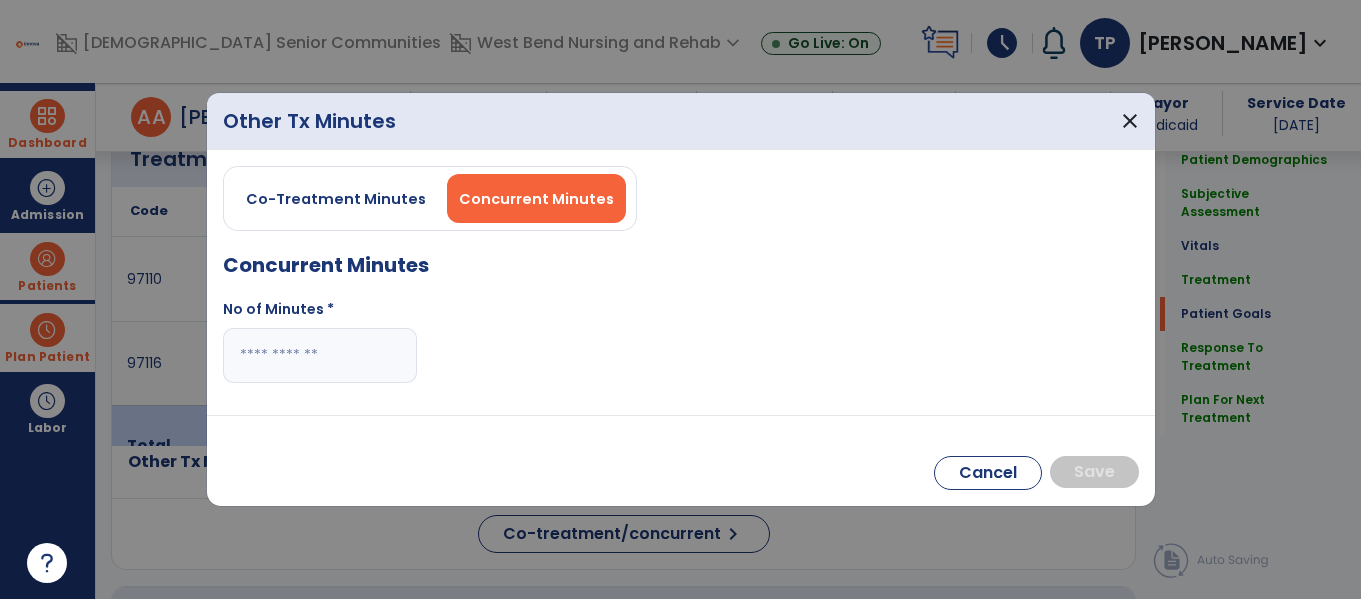 click at bounding box center [320, 355] 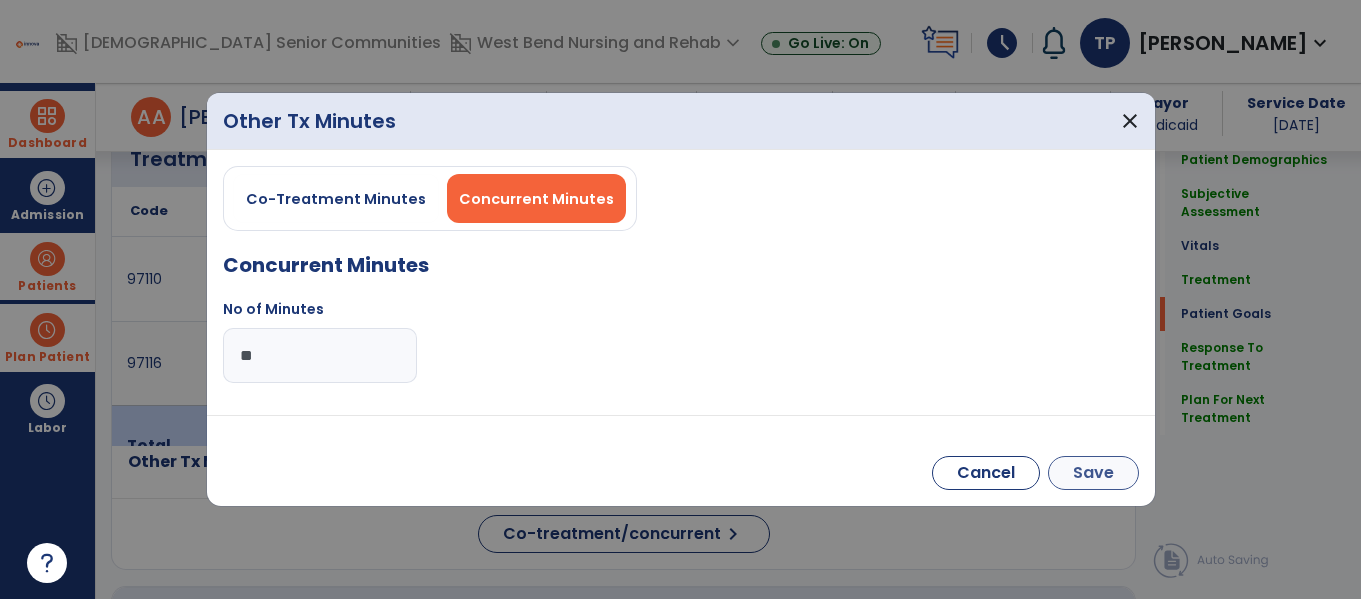 type on "**" 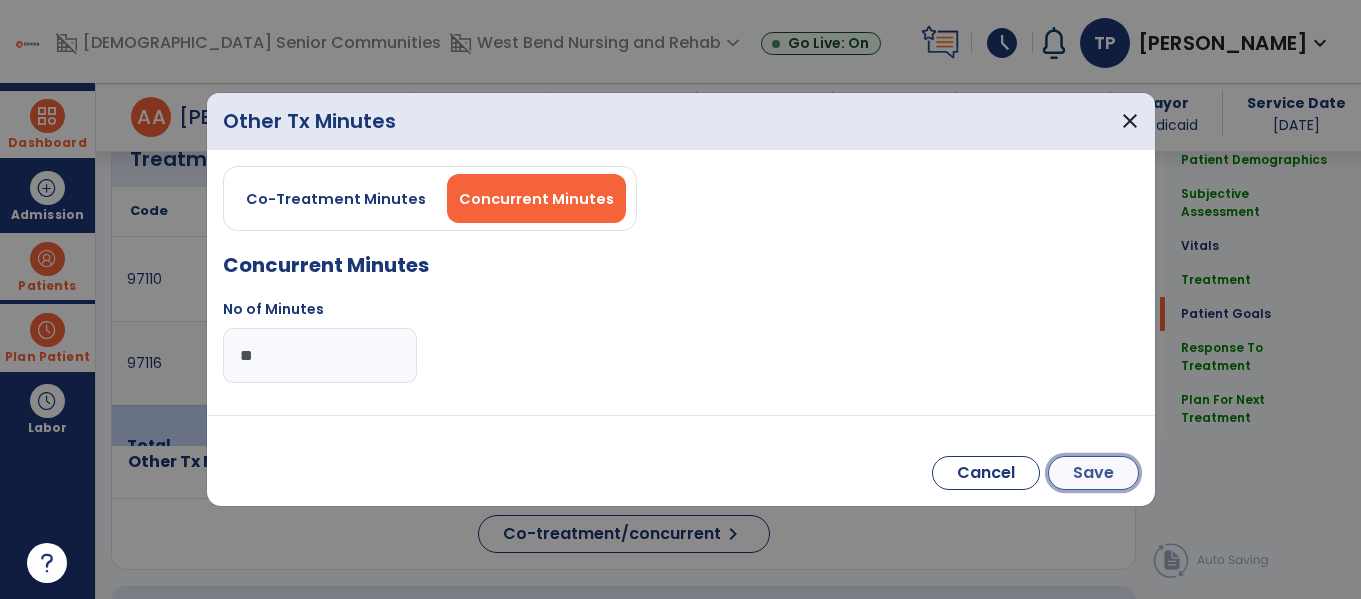 click on "Save" at bounding box center (1093, 473) 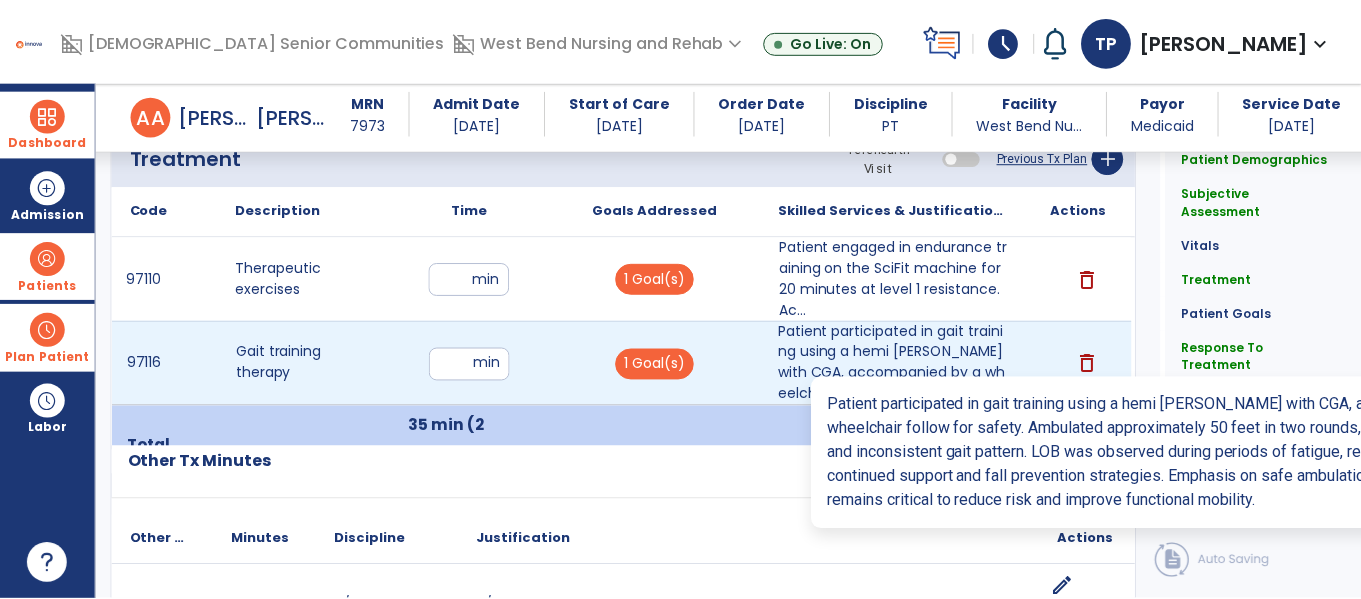 scroll, scrollTop: 3539, scrollLeft: 0, axis: vertical 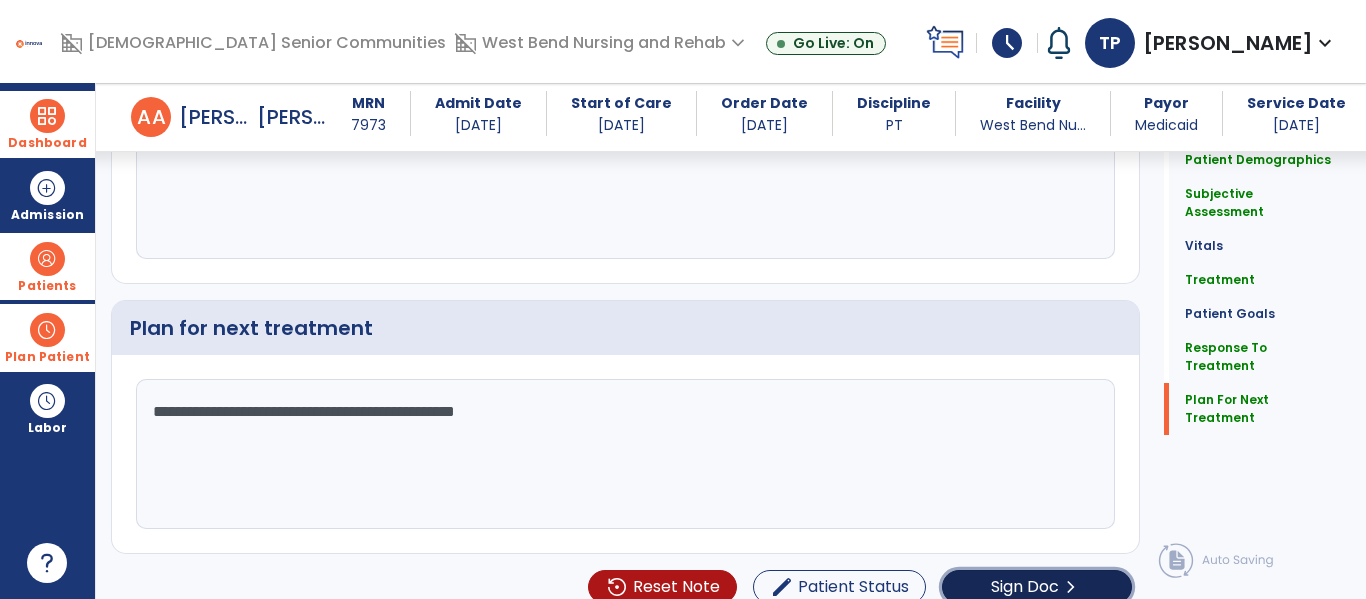 click on "Sign Doc" 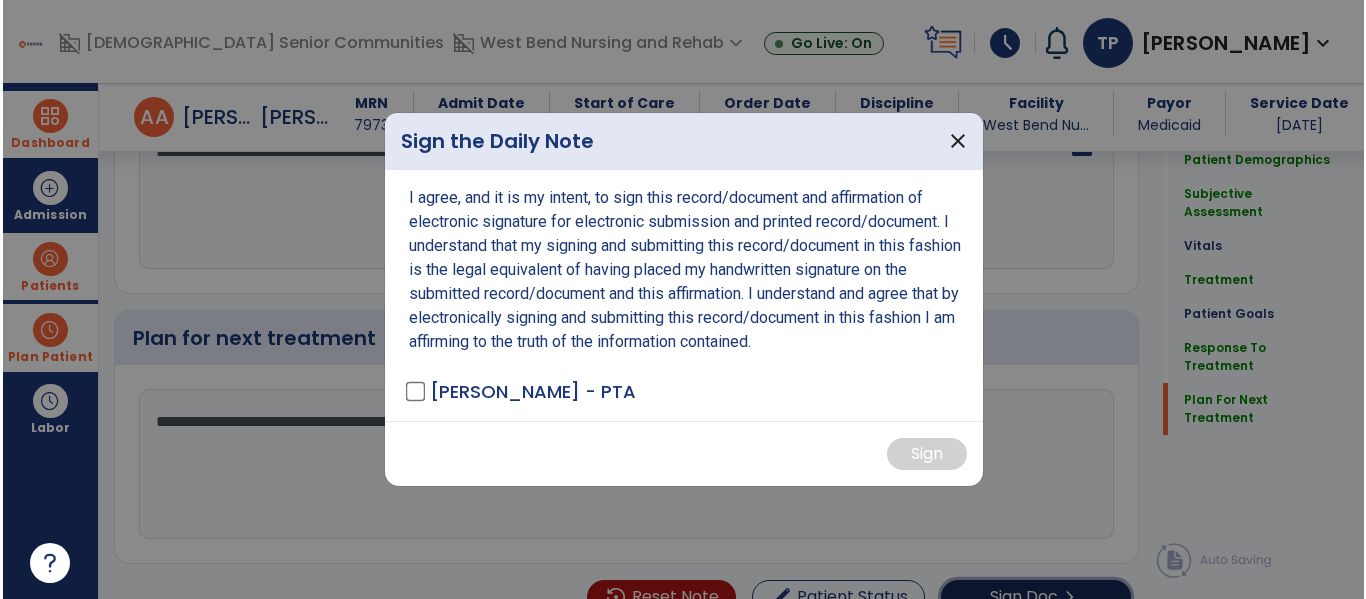 scroll, scrollTop: 3549, scrollLeft: 0, axis: vertical 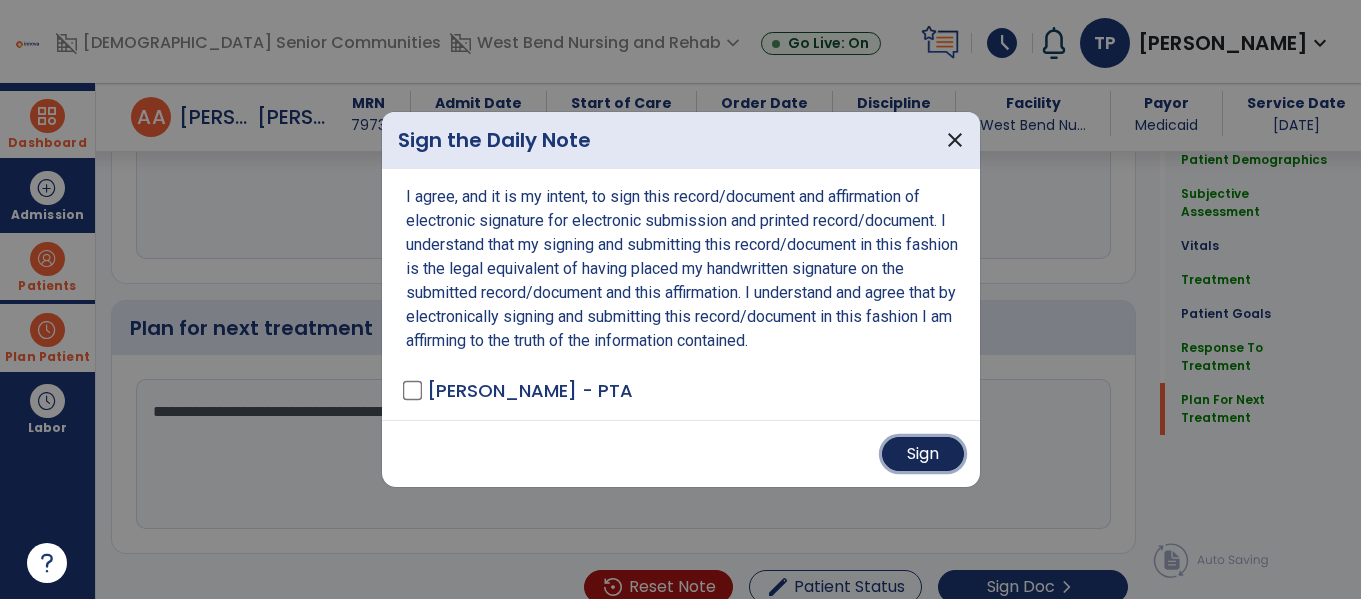 click on "Sign" at bounding box center [923, 454] 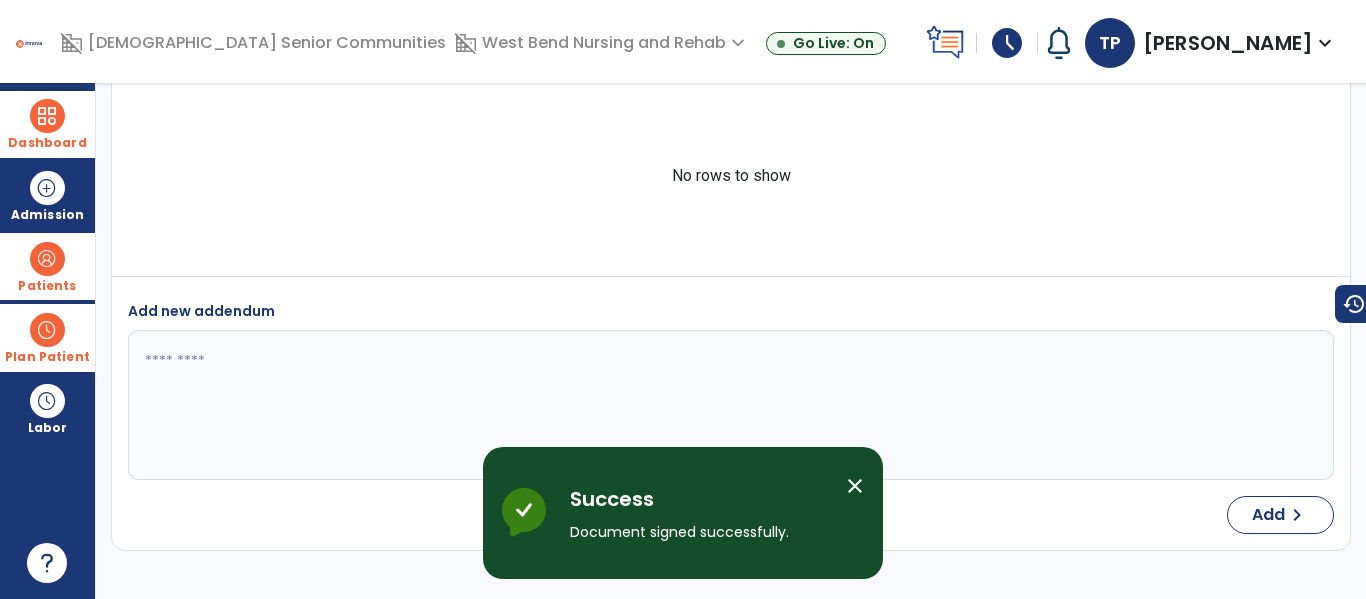 scroll, scrollTop: 0, scrollLeft: 0, axis: both 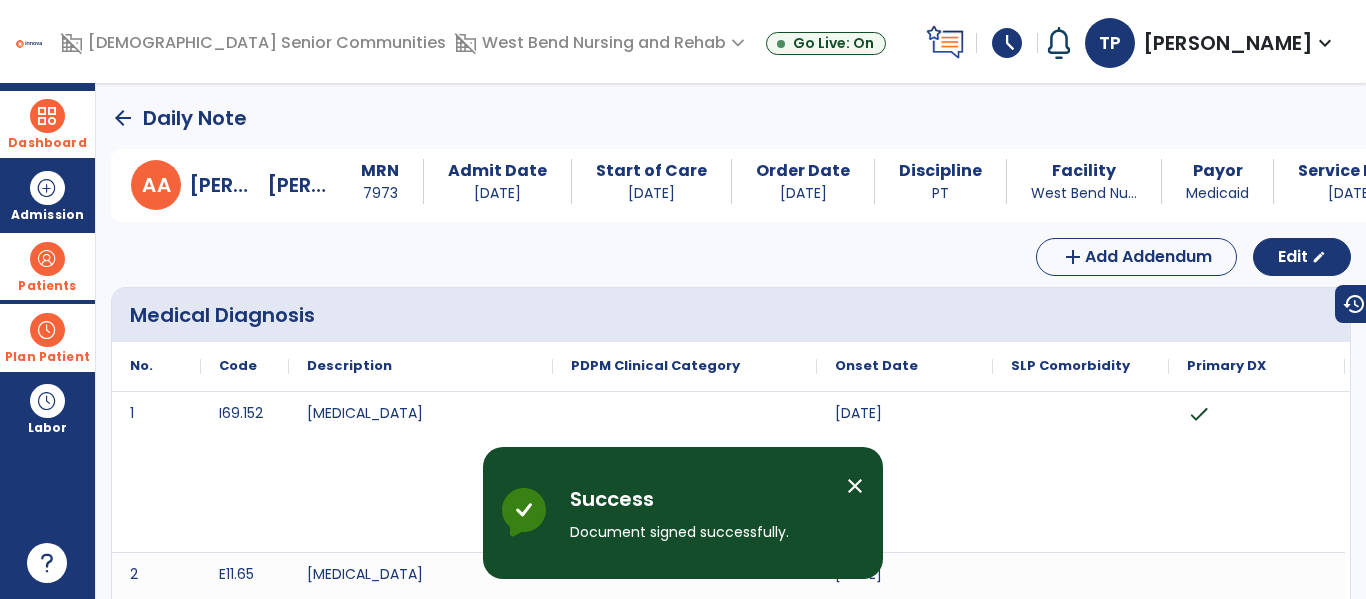 click on "arrow_back" 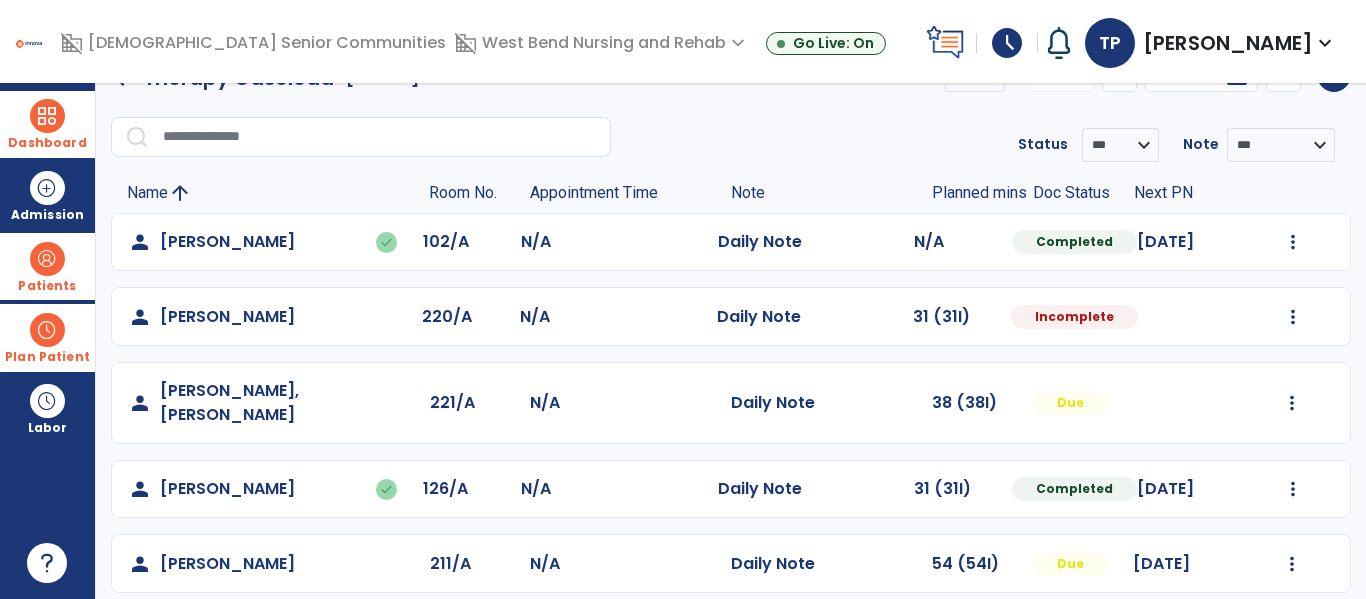 scroll, scrollTop: 119, scrollLeft: 0, axis: vertical 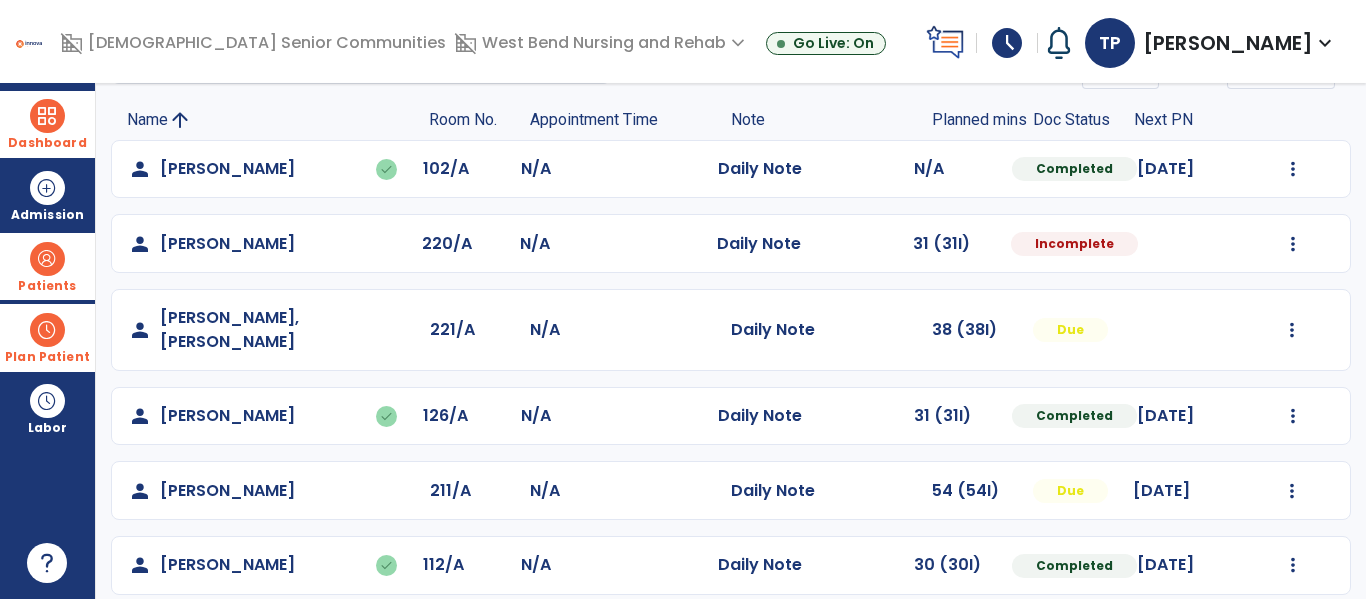 click on "Mark Visit As Complete   Reset Note   Open Document   G + C Mins" 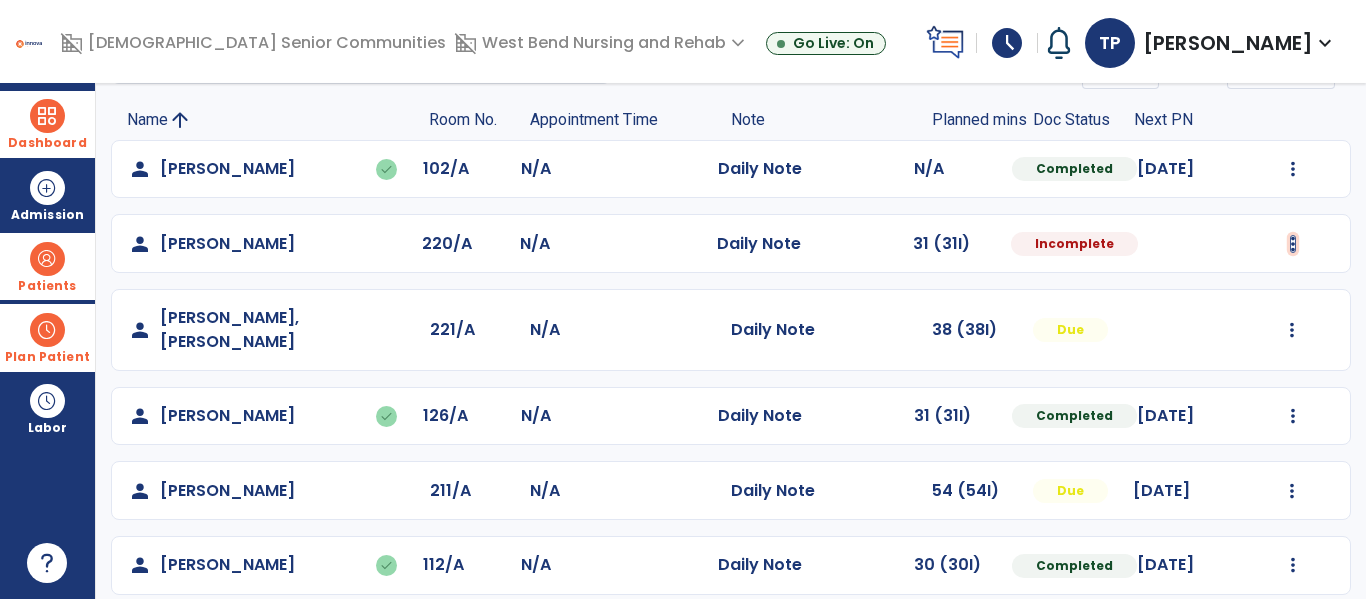 click at bounding box center [1293, 169] 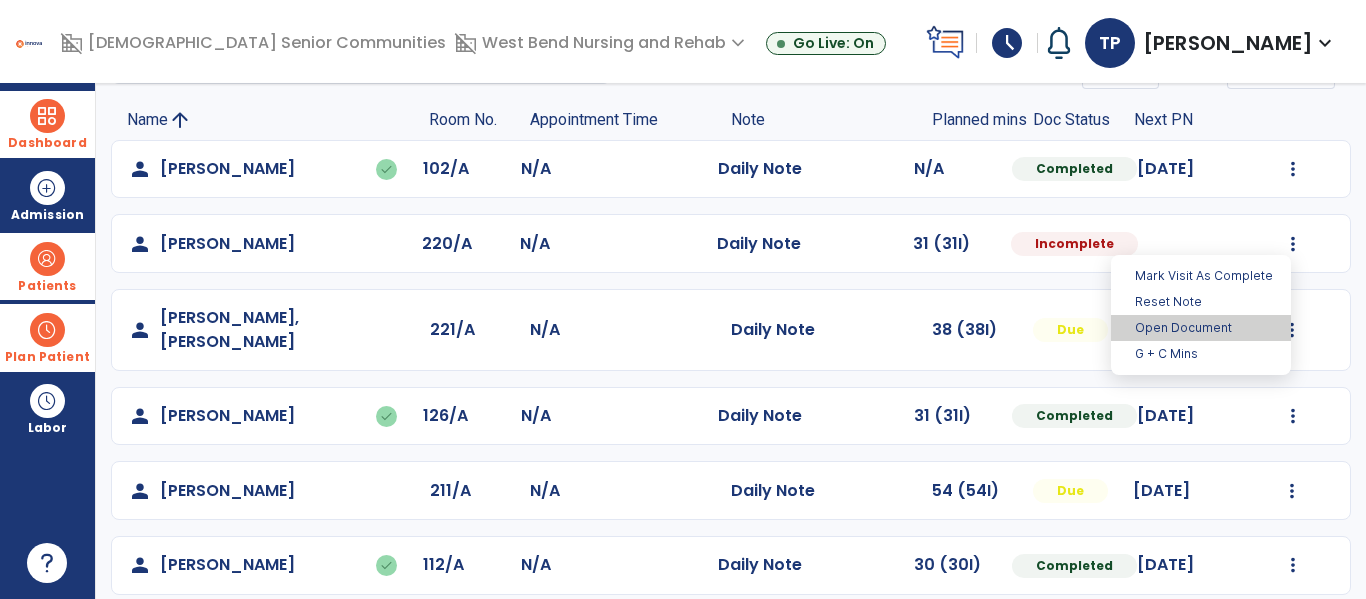 click on "Open Document" at bounding box center (1201, 328) 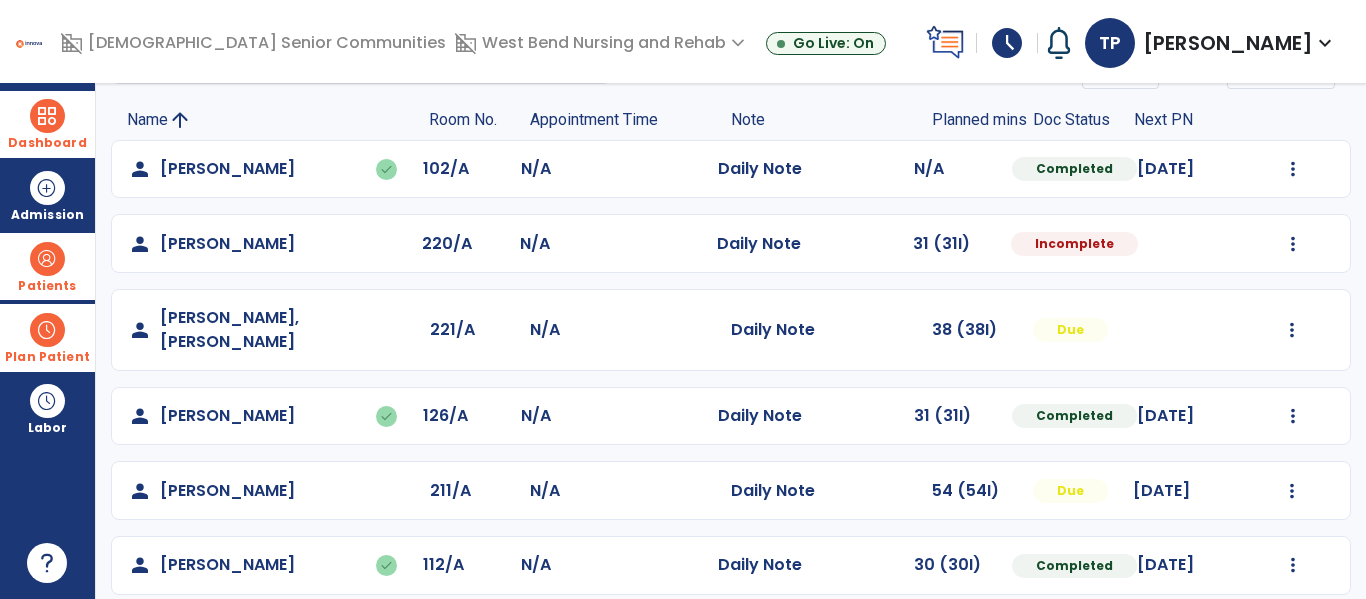select on "*" 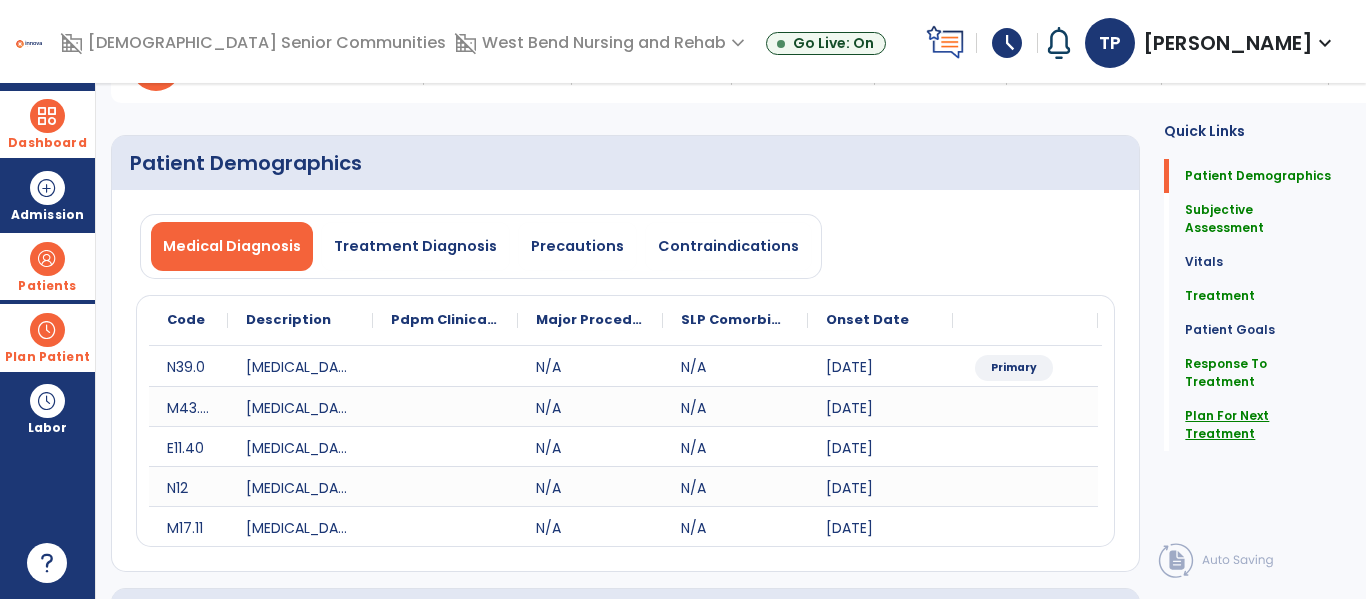 click on "Plan For Next Treatment" 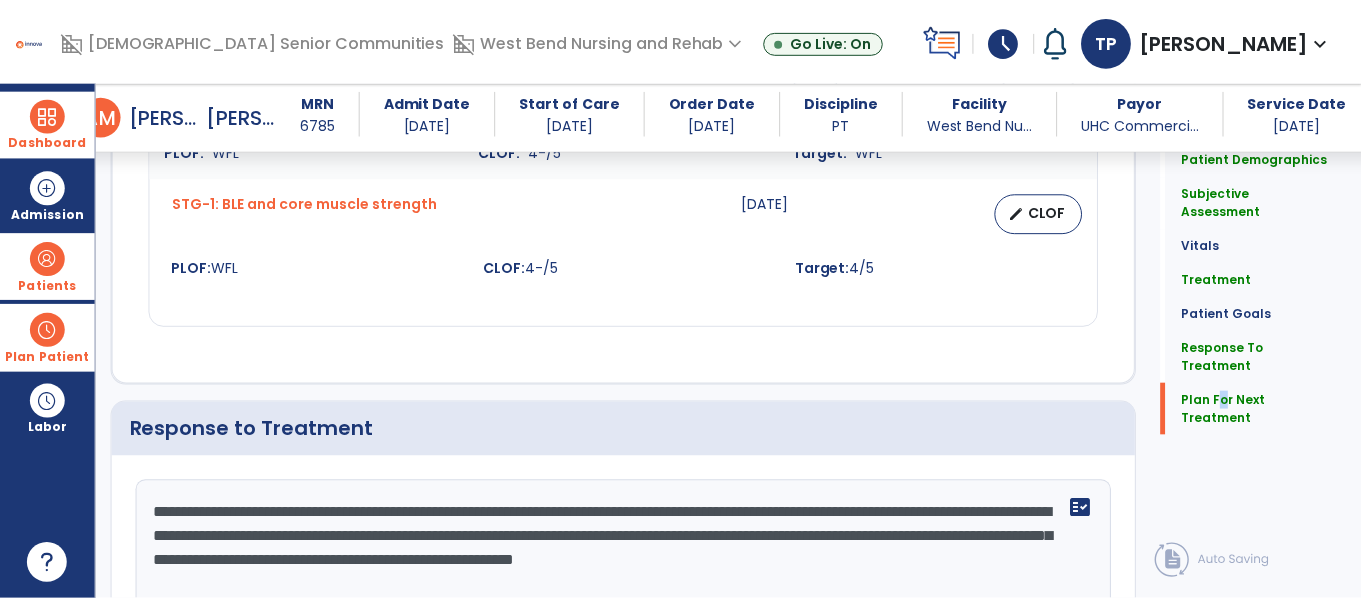 scroll, scrollTop: 3438, scrollLeft: 0, axis: vertical 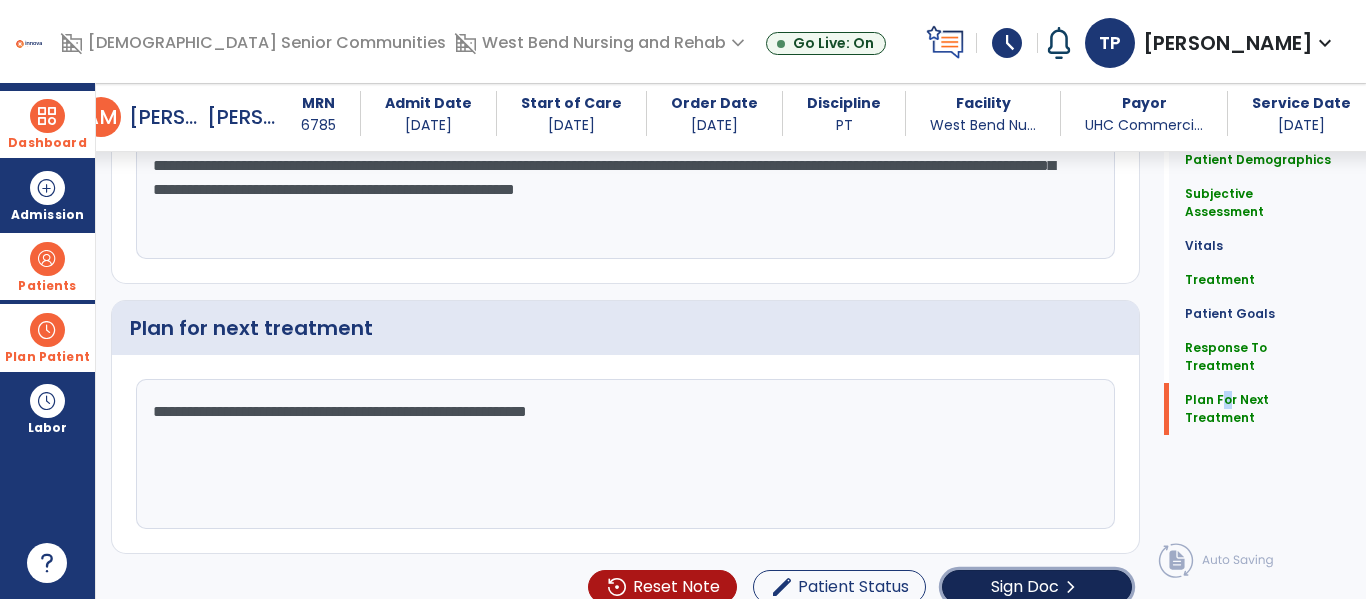 click on "Sign Doc" 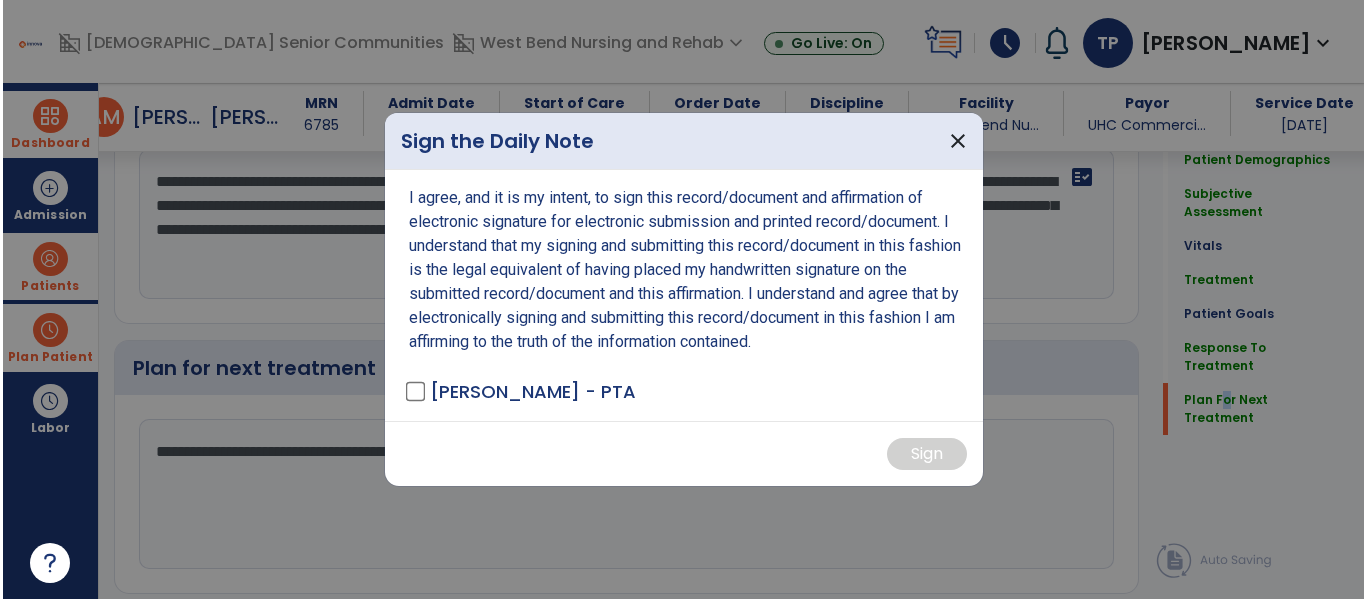 scroll, scrollTop: 3478, scrollLeft: 0, axis: vertical 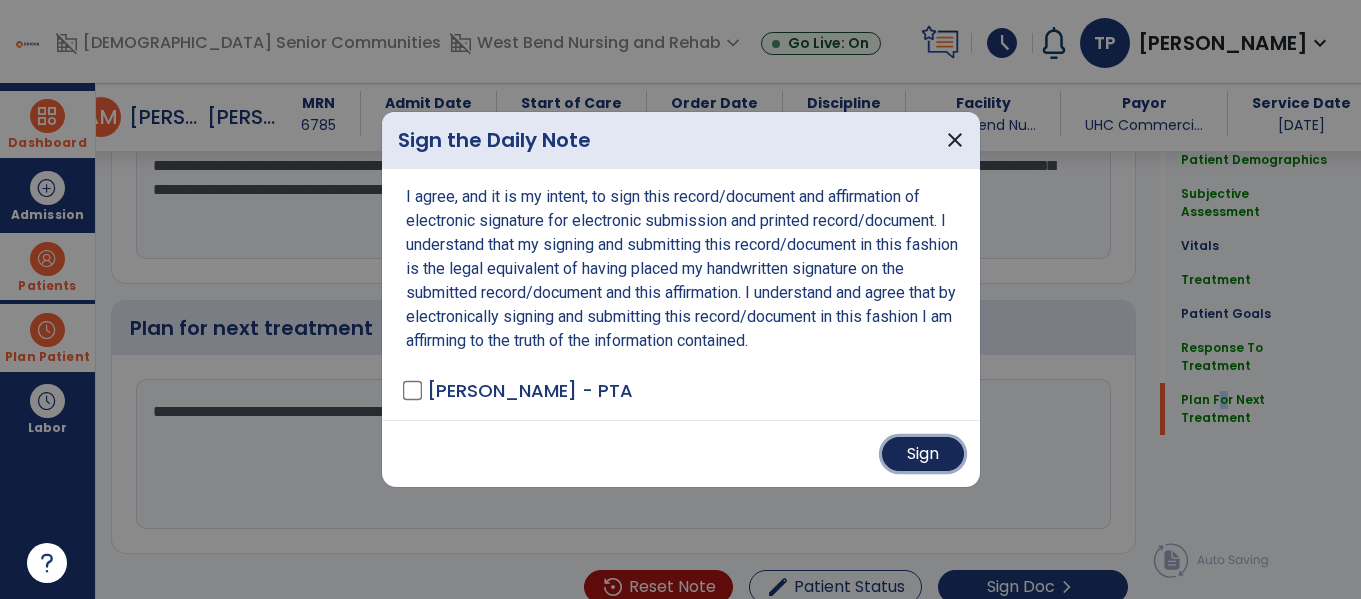 click on "Sign" at bounding box center (923, 454) 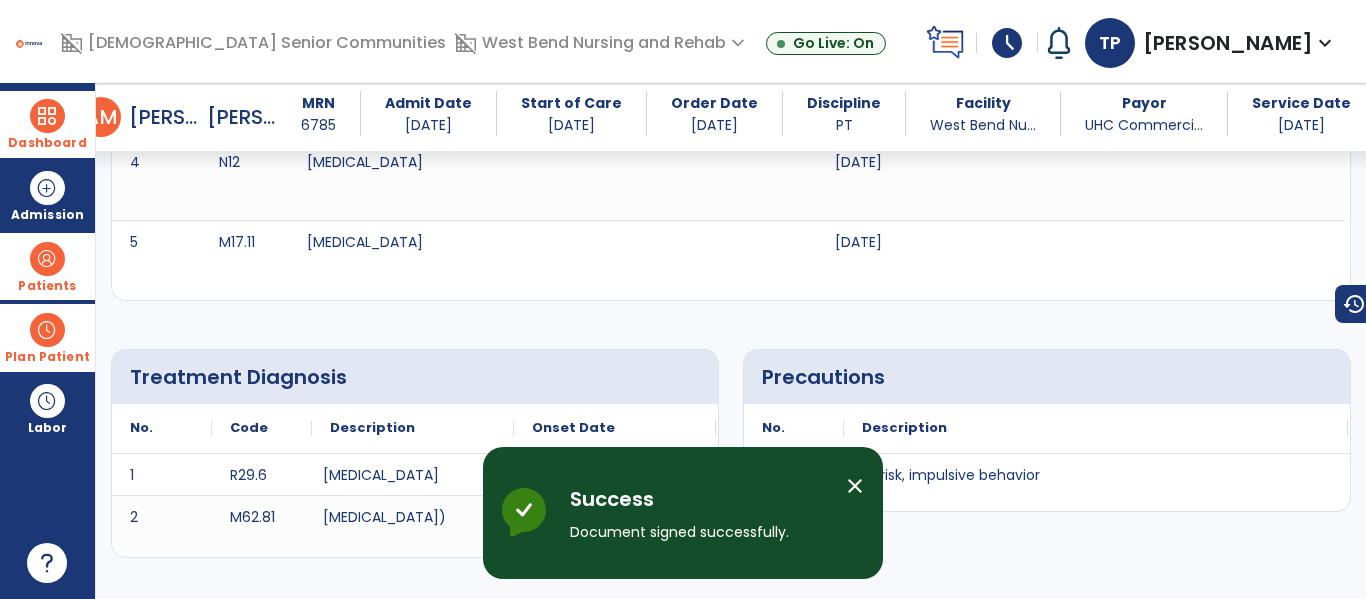 scroll, scrollTop: 0, scrollLeft: 0, axis: both 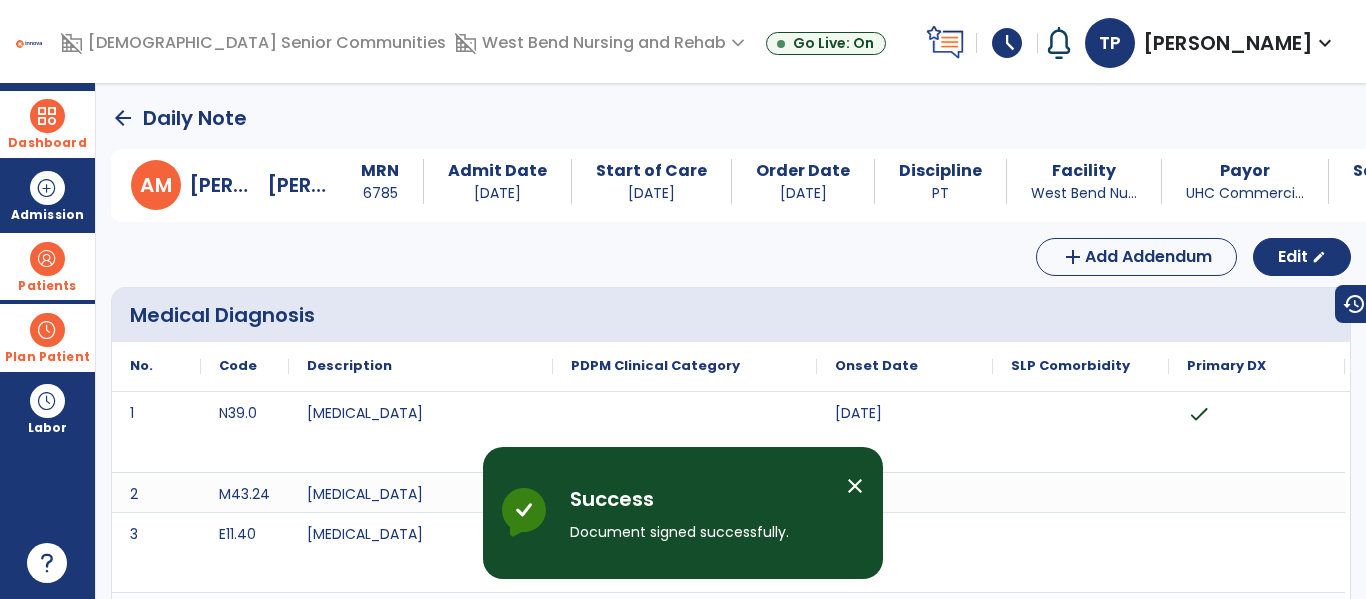 click on "arrow_back" 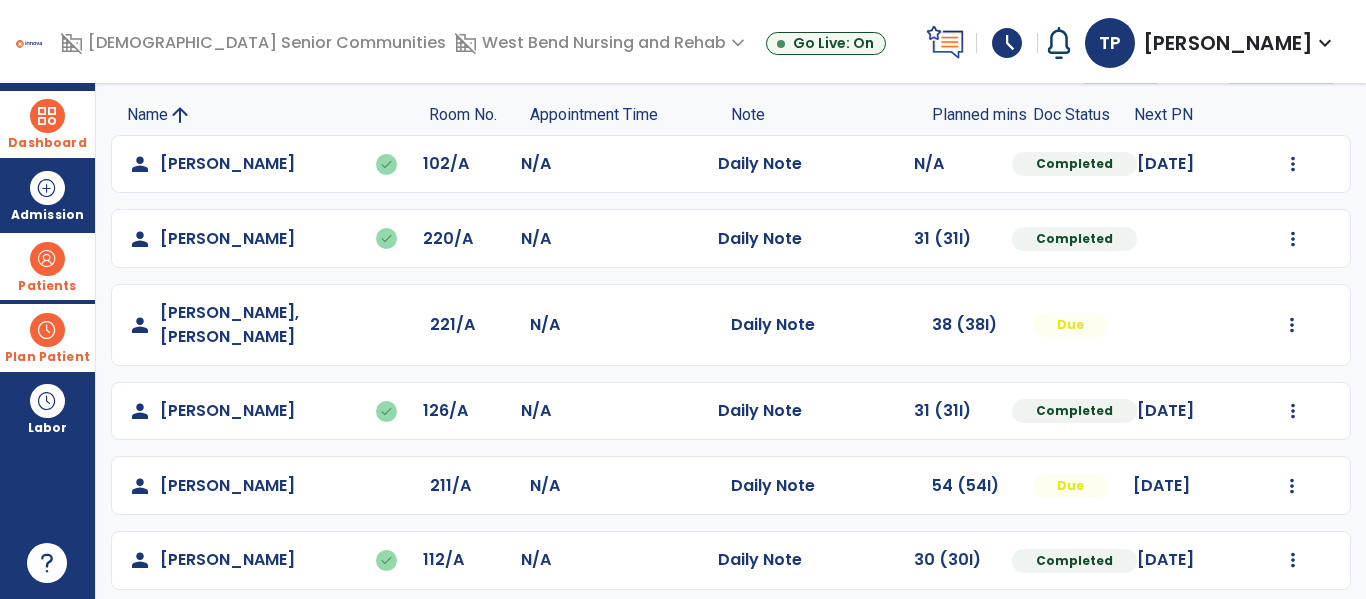 scroll, scrollTop: 104, scrollLeft: 0, axis: vertical 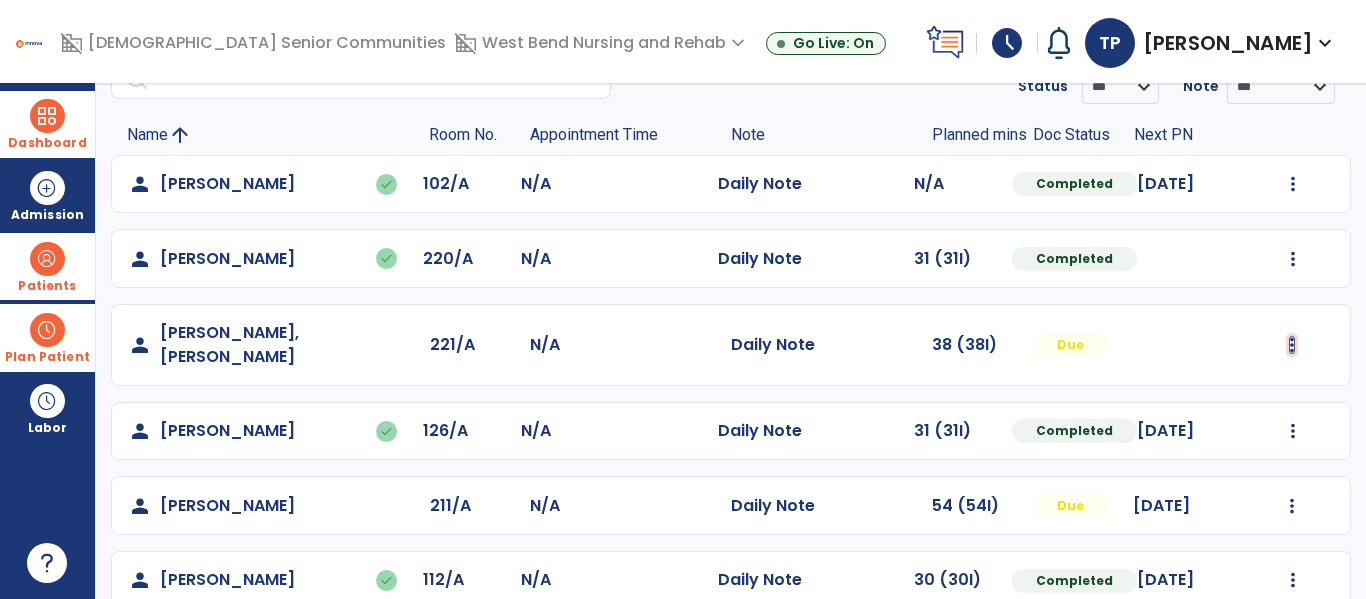 click at bounding box center [1293, 184] 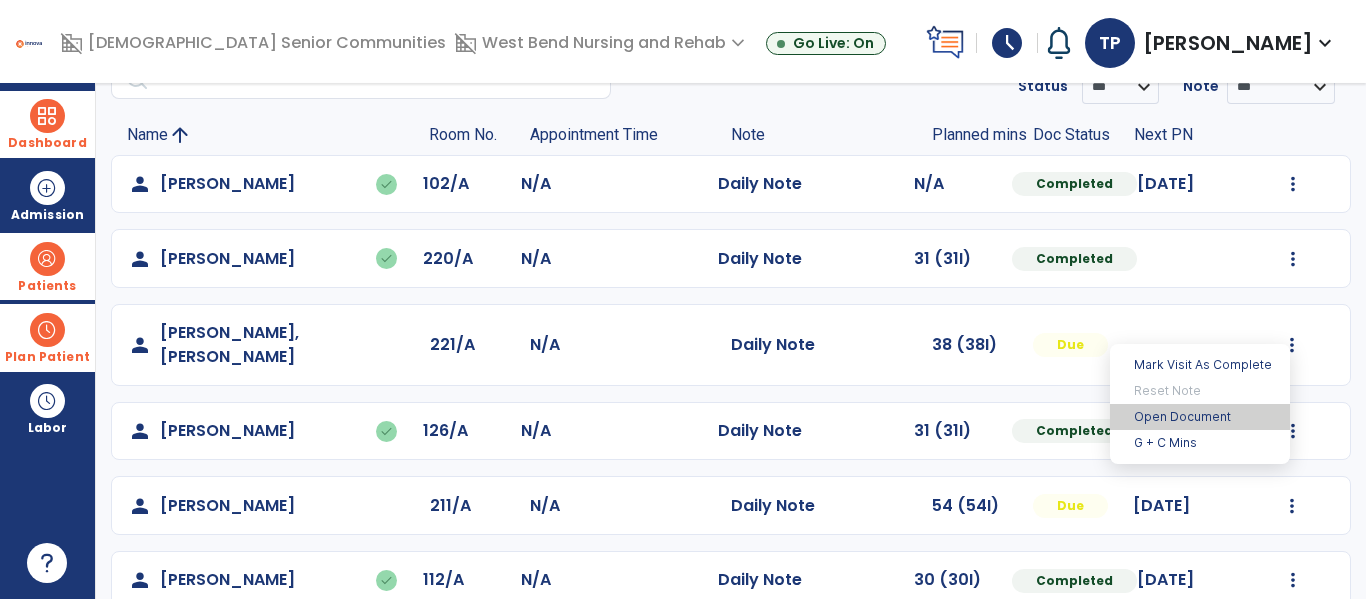 click on "Open Document" at bounding box center (1200, 417) 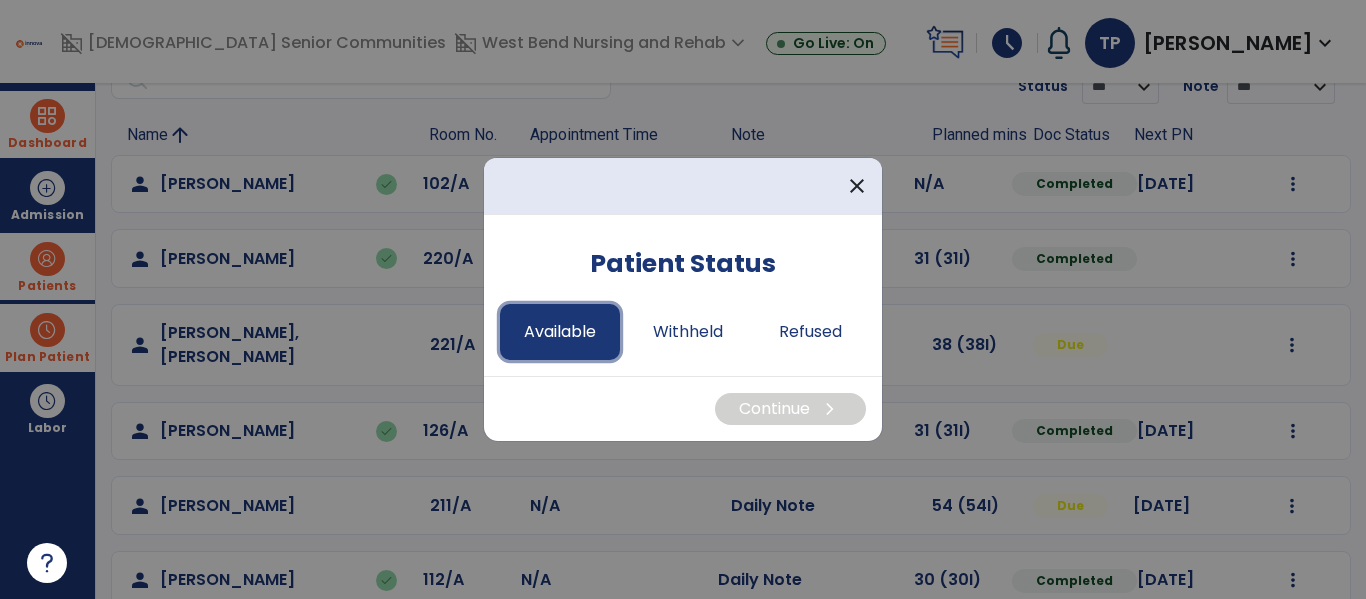click on "Available" at bounding box center (560, 332) 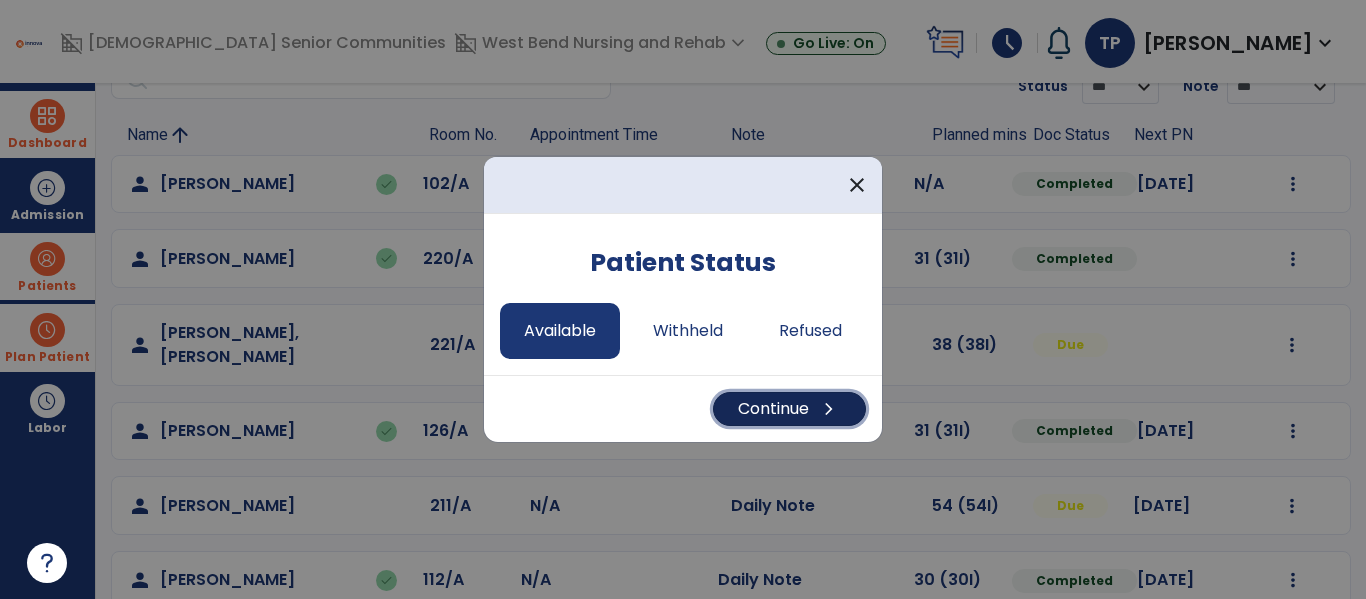 click on "Continue   chevron_right" at bounding box center (789, 409) 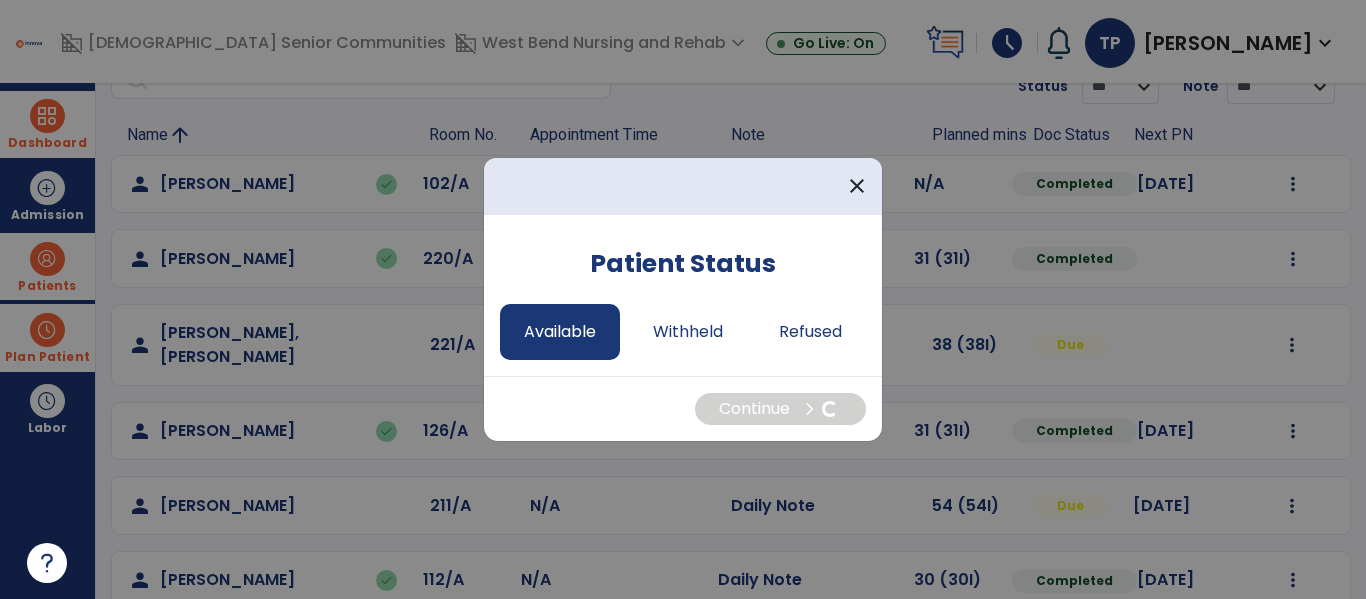 select on "*" 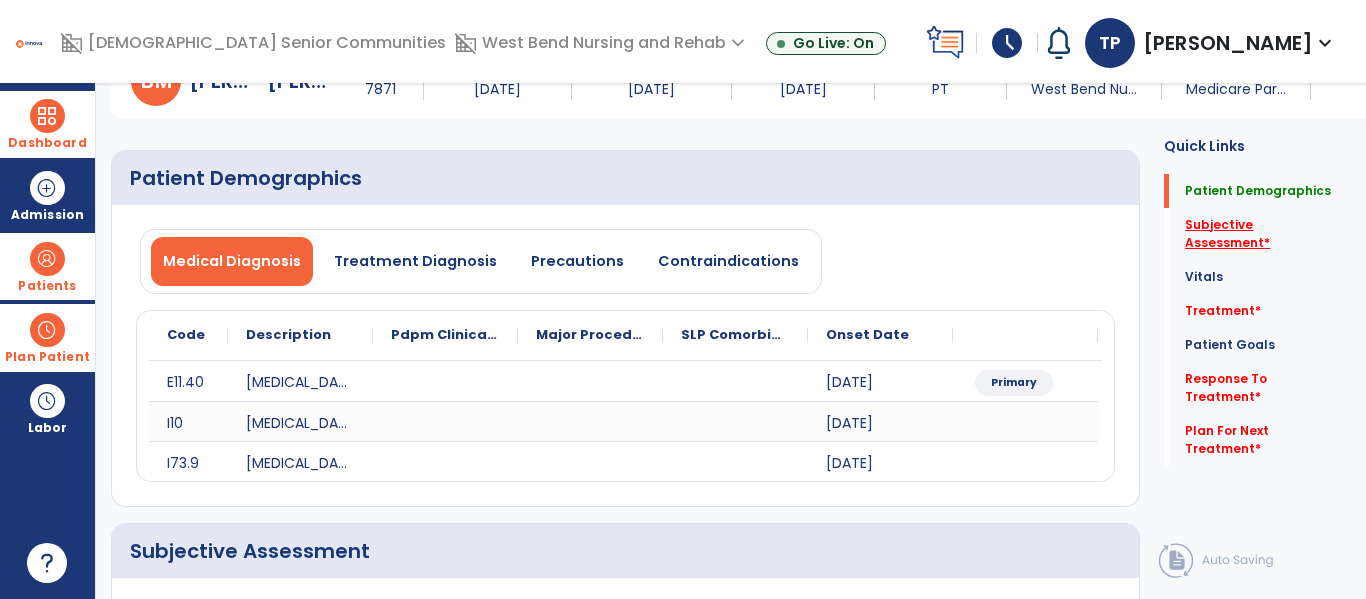 click on "Subjective Assessment   *" 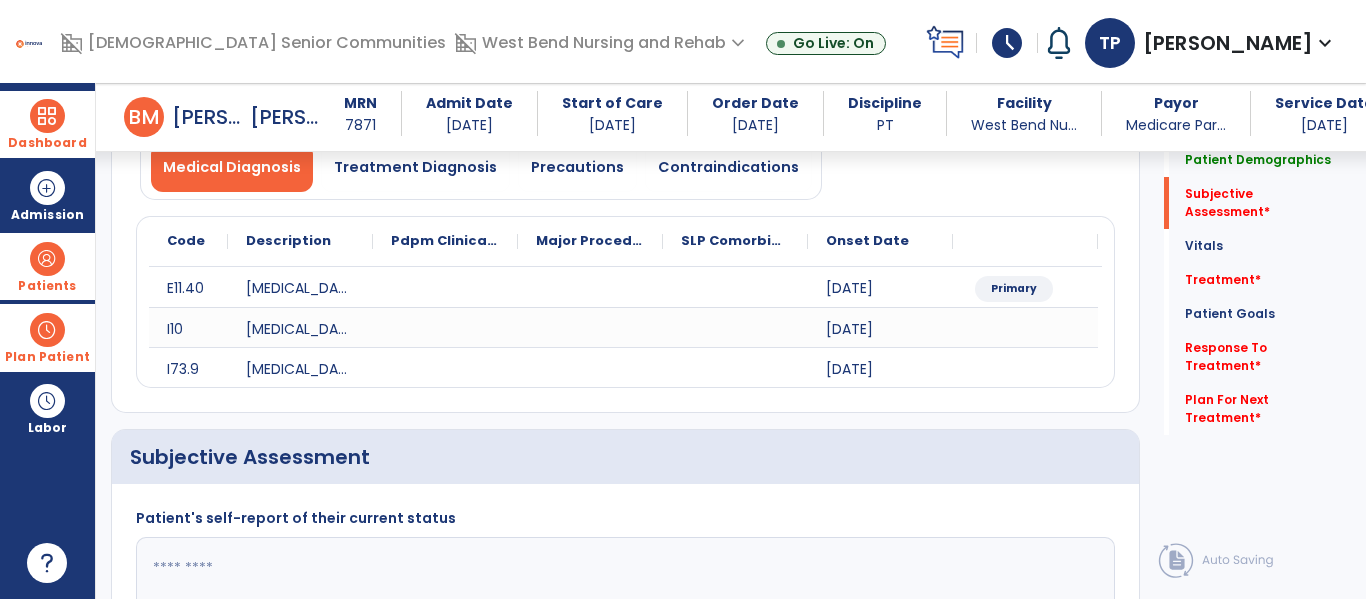 scroll, scrollTop: 427, scrollLeft: 0, axis: vertical 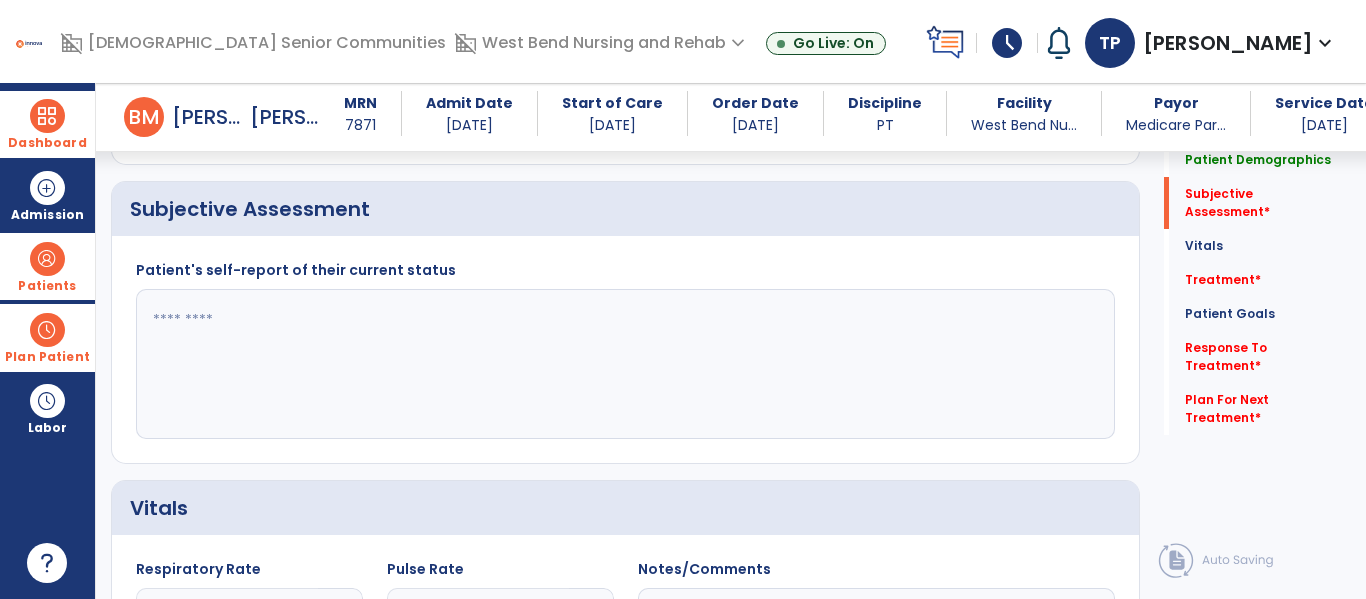 click 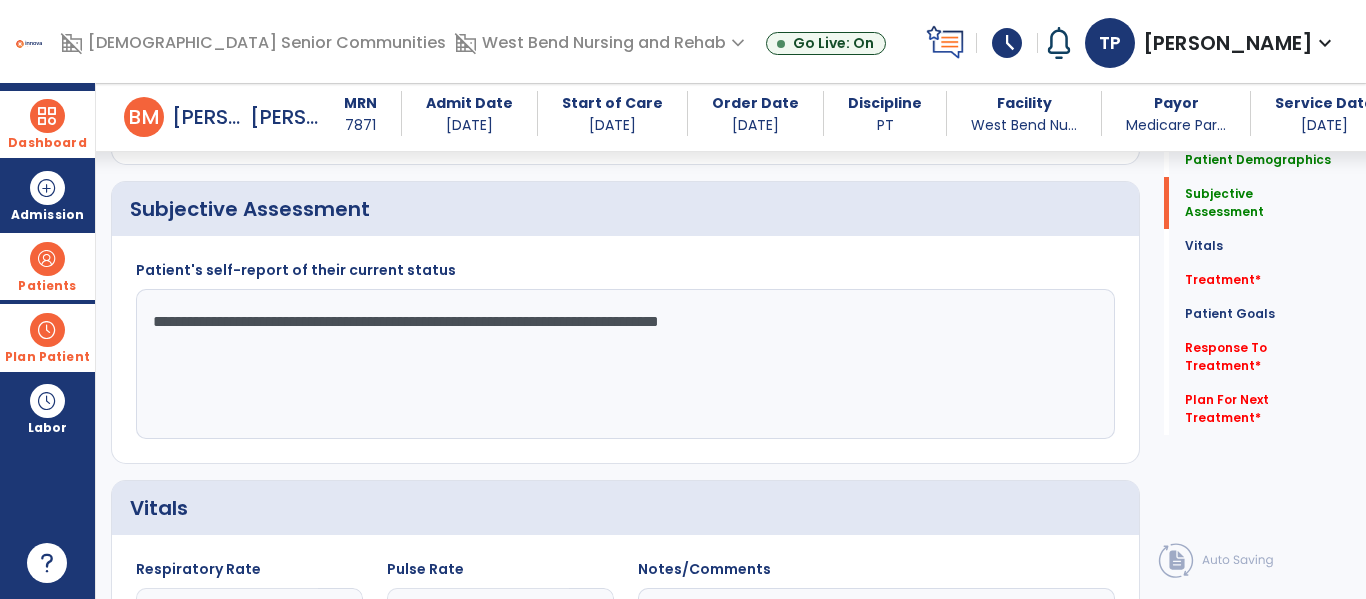 drag, startPoint x: 147, startPoint y: 319, endPoint x: 783, endPoint y: 332, distance: 636.1329 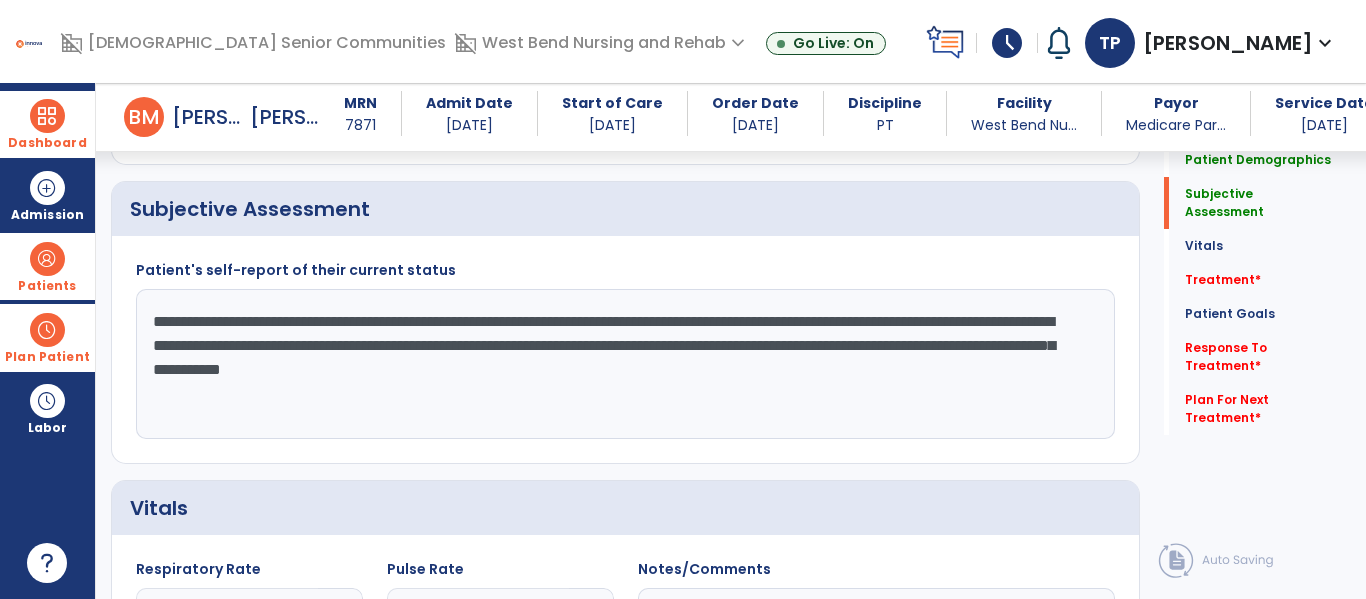 drag, startPoint x: 912, startPoint y: 319, endPoint x: 1193, endPoint y: 499, distance: 333.70795 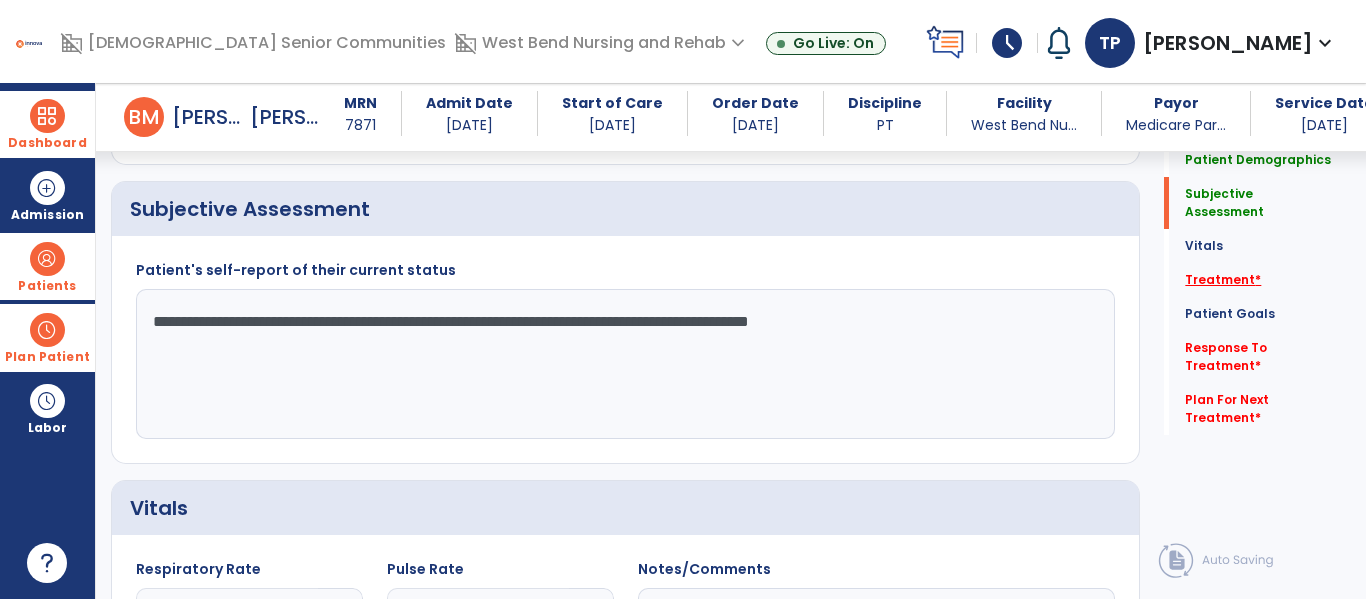 type on "**********" 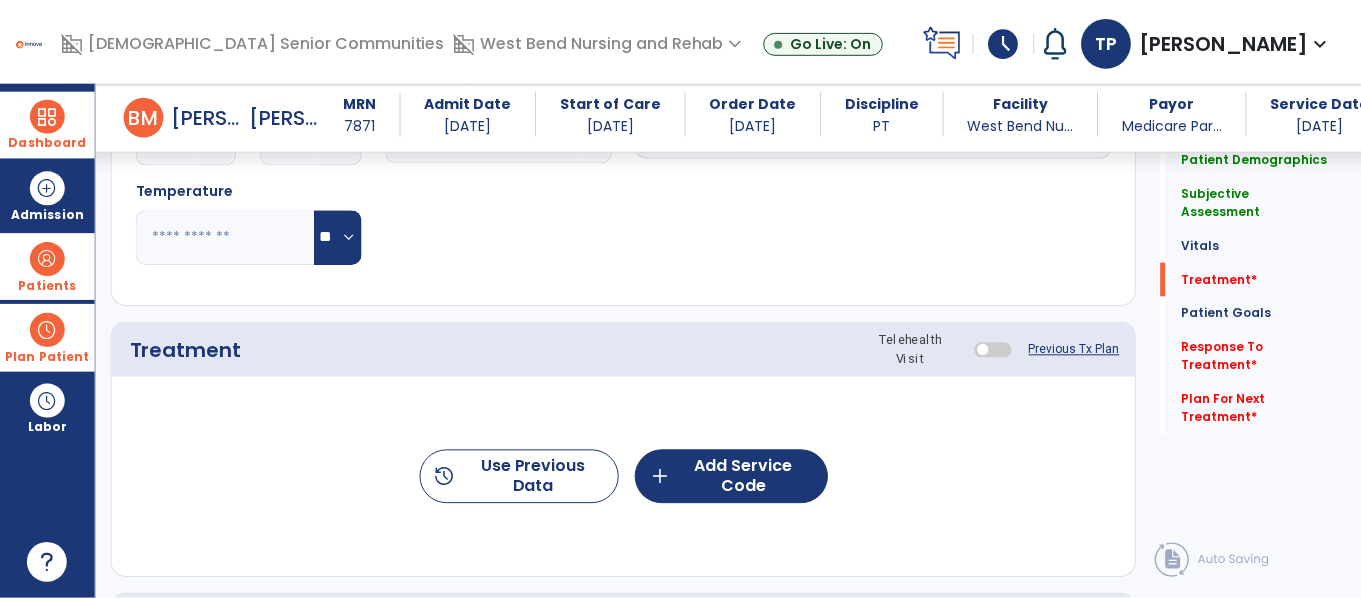scroll, scrollTop: 1116, scrollLeft: 0, axis: vertical 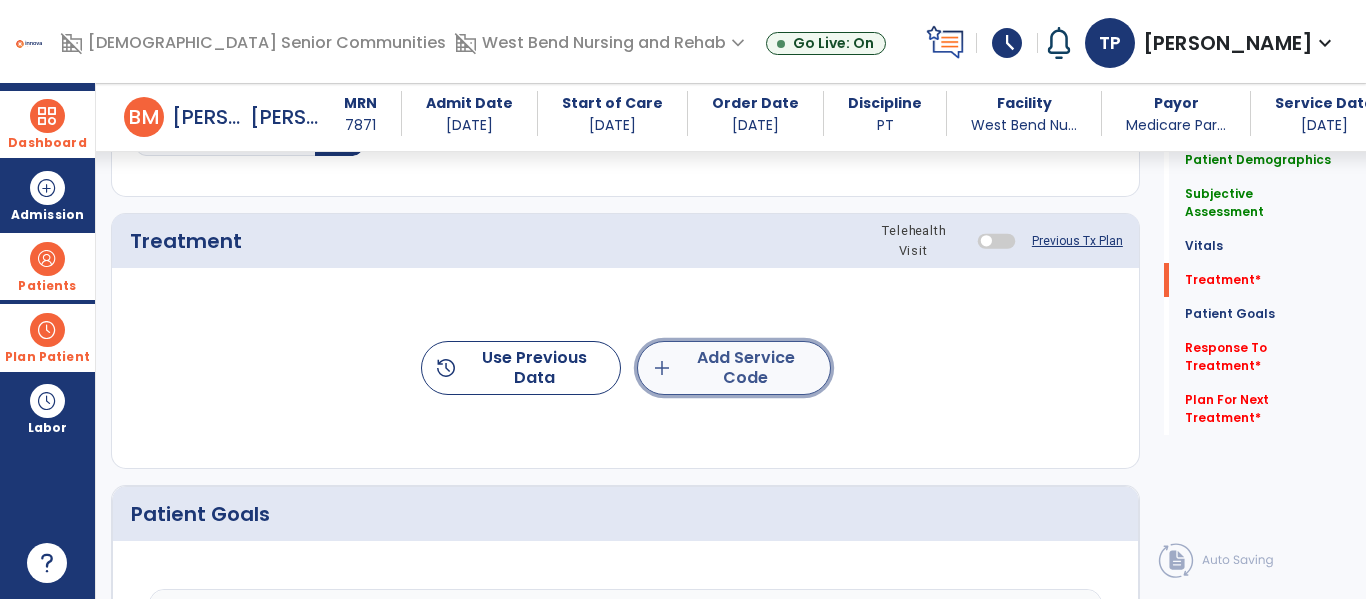click on "add  Add Service Code" 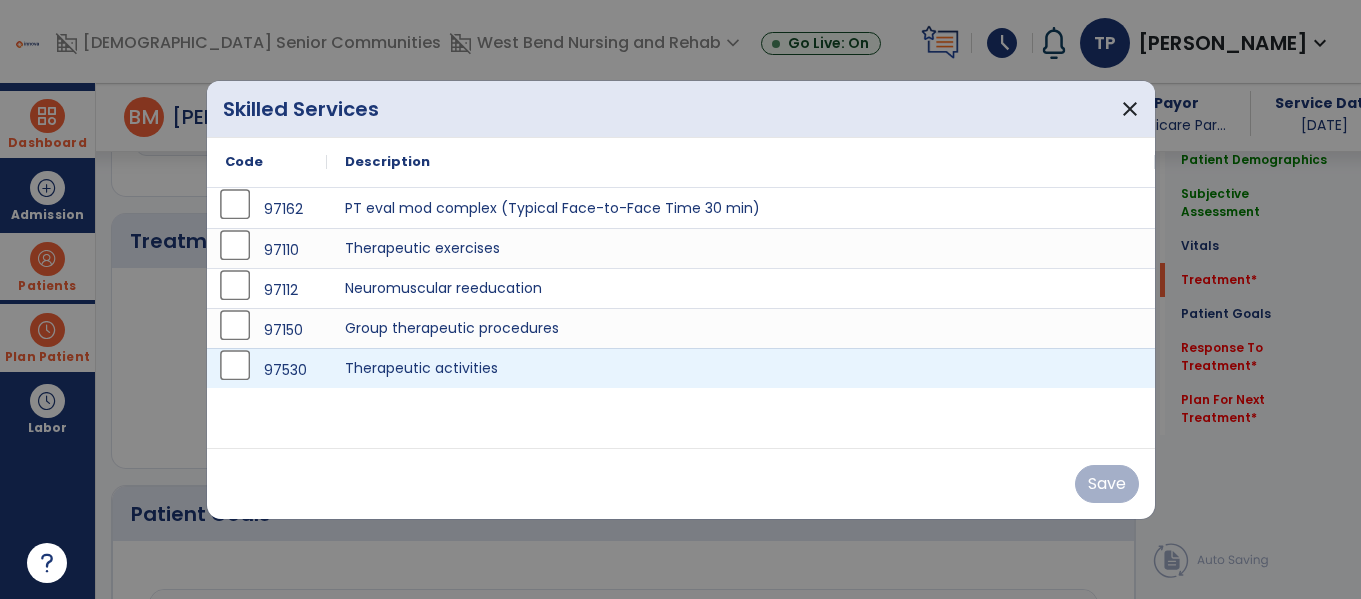 scroll, scrollTop: 1116, scrollLeft: 0, axis: vertical 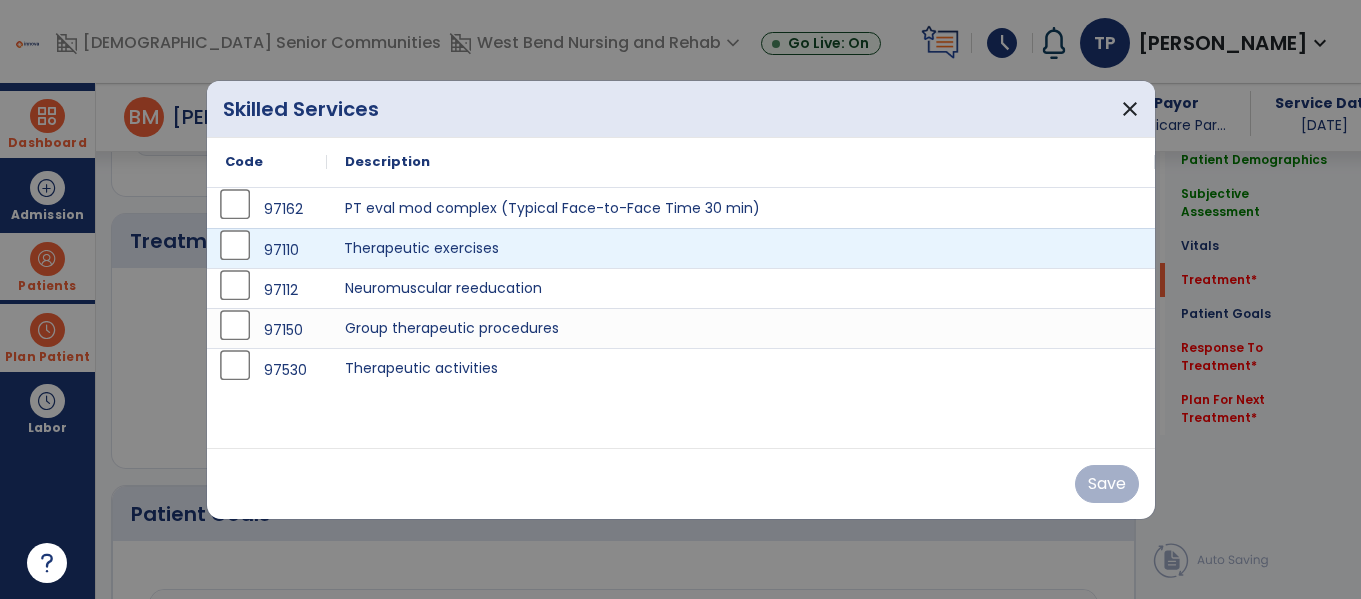 click on "Therapeutic exercises" at bounding box center [741, 248] 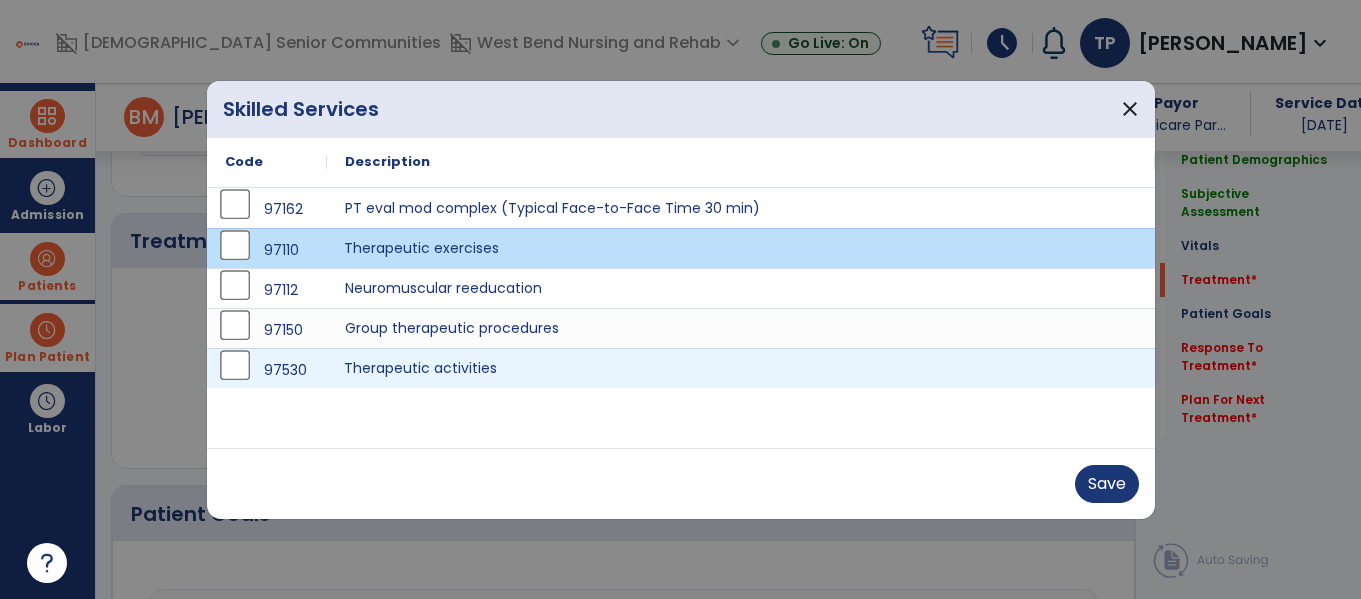 click on "Therapeutic activities" at bounding box center [741, 368] 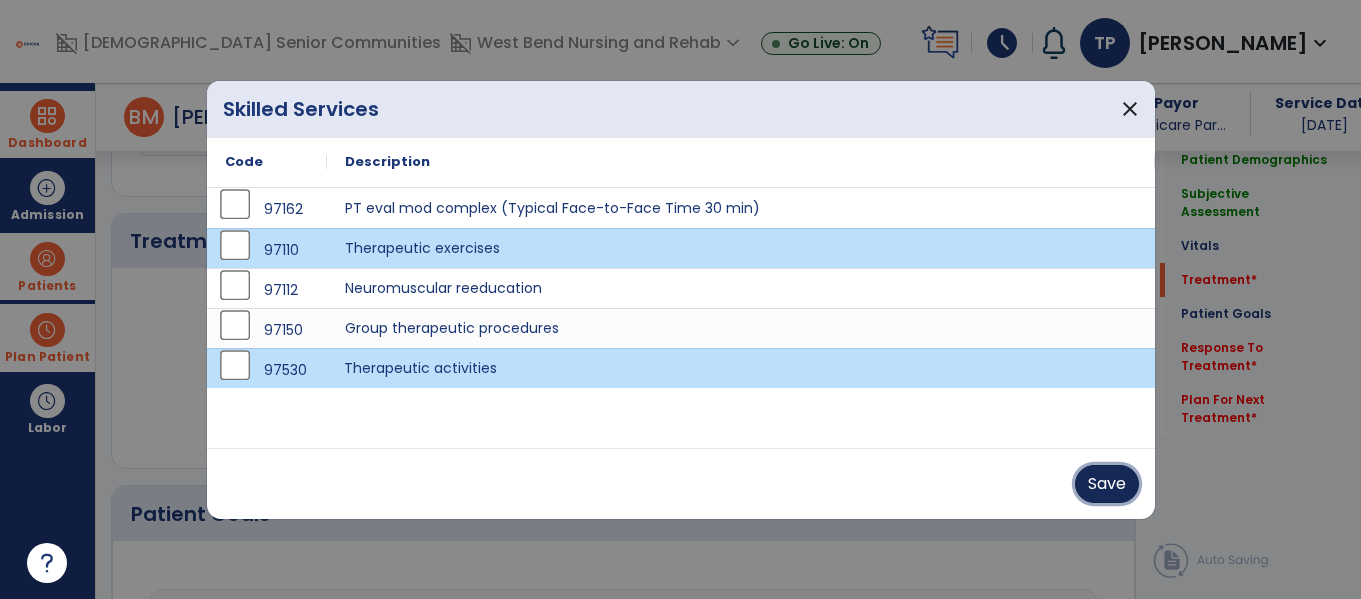 click on "Save" at bounding box center (1107, 484) 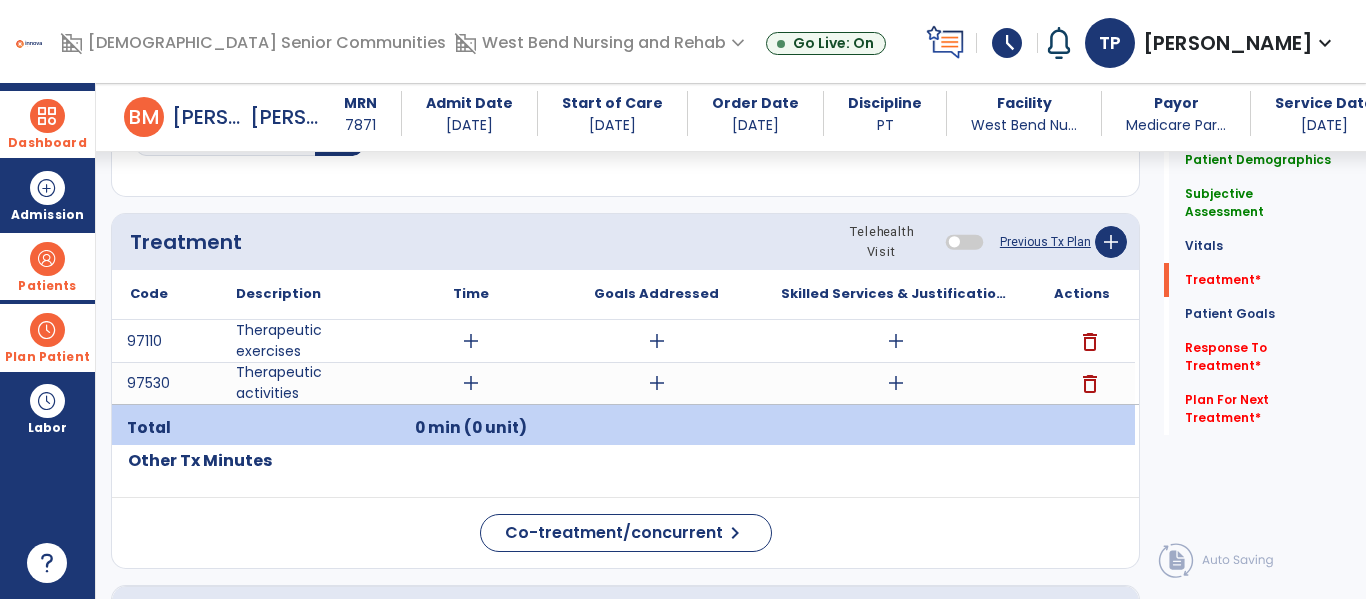 click on "Patient Demographics  Medical Diagnosis   Treatment Diagnosis   Precautions   Contraindications
Code
Description
Pdpm Clinical Category
E11.40" 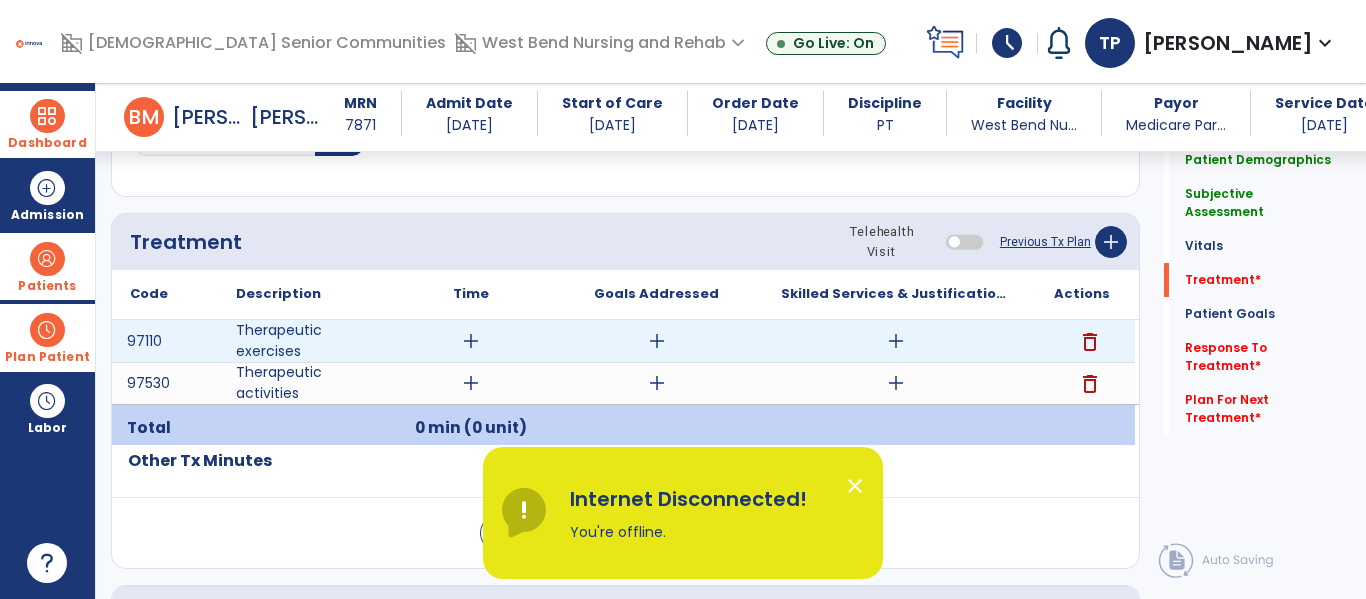 click on "add" at bounding box center [471, 341] 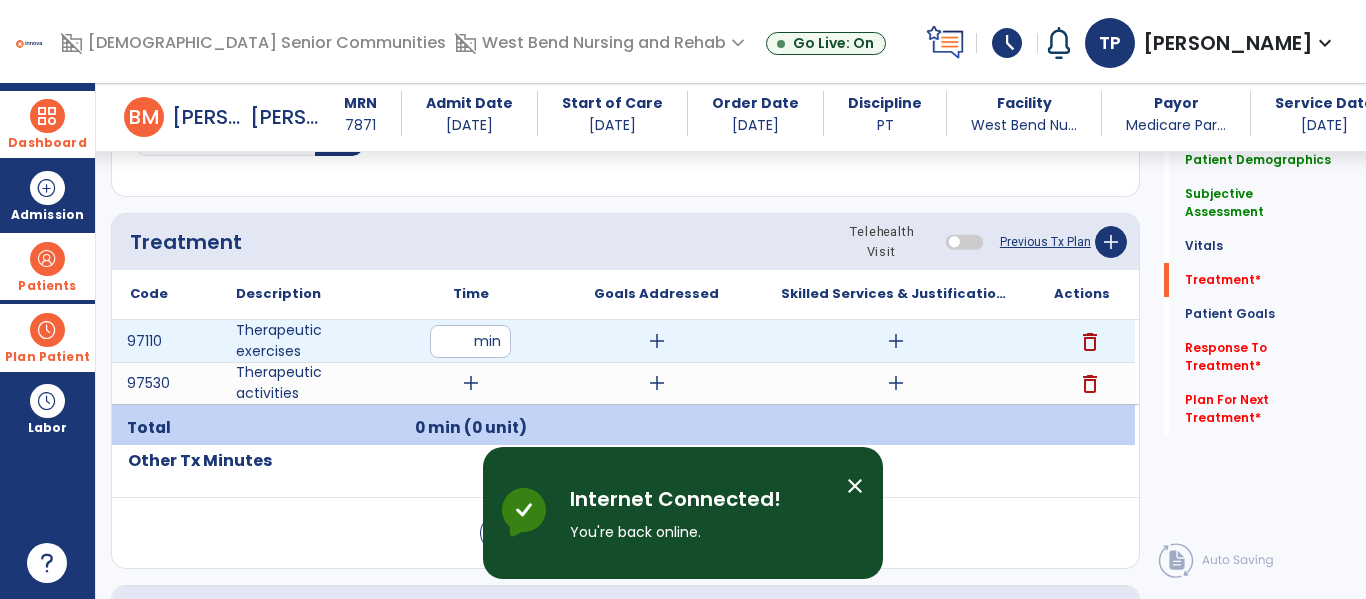 click at bounding box center (470, 341) 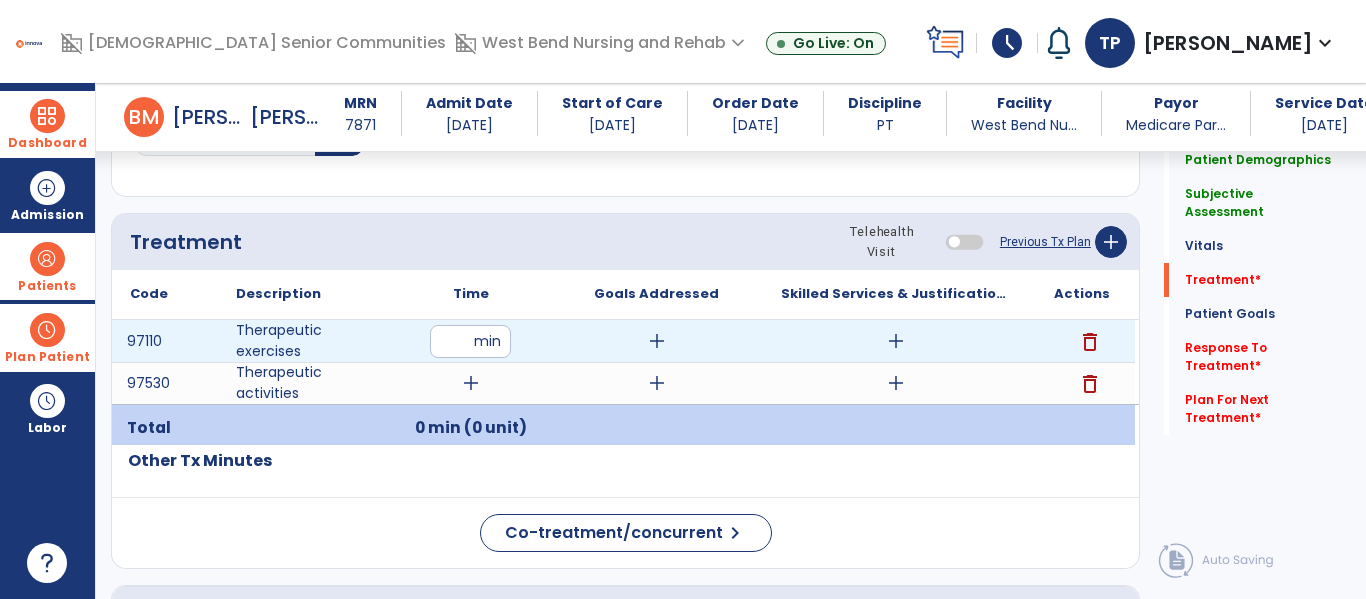 click at bounding box center [470, 341] 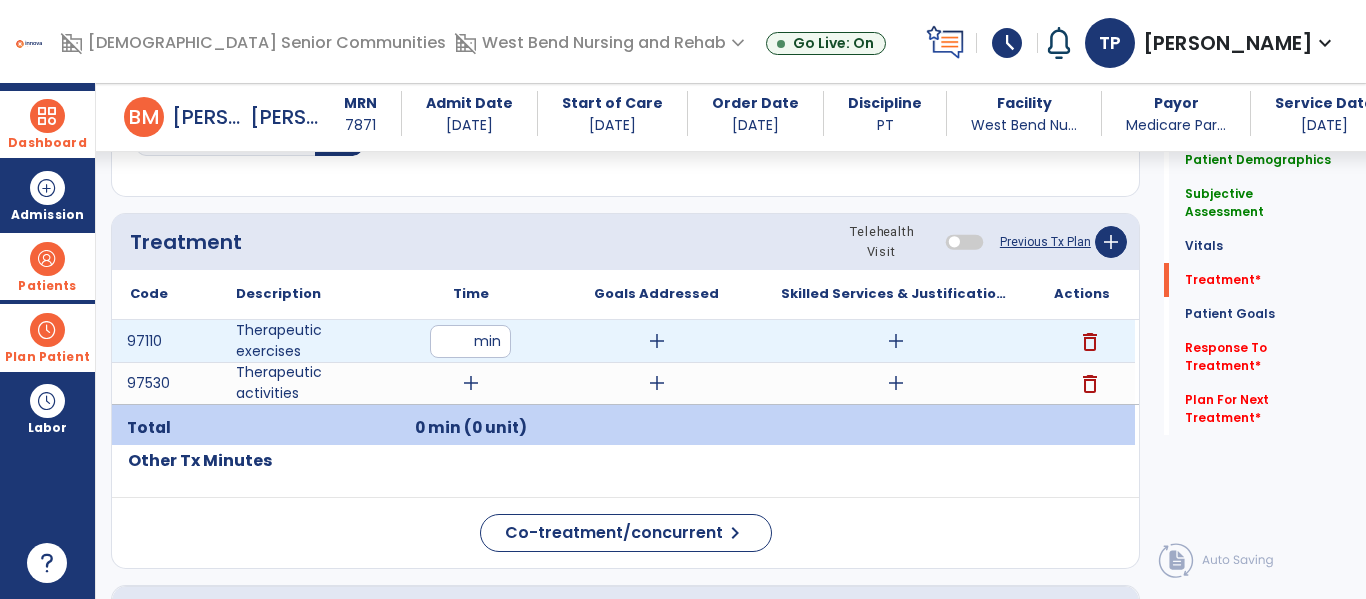 click at bounding box center (470, 341) 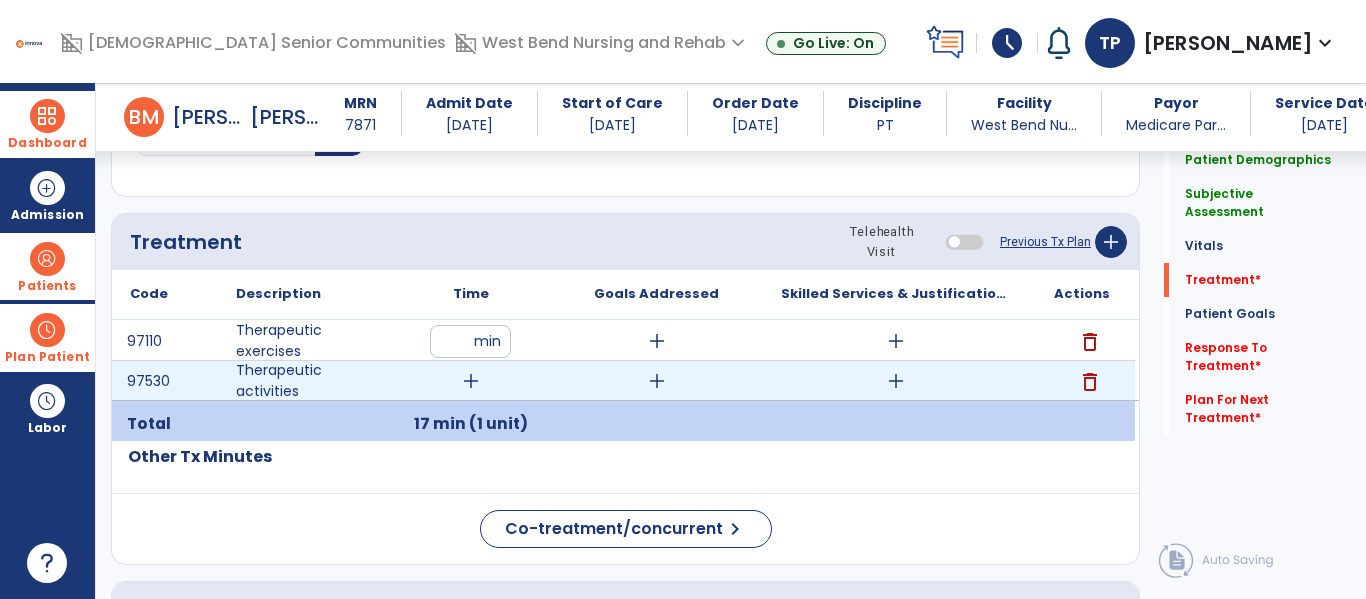 click on "add" at bounding box center [471, 381] 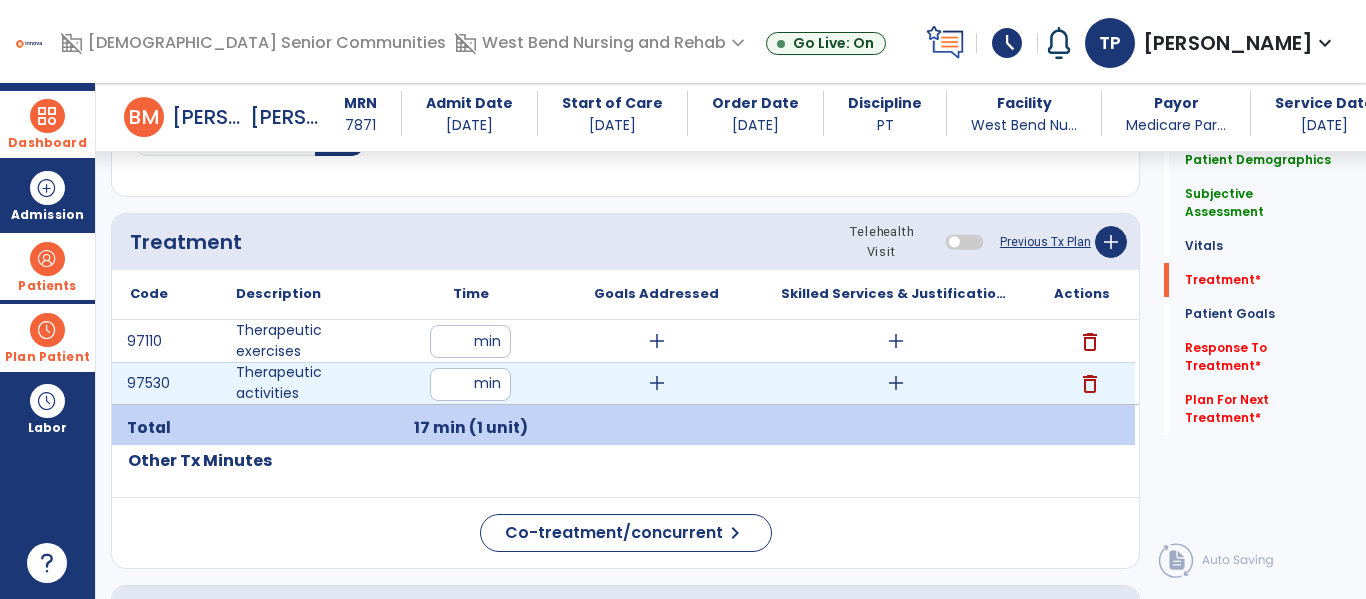 type on "*" 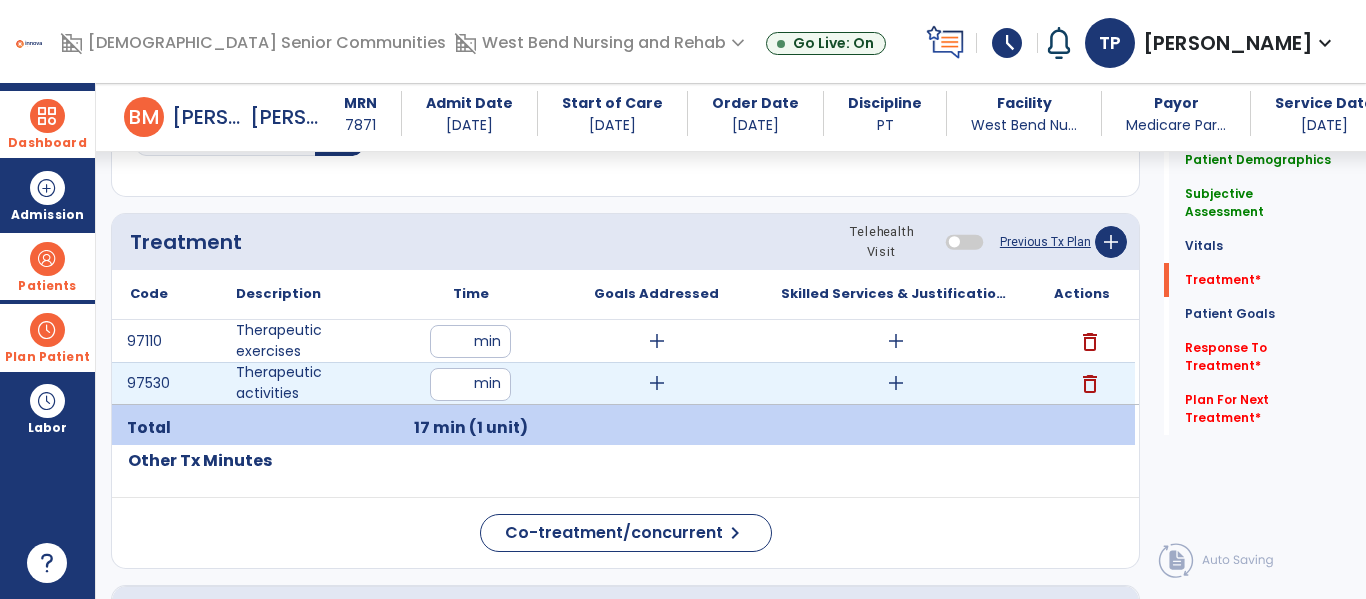 type on "**" 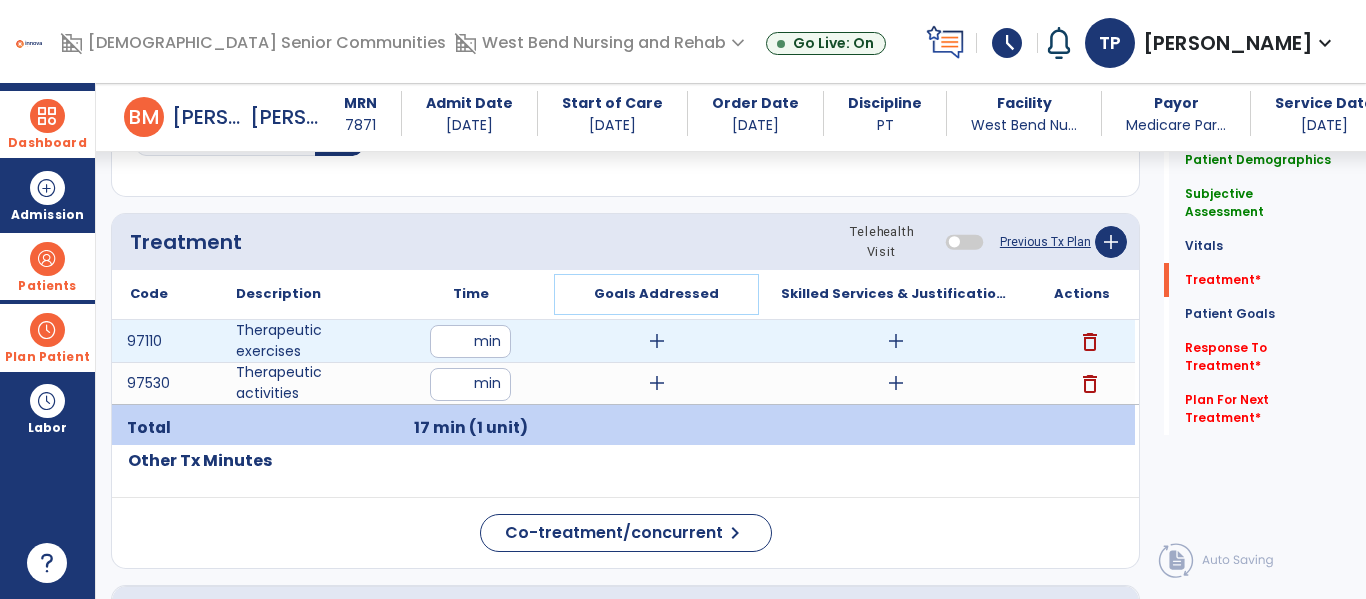 click on "Goals Addressed" at bounding box center (656, 294) 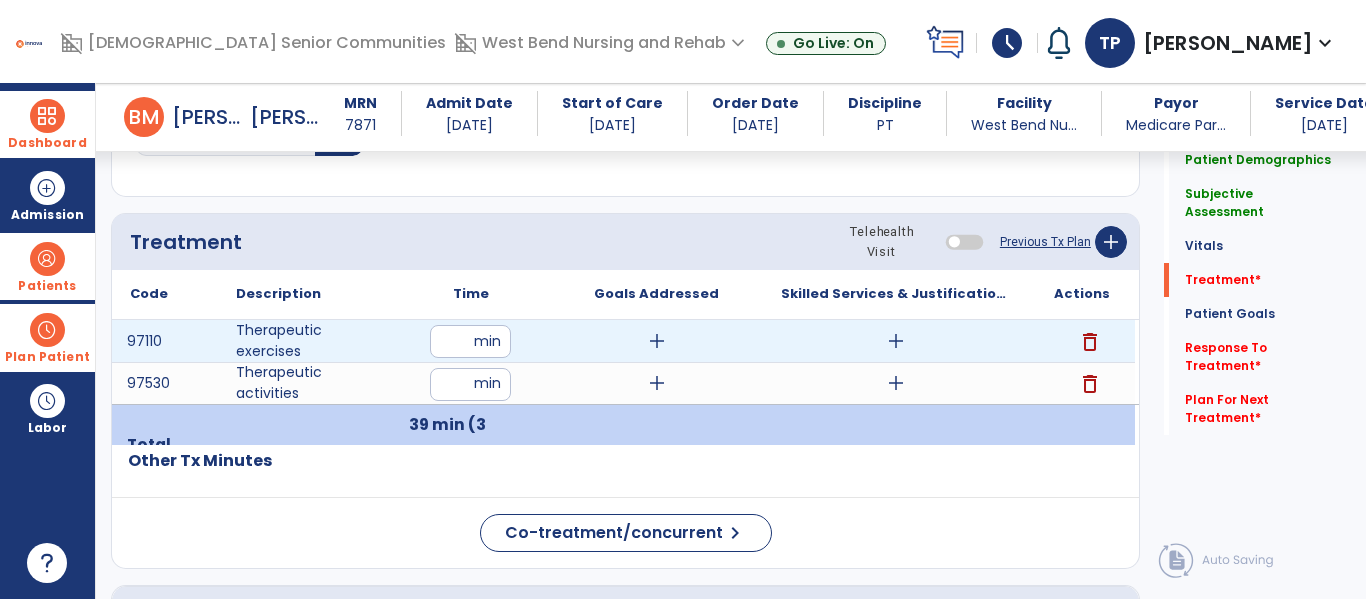click on "add" at bounding box center (657, 341) 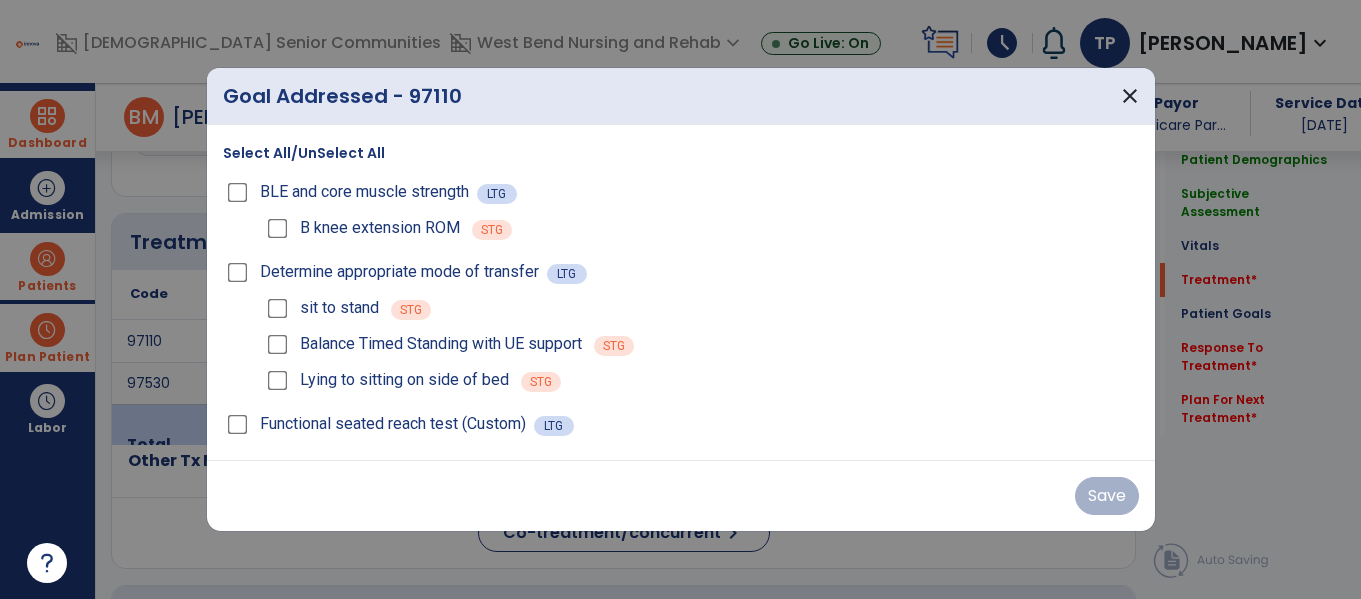 scroll, scrollTop: 1116, scrollLeft: 0, axis: vertical 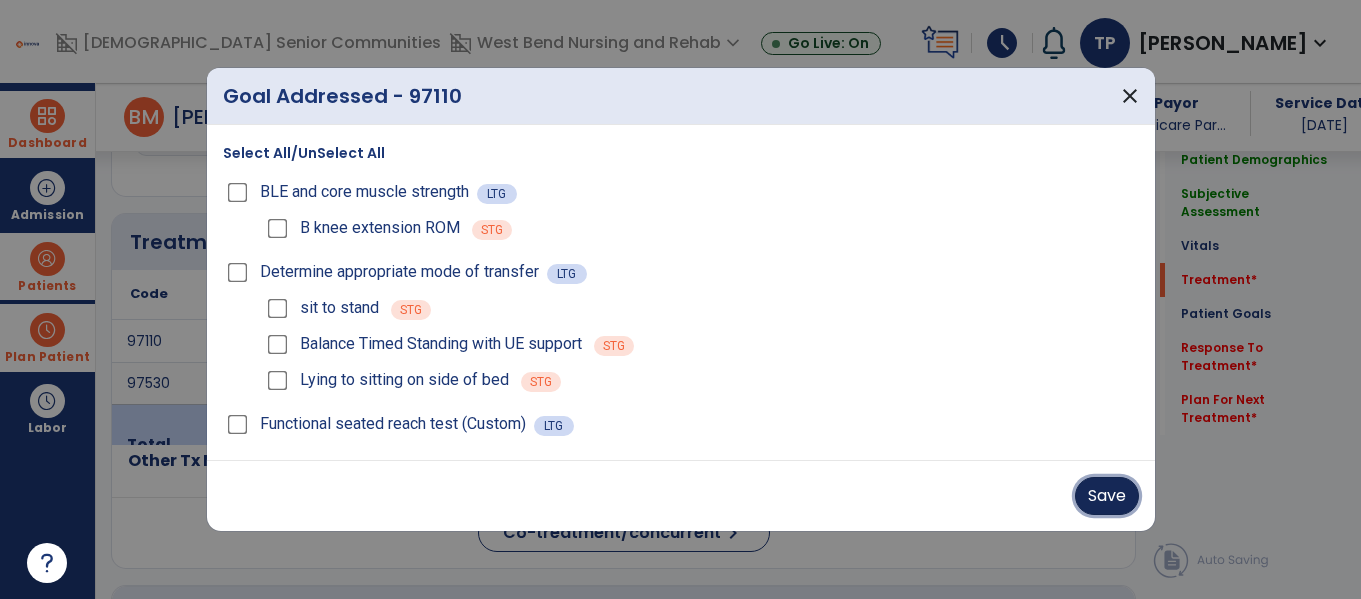 click on "Save" at bounding box center (1107, 496) 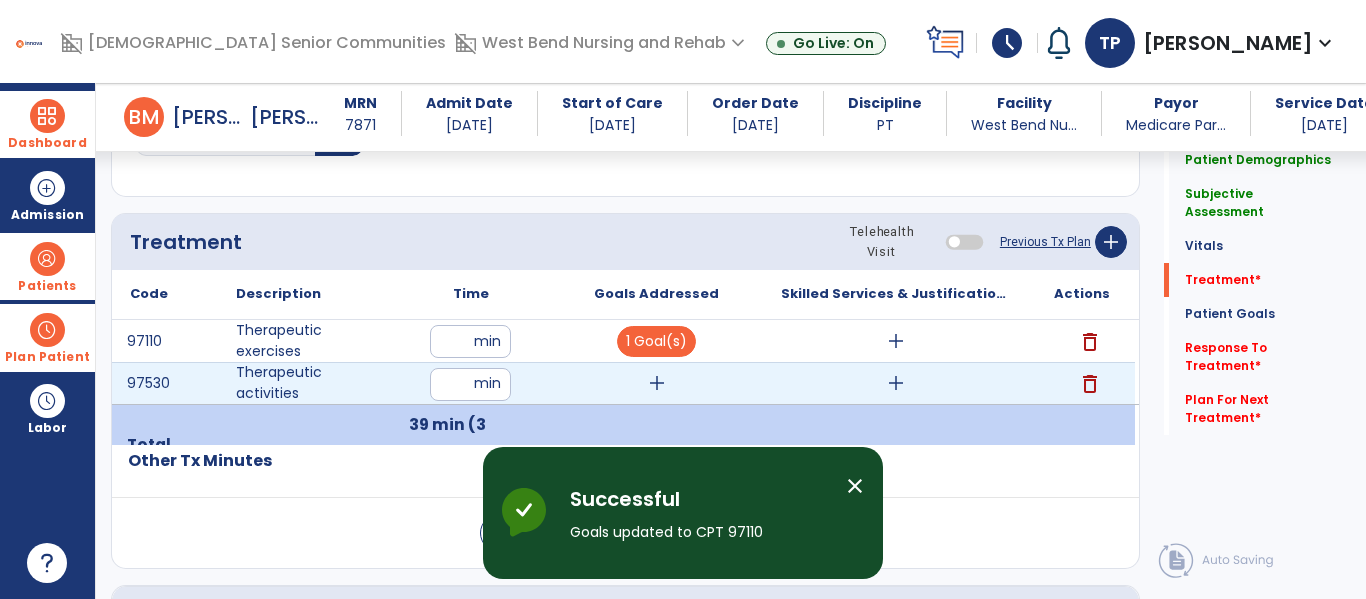 click on "add" at bounding box center [657, 383] 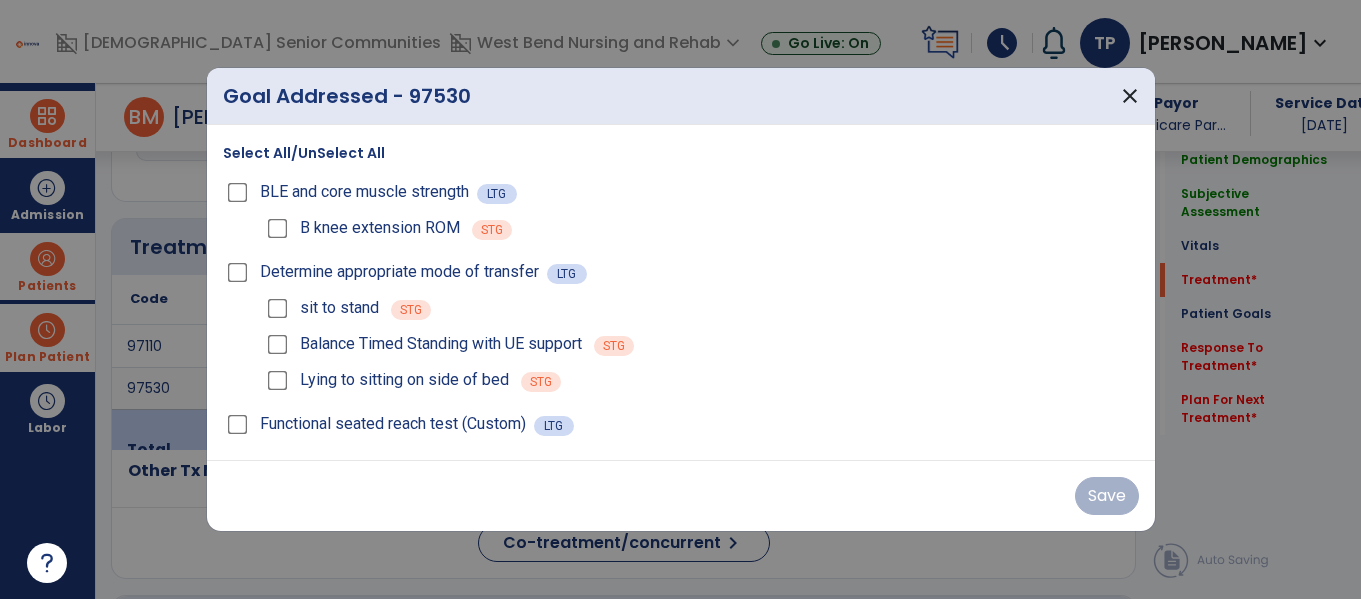 scroll, scrollTop: 1116, scrollLeft: 0, axis: vertical 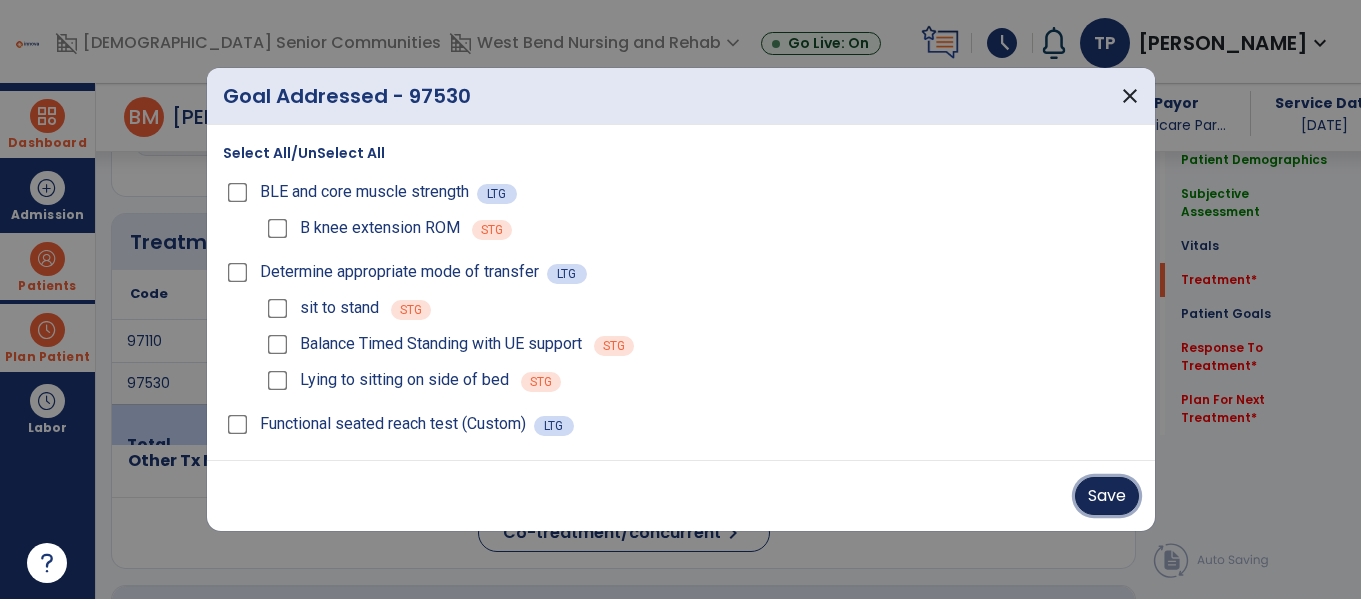 drag, startPoint x: 1102, startPoint y: 495, endPoint x: 1039, endPoint y: 465, distance: 69.77822 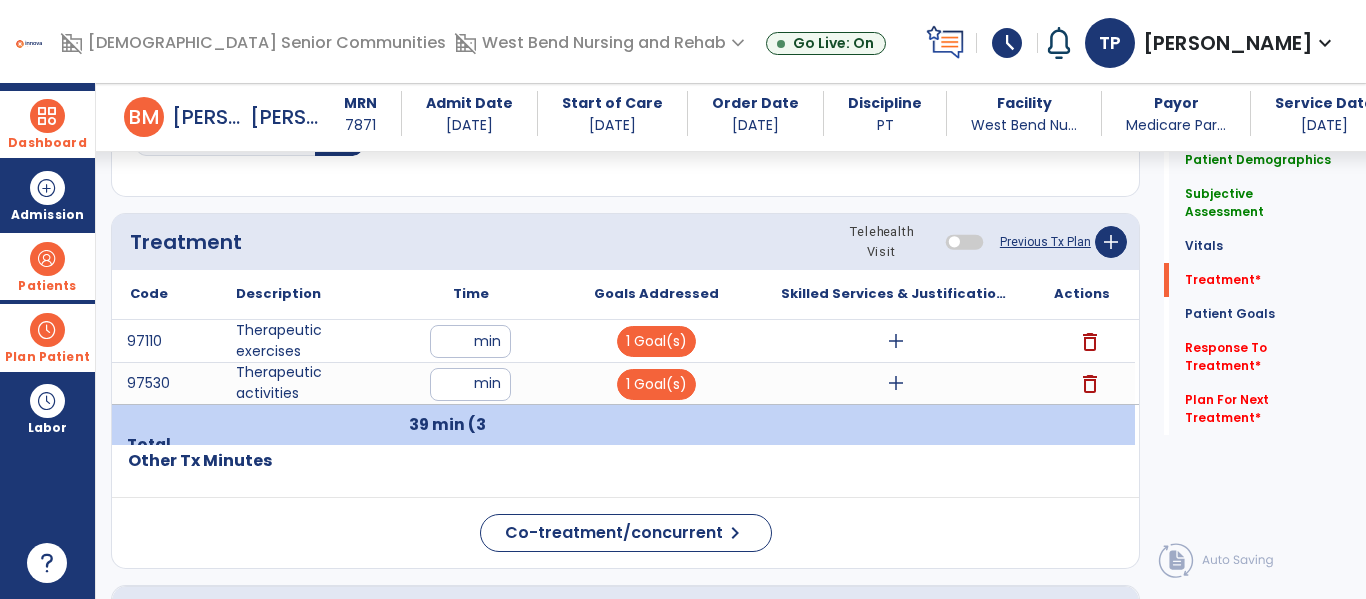 click on "Quick Links  Patient Demographics   Patient Demographics   Subjective Assessment   Subjective Assessment   Vitals   Vitals   Treatment   *  Treatment   *  Patient Goals   Patient Goals   Response To Treatment   *  Response To Treatment   *  Plan For Next Treatment   *  Plan For Next Treatment   *" 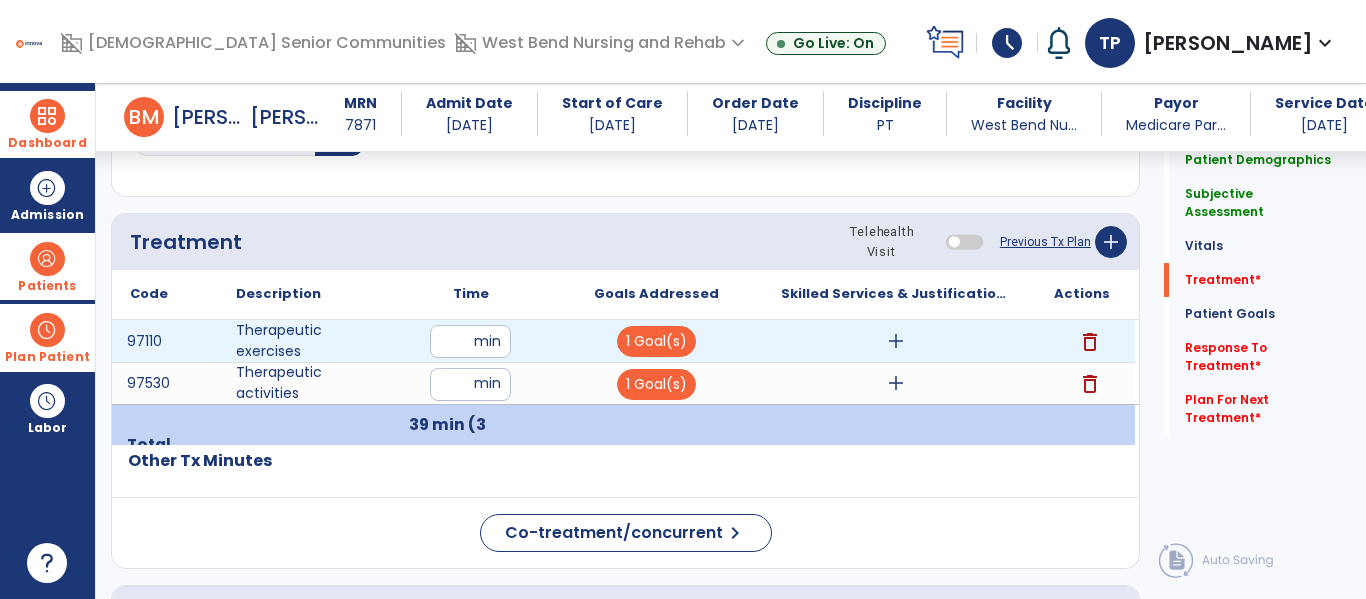 click on "add" at bounding box center [896, 341] 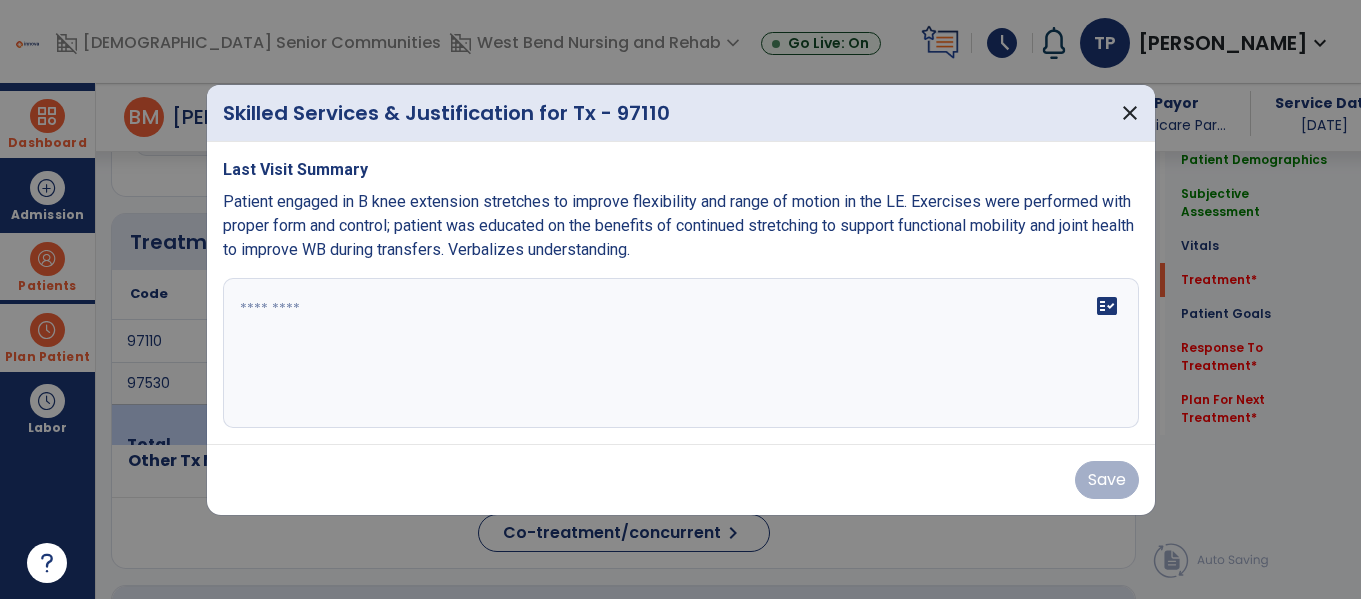 scroll, scrollTop: 1116, scrollLeft: 0, axis: vertical 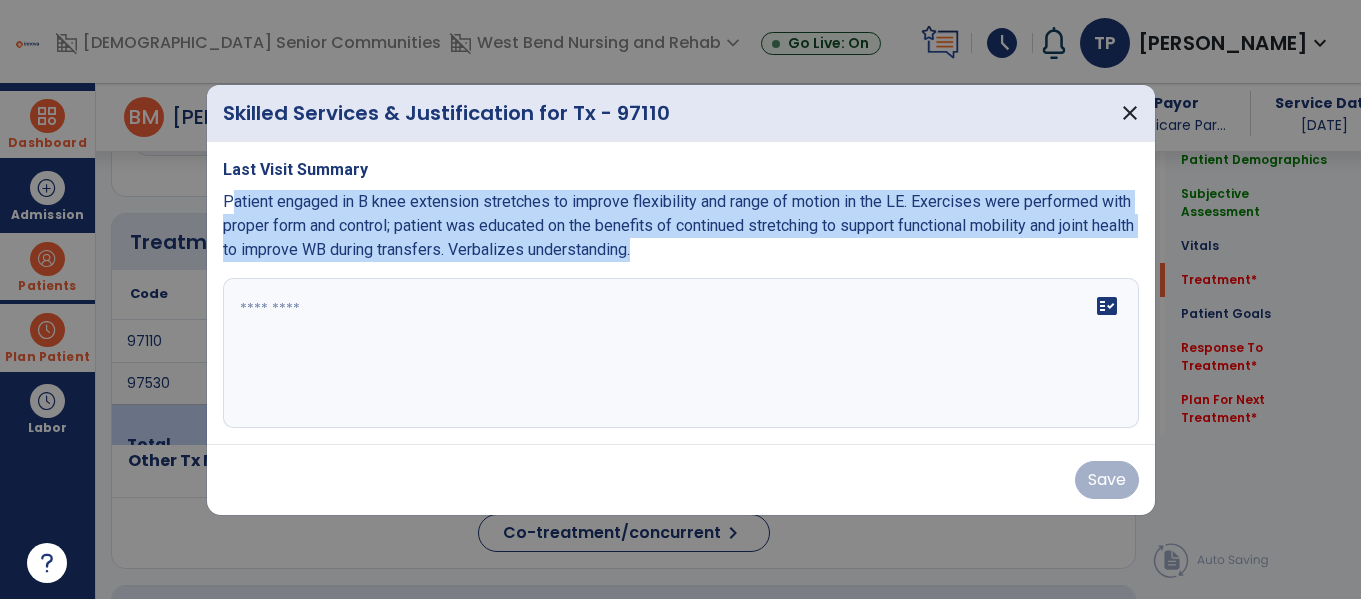 drag, startPoint x: 222, startPoint y: 201, endPoint x: 617, endPoint y: 201, distance: 395 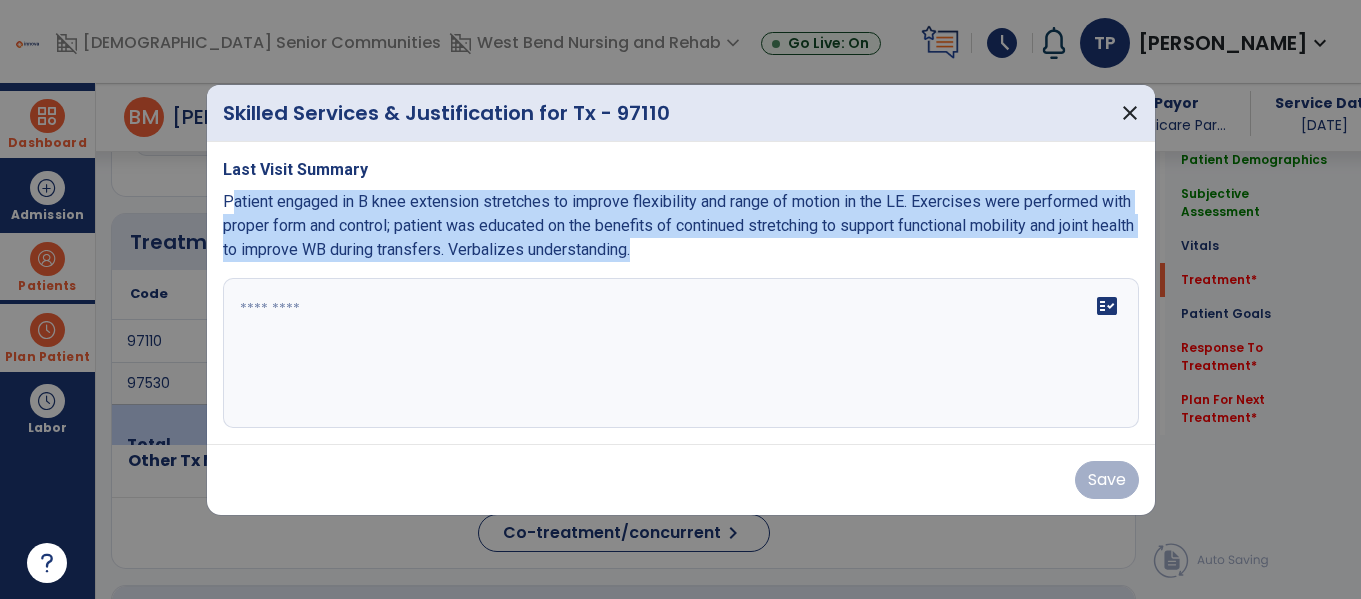 copy on "Patient engaged in B knee extension stretches to improve flexibility and range of motion in the LE. Exercises were performed with proper form and control; patient was educated on the benefits of continued stretching to support functional mobility and joint health to improve WB during transfers. Verbalizes understanding." 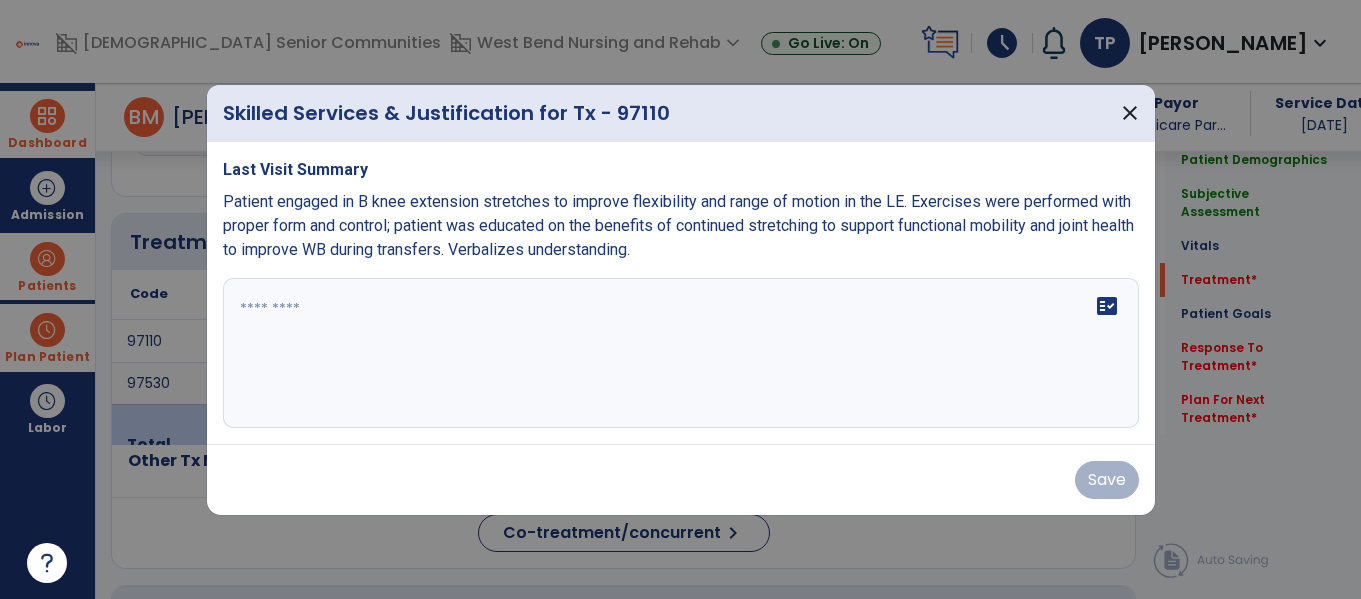 click at bounding box center [680, 299] 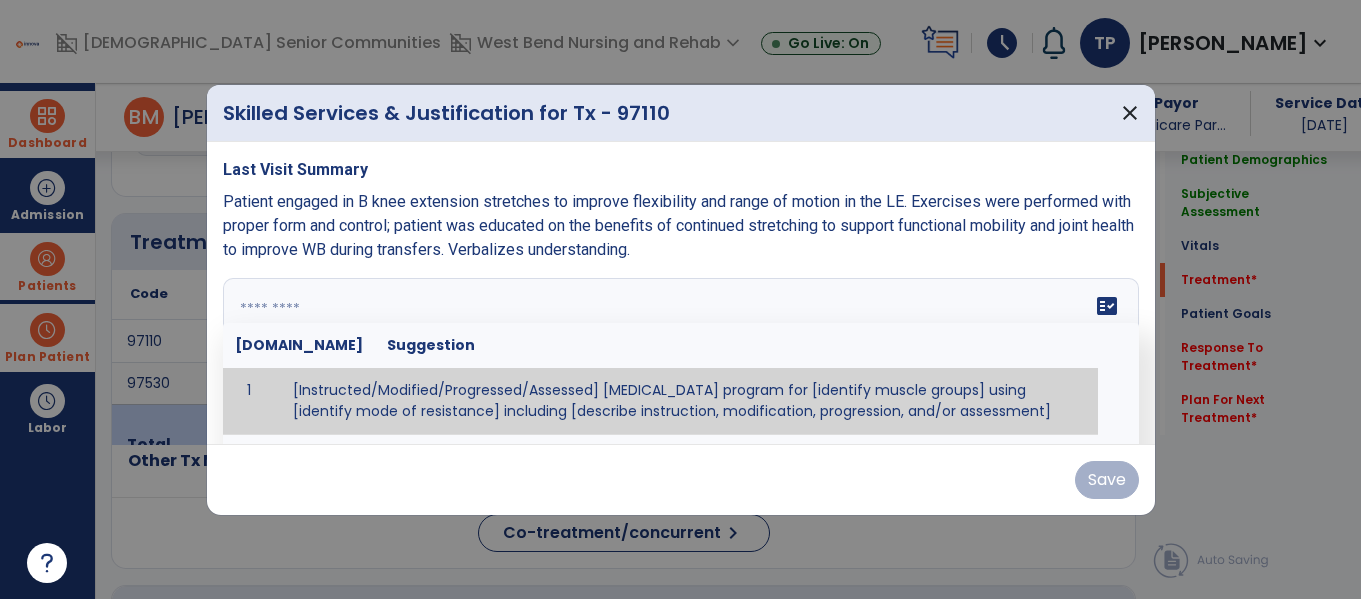 click at bounding box center (681, 353) 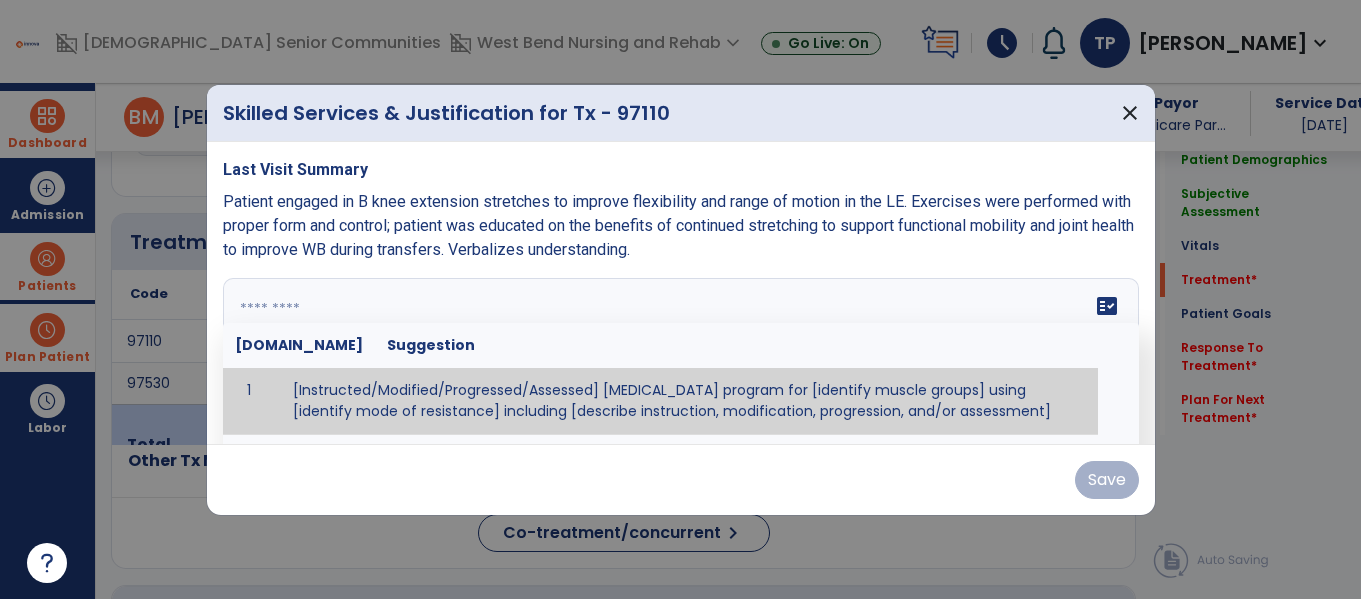 paste on "**********" 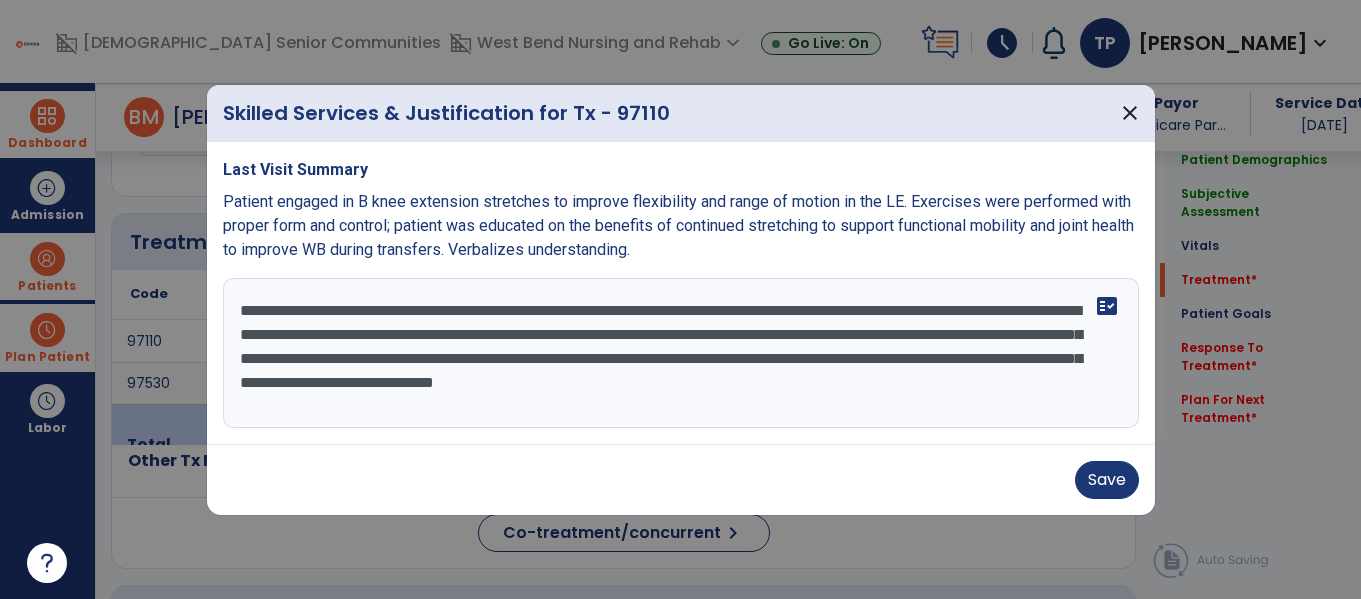 drag, startPoint x: 942, startPoint y: 309, endPoint x: 266, endPoint y: 328, distance: 676.26697 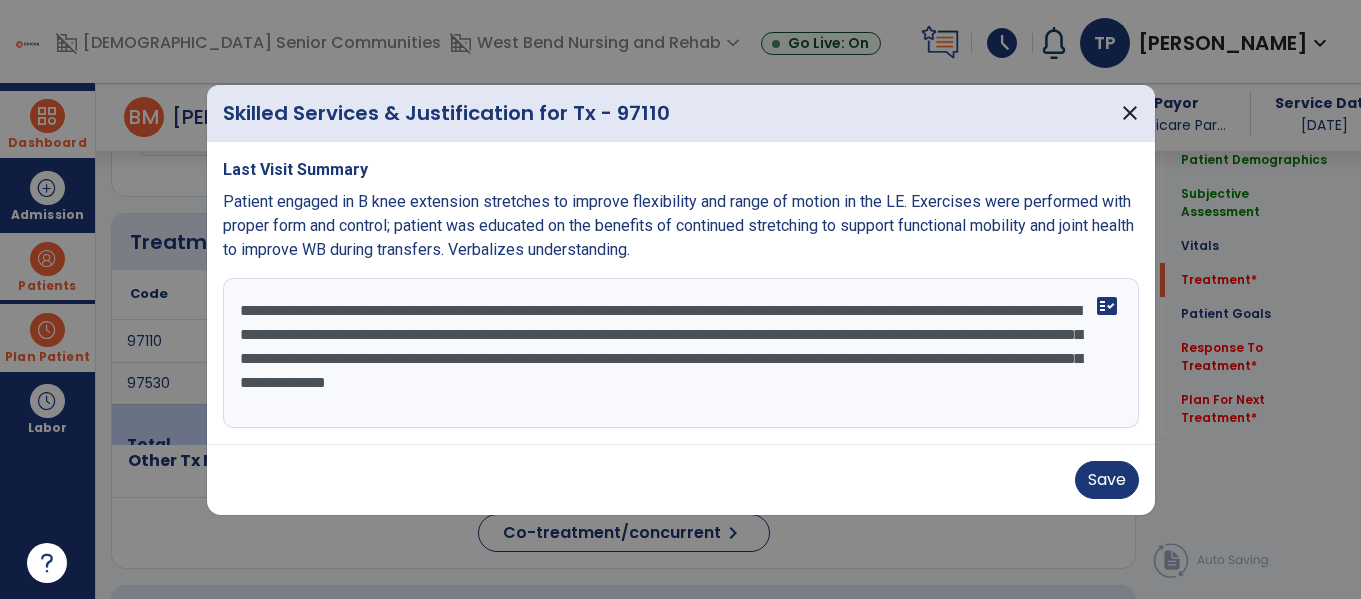 click on "**********" at bounding box center (681, 353) 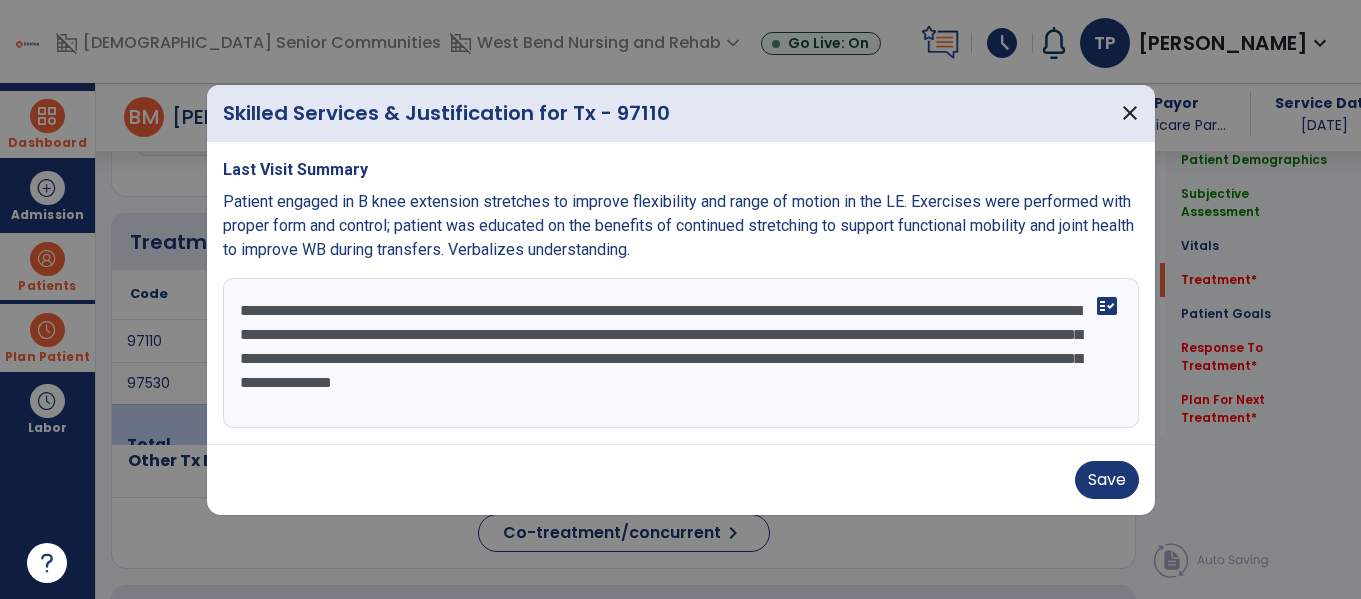drag, startPoint x: 443, startPoint y: 381, endPoint x: 617, endPoint y: 390, distance: 174.2326 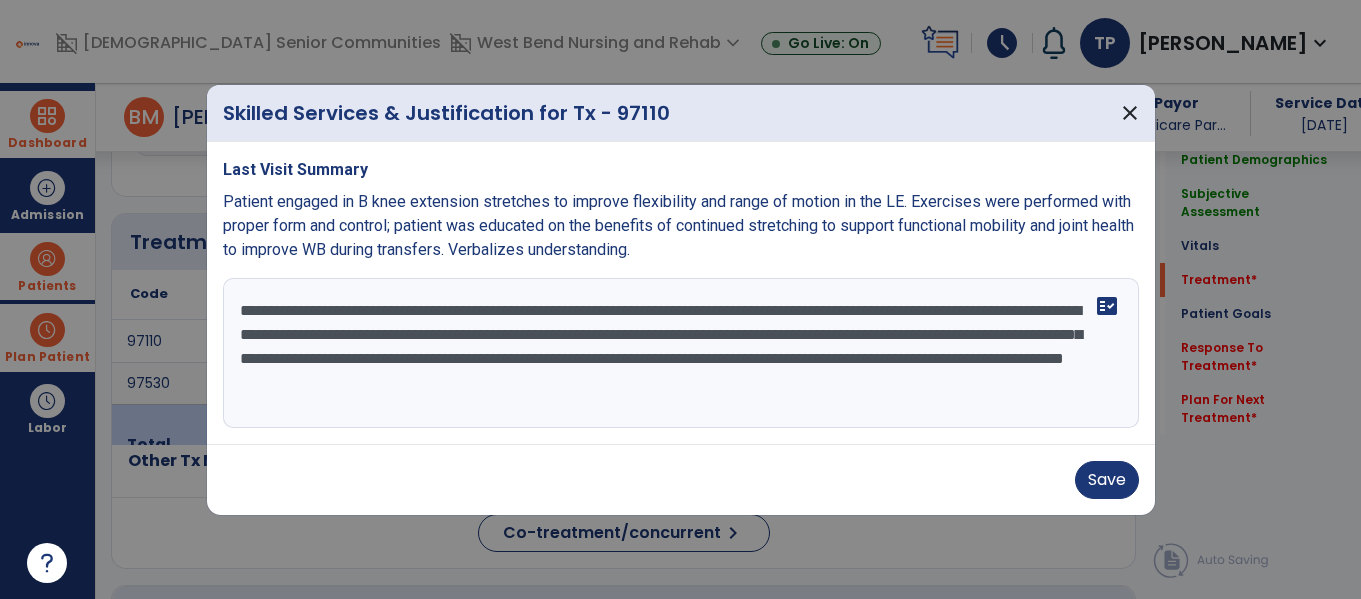 click on "**********" at bounding box center [681, 353] 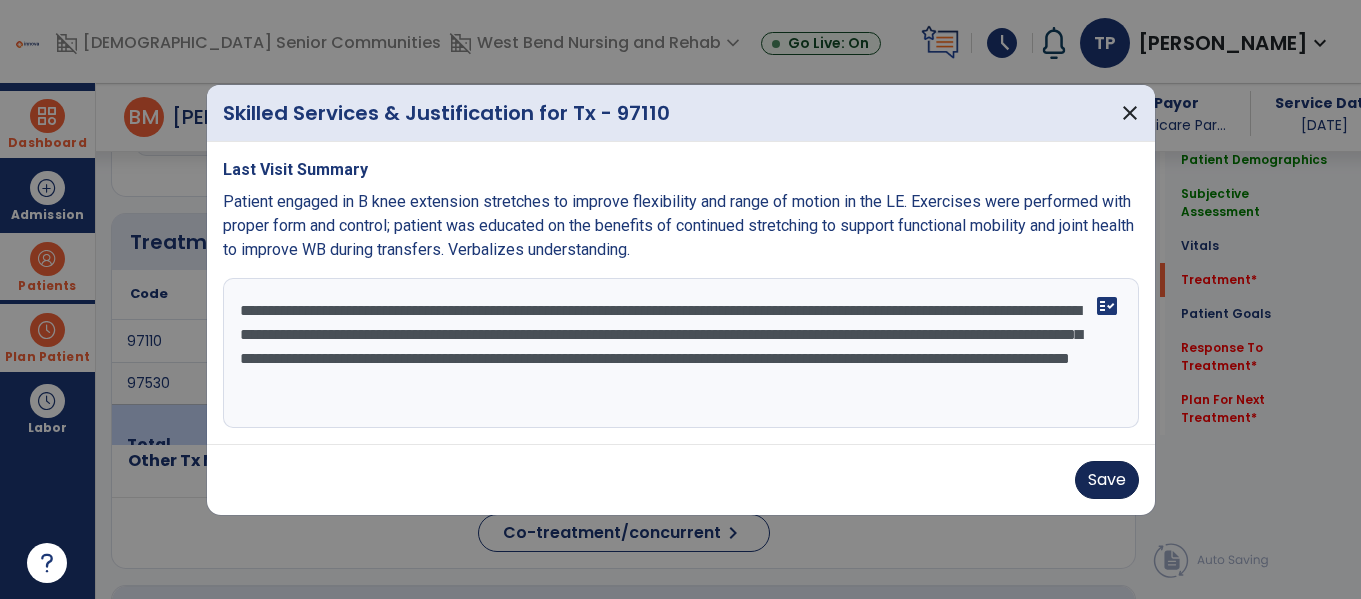 type on "**********" 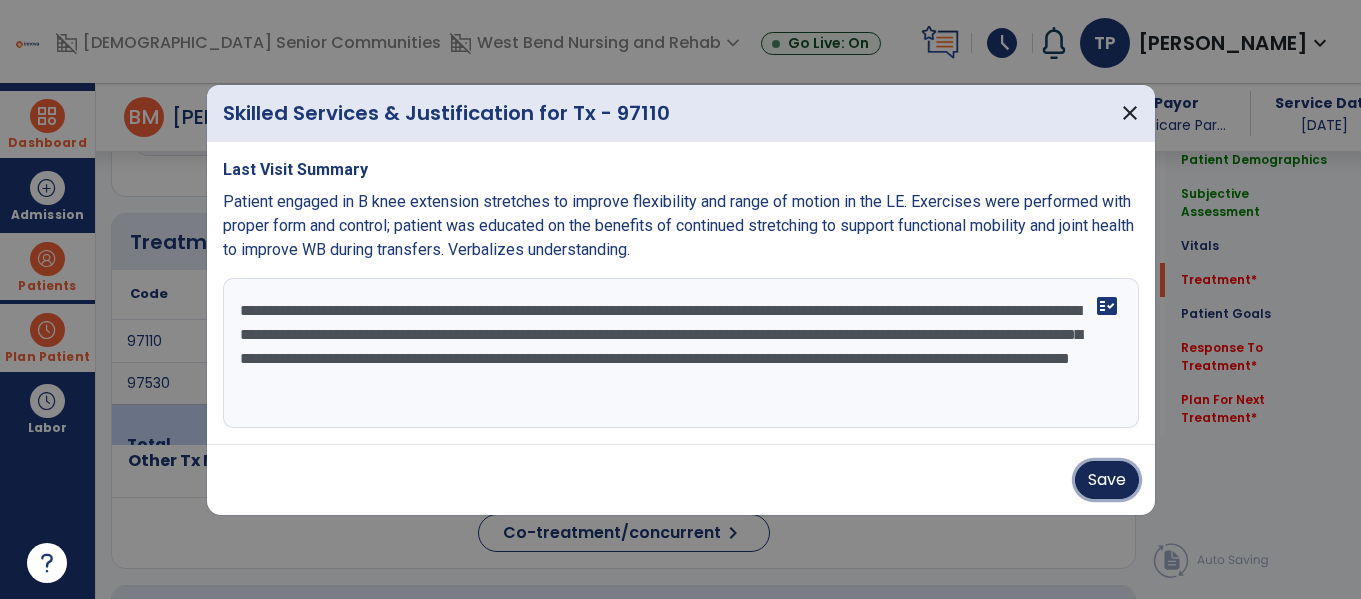 click on "Save" at bounding box center [1107, 480] 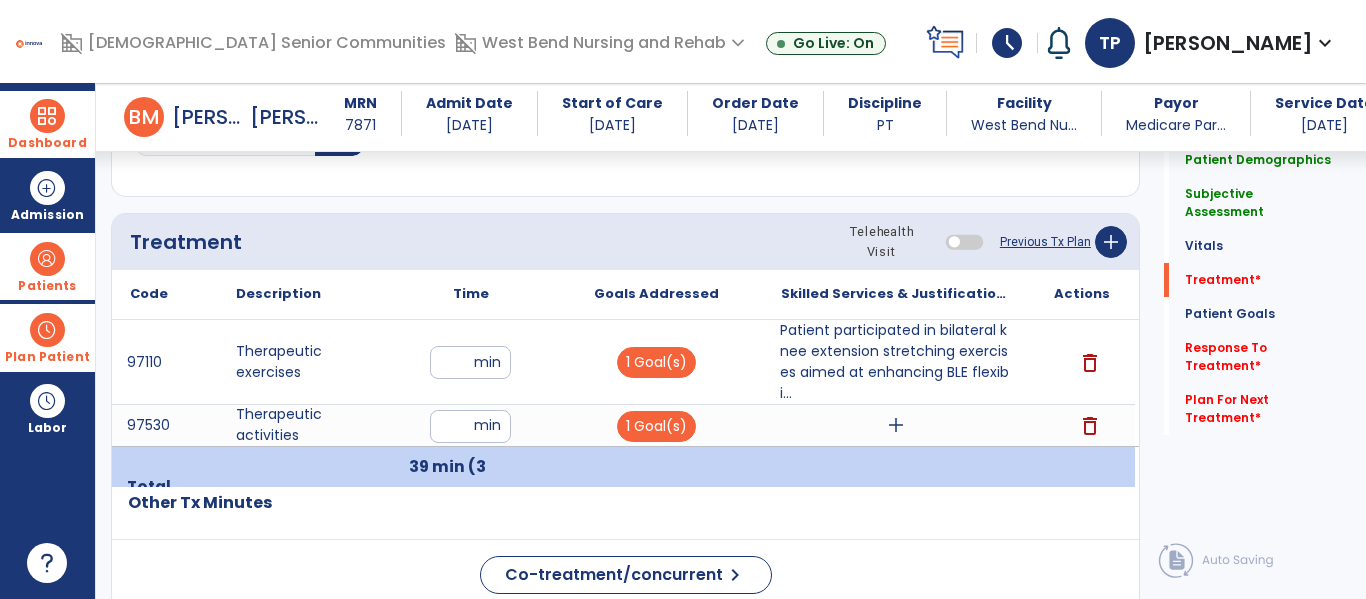 click on "Quick Links  Patient Demographics   Patient Demographics   Subjective Assessment   Subjective Assessment   Vitals   Vitals   Treatment   *  Treatment   *  Patient Goals   Patient Goals   Response To Treatment   *  Response To Treatment   *  Plan For Next Treatment   *  Plan For Next Treatment   *" 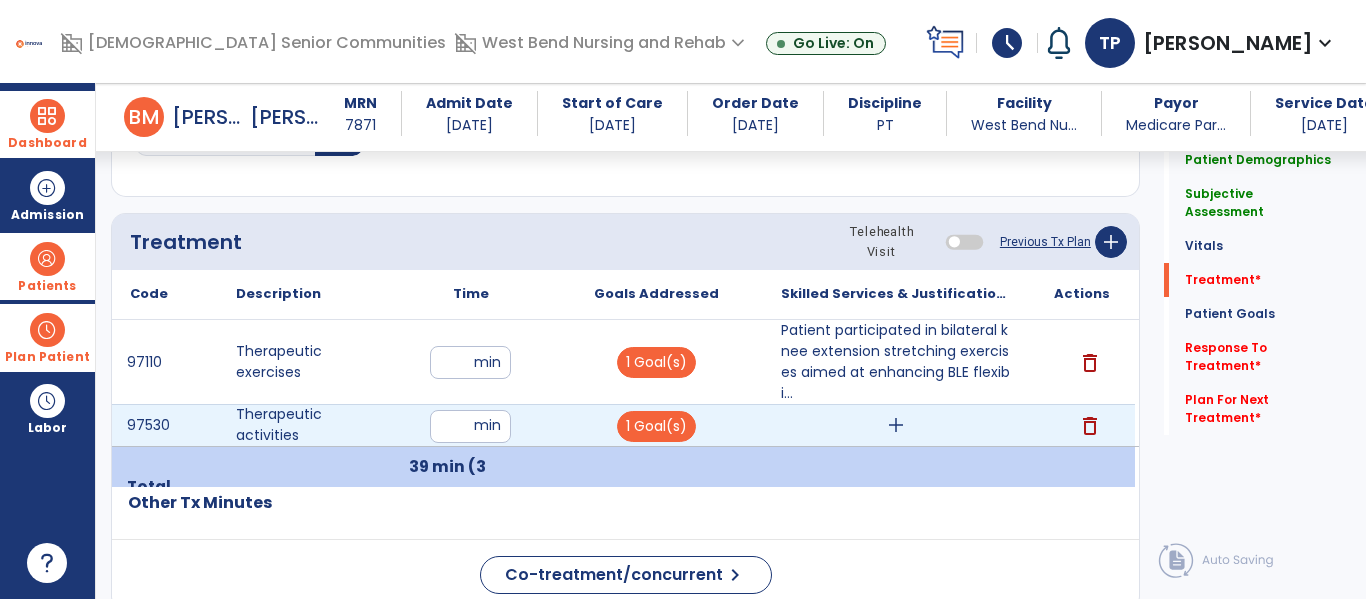 click on "add" at bounding box center (896, 425) 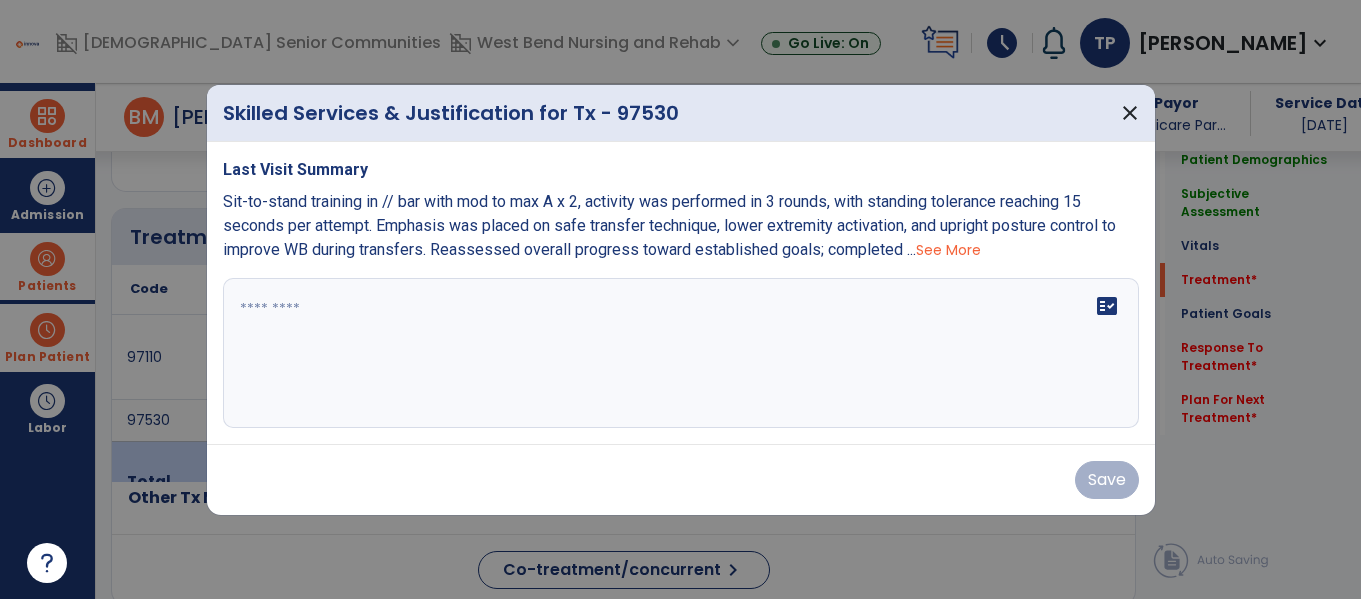 scroll, scrollTop: 1116, scrollLeft: 0, axis: vertical 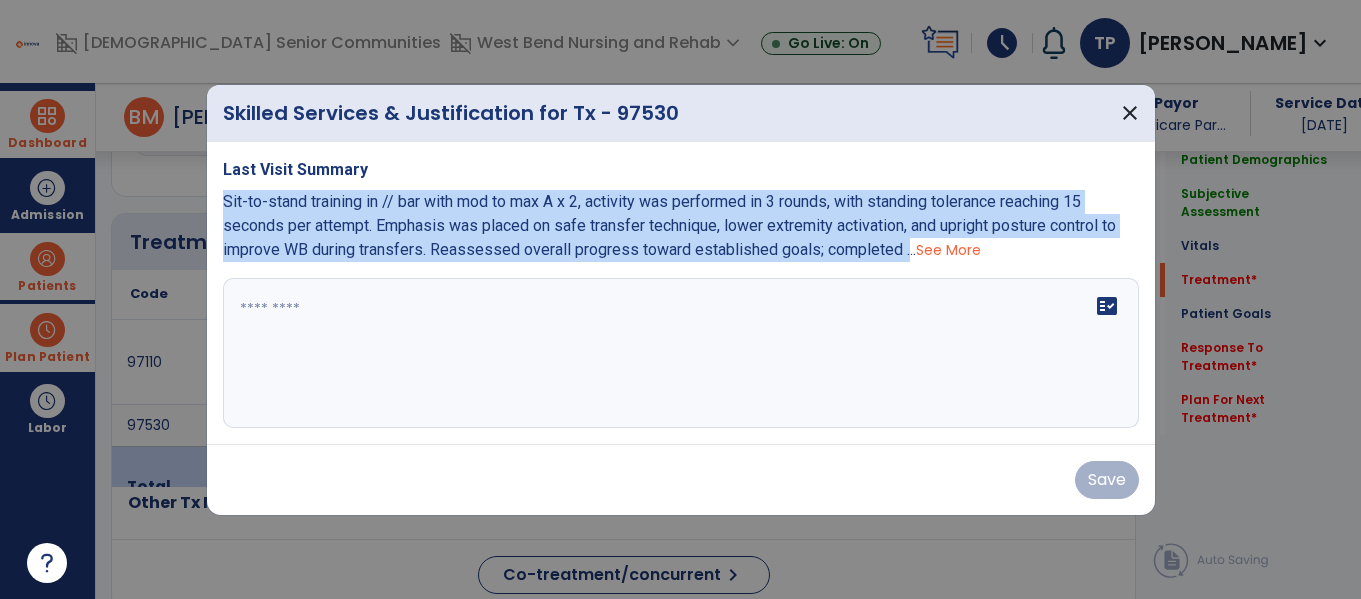drag, startPoint x: 222, startPoint y: 196, endPoint x: 860, endPoint y: 239, distance: 639.4474 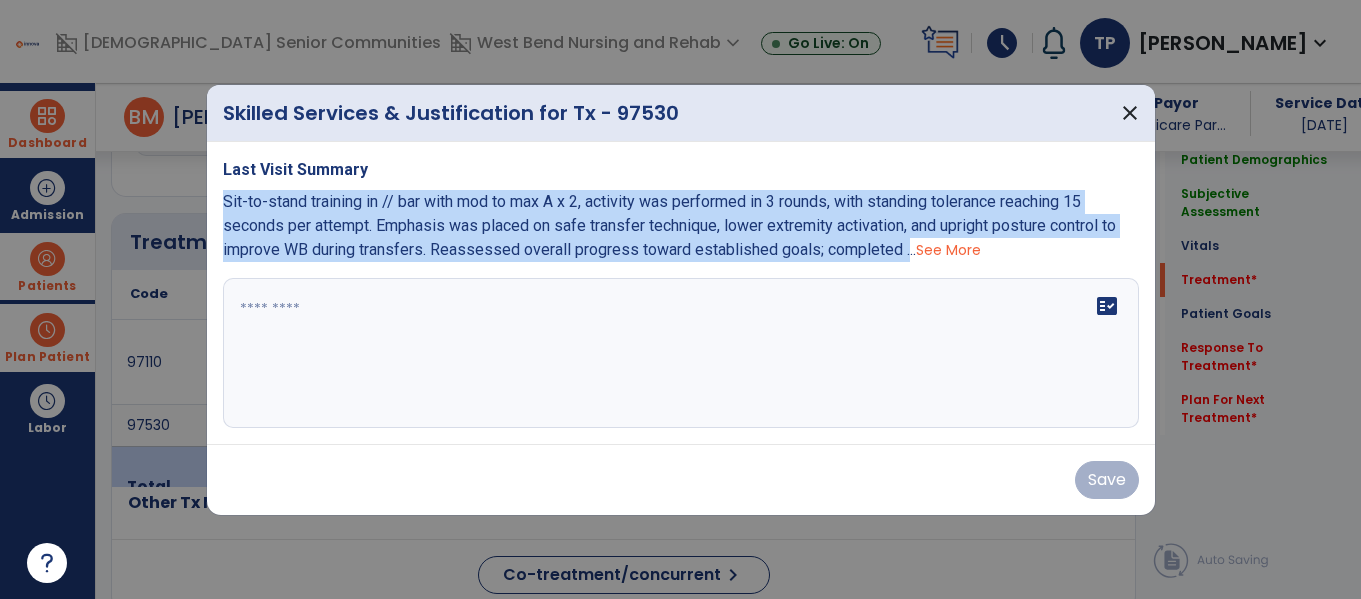 click on "Sit-to-stand training in // bar  with mod to max A x 2,  activity was performed in 3 rounds, with standing tolerance reaching 15 seconds per attempt. Emphasis was placed on safe transfer technique, lower extremity activation, and upright posture control to improve WB during transfers.
Reassessed overall progress toward established goals; completed ..." at bounding box center [669, 225] 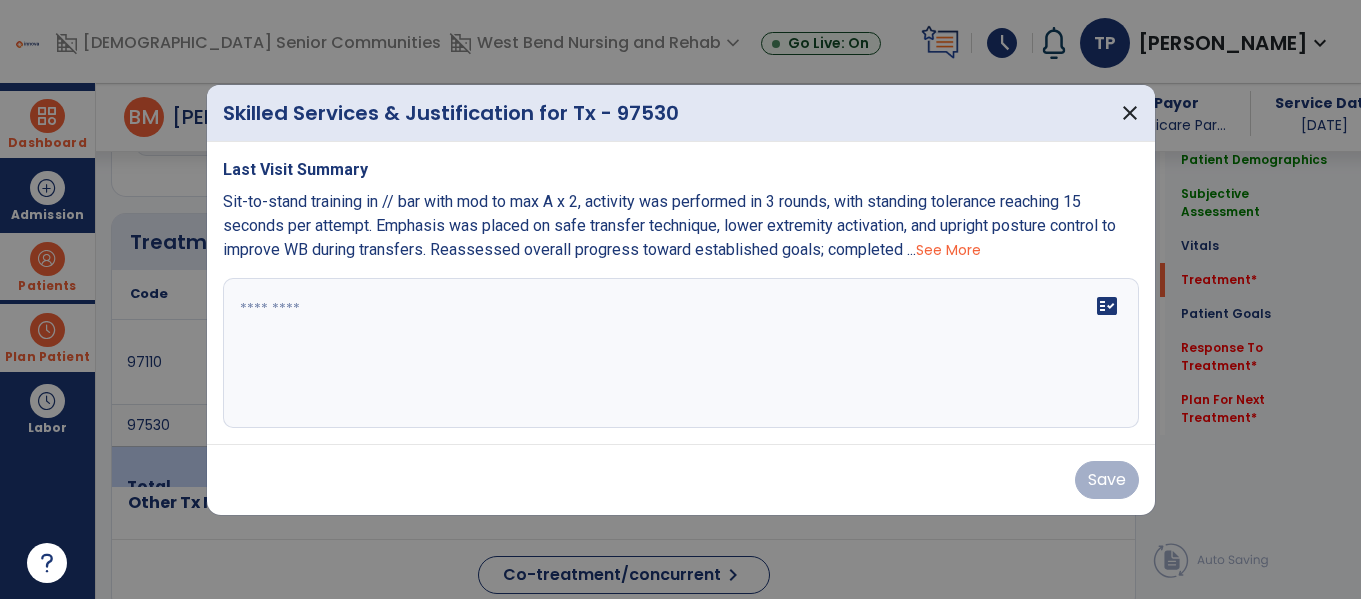 click on "See More" at bounding box center (948, 250) 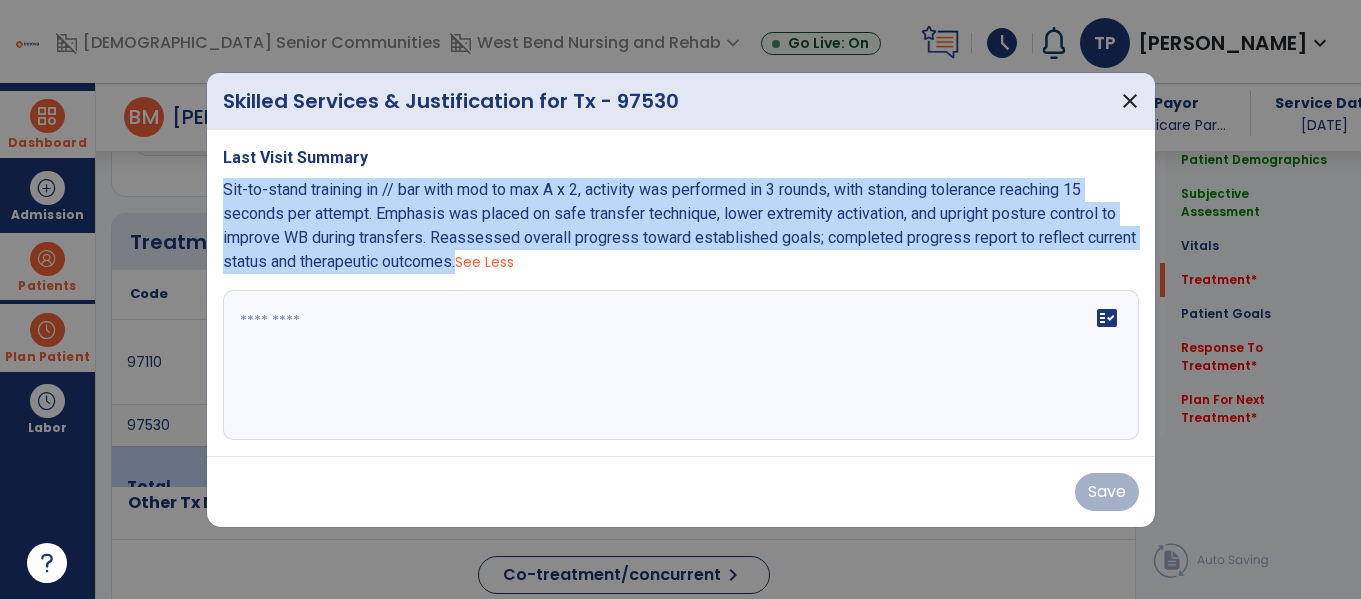 drag, startPoint x: 222, startPoint y: 186, endPoint x: 459, endPoint y: 257, distance: 247.40656 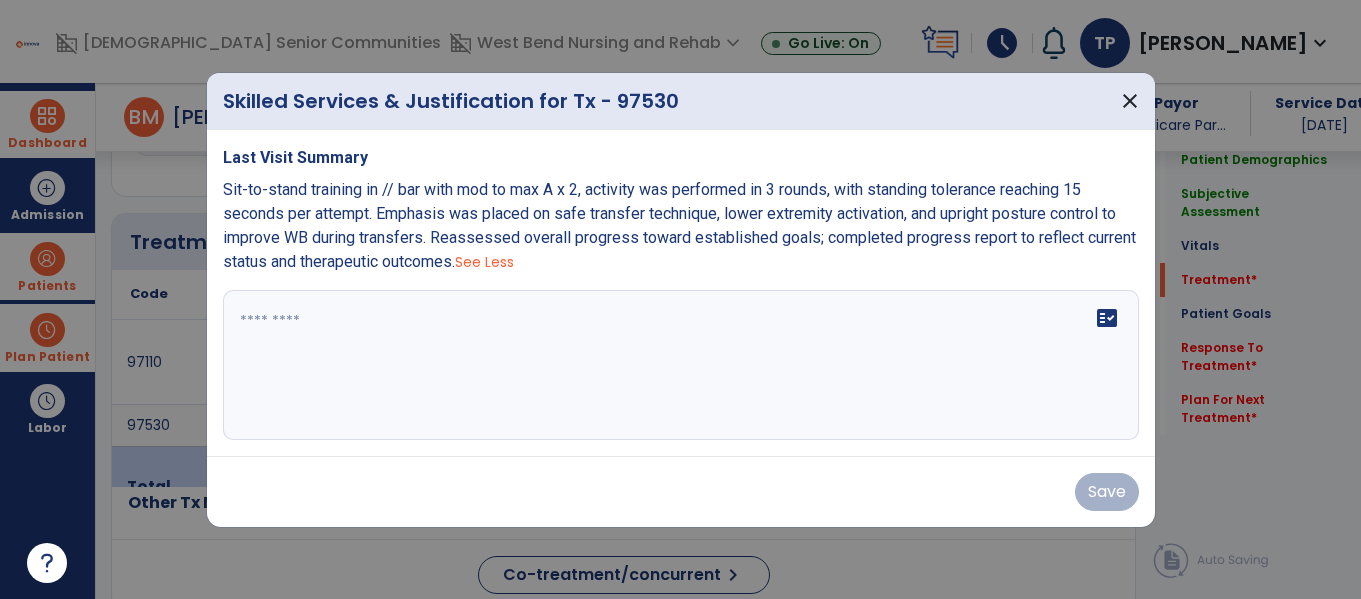 click at bounding box center [680, 299] 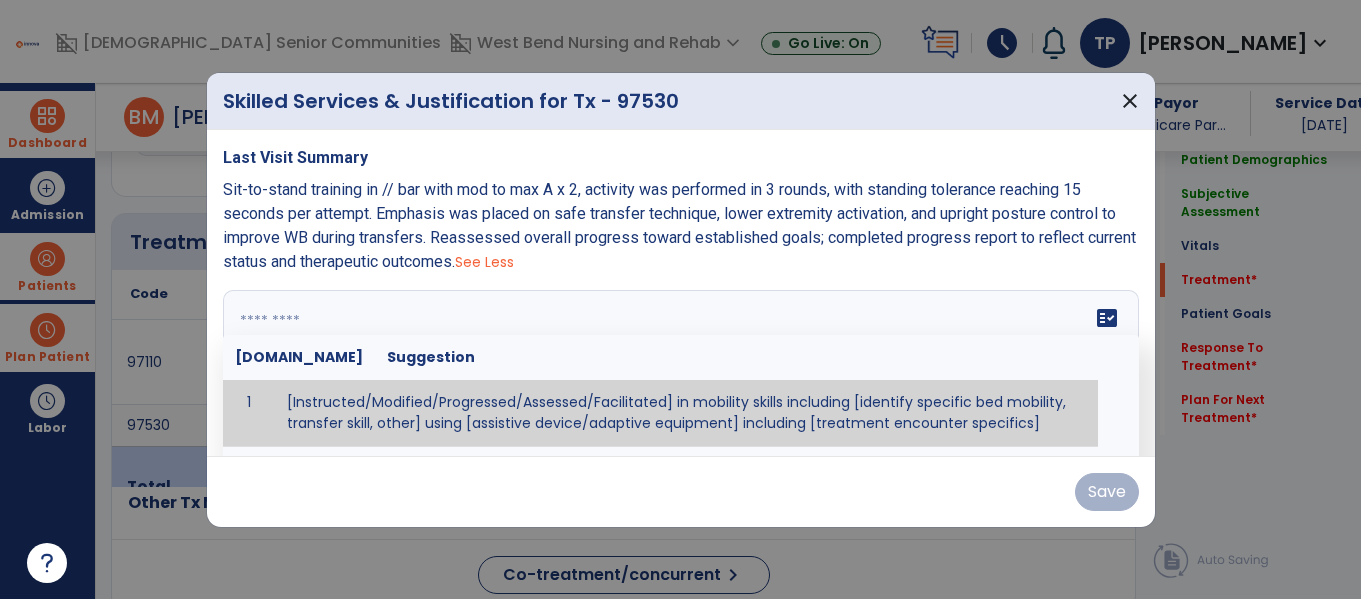 paste on "**********" 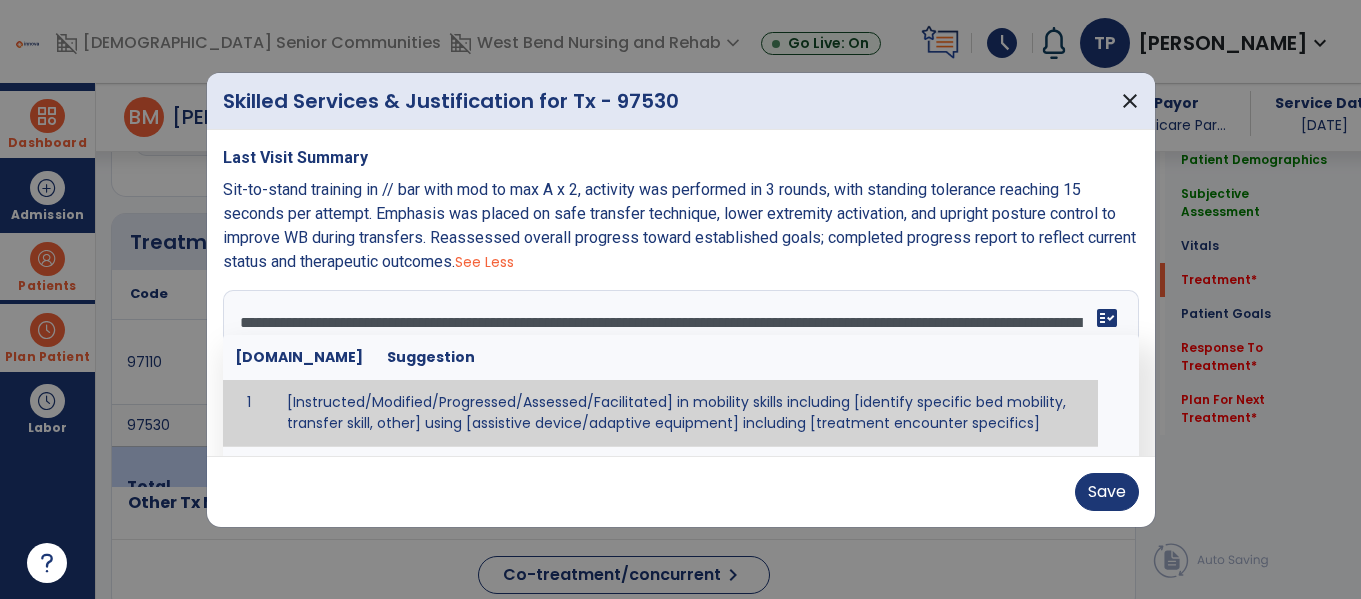 scroll, scrollTop: 16, scrollLeft: 0, axis: vertical 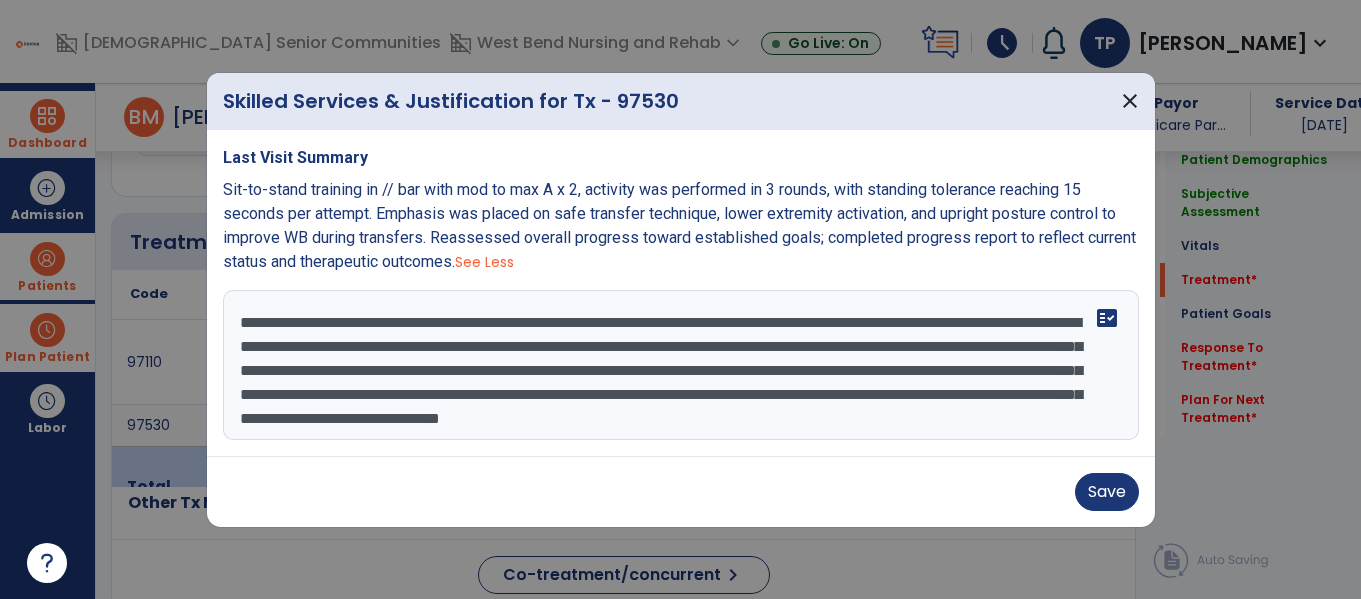 drag, startPoint x: 240, startPoint y: 407, endPoint x: 402, endPoint y: 405, distance: 162.01234 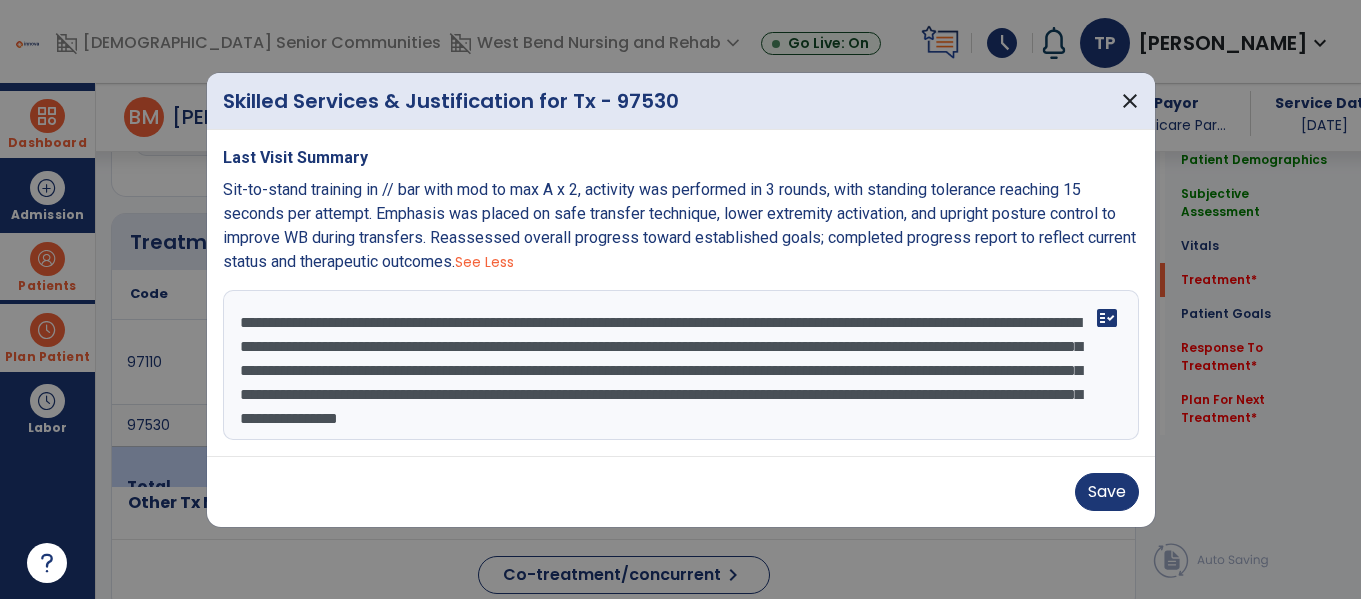 scroll, scrollTop: 24, scrollLeft: 0, axis: vertical 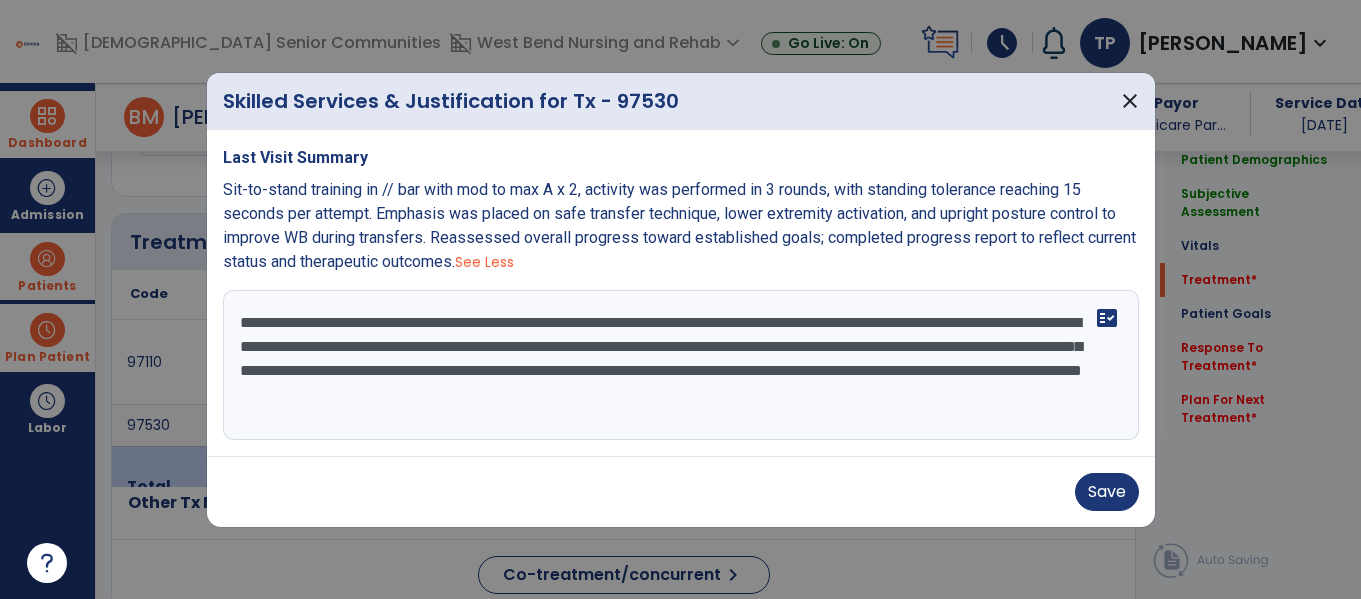 type on "**********" 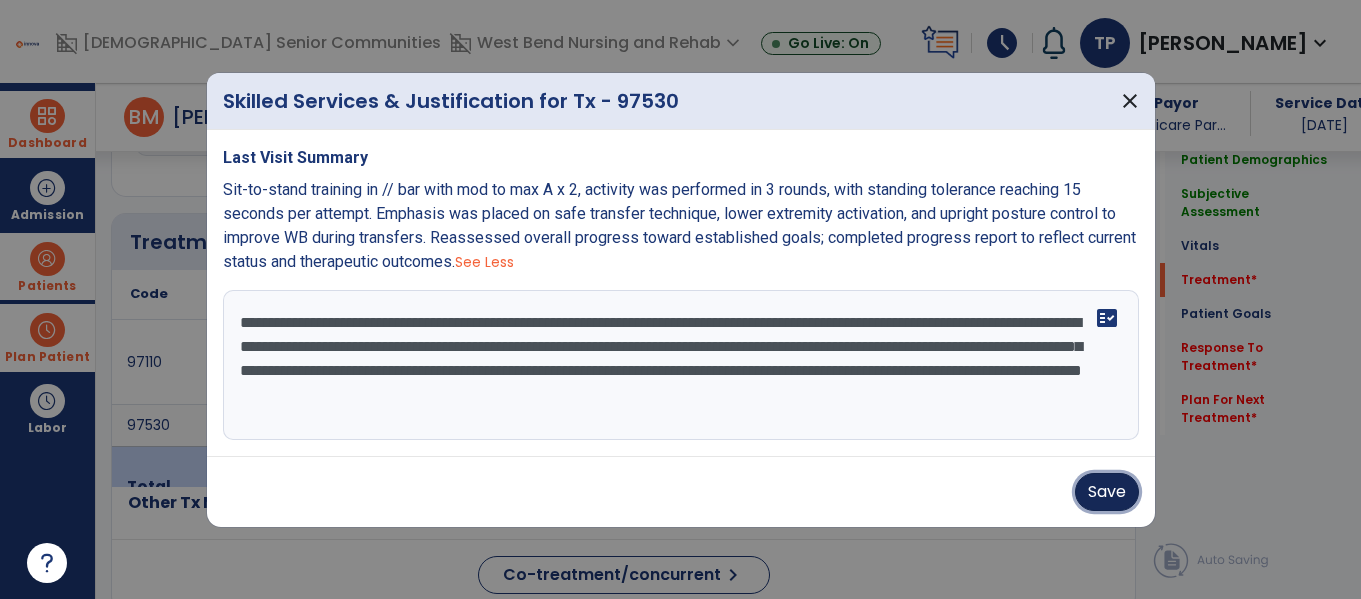 click on "Save" at bounding box center (1107, 492) 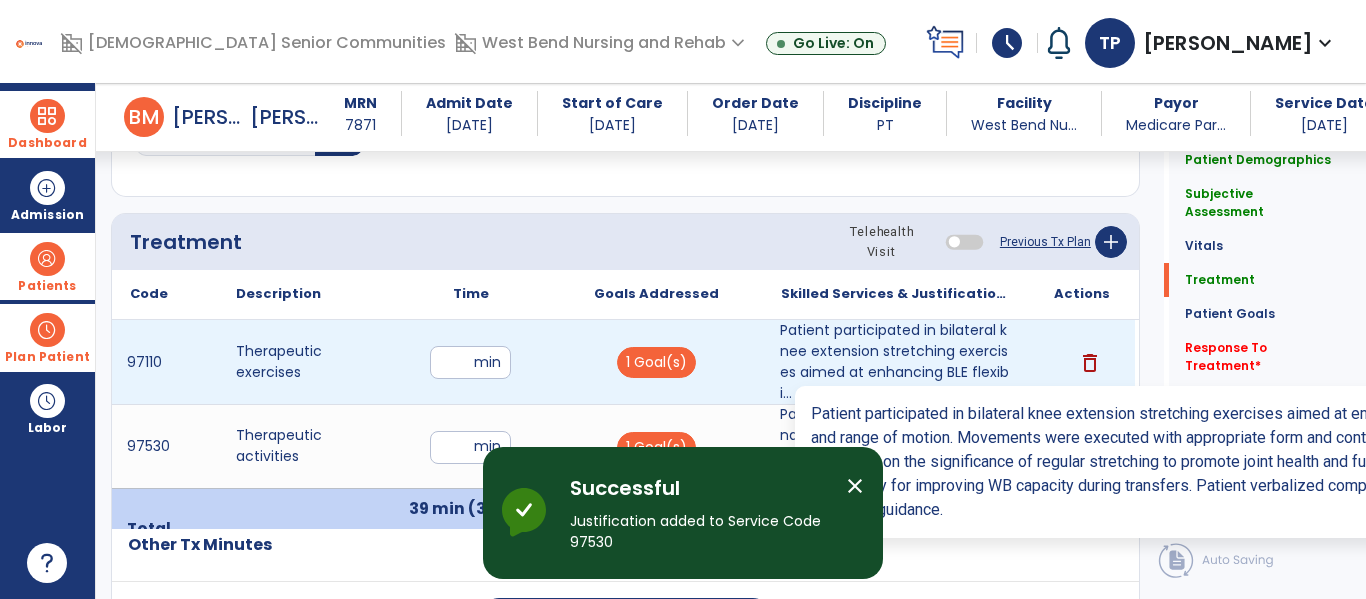 click on "Patient participated in bilateral knee extension stretching exercises aimed at enhancing BLE flexibi..." at bounding box center (896, 362) 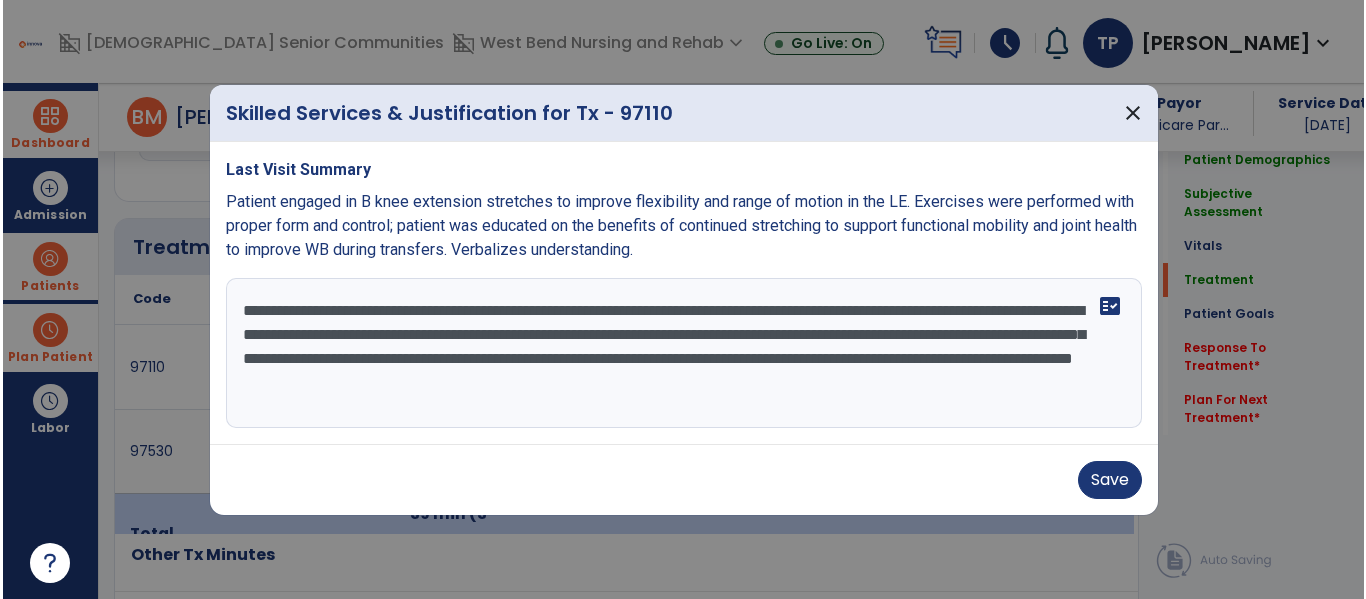 scroll, scrollTop: 1116, scrollLeft: 0, axis: vertical 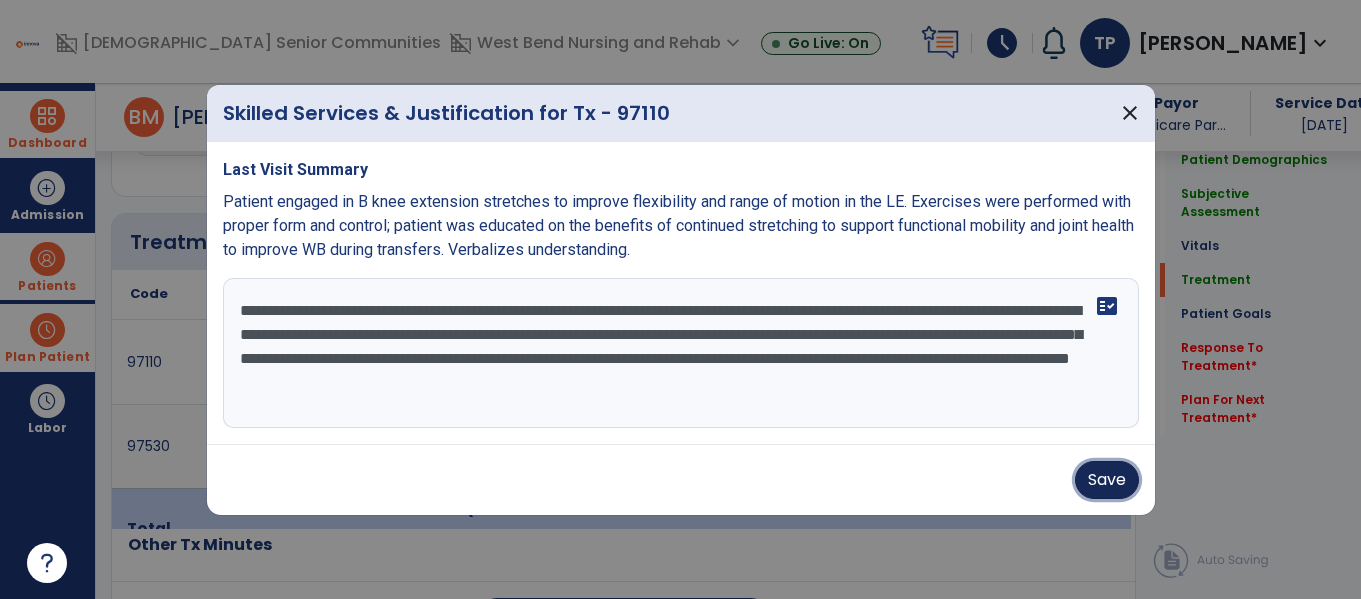 click on "Save" at bounding box center (1107, 480) 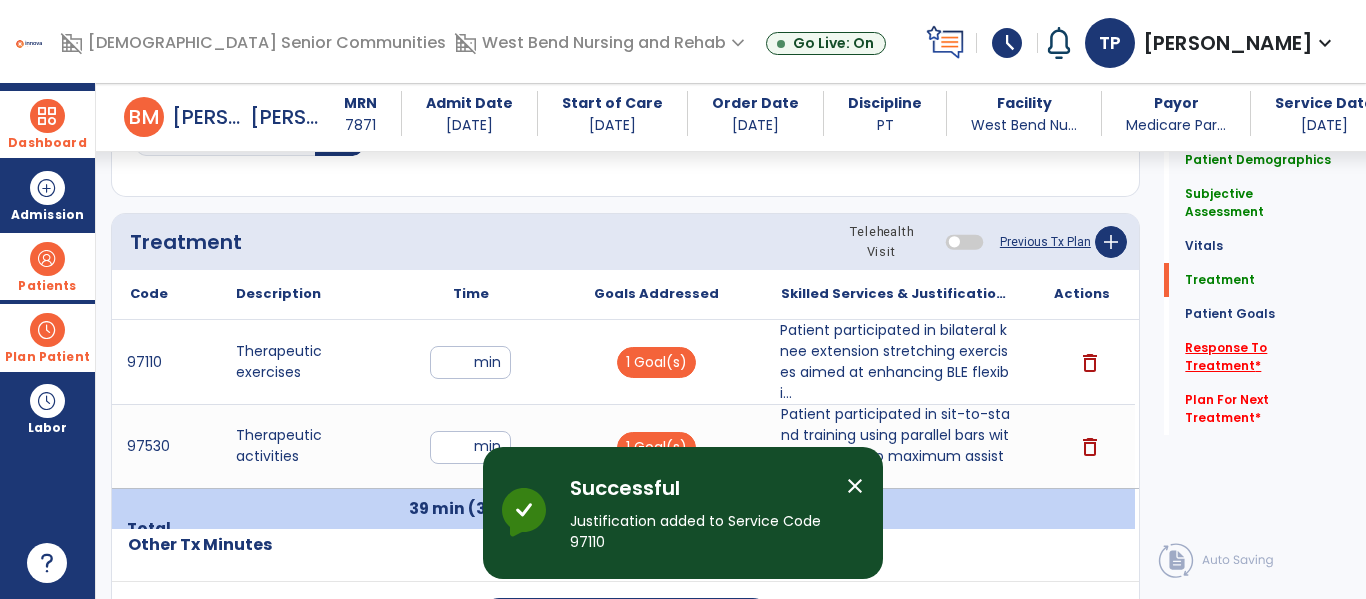 click on "Response To Treatment   *" 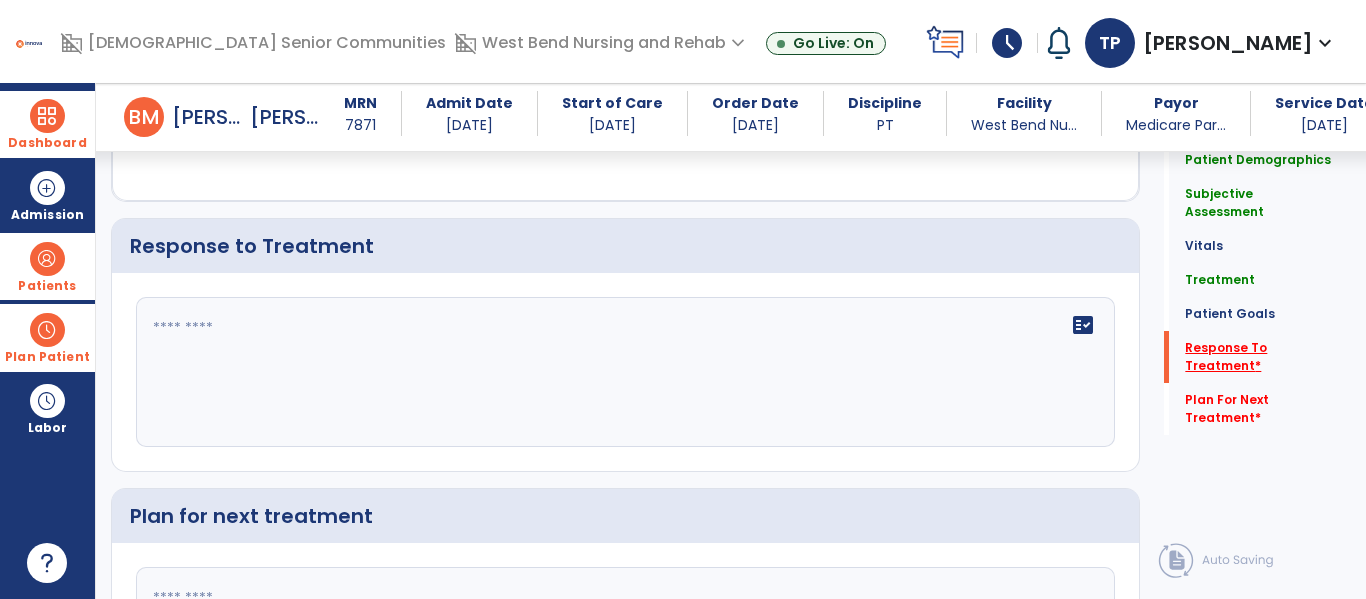 scroll, scrollTop: 2757, scrollLeft: 0, axis: vertical 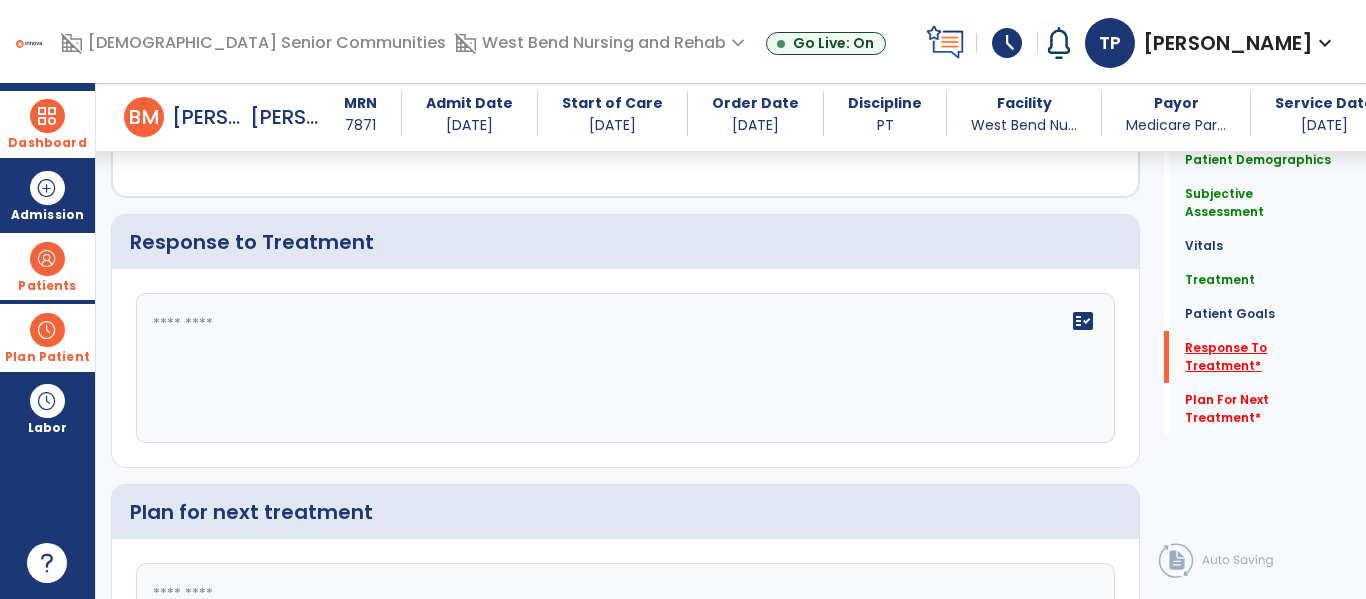 click on "Response To Treatment   *" 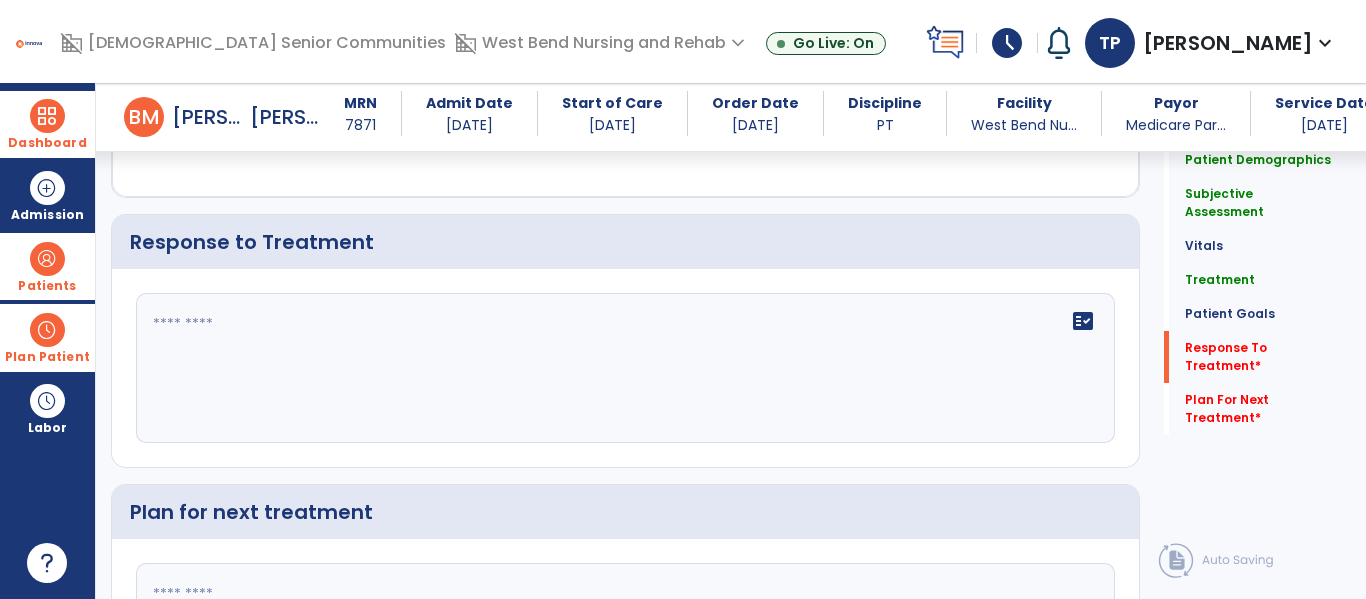 click 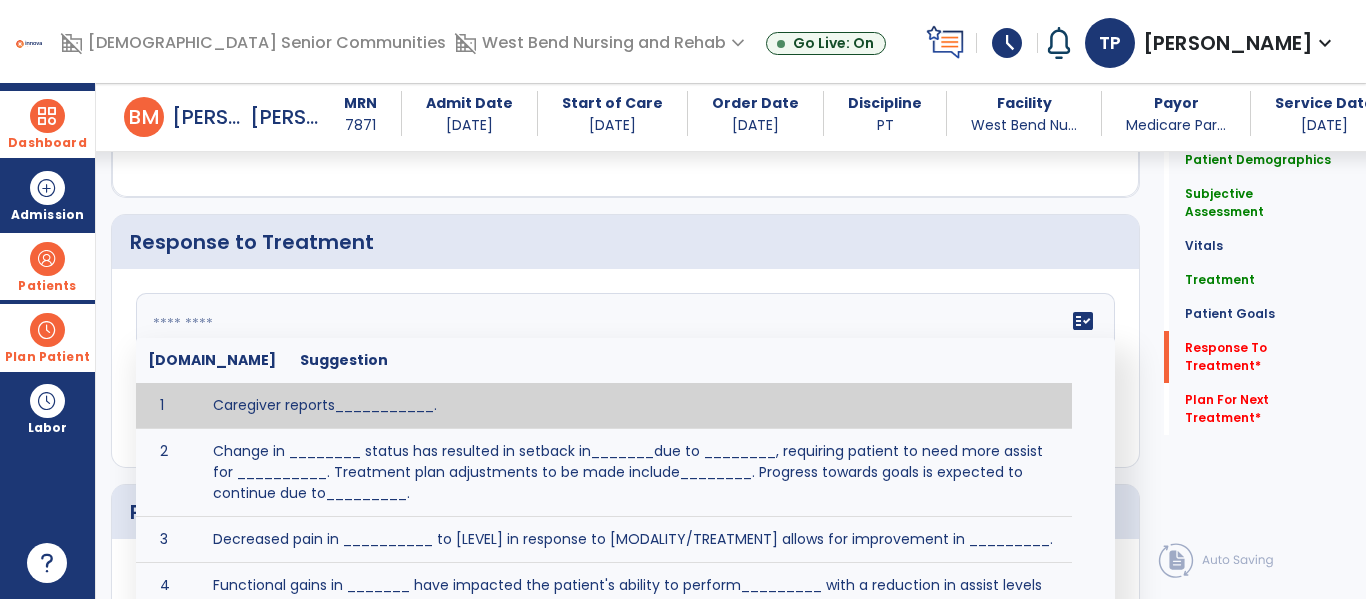 click 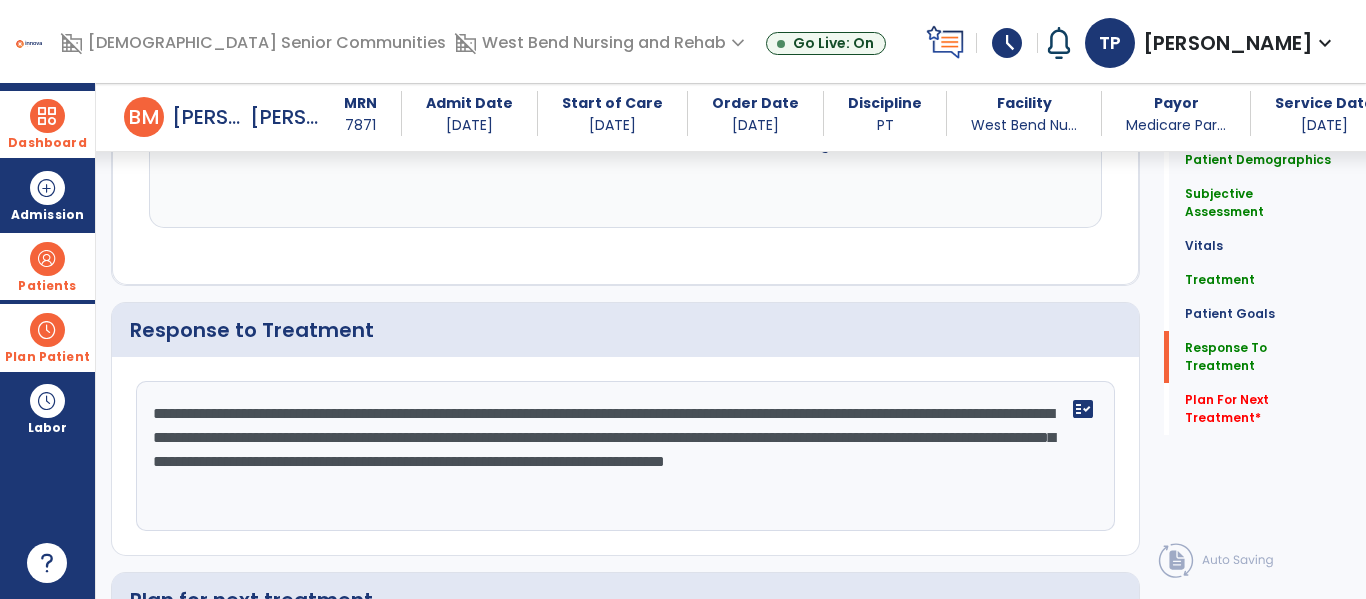 scroll, scrollTop: 2757, scrollLeft: 0, axis: vertical 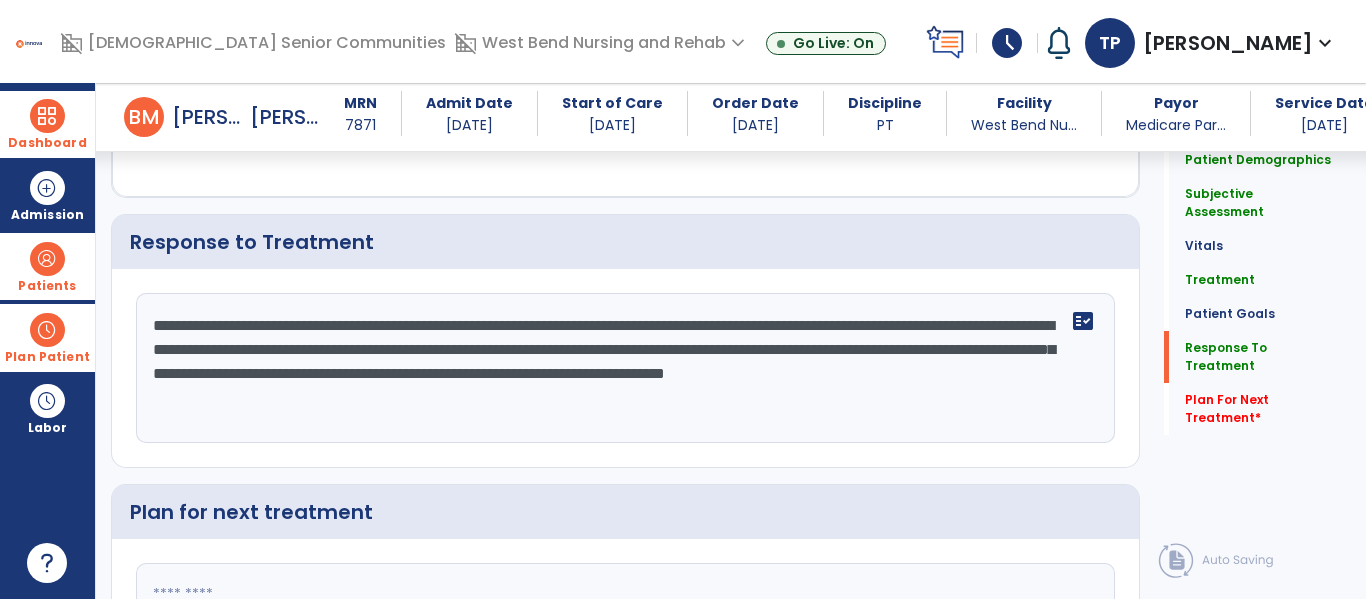 drag, startPoint x: 702, startPoint y: 375, endPoint x: 910, endPoint y: 516, distance: 251.28668 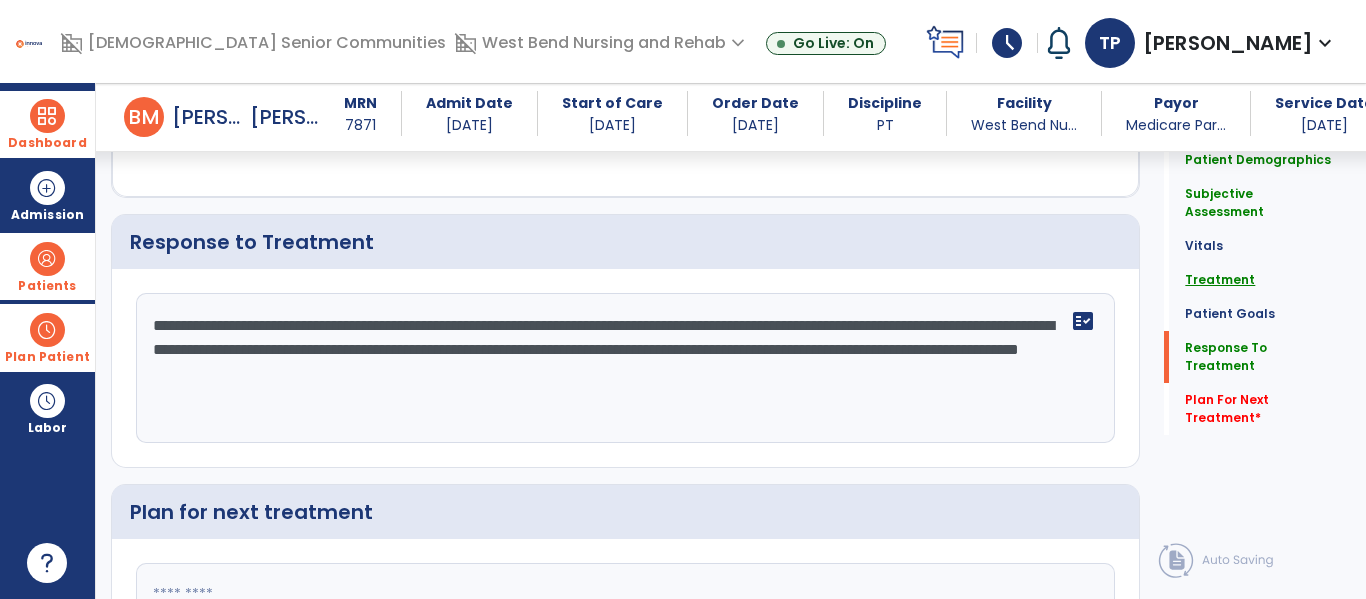 type on "**********" 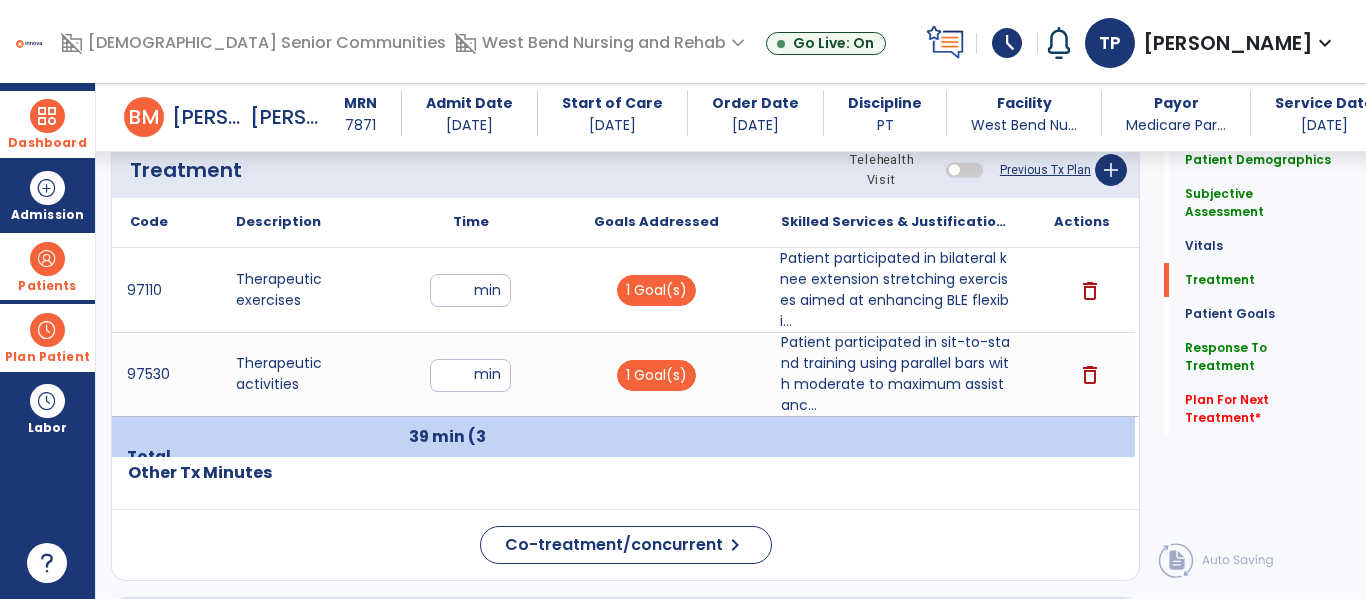 click on "Previous Tx Plan" 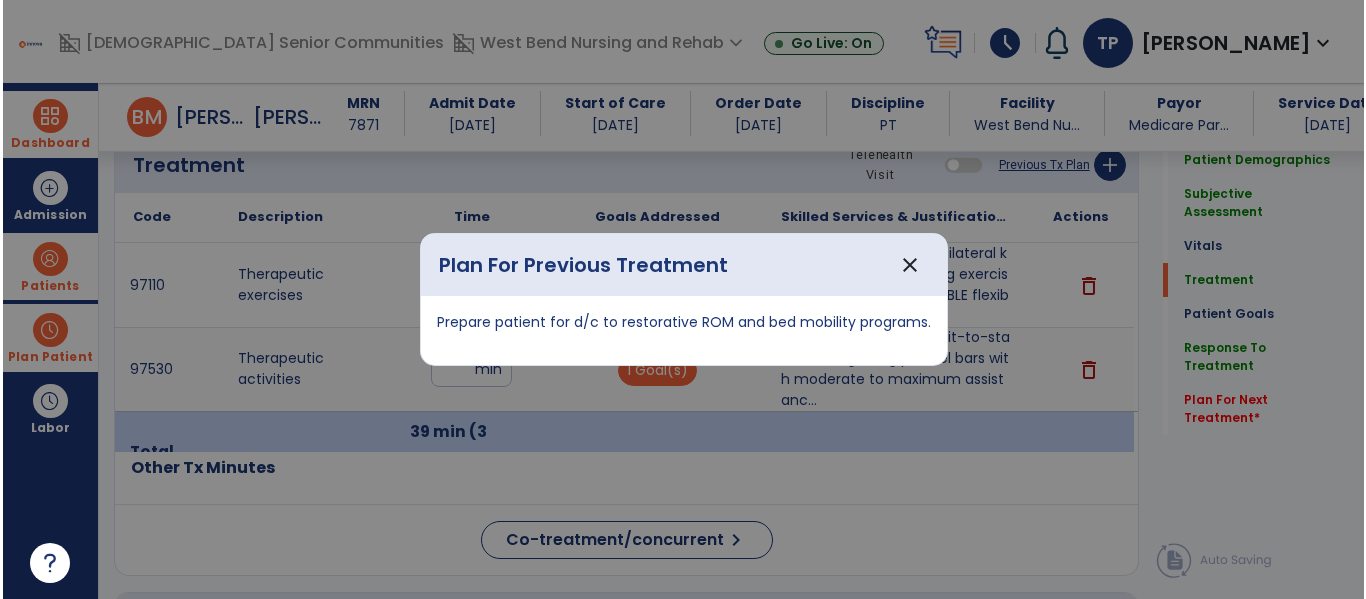 scroll, scrollTop: 1188, scrollLeft: 0, axis: vertical 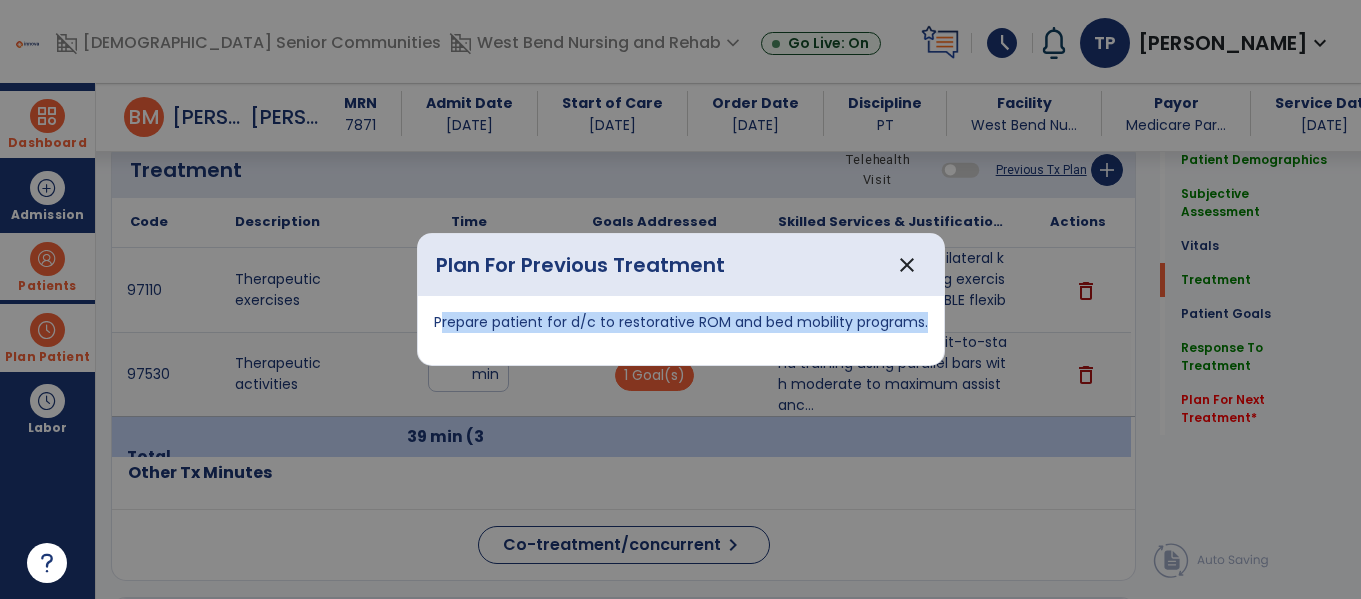 drag, startPoint x: 436, startPoint y: 324, endPoint x: 926, endPoint y: 326, distance: 490.0041 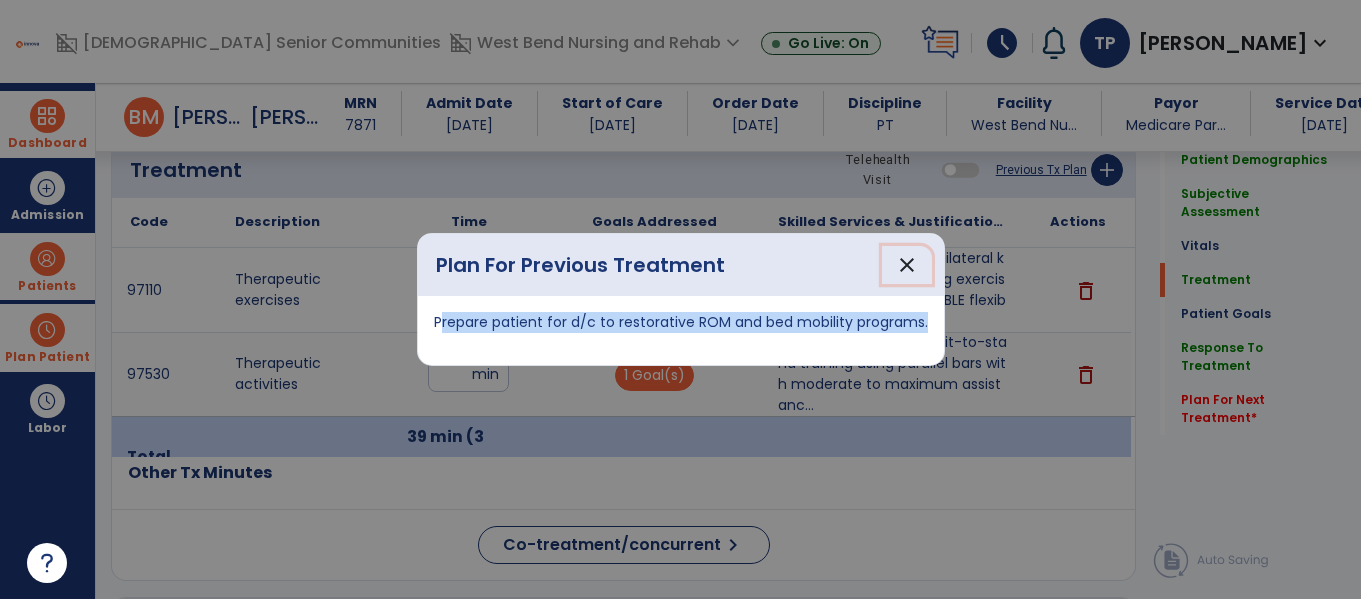 click on "close" at bounding box center [907, 265] 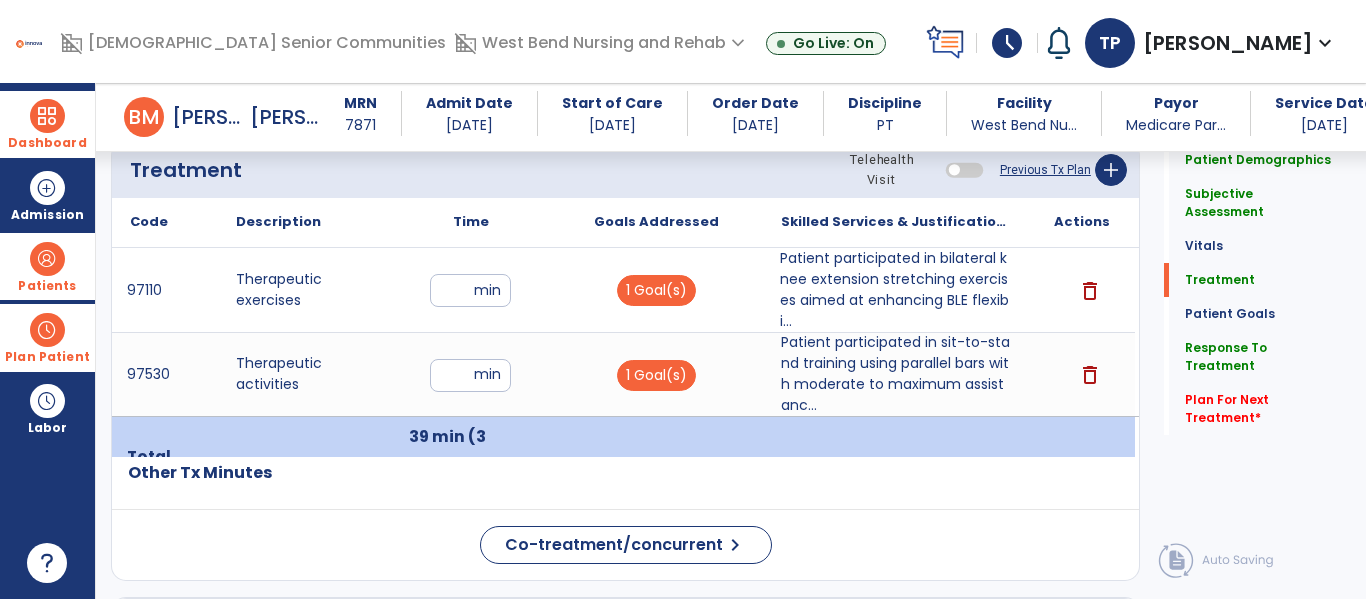 click on "Treatment Telehealth Visit  Previous Tx Plan   add
Code
Description
Time" 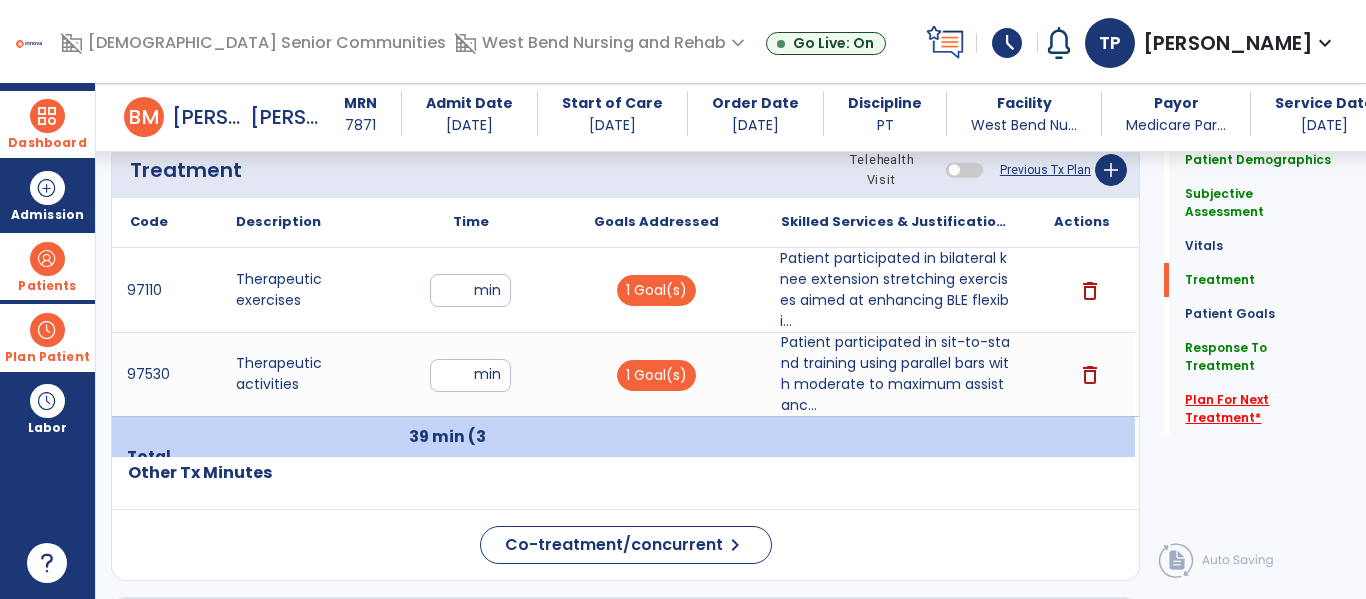 click on "Plan For Next Treatment   *" 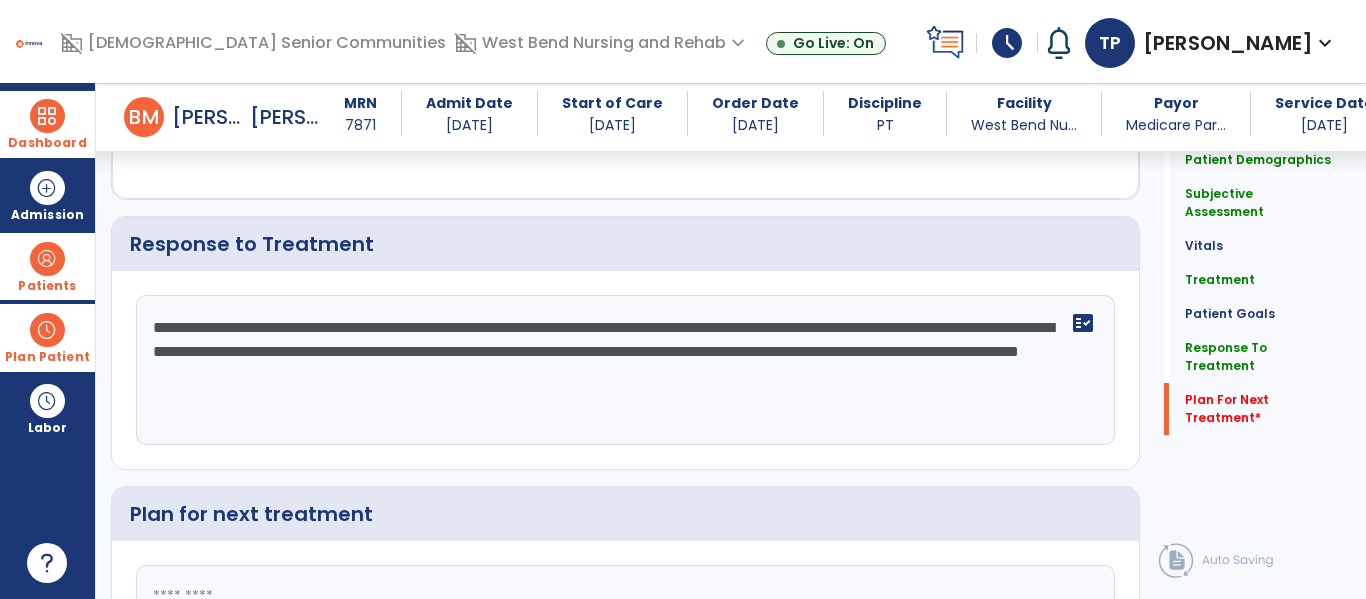 scroll, scrollTop: 2962, scrollLeft: 0, axis: vertical 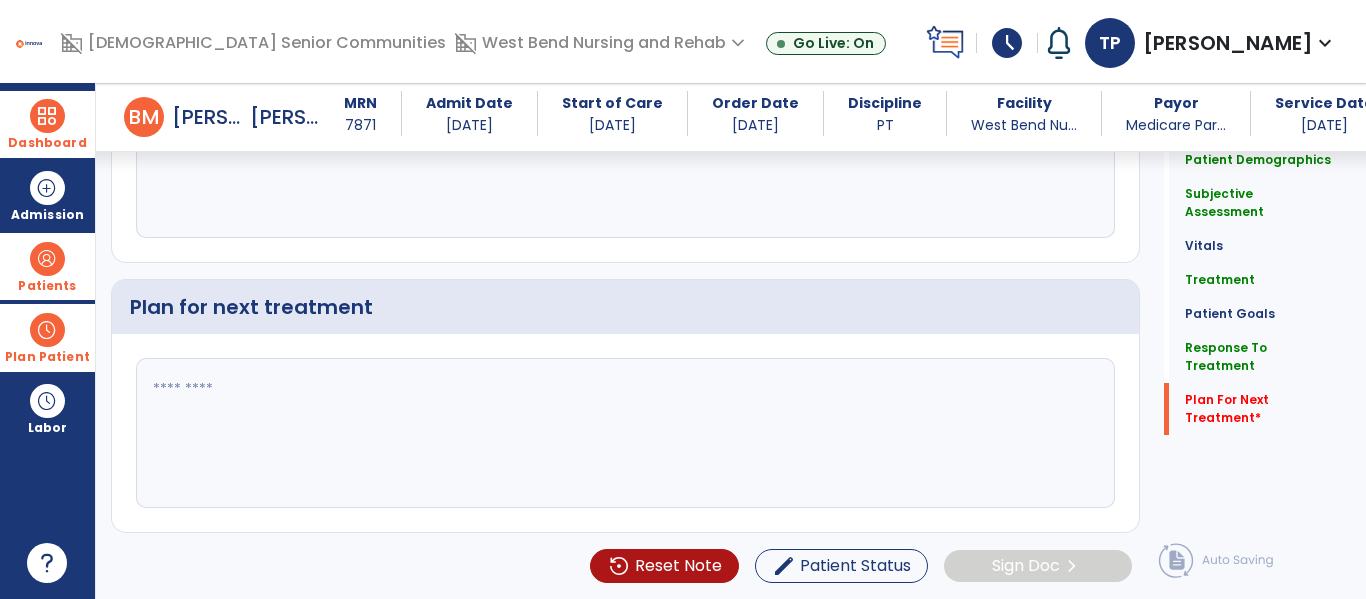 click 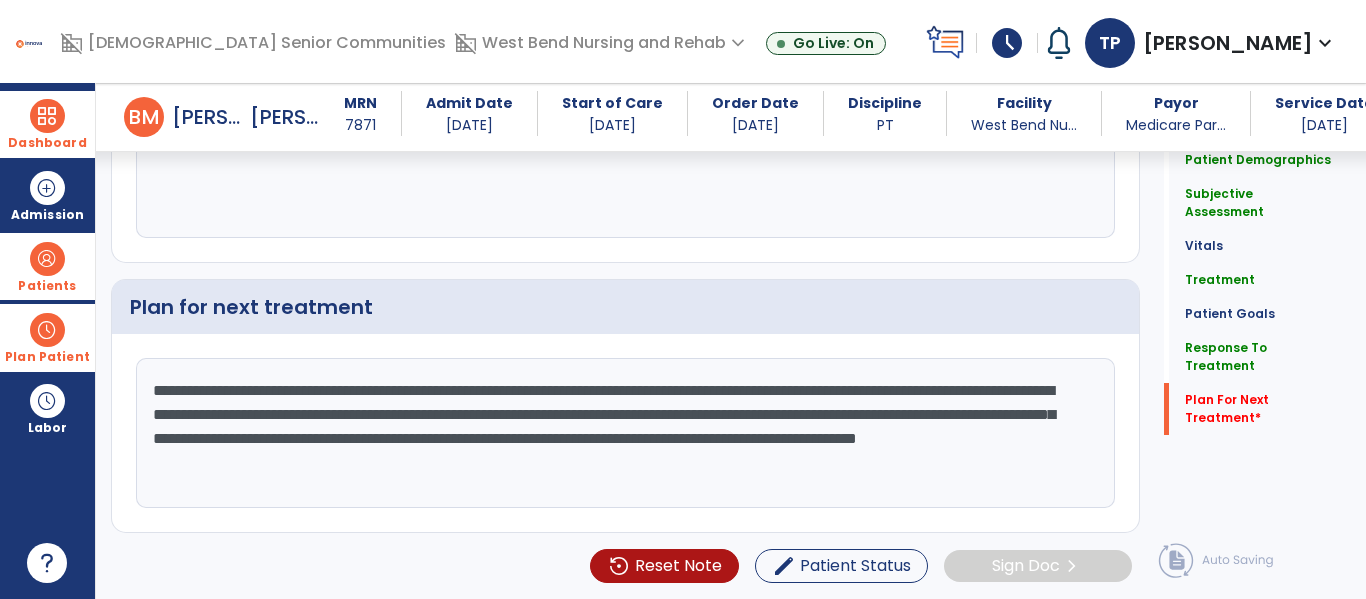 drag, startPoint x: 693, startPoint y: 379, endPoint x: 857, endPoint y: 378, distance: 164.00305 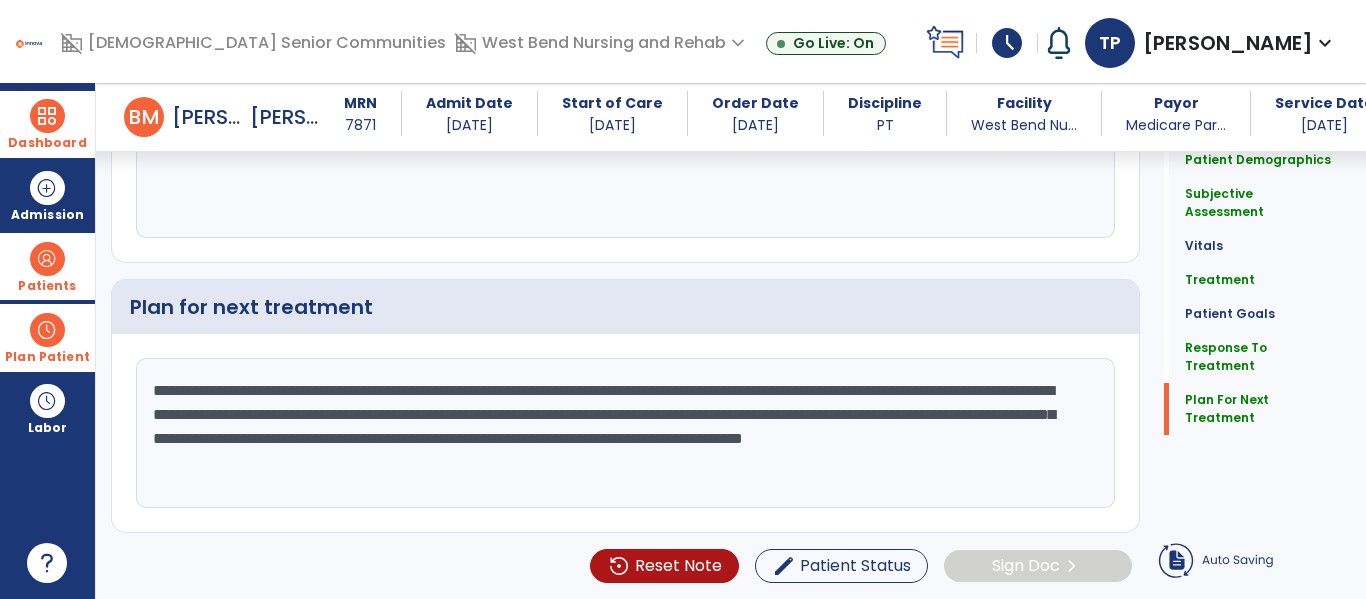click on "**********" 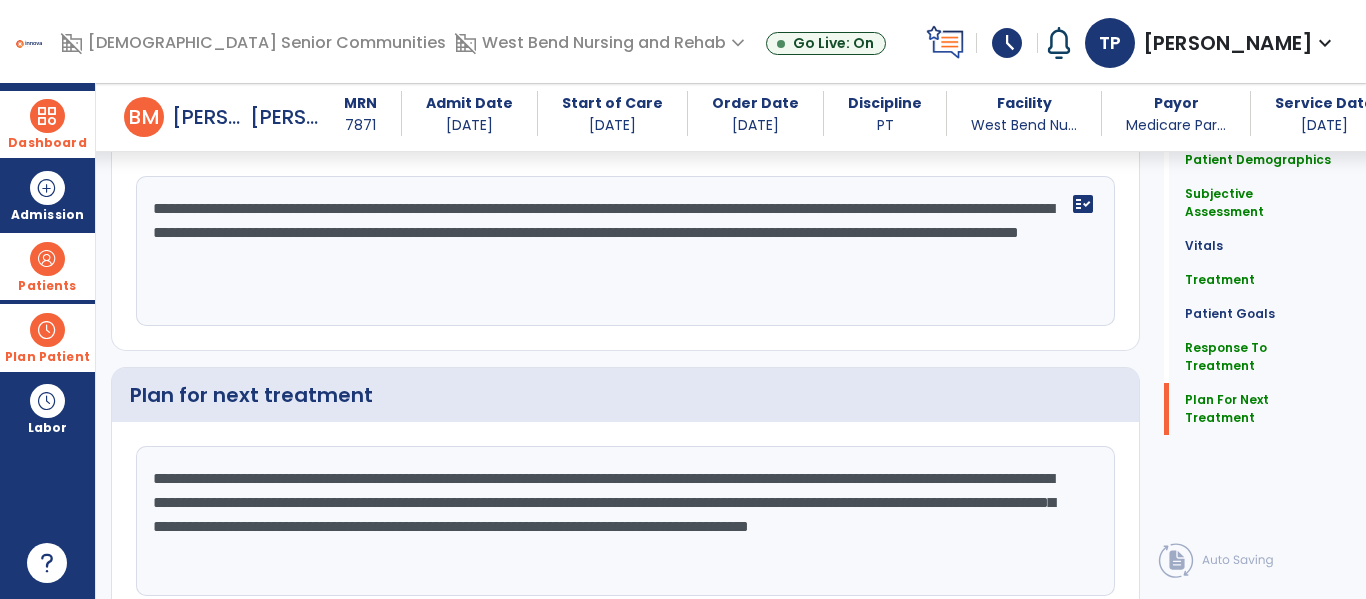 scroll, scrollTop: 2962, scrollLeft: 0, axis: vertical 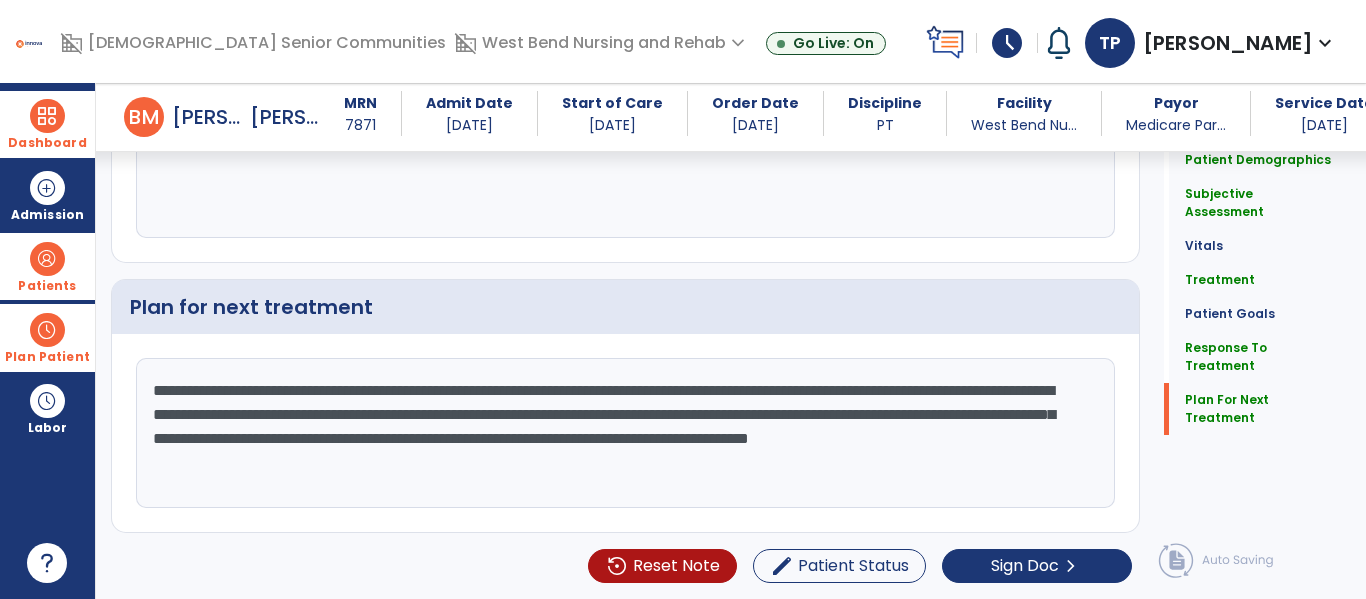 drag, startPoint x: 966, startPoint y: 383, endPoint x: 1095, endPoint y: 492, distance: 168.88458 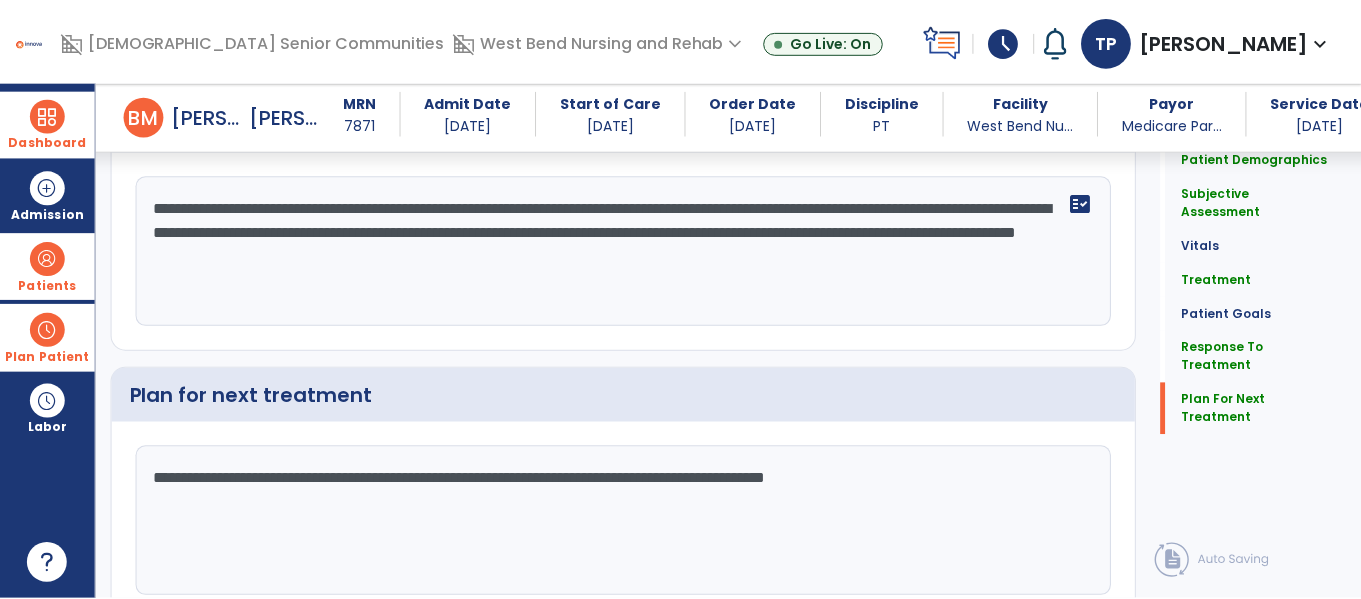scroll, scrollTop: 2962, scrollLeft: 0, axis: vertical 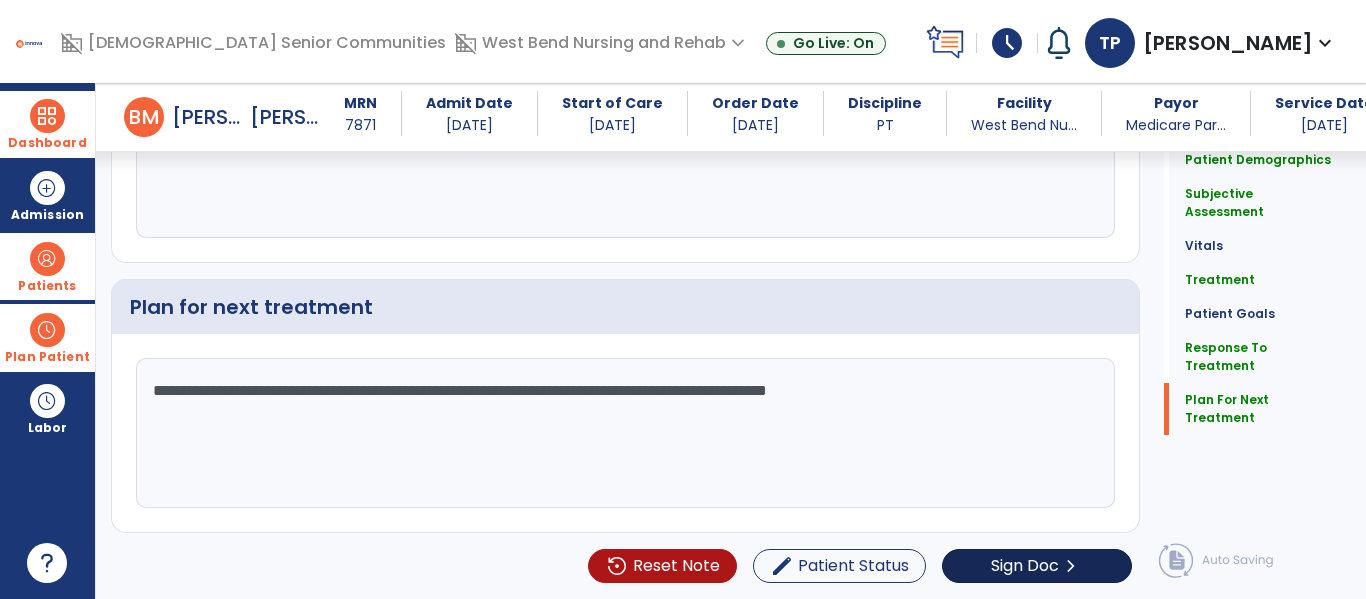 type on "**********" 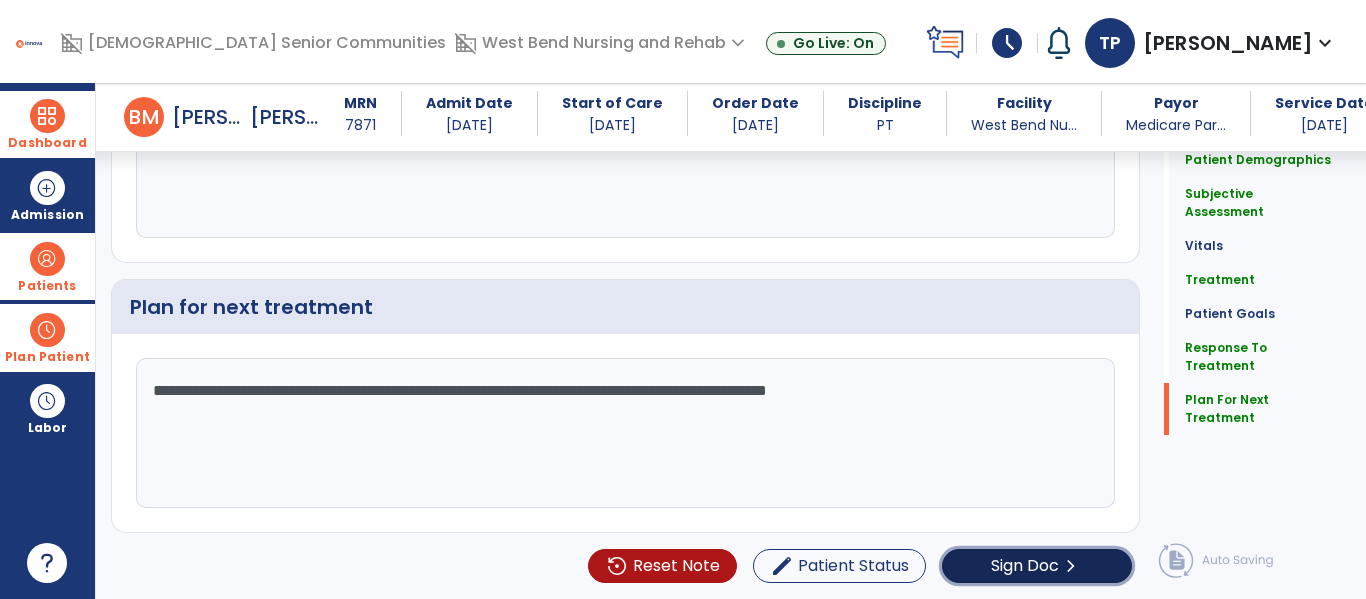 click on "Sign Doc" 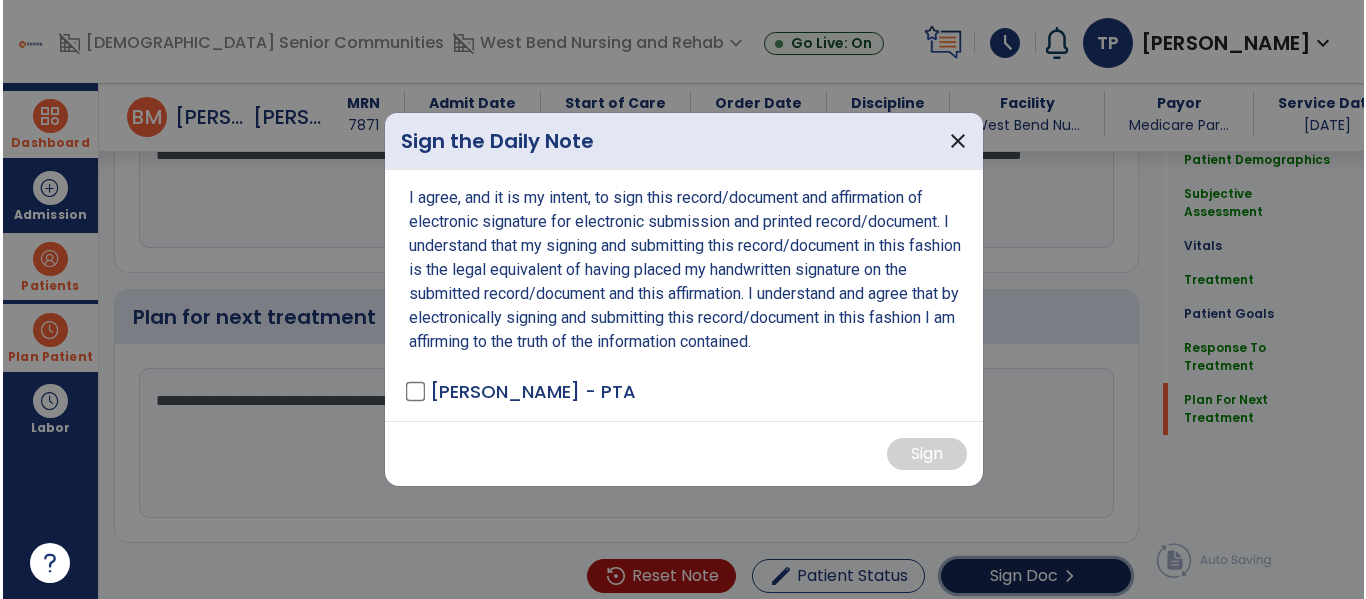 scroll, scrollTop: 2962, scrollLeft: 0, axis: vertical 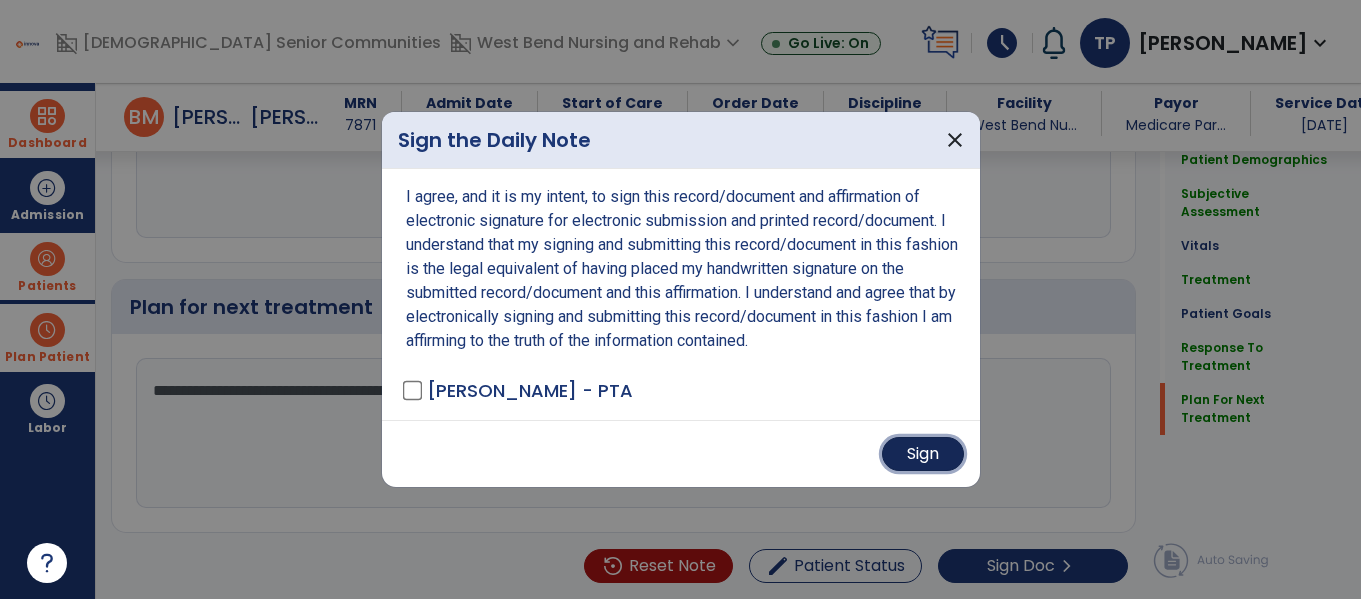 click on "Sign" at bounding box center (923, 454) 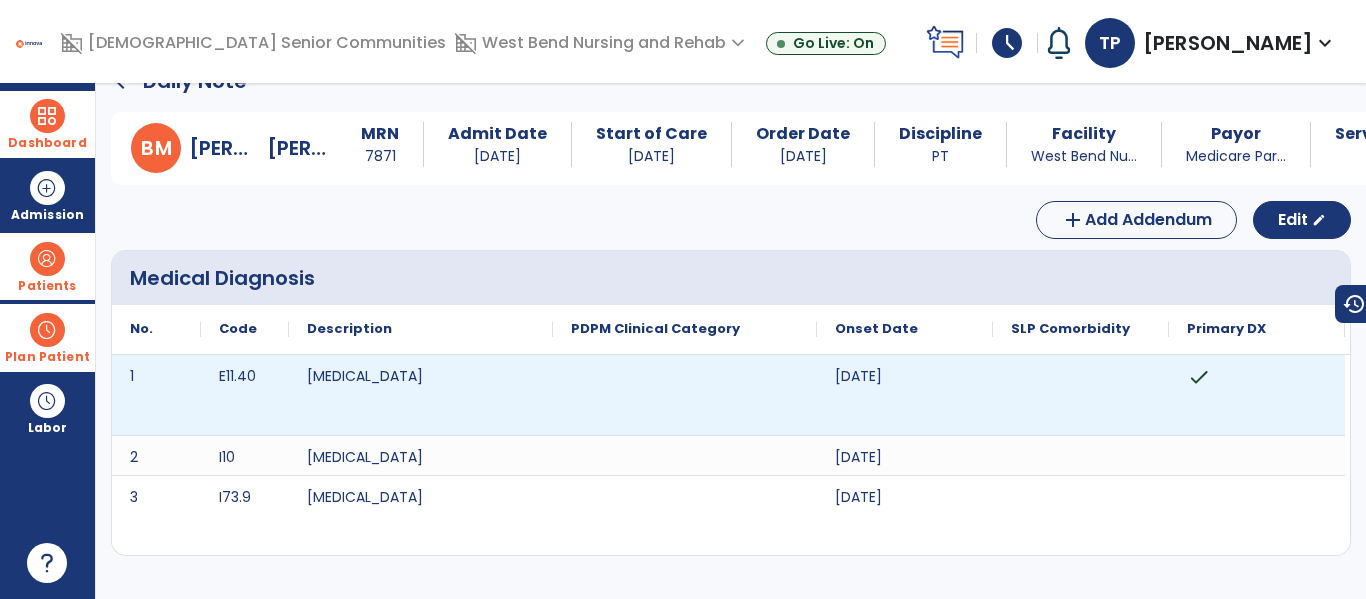 scroll, scrollTop: 0, scrollLeft: 0, axis: both 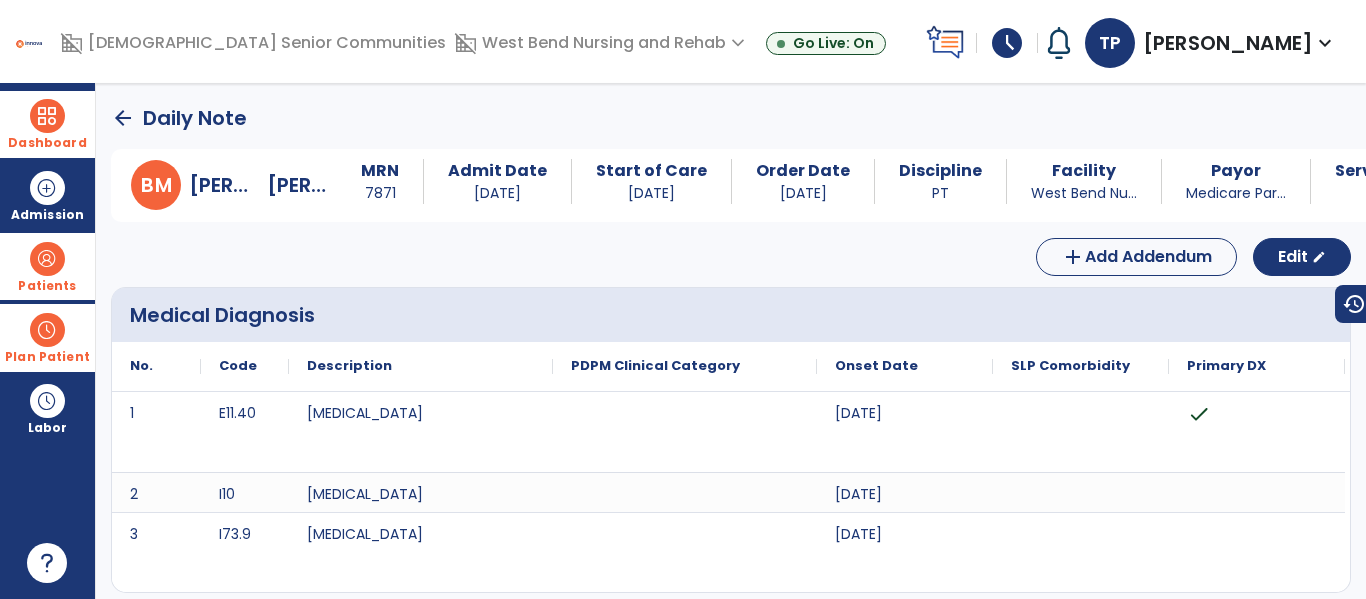 click on "arrow_back" 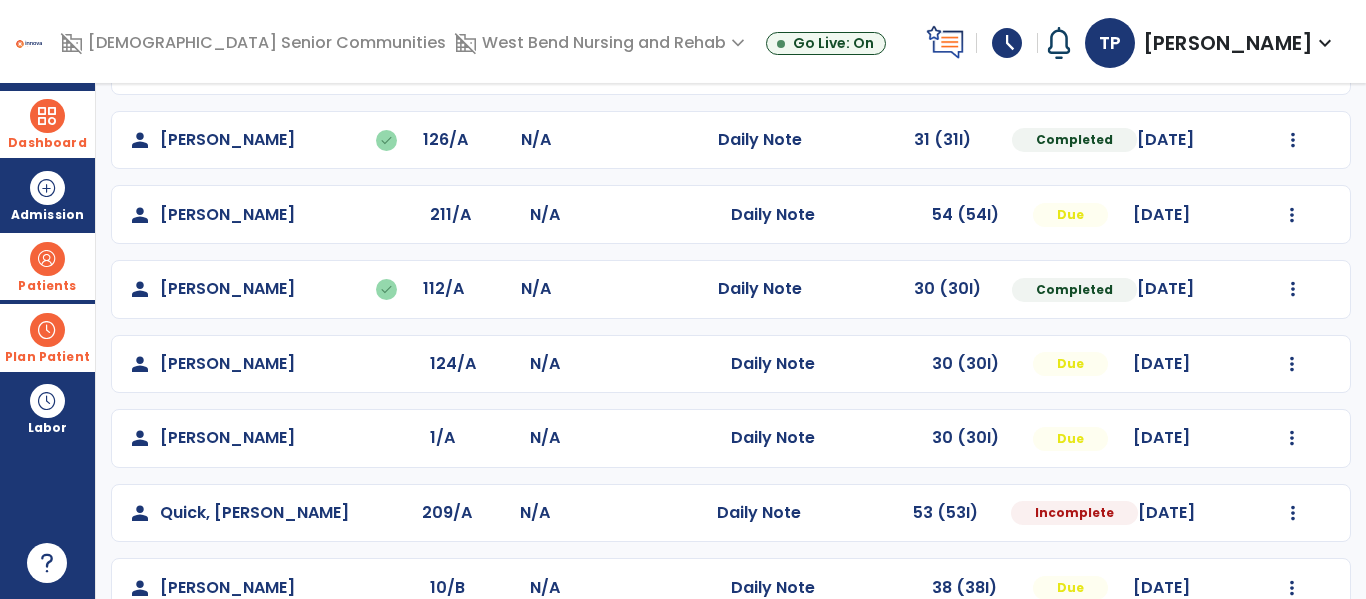 scroll, scrollTop: 393, scrollLeft: 0, axis: vertical 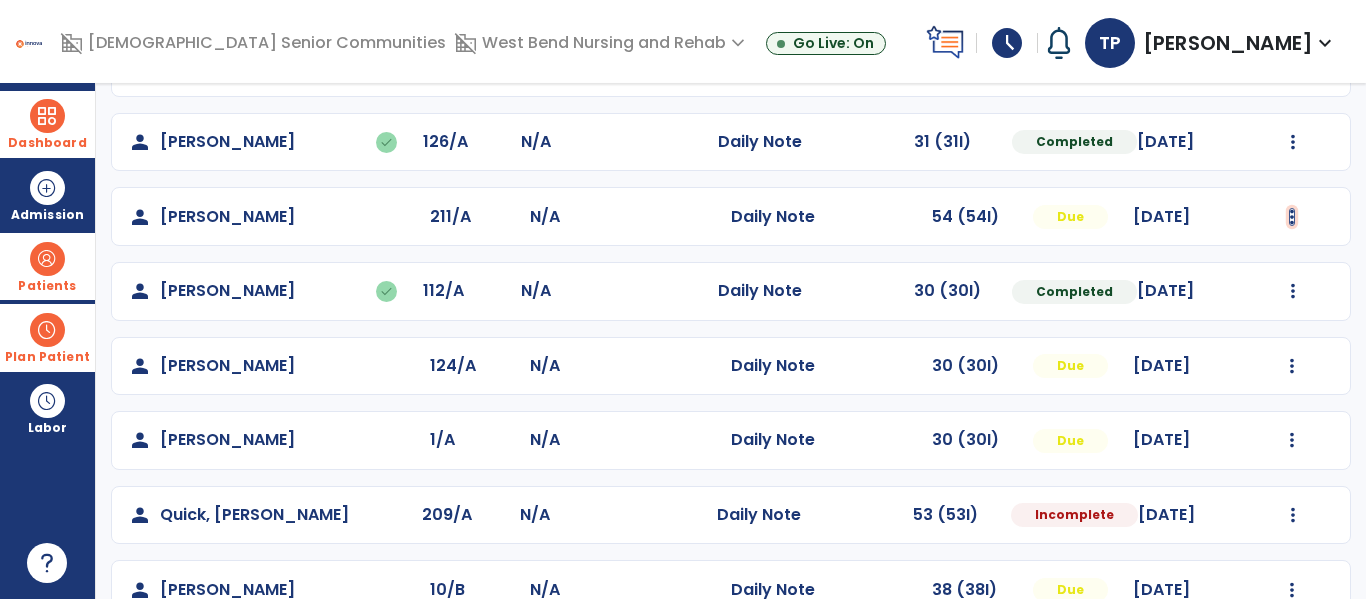 click at bounding box center (1293, -105) 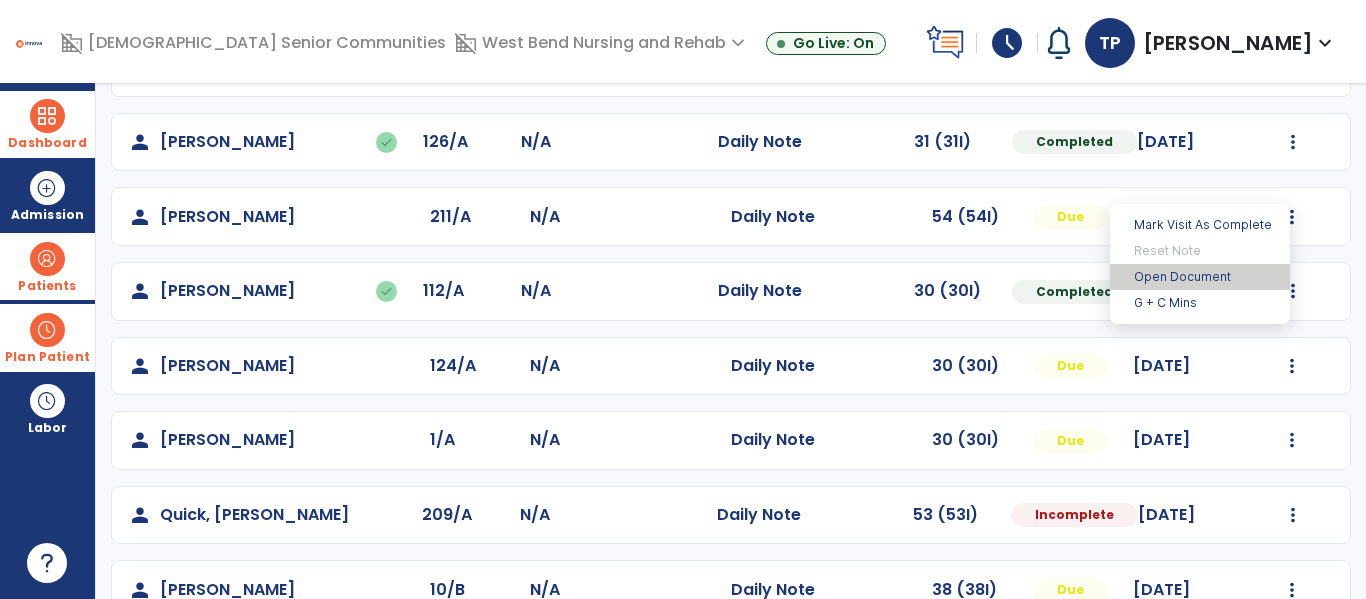 click on "Open Document" at bounding box center (1200, 277) 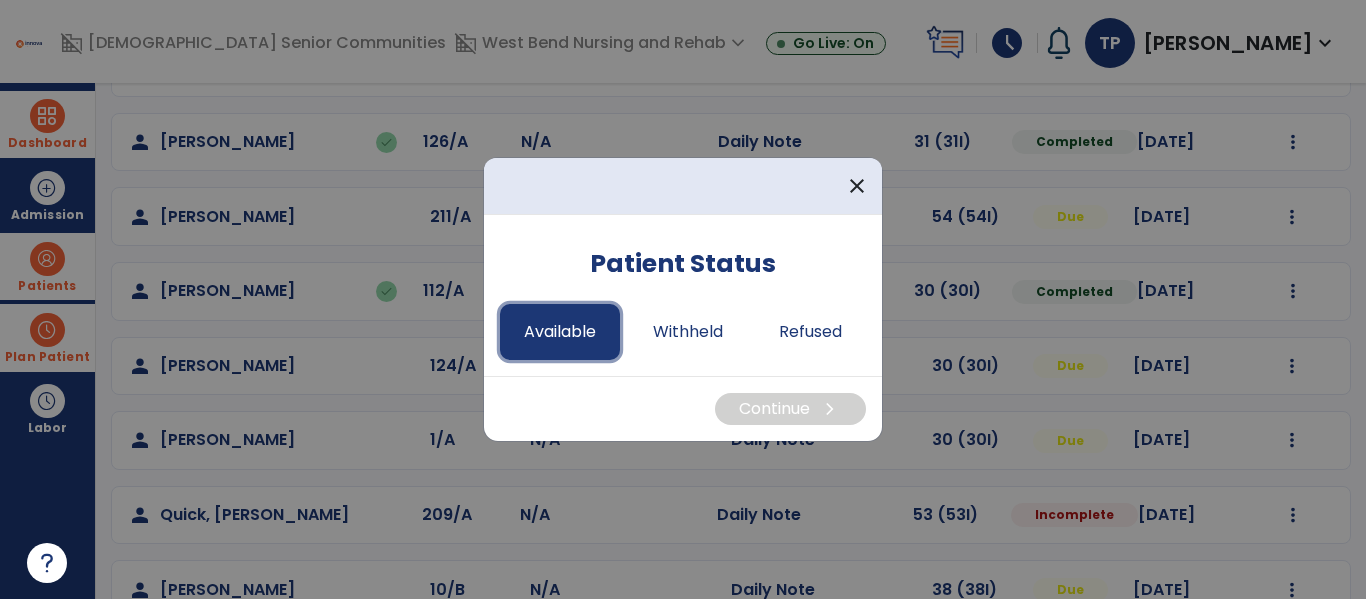 click on "Available" at bounding box center (560, 332) 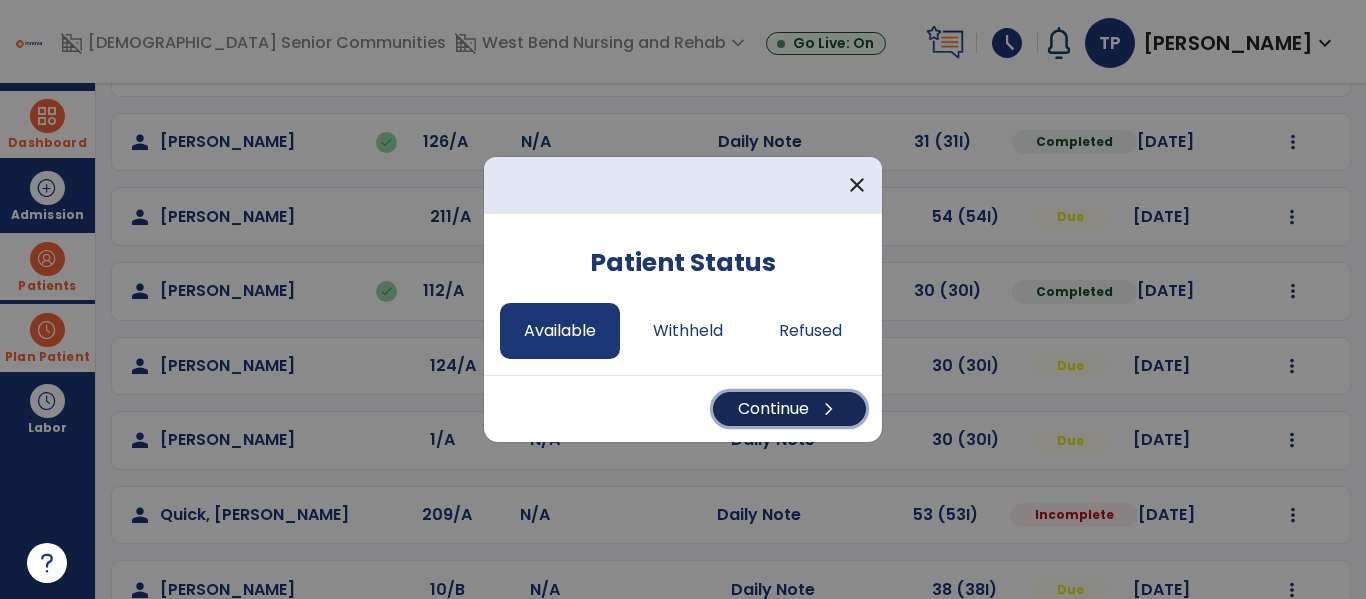 click on "Continue   chevron_right" at bounding box center [789, 409] 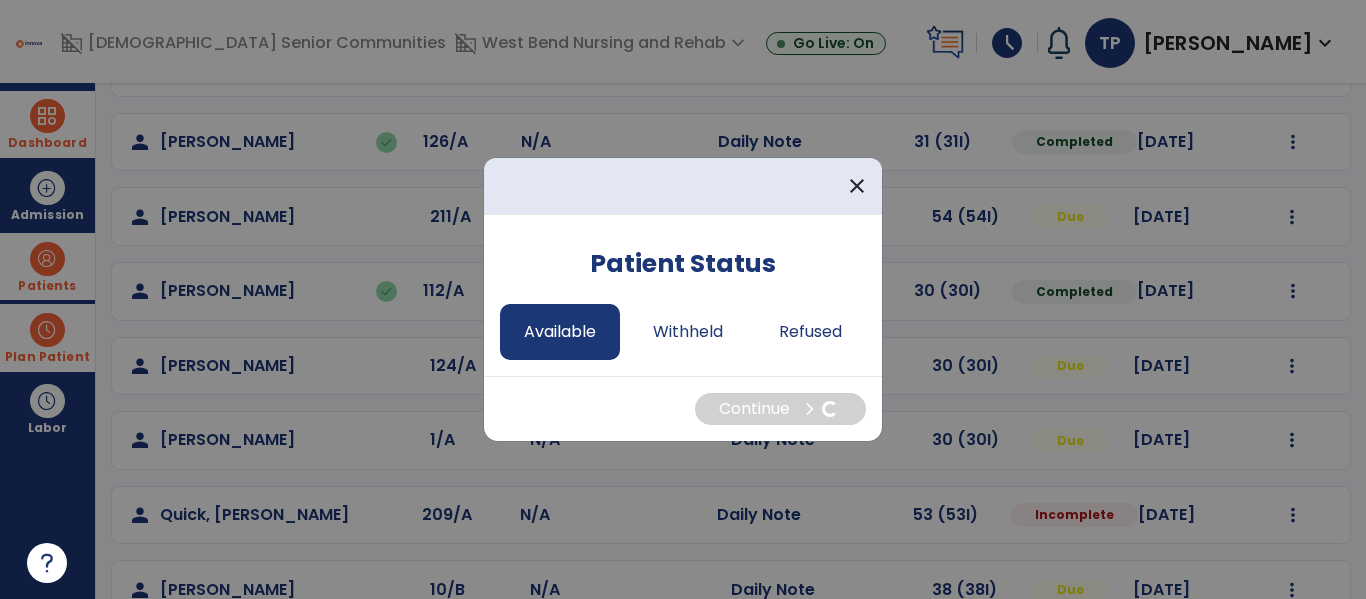 select on "*" 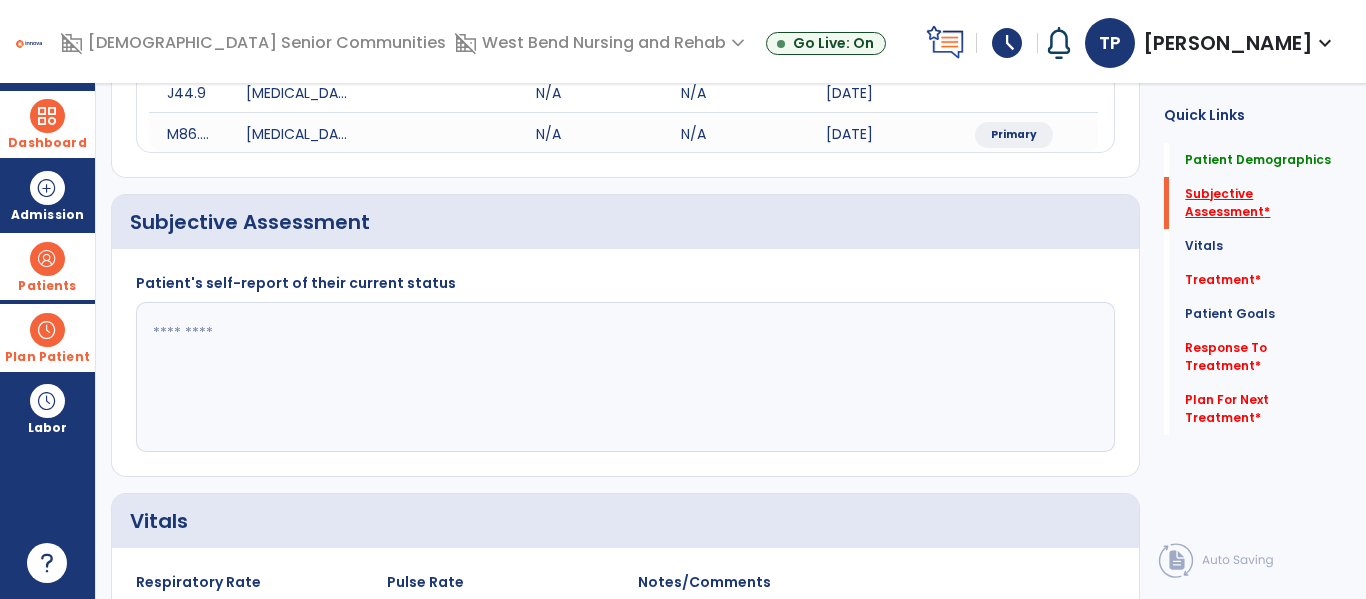 click on "Subjective Assessment   *" 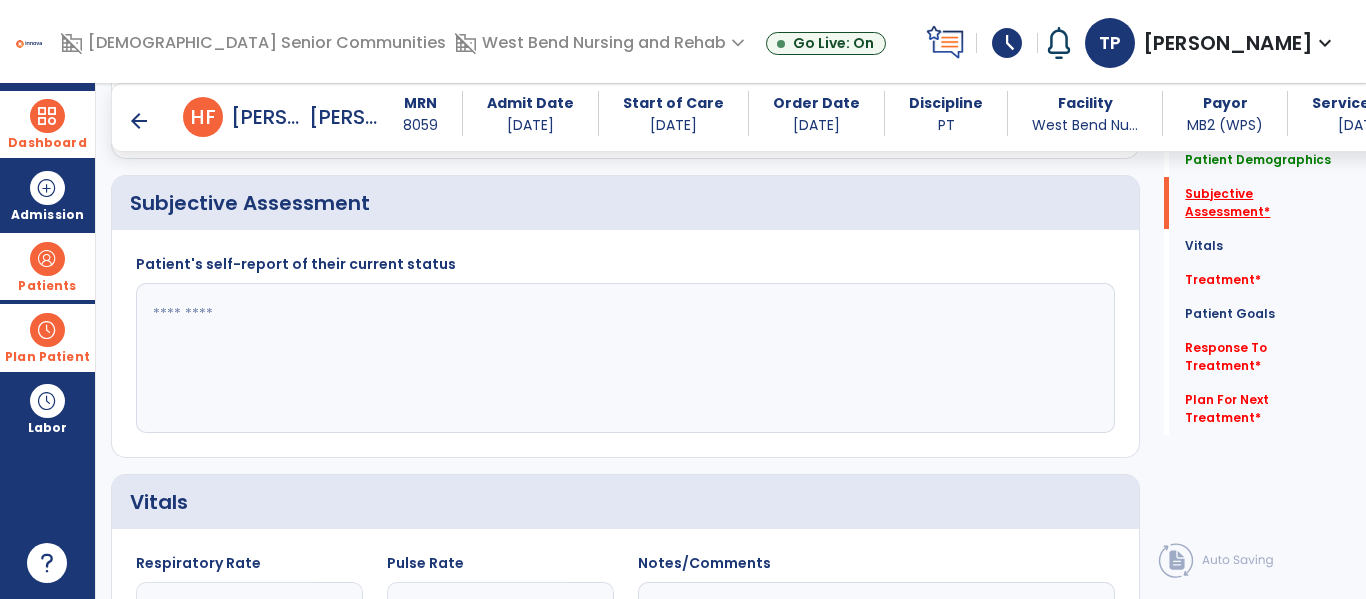 scroll, scrollTop: 387, scrollLeft: 0, axis: vertical 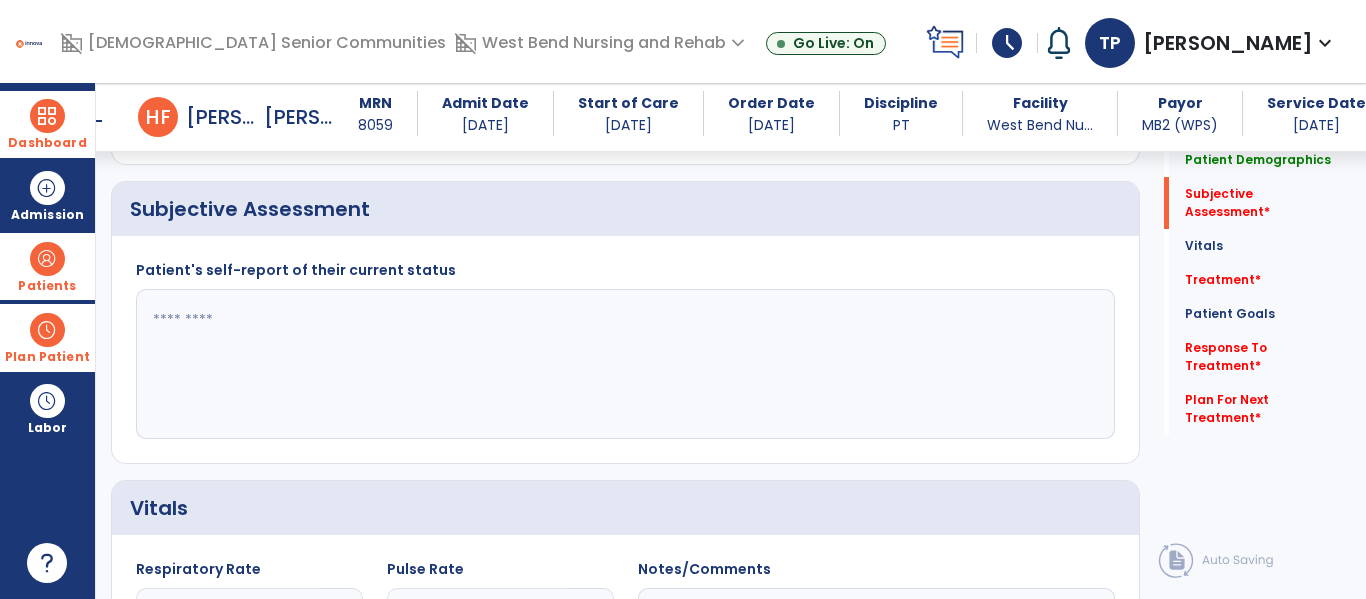 click 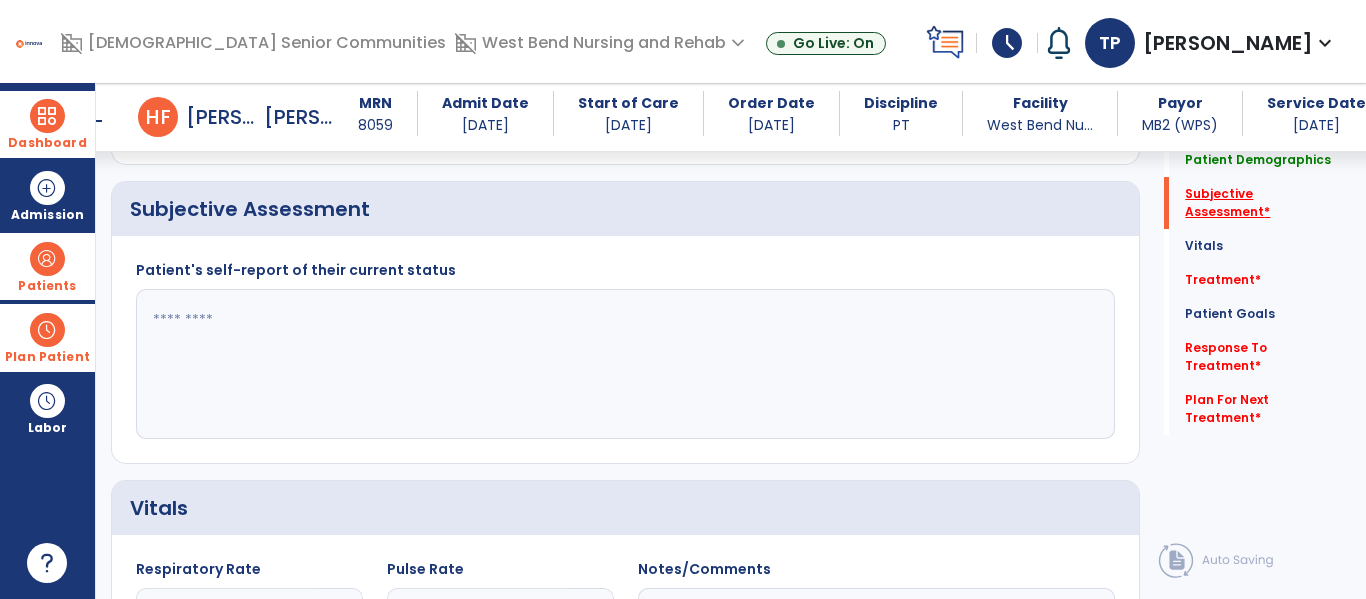 click on "Subjective Assessment   *" 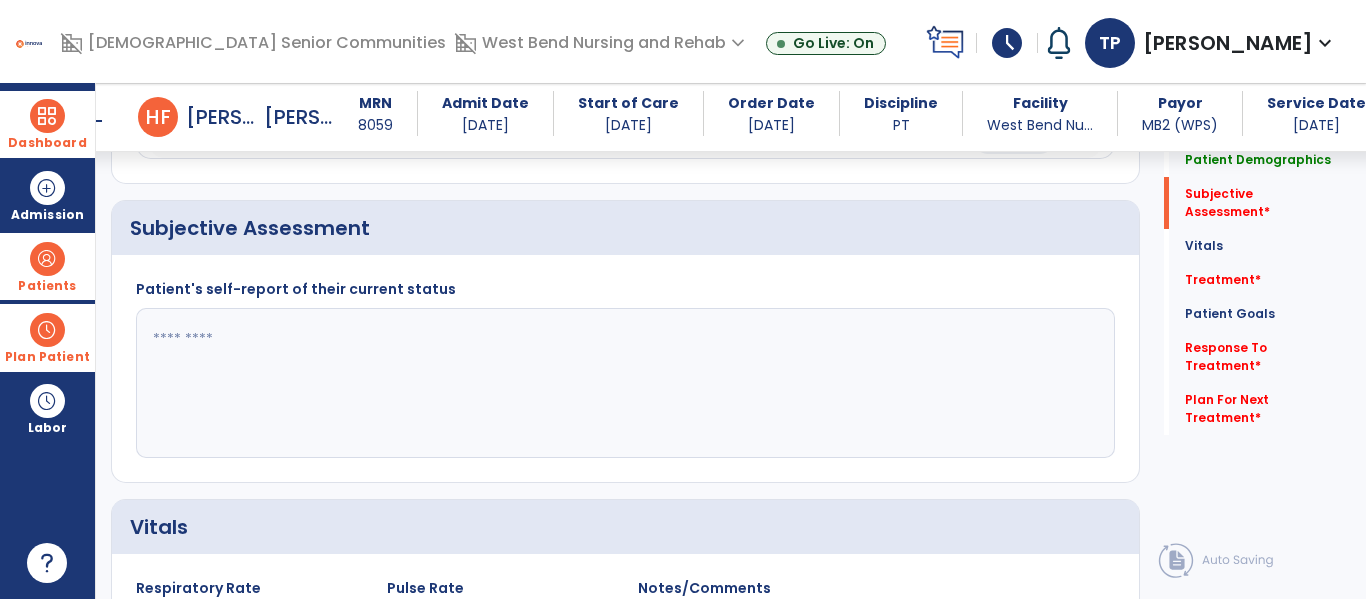 click 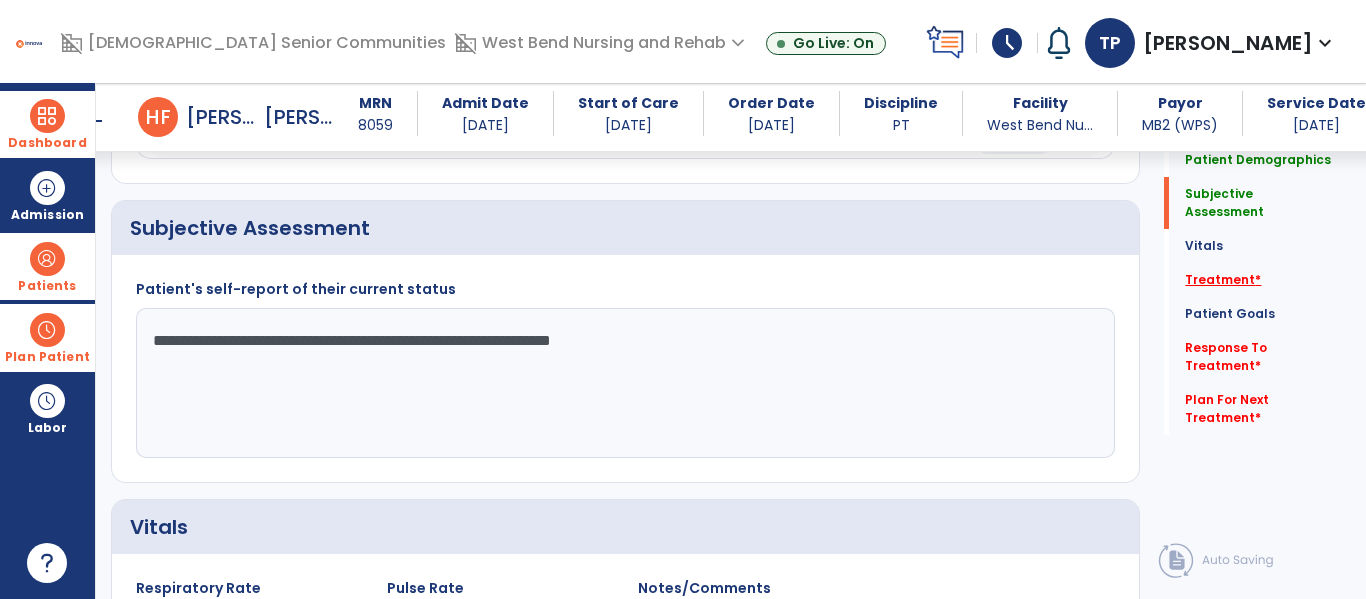 type on "**********" 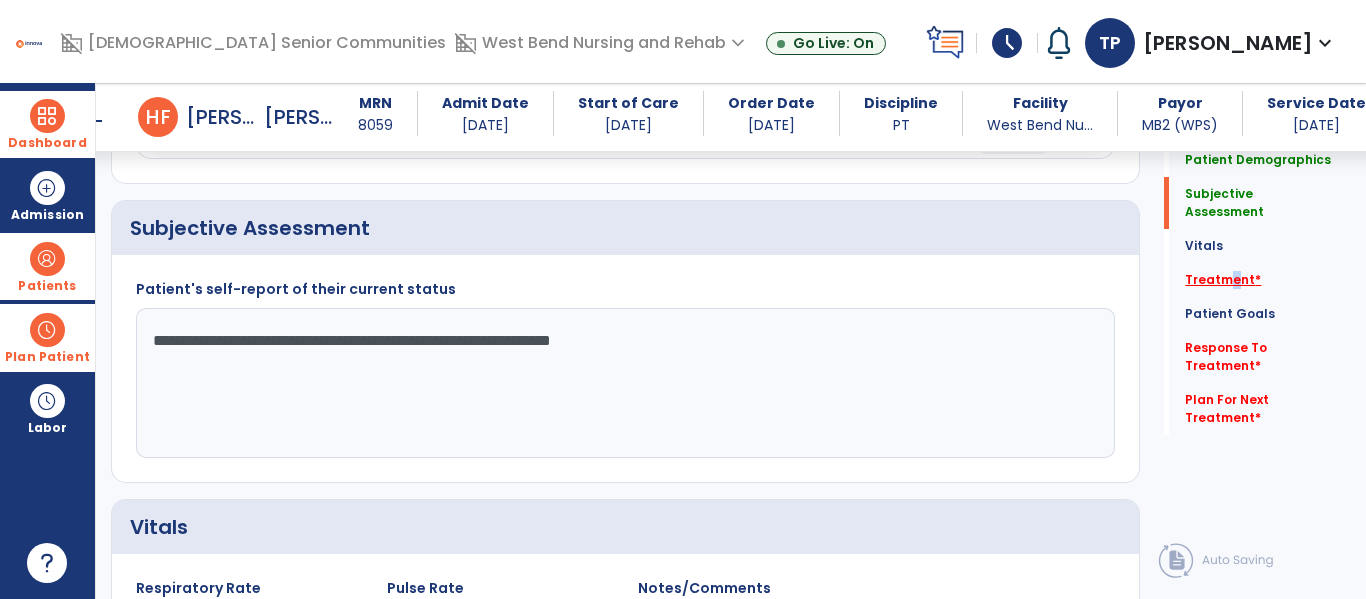 click on "Treatment   *" 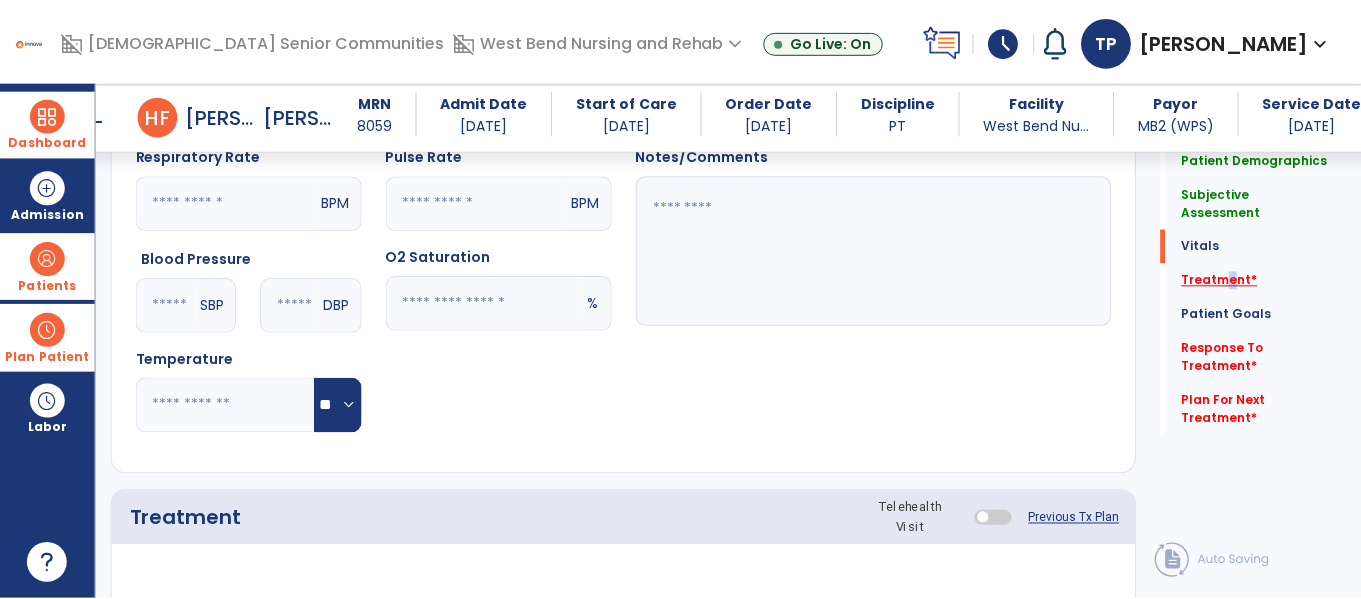 scroll, scrollTop: 1076, scrollLeft: 0, axis: vertical 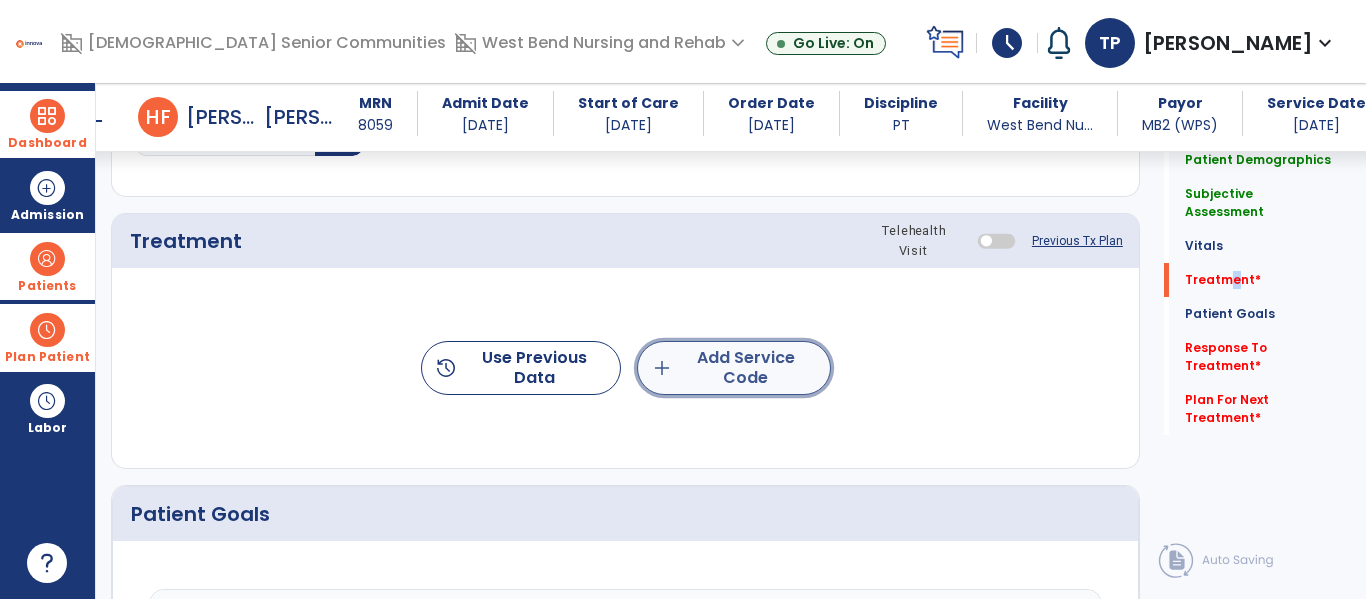 click on "add  Add Service Code" 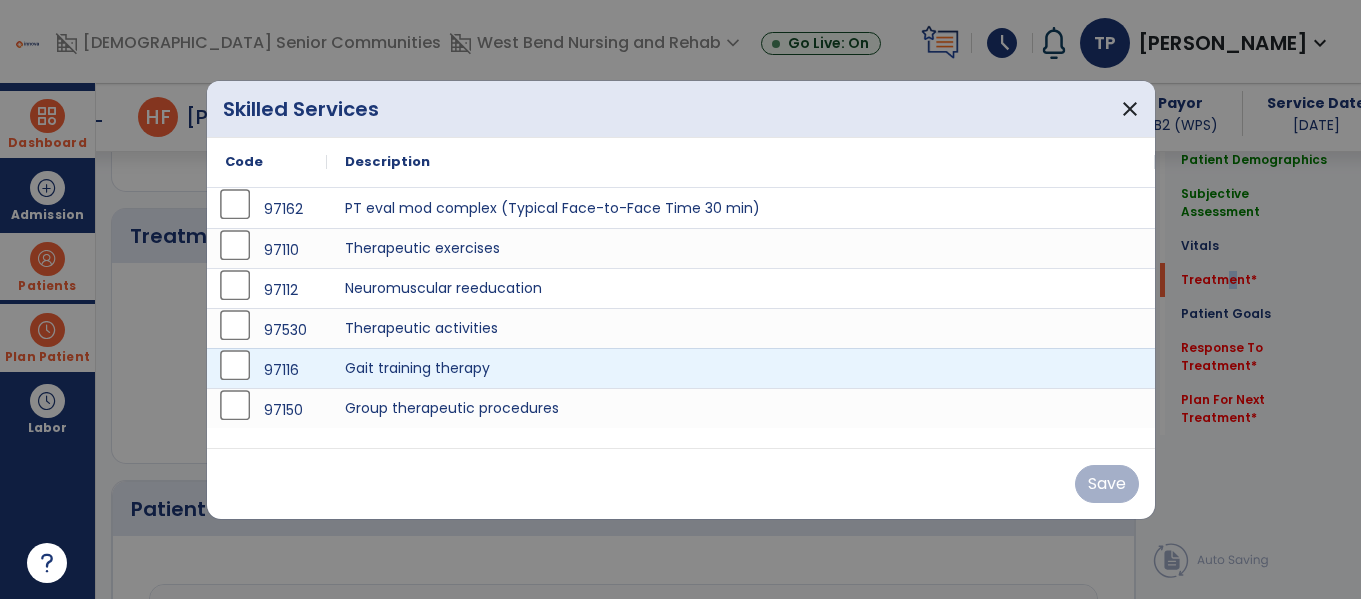 scroll, scrollTop: 1076, scrollLeft: 0, axis: vertical 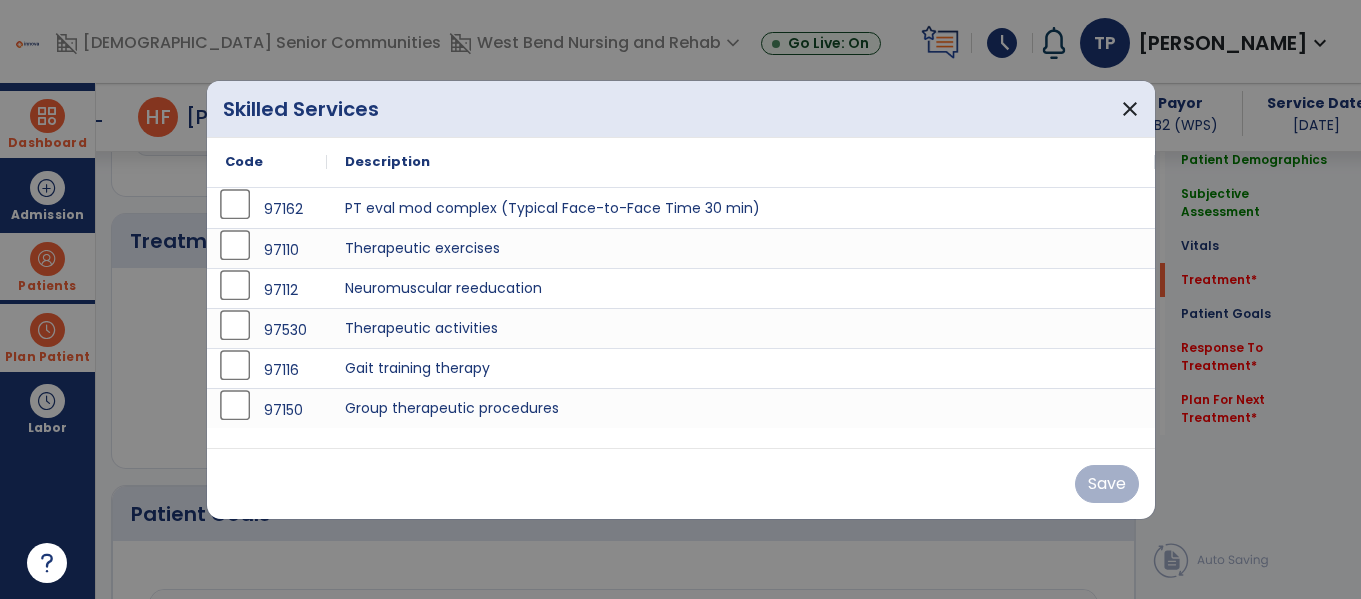 click on "Skilled Services   close" at bounding box center (681, 109) 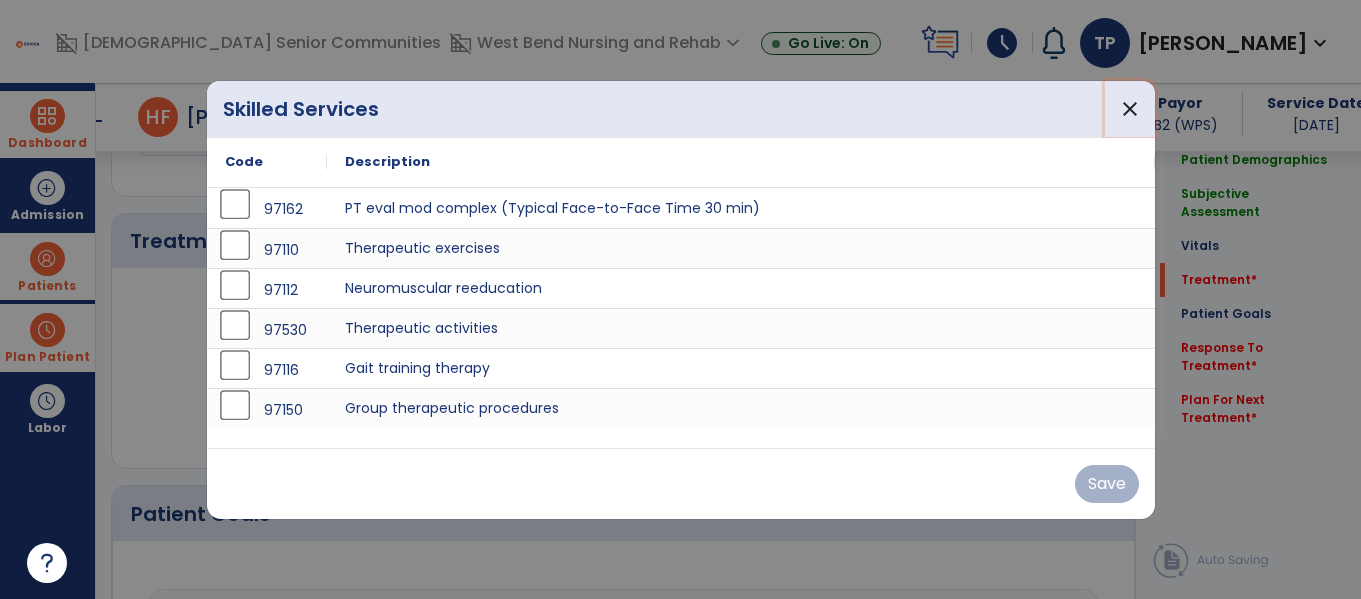 drag, startPoint x: 1135, startPoint y: 111, endPoint x: 873, endPoint y: 238, distance: 291.15802 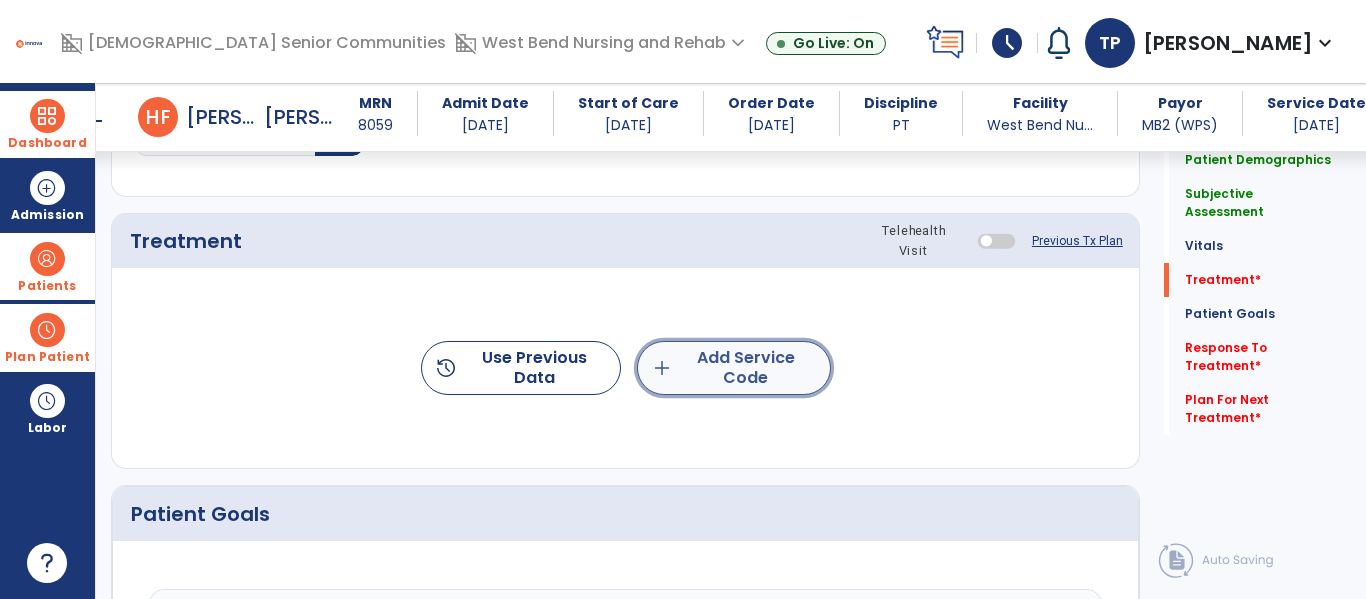 click on "add  Add Service Code" 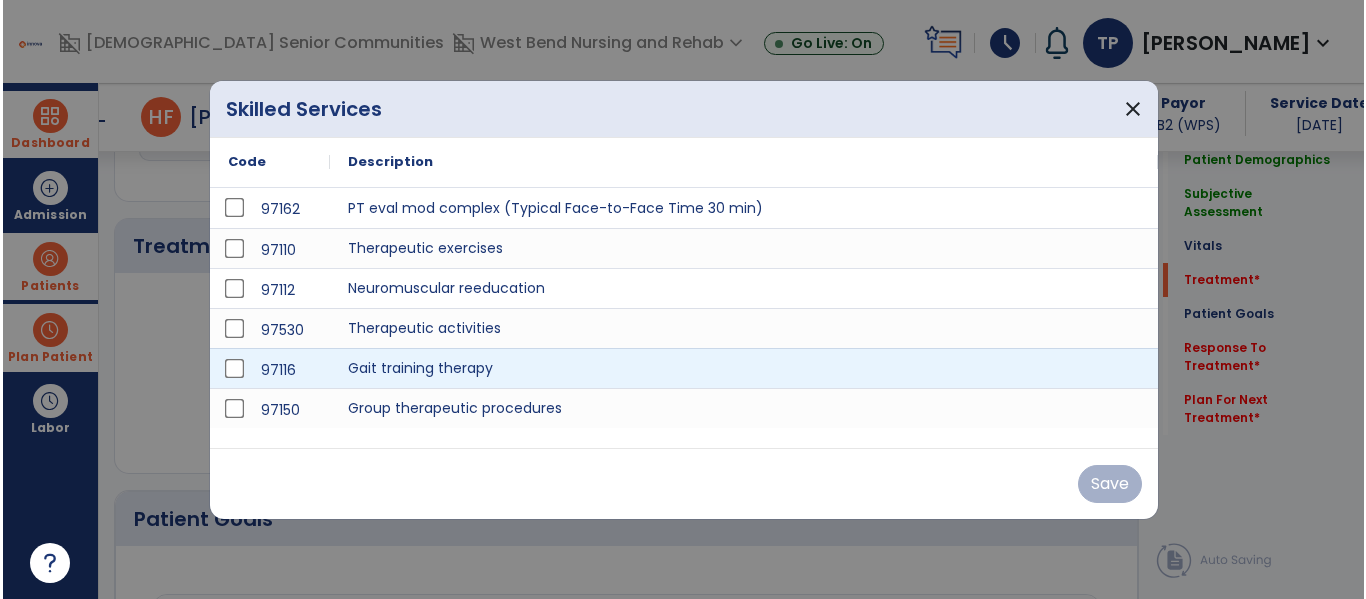 scroll, scrollTop: 1076, scrollLeft: 0, axis: vertical 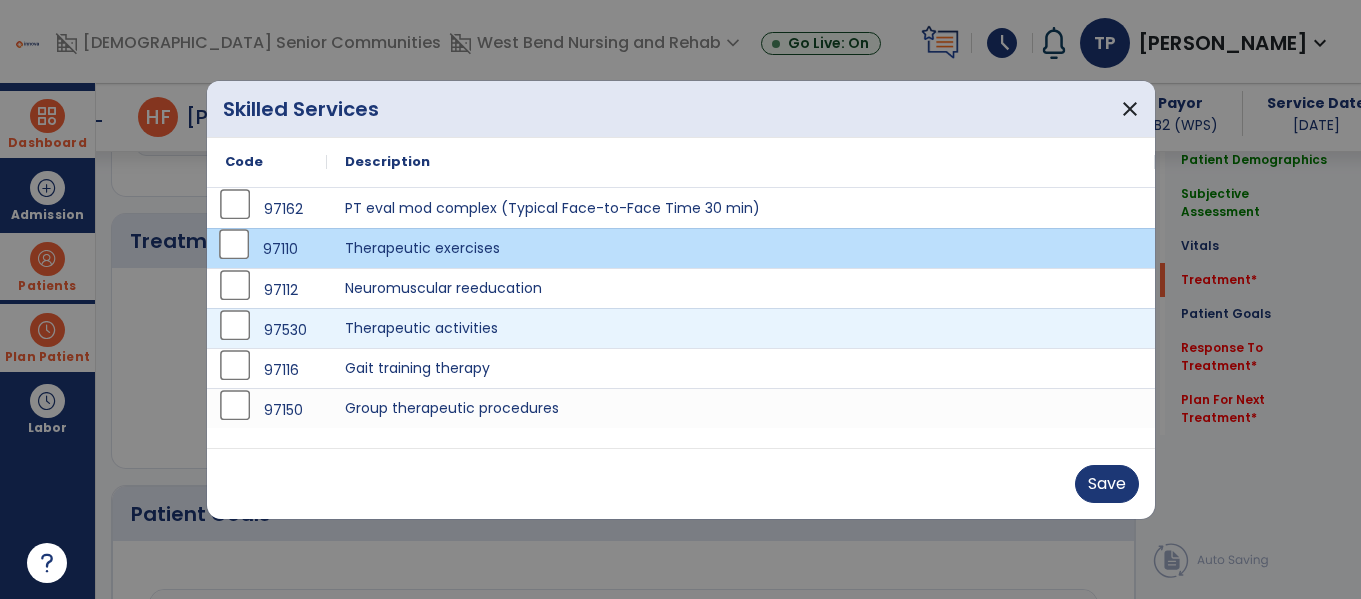 click on "97530" at bounding box center [267, 330] 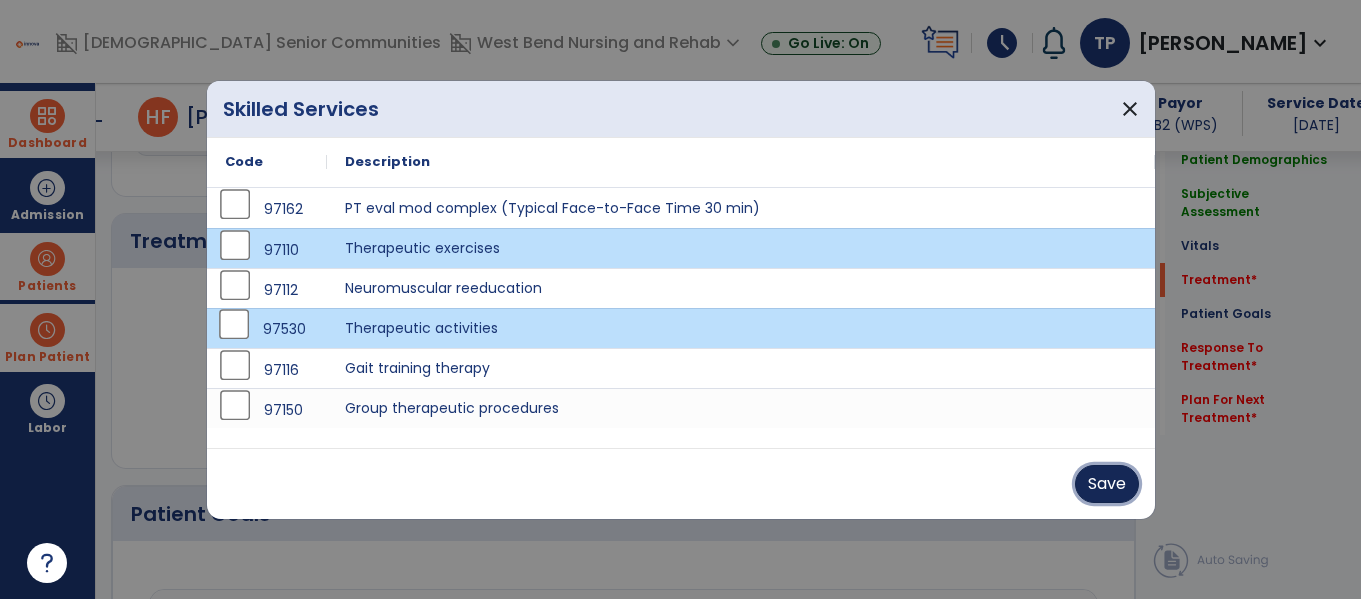click on "Save" at bounding box center [1107, 484] 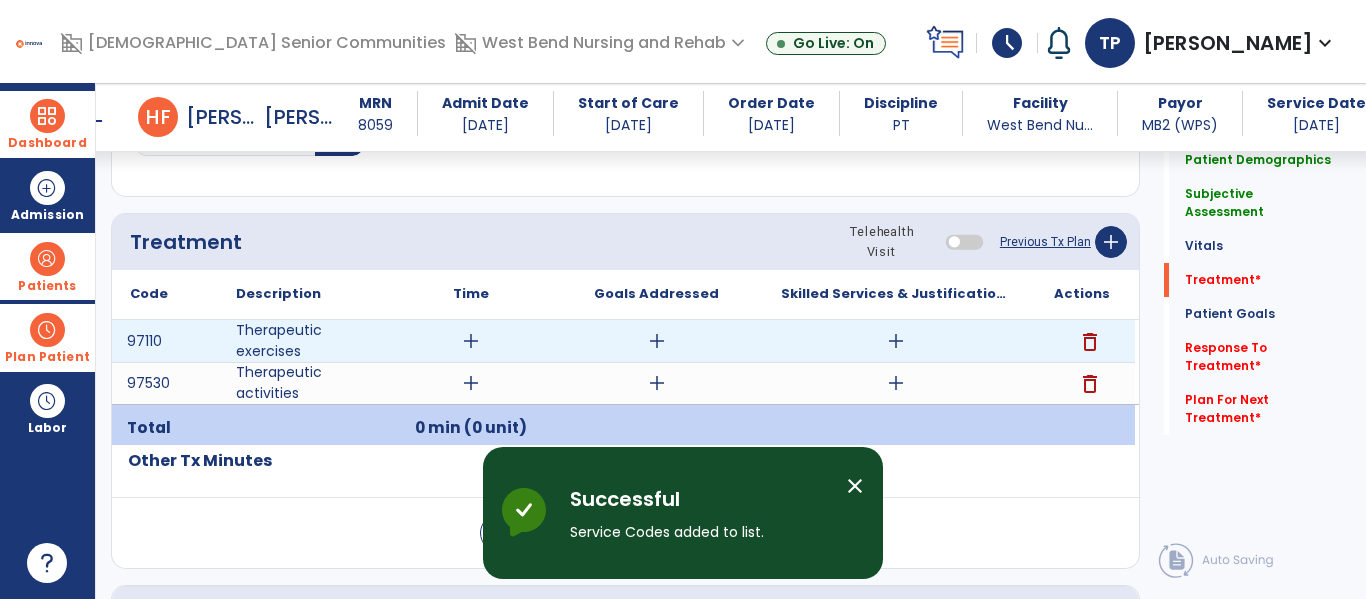 click on "add" at bounding box center [471, 341] 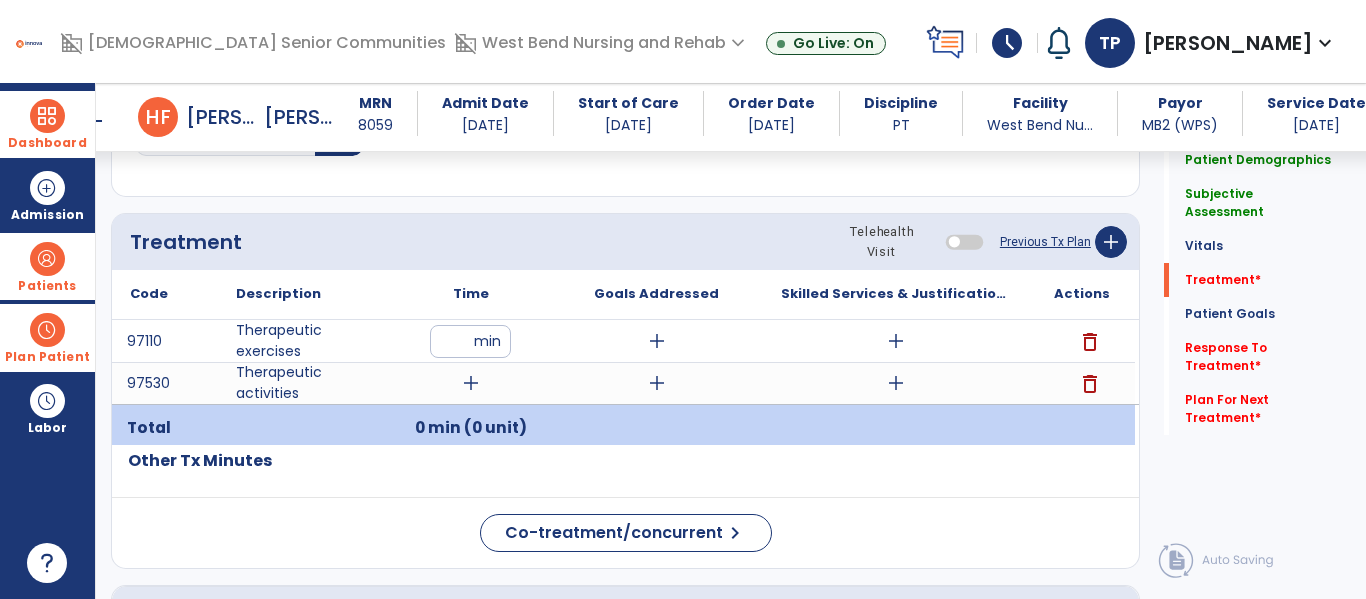 type on "**" 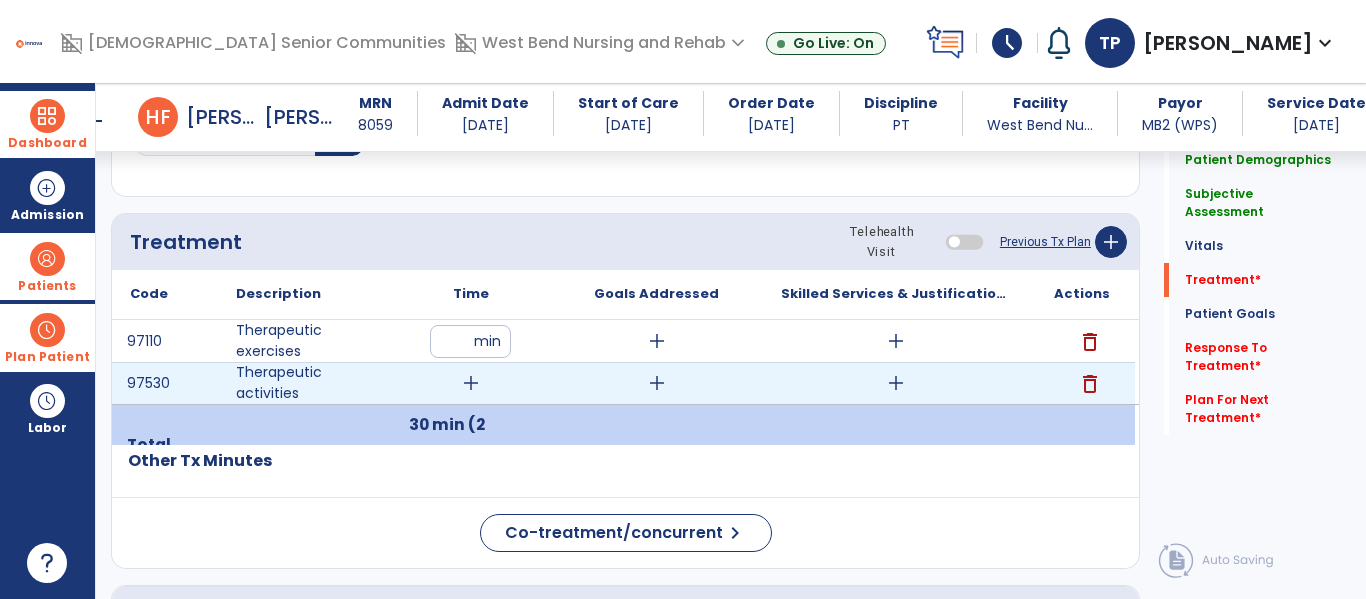 click on "add" at bounding box center [471, 383] 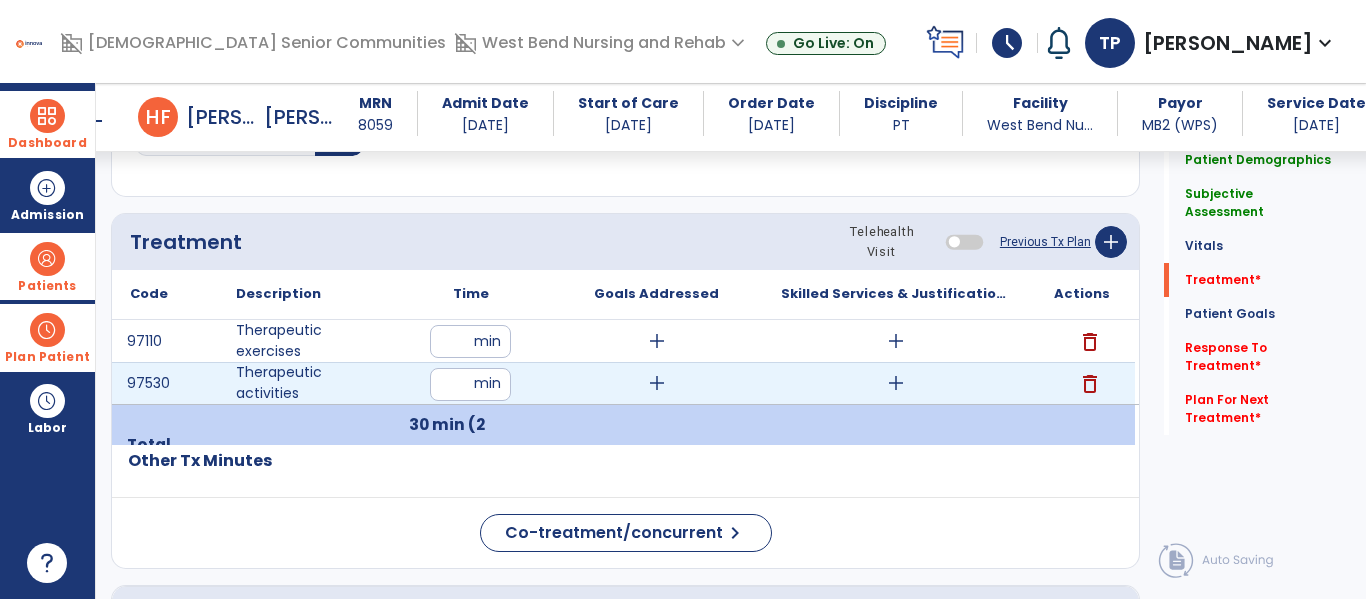 type on "**" 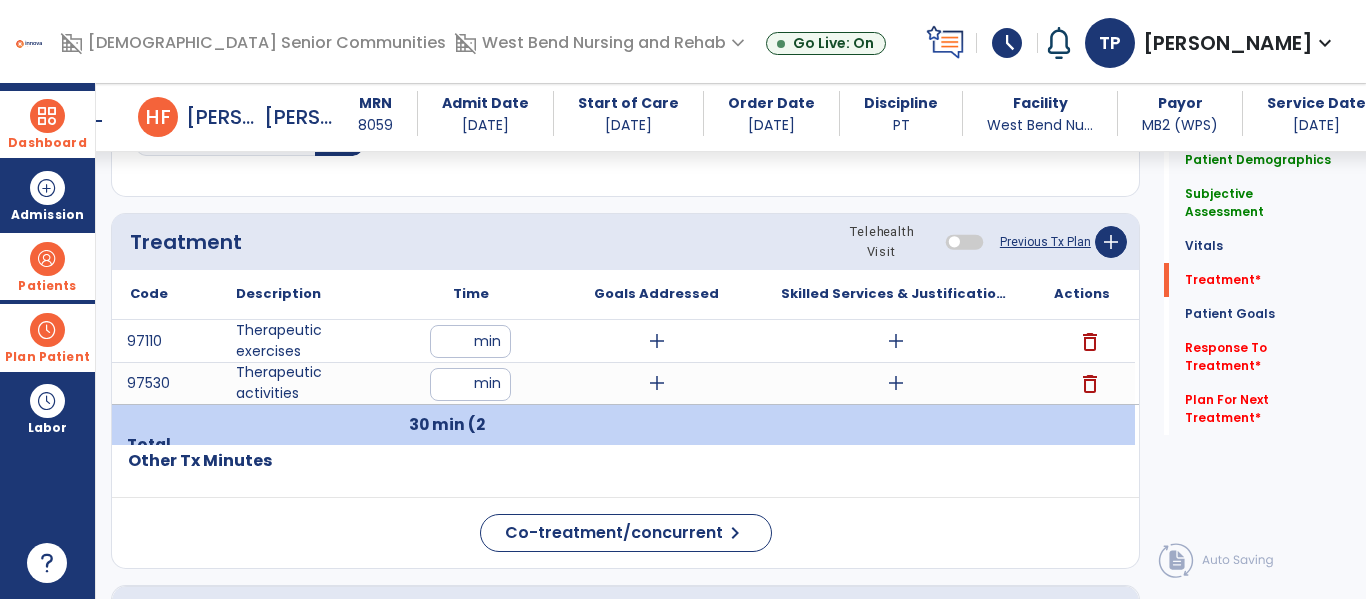 click on "Patient Demographics  Medical Diagnosis   Treatment Diagnosis   Precautions   Contraindications
Code
Description
Pdpm Clinical Category
J44.9 to" 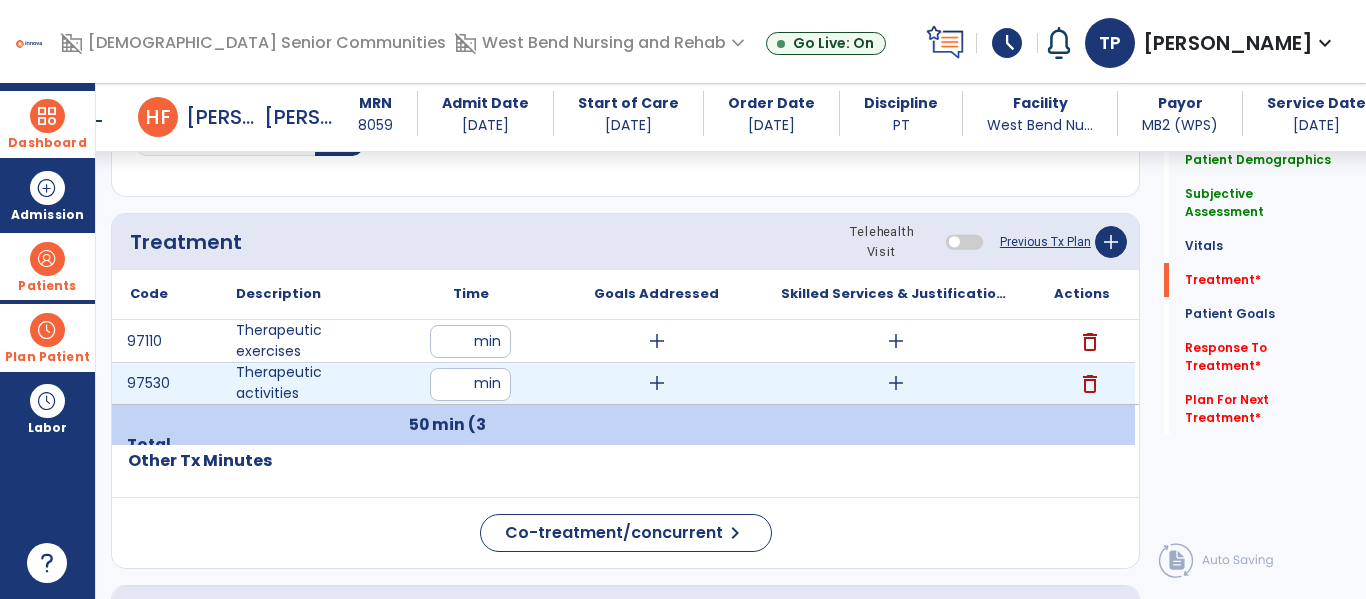 click on "**" at bounding box center (470, 384) 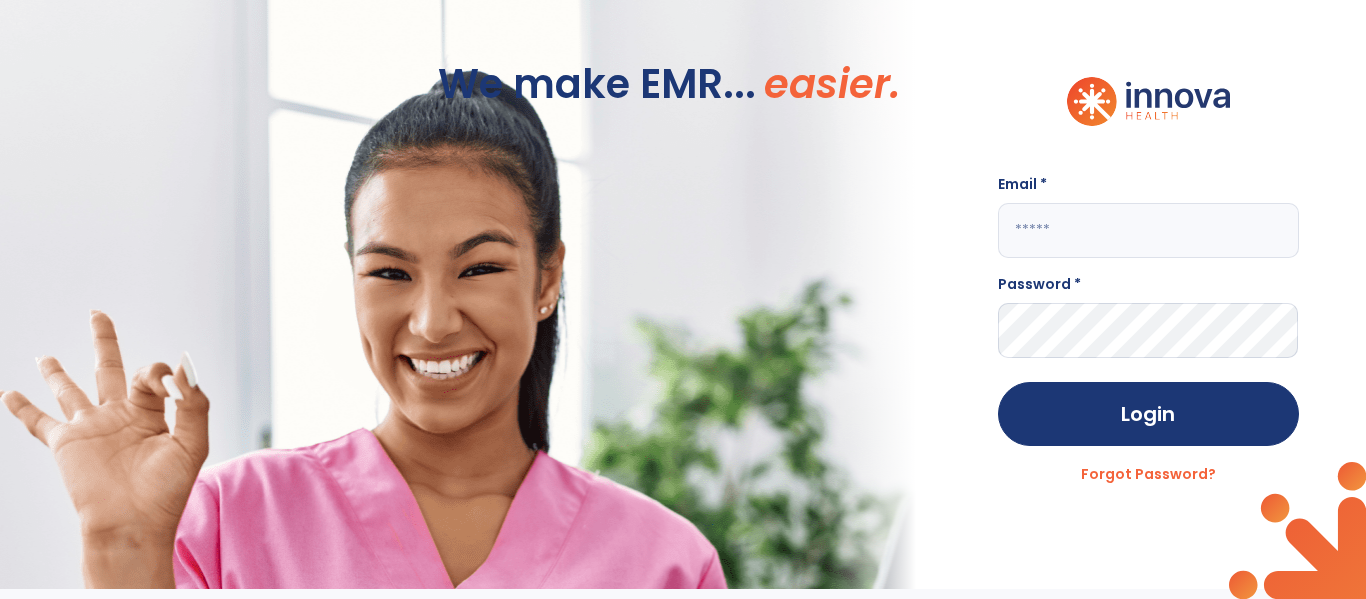 scroll, scrollTop: 0, scrollLeft: 0, axis: both 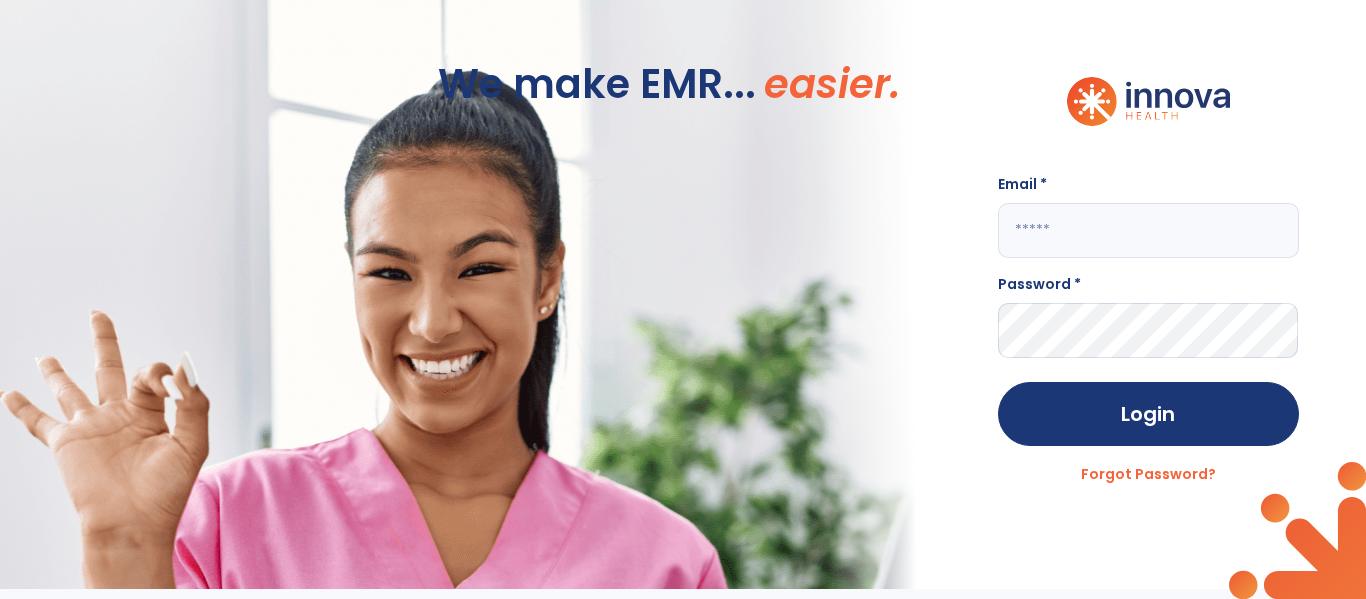 click 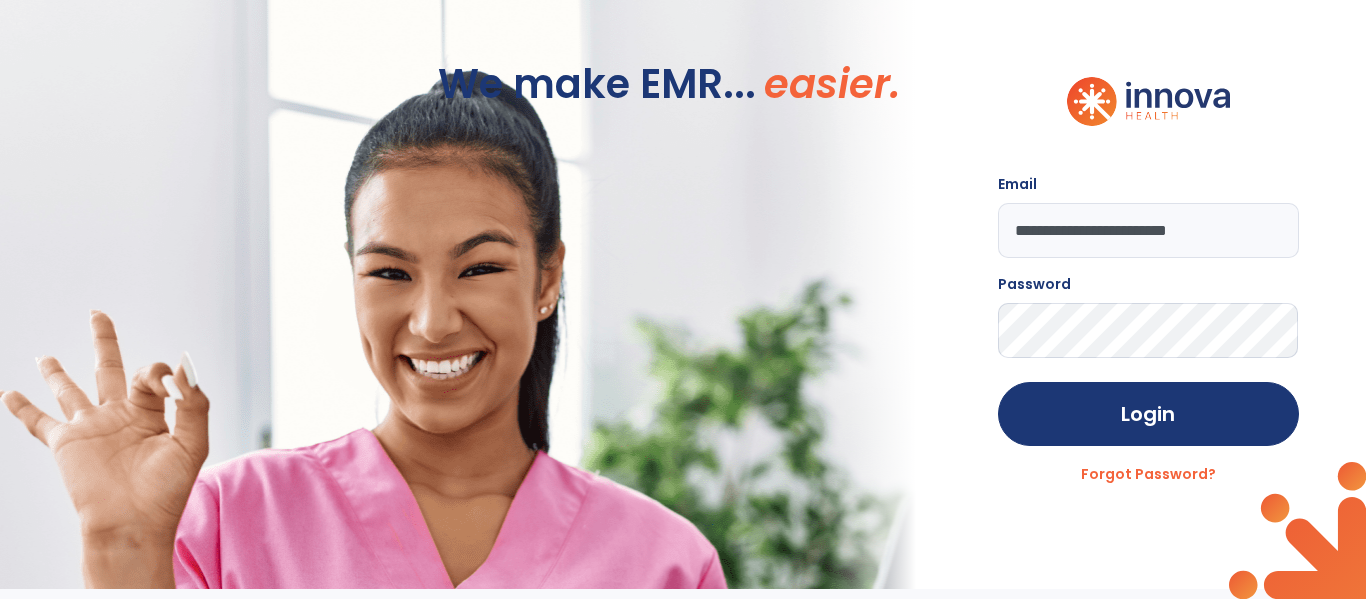 click on "Login" 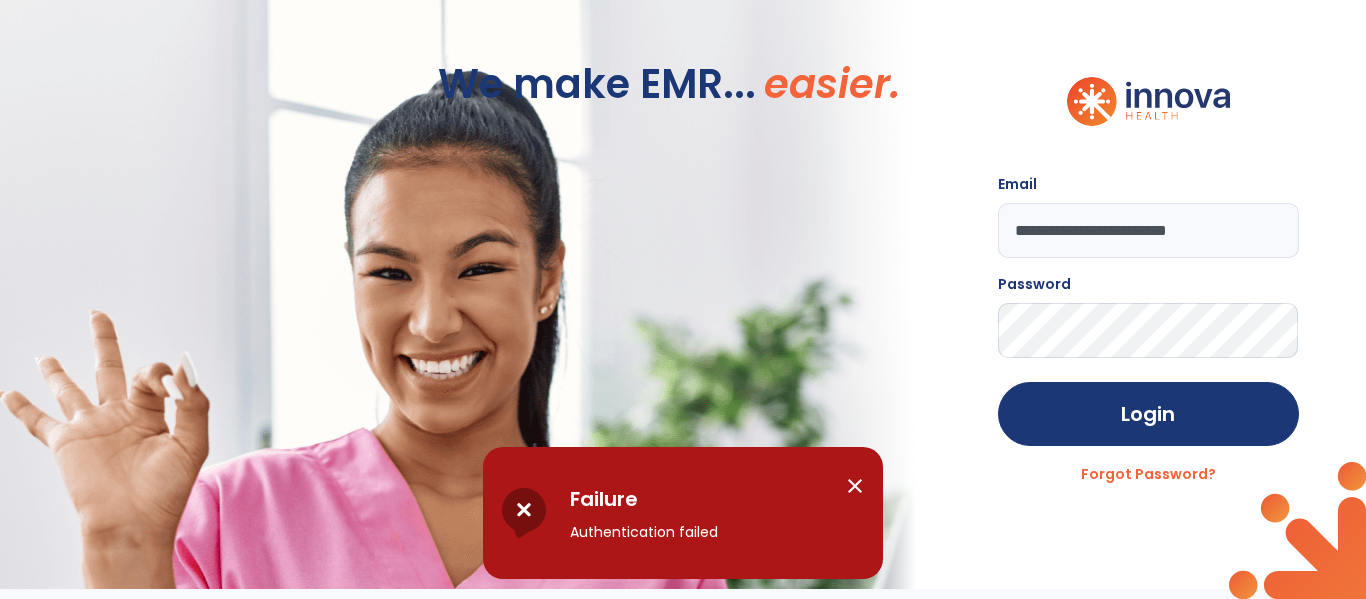 click on "**********" 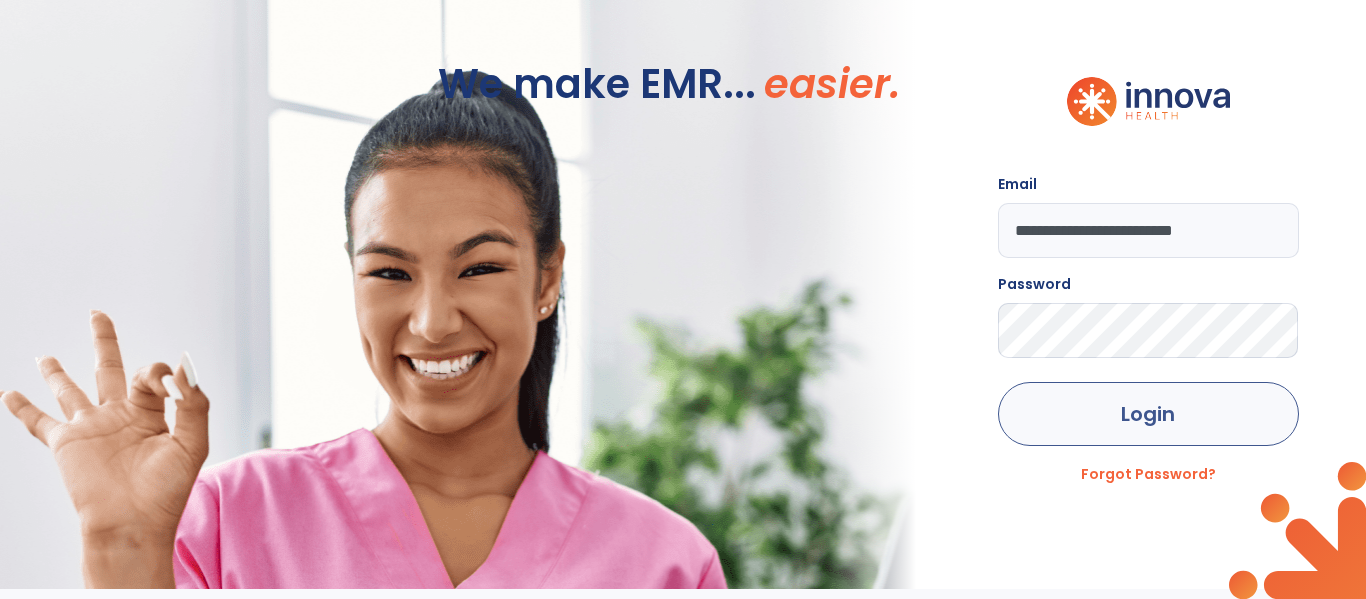 type on "**********" 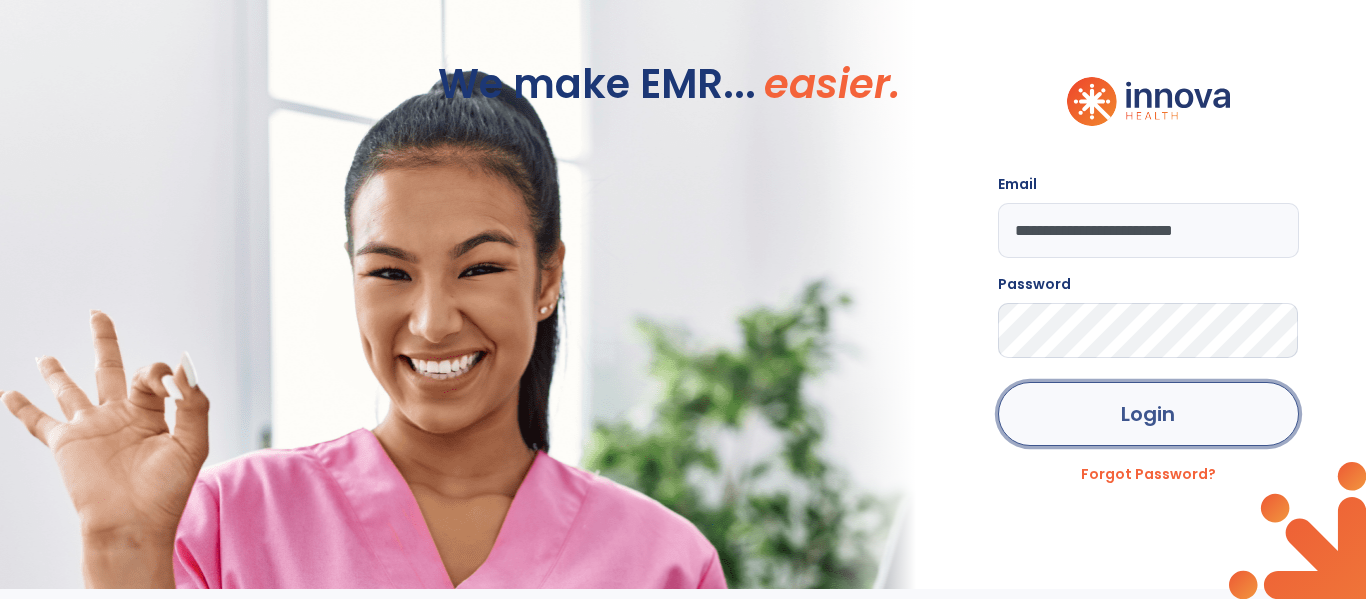 click on "Login" 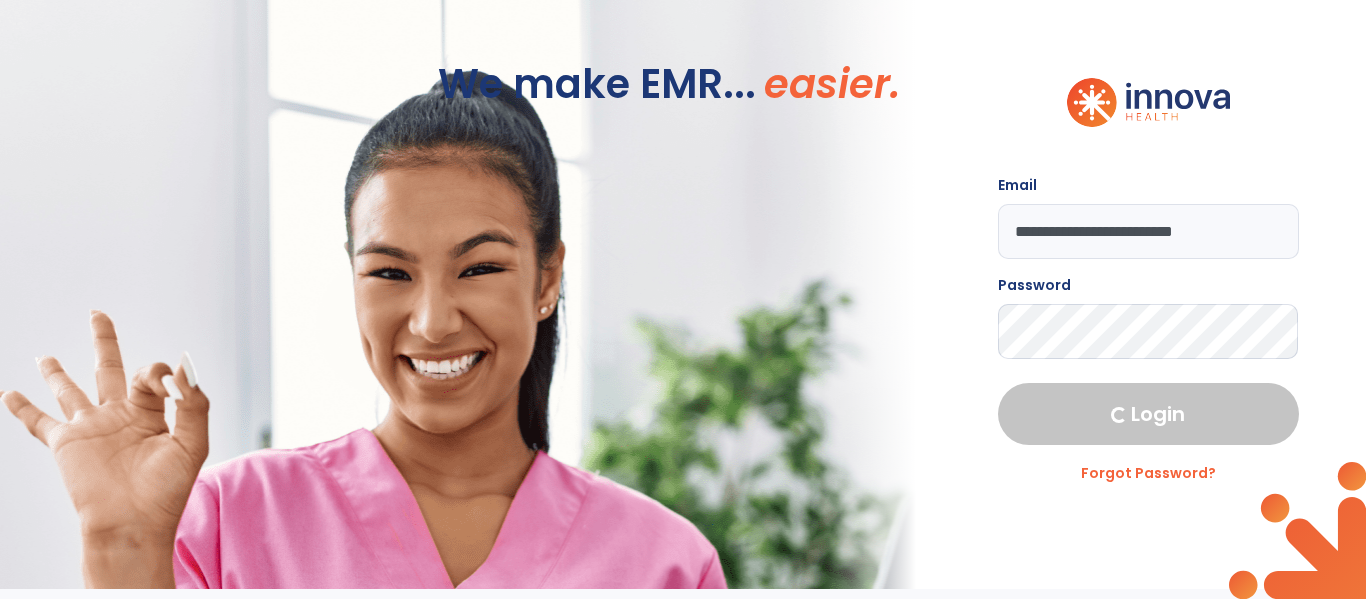 select on "****" 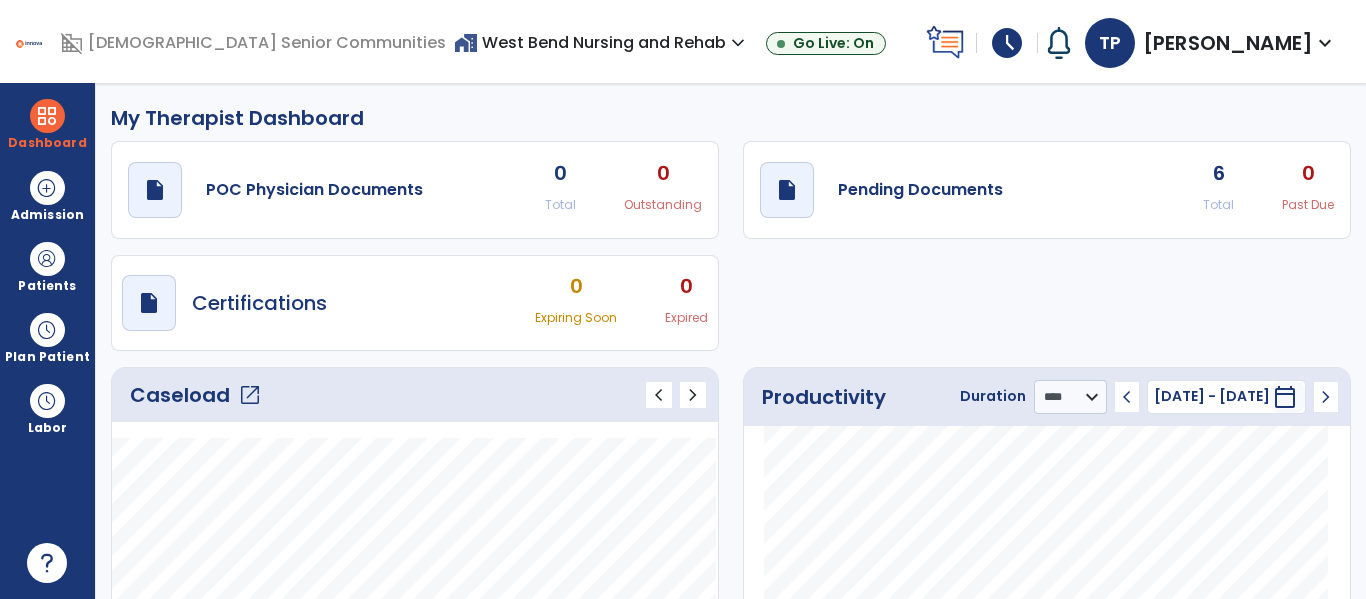 click on "Caseload   open_in_new" 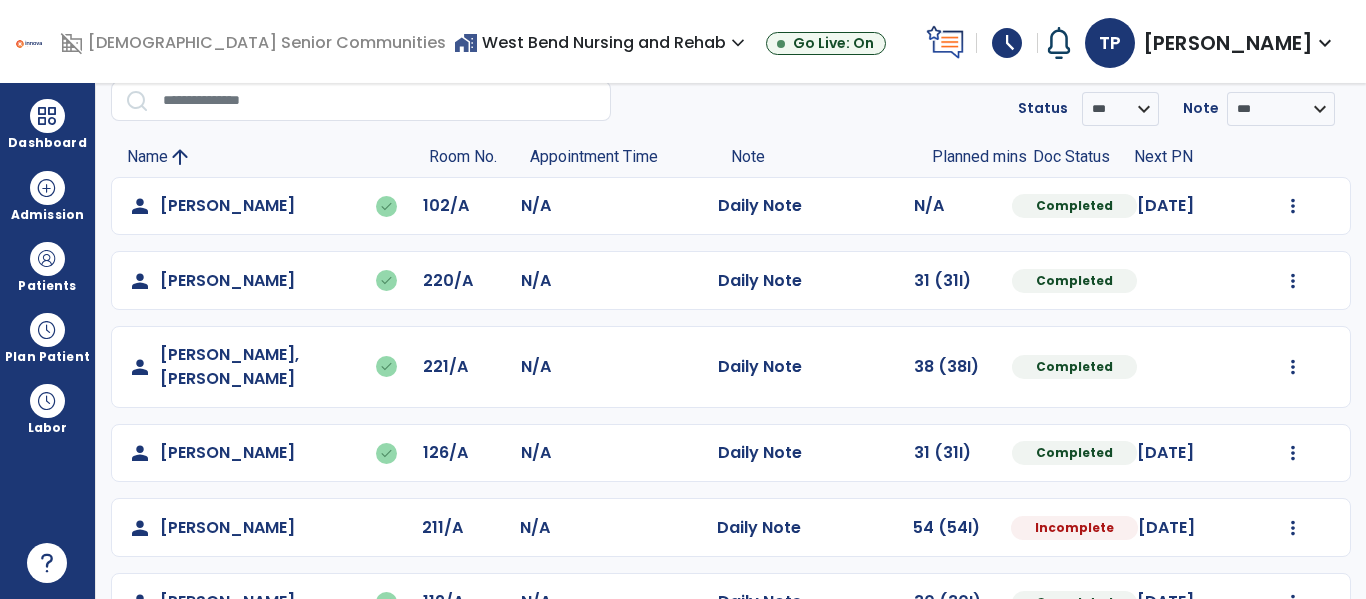 scroll, scrollTop: 222, scrollLeft: 0, axis: vertical 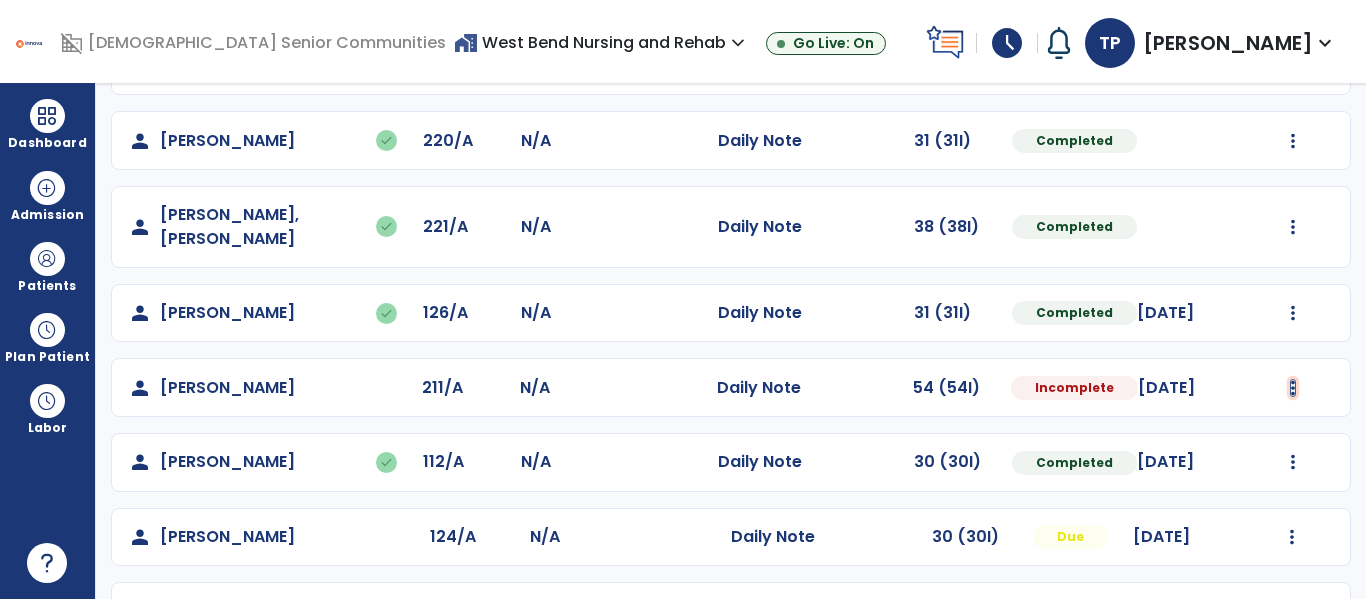 click at bounding box center [1293, 66] 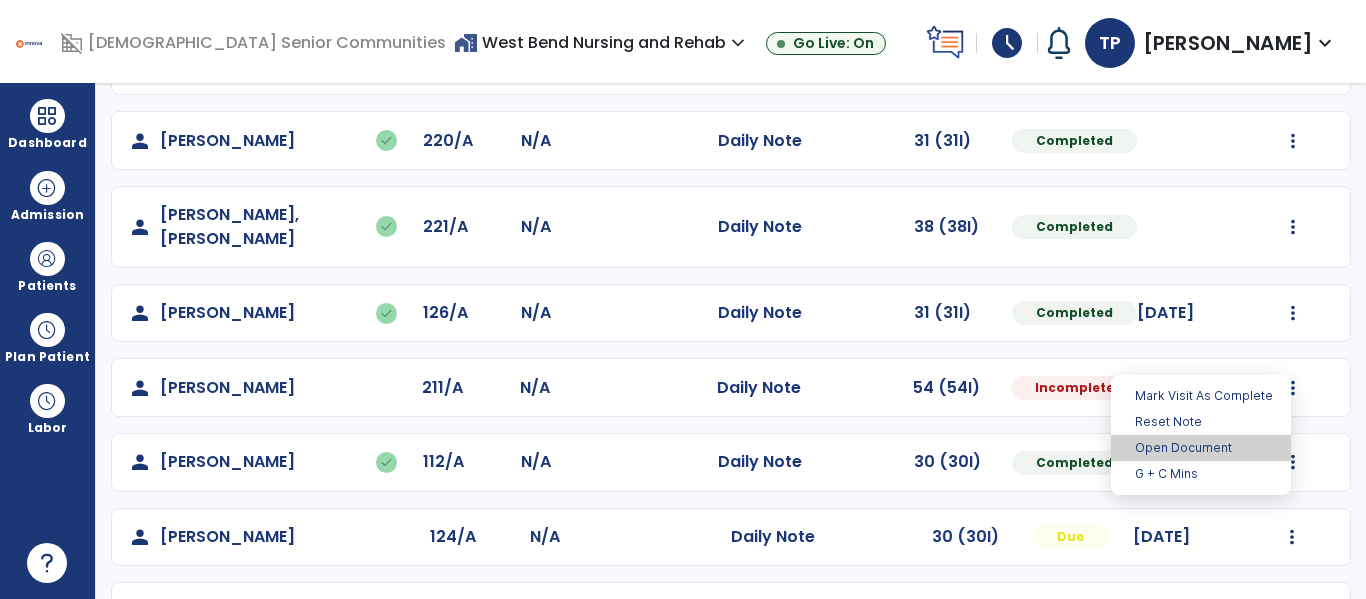 click on "Open Document" at bounding box center [1201, 448] 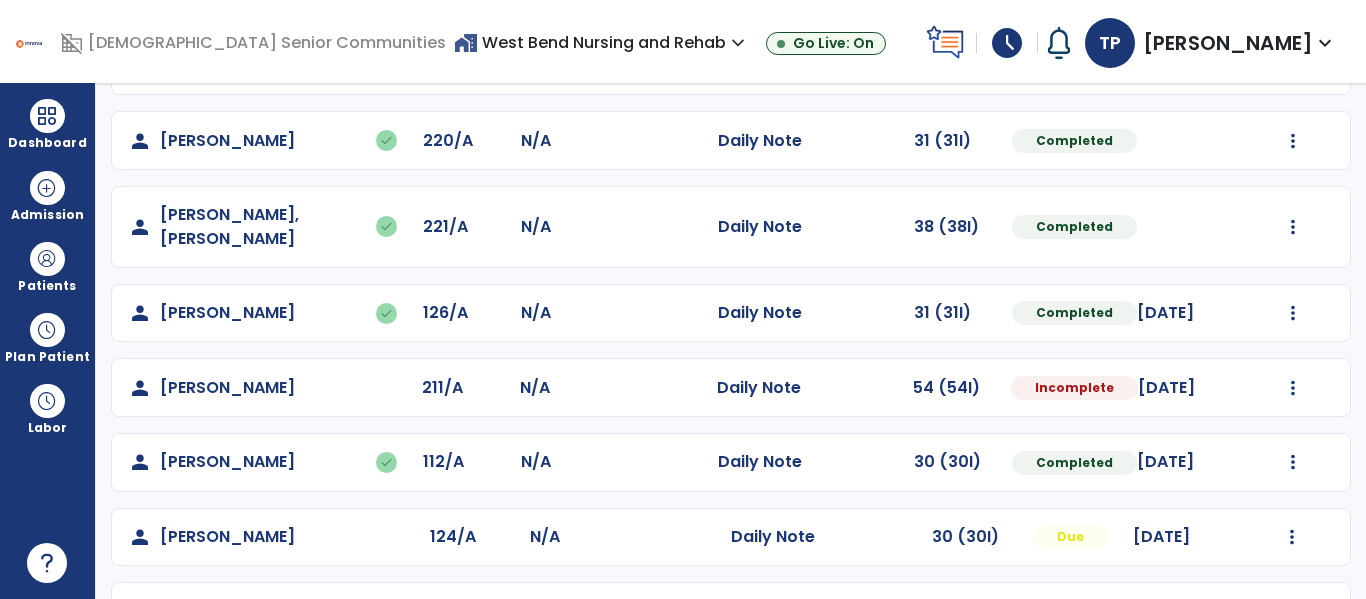 select on "*" 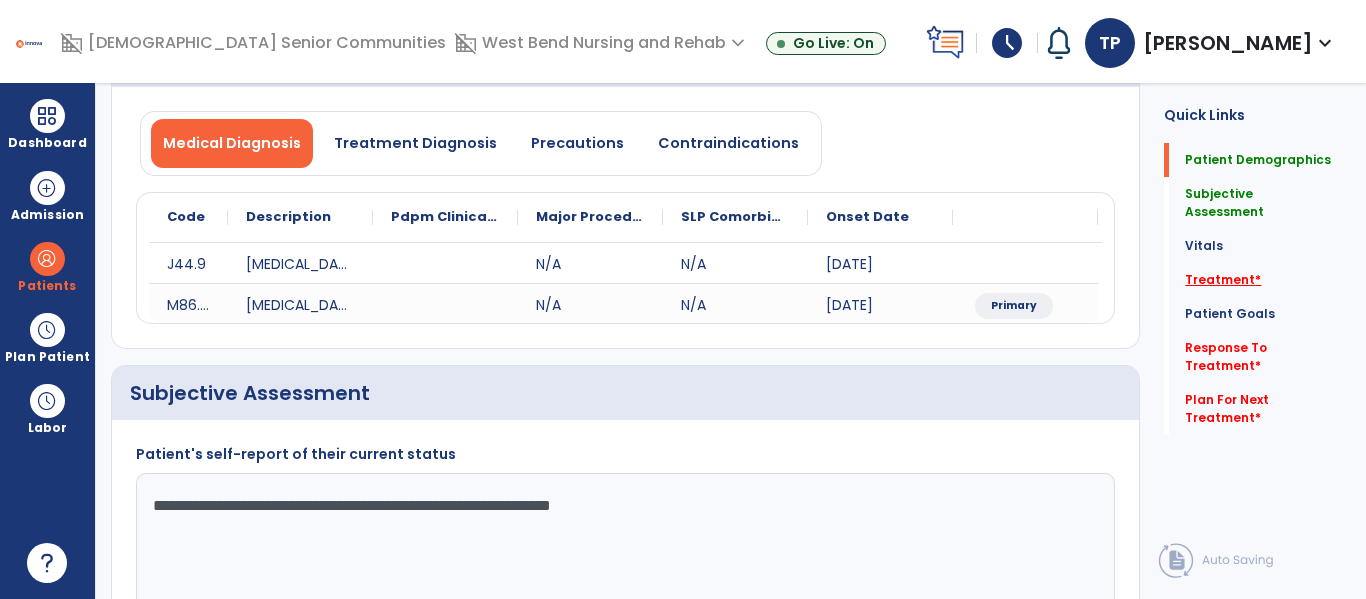 click on "Treatment   *" 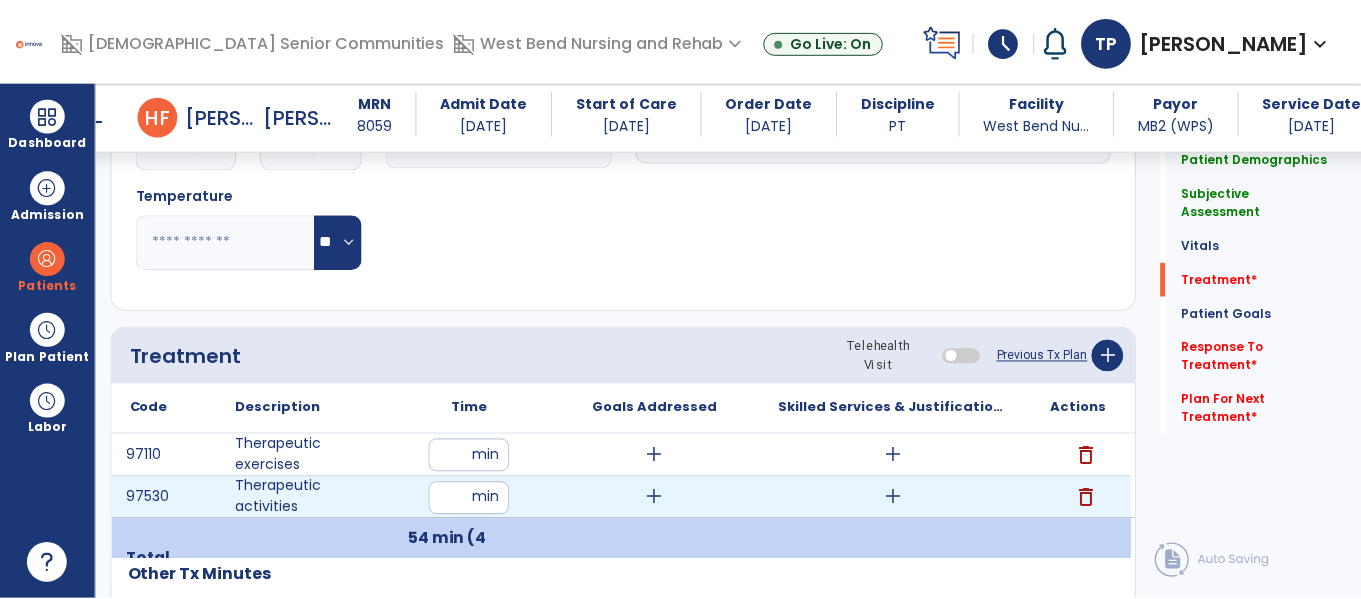 scroll, scrollTop: 1145, scrollLeft: 0, axis: vertical 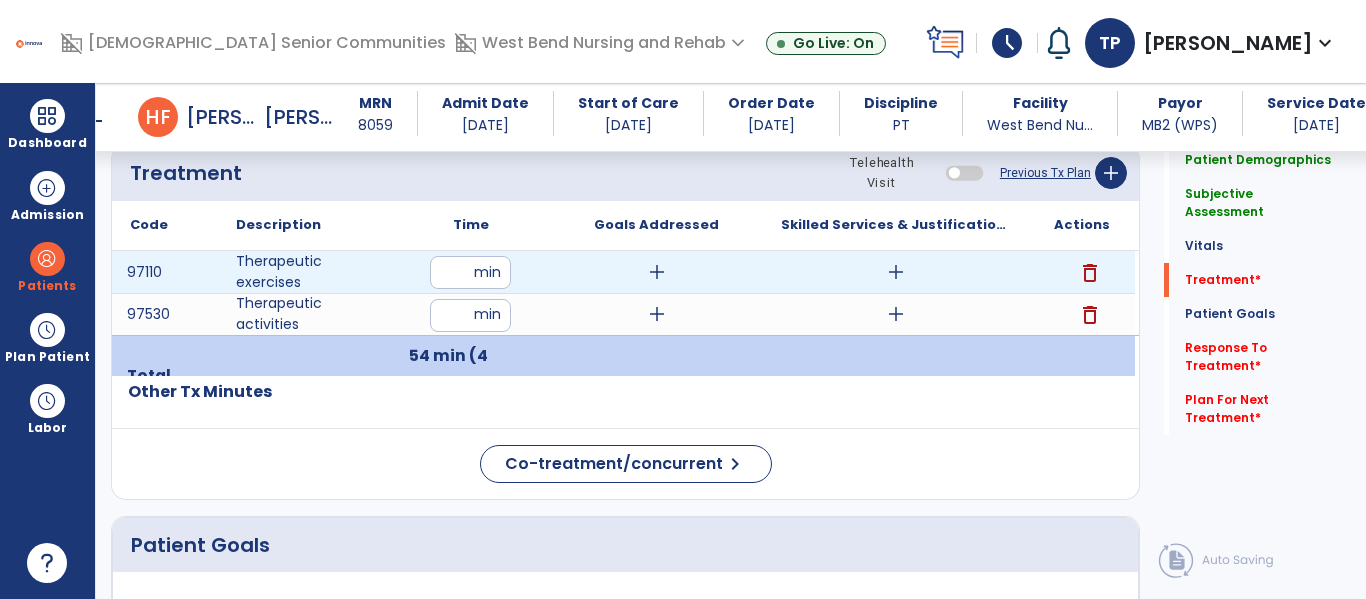click on "add" at bounding box center (657, 272) 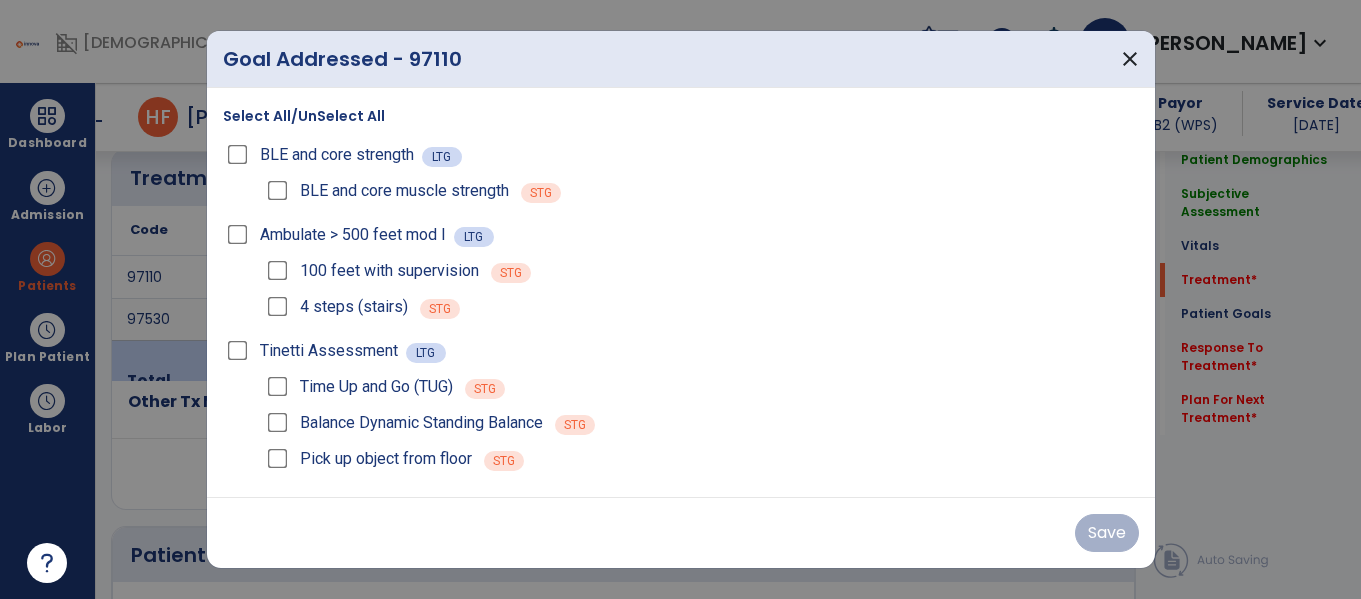 scroll, scrollTop: 1145, scrollLeft: 0, axis: vertical 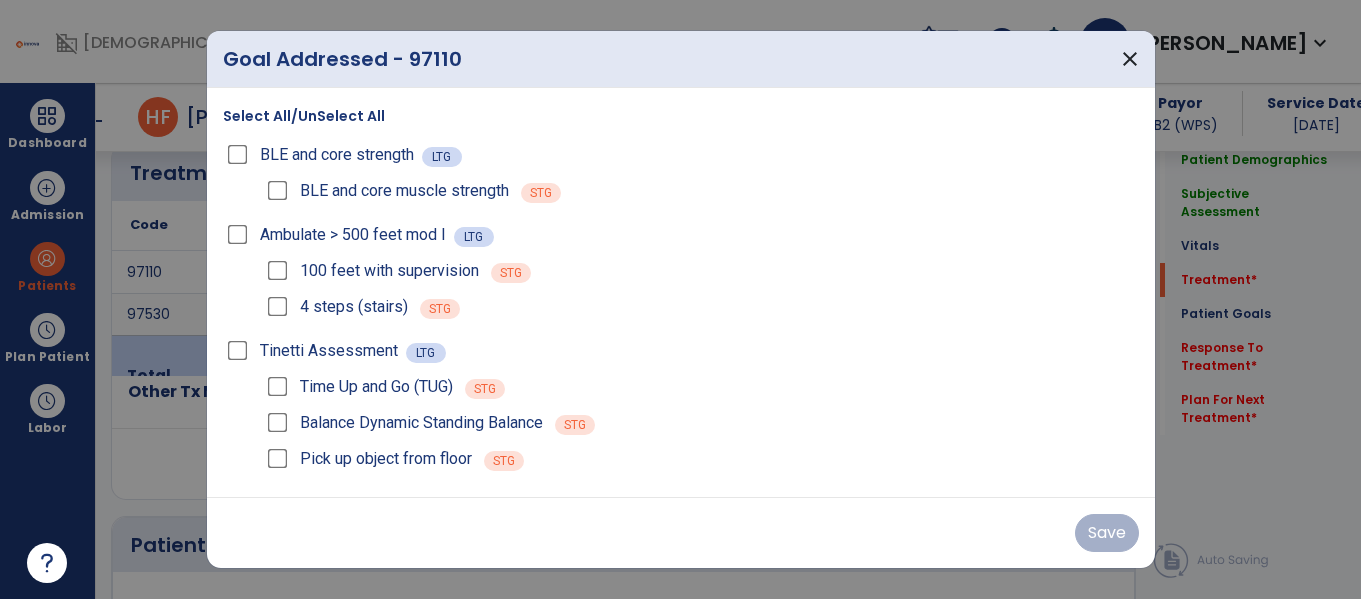 click on "BLE and core muscle strength" at bounding box center [386, 191] 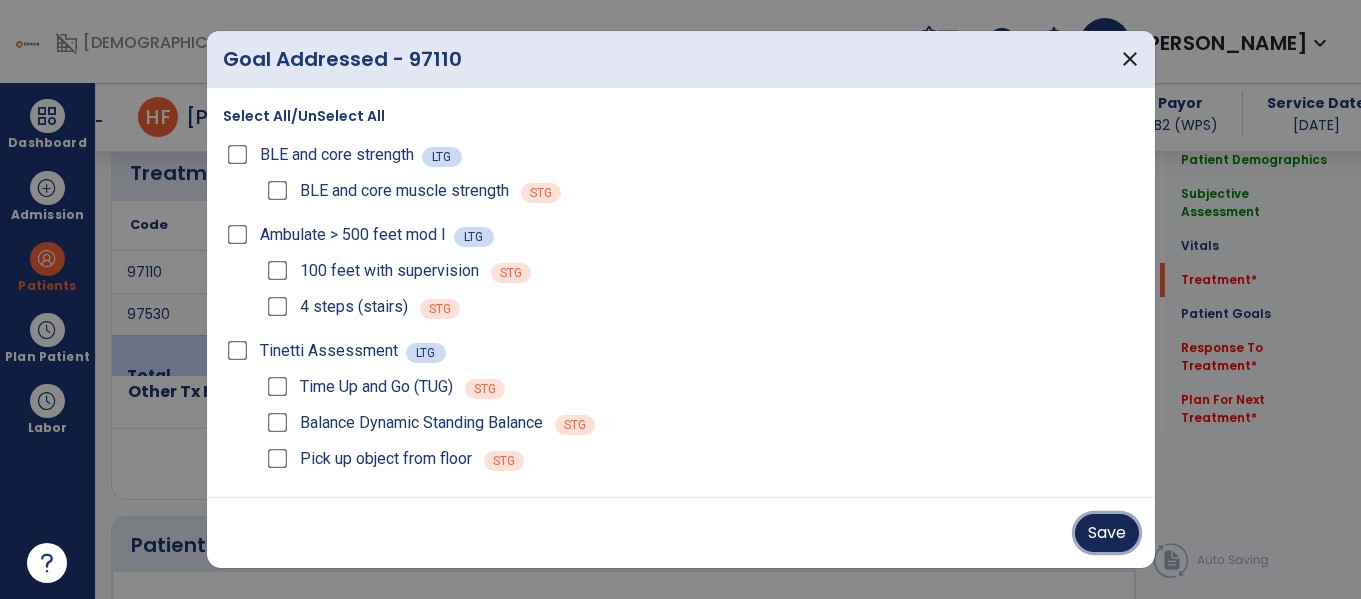 click on "Save" at bounding box center (1107, 533) 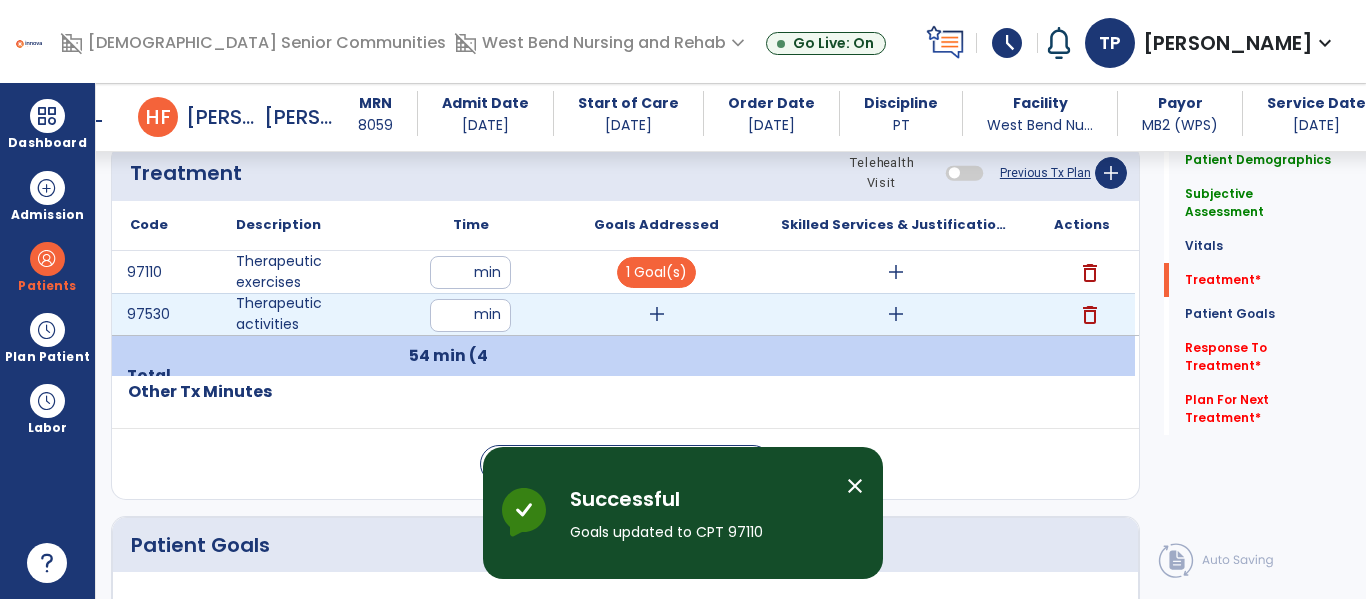 click on "add" at bounding box center [657, 314] 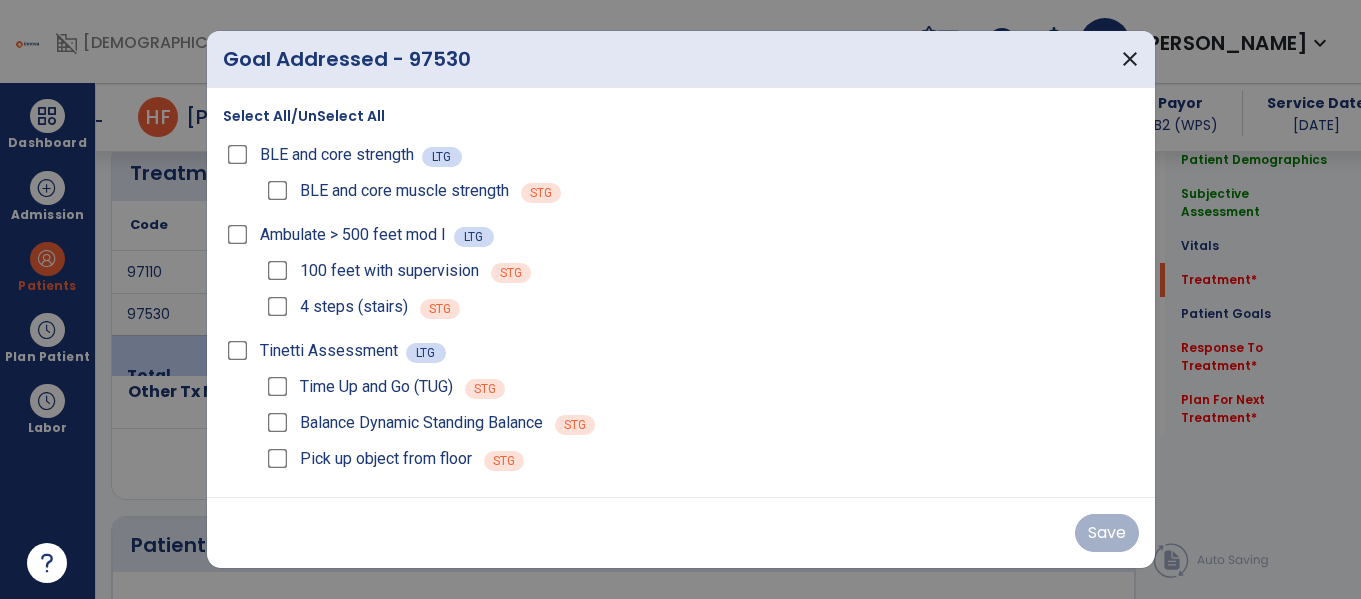 scroll, scrollTop: 1145, scrollLeft: 0, axis: vertical 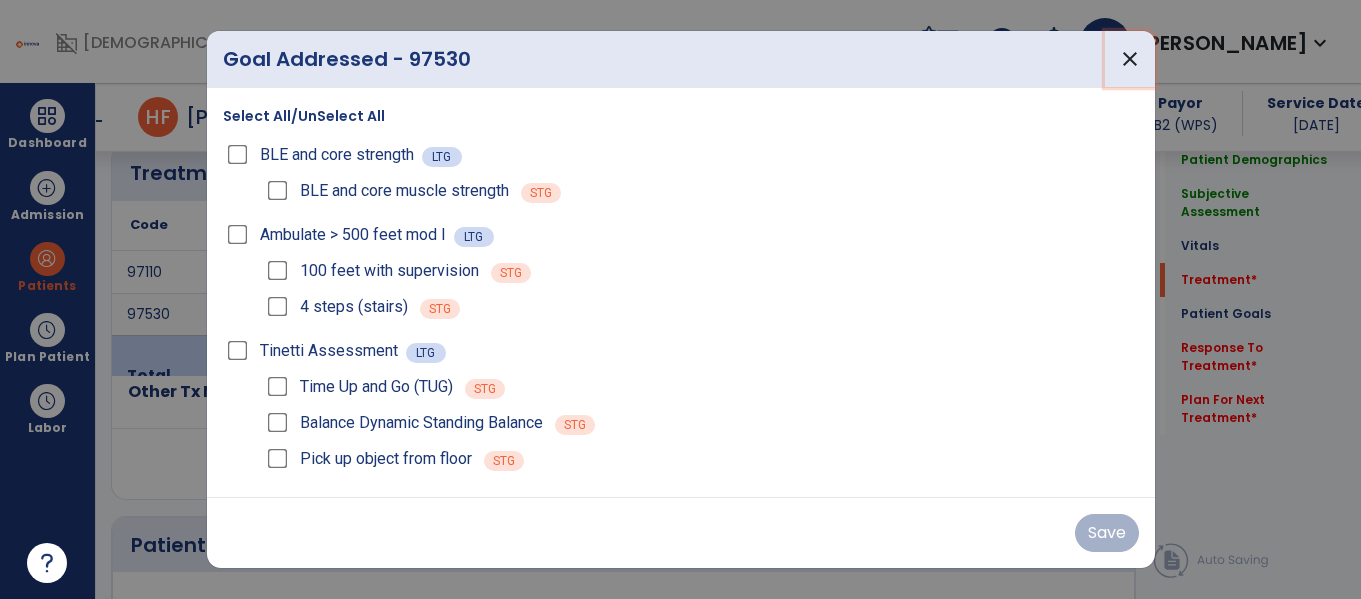 drag, startPoint x: 1127, startPoint y: 55, endPoint x: 1011, endPoint y: 120, distance: 132.96992 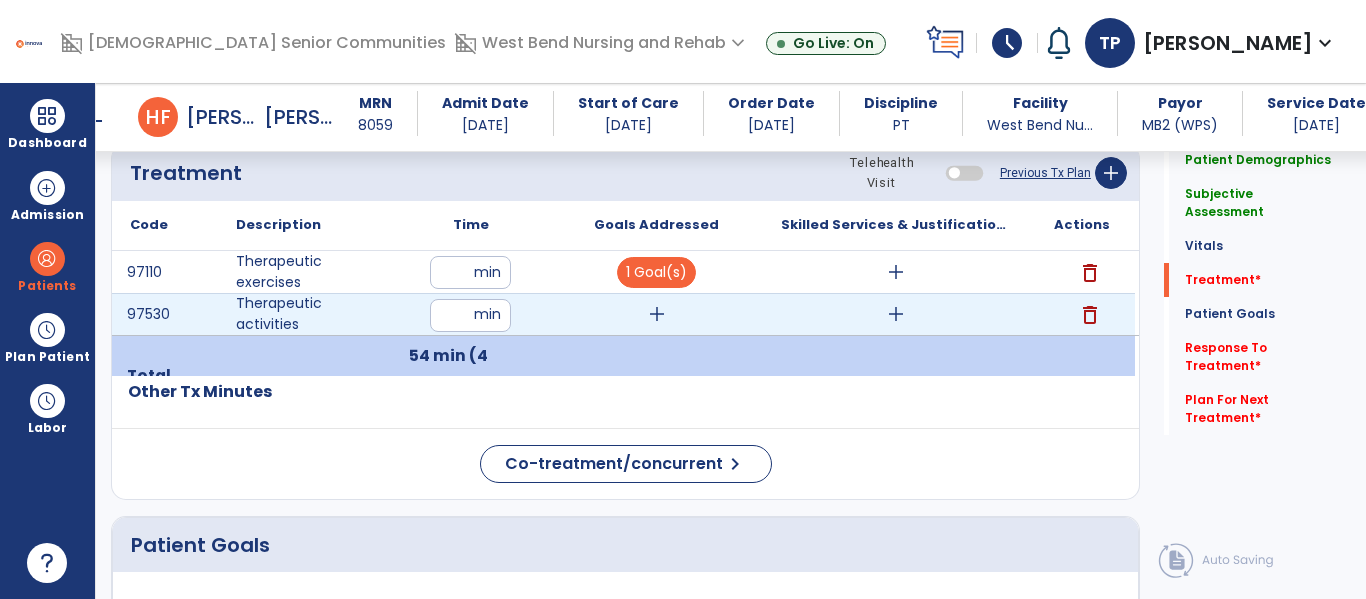 click on "add" at bounding box center [657, 314] 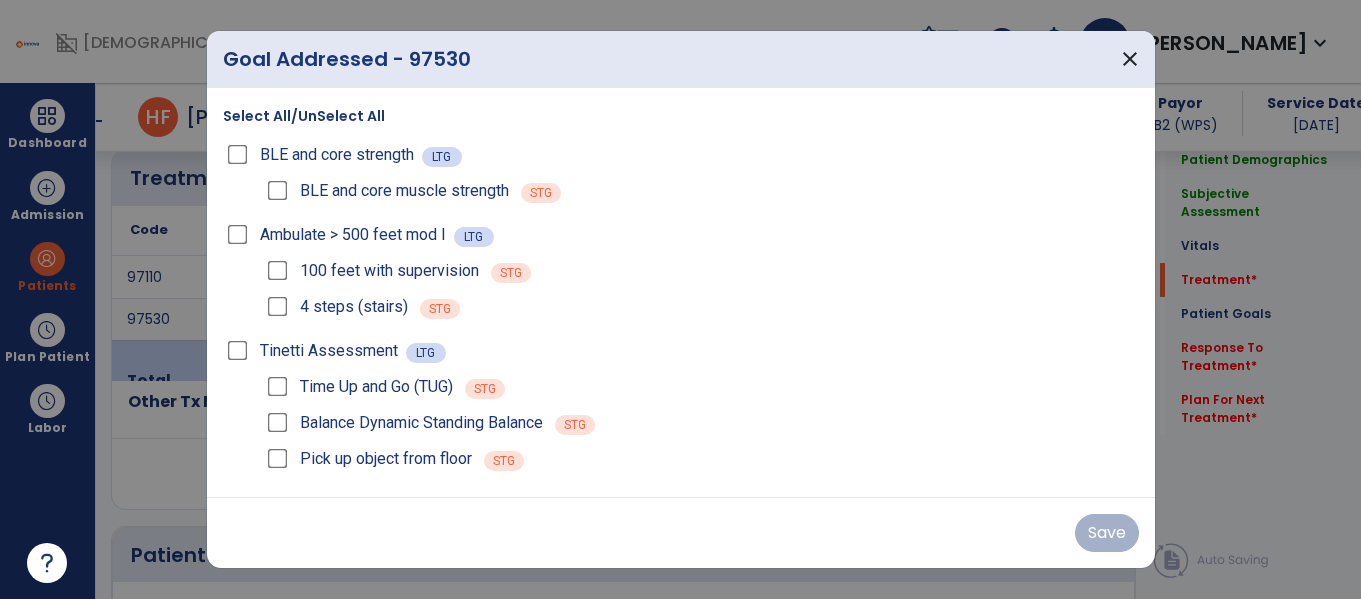 scroll, scrollTop: 1145, scrollLeft: 0, axis: vertical 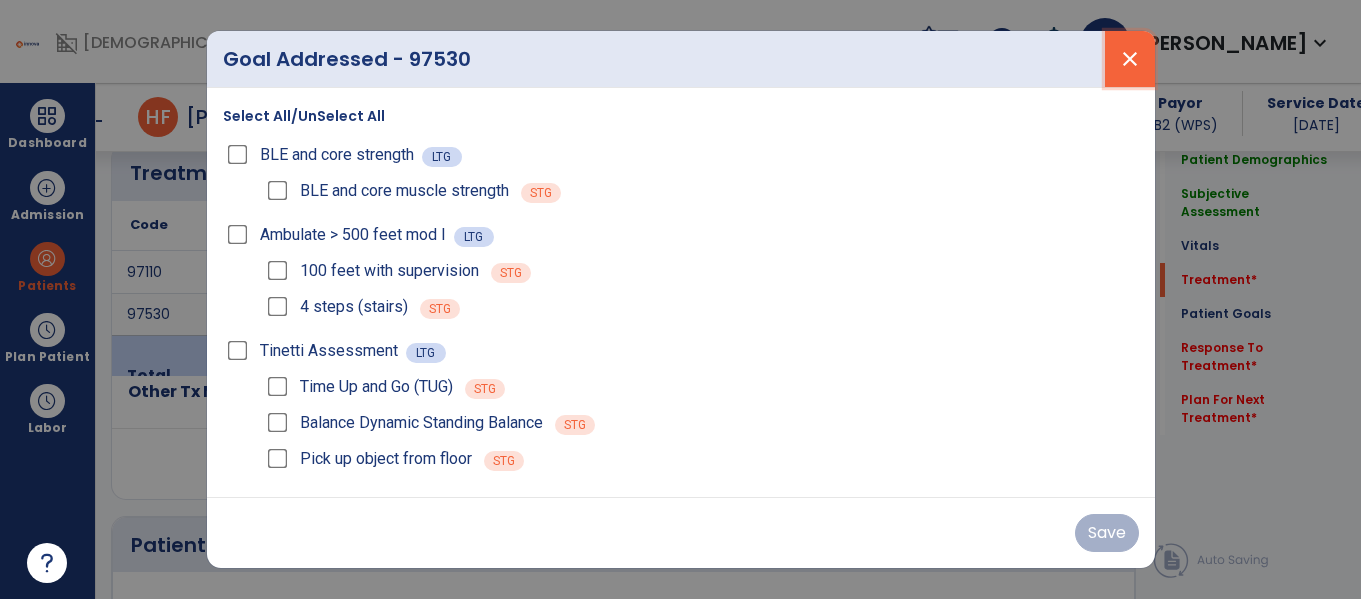click on "close" at bounding box center (1130, 59) 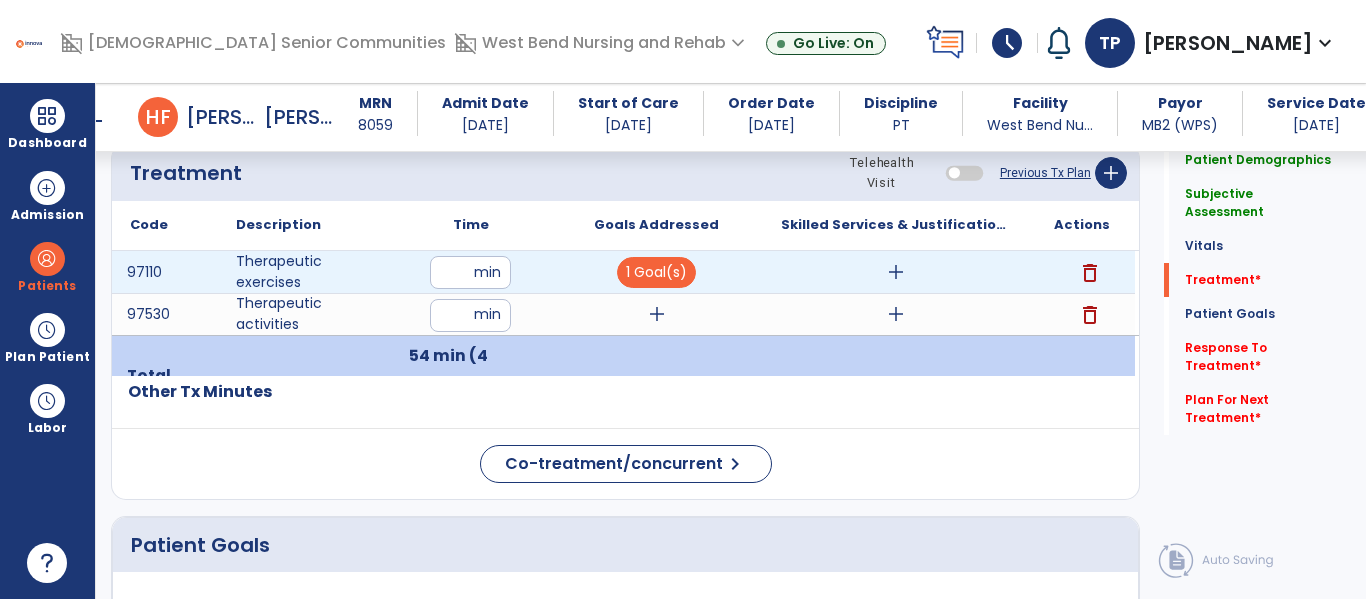 click on "add" at bounding box center [896, 272] 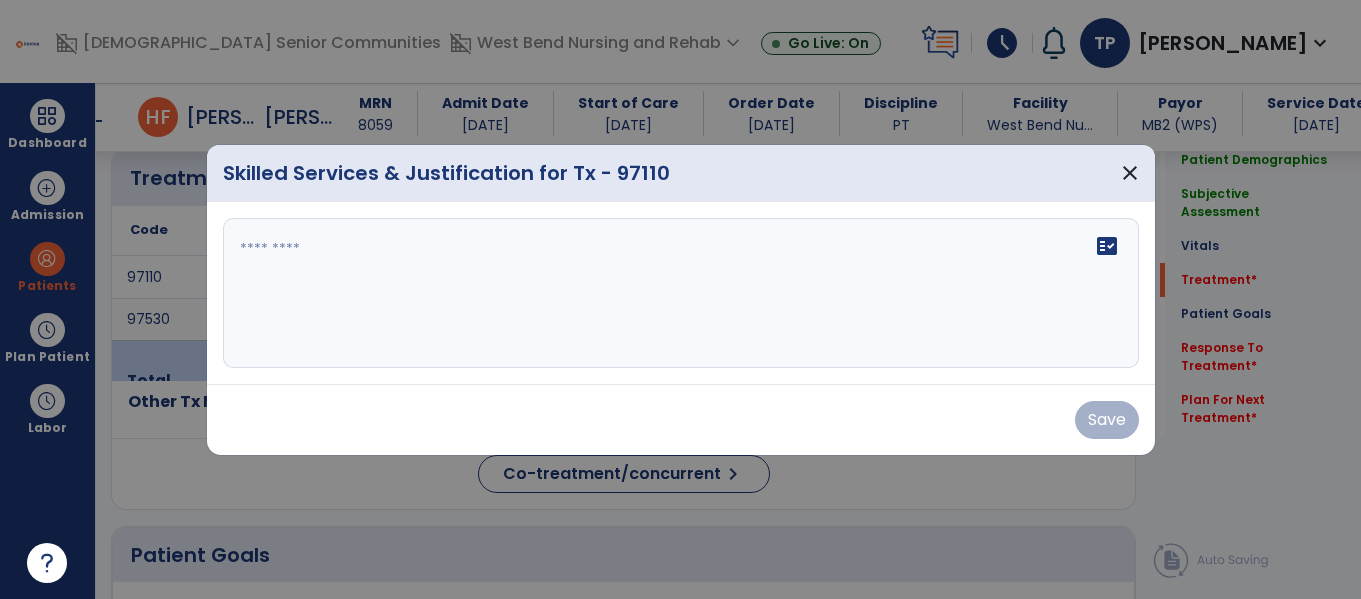 scroll, scrollTop: 1145, scrollLeft: 0, axis: vertical 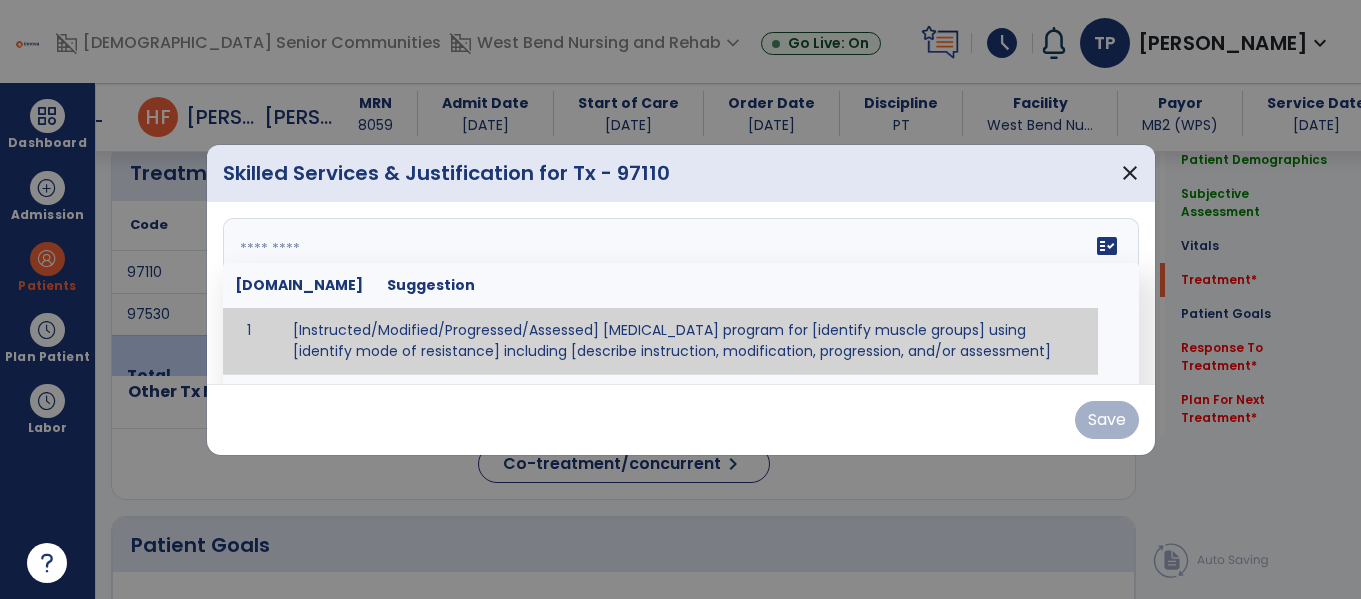 click at bounding box center [681, 293] 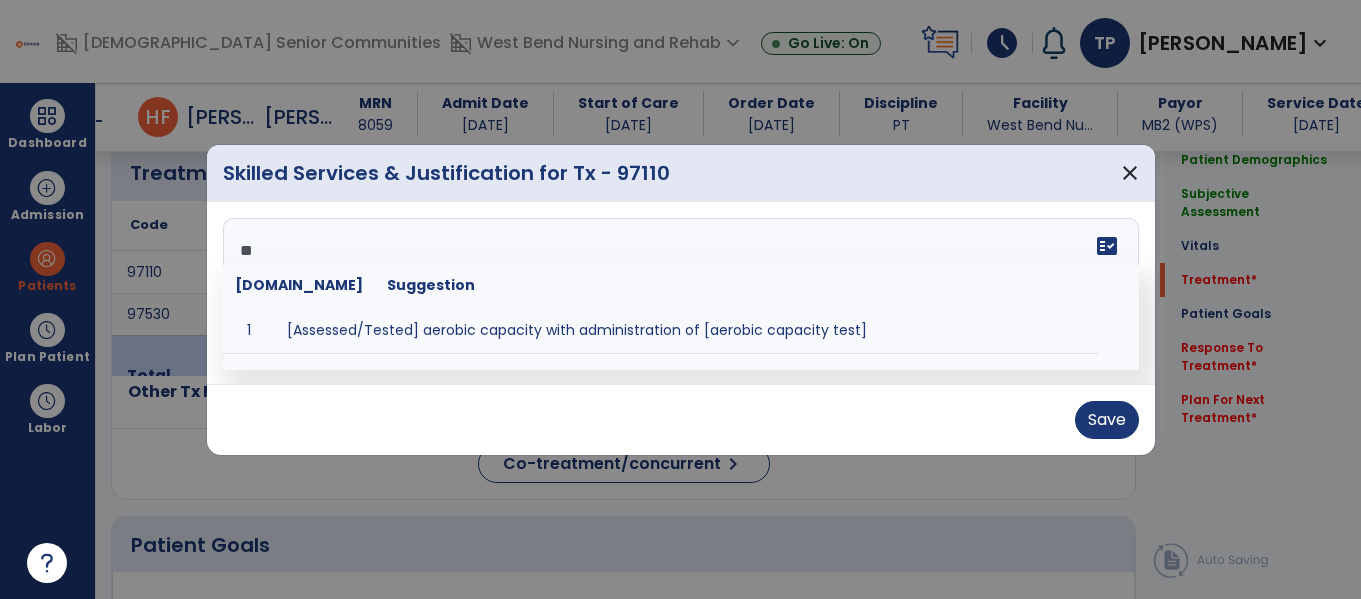 type on "*" 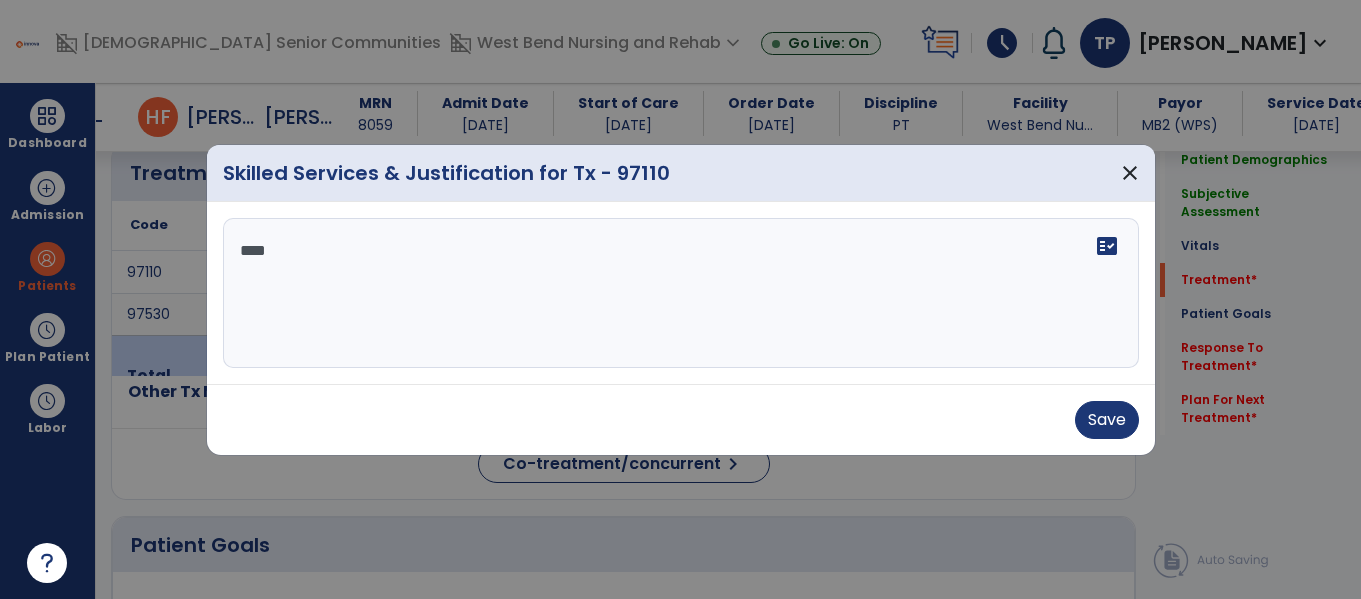 click at bounding box center (680, 299) 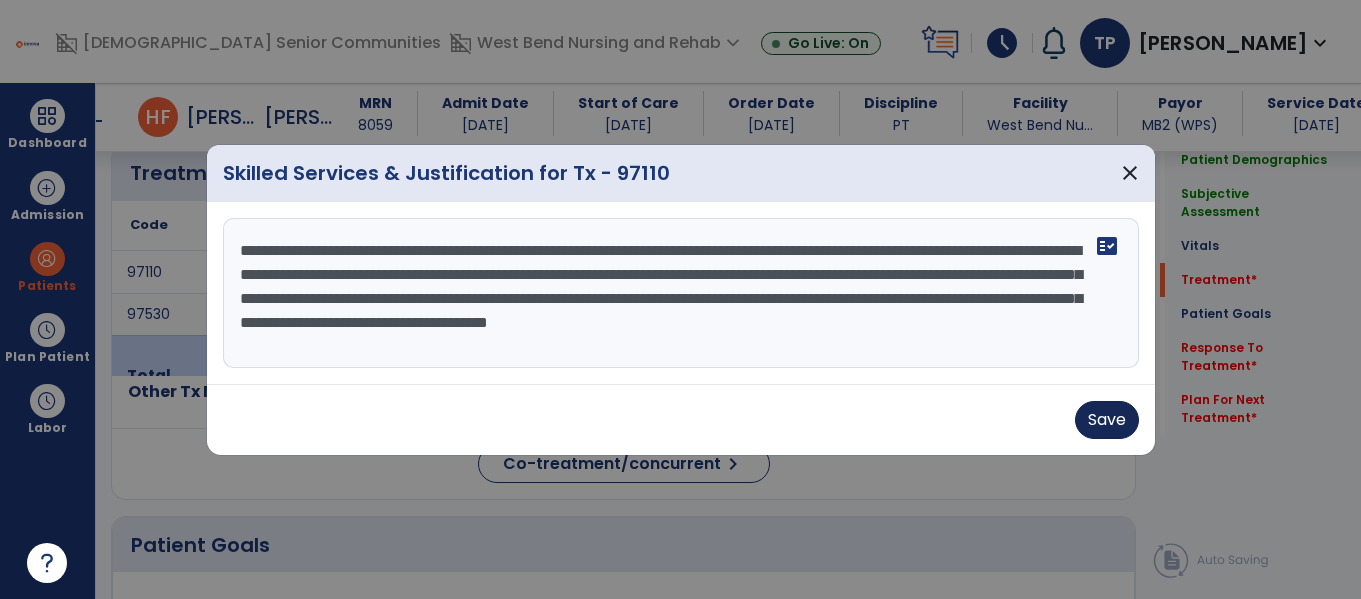 type on "**********" 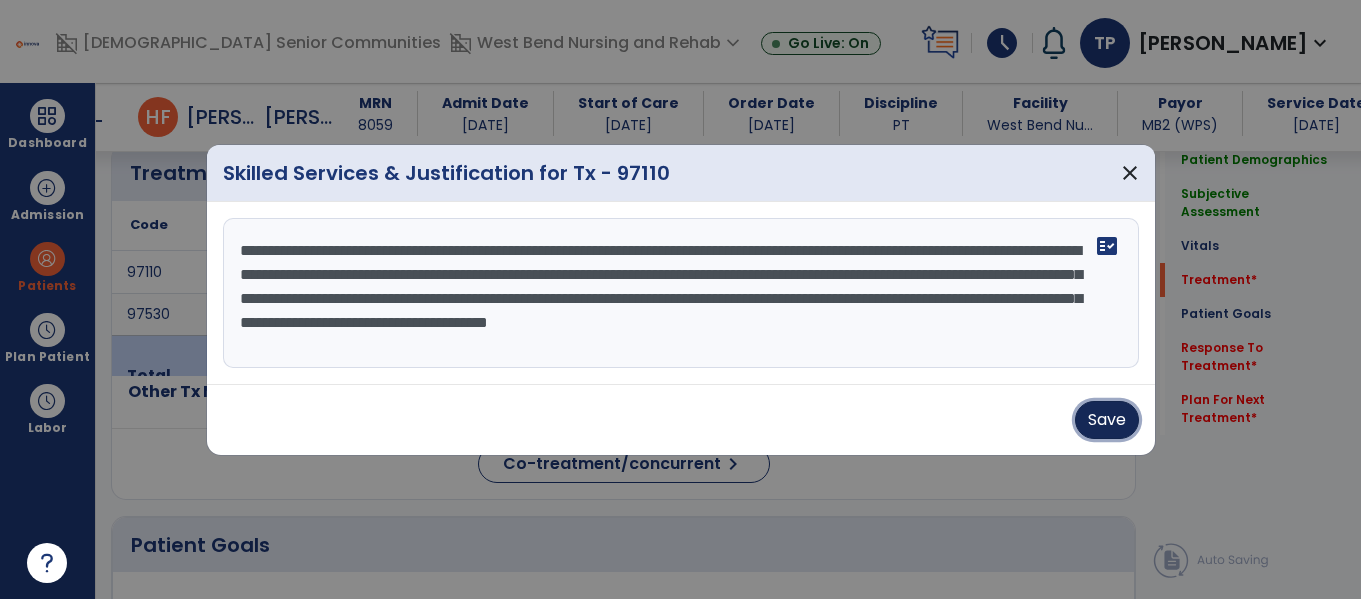 click on "Save" at bounding box center [1107, 420] 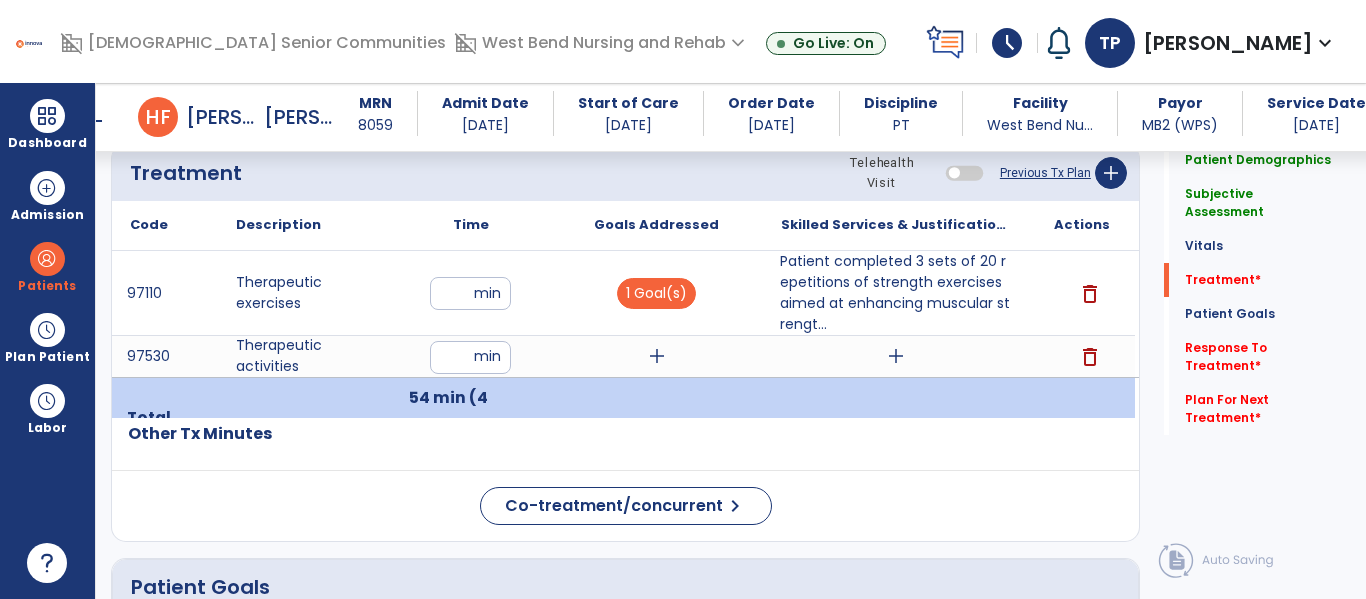 drag, startPoint x: 436, startPoint y: 588, endPoint x: 433, endPoint y: 564, distance: 24.186773 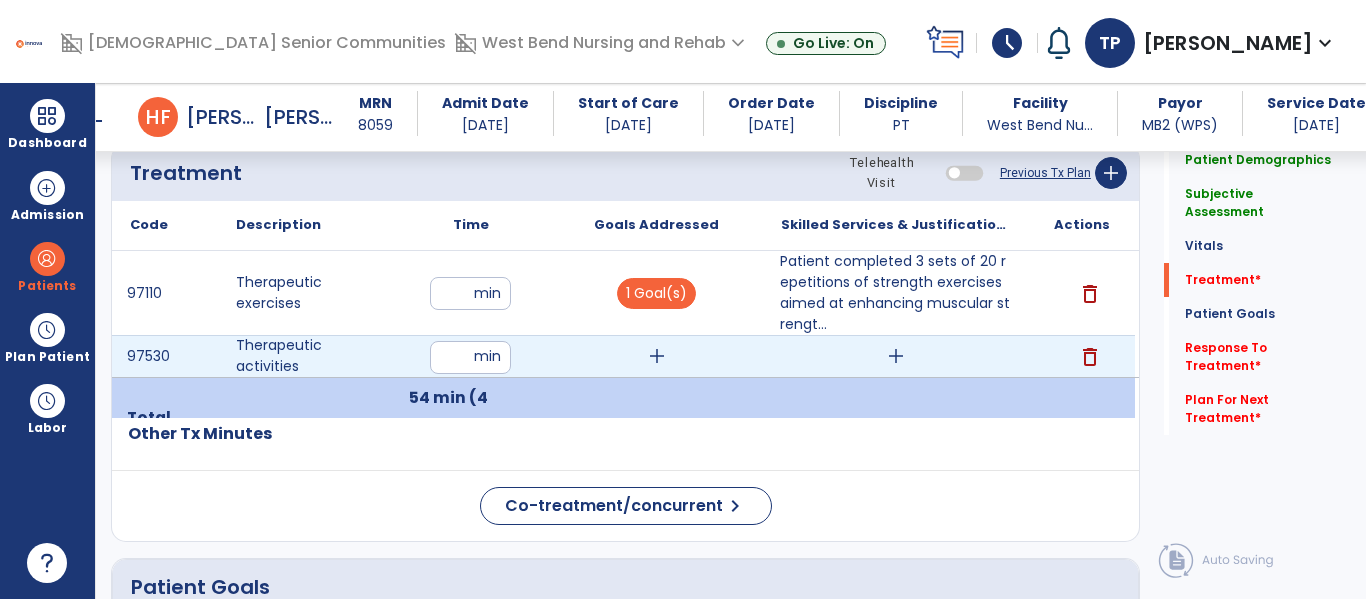 click on "add" at bounding box center [896, 356] 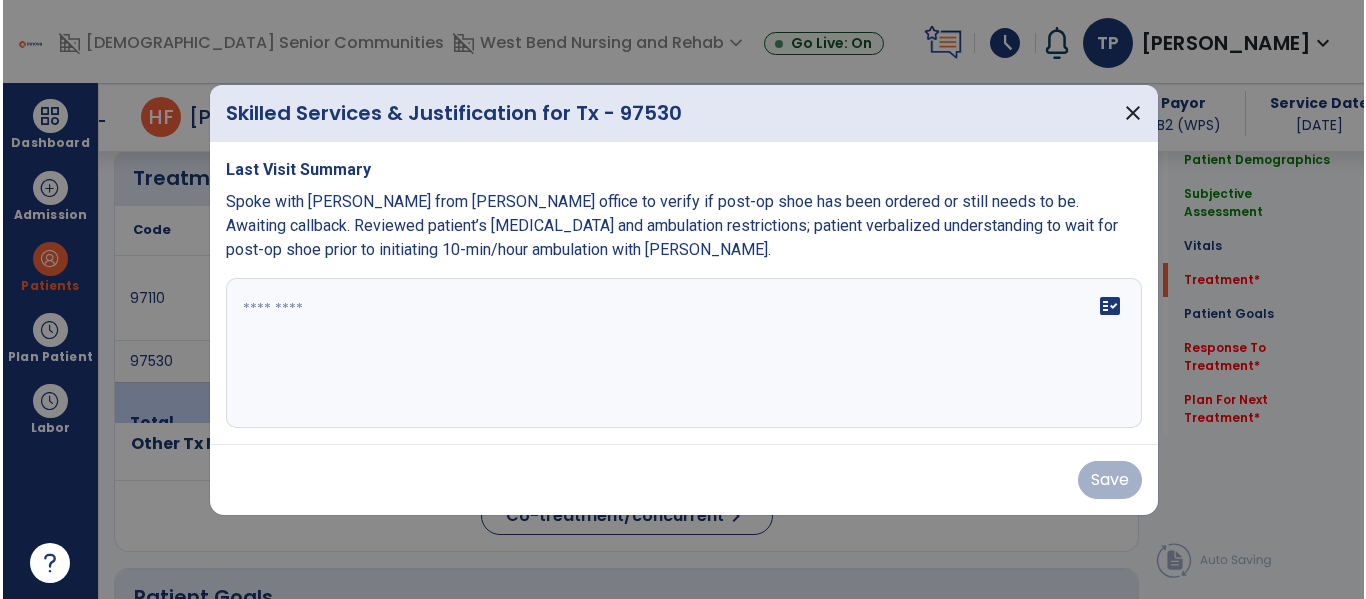 scroll, scrollTop: 1145, scrollLeft: 0, axis: vertical 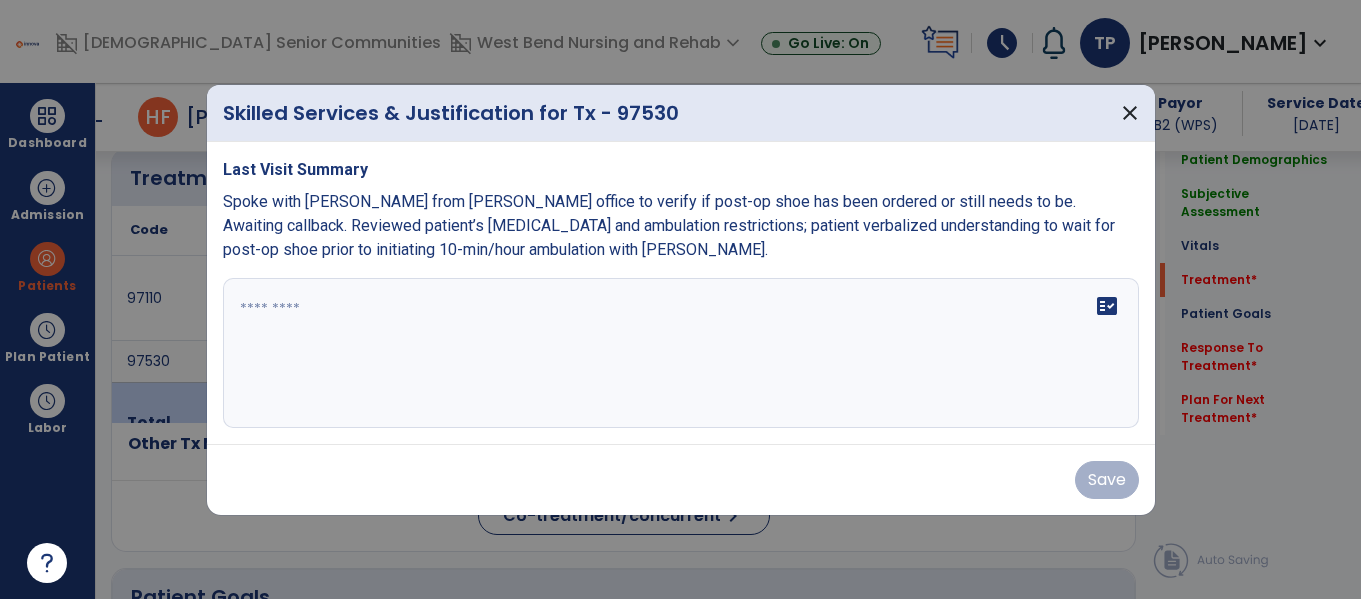 click at bounding box center [681, 353] 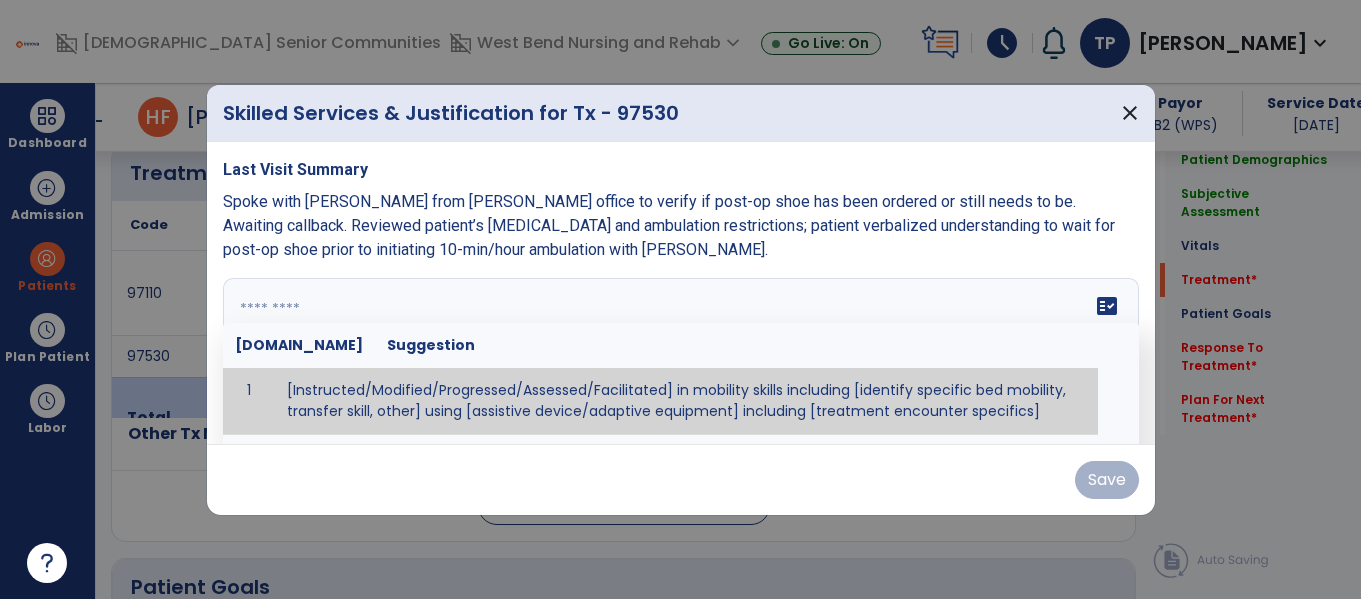 paste on "**********" 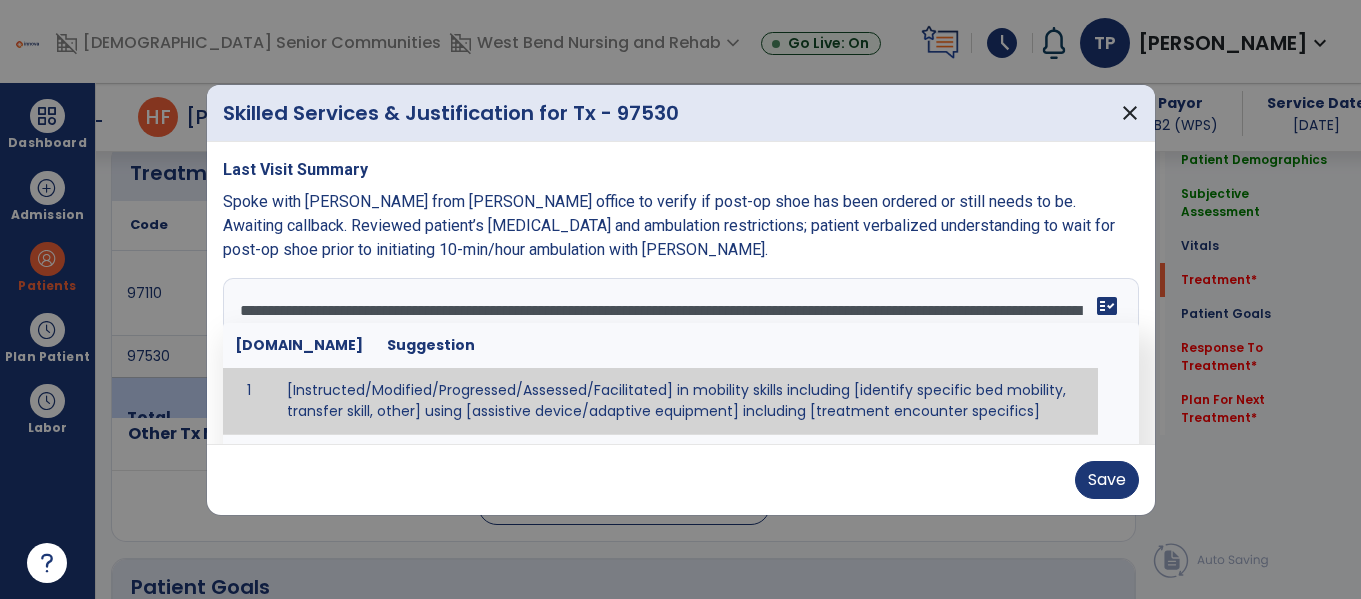 type on "**********" 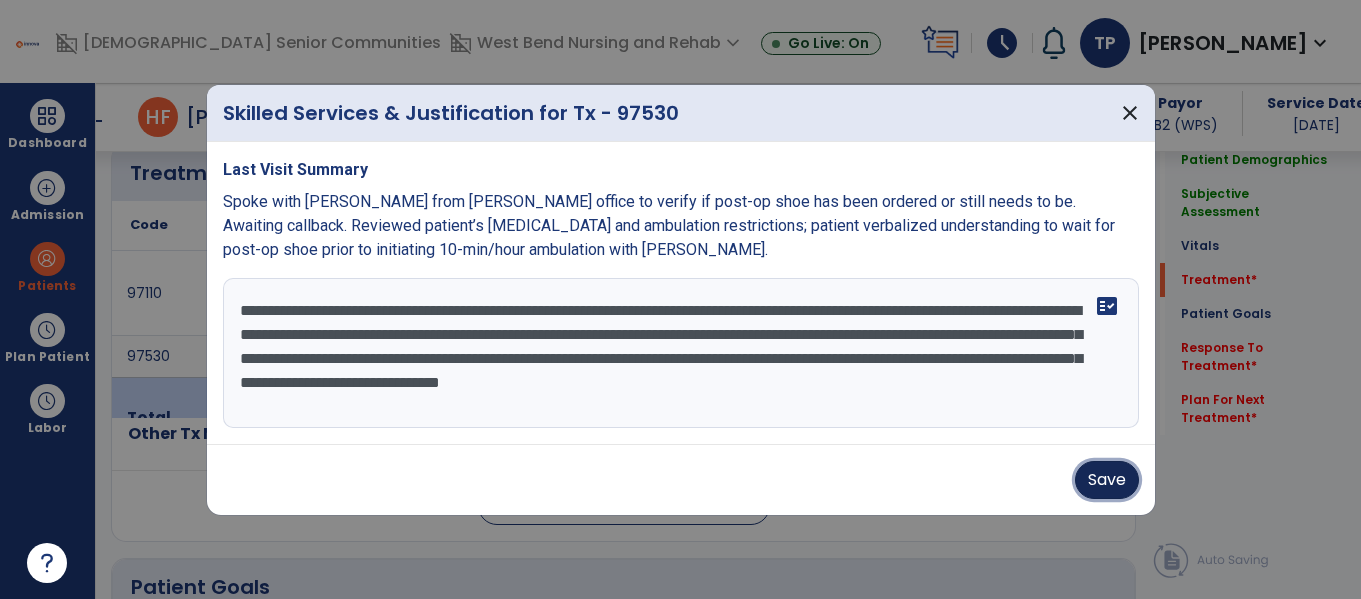 click on "Save" at bounding box center [1107, 480] 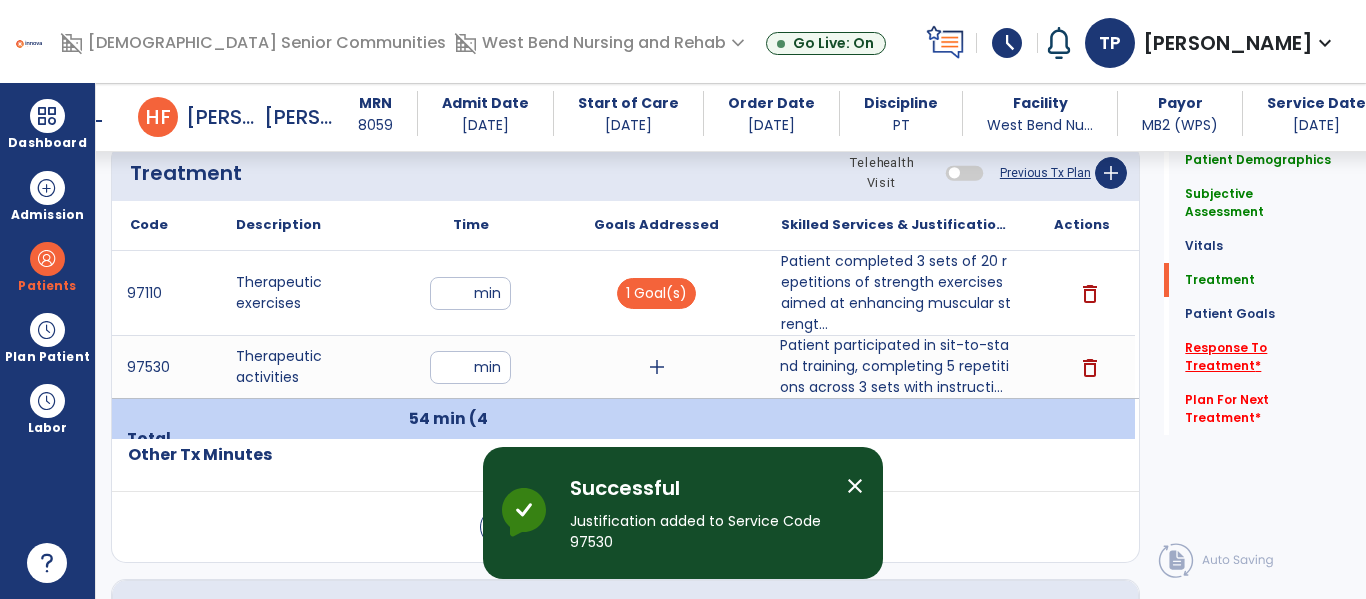 drag, startPoint x: 1209, startPoint y: 326, endPoint x: 1192, endPoint y: 321, distance: 17.720045 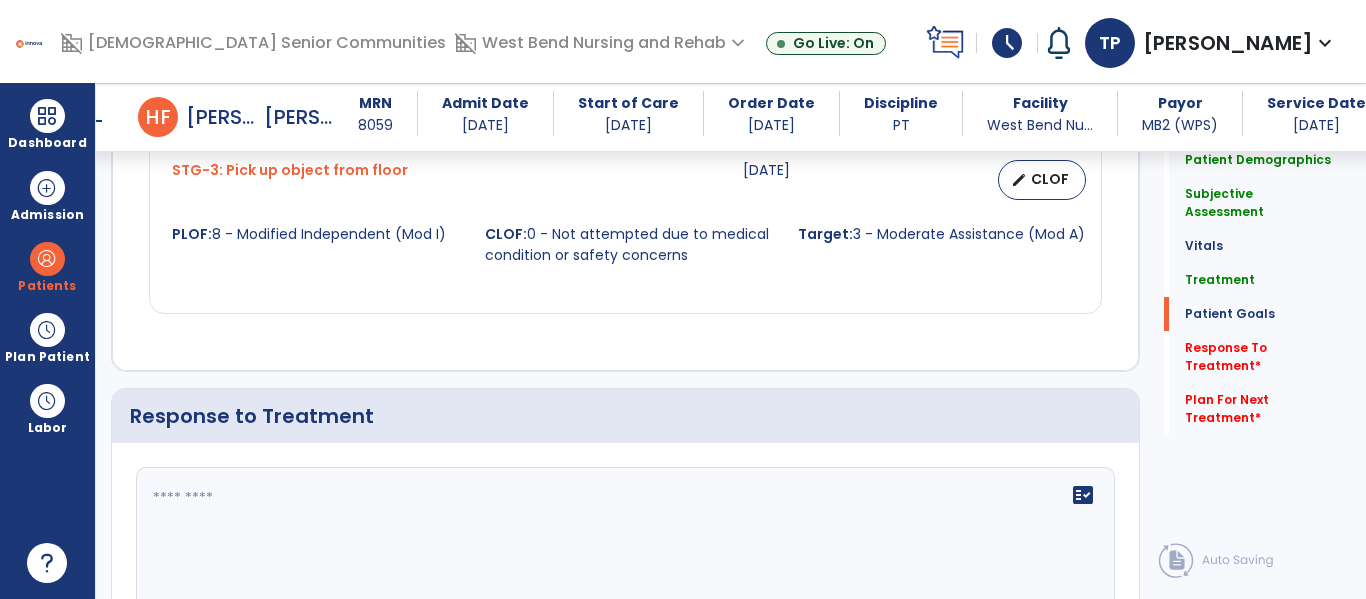 scroll, scrollTop: 2994, scrollLeft: 0, axis: vertical 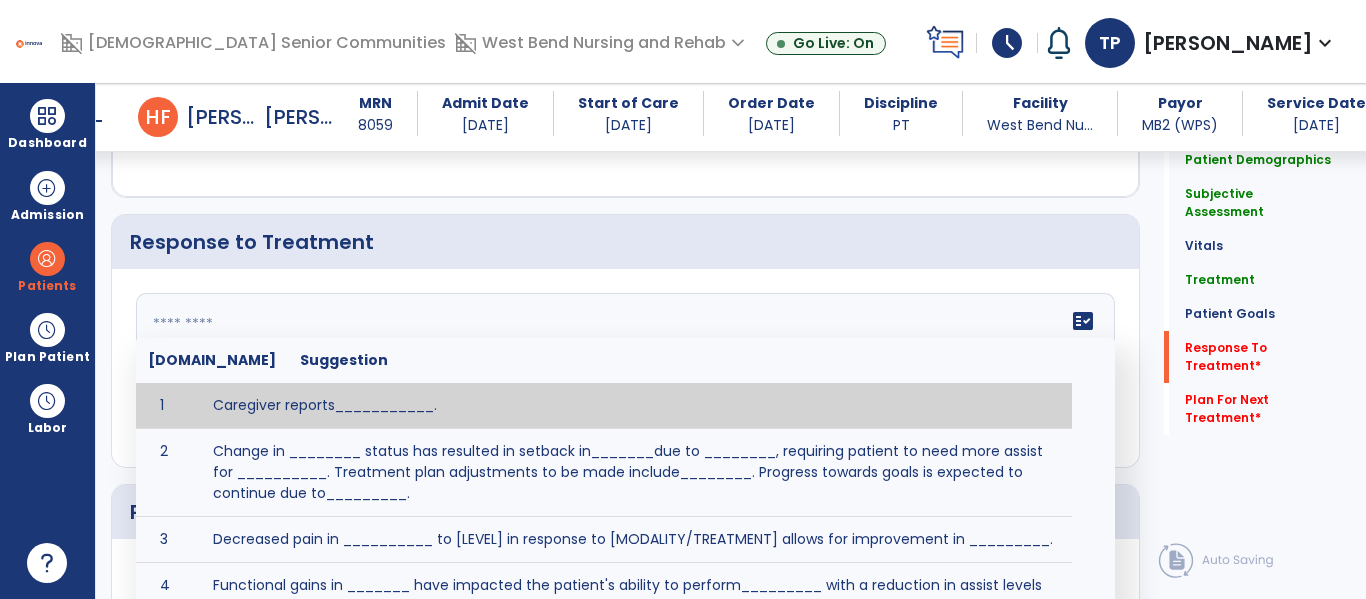 click on "fact_check  Sr.No Suggestion 1 Caregiver reports___________. 2 Change in ________ status has resulted in setback in_______due to ________, requiring patient to need more assist for __________.   Treatment plan adjustments to be made include________.  Progress towards goals is expected to continue due to_________. 3 Decreased pain in __________ to [LEVEL] in response to [MODALITY/TREATMENT] allows for improvement in _________. 4 Functional gains in _______ have impacted the patient's ability to perform_________ with a reduction in assist levels to_________. 5 Functional progress this week has been significant due to__________. 6 Gains in ________ have improved the patient's ability to perform ______with decreased levels of assist to___________. 7 Improvement in ________allows patient to tolerate higher levels of challenges in_________. 8 Pain in [AREA] has decreased to [LEVEL] in response to [TREATMENT/MODALITY], allowing fore ease in completing__________. 9 10 11 12 13 14 15 16 17 18 19 20 21" 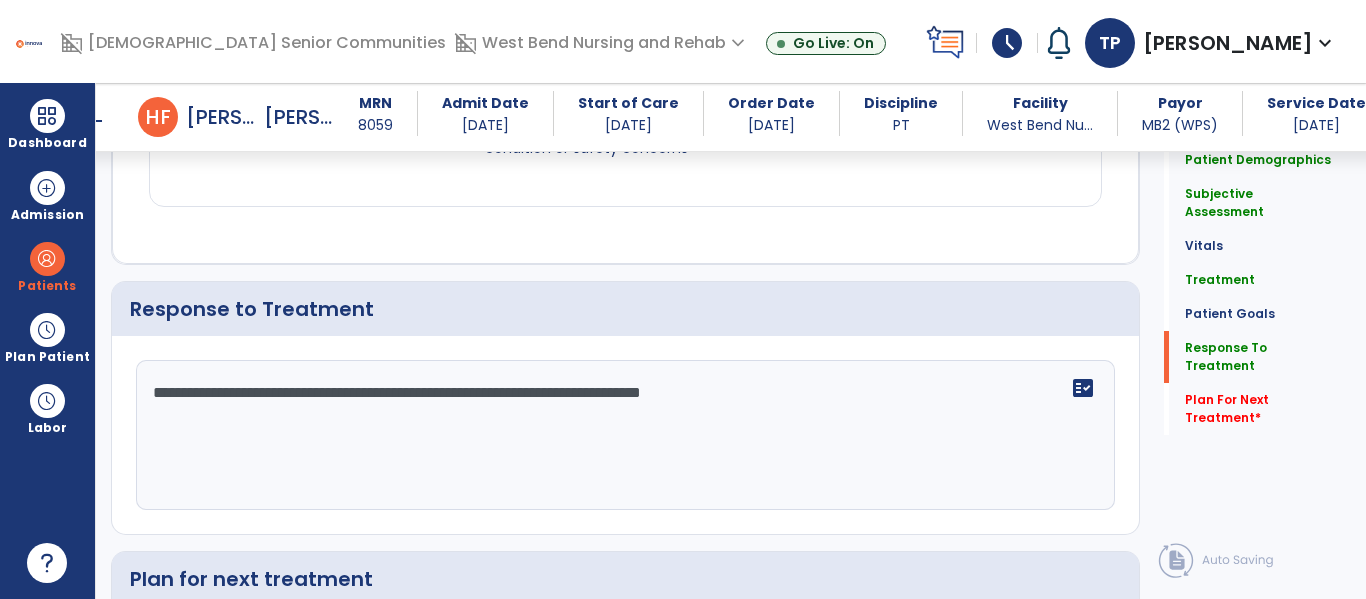 scroll, scrollTop: 2994, scrollLeft: 0, axis: vertical 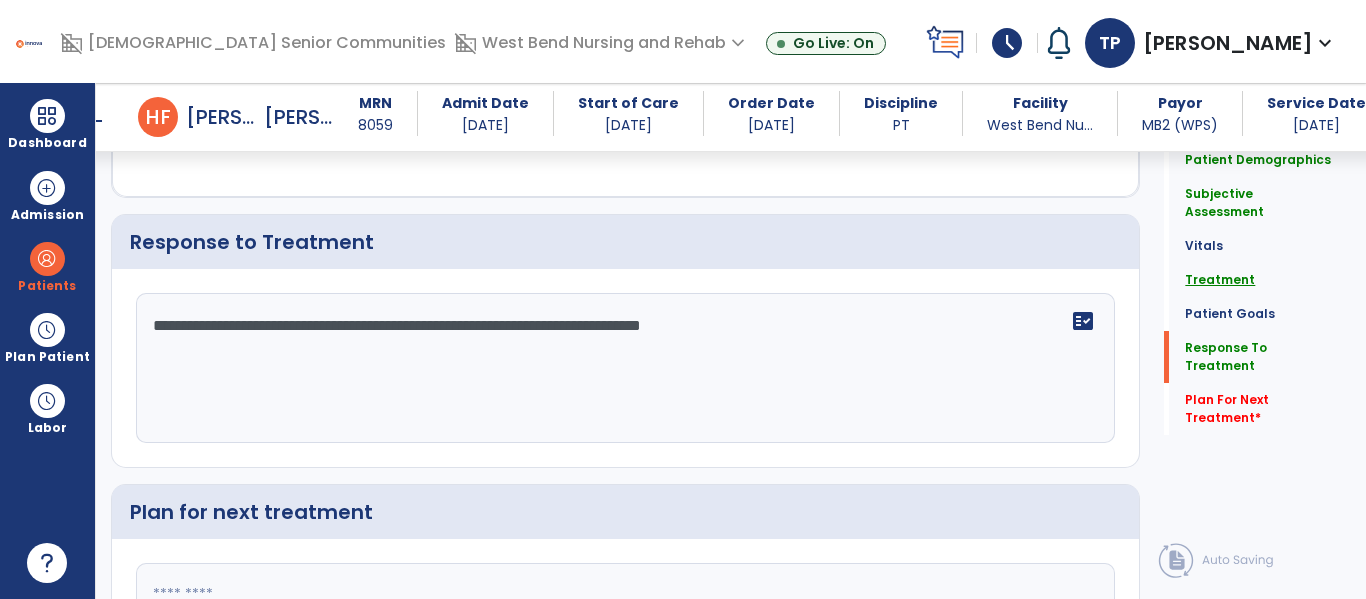 type on "**********" 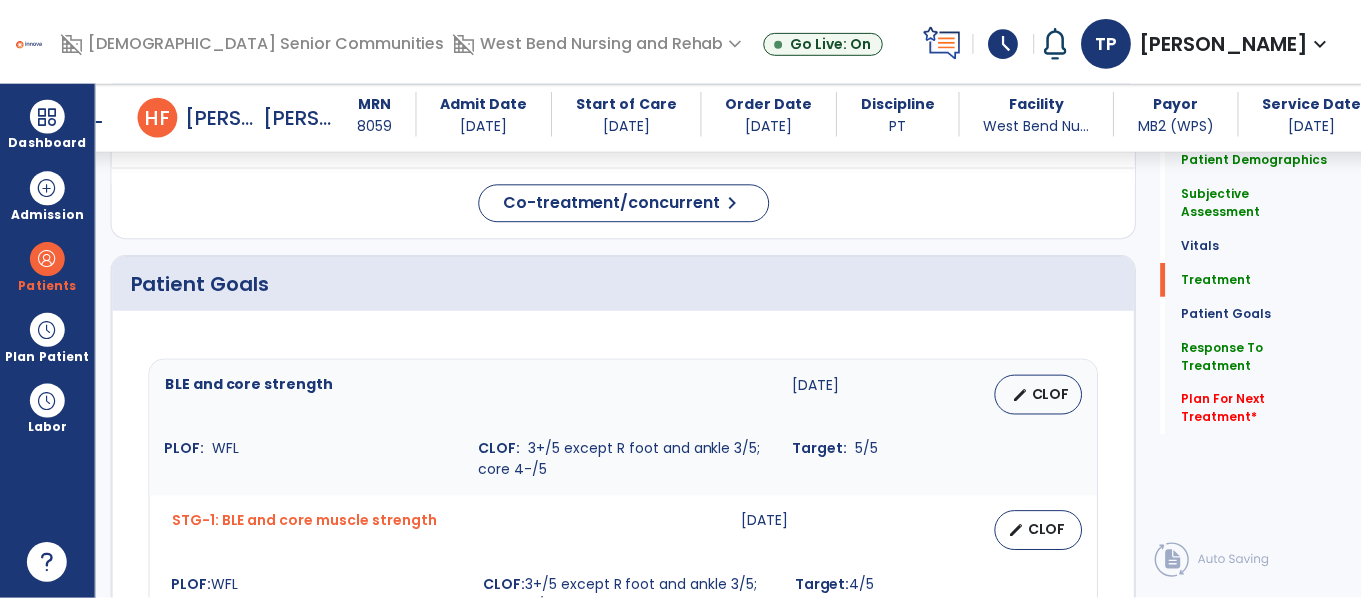 scroll, scrollTop: 1157, scrollLeft: 0, axis: vertical 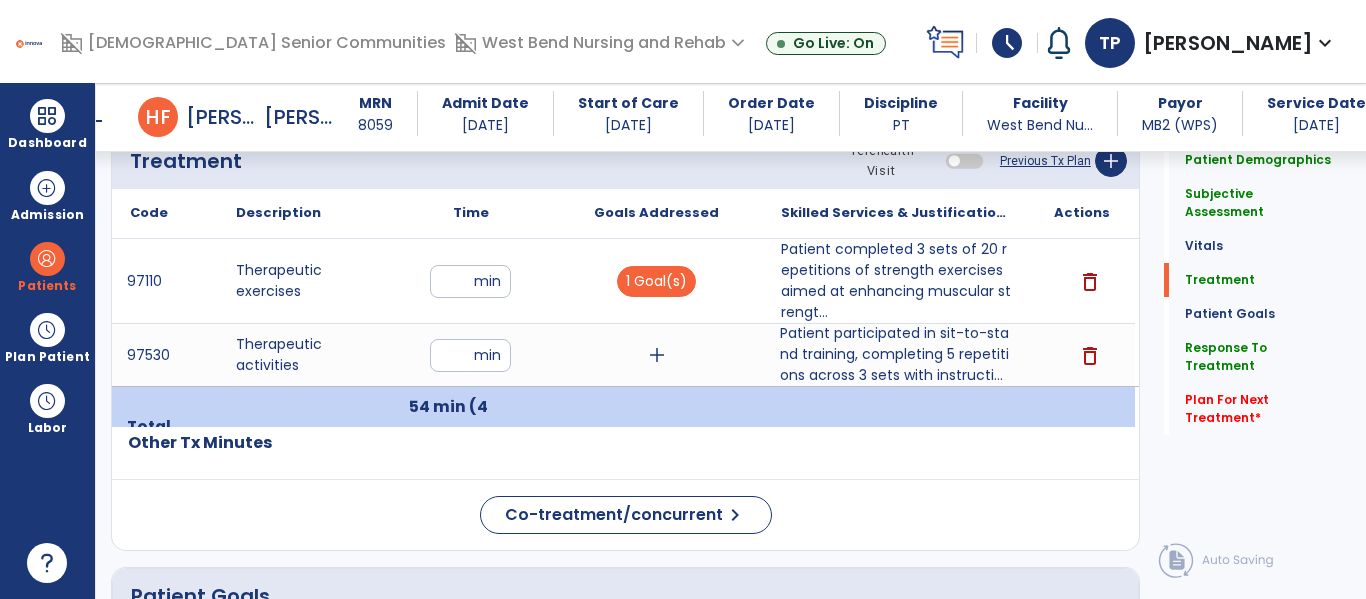 click on "Previous Tx Plan" 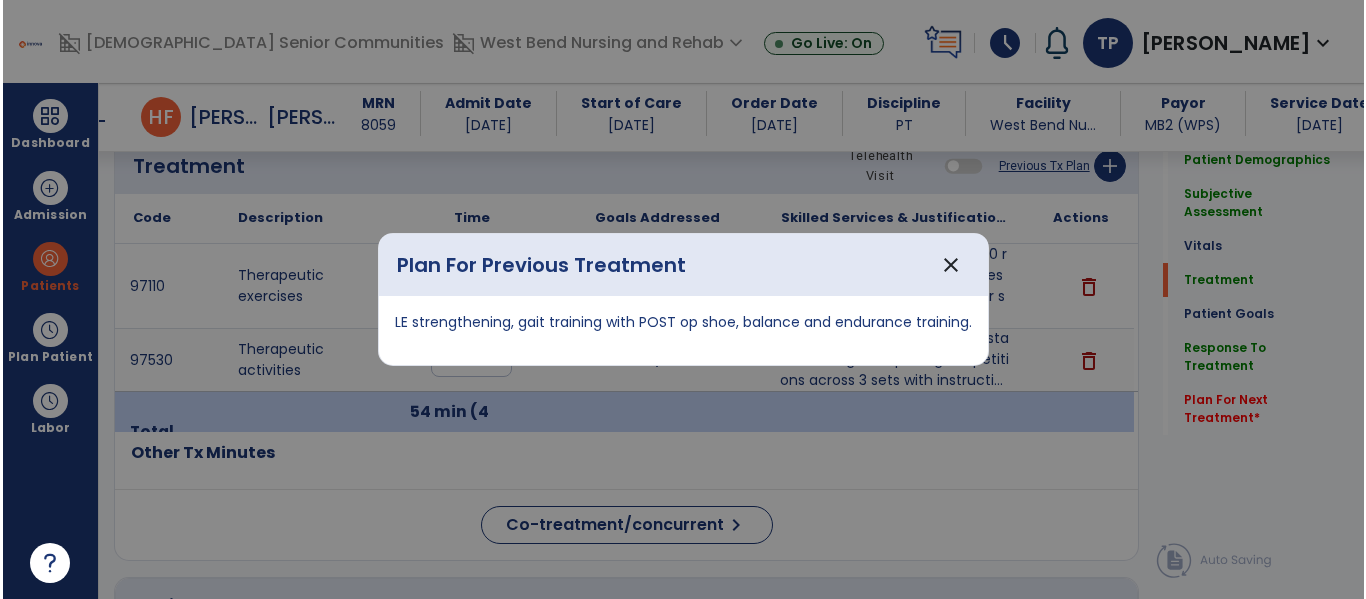 scroll, scrollTop: 1157, scrollLeft: 0, axis: vertical 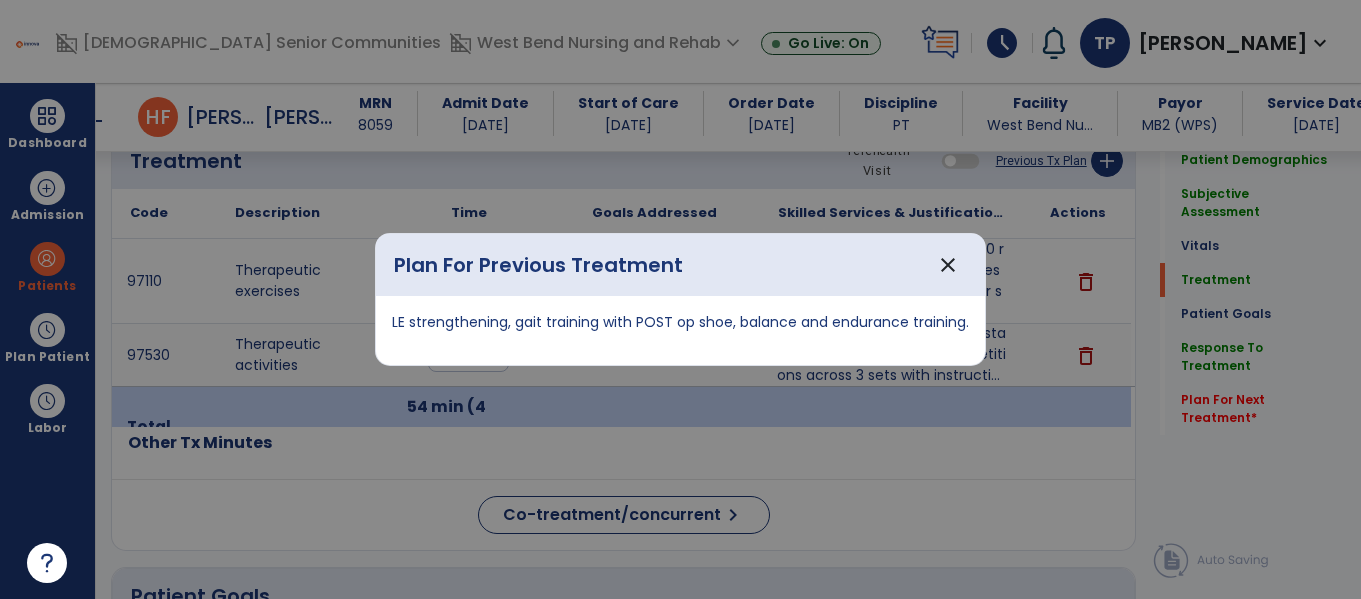 drag, startPoint x: 394, startPoint y: 321, endPoint x: 982, endPoint y: 347, distance: 588.5745 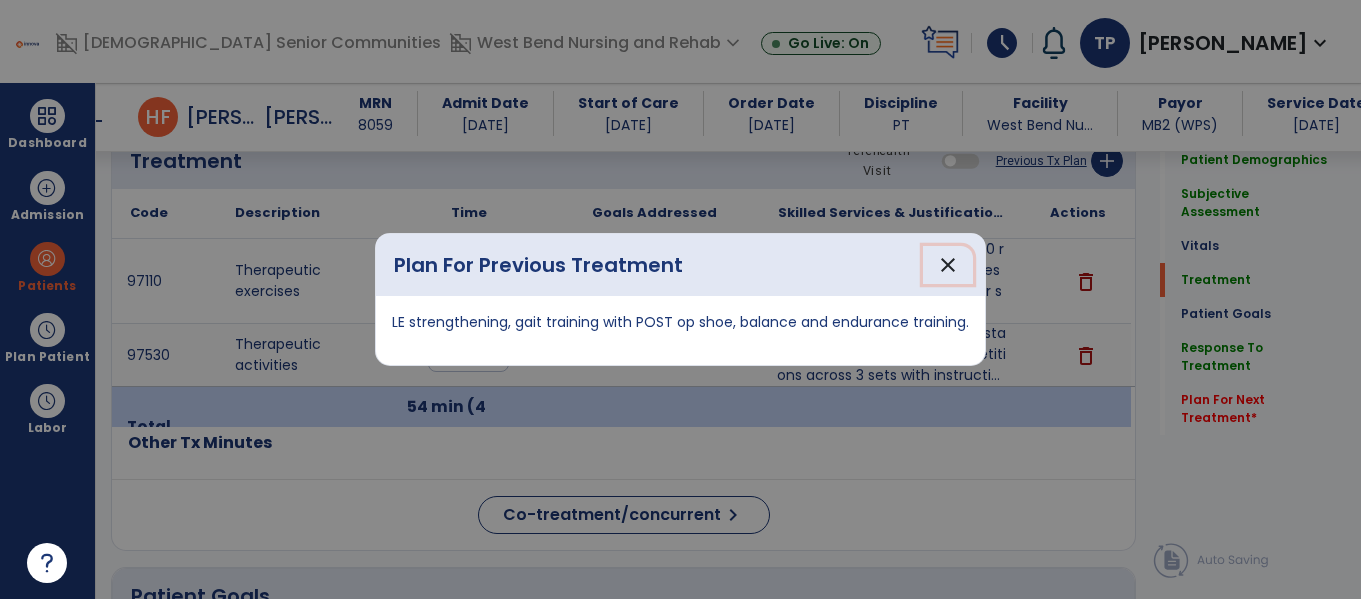 click on "close" at bounding box center [948, 265] 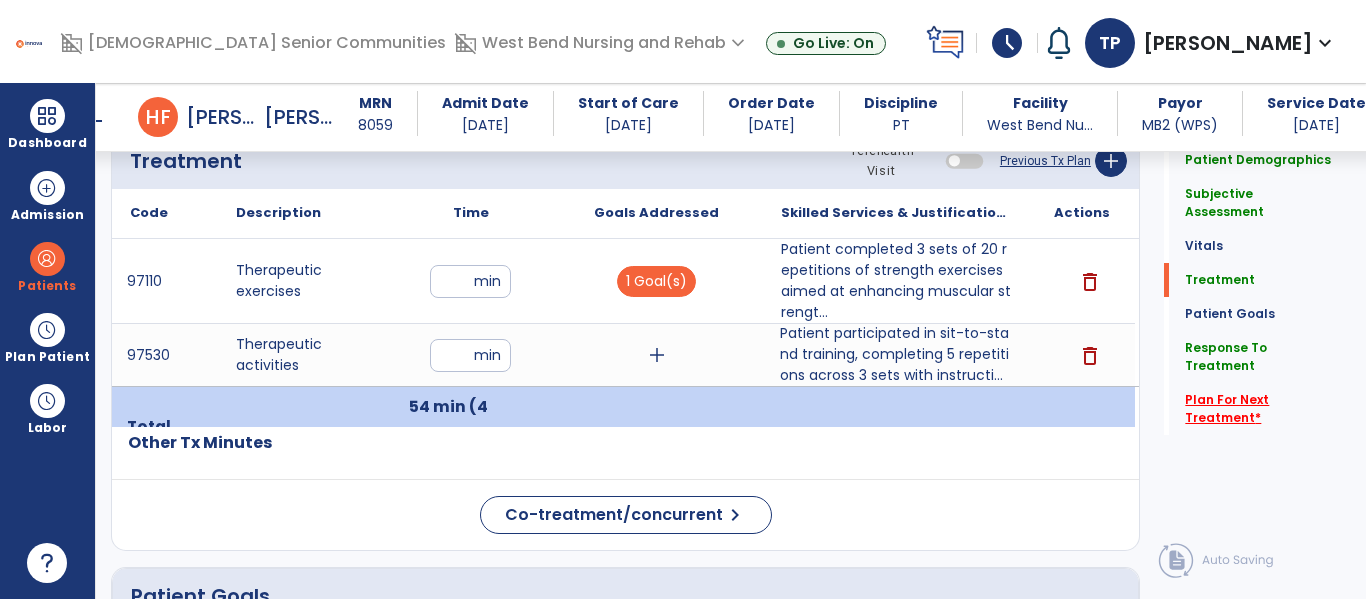click on "Plan For Next Treatment   *" 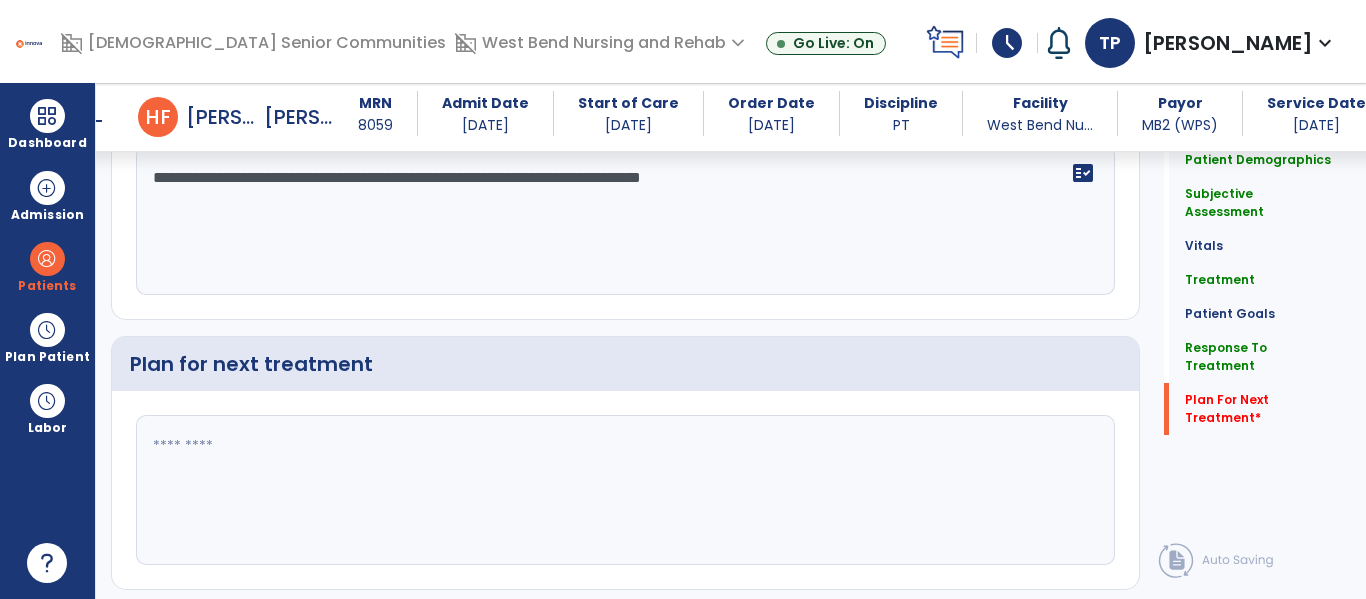 scroll, scrollTop: 3199, scrollLeft: 0, axis: vertical 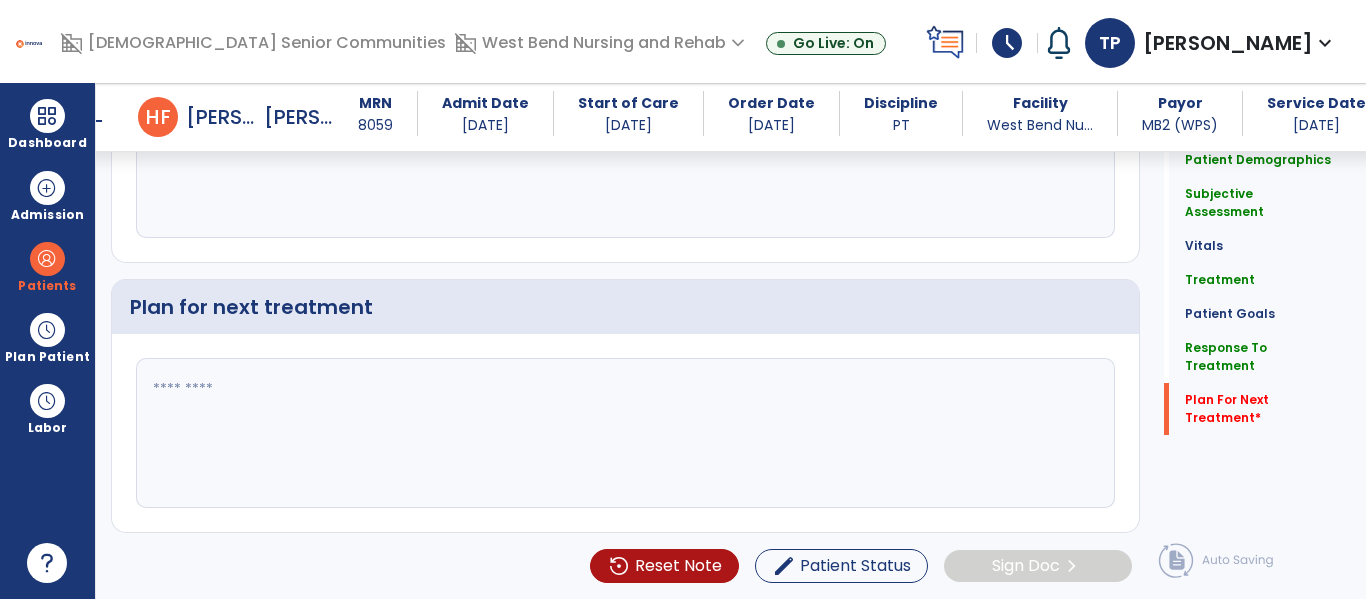 click 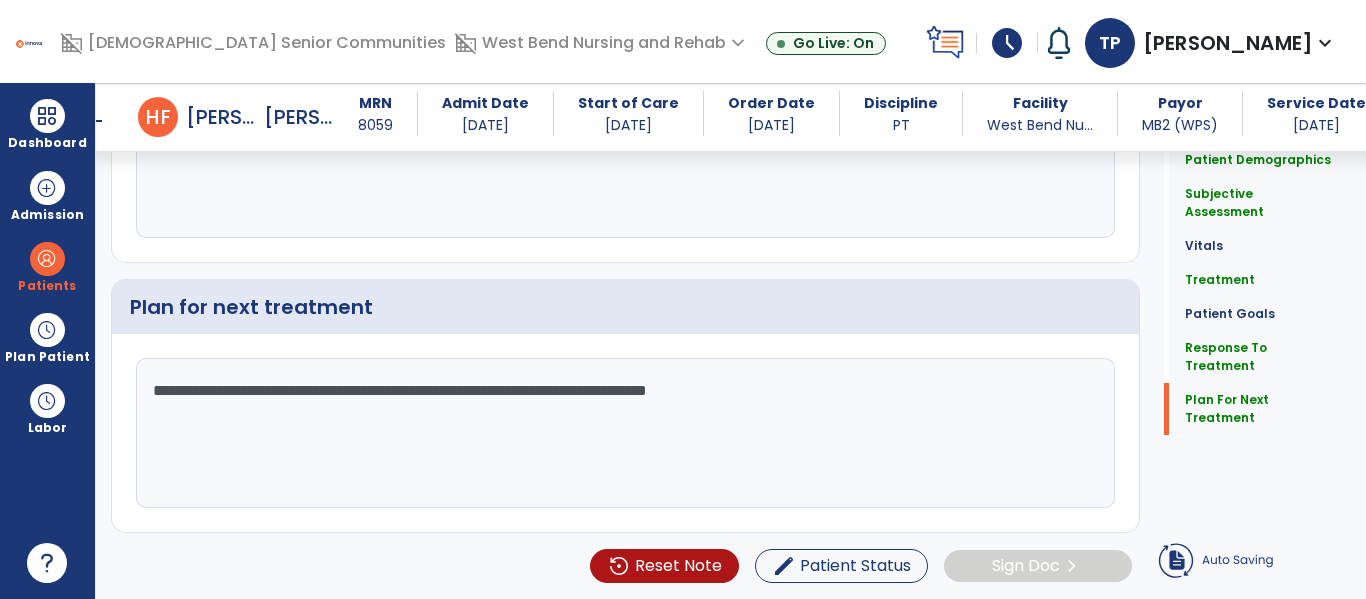 type on "**********" 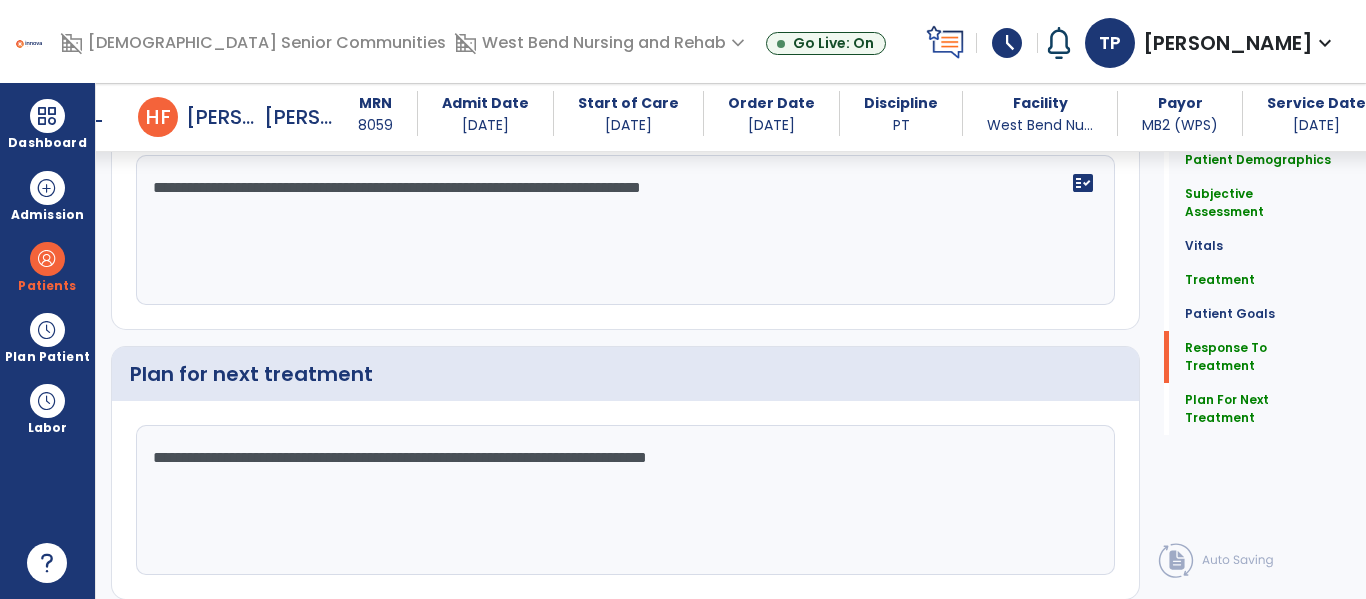 scroll, scrollTop: 2994, scrollLeft: 0, axis: vertical 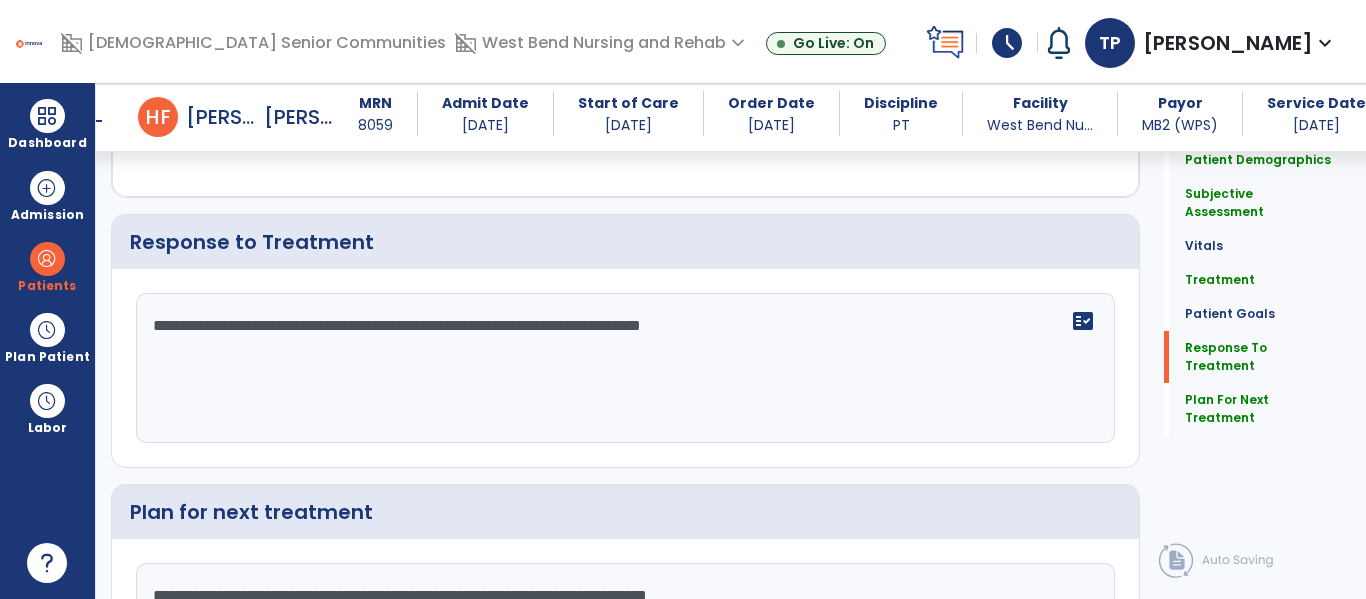 drag, startPoint x: 144, startPoint y: 317, endPoint x: 689, endPoint y: 321, distance: 545.01465 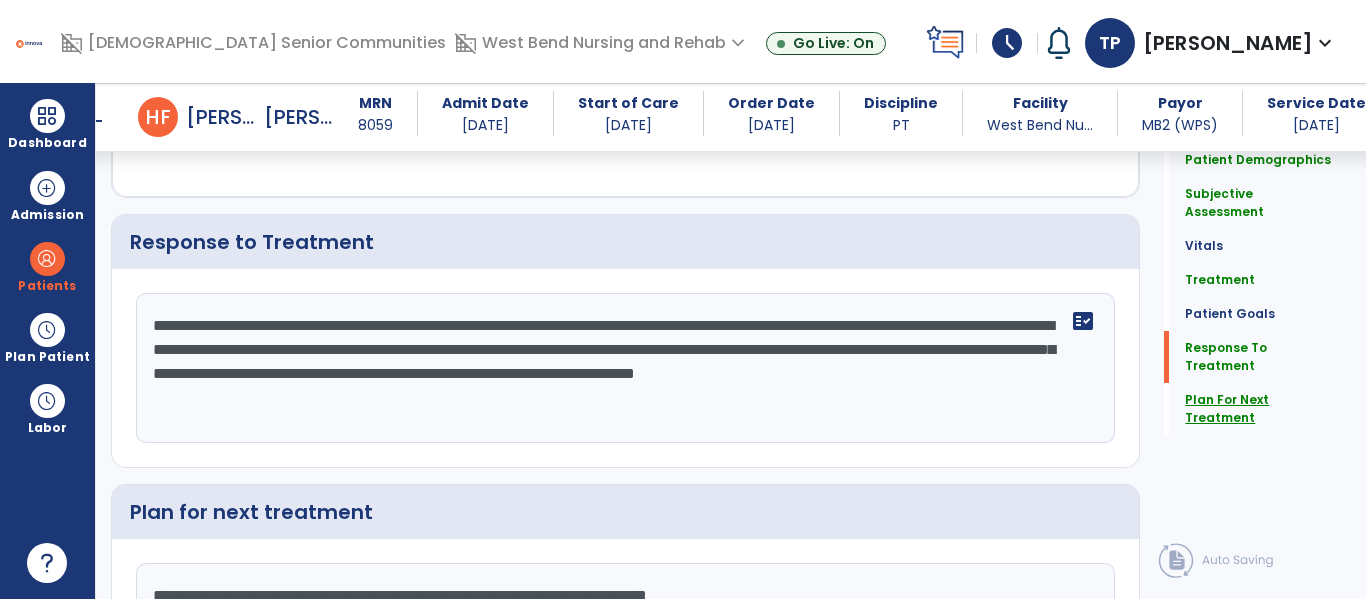 type on "**********" 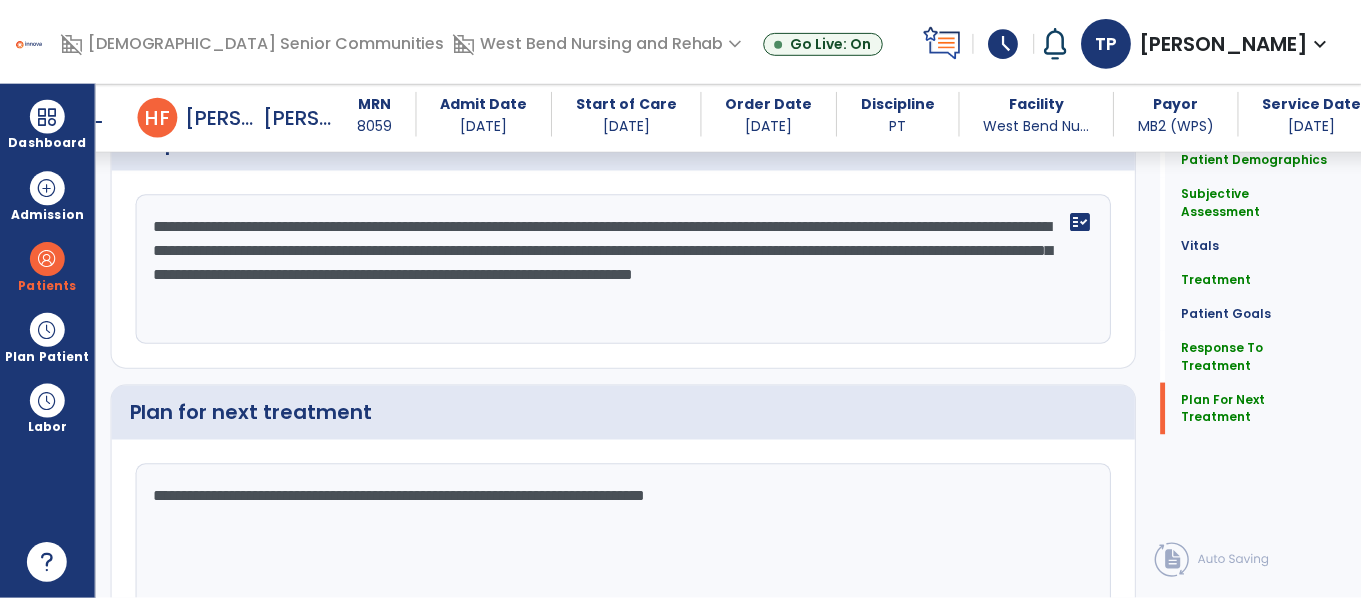 scroll, scrollTop: 3199, scrollLeft: 0, axis: vertical 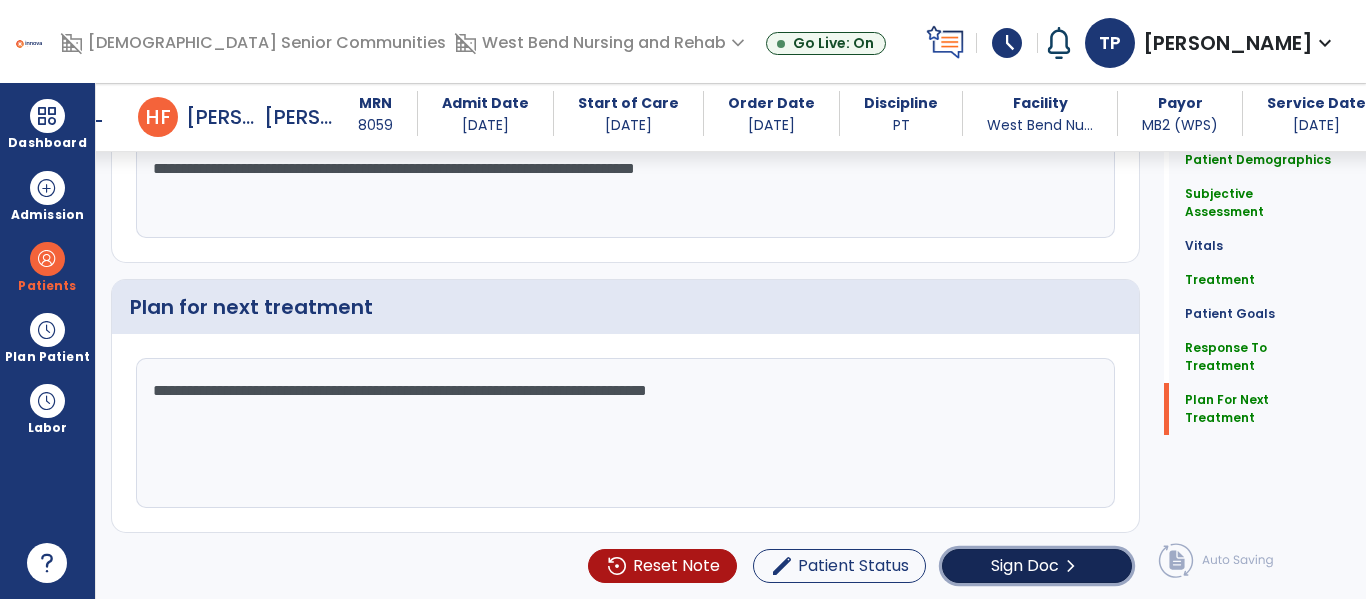 click on "Sign Doc" 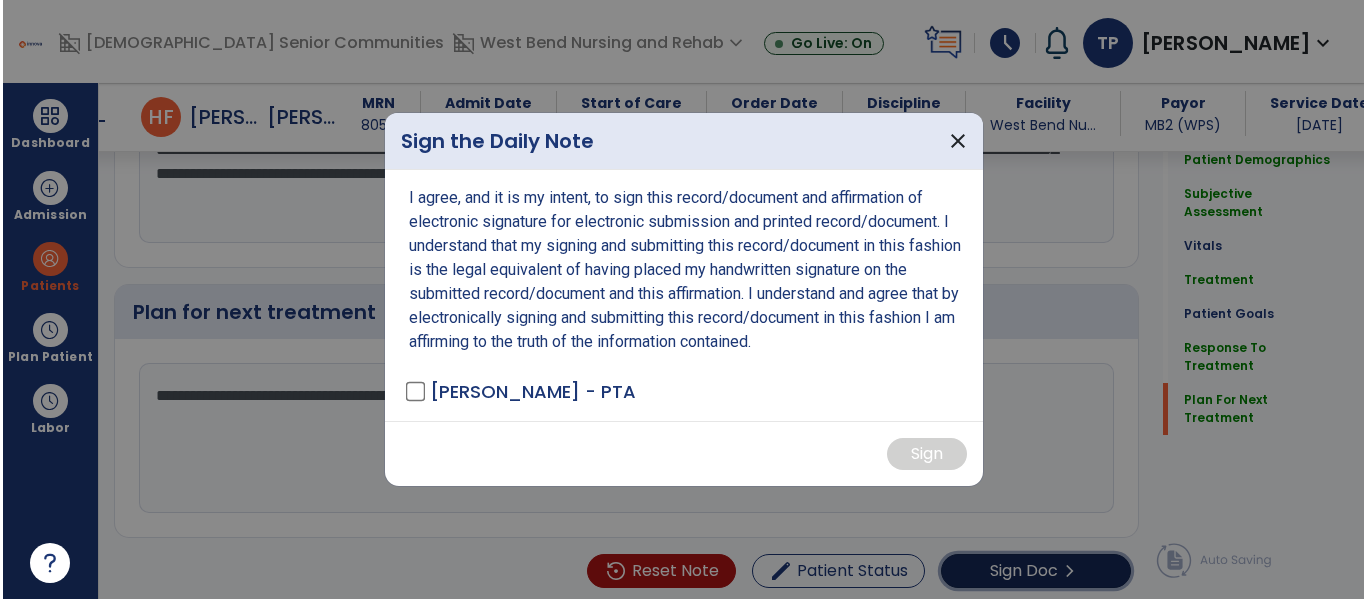 scroll, scrollTop: 3199, scrollLeft: 0, axis: vertical 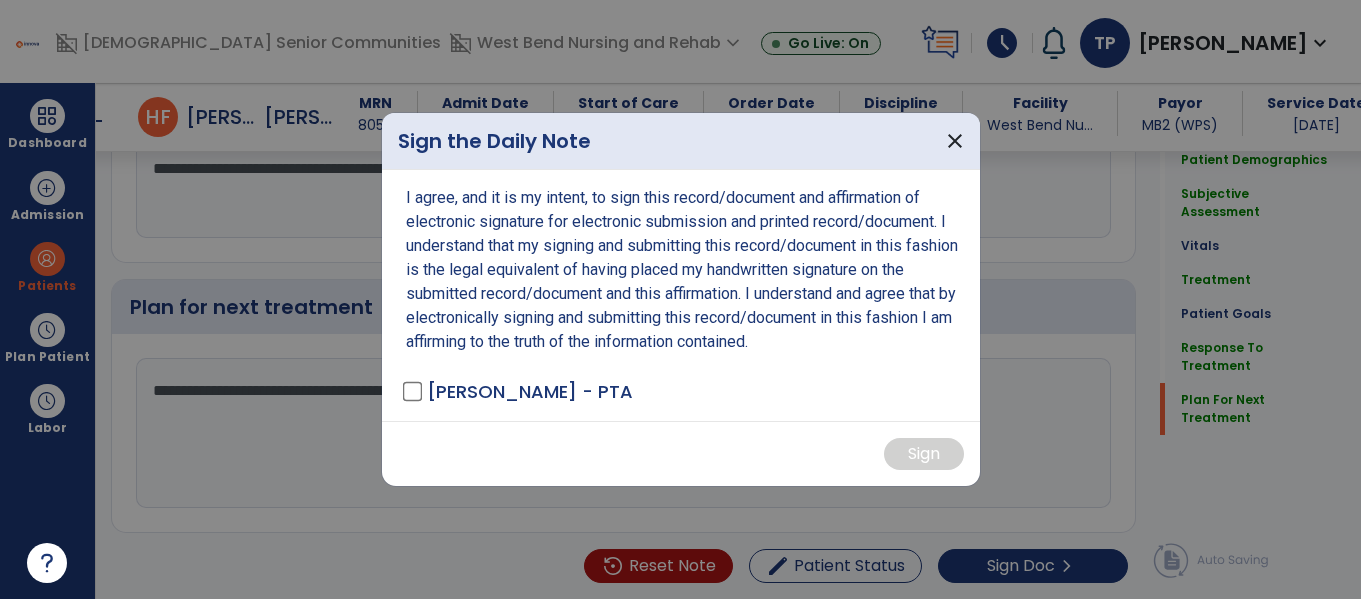 click on "I agree, and it is my intent, to sign this record/document and affirmation of electronic signature for electronic submission and printed record/document. I understand that my signing and submitting this record/document in this fashion is the legal equivalent of having placed my handwritten signature on the submitted record/document and this affirmation. I understand and agree that by electronically signing and submitting this record/document in this fashion I am affirming to the truth of the information contained.  Pantig, Teresito  - PTA" at bounding box center [681, 295] 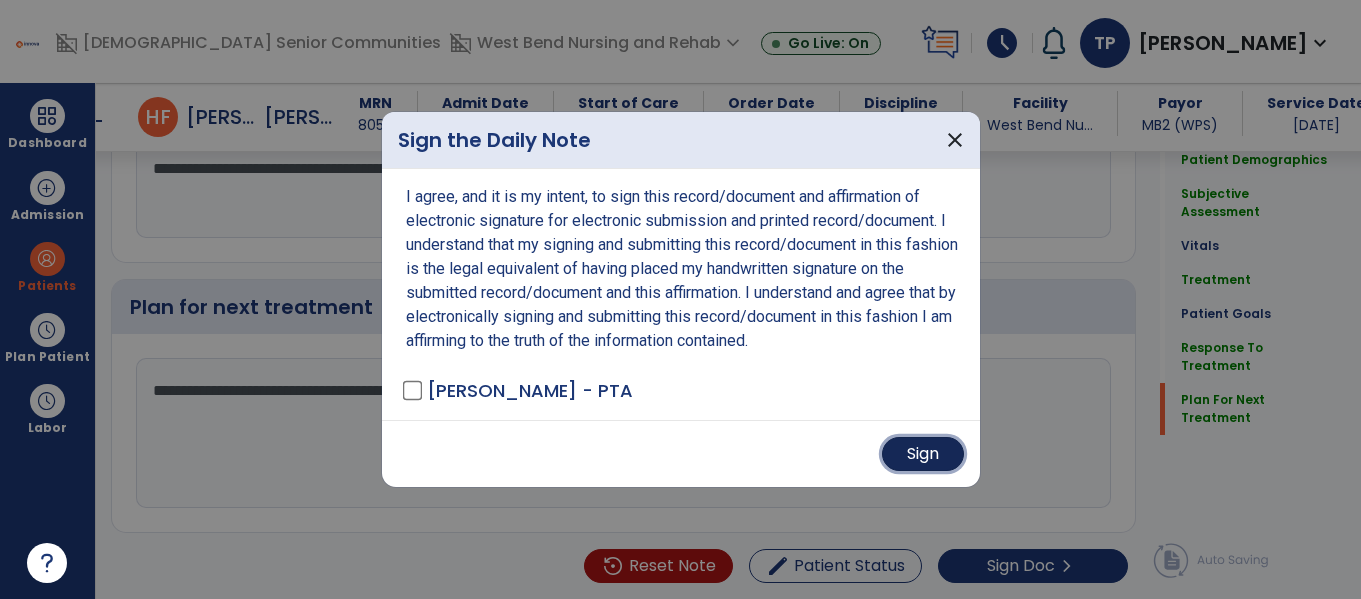 click on "Sign" at bounding box center (923, 454) 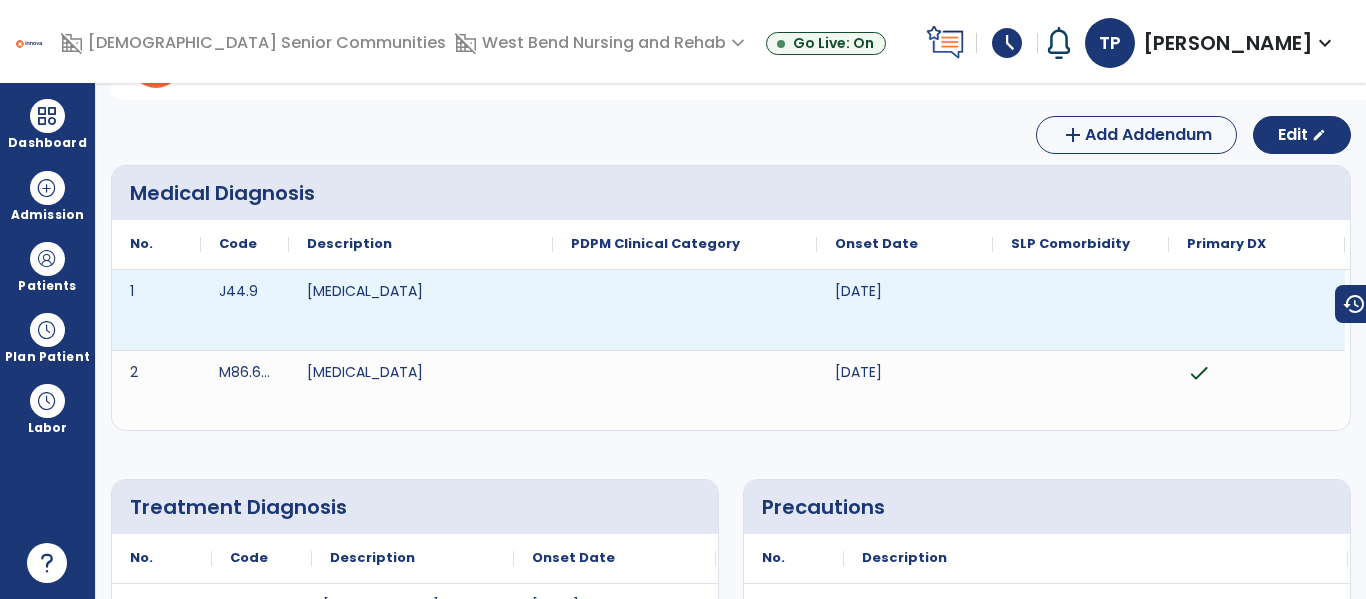 scroll, scrollTop: 0, scrollLeft: 0, axis: both 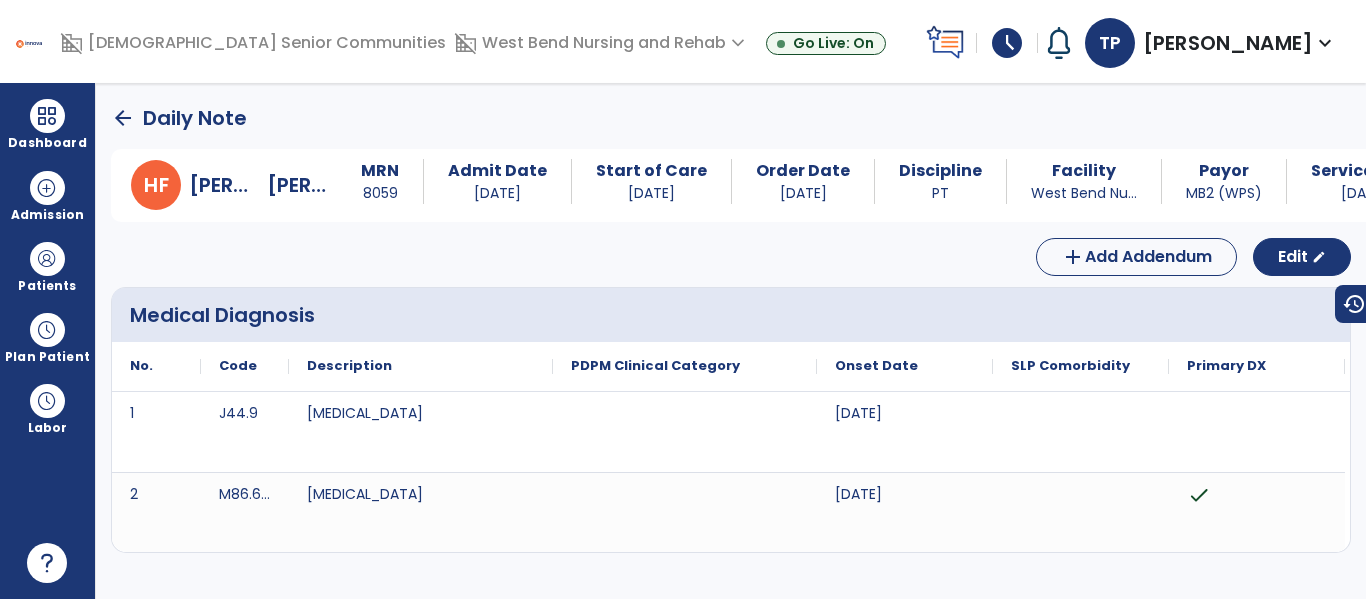 click on "arrow_back" 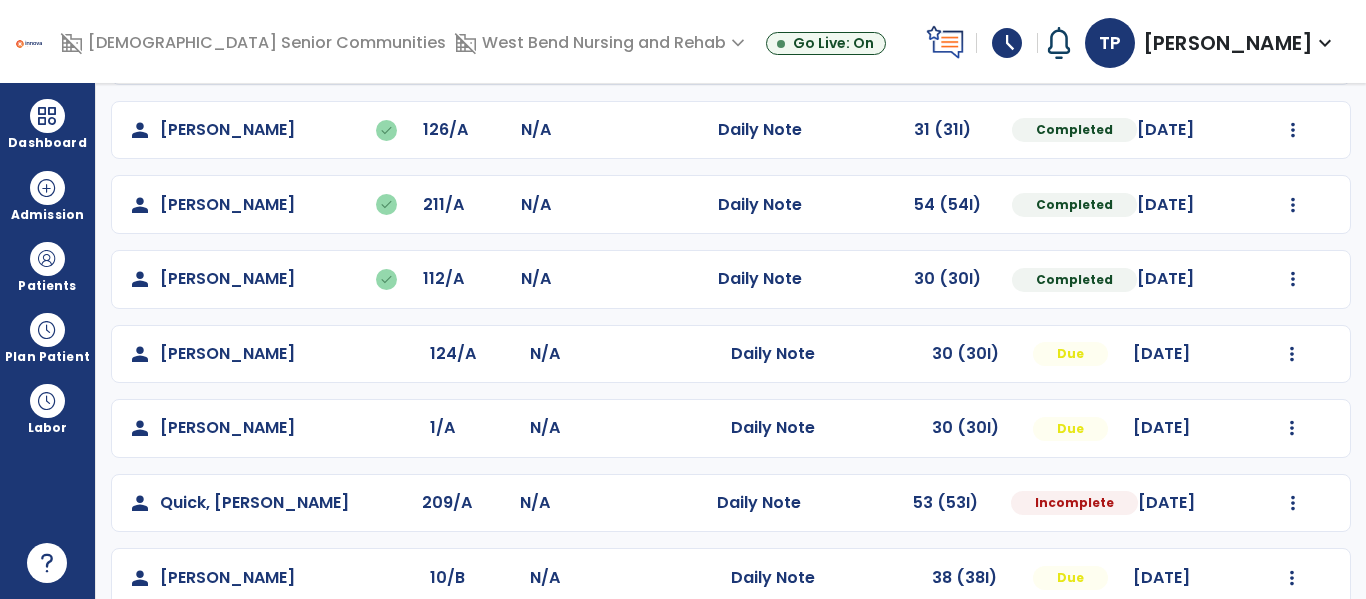 scroll, scrollTop: 488, scrollLeft: 0, axis: vertical 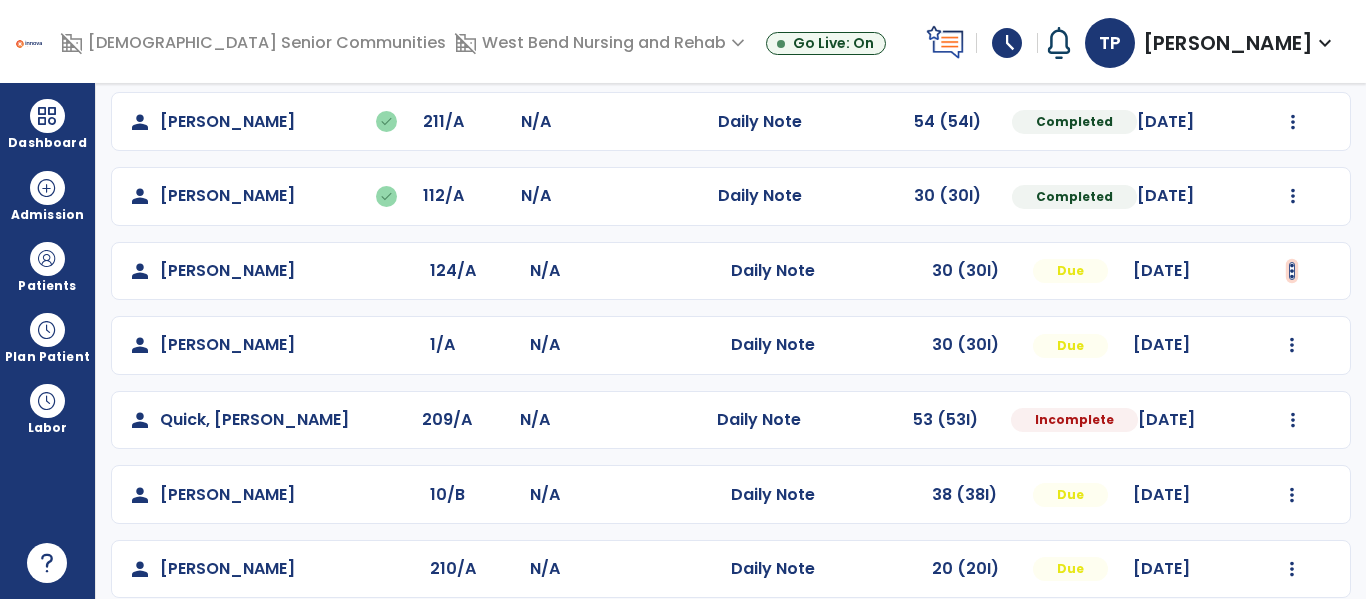 click at bounding box center [1293, -200] 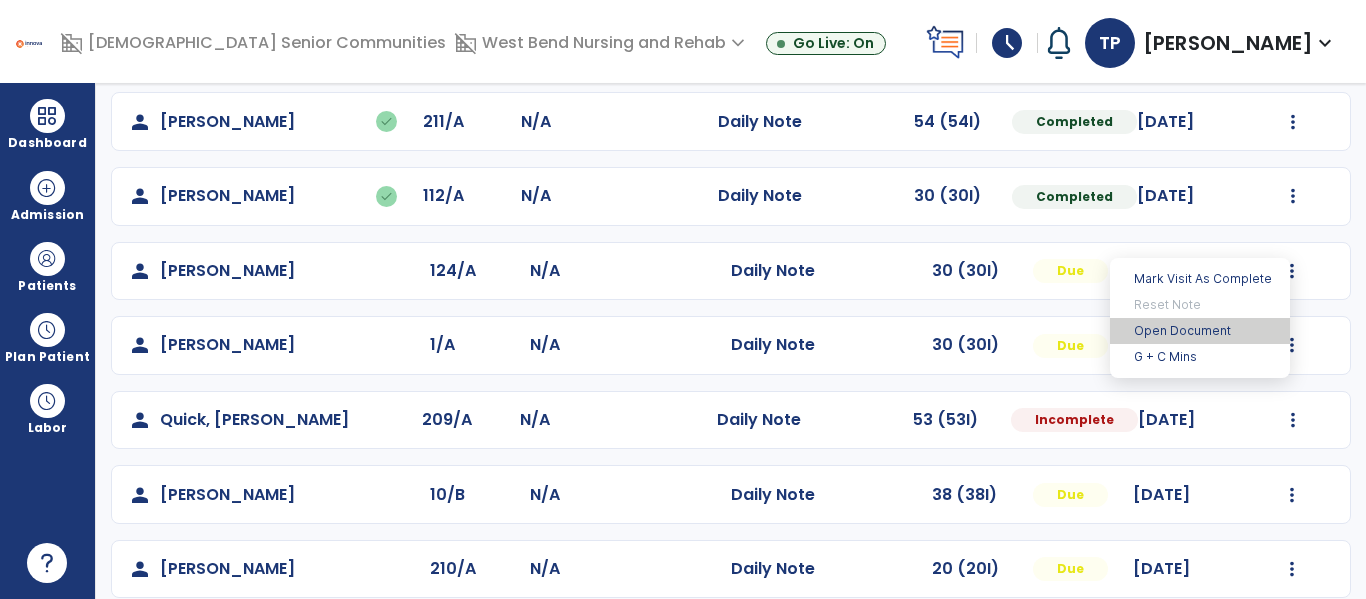 click on "Open Document" at bounding box center (1200, 331) 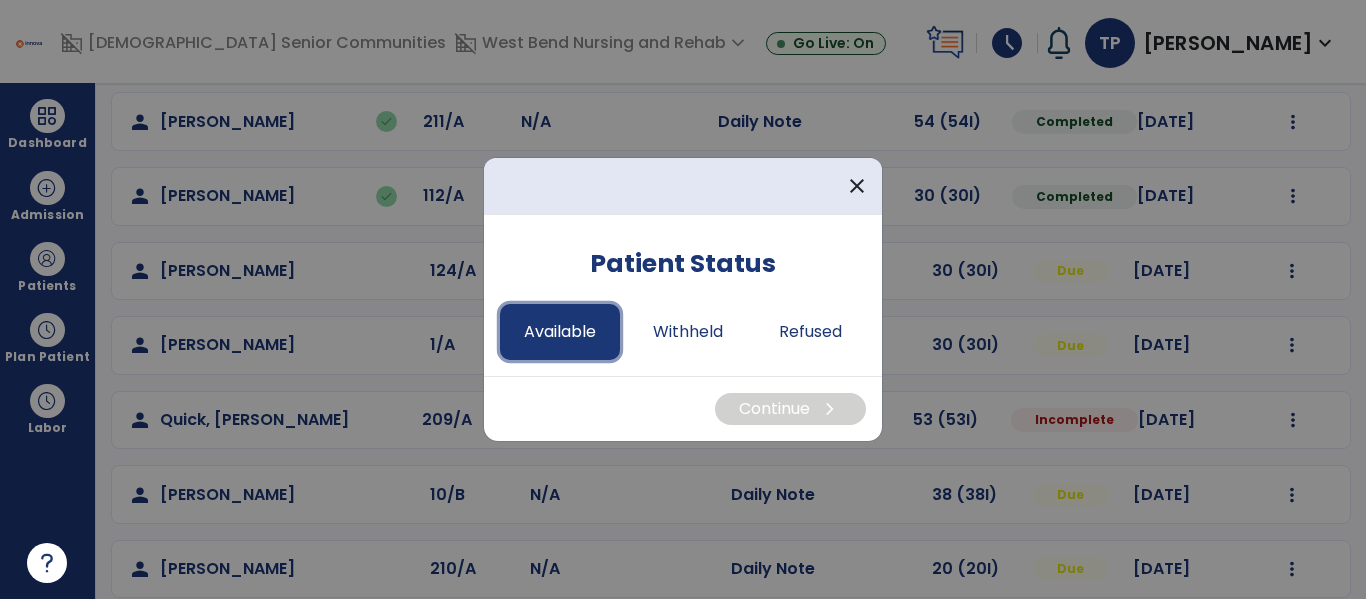 click on "Available" at bounding box center [560, 332] 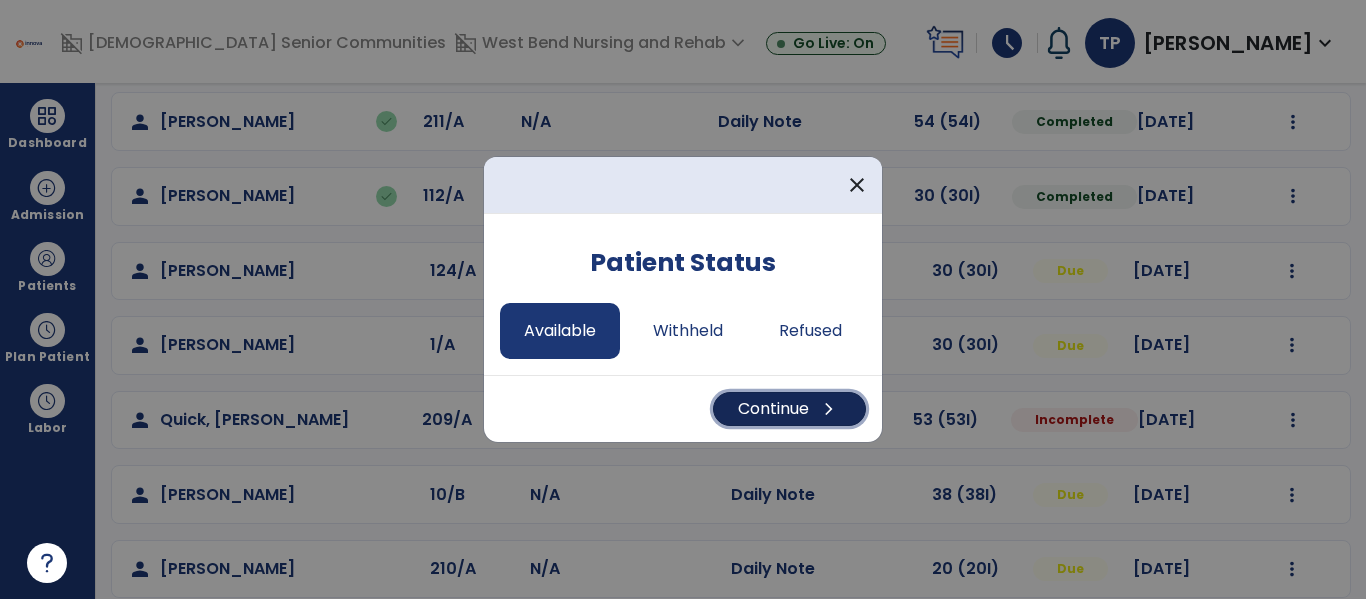 click on "Continue   chevron_right" at bounding box center [789, 409] 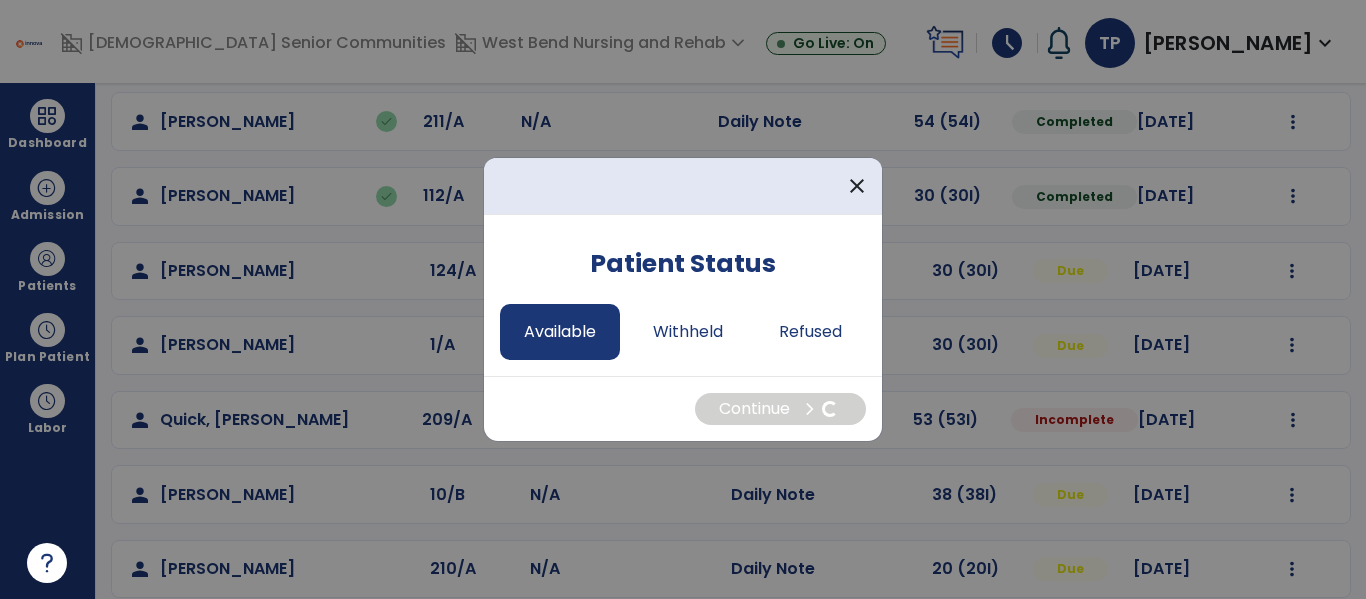 select on "*" 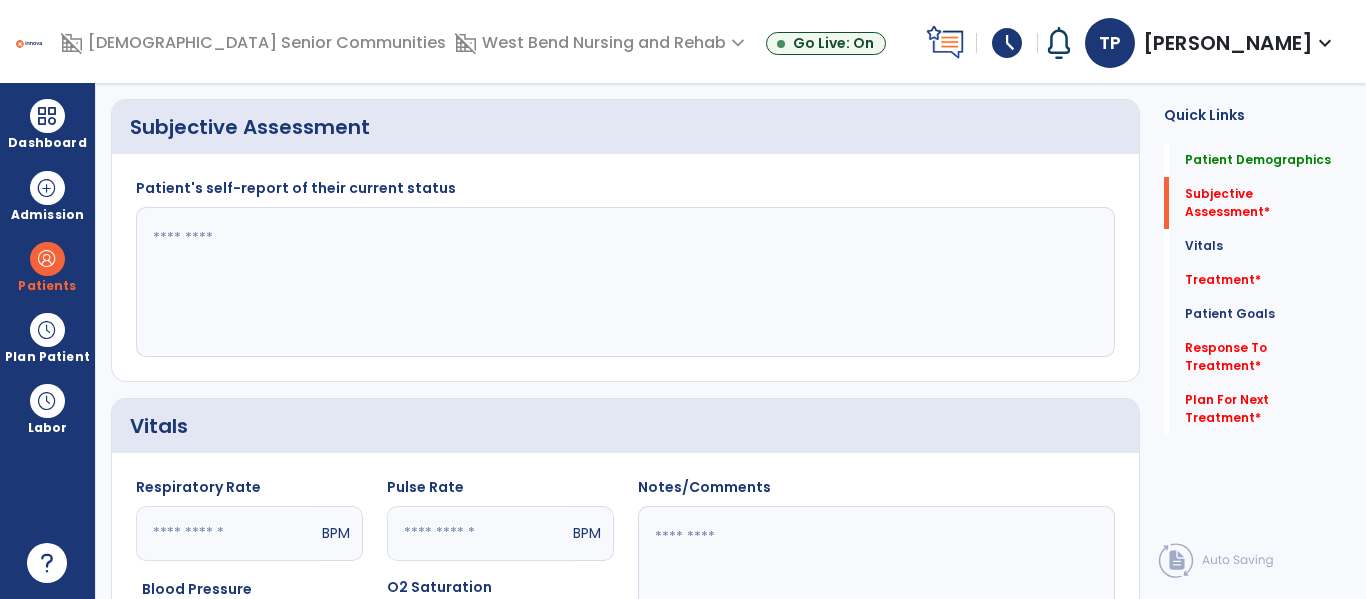 click 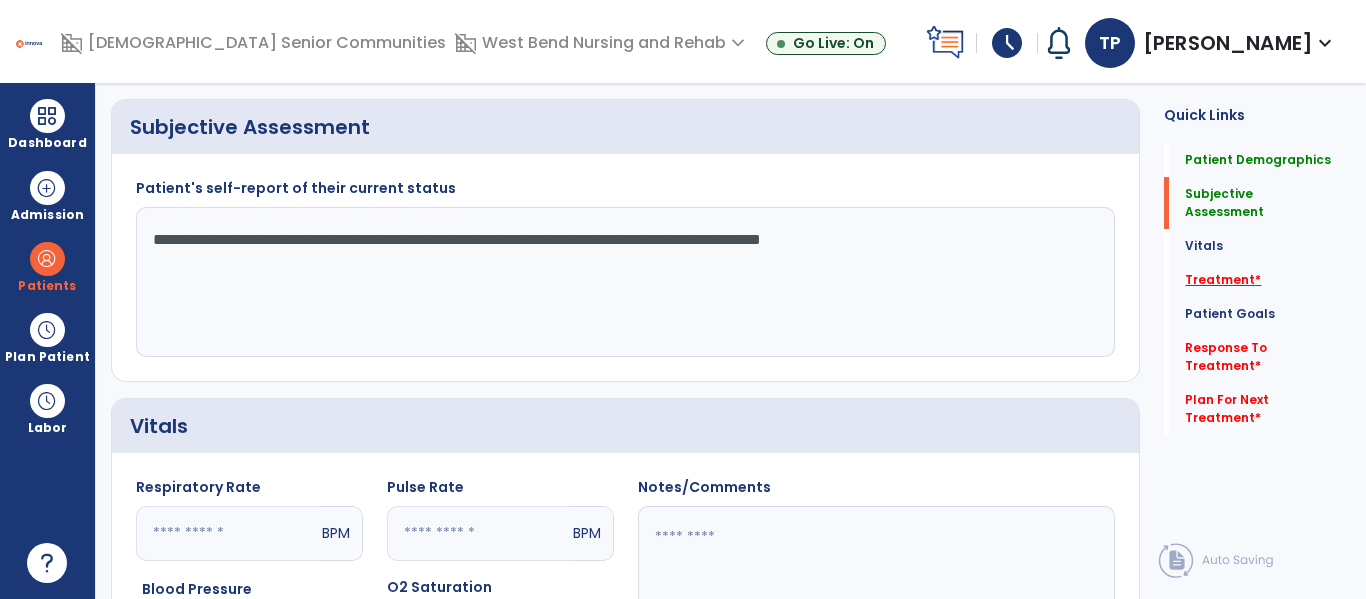 type on "**********" 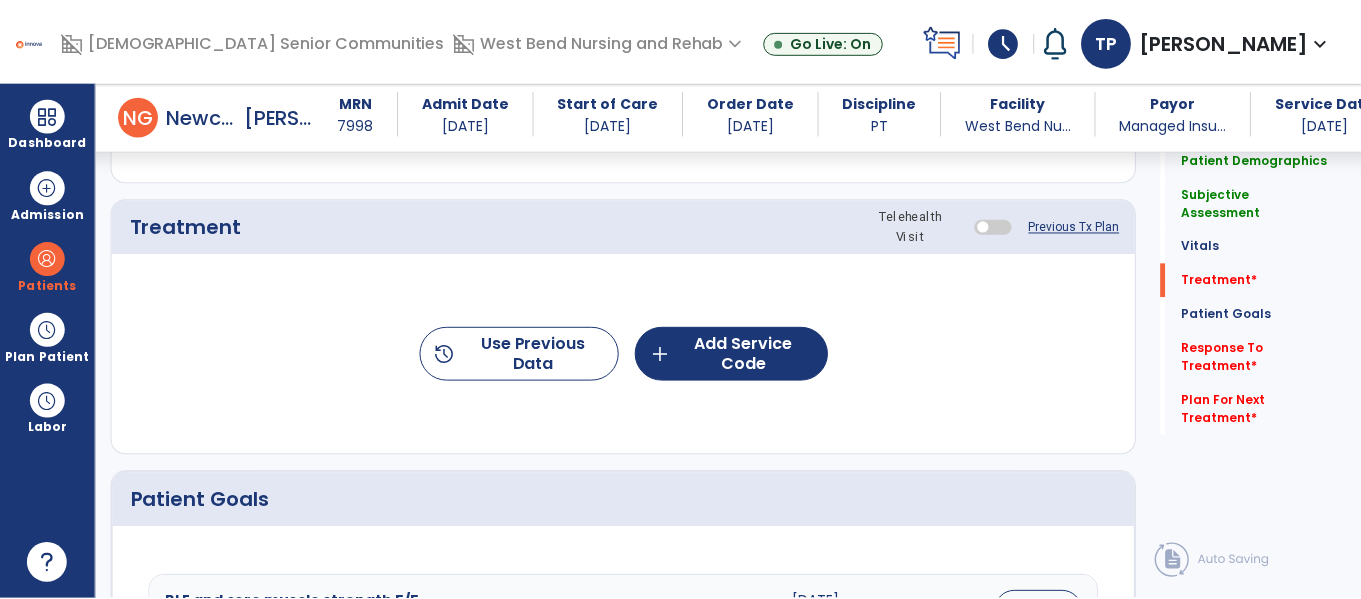 scroll, scrollTop: 1095, scrollLeft: 0, axis: vertical 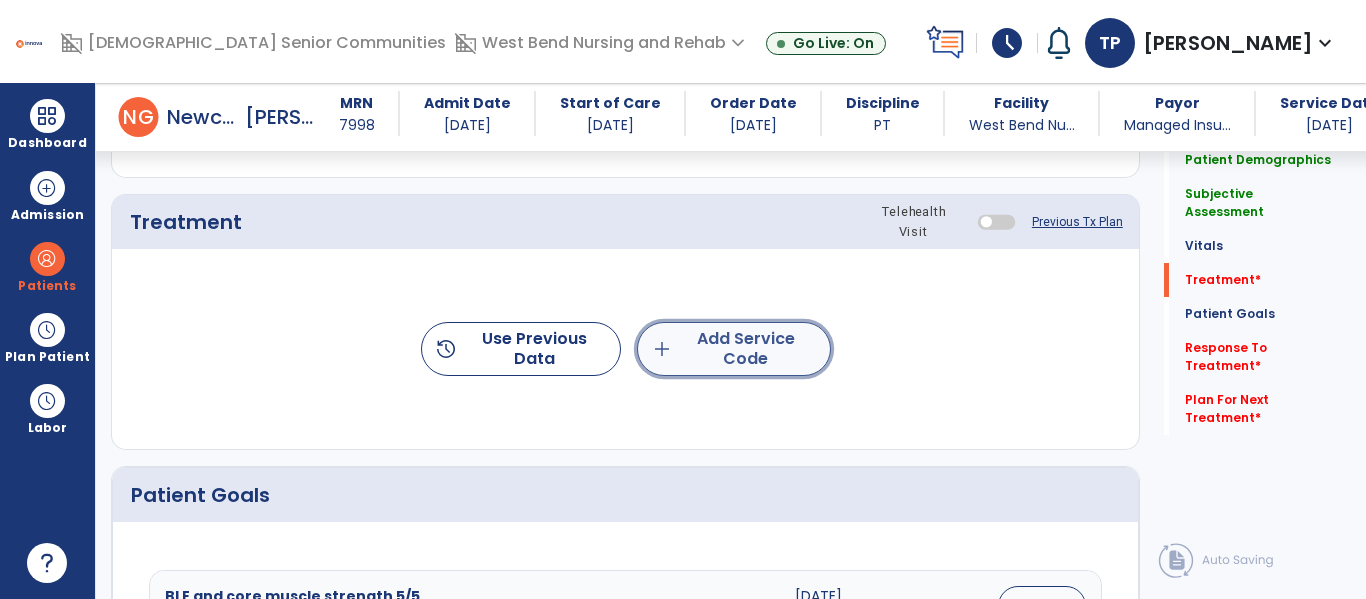 click on "add  Add Service Code" 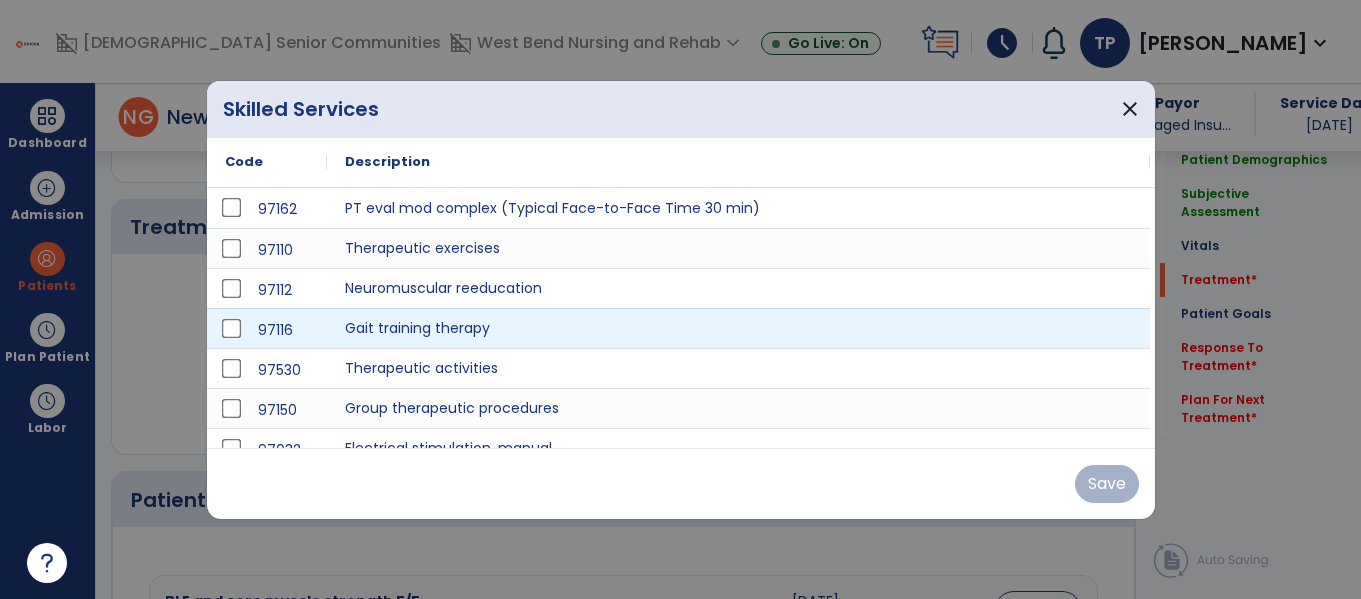 scroll, scrollTop: 1095, scrollLeft: 0, axis: vertical 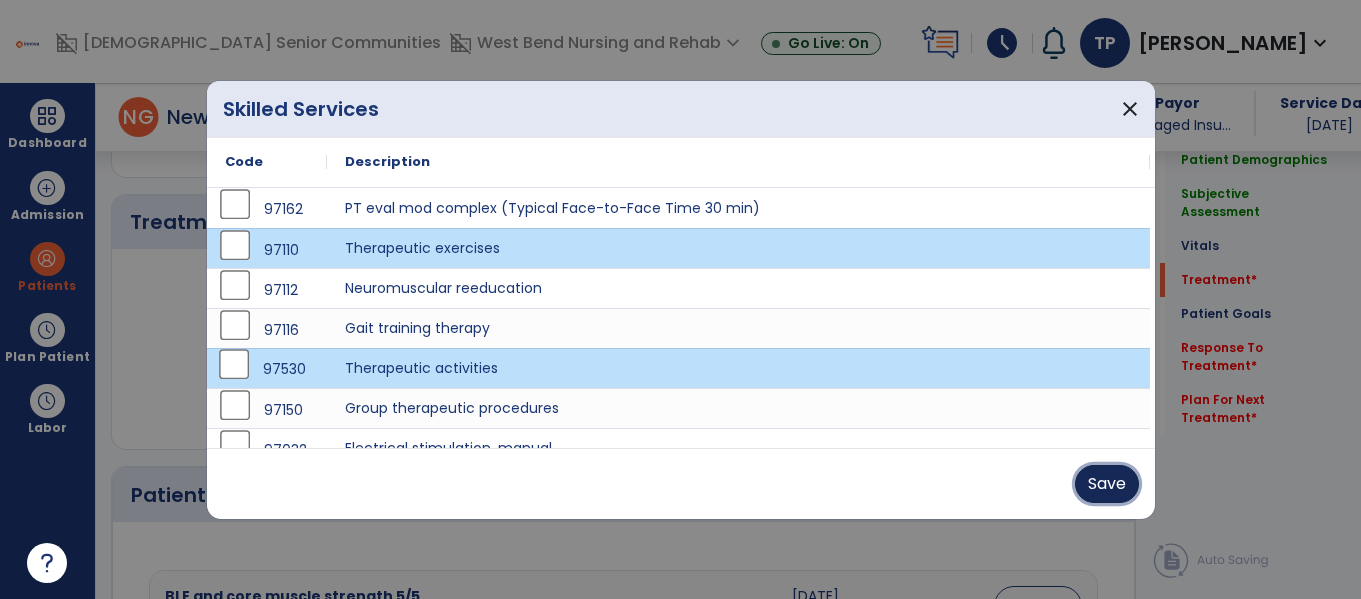 click on "Save" at bounding box center (1107, 484) 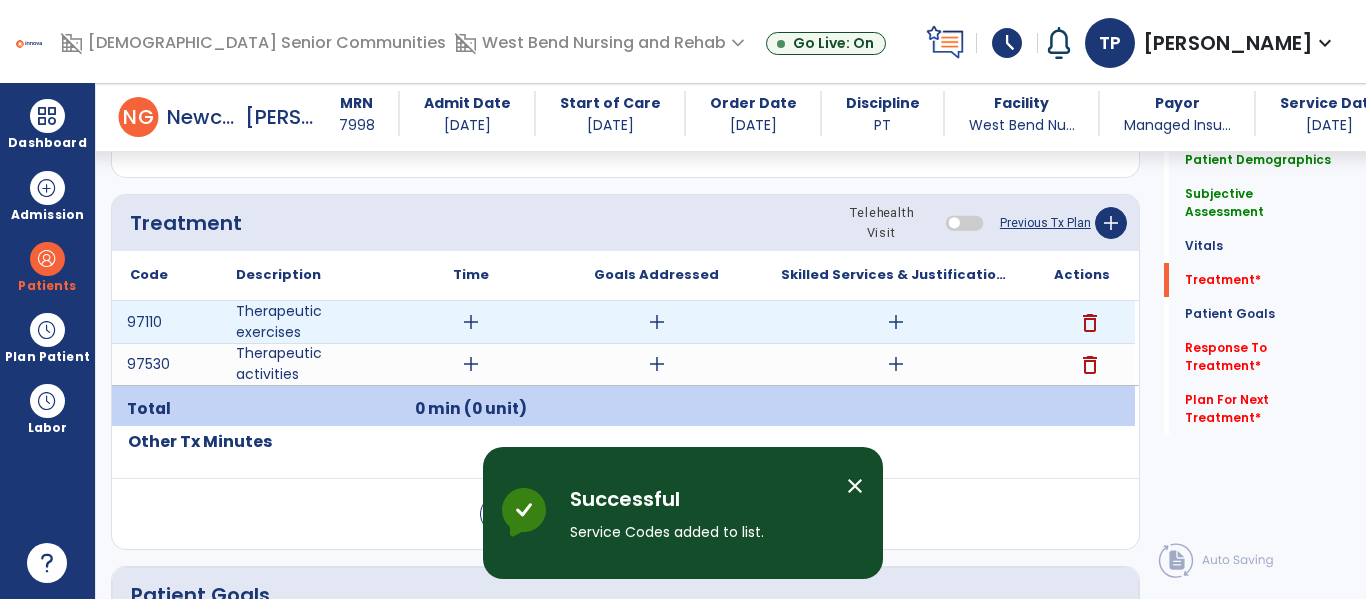 click on "add" at bounding box center (471, 322) 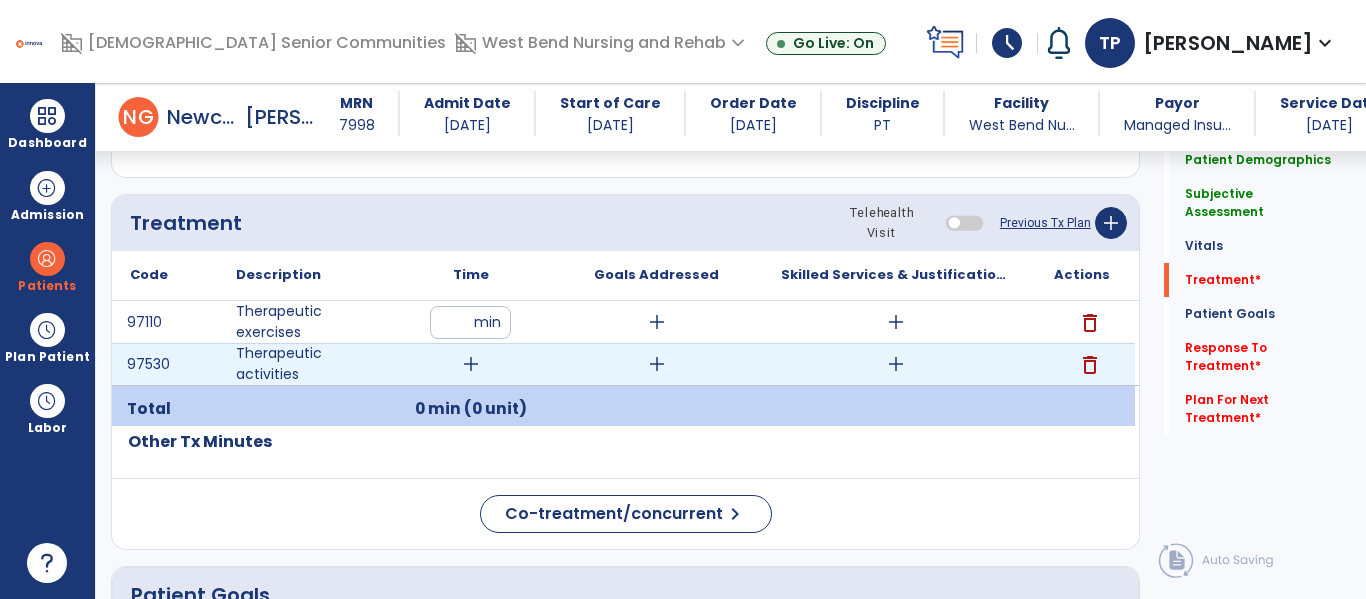 type on "**" 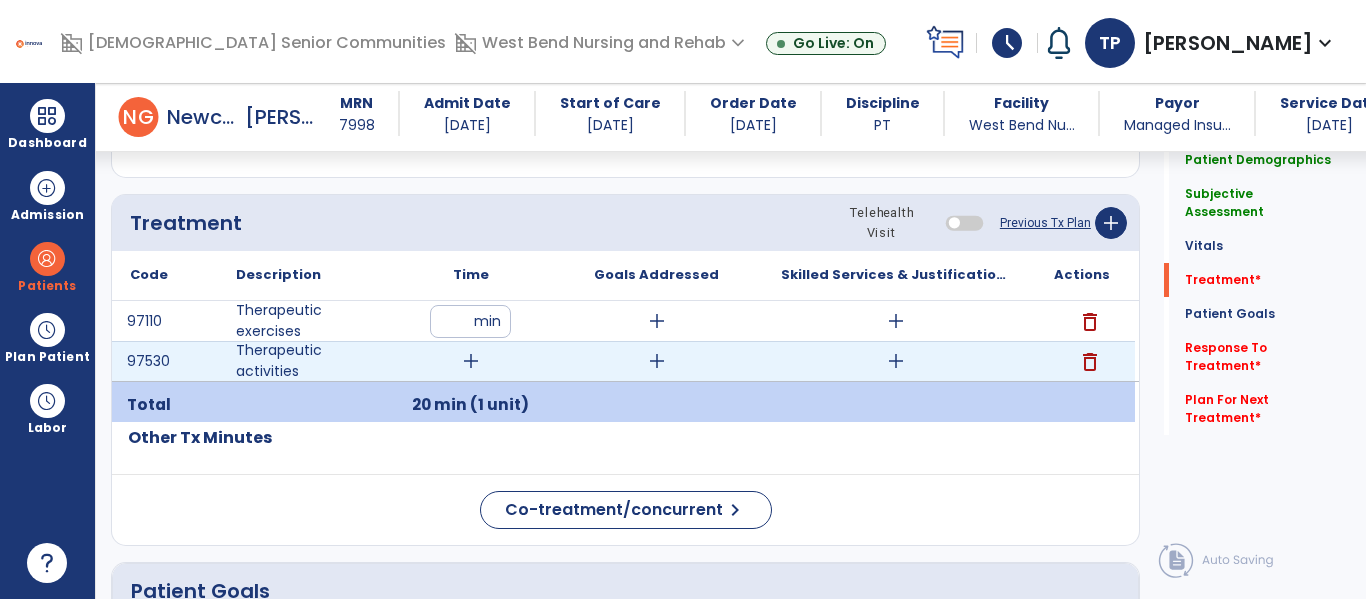 click on "add" at bounding box center [471, 361] 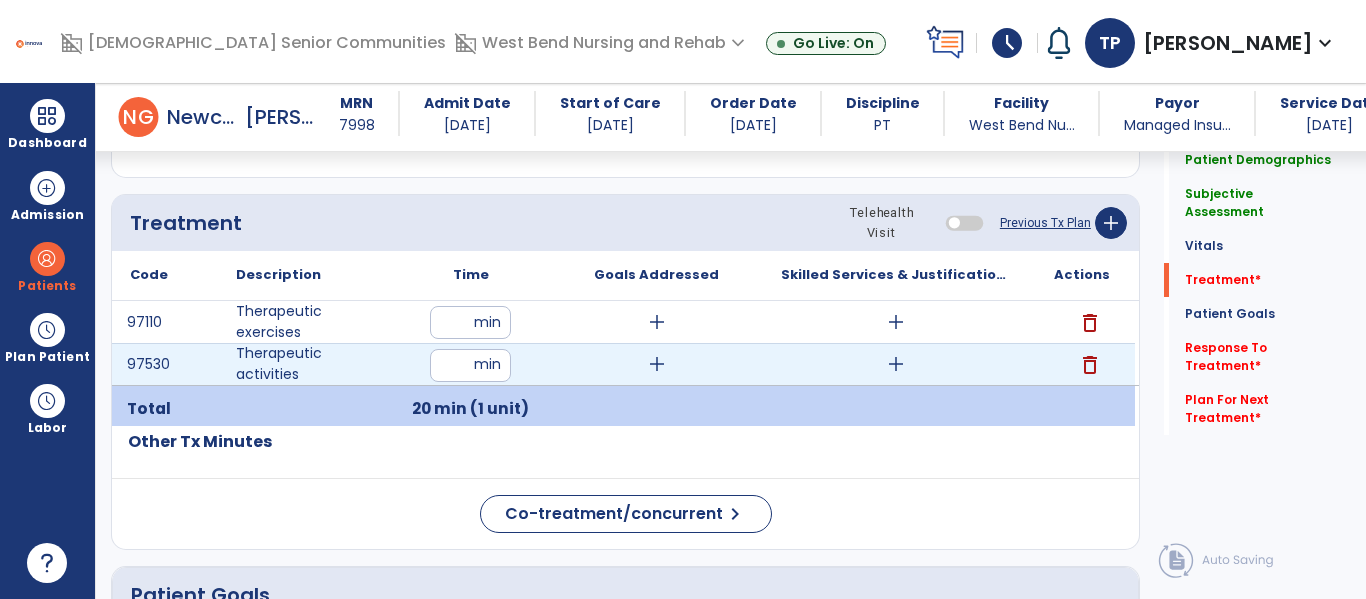 type on "**" 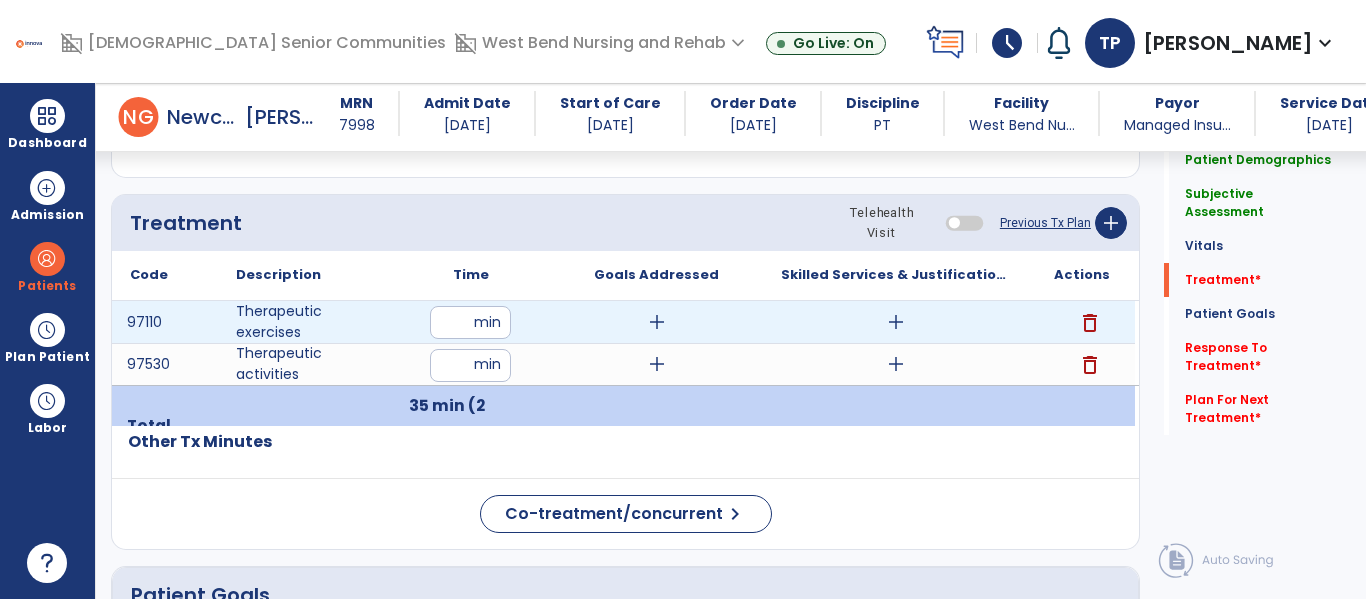 click on "add" at bounding box center (657, 322) 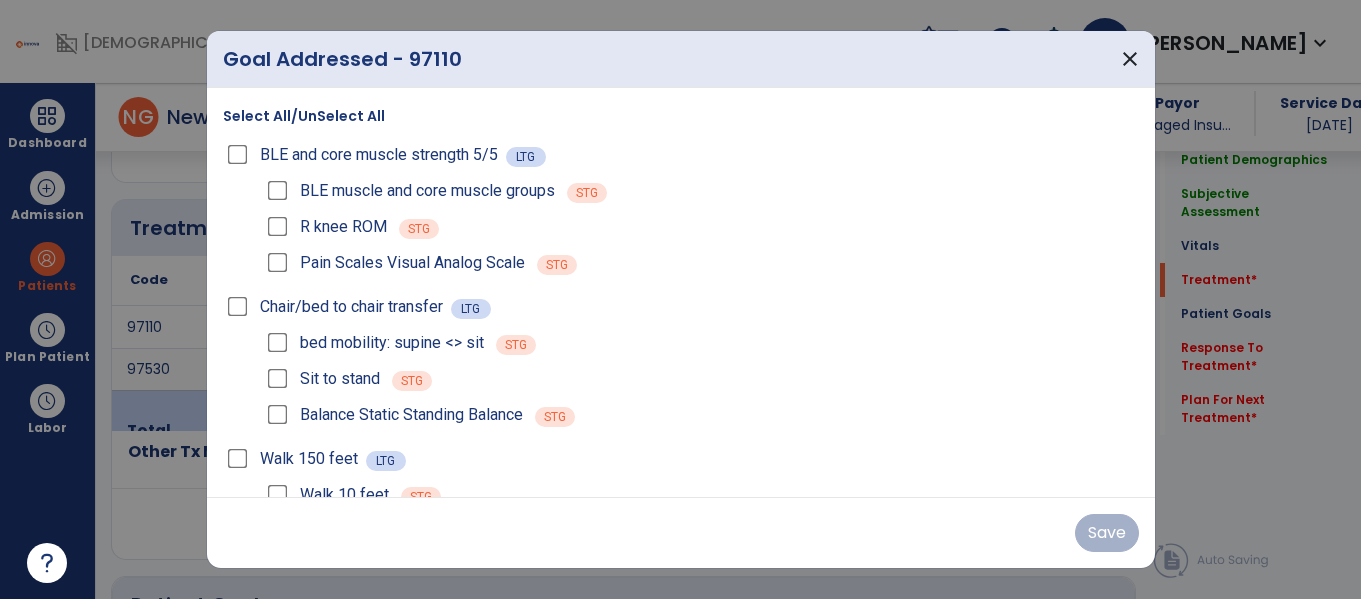 scroll, scrollTop: 1095, scrollLeft: 0, axis: vertical 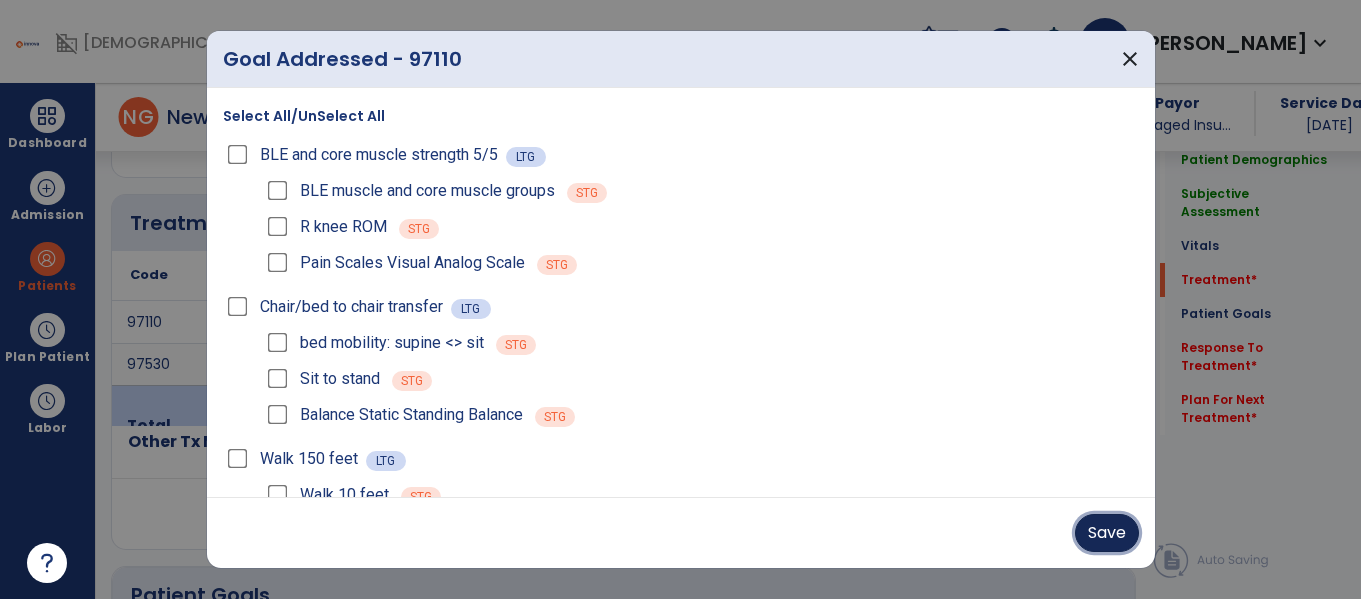click on "Save" at bounding box center (1107, 533) 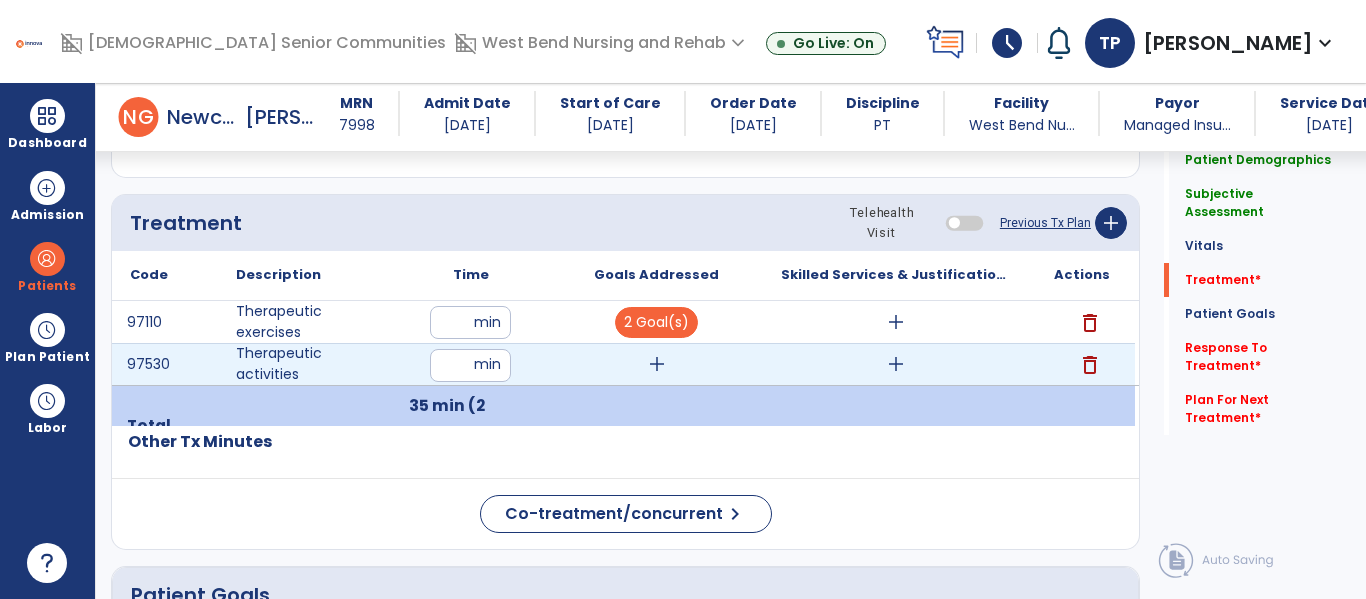 click on "add" at bounding box center (657, 364) 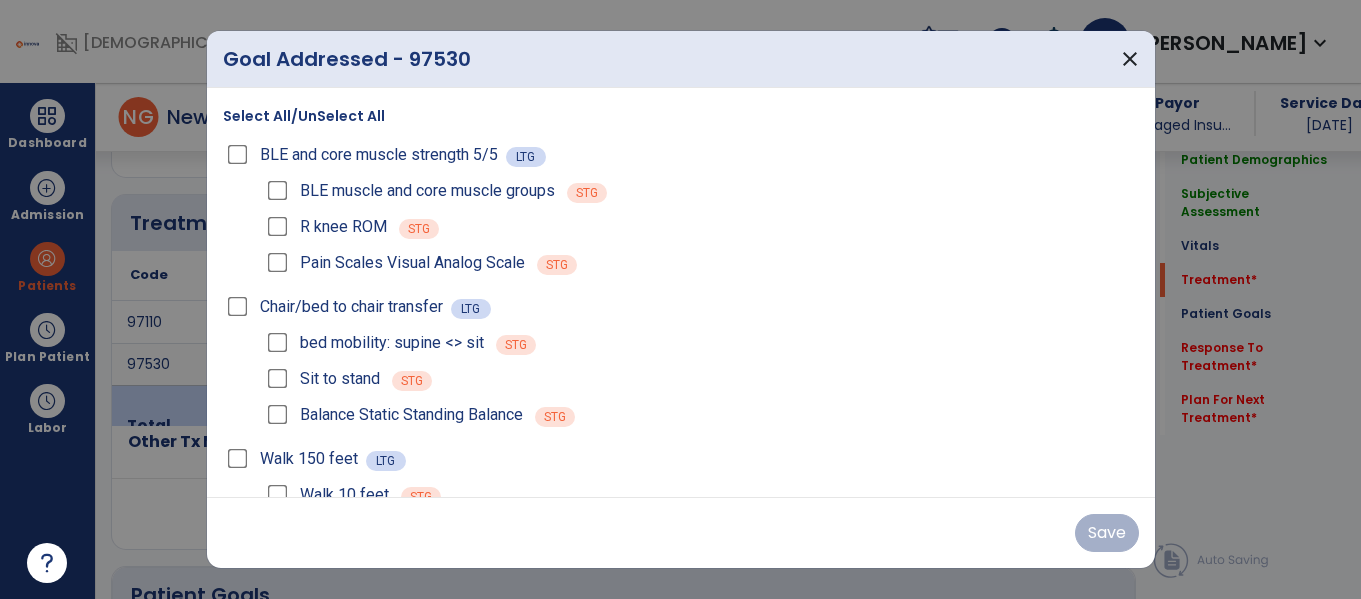 scroll, scrollTop: 1095, scrollLeft: 0, axis: vertical 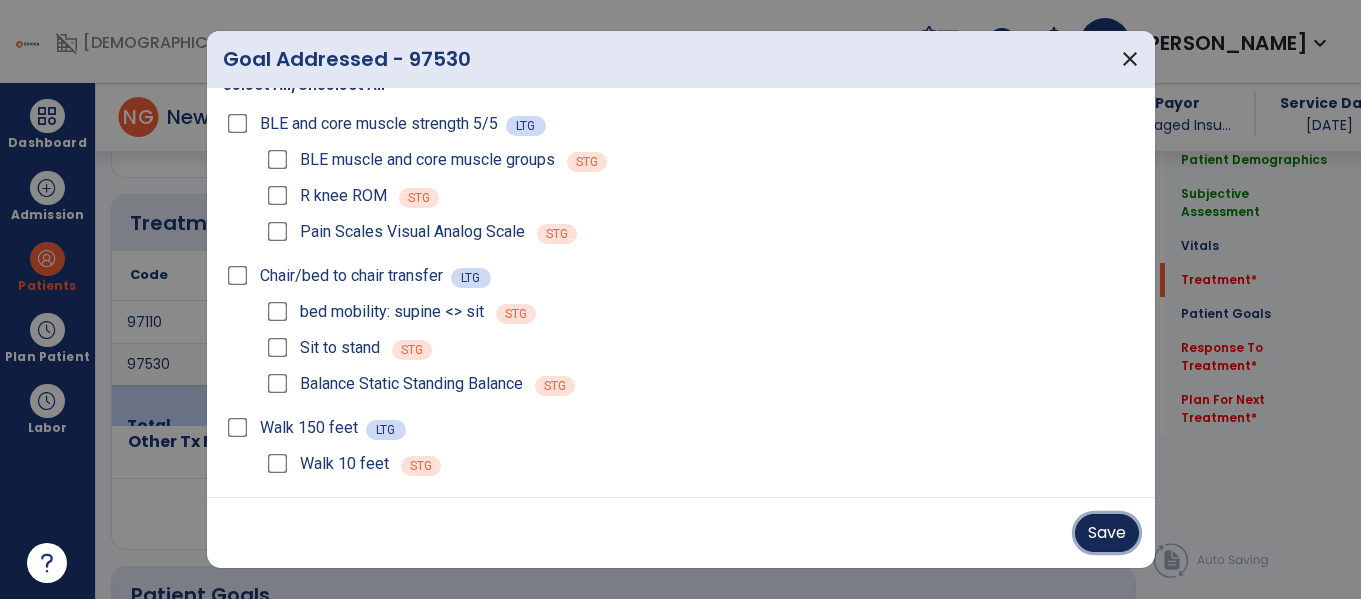 click on "Save" at bounding box center (1107, 533) 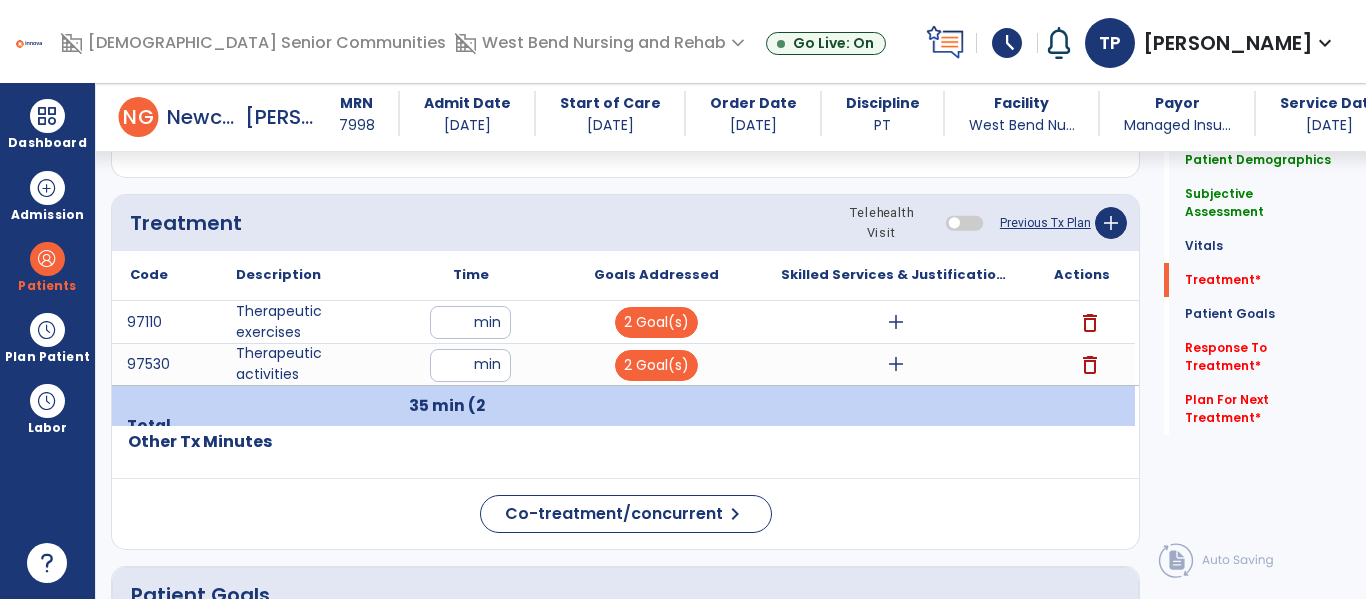 click on "Quick Links  Patient Demographics   Patient Demographics   Subjective Assessment   Subjective Assessment   Vitals   Vitals   Treatment   *  Treatment   *  Patient Goals   Patient Goals   Response To Treatment   *  Response To Treatment   *  Plan For Next Treatment   *  Plan For Next Treatment   *" 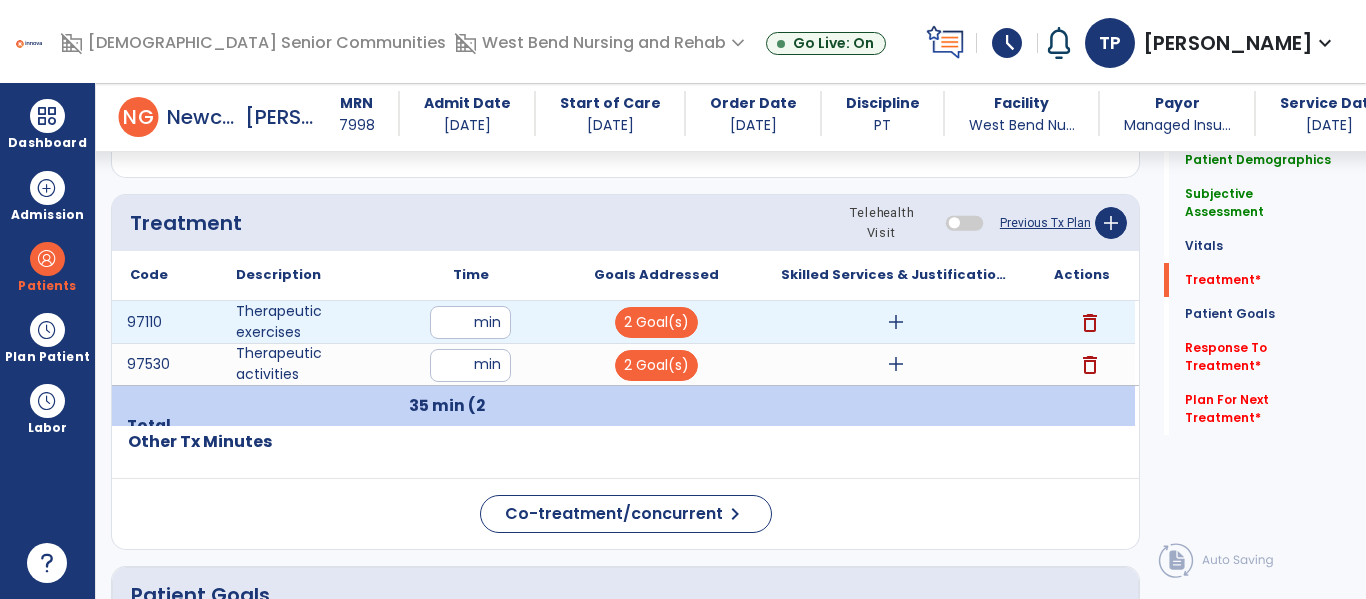 click on "add" at bounding box center (896, 322) 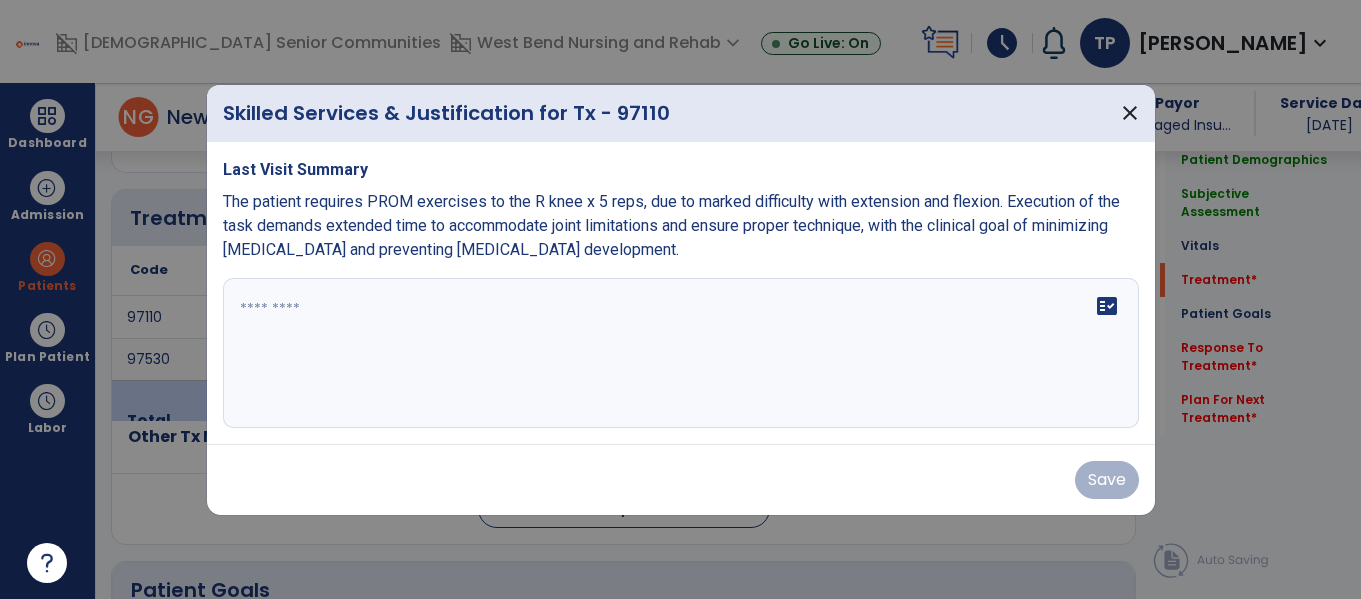 scroll, scrollTop: 1095, scrollLeft: 0, axis: vertical 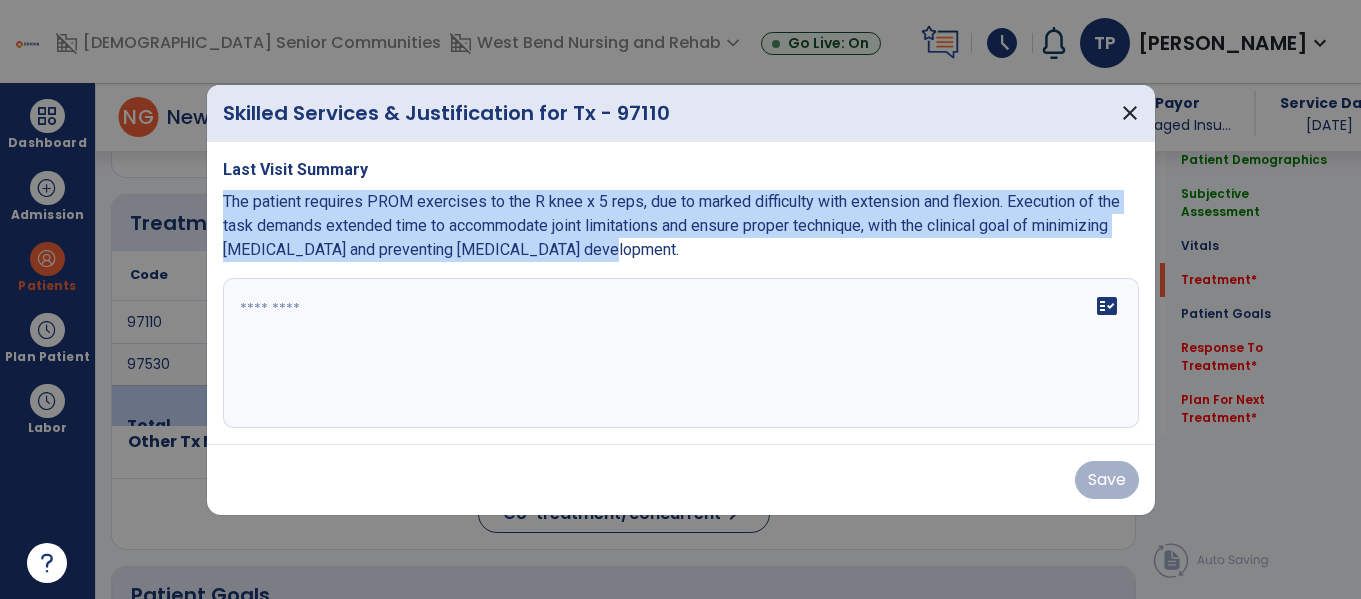 drag, startPoint x: 222, startPoint y: 196, endPoint x: 541, endPoint y: 238, distance: 321.75302 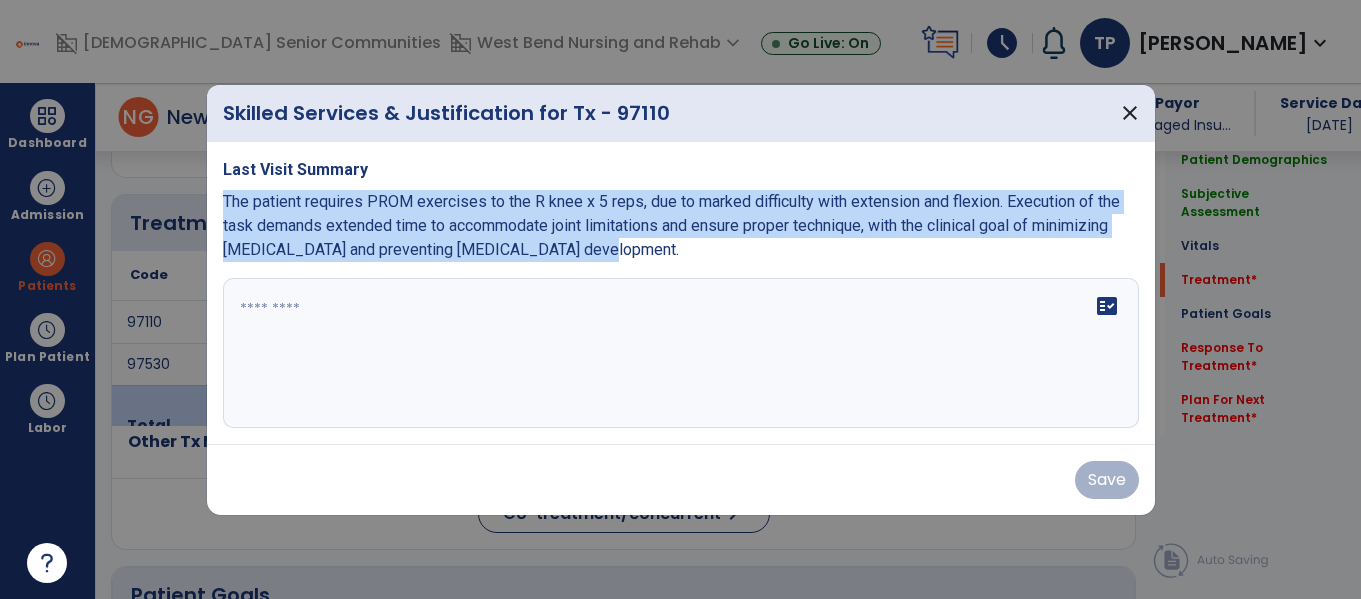 copy on "The patient requires PROM exercises to the  R knee x 5 reps, due to marked difficulty with extension and flexion. Execution of the task demands extended time to accommodate joint limitations and ensure proper technique, with the clinical goal of minimizing stiffness and preventing contracture development." 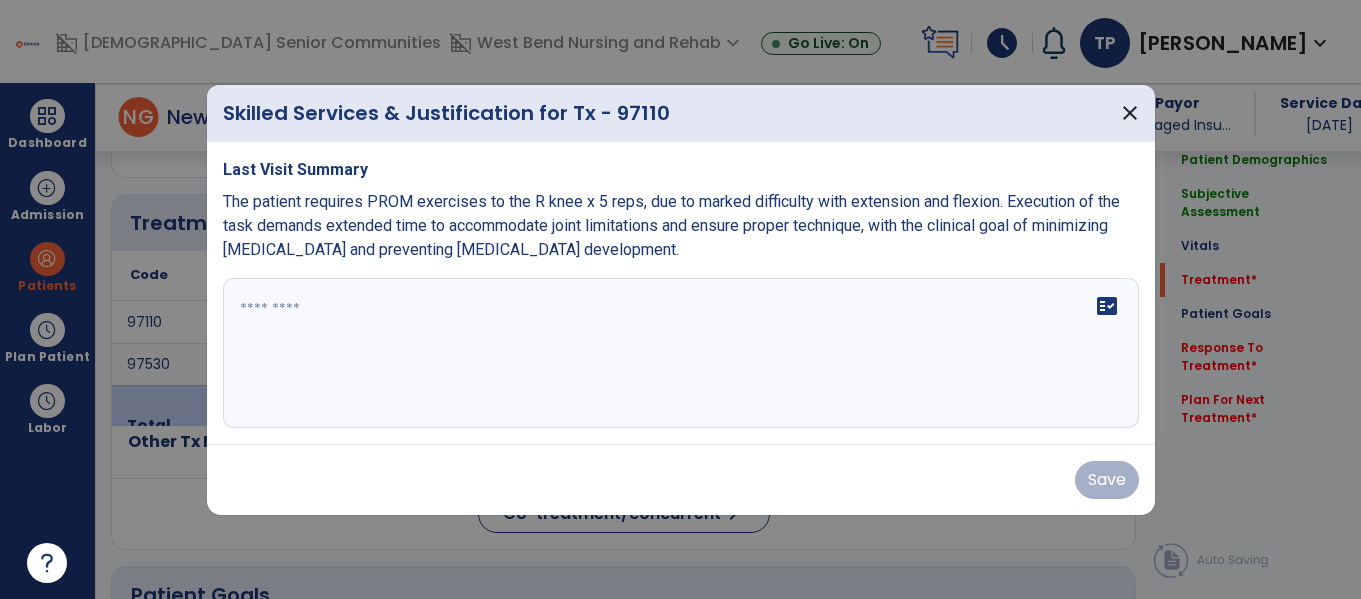 click at bounding box center (680, 299) 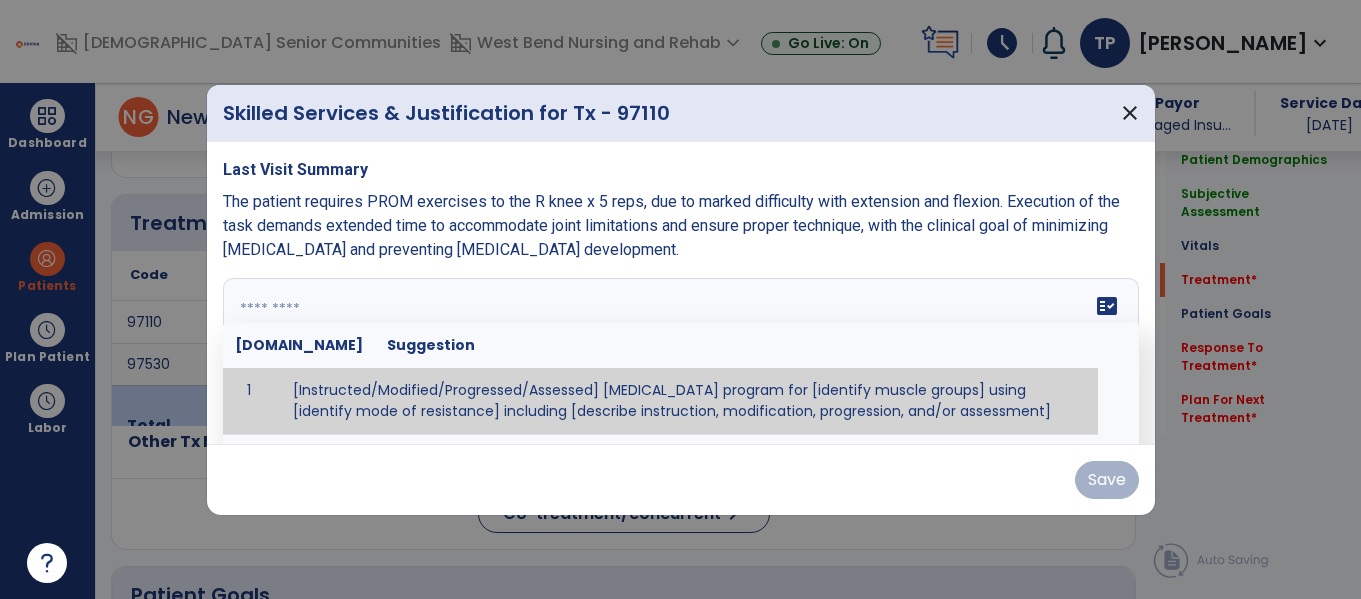 click at bounding box center (678, 353) 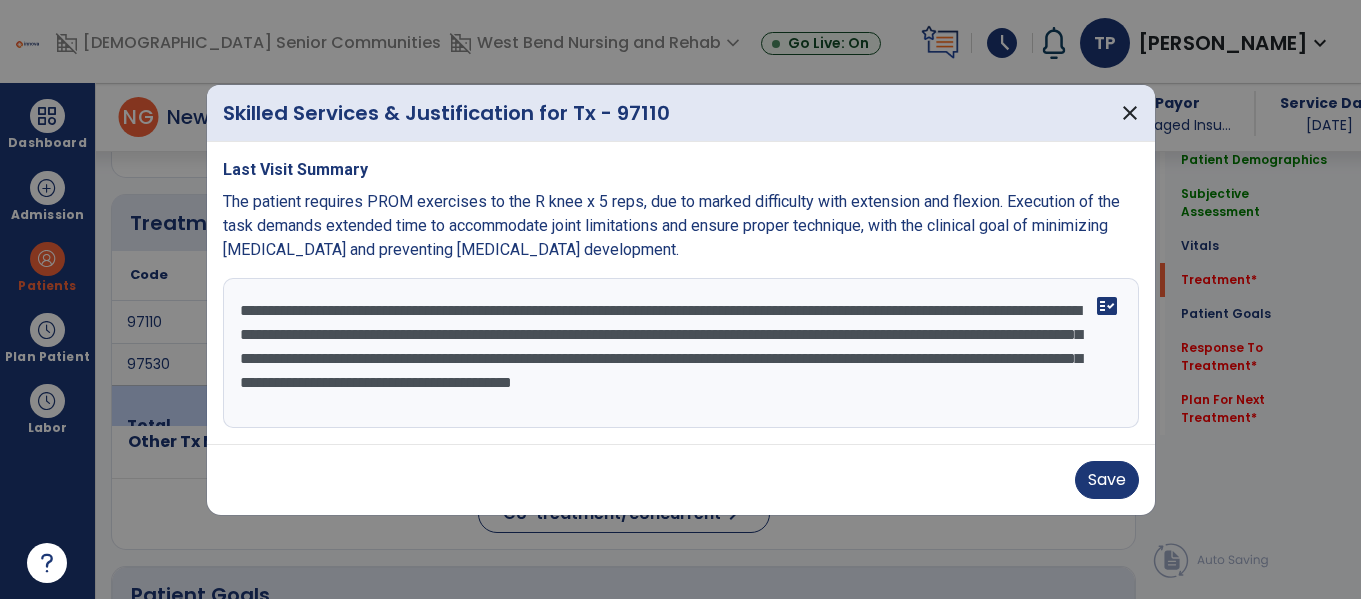 drag, startPoint x: 386, startPoint y: 306, endPoint x: 628, endPoint y: 279, distance: 243.50154 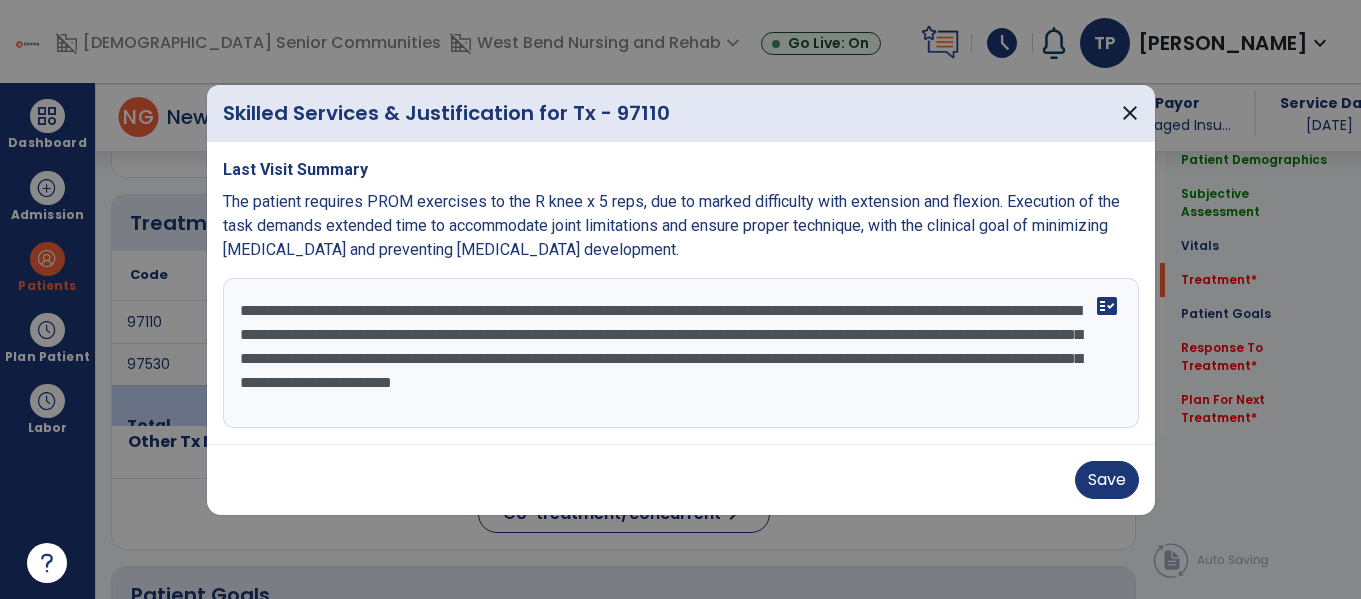 click on "**********" at bounding box center (681, 353) 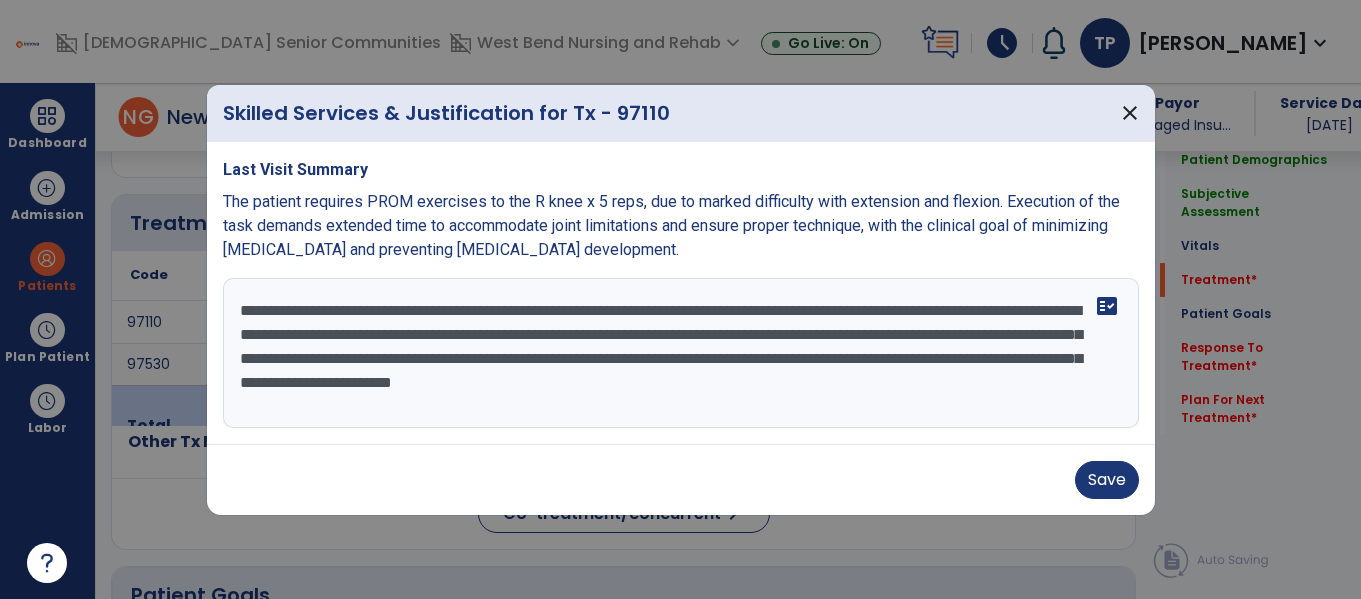 drag, startPoint x: 559, startPoint y: 310, endPoint x: 692, endPoint y: 305, distance: 133.09395 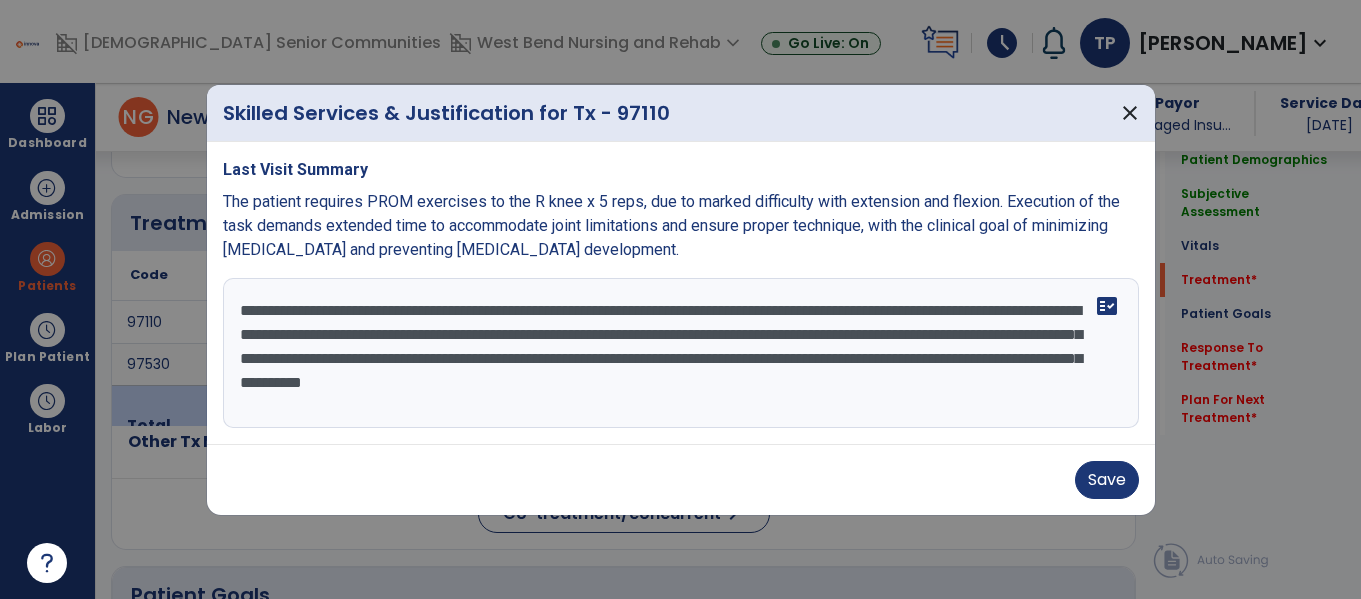 click on "**********" at bounding box center [681, 353] 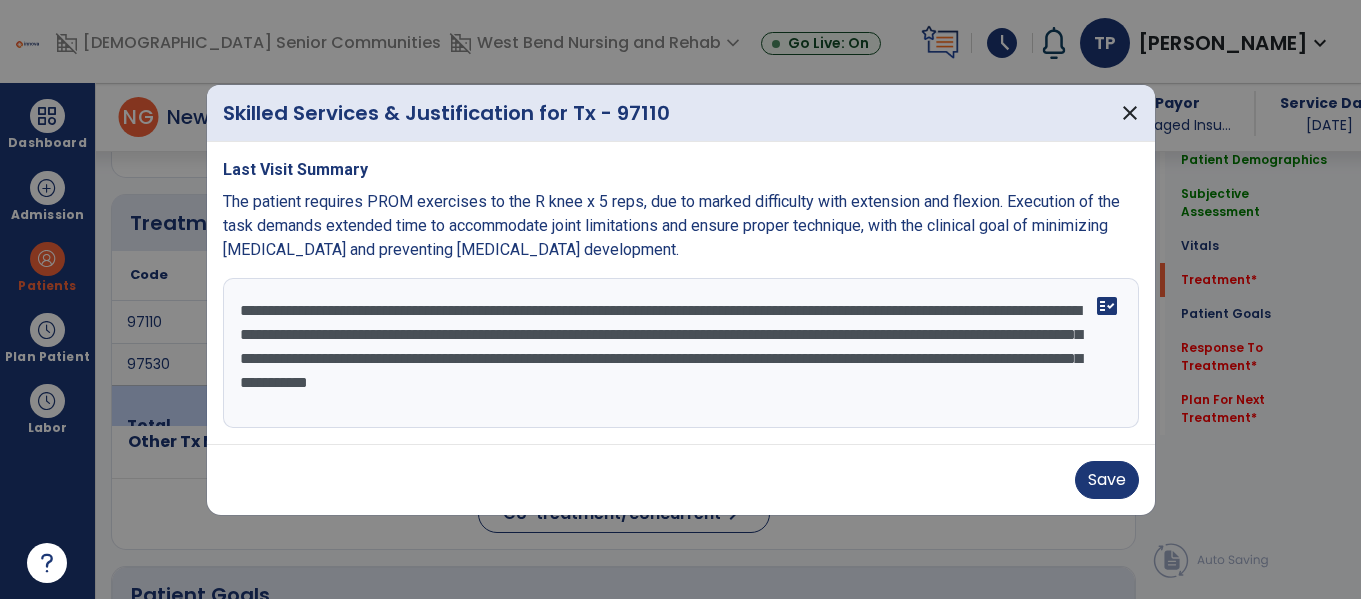 drag, startPoint x: 630, startPoint y: 306, endPoint x: 641, endPoint y: 305, distance: 11.045361 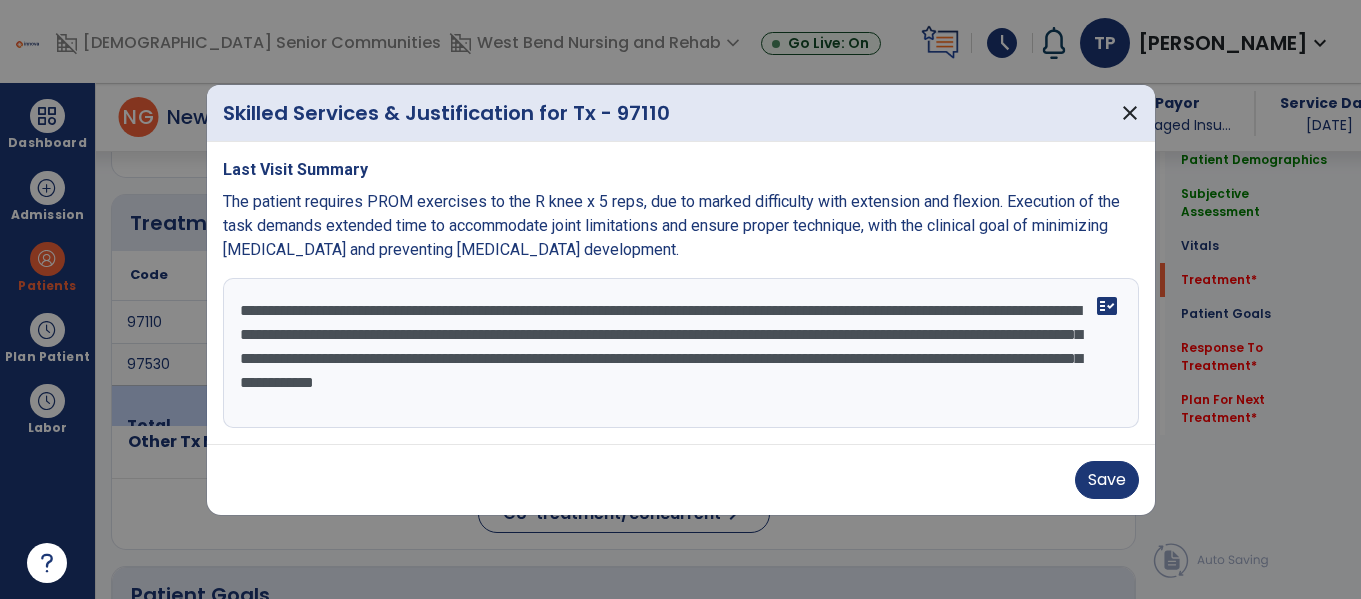 click on "**********" at bounding box center [681, 353] 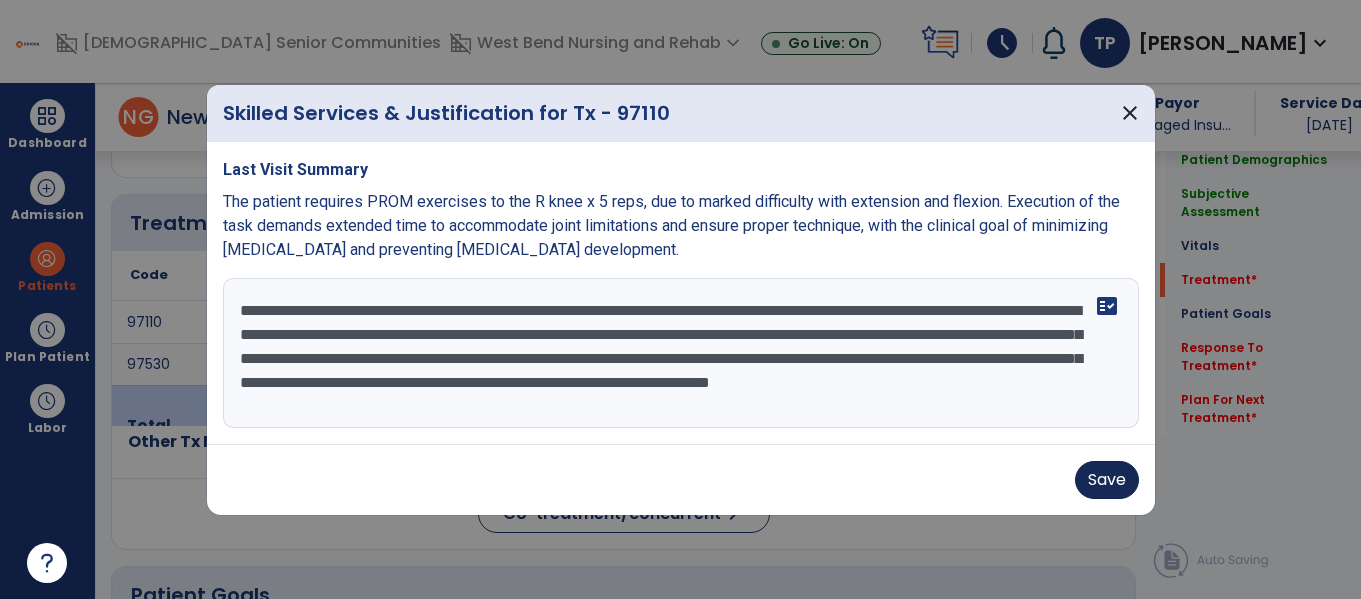 type on "**********" 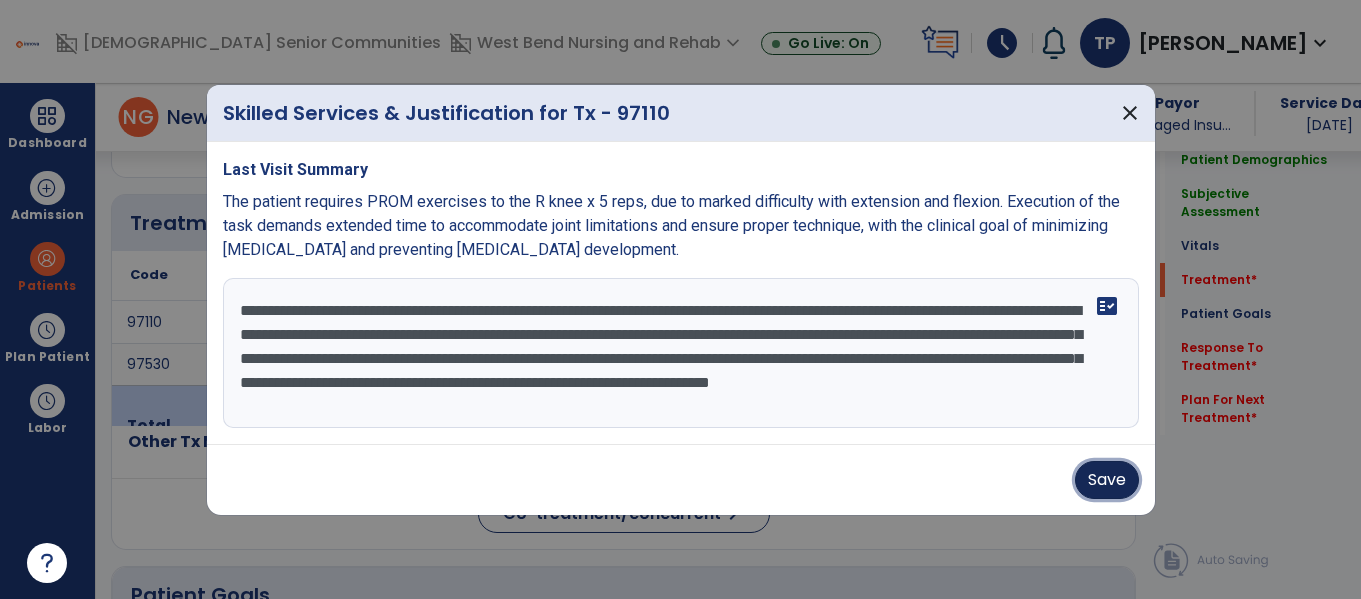 click on "Save" at bounding box center [1107, 480] 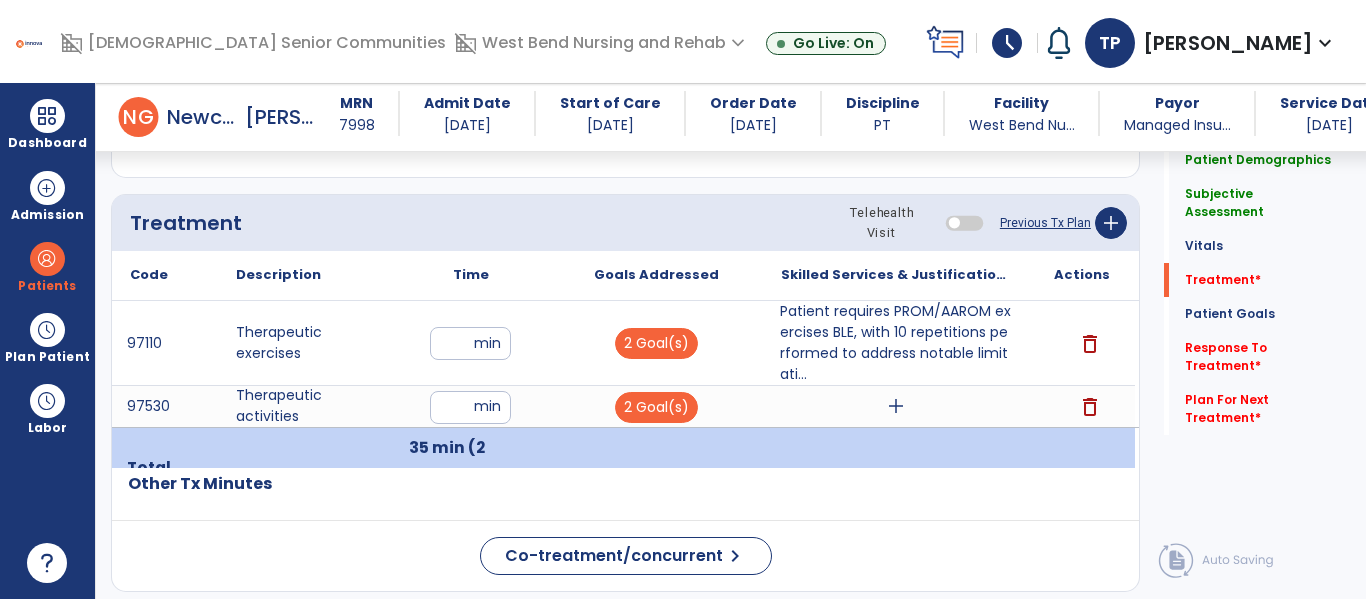 click on "Quick Links  Patient Demographics   Patient Demographics   Subjective Assessment   Subjective Assessment   Vitals   Vitals   Treatment   *  Treatment   *  Patient Goals   Patient Goals   Response To Treatment   *  Response To Treatment   *  Plan For Next Treatment   *  Plan For Next Treatment   *" 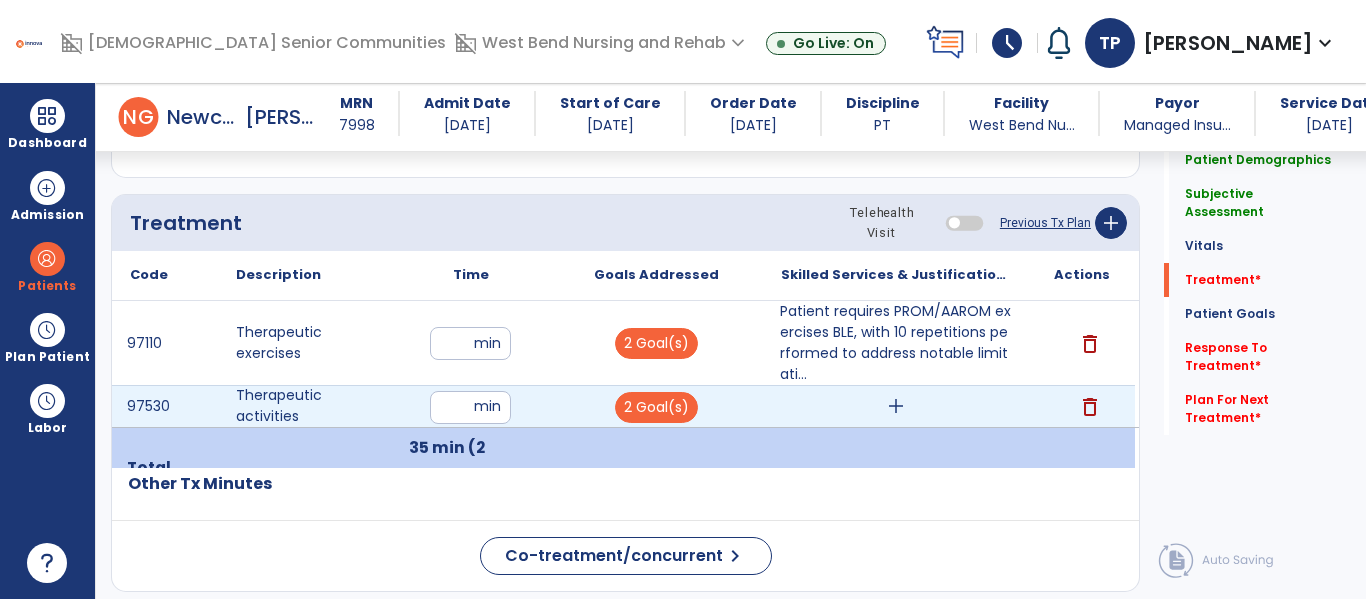 click on "add" at bounding box center (896, 406) 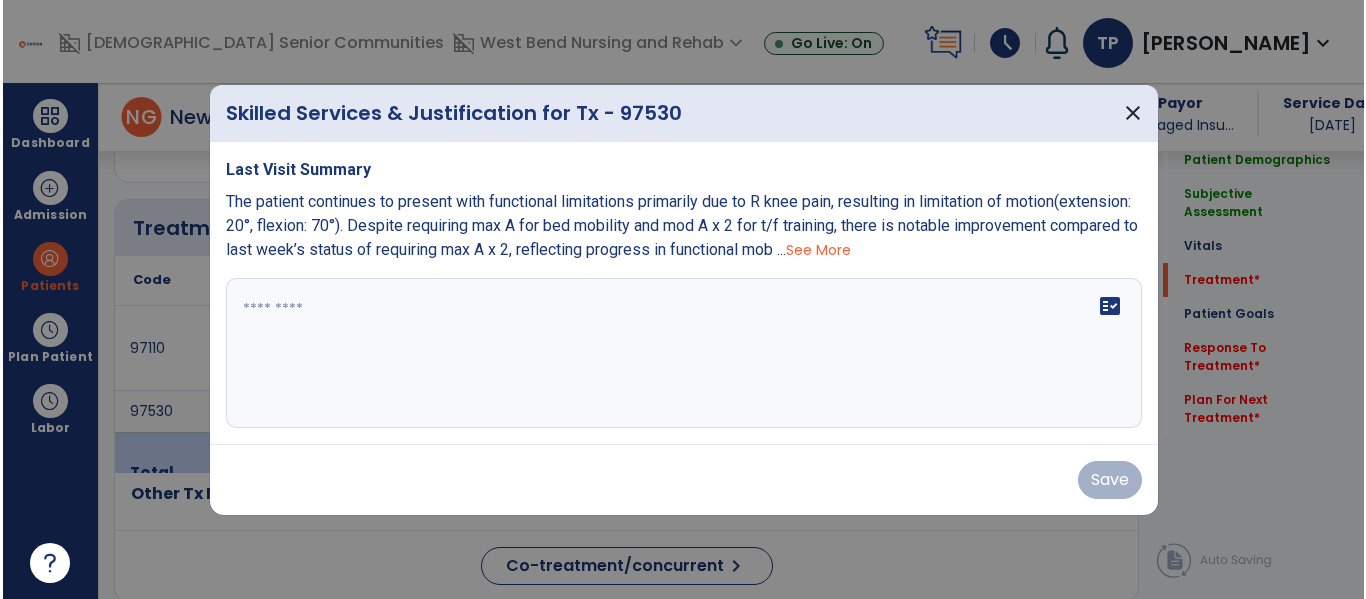 scroll, scrollTop: 1095, scrollLeft: 0, axis: vertical 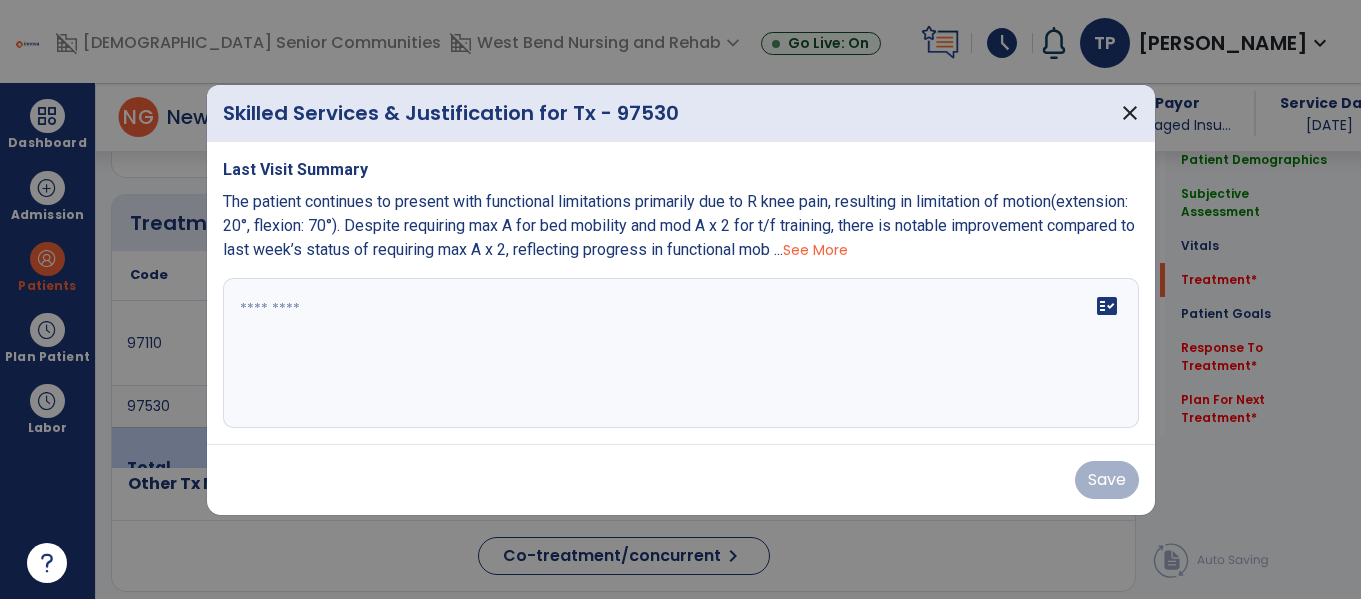 click at bounding box center [680, 299] 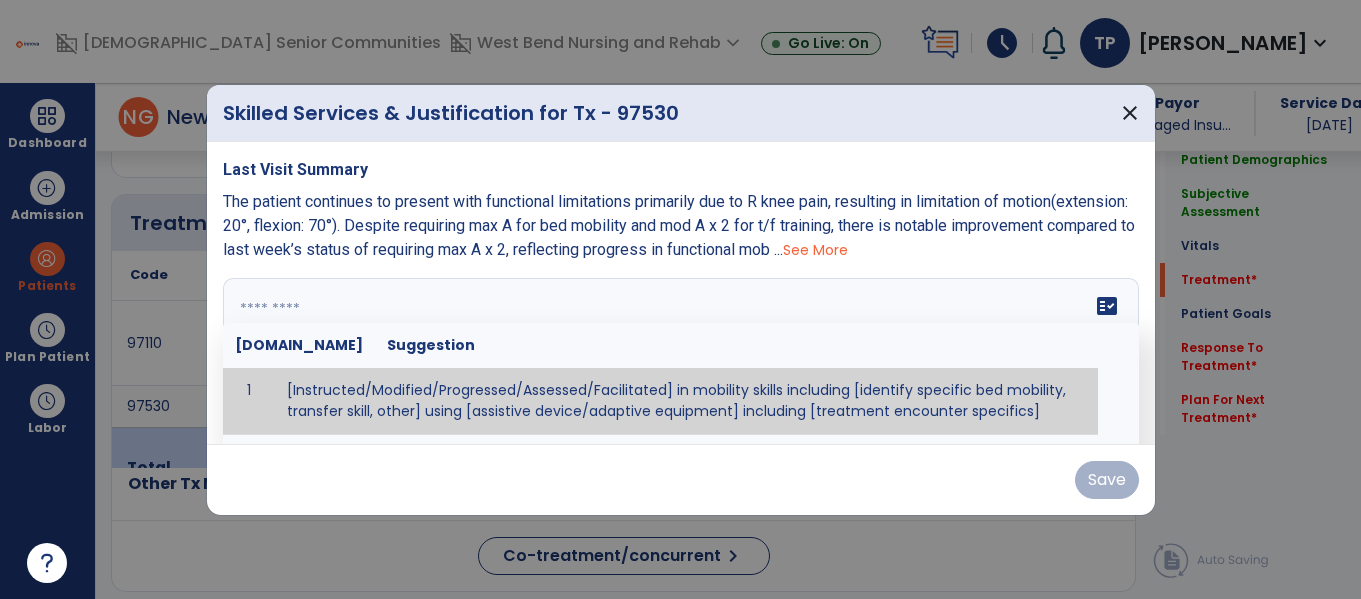 click at bounding box center [678, 353] 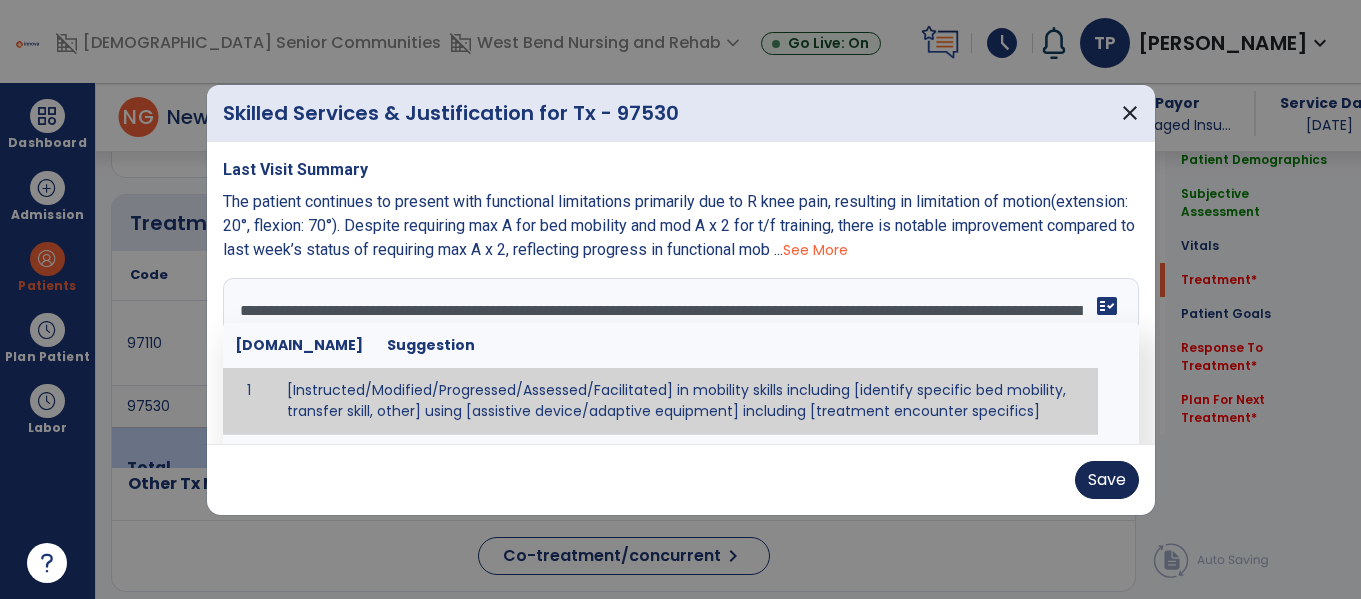 type on "**********" 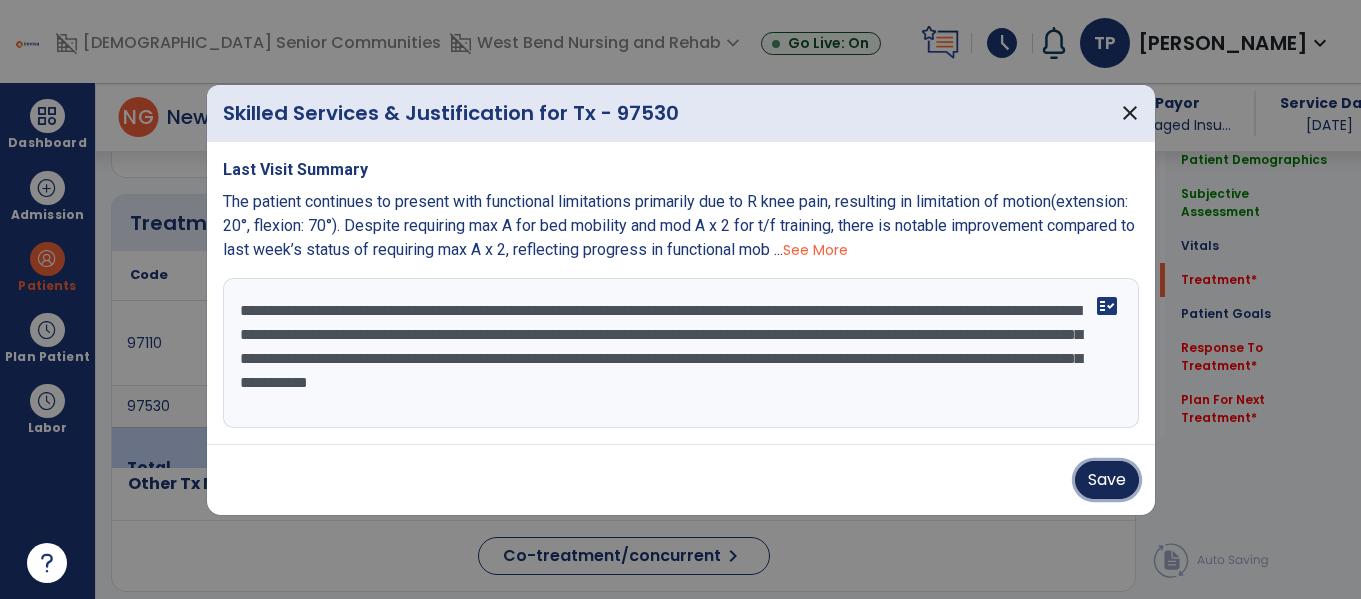 click on "Save" at bounding box center [1107, 480] 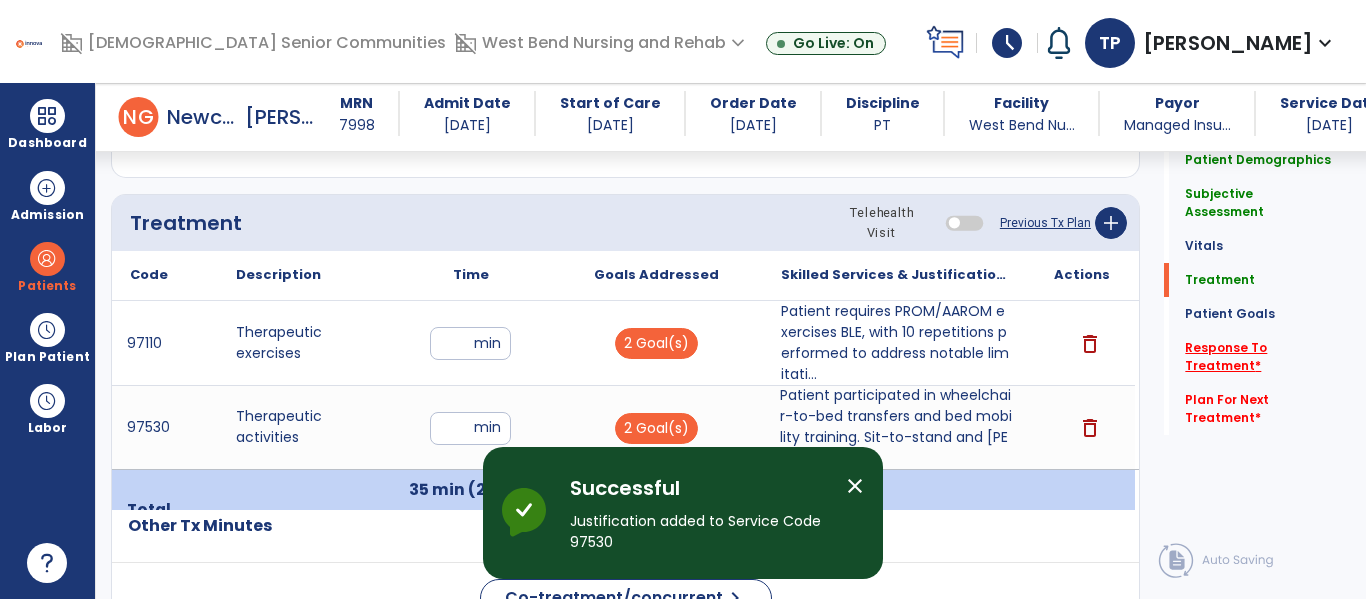 click on "Response To Treatment   *" 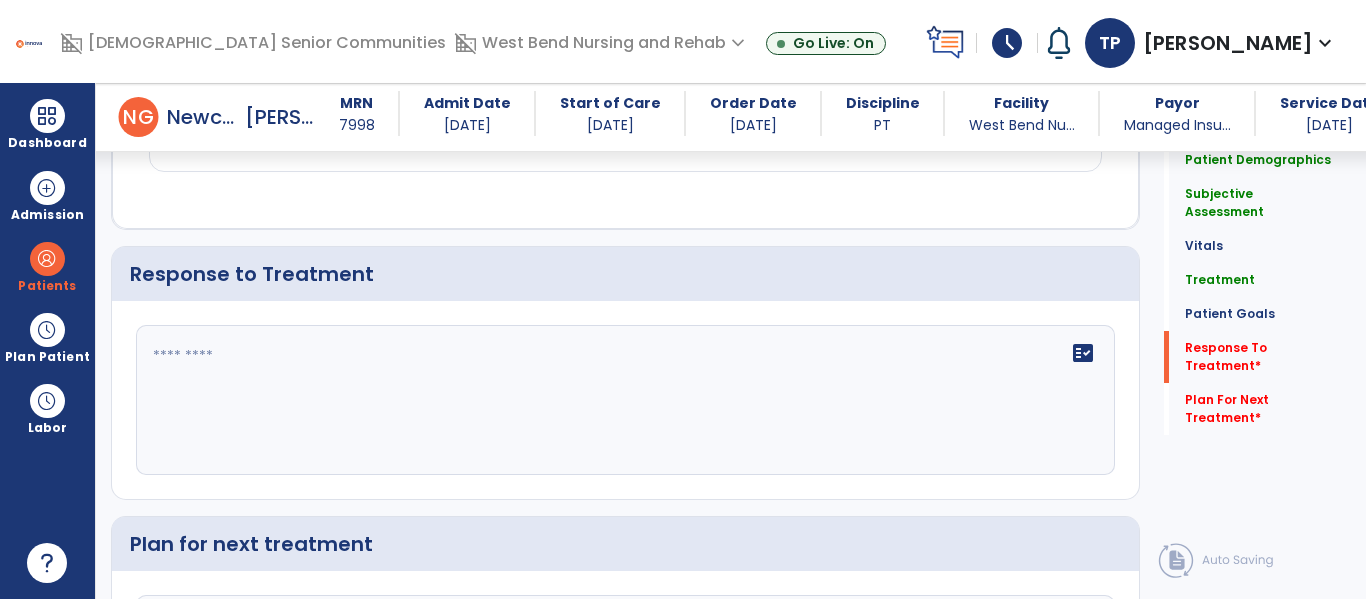 scroll, scrollTop: 3704, scrollLeft: 0, axis: vertical 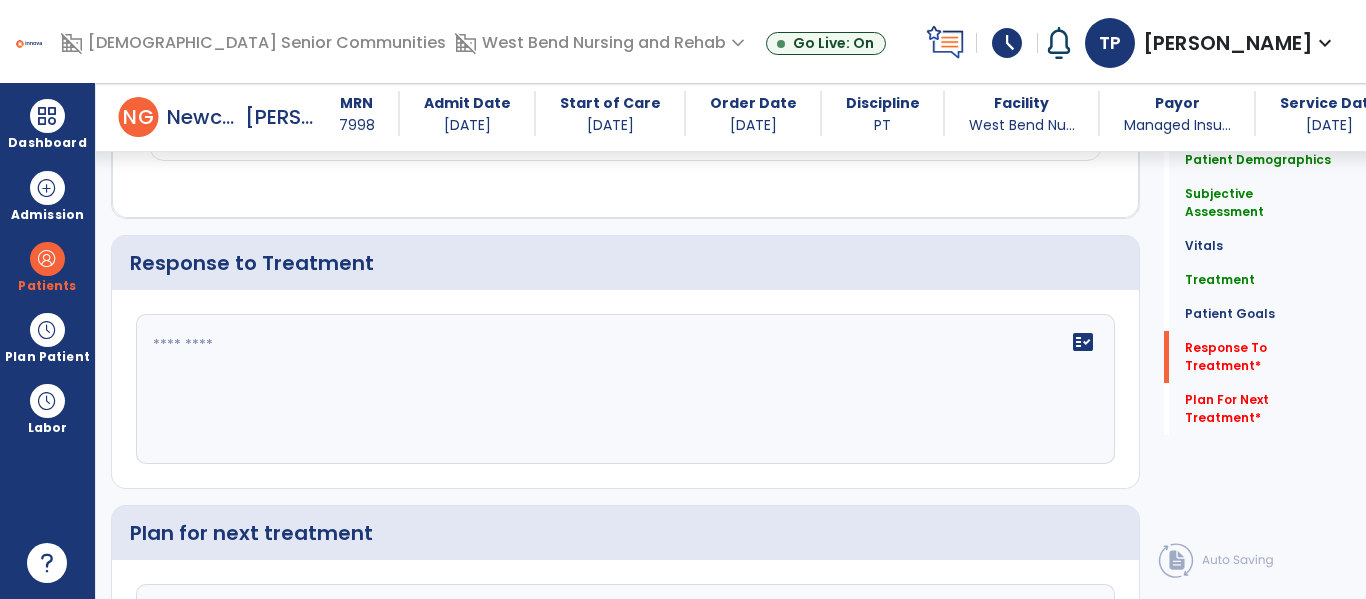 click on "fact_check" 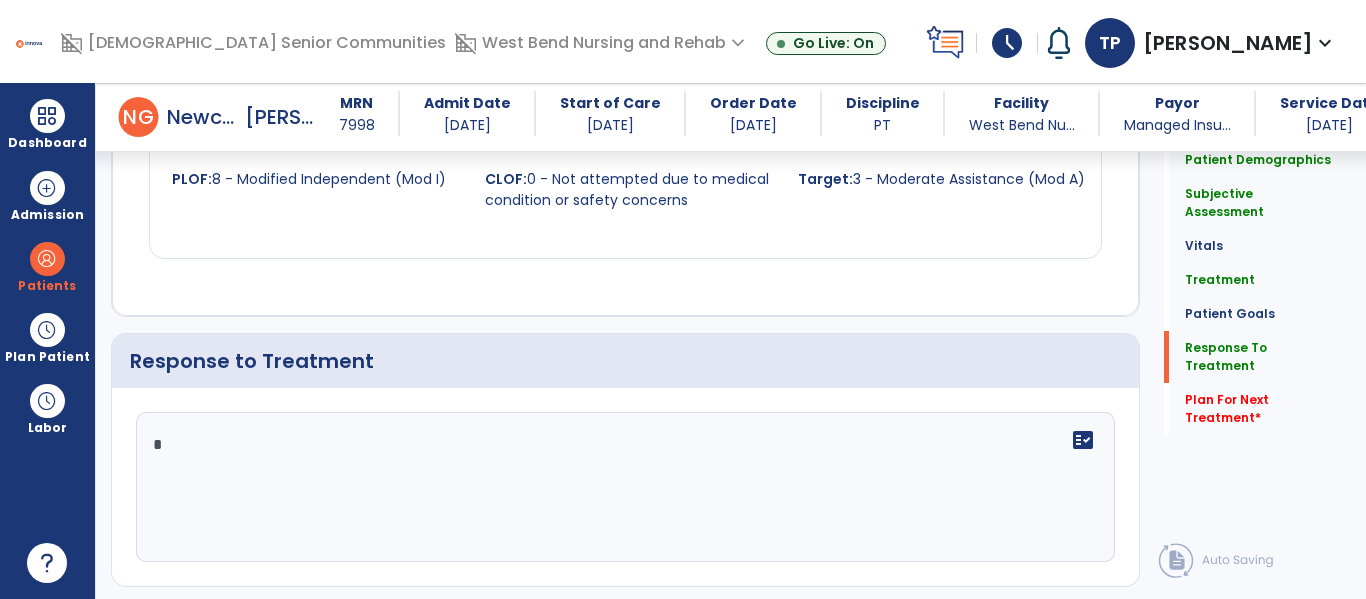 scroll, scrollTop: 3694, scrollLeft: 0, axis: vertical 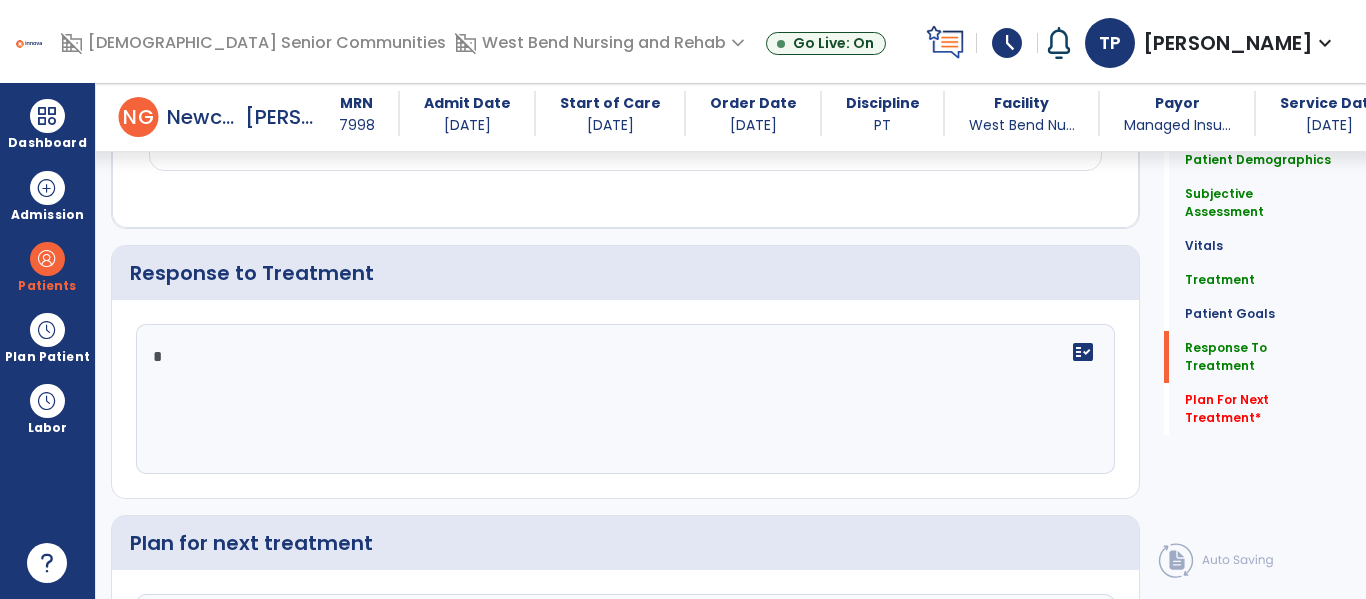 click on "Response to Treatment f *  fact_check" 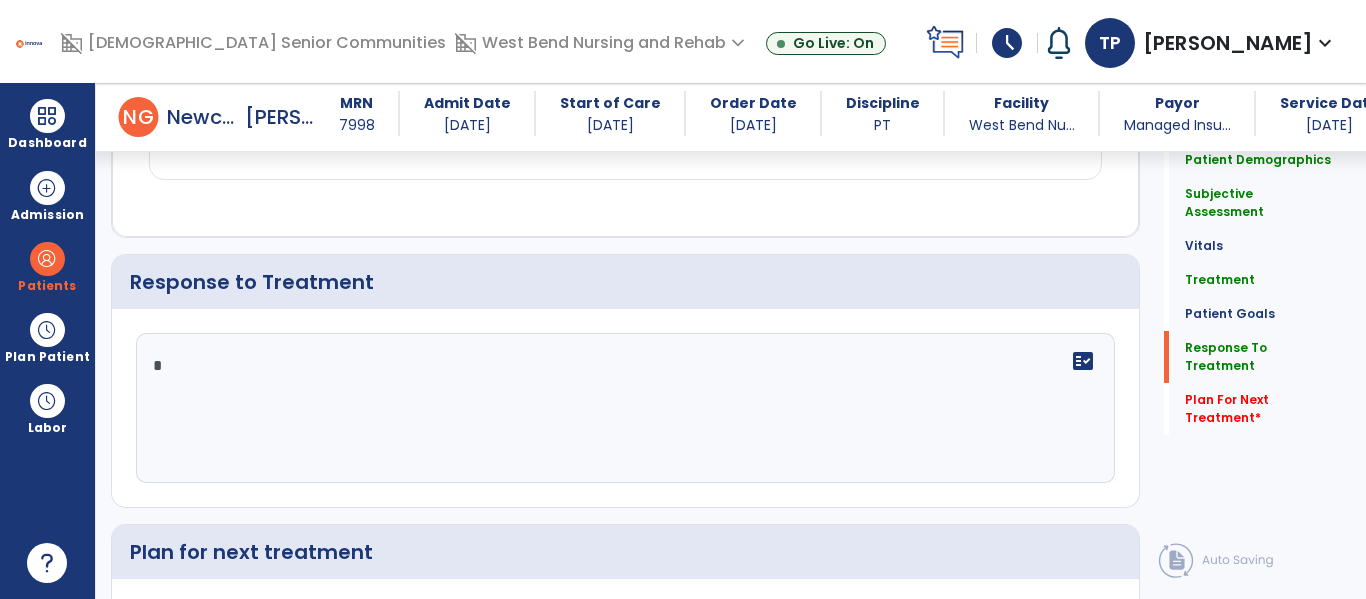 scroll, scrollTop: 3684, scrollLeft: 0, axis: vertical 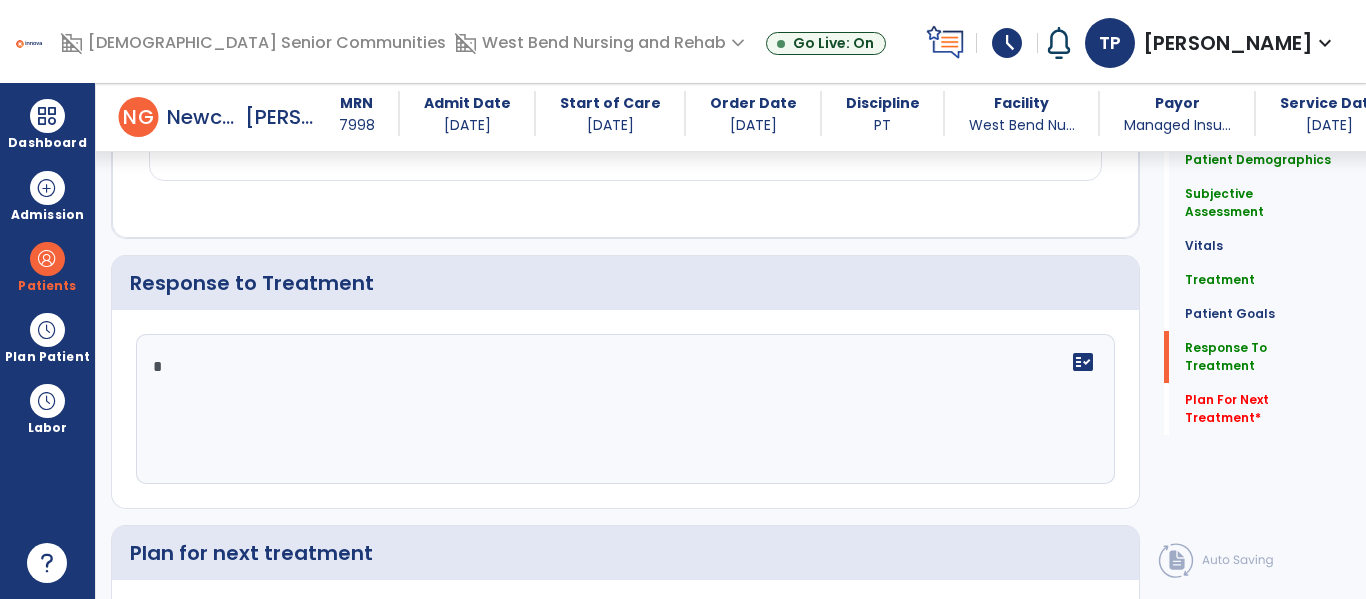 click on "*" 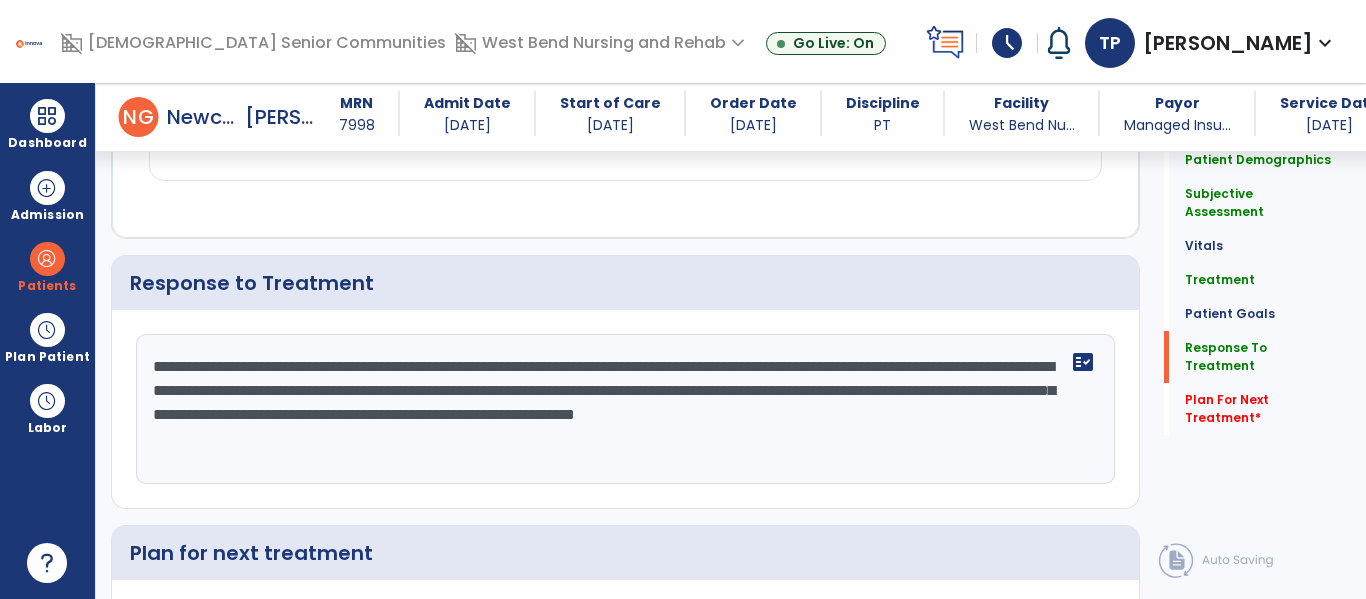click 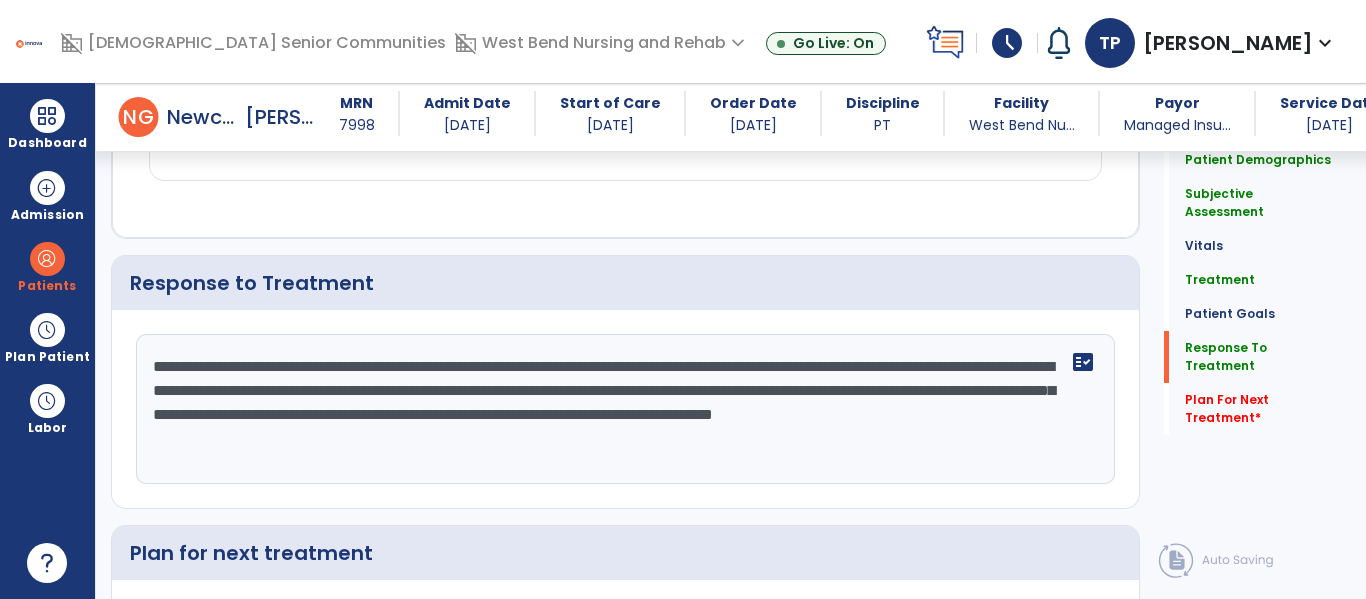 drag, startPoint x: 780, startPoint y: 366, endPoint x: 1007, endPoint y: 364, distance: 227.0088 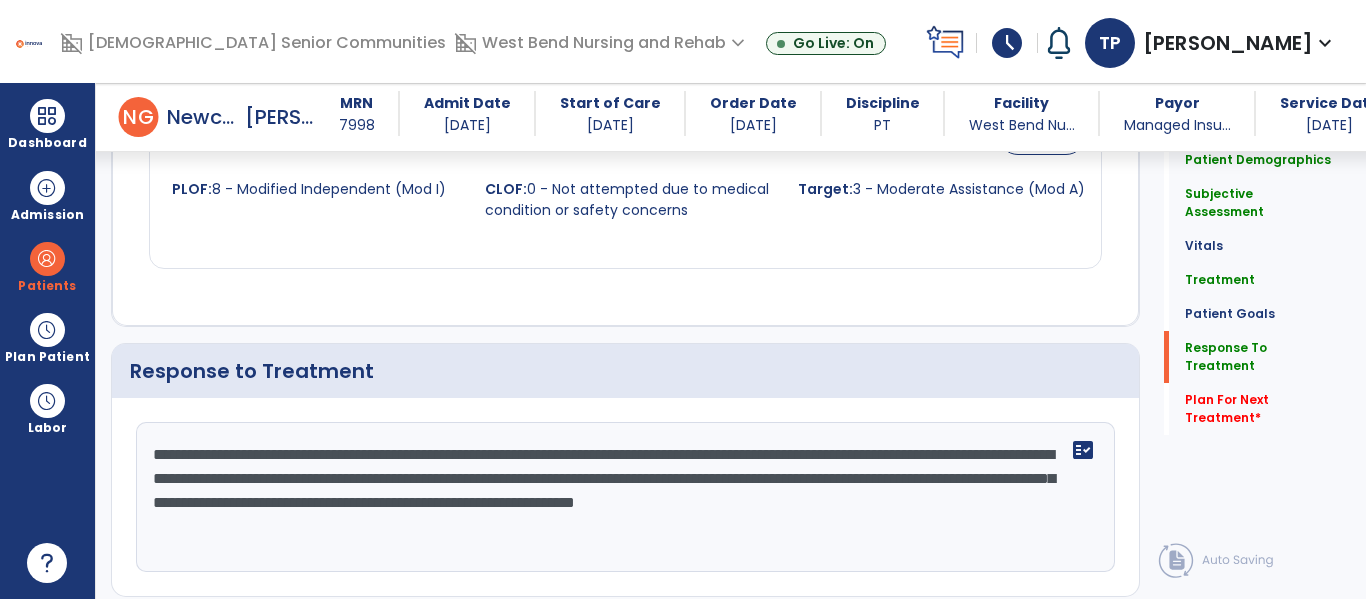scroll, scrollTop: 3684, scrollLeft: 0, axis: vertical 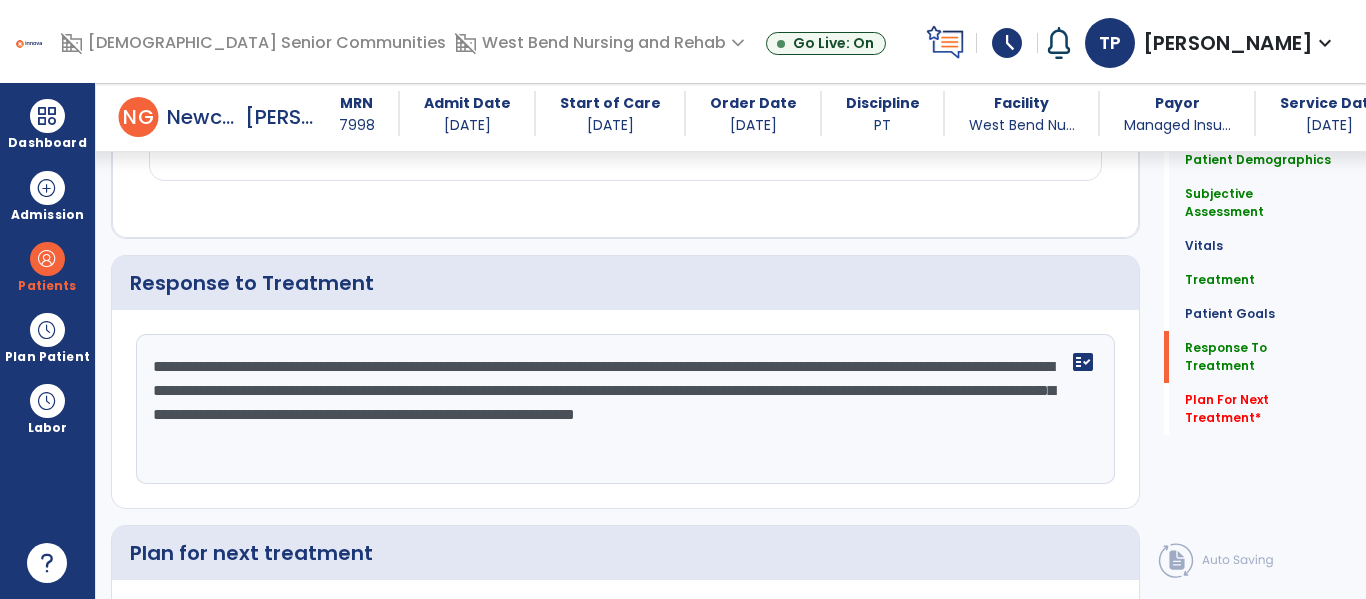 drag, startPoint x: 984, startPoint y: 394, endPoint x: 215, endPoint y: 390, distance: 769.0104 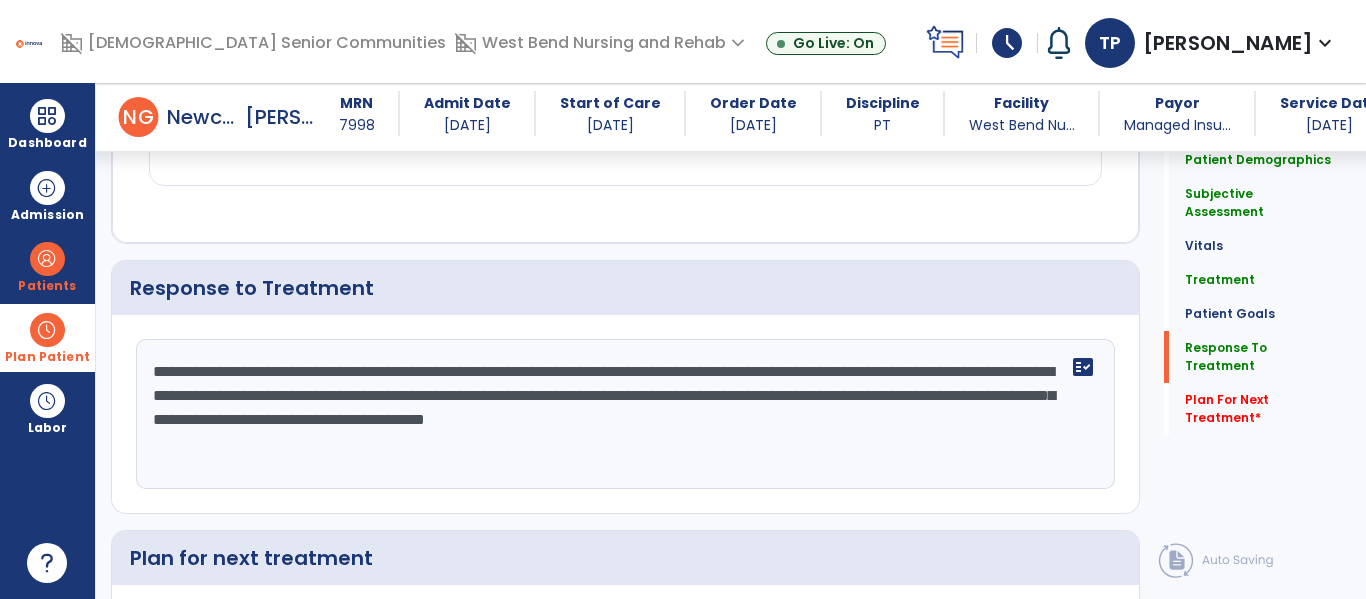 scroll, scrollTop: 3664, scrollLeft: 0, axis: vertical 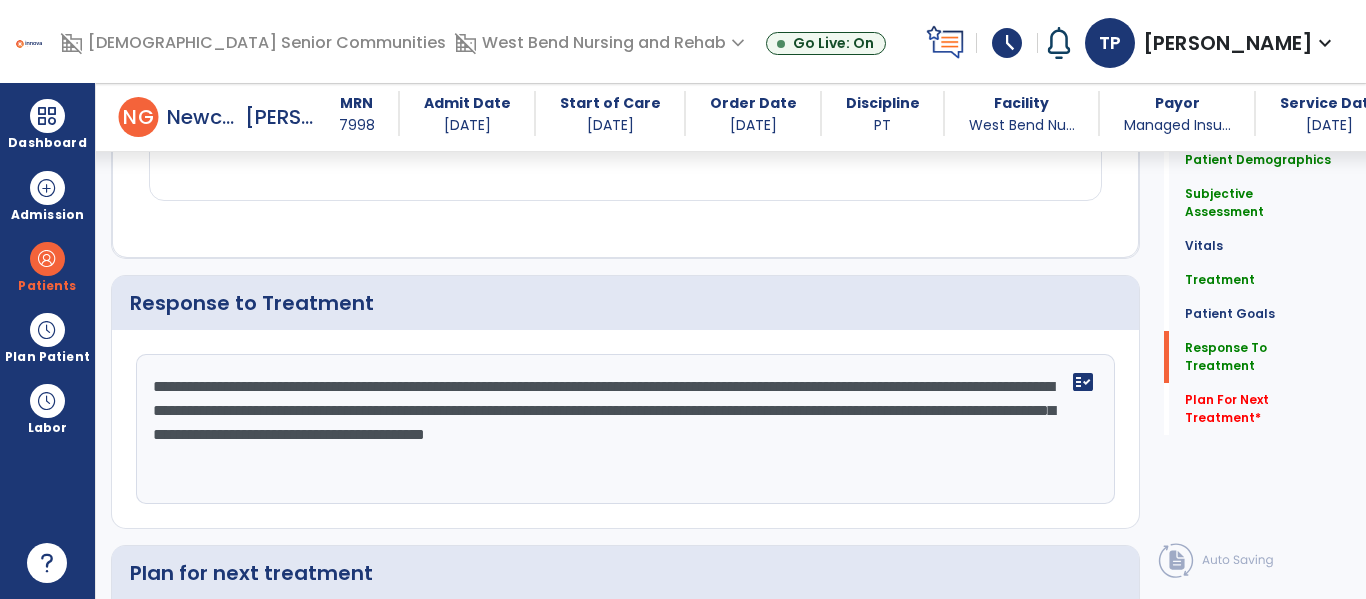 drag, startPoint x: 1011, startPoint y: 383, endPoint x: 313, endPoint y: 419, distance: 698.92773 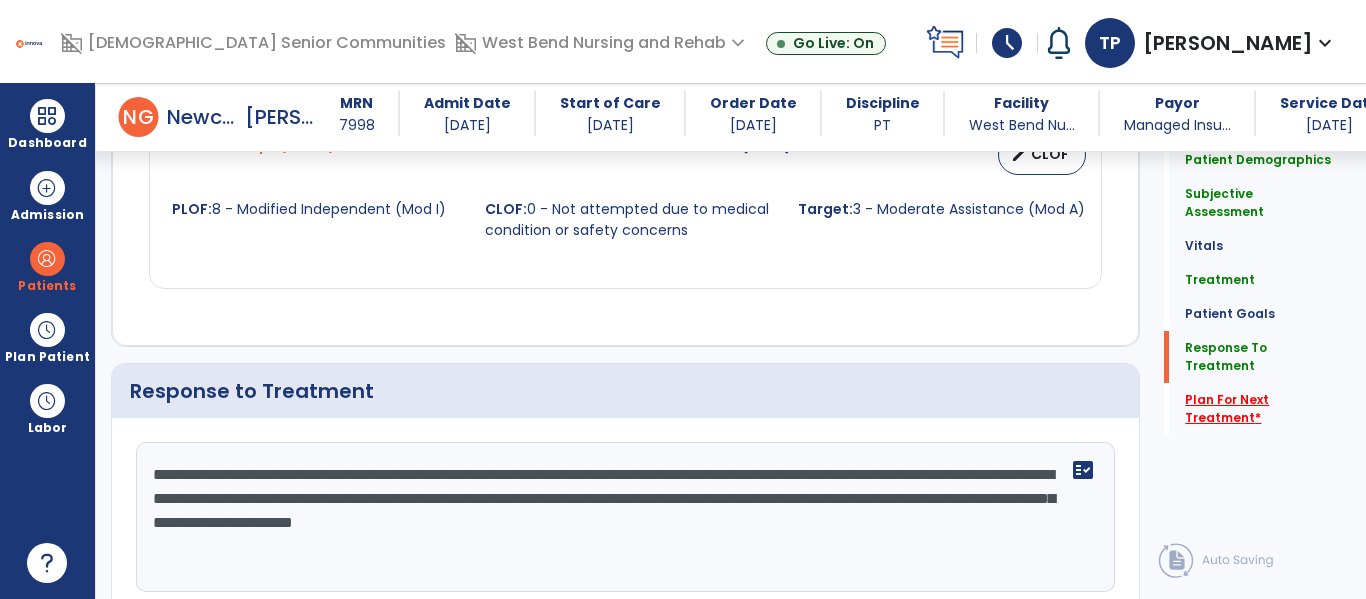 scroll, scrollTop: 3664, scrollLeft: 0, axis: vertical 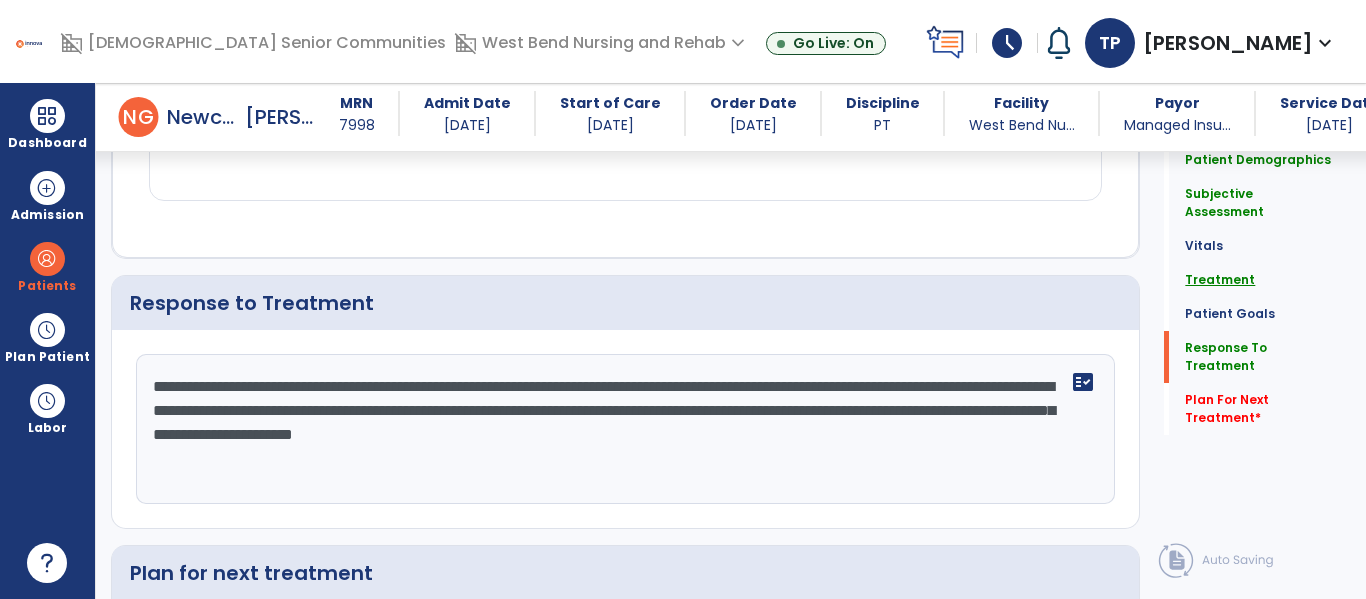type on "**********" 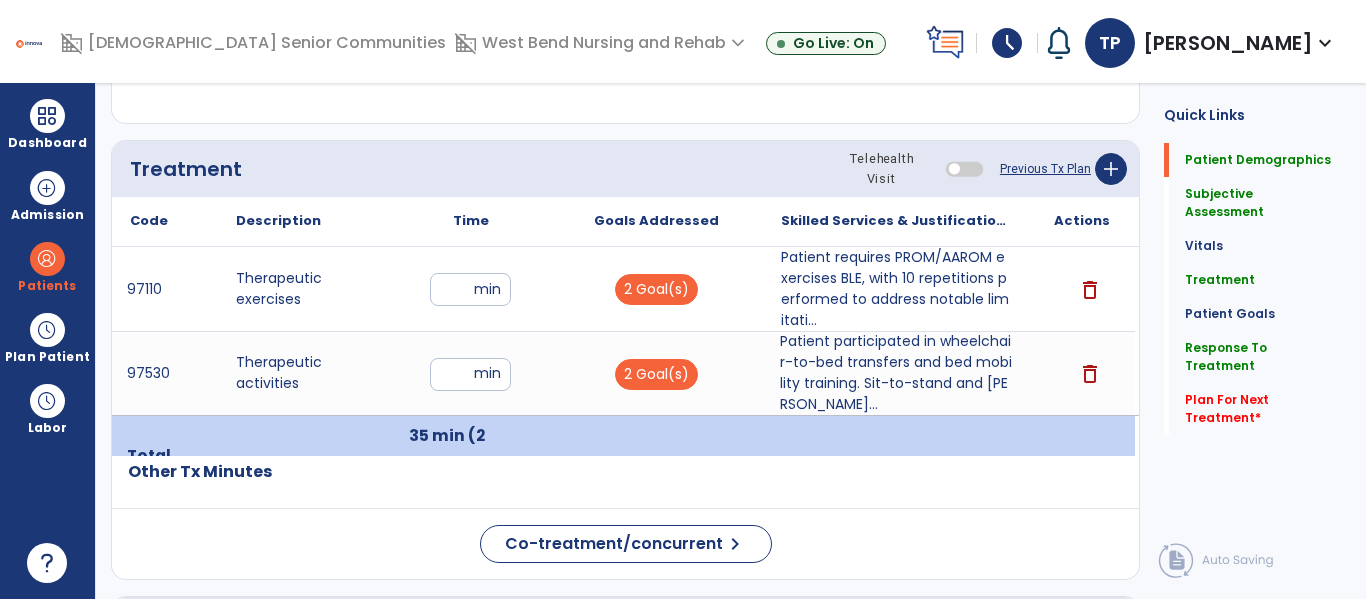 scroll, scrollTop: 0, scrollLeft: 0, axis: both 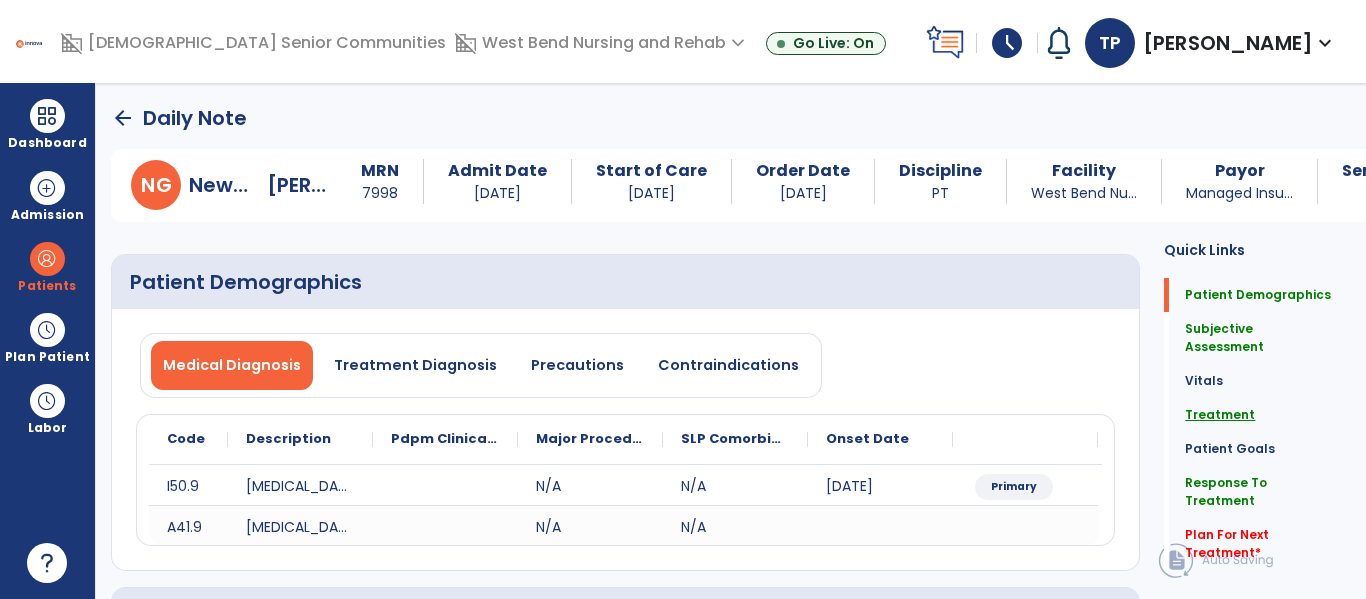 click on "Treatment" 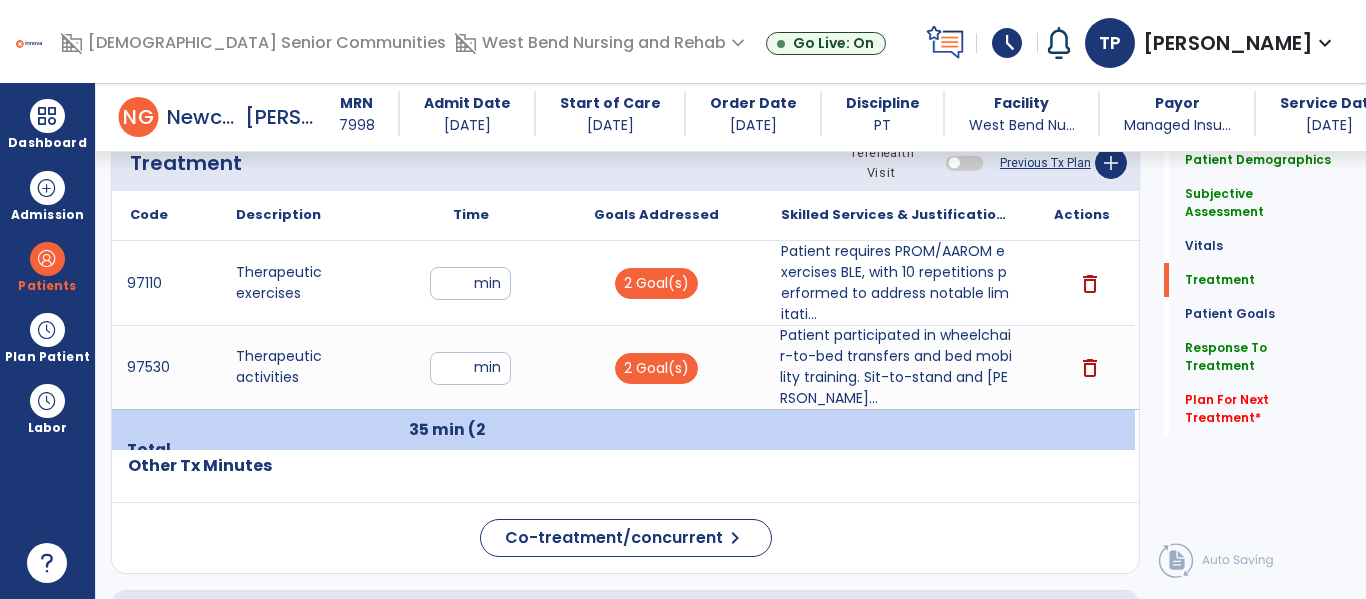 click on "Previous Tx Plan" 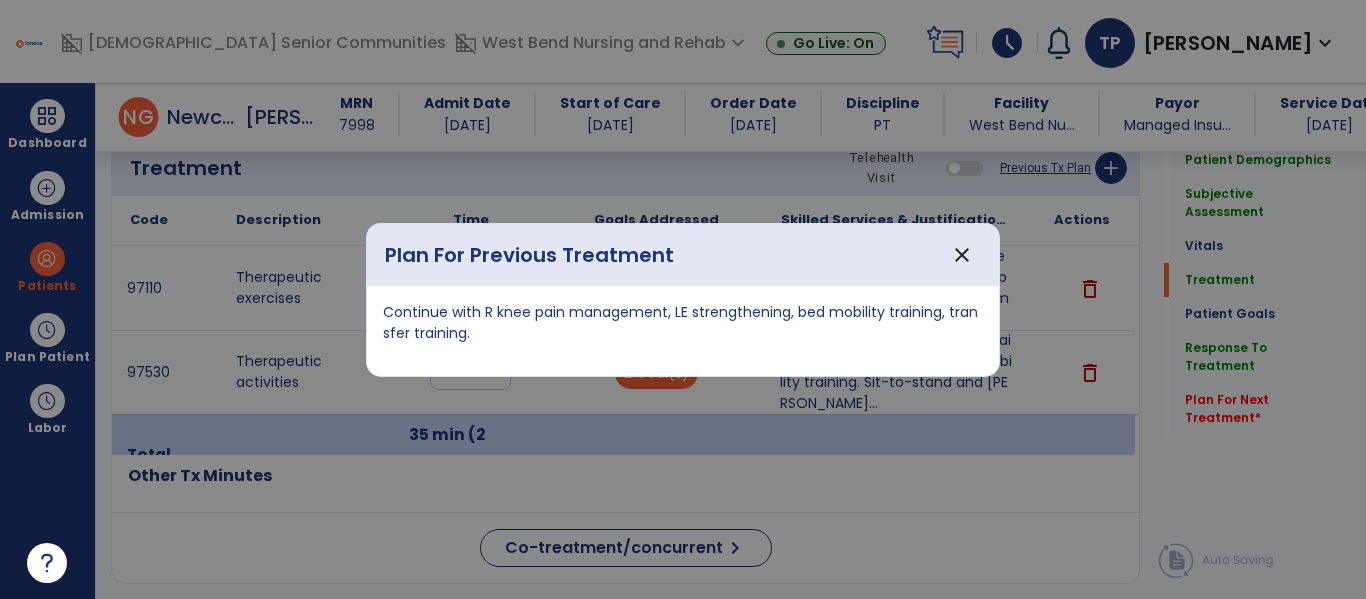 scroll, scrollTop: 1155, scrollLeft: 0, axis: vertical 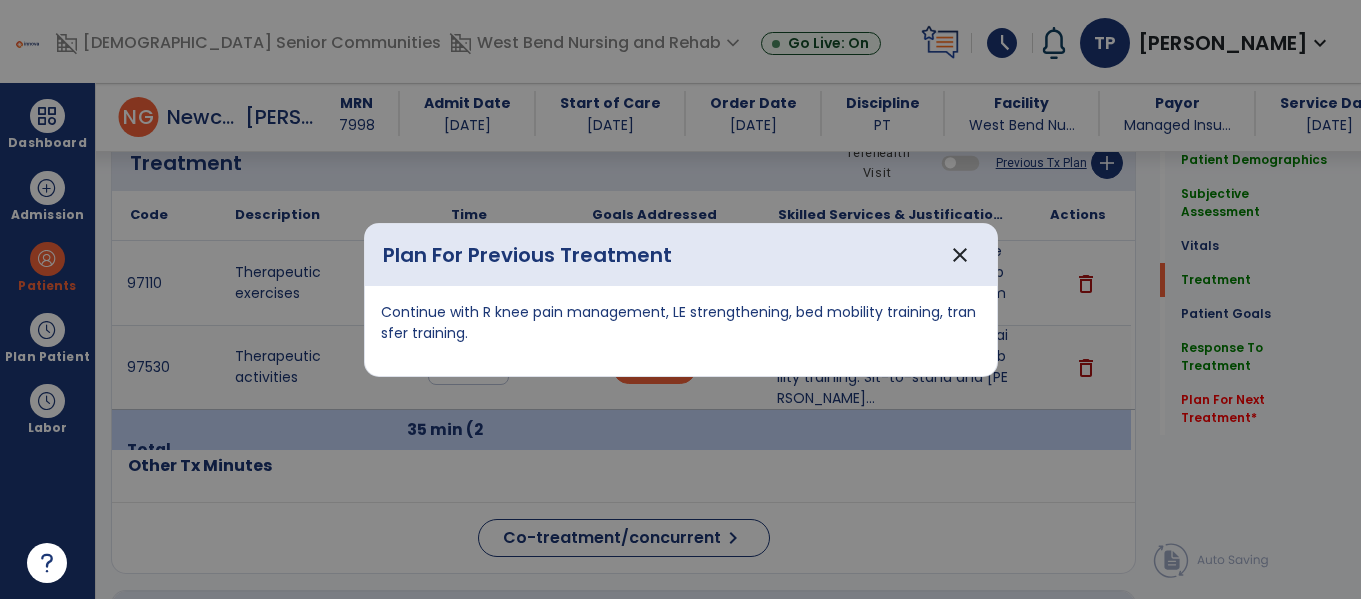 drag, startPoint x: 381, startPoint y: 309, endPoint x: 419, endPoint y: 316, distance: 38.63936 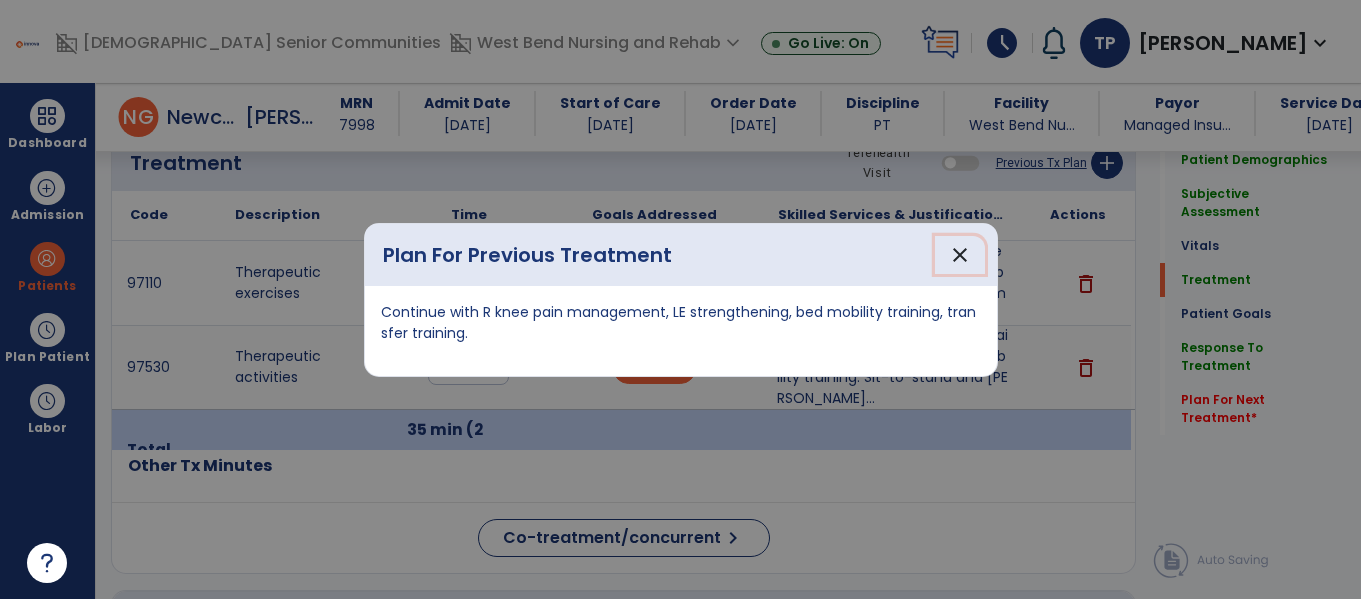 click on "close" at bounding box center (960, 255) 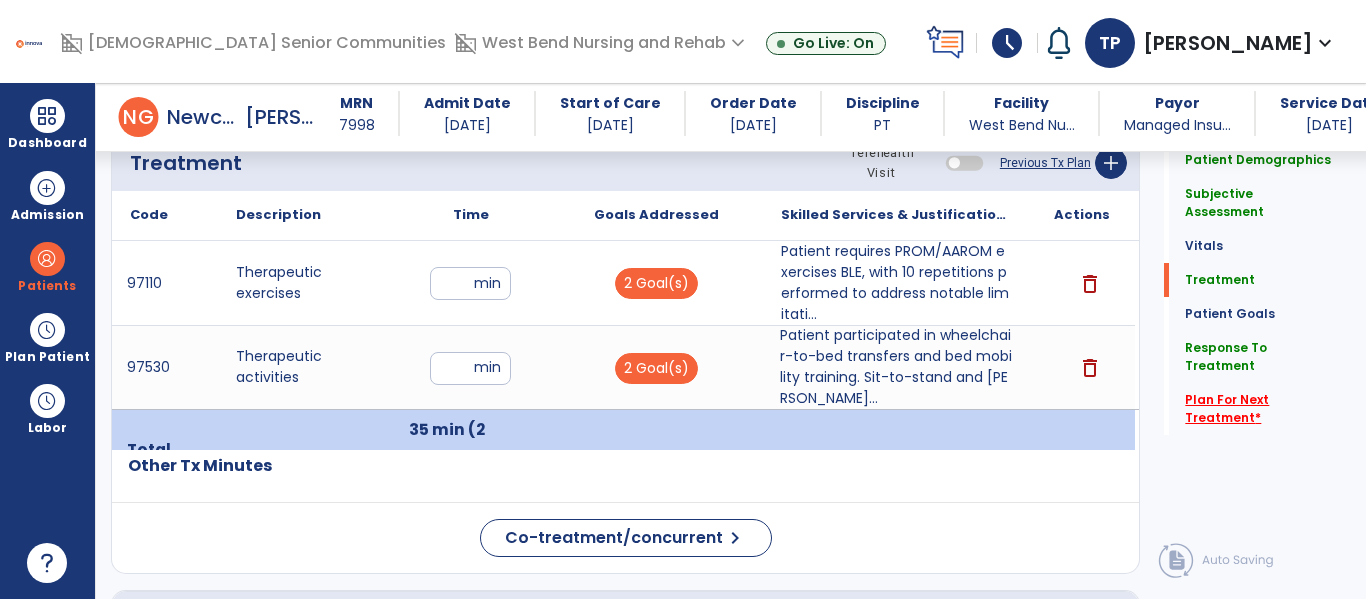 click on "Plan For Next Treatment   *" 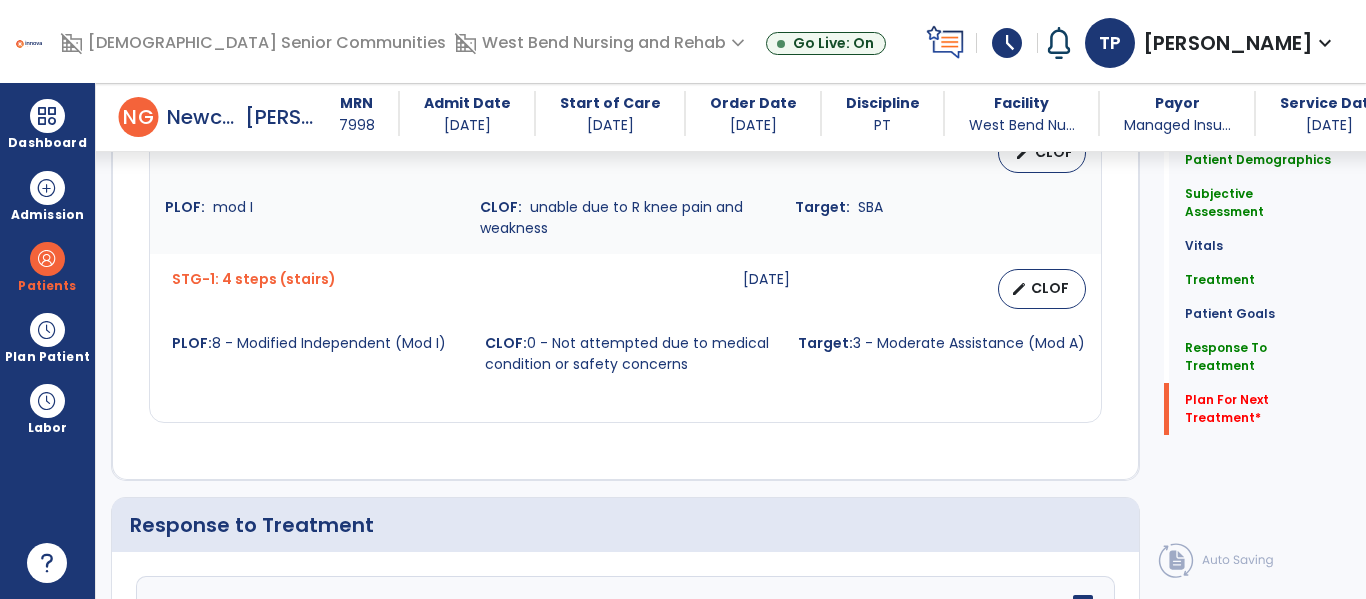 scroll, scrollTop: 3909, scrollLeft: 0, axis: vertical 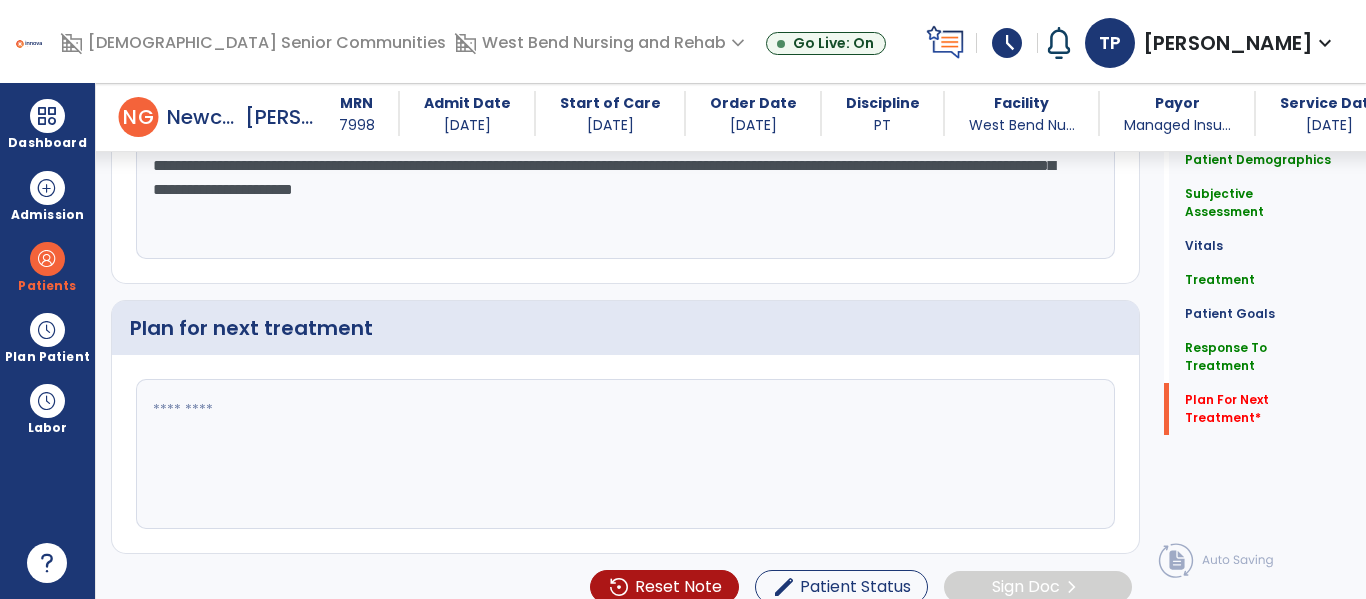 click 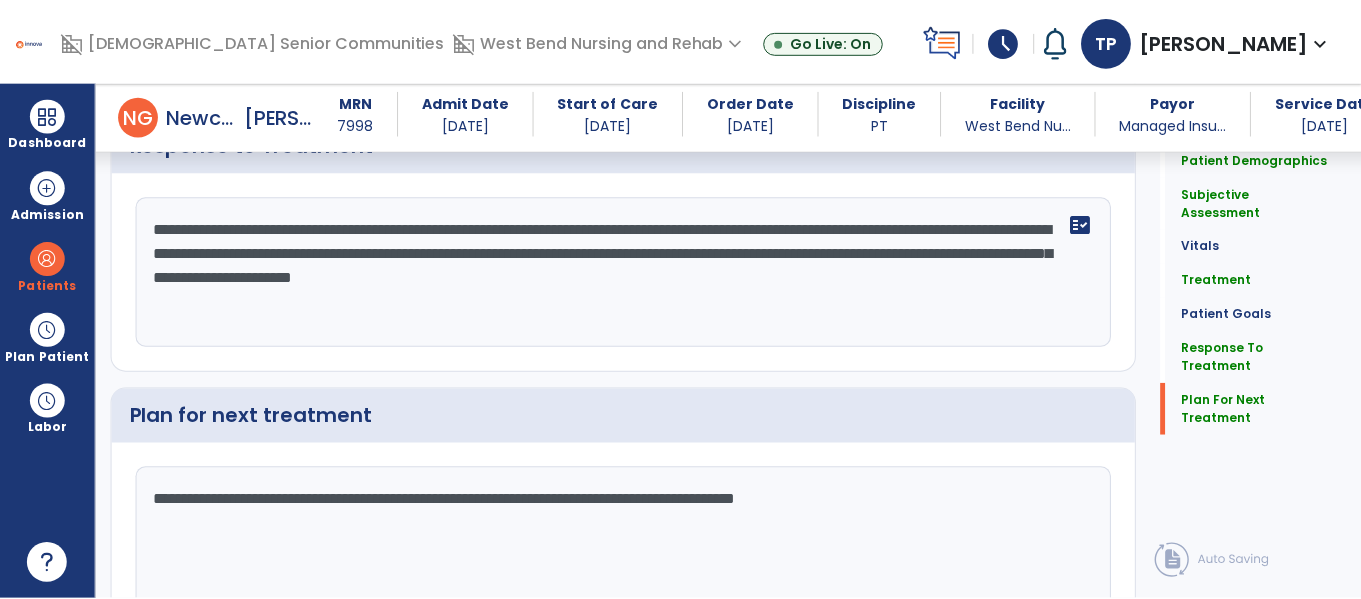 scroll, scrollTop: 3909, scrollLeft: 0, axis: vertical 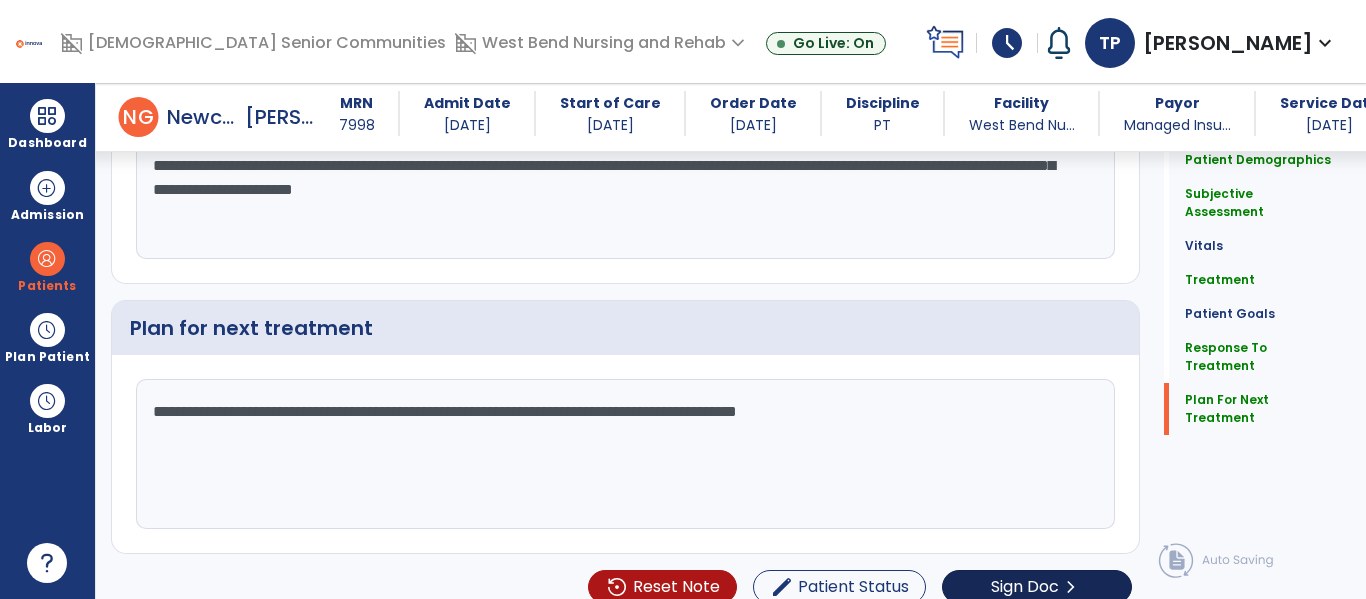 type on "**********" 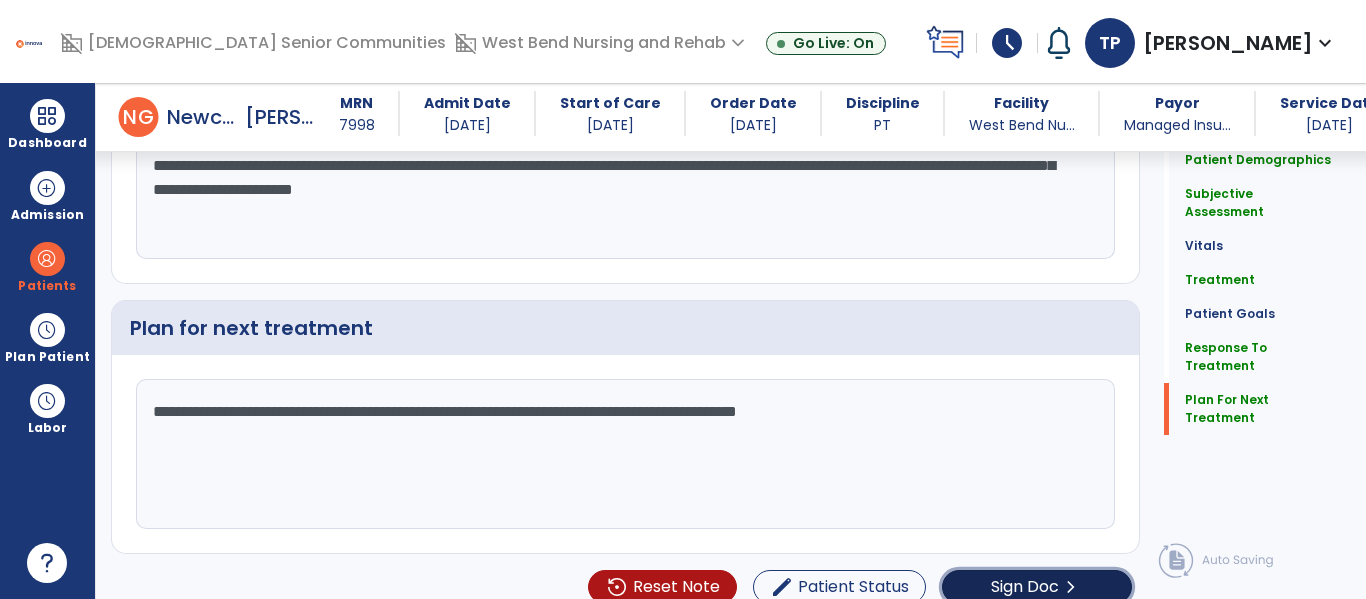click on "Sign Doc" 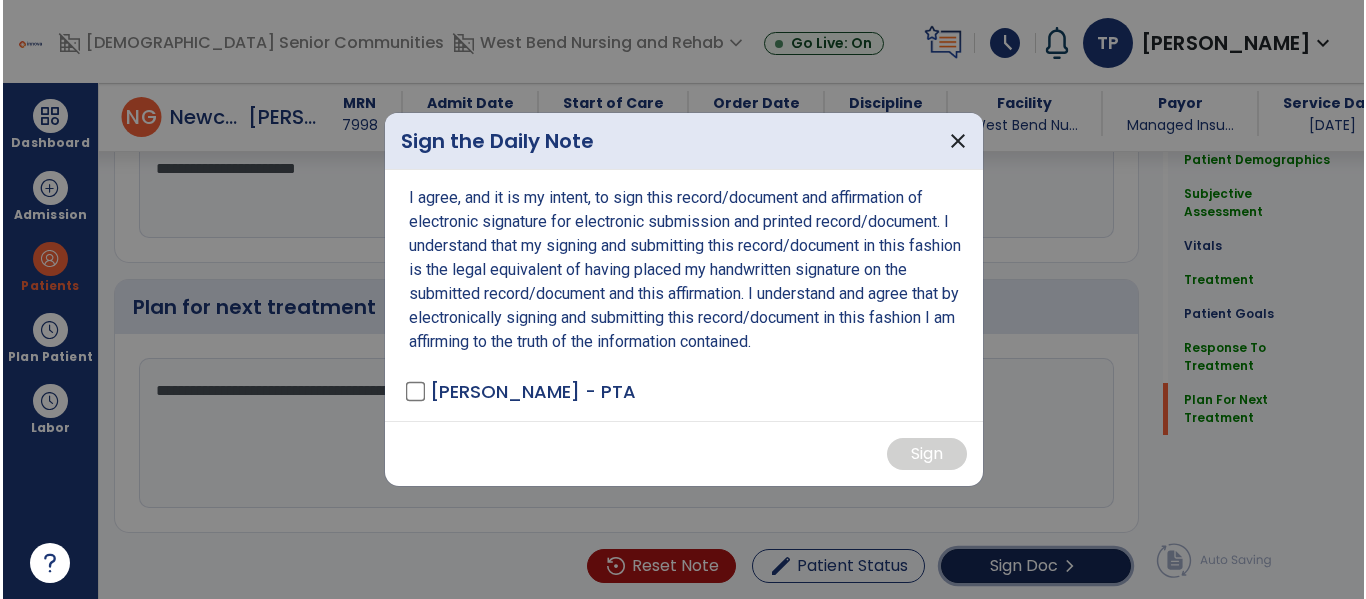 scroll, scrollTop: 3930, scrollLeft: 0, axis: vertical 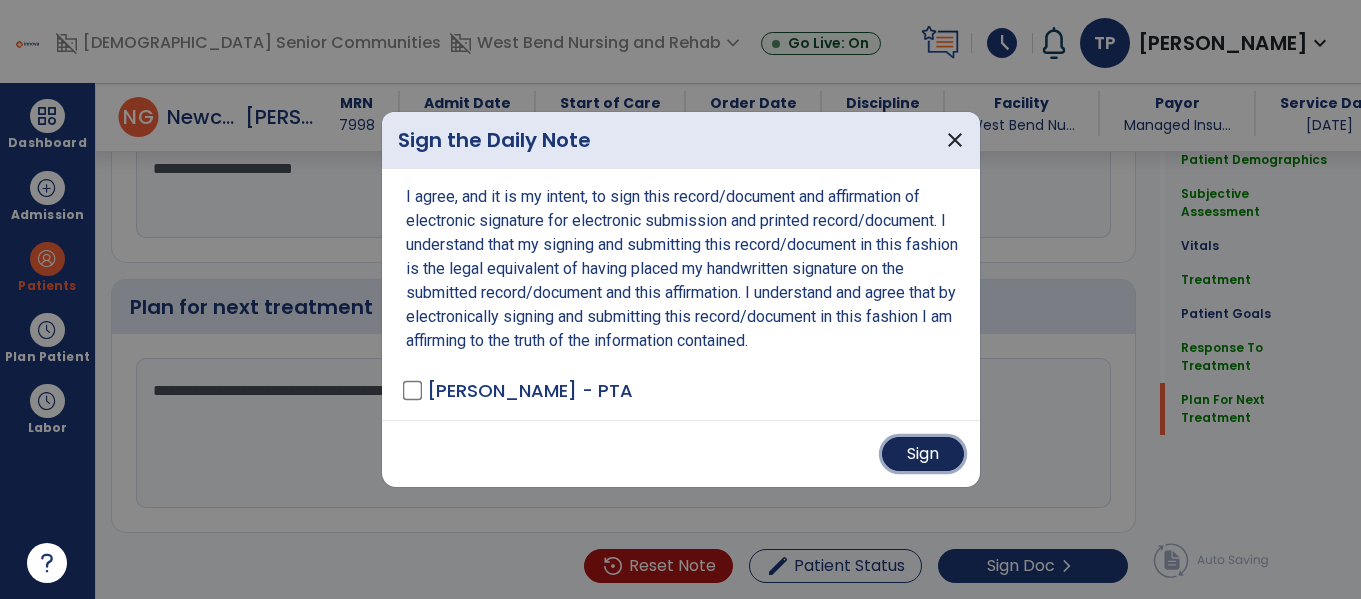 click on "Sign" at bounding box center [923, 454] 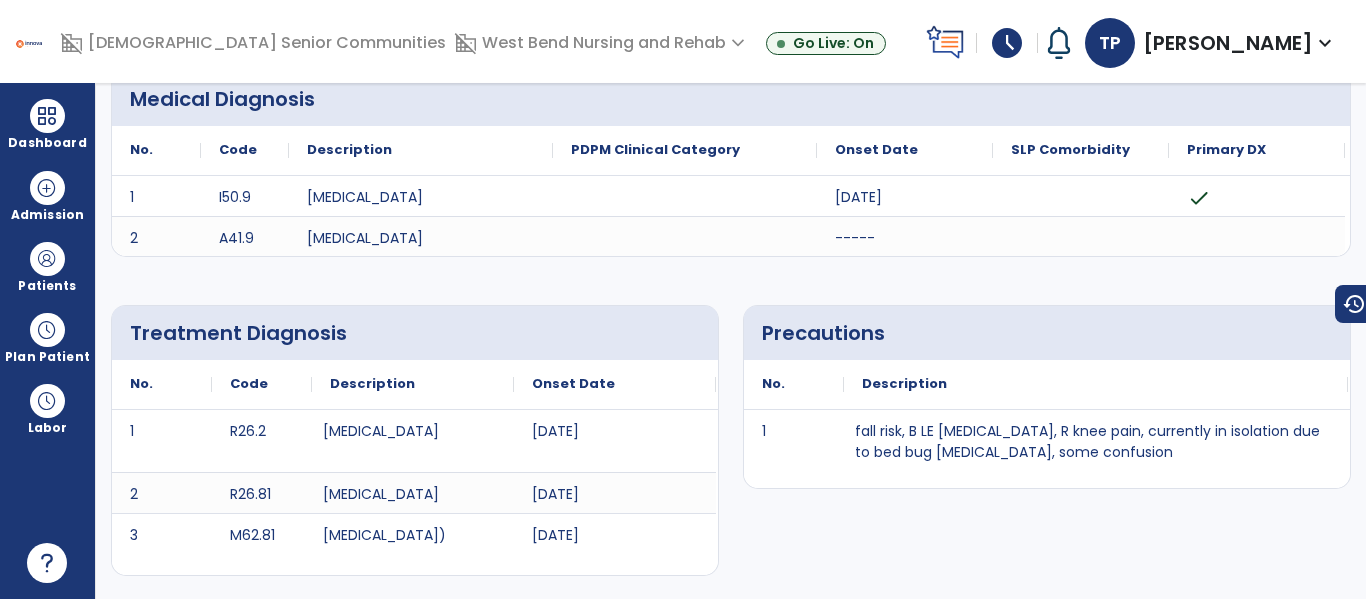 scroll, scrollTop: 0, scrollLeft: 0, axis: both 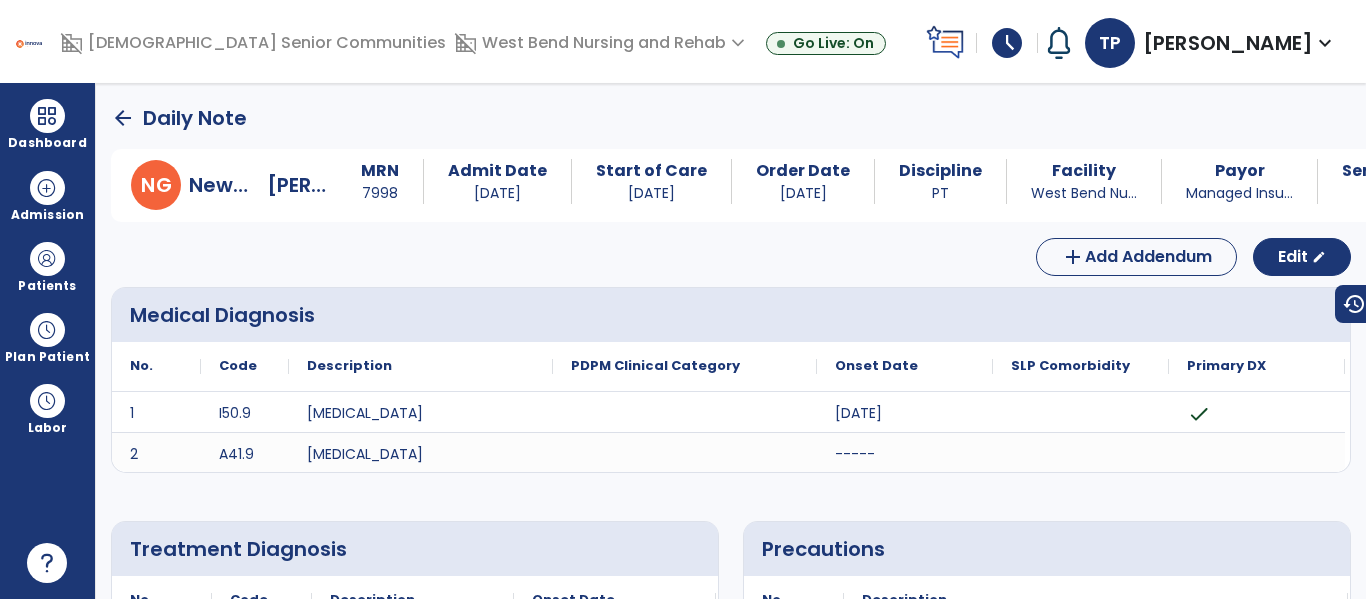click on "arrow_back" 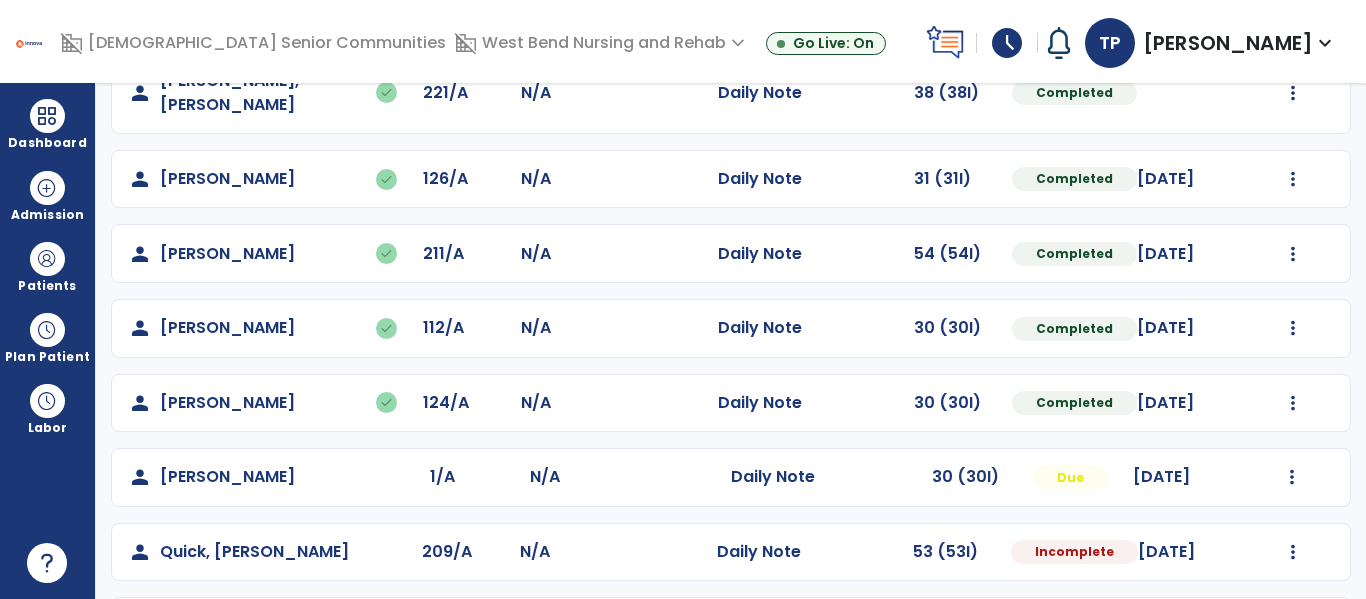 scroll, scrollTop: 488, scrollLeft: 0, axis: vertical 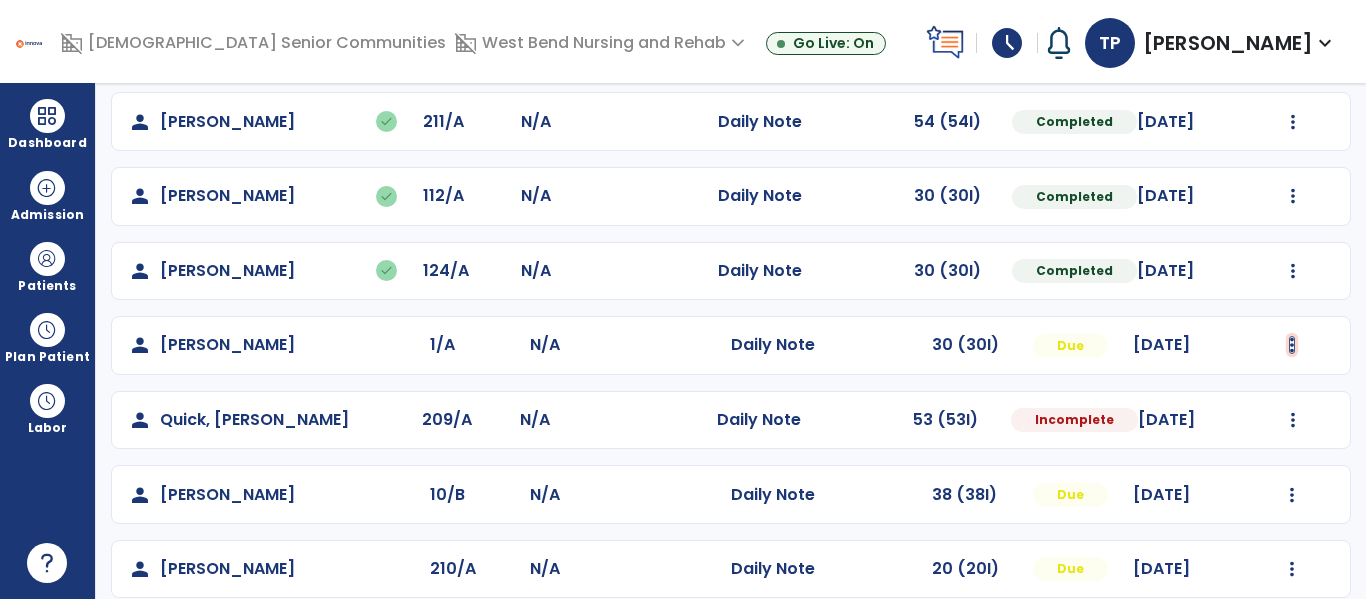 click at bounding box center (1293, -200) 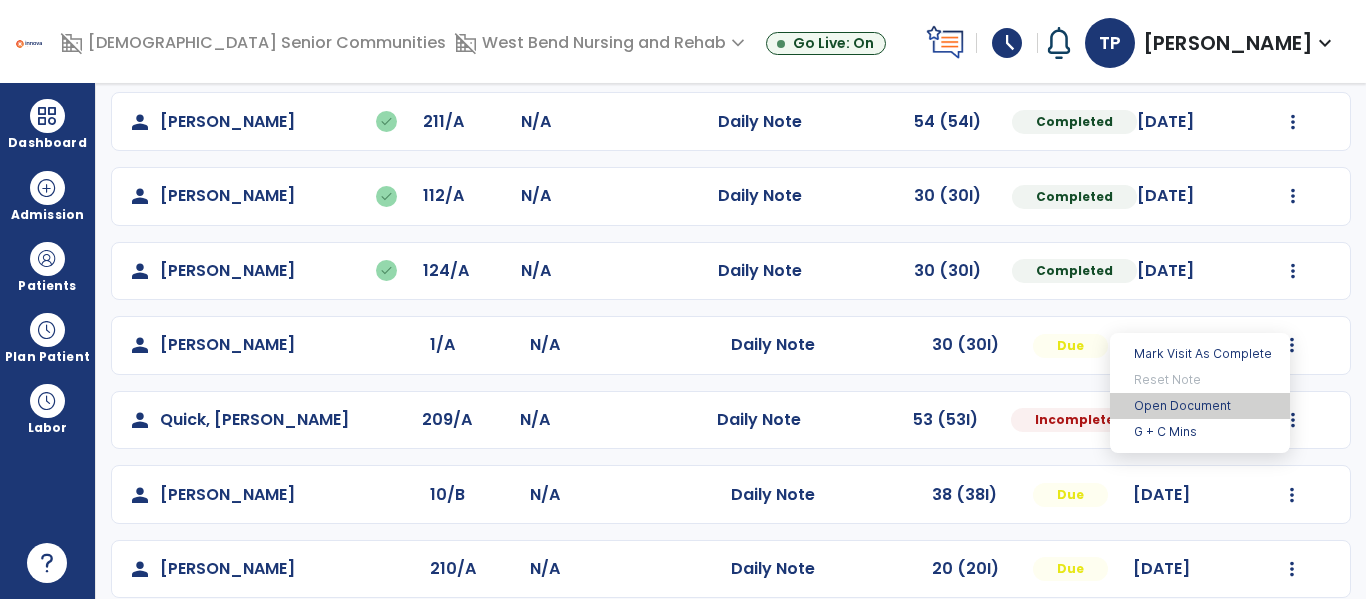 click on "Open Document" at bounding box center [1200, 406] 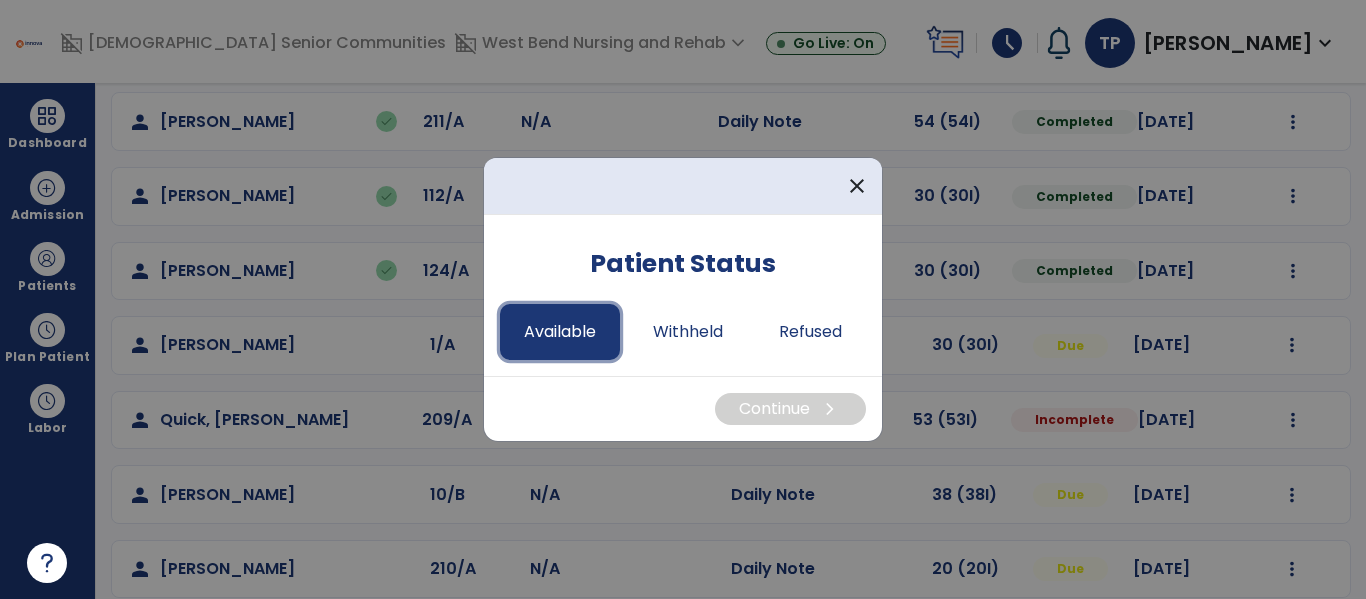 click on "Available" at bounding box center (560, 332) 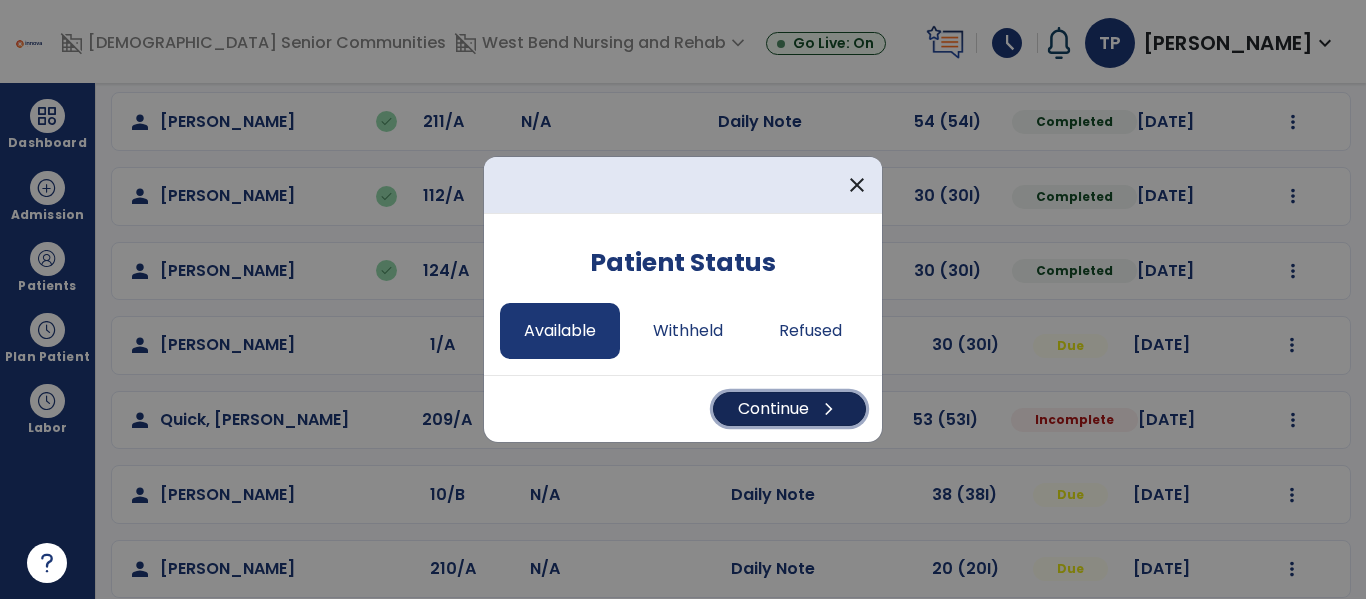 click on "Continue   chevron_right" at bounding box center [789, 409] 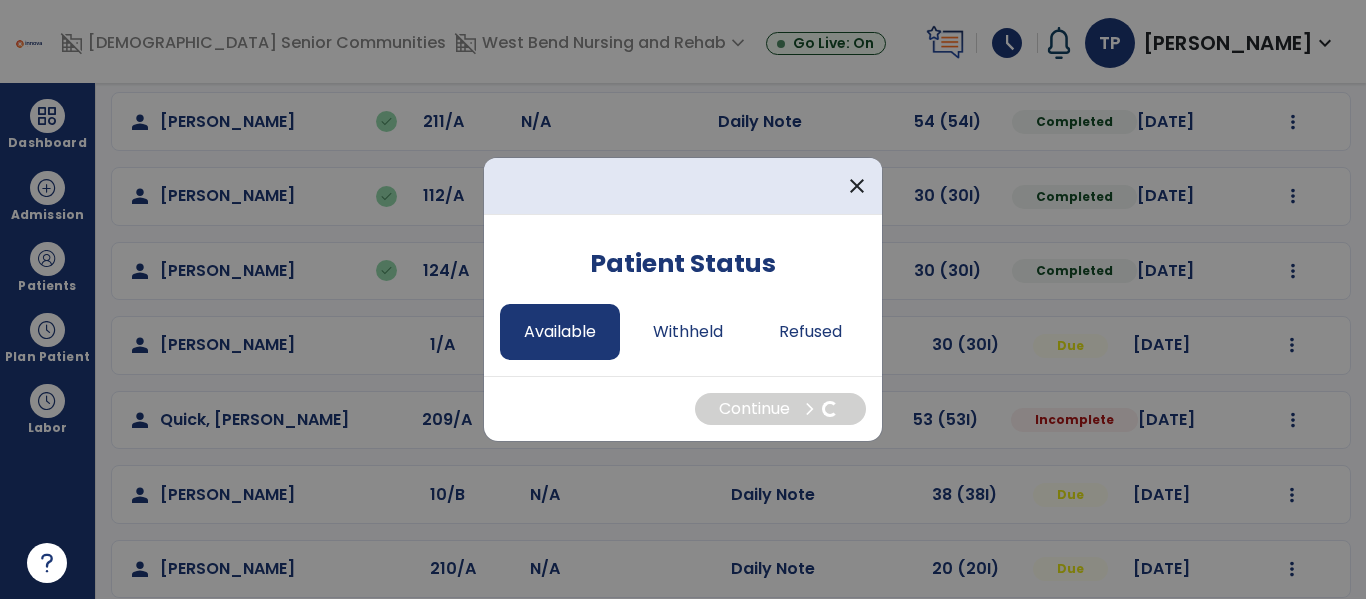 select on "*" 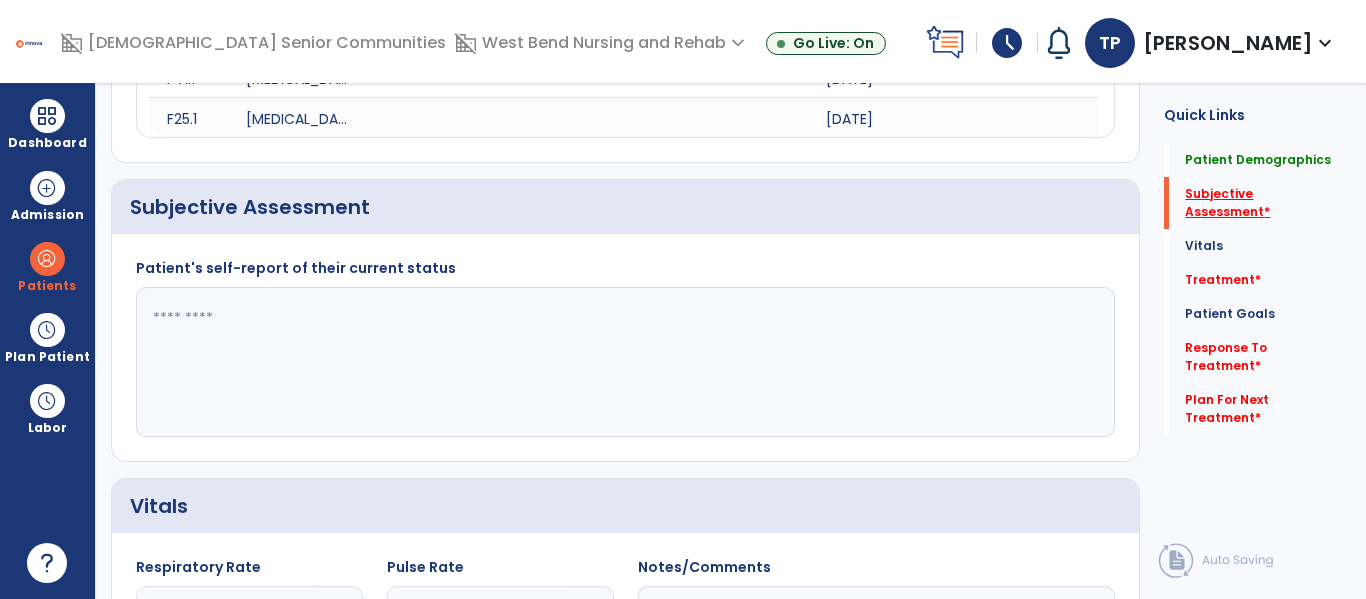 click on "Subjective Assessment   *" 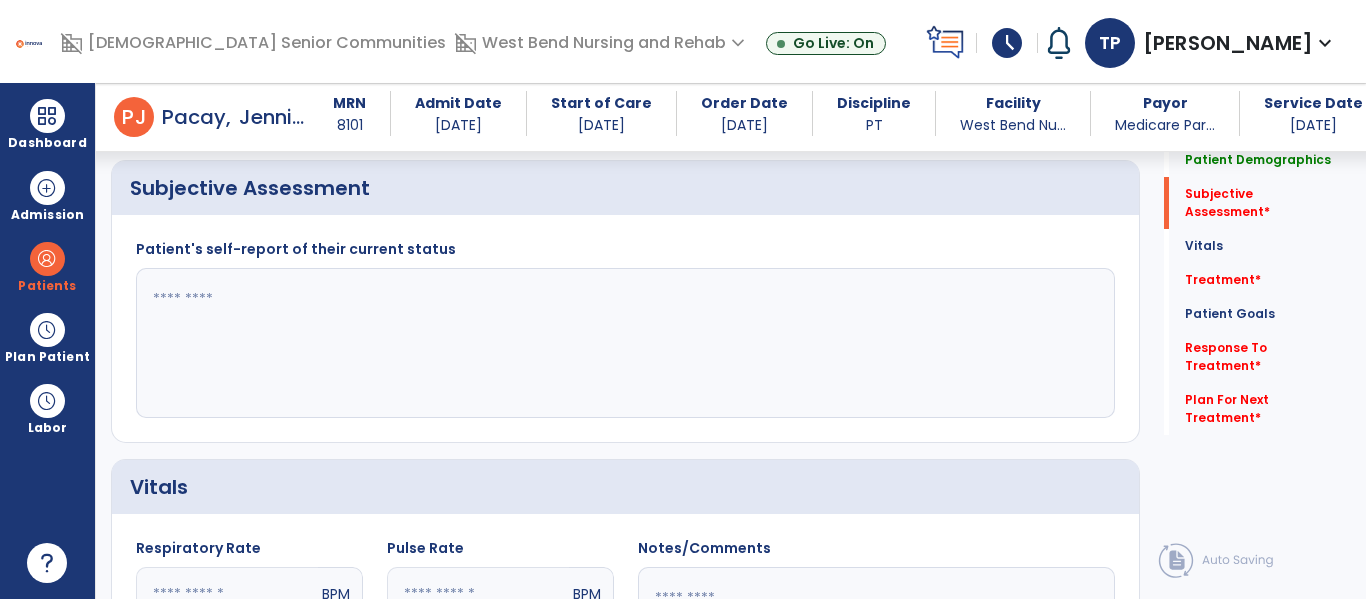 scroll, scrollTop: 467, scrollLeft: 0, axis: vertical 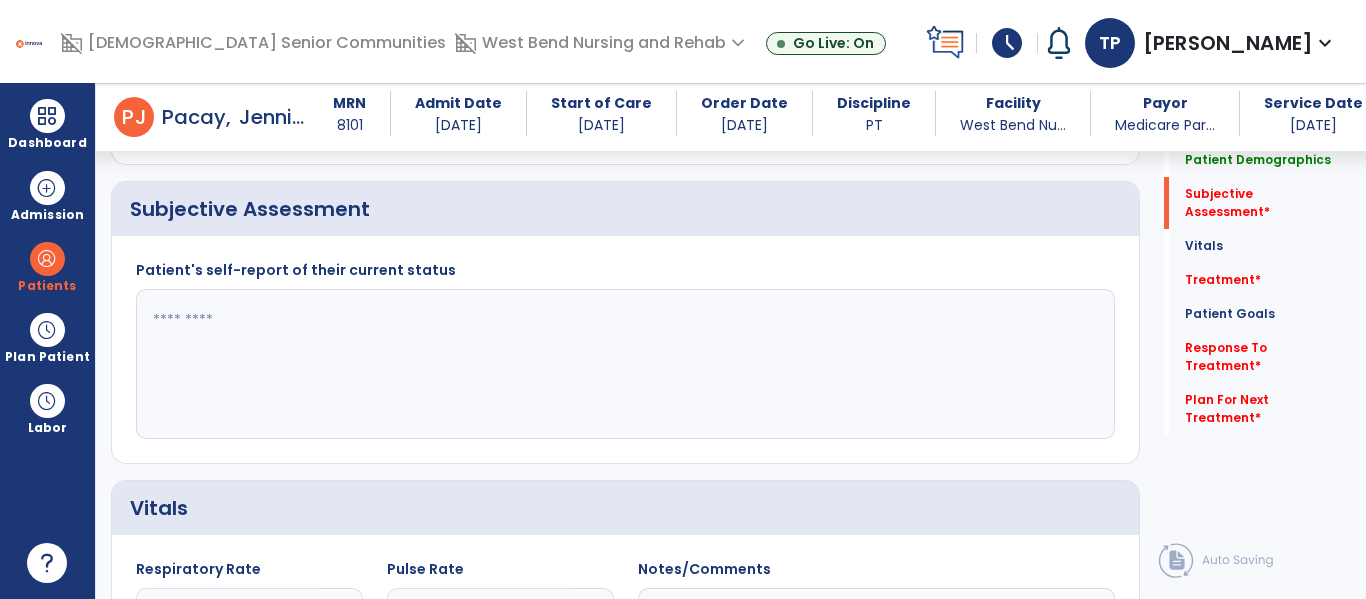 click 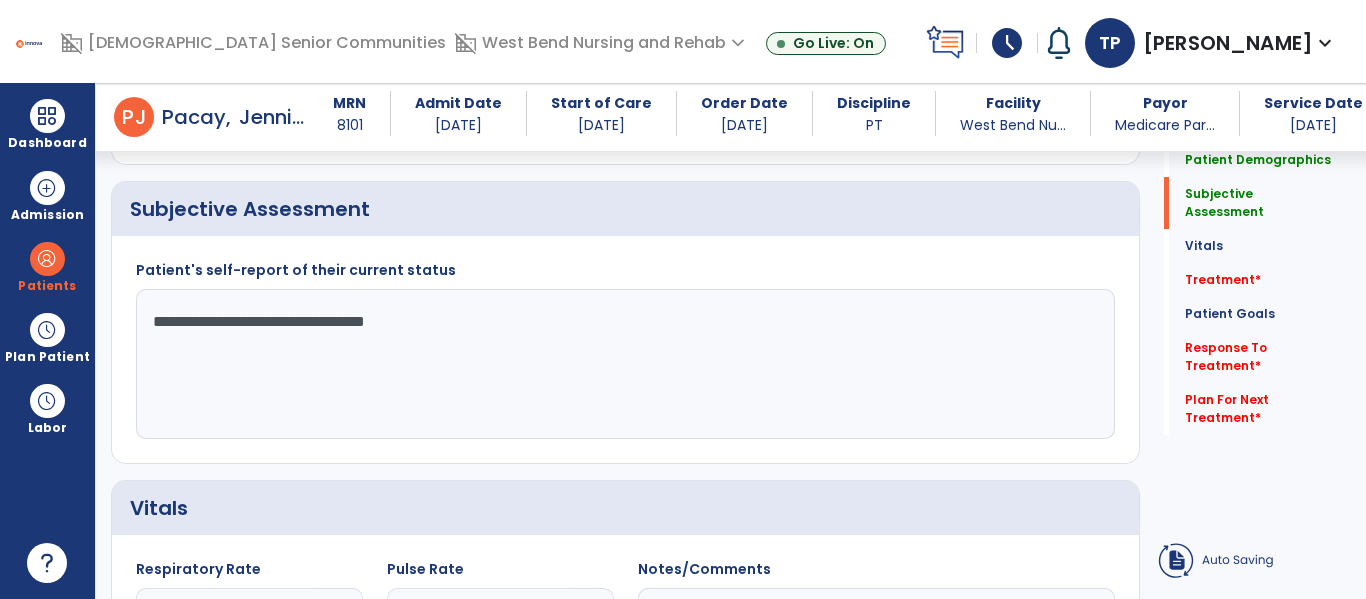 type on "**********" 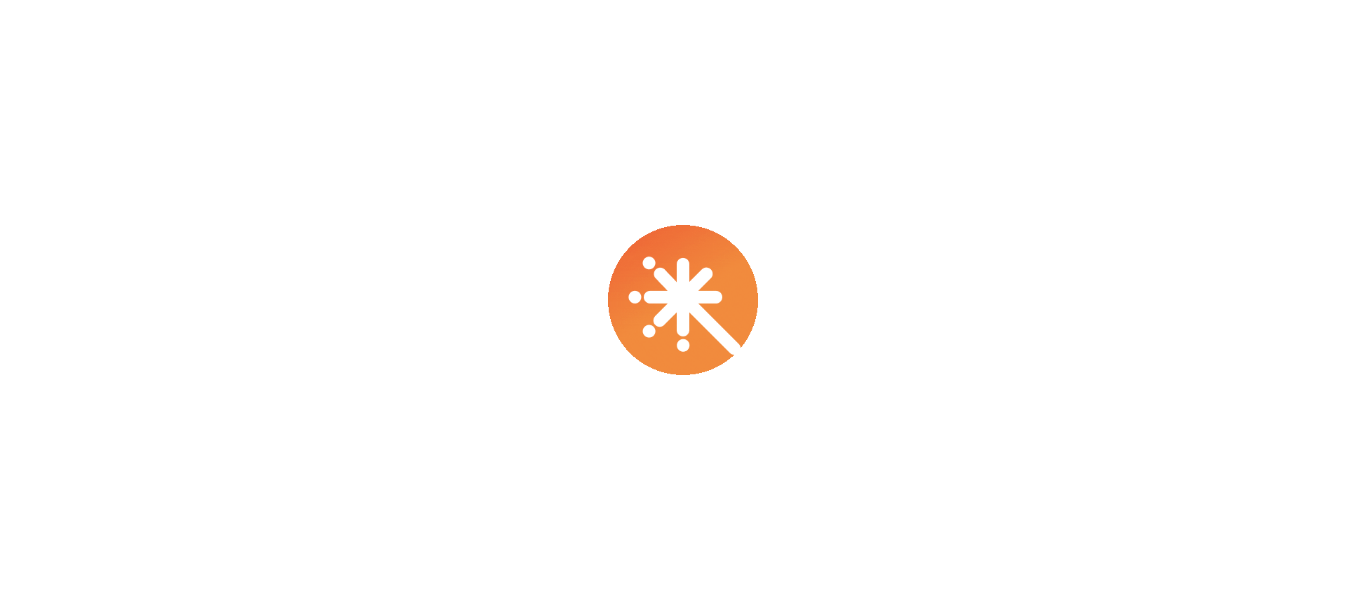 scroll, scrollTop: 0, scrollLeft: 0, axis: both 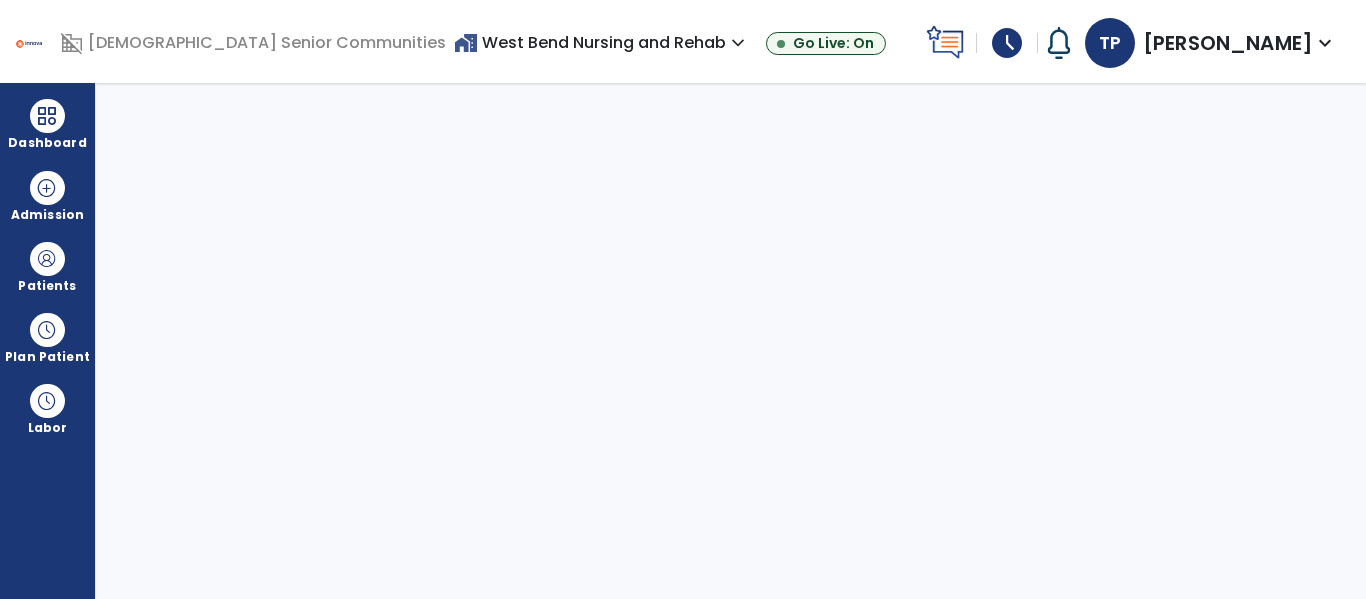 select on "****" 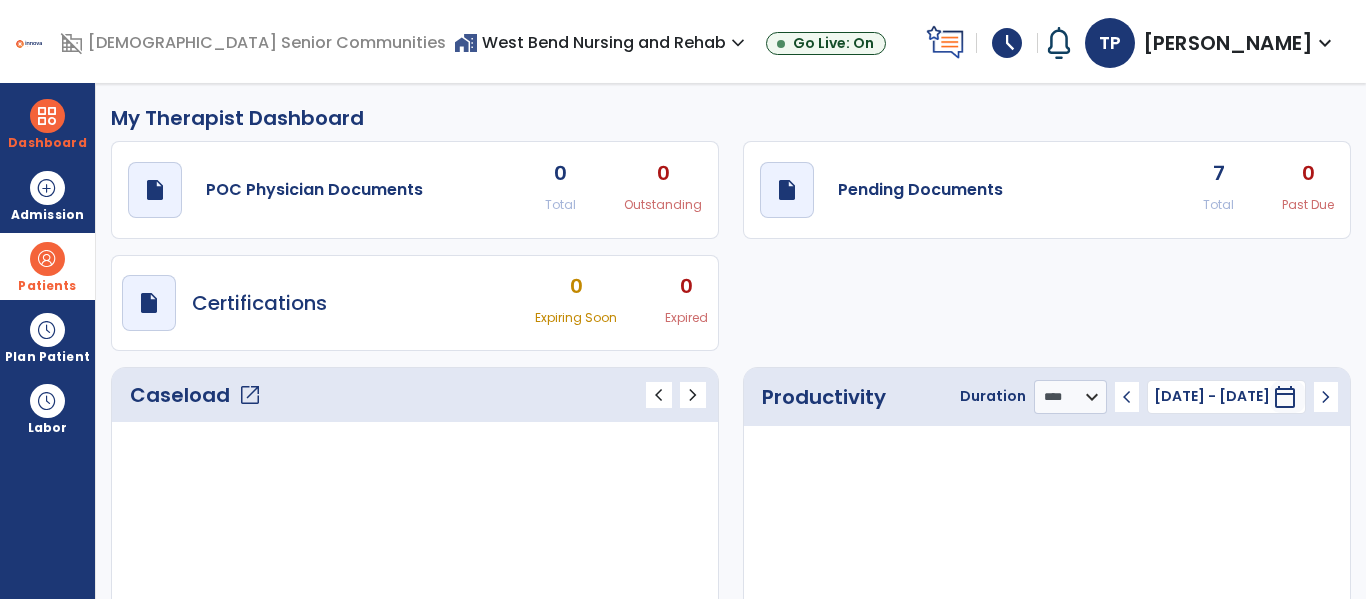 click at bounding box center [47, 259] 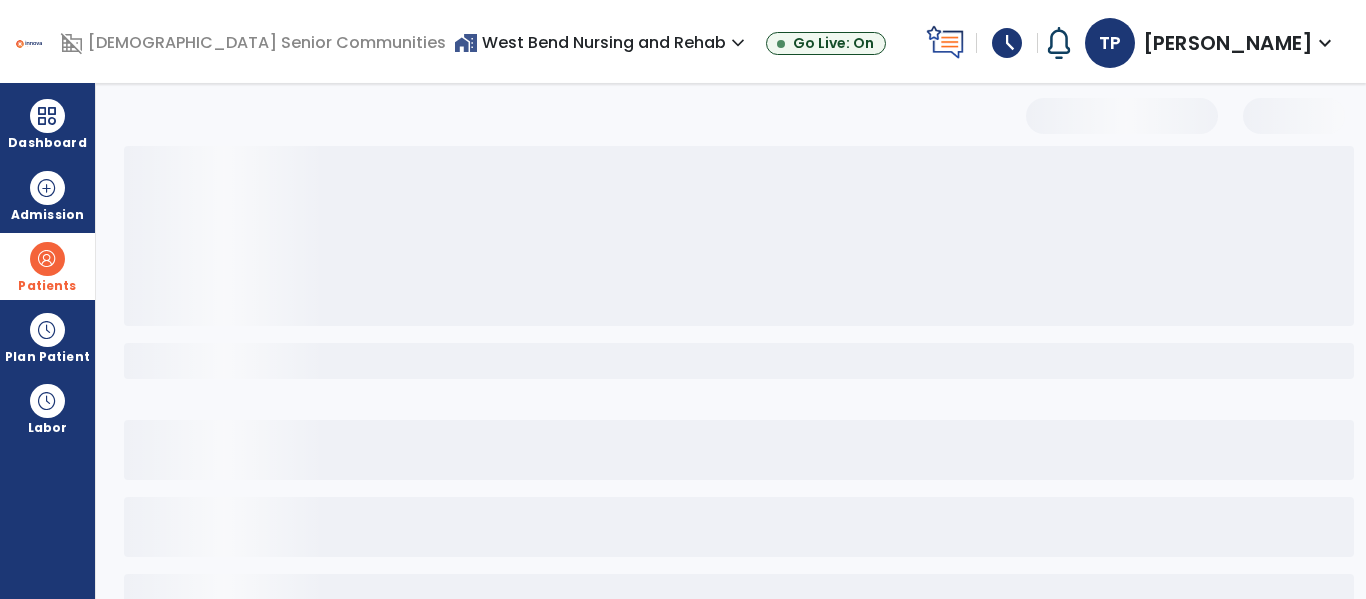 select on "***" 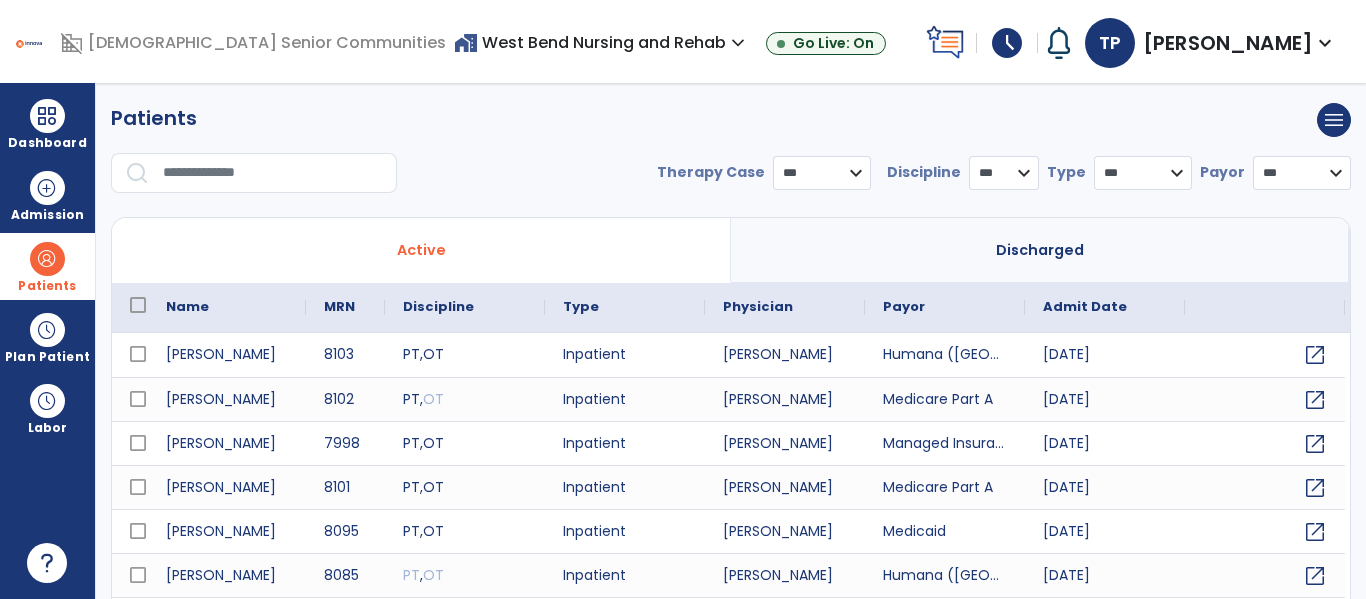 click at bounding box center [273, 173] 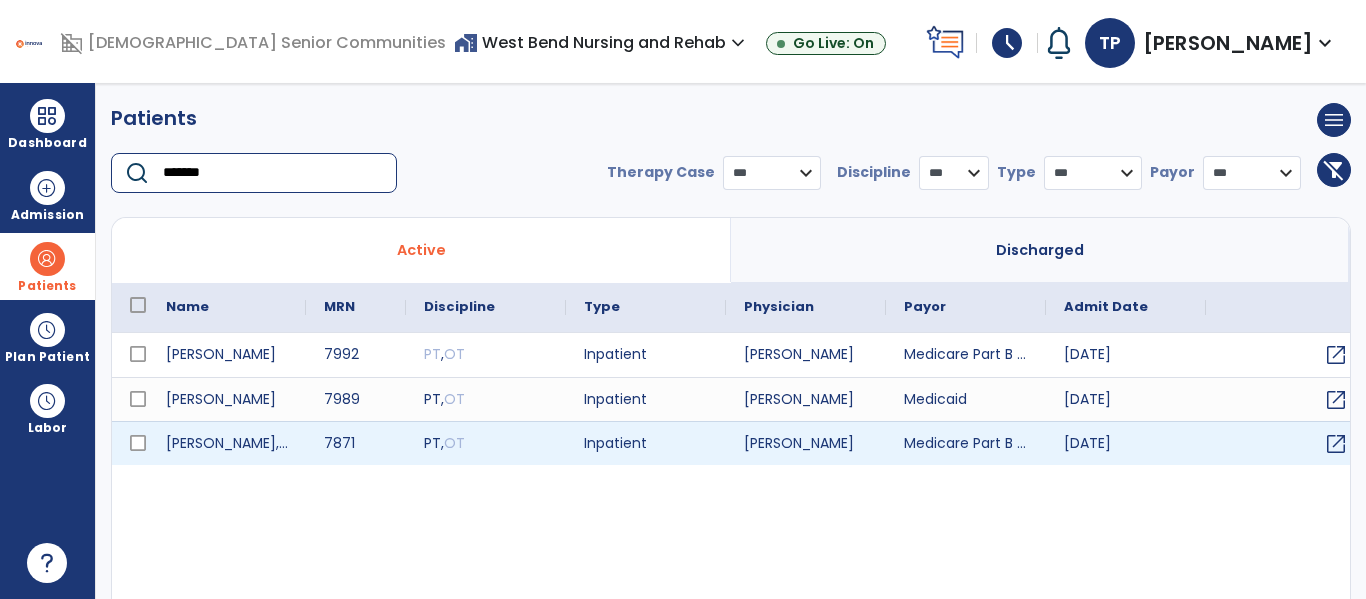 type on "*******" 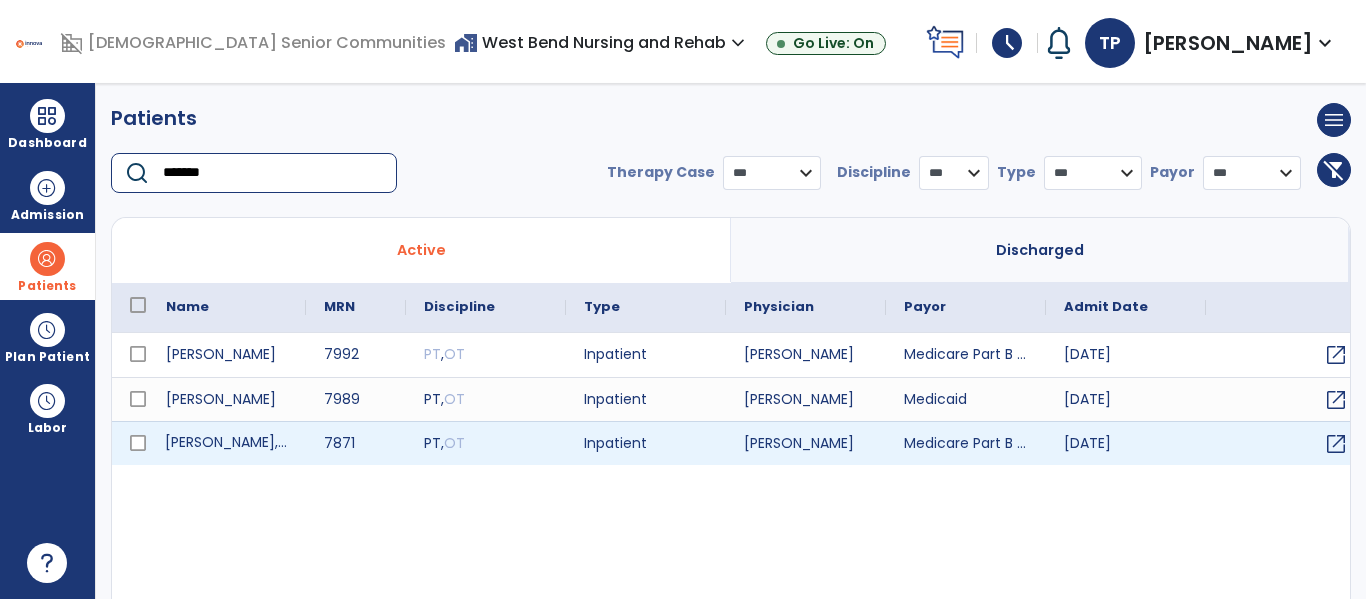 click on "[PERSON_NAME], [PERSON_NAME]" at bounding box center (227, 443) 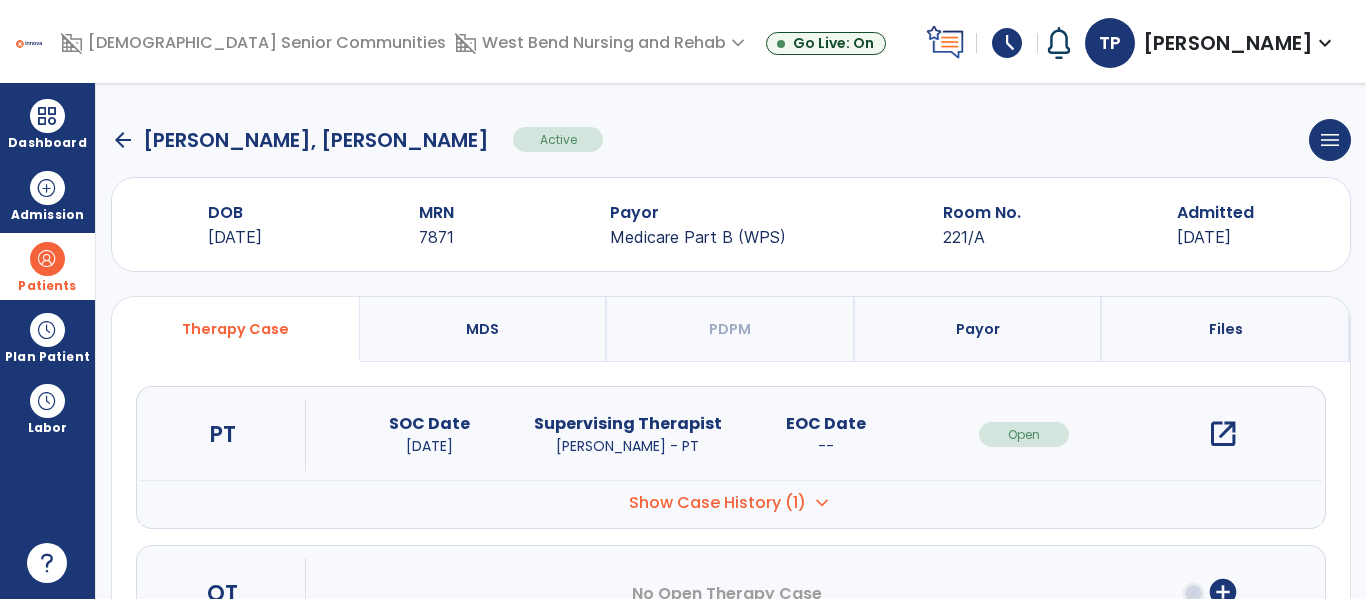 click on "open_in_new" at bounding box center [1223, 434] 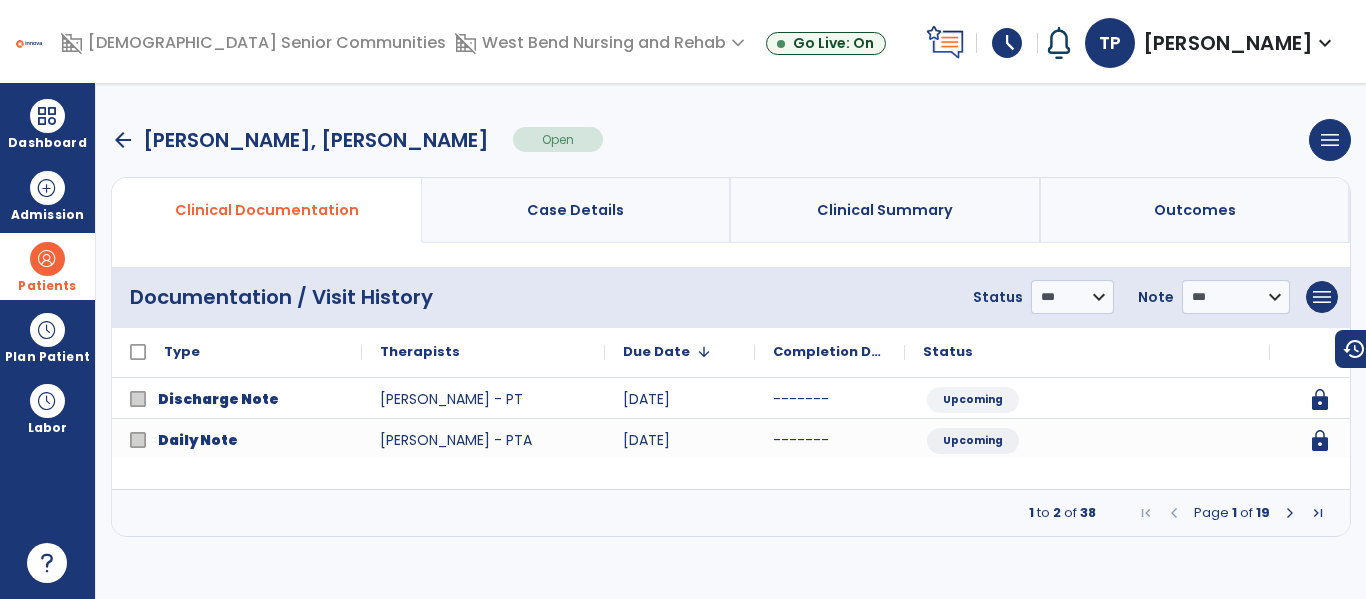 click at bounding box center (1290, 513) 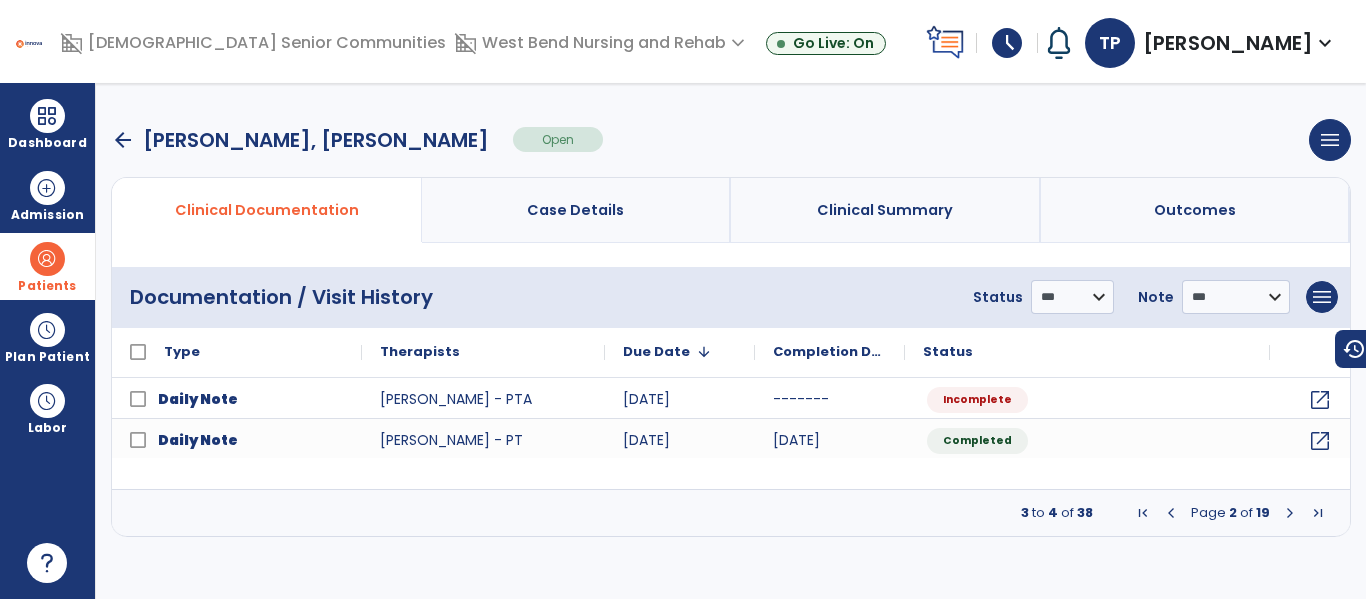 click at bounding box center (1290, 513) 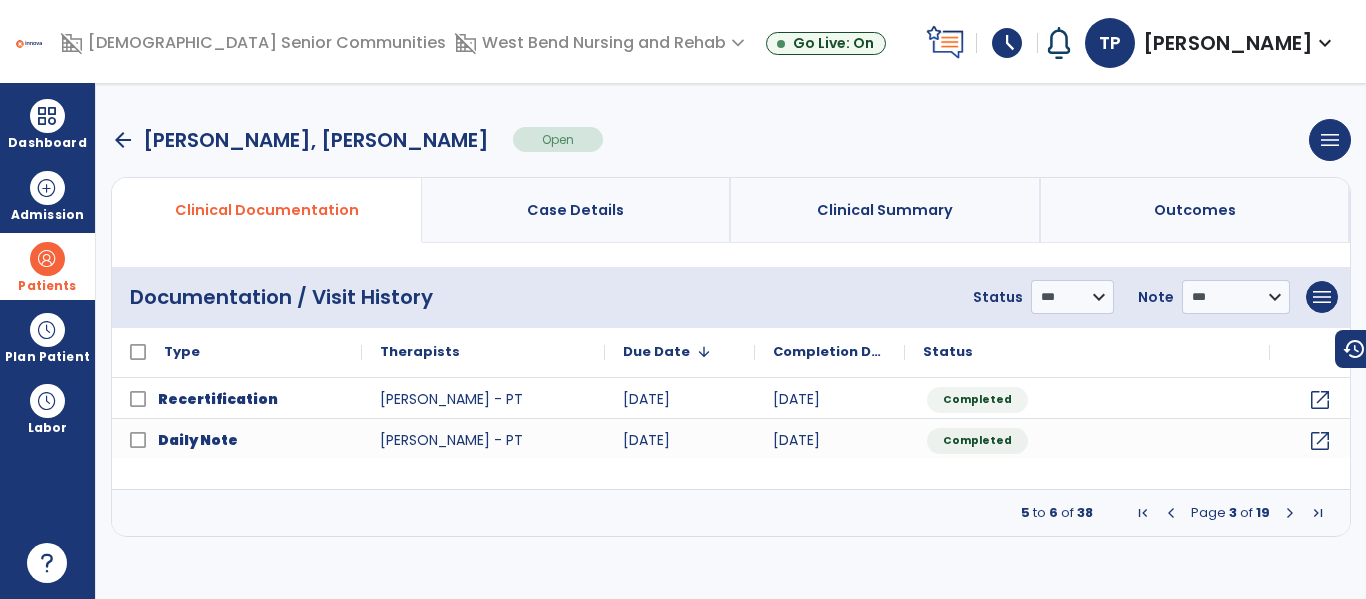 click at bounding box center (1171, 513) 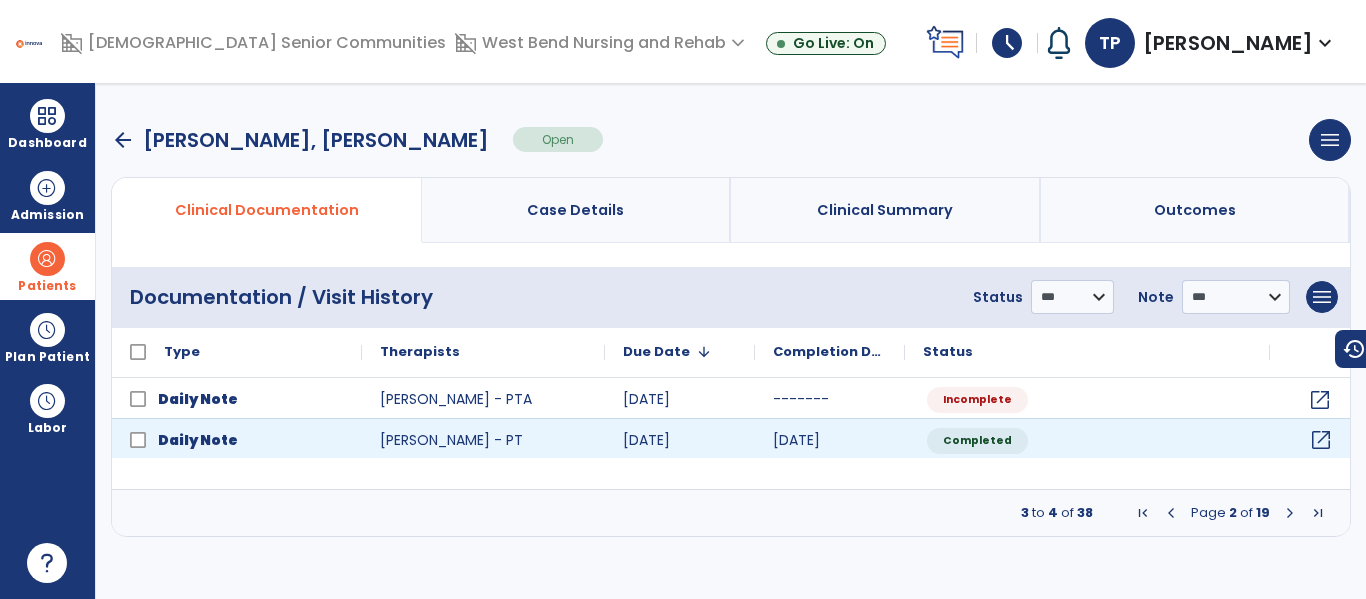 click on "open_in_new" 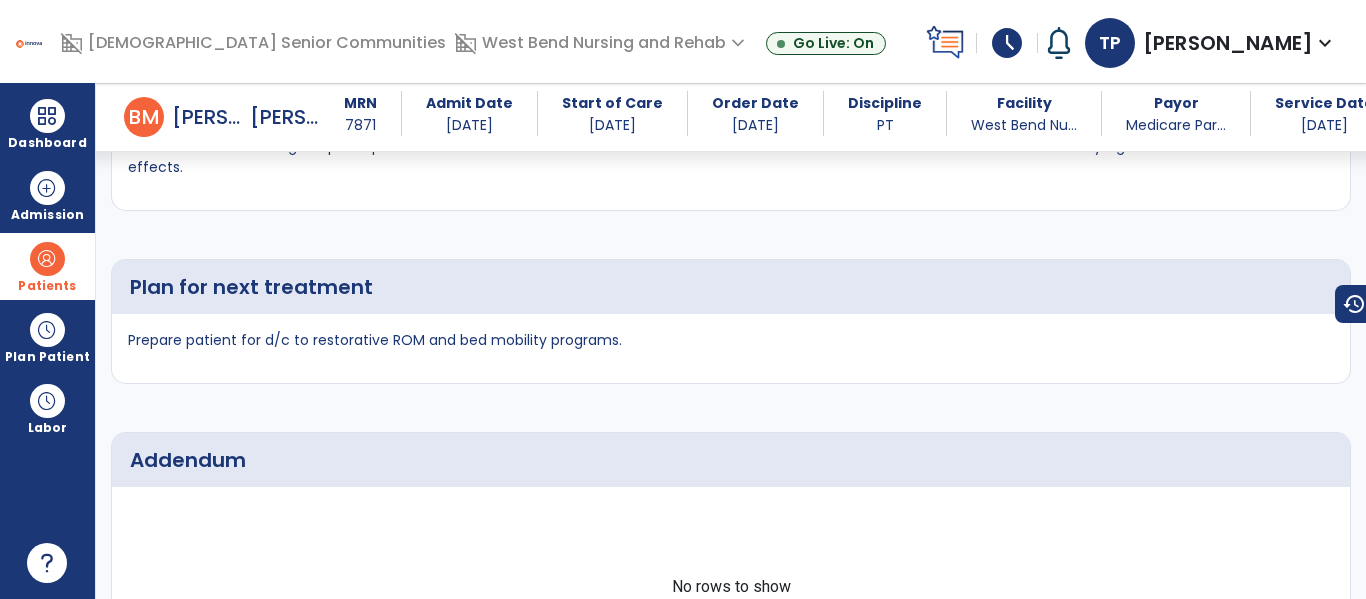 scroll, scrollTop: 3861, scrollLeft: 0, axis: vertical 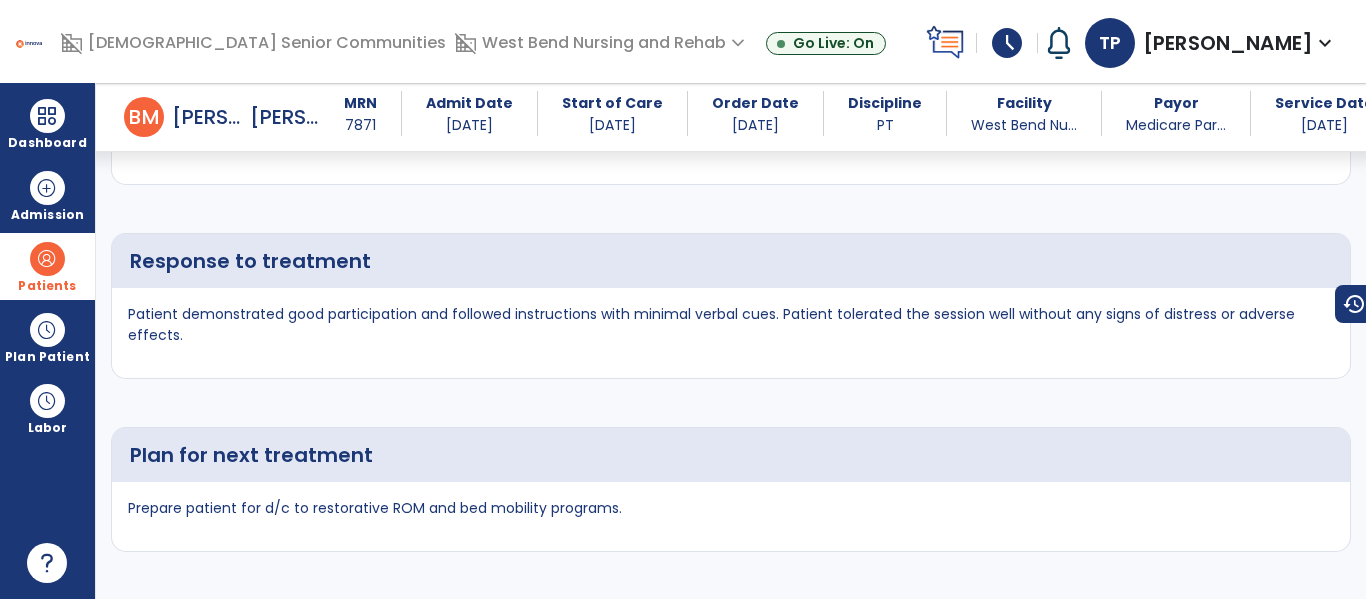 click on "Patient demonstrated good participation and followed instructions with minimal verbal cues. Patient tolerated the session well without any signs of distress or adverse effects." at bounding box center (731, 333) 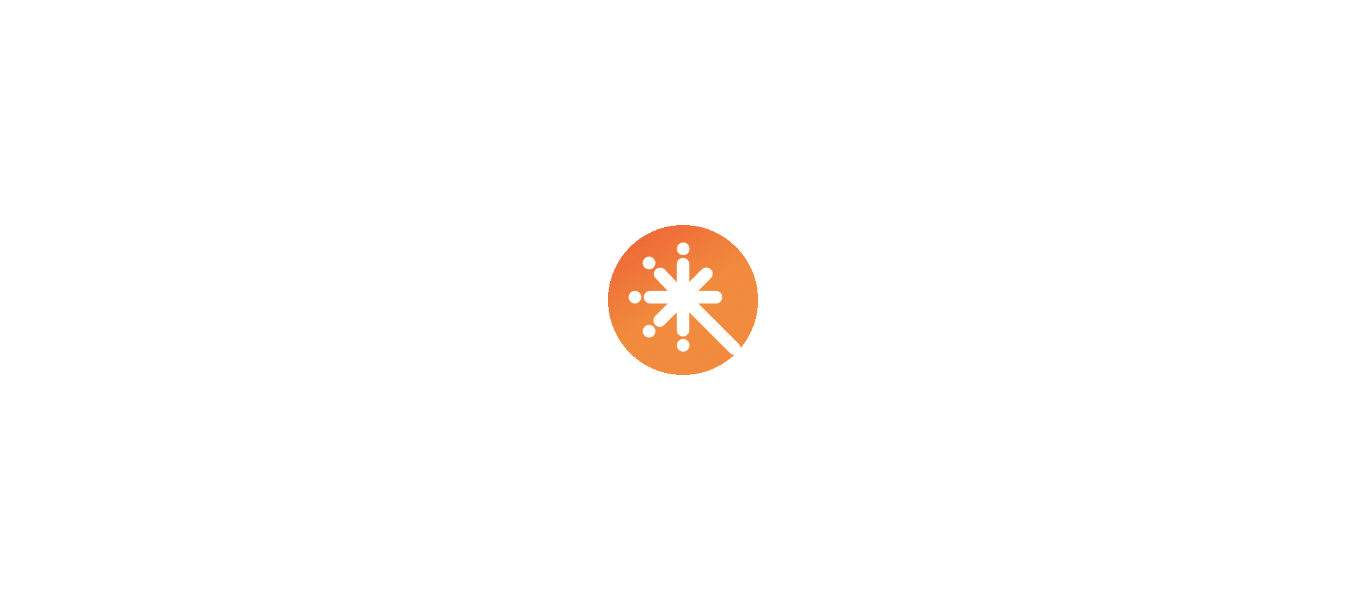 scroll, scrollTop: 0, scrollLeft: 0, axis: both 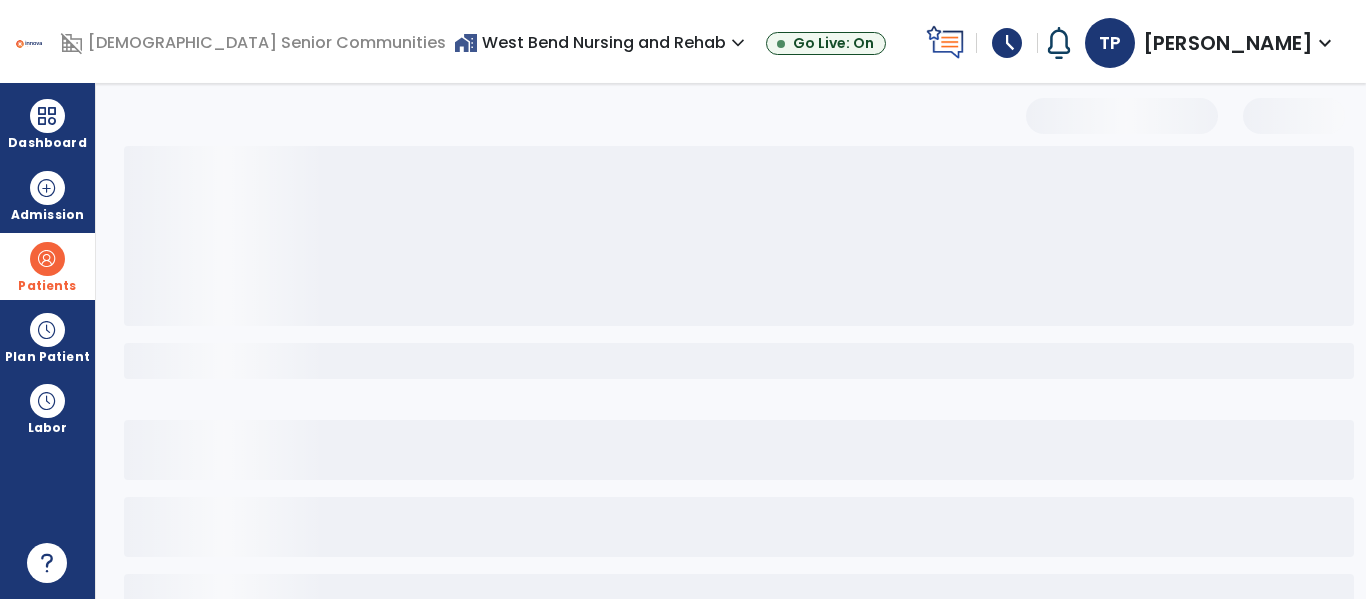 select on "*" 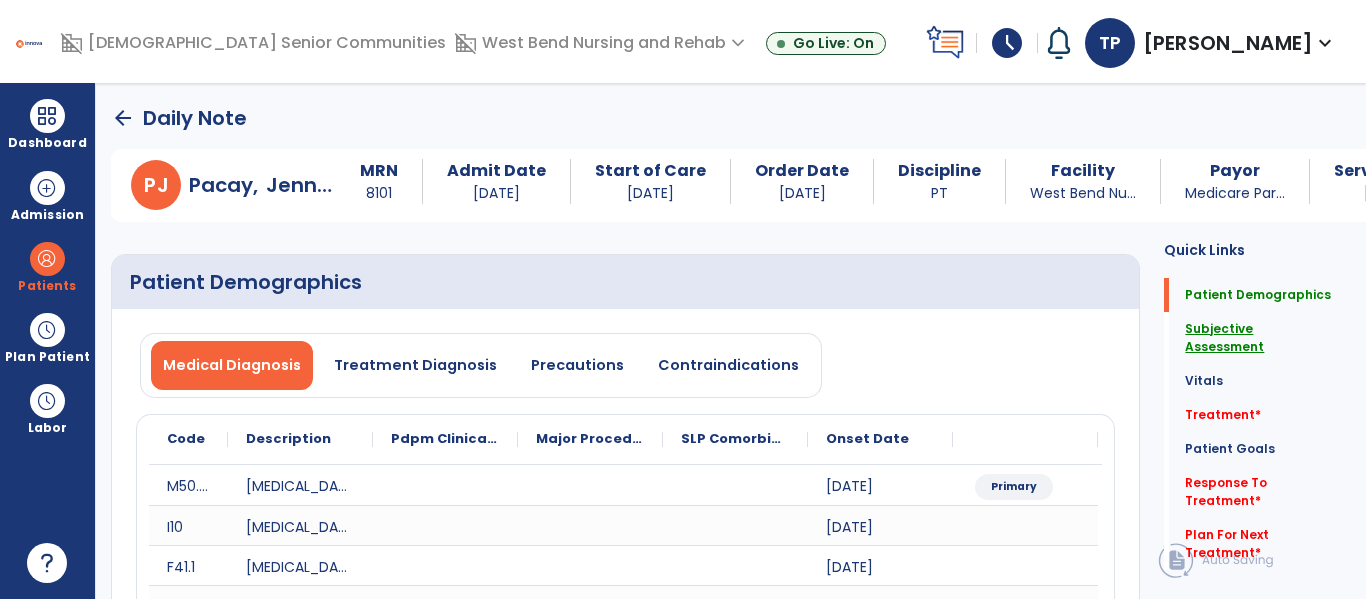 click on "Subjective Assessment" 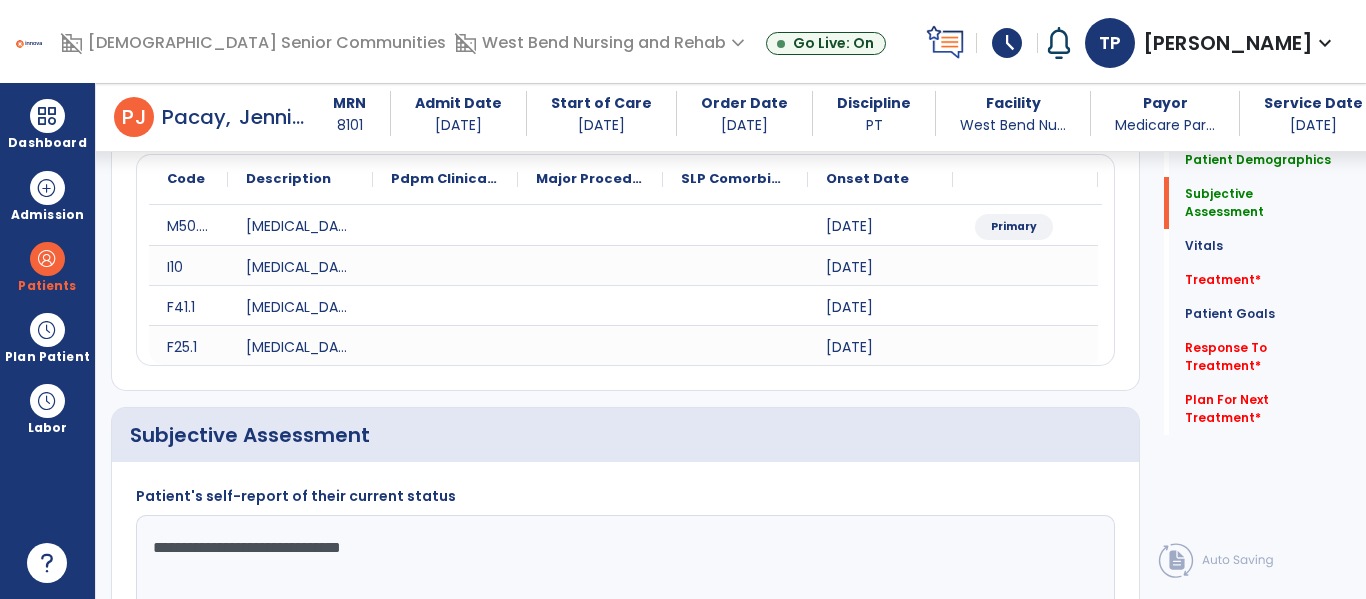 scroll, scrollTop: 467, scrollLeft: 0, axis: vertical 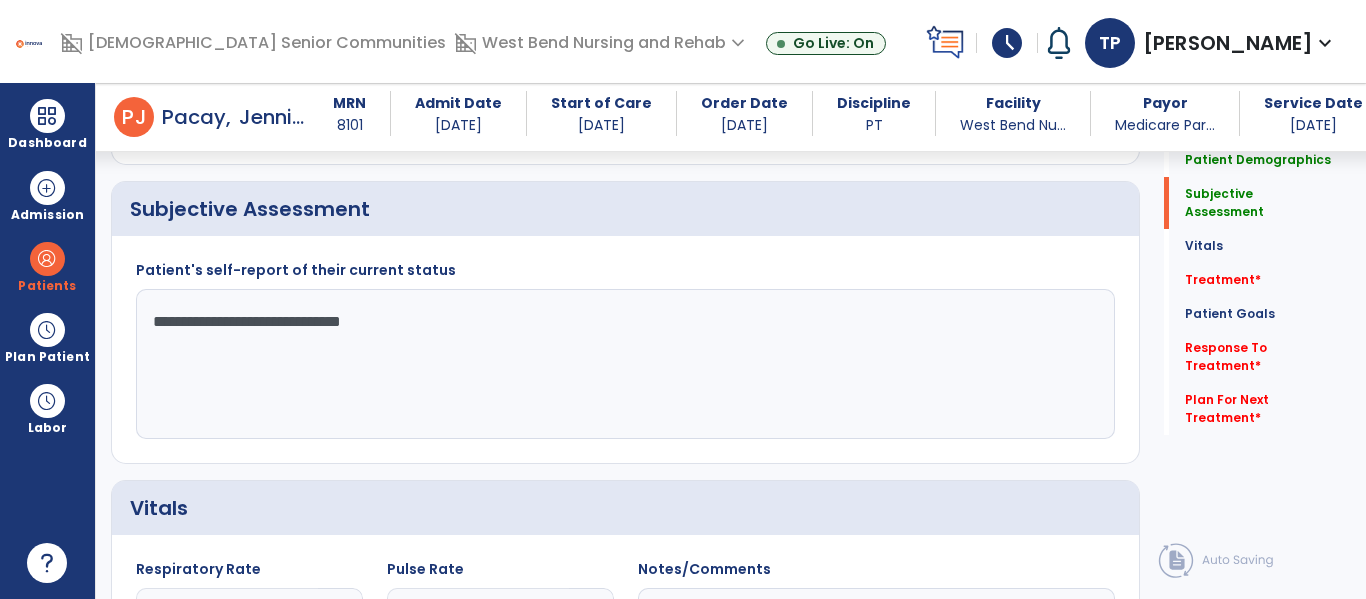 click on "**********" 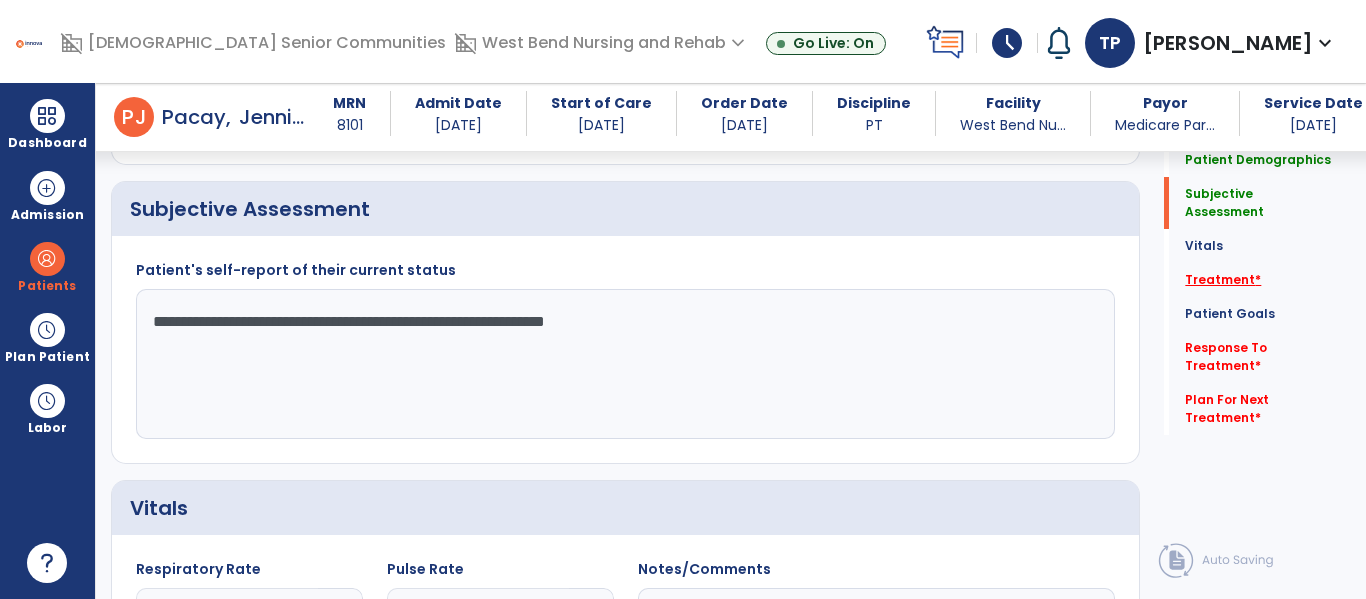 type on "**********" 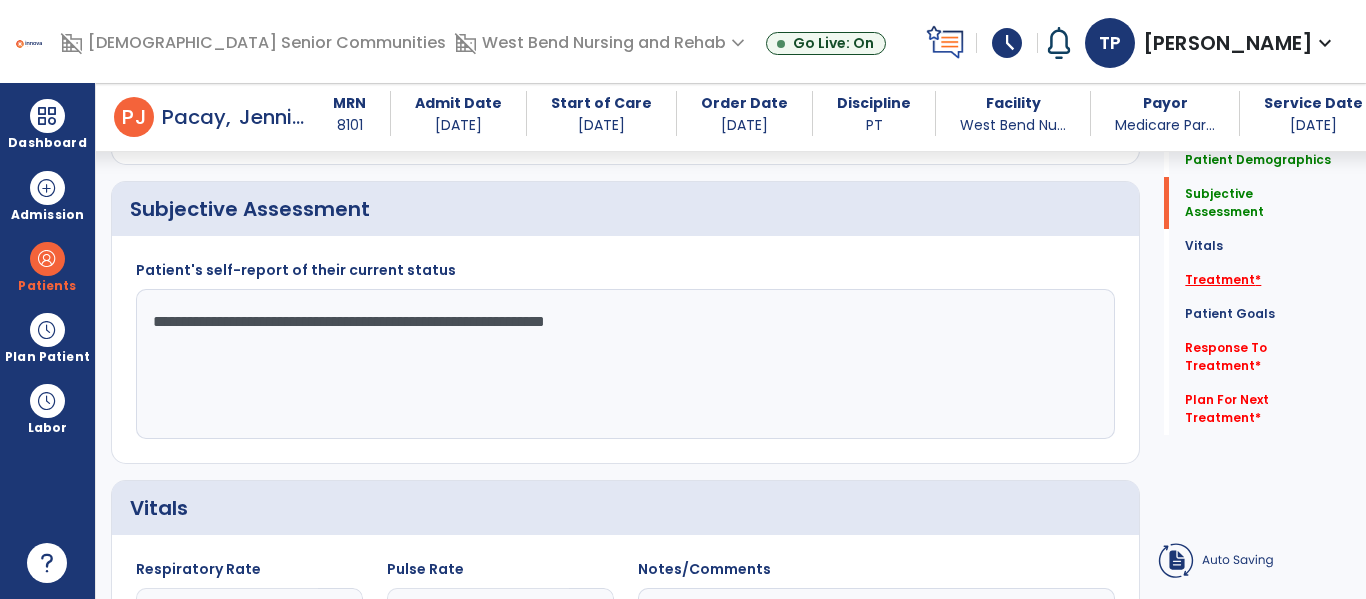 click on "Treatment   *" 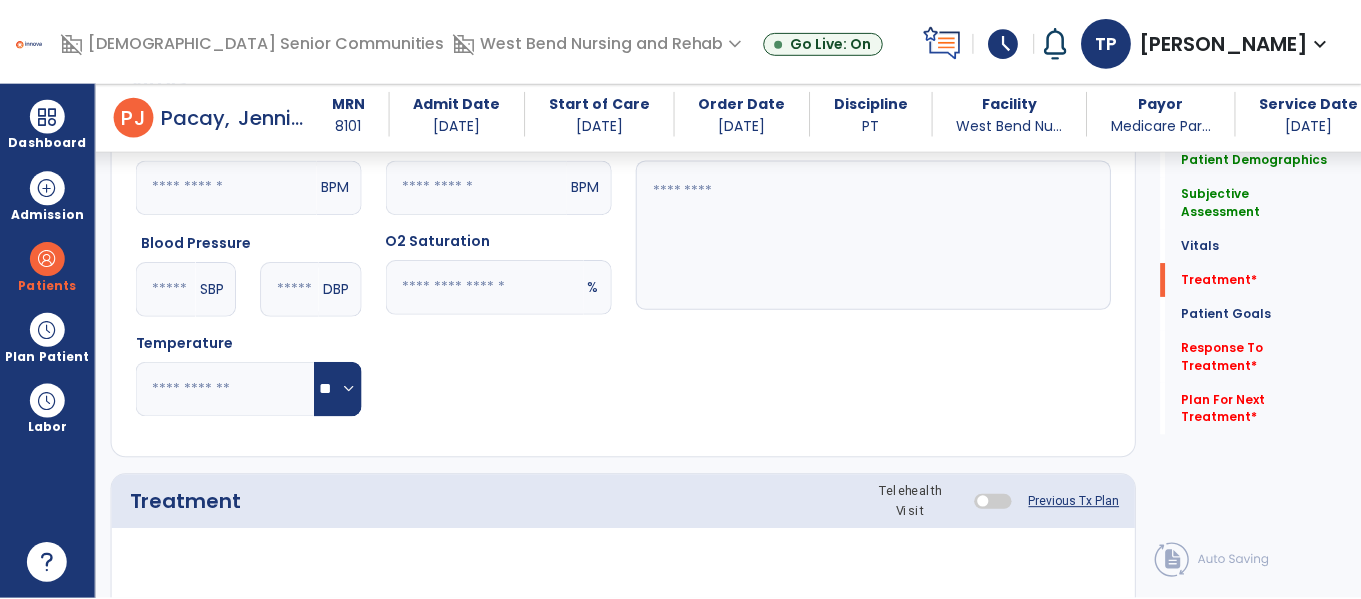 scroll, scrollTop: 1156, scrollLeft: 0, axis: vertical 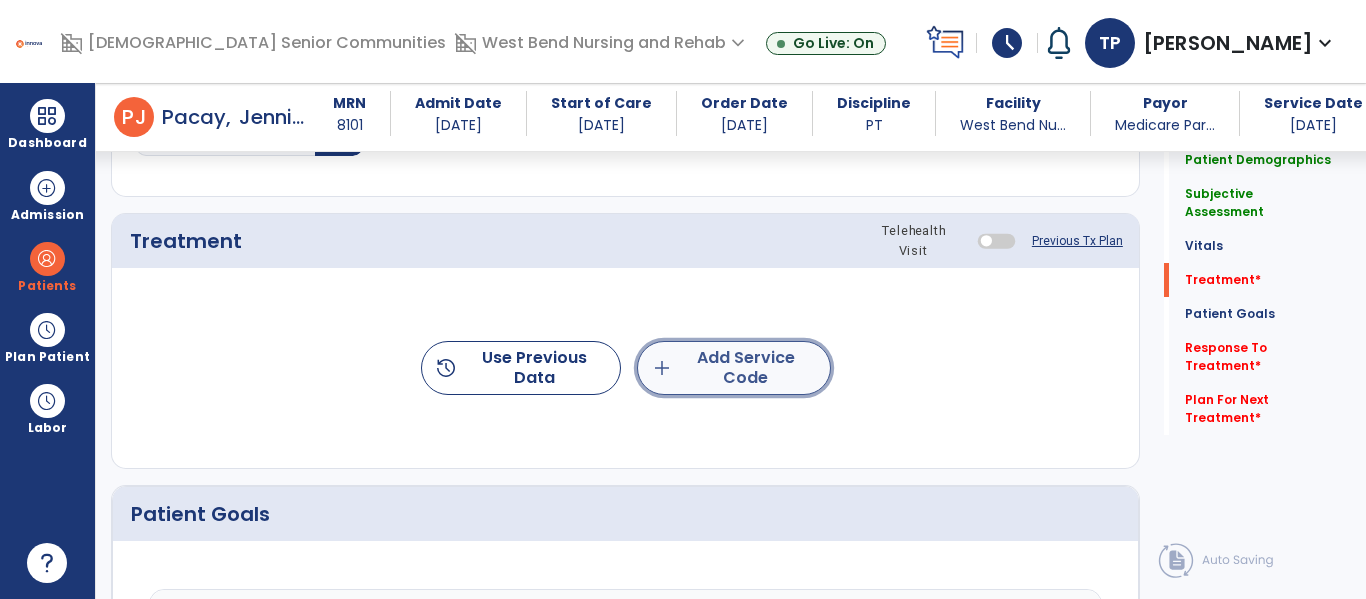 click on "add  Add Service Code" 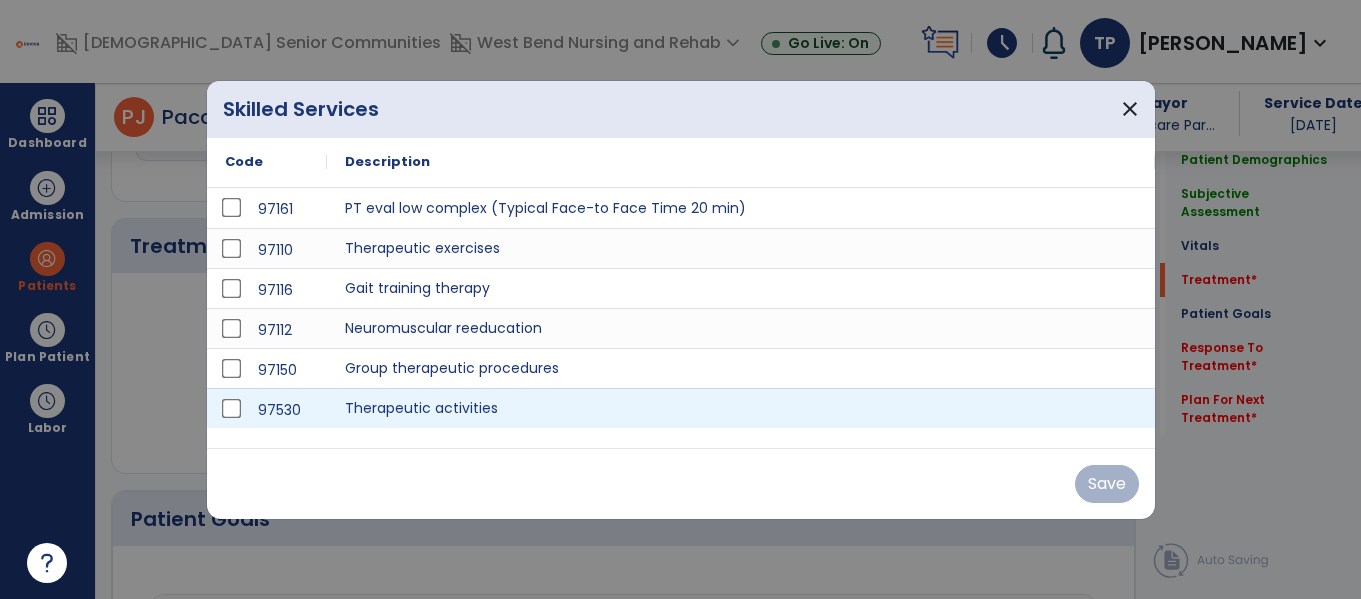 scroll, scrollTop: 1156, scrollLeft: 0, axis: vertical 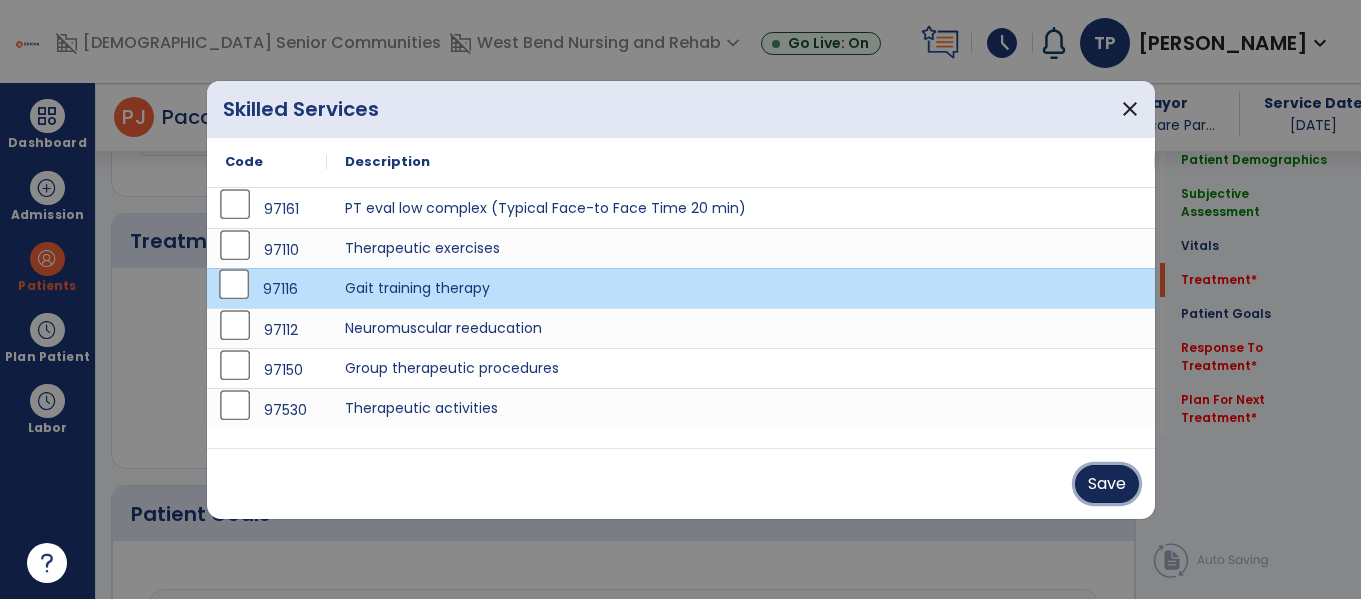 click on "Save" at bounding box center (1107, 484) 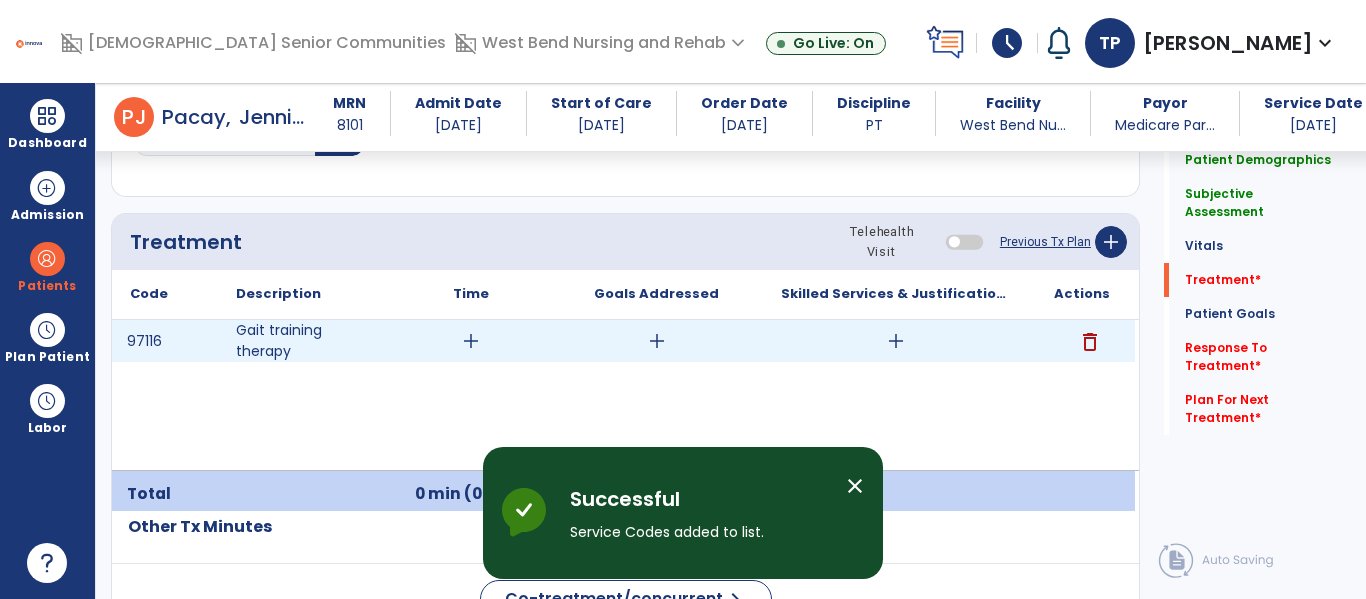 click on "add" at bounding box center (471, 341) 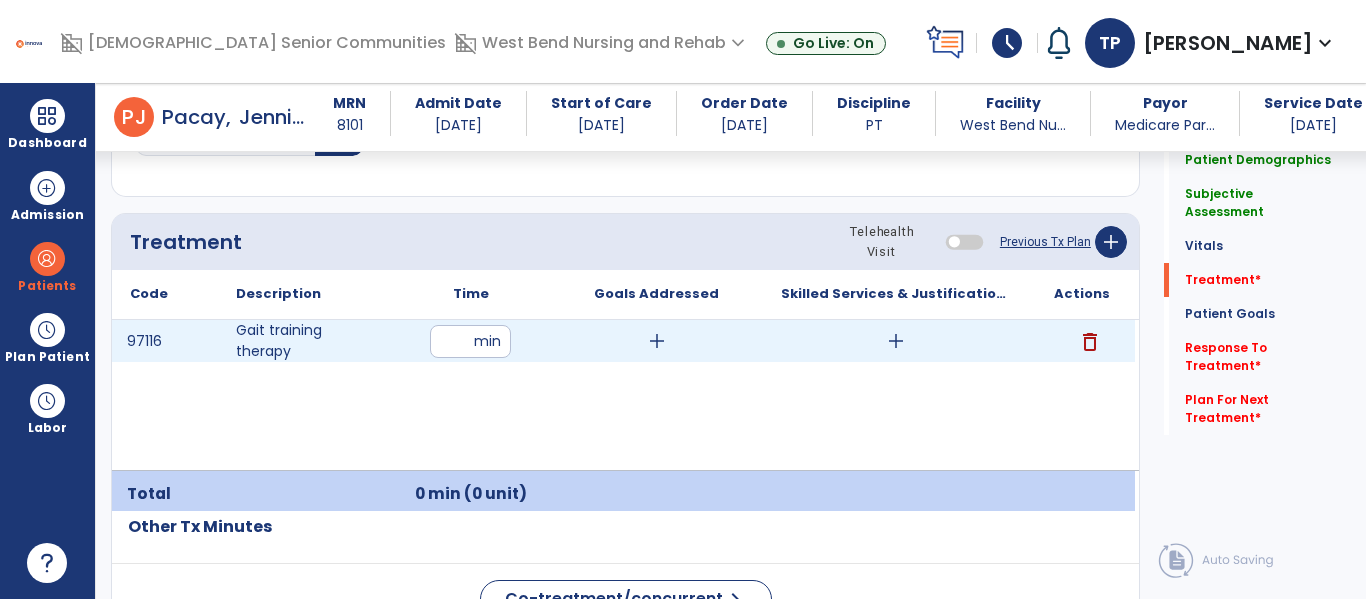 type on "*" 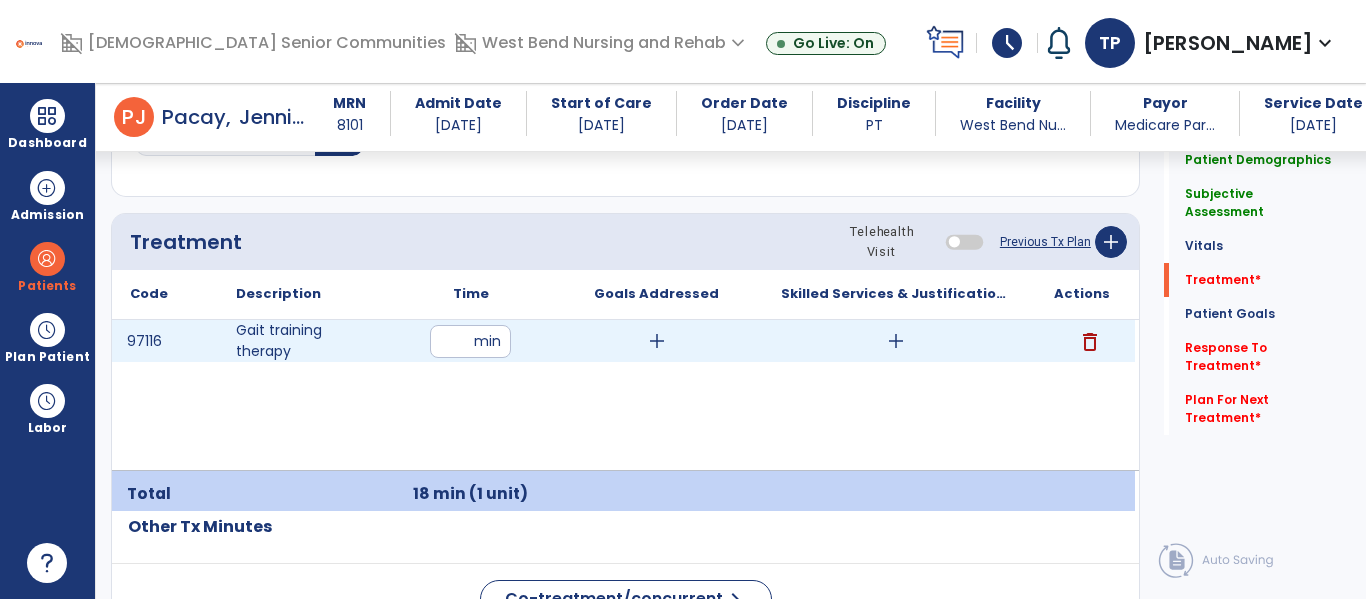 click on "add" at bounding box center (657, 341) 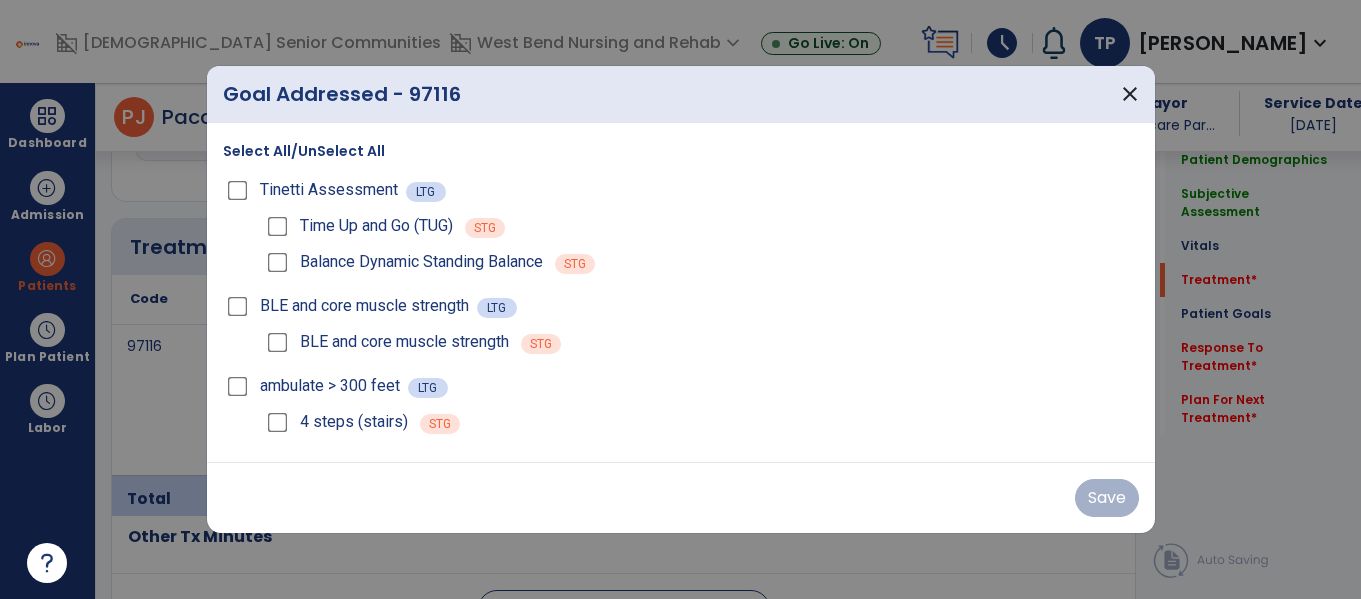 scroll, scrollTop: 1156, scrollLeft: 0, axis: vertical 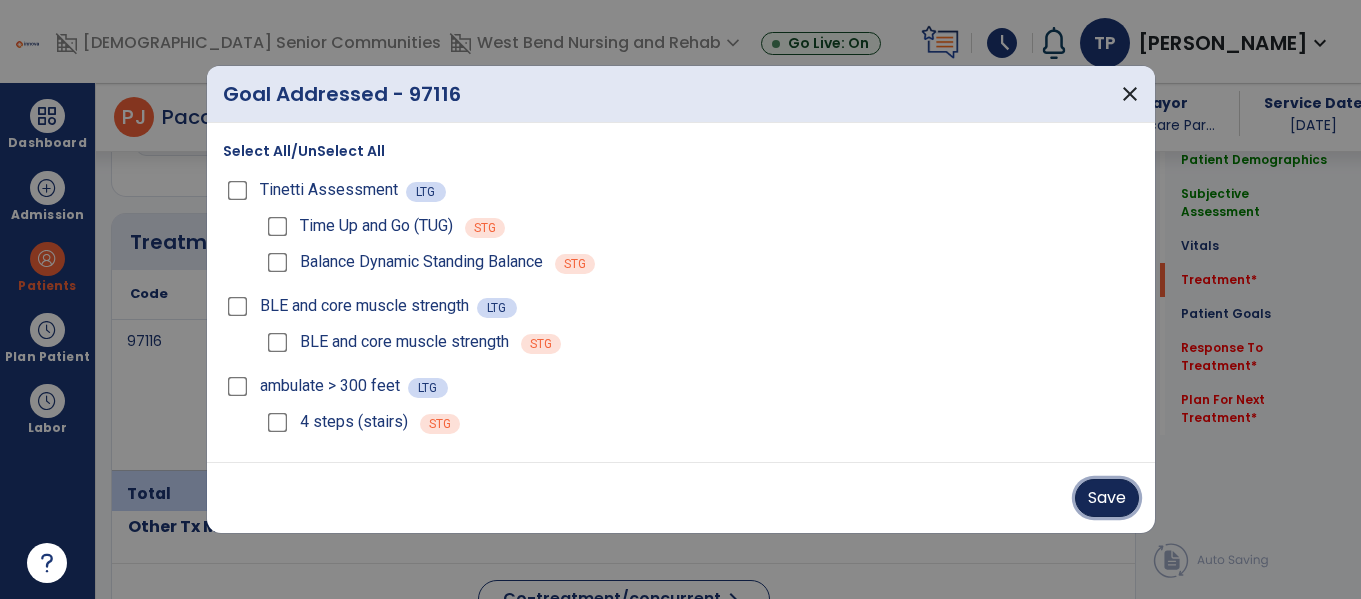 click on "Save" at bounding box center (1107, 498) 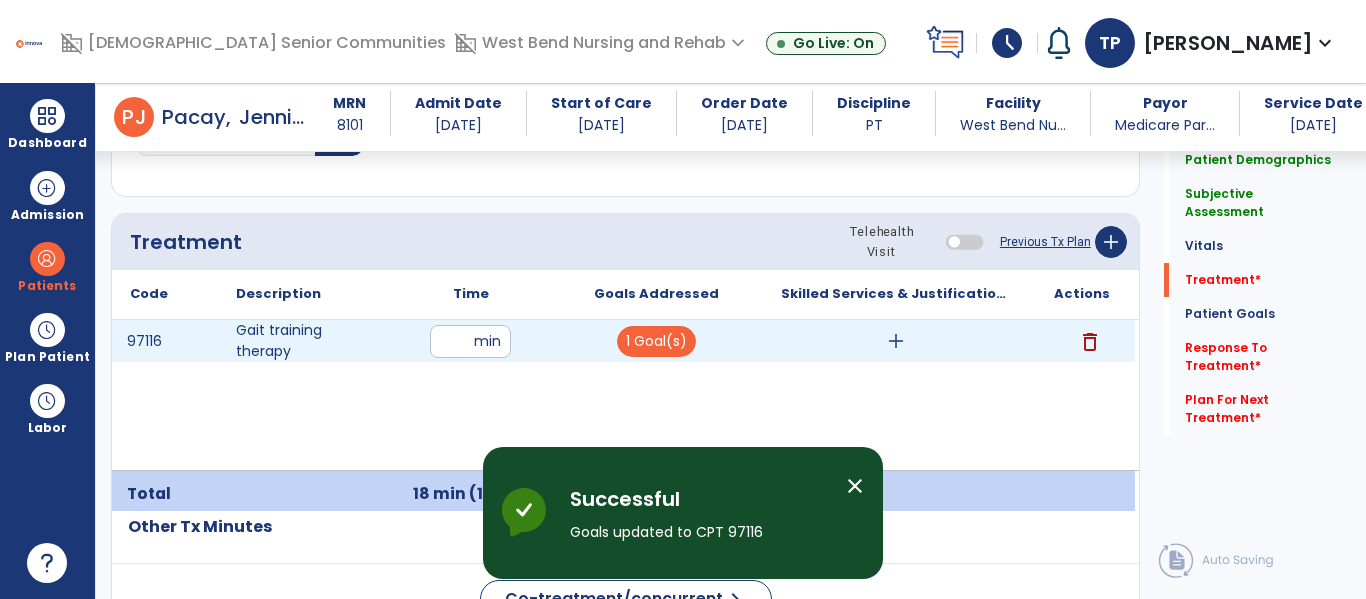 click on "add" at bounding box center [896, 341] 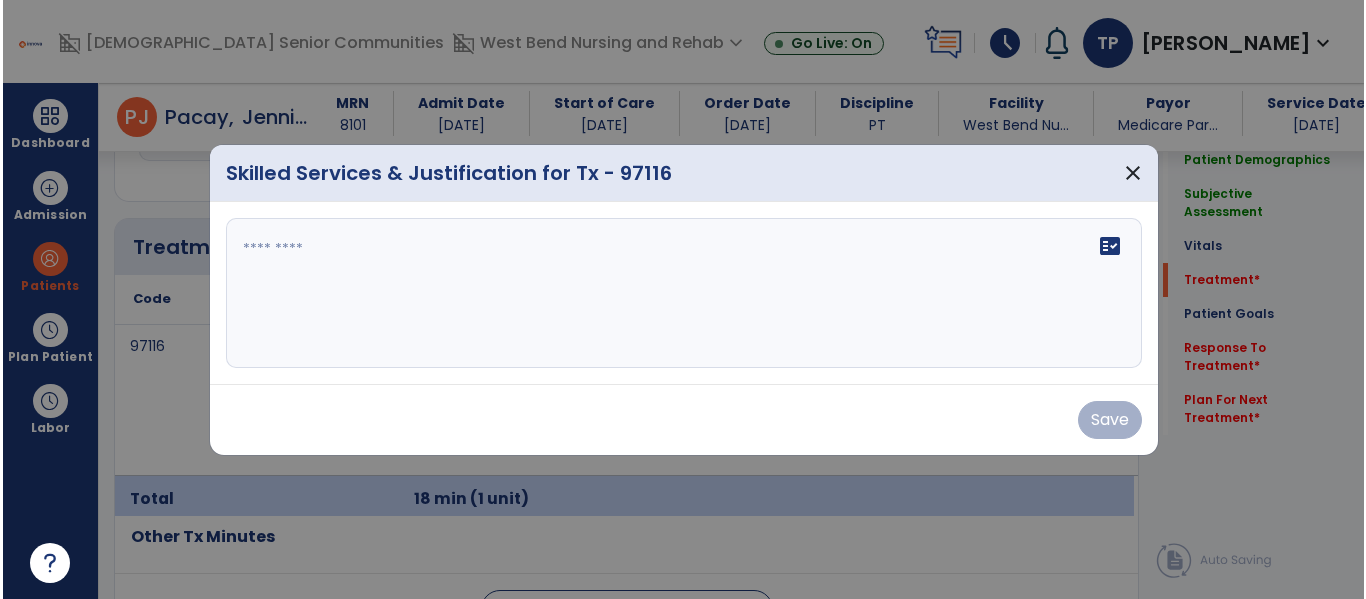 scroll, scrollTop: 1156, scrollLeft: 0, axis: vertical 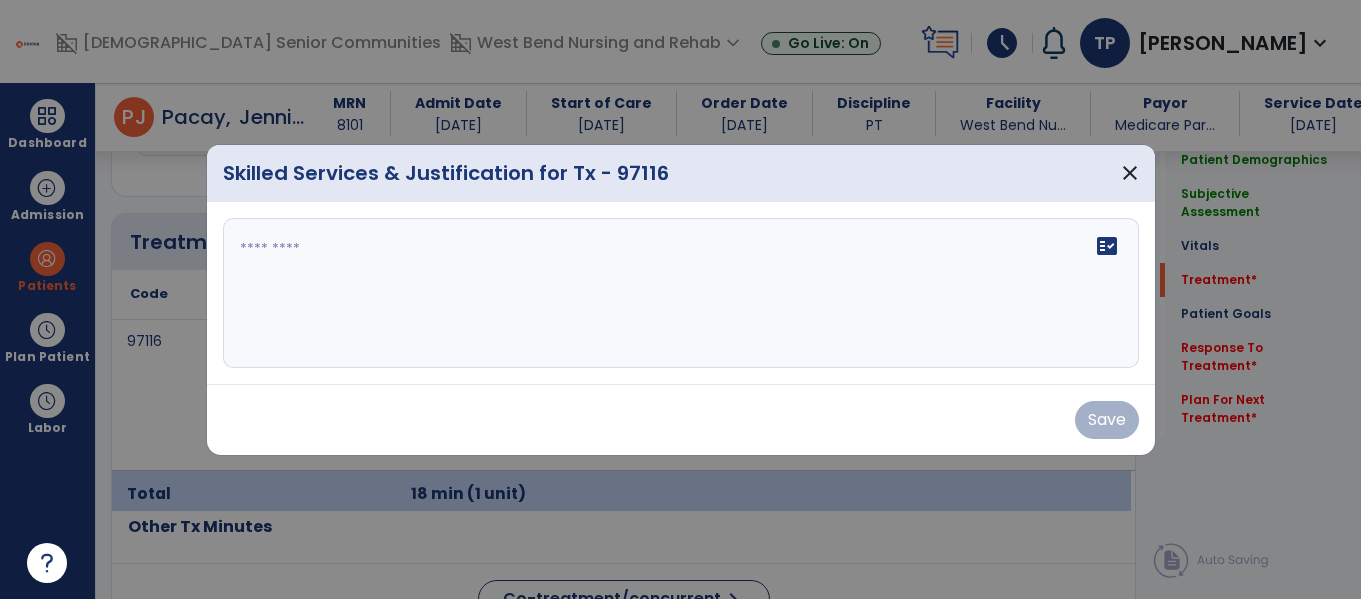 click at bounding box center [680, 299] 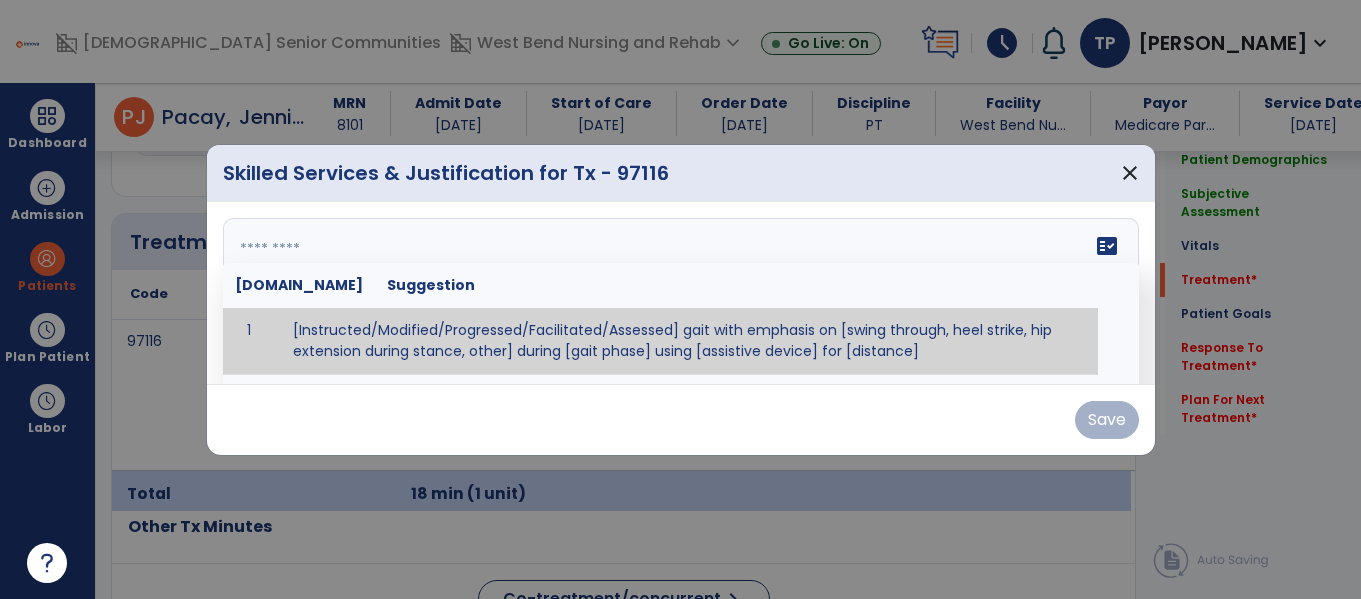 click at bounding box center [681, 293] 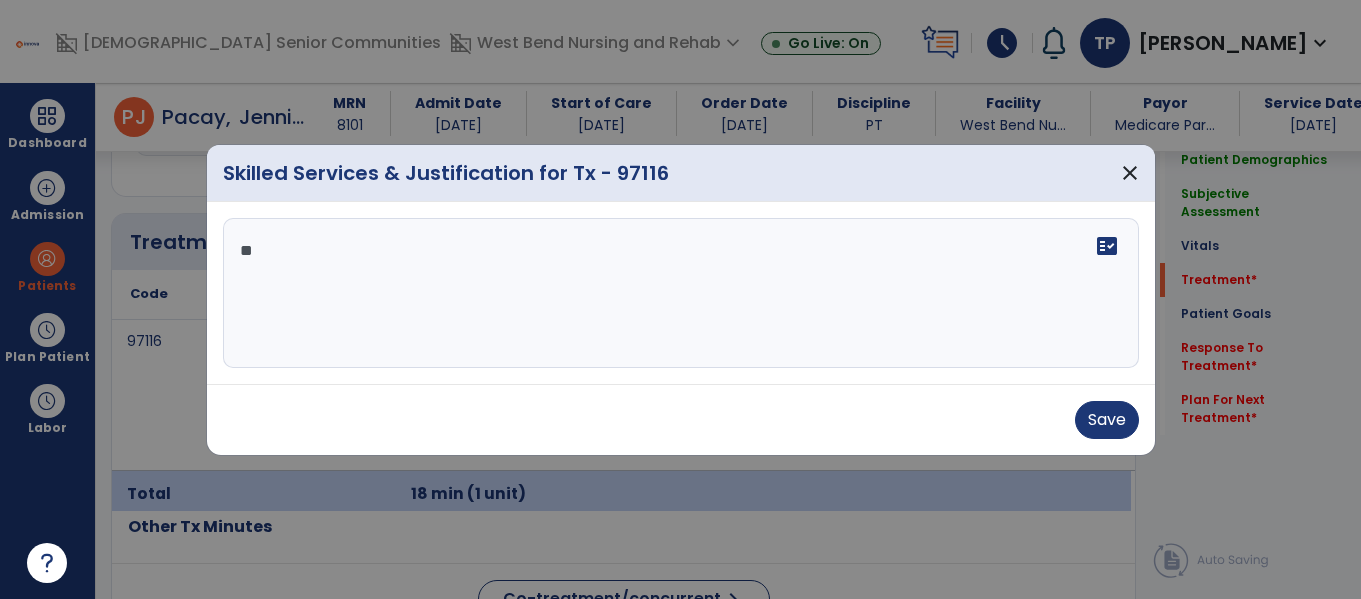 type on "*" 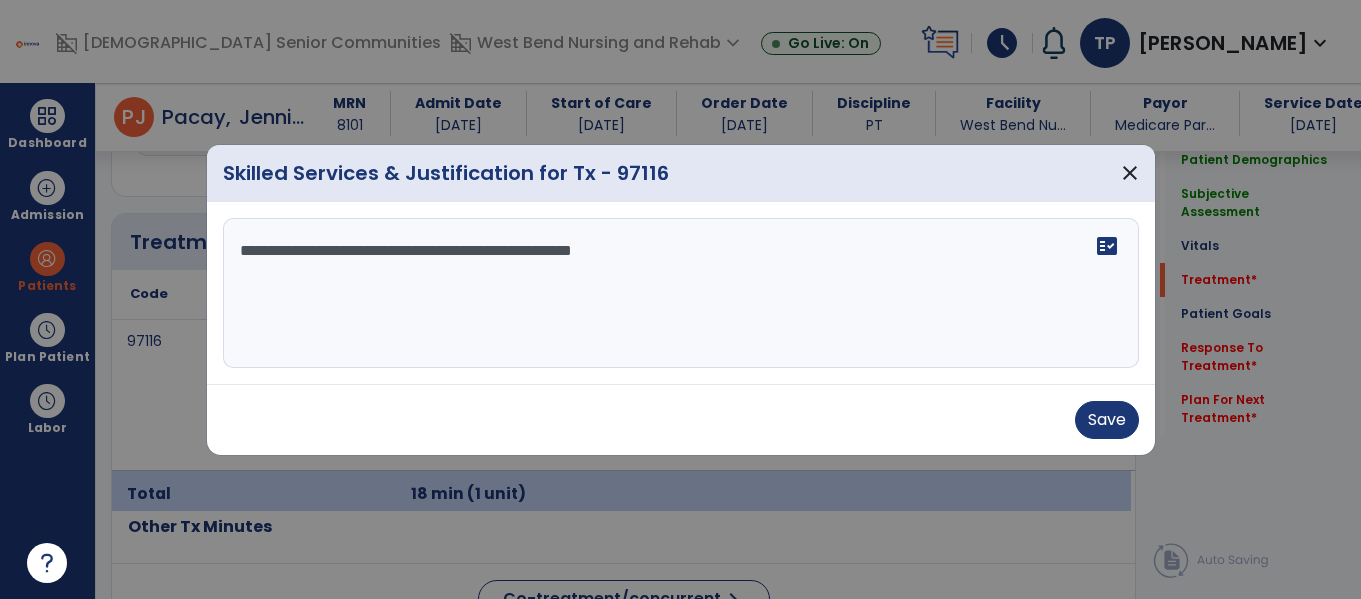 click on "**********" at bounding box center [681, 293] 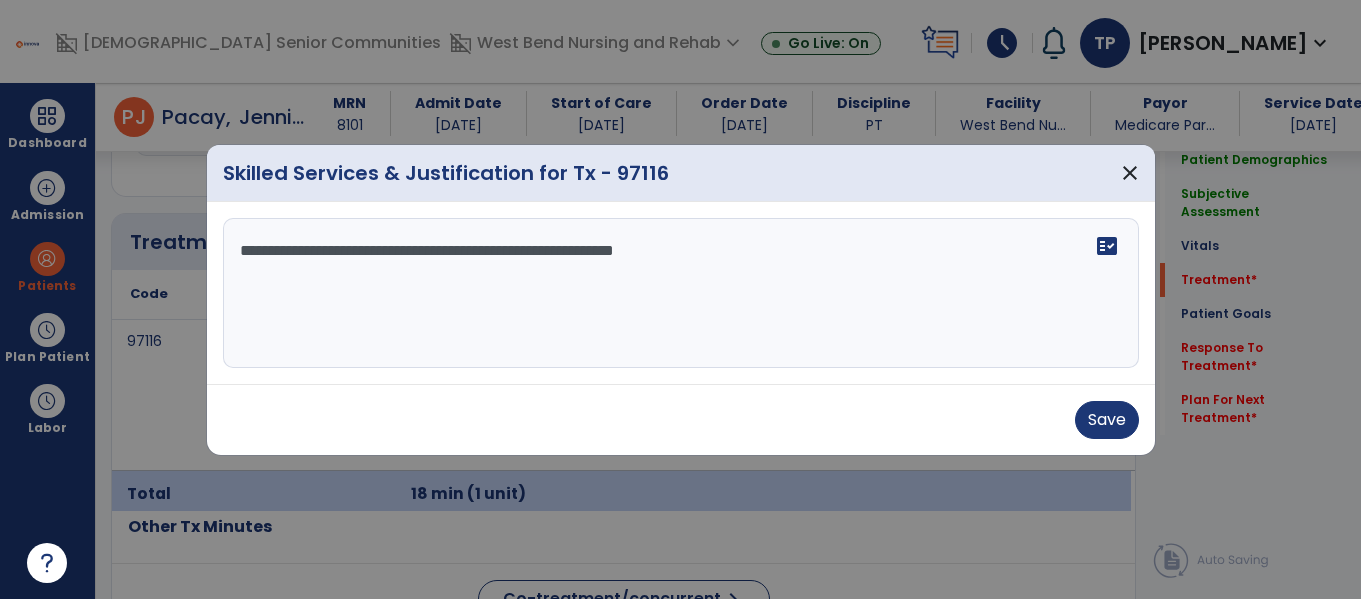 click on "**********" at bounding box center [681, 293] 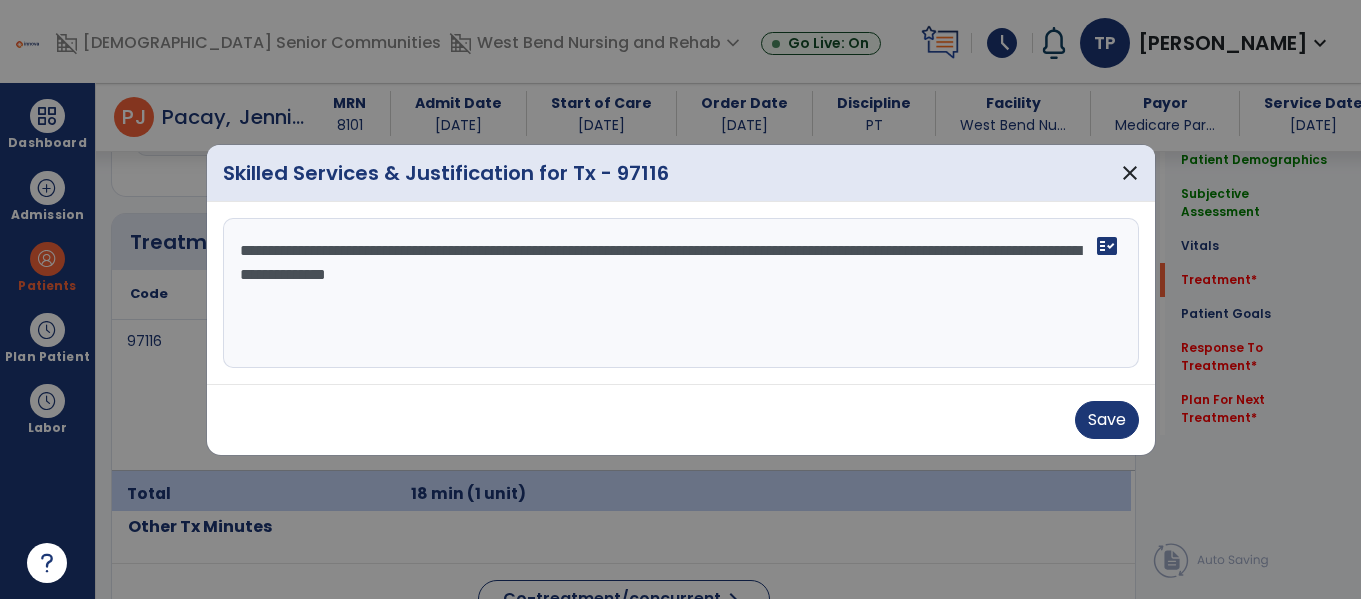 drag, startPoint x: 232, startPoint y: 252, endPoint x: 807, endPoint y: 338, distance: 581.39575 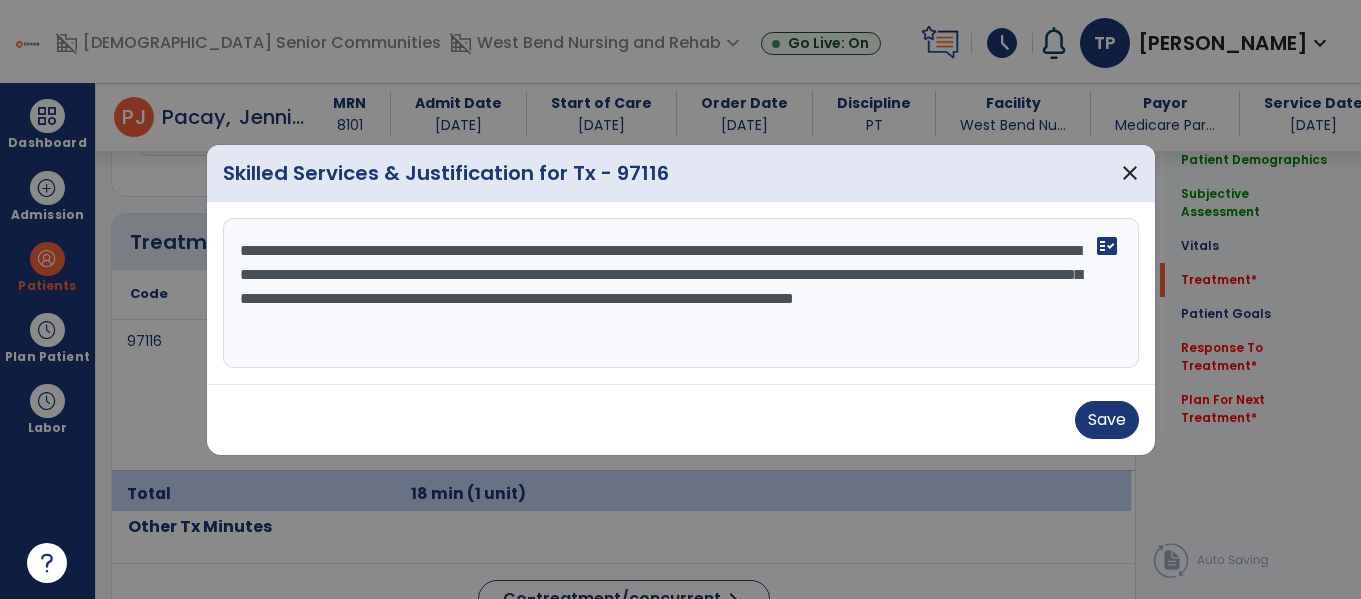 click on "**********" at bounding box center (681, 293) 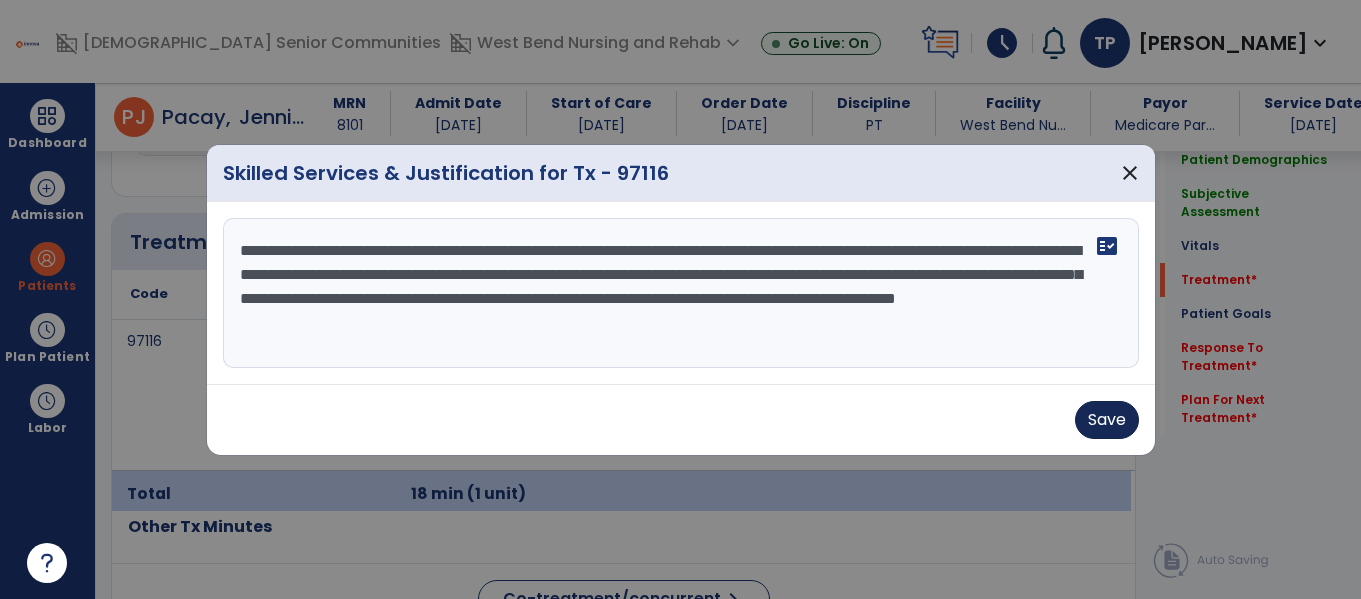 type on "**********" 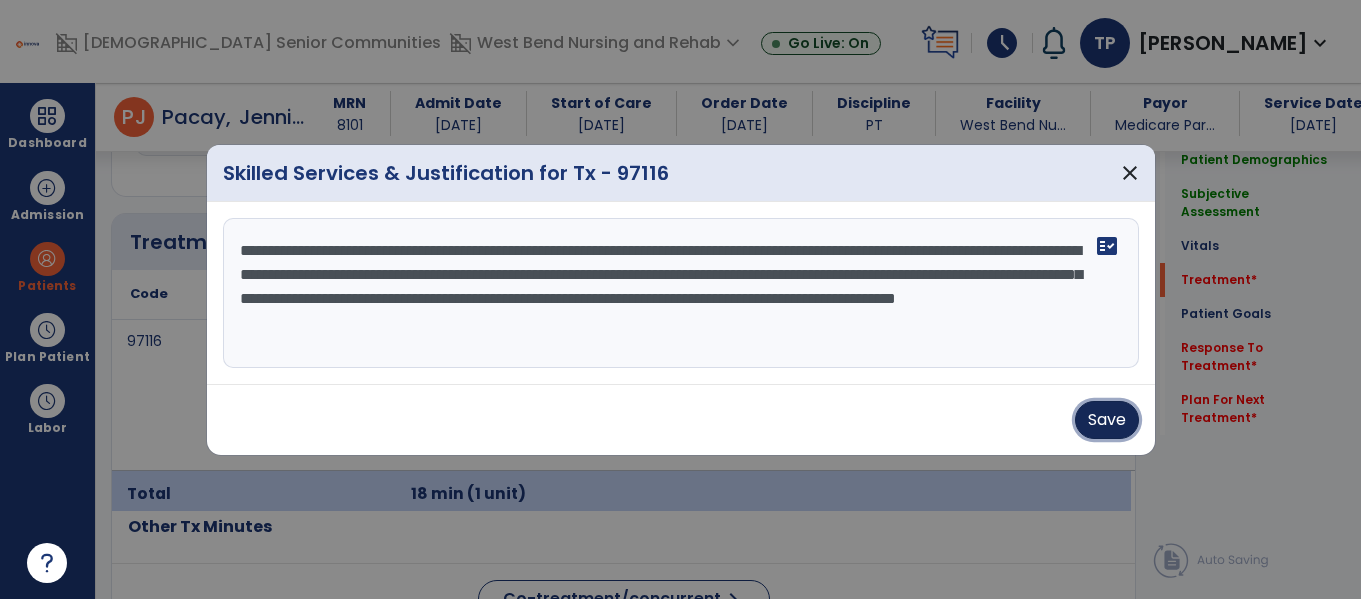 click on "Save" at bounding box center (1107, 420) 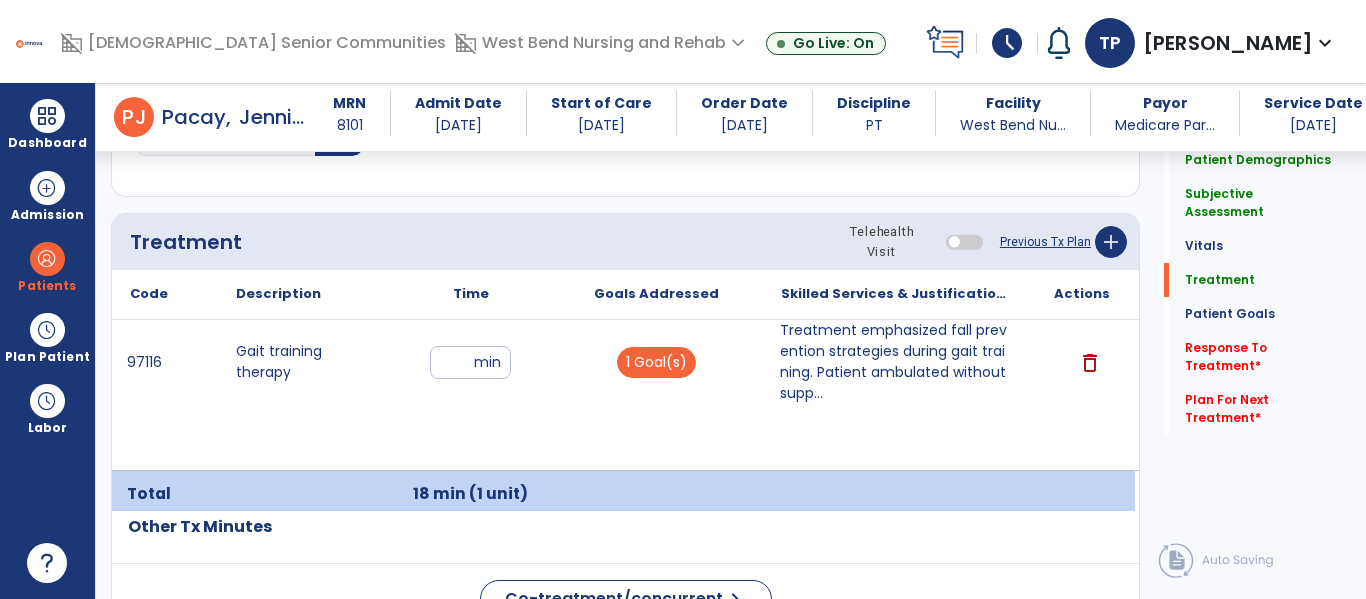 click on "Quick Links  Patient Demographics   Patient Demographics   Subjective Assessment   Subjective Assessment   Vitals   Vitals   Treatment   Treatment   Patient Goals   Patient Goals   Response To Treatment   *  Response To Treatment   *  Plan For Next Treatment   *  Plan For Next Treatment   *" 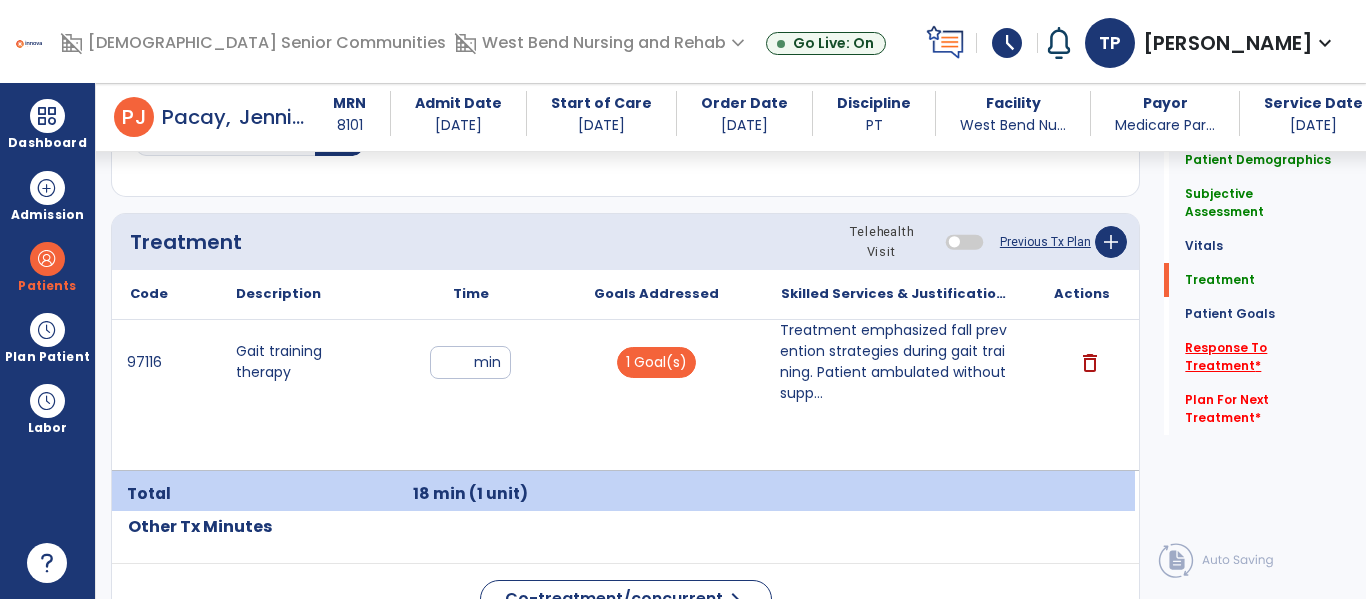 click on "Response To Treatment   *" 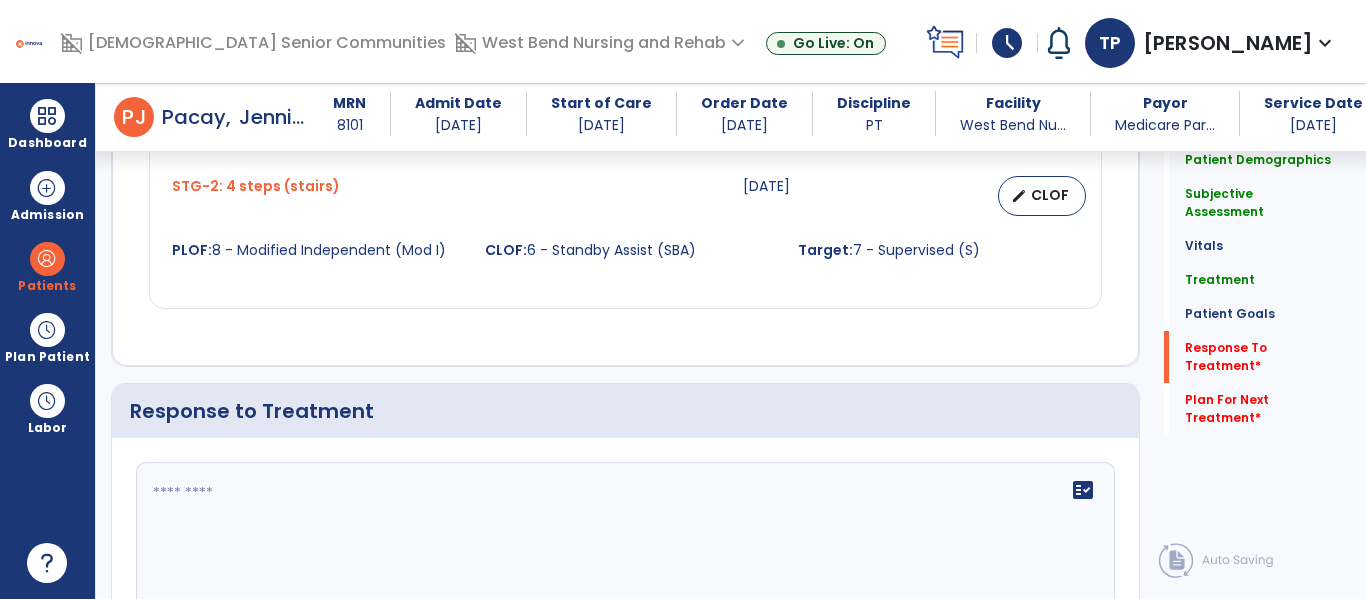 scroll, scrollTop: 2951, scrollLeft: 0, axis: vertical 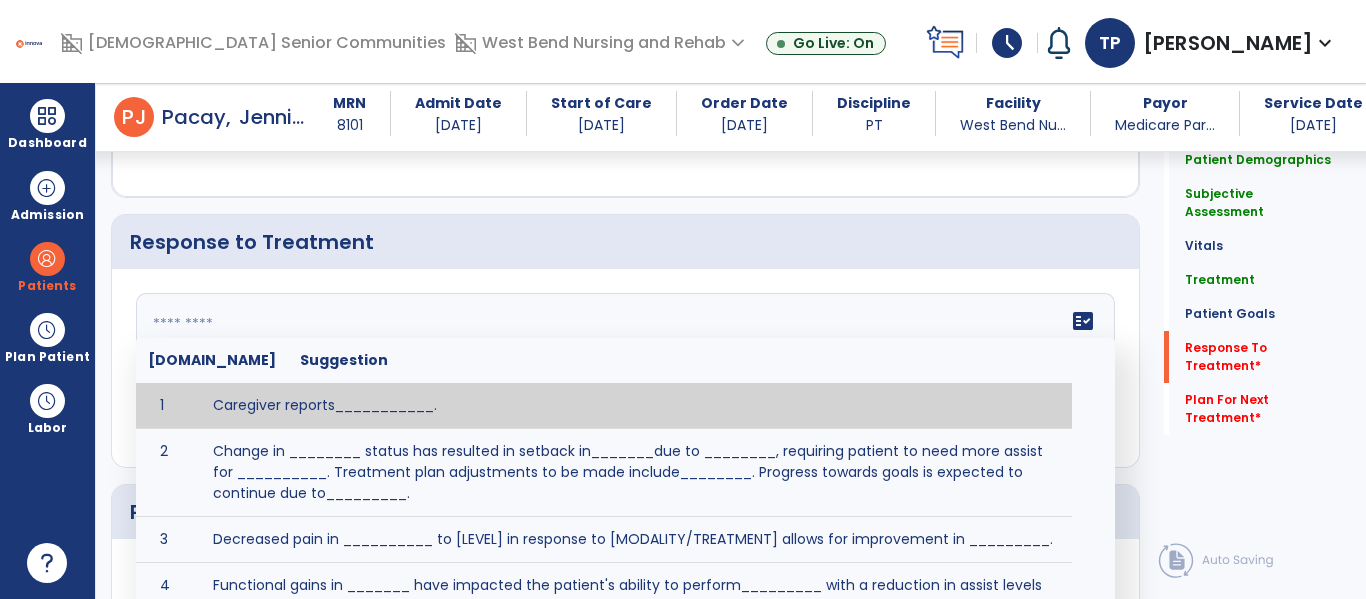 click 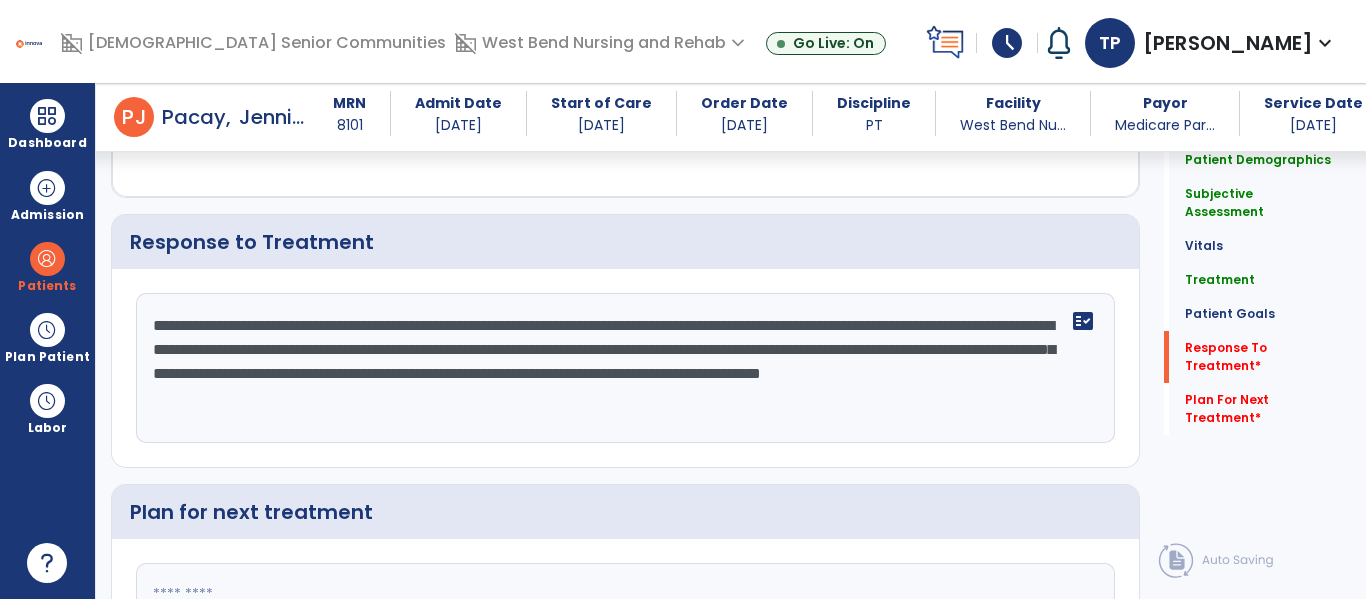 click on "**********" 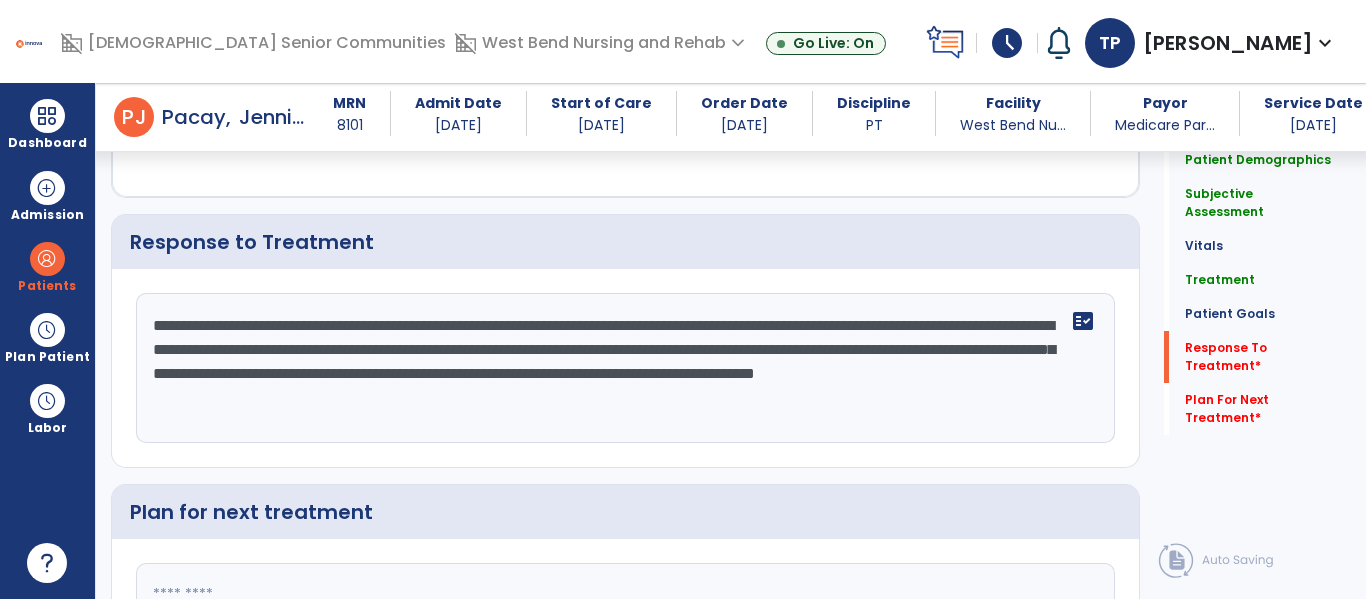 type on "**********" 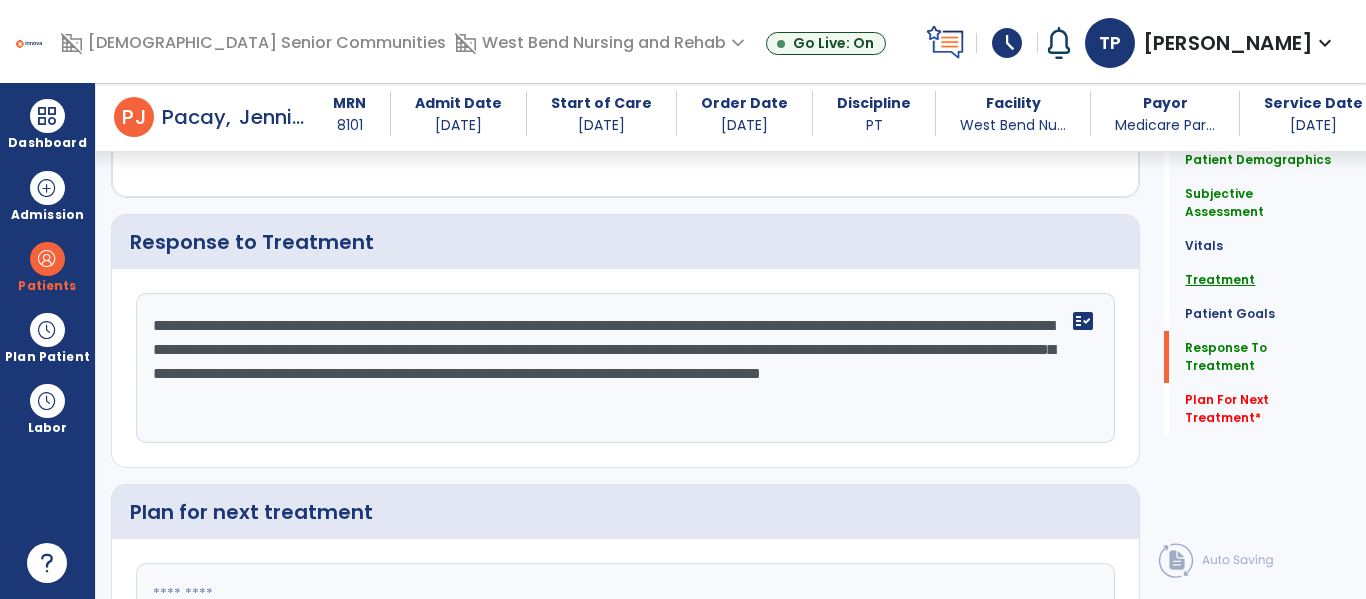 click on "Treatment" 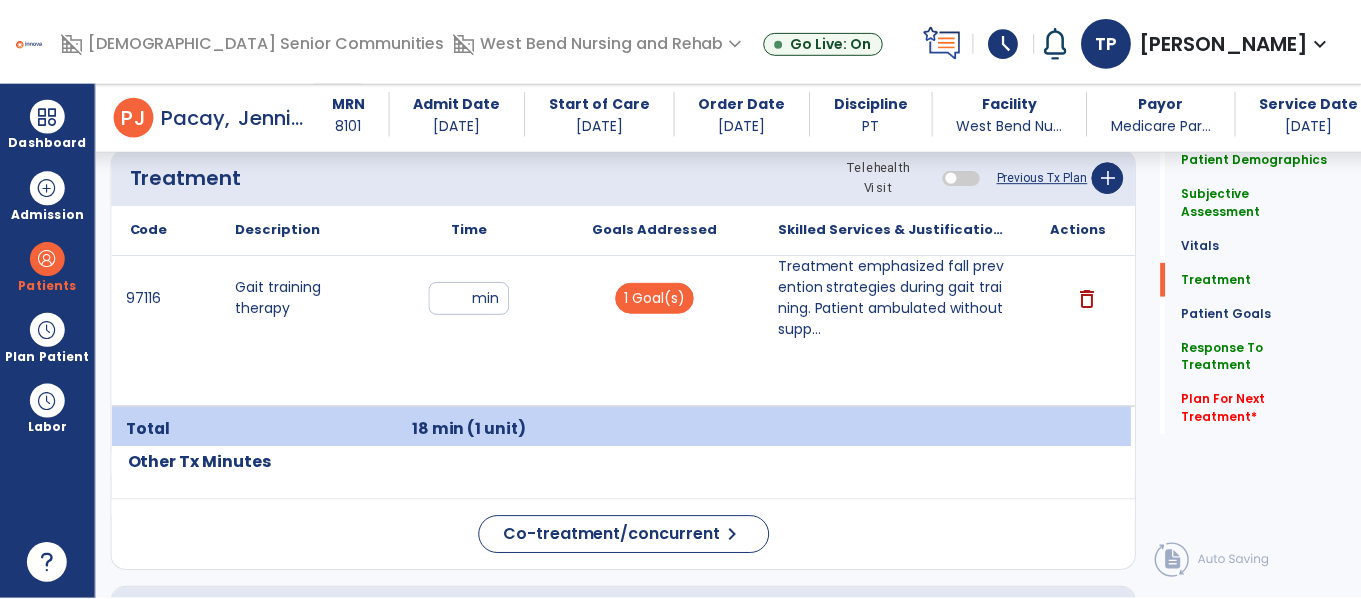 scroll, scrollTop: 1219, scrollLeft: 0, axis: vertical 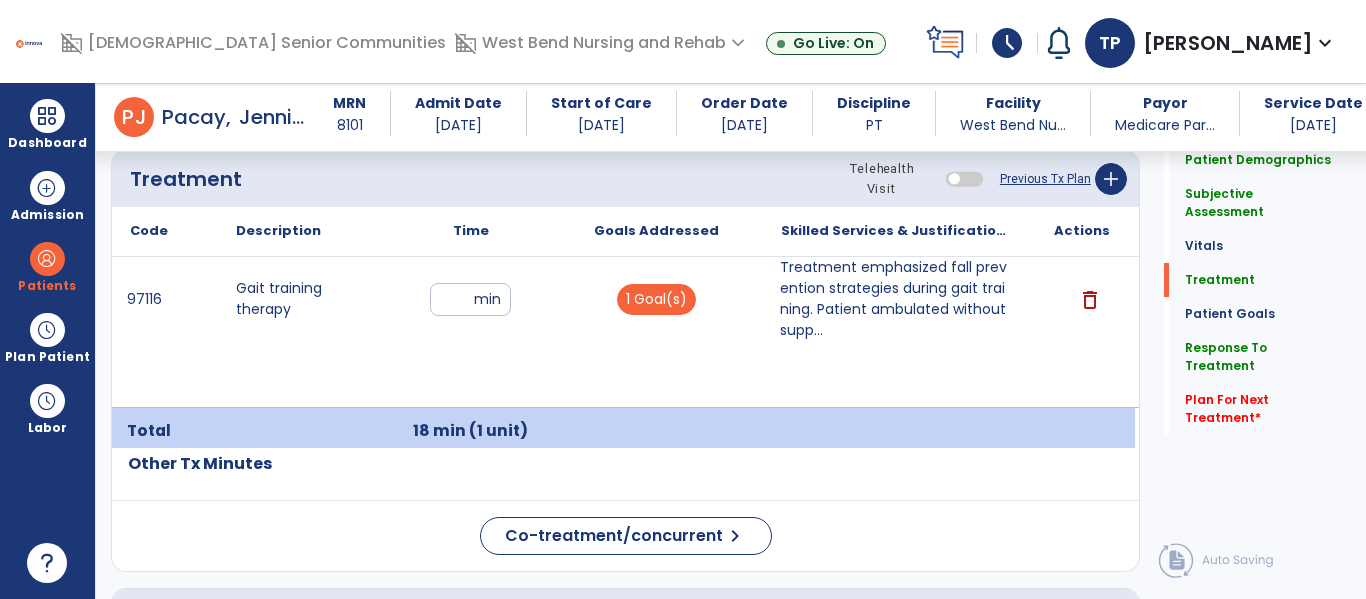 click on "Previous Tx Plan" 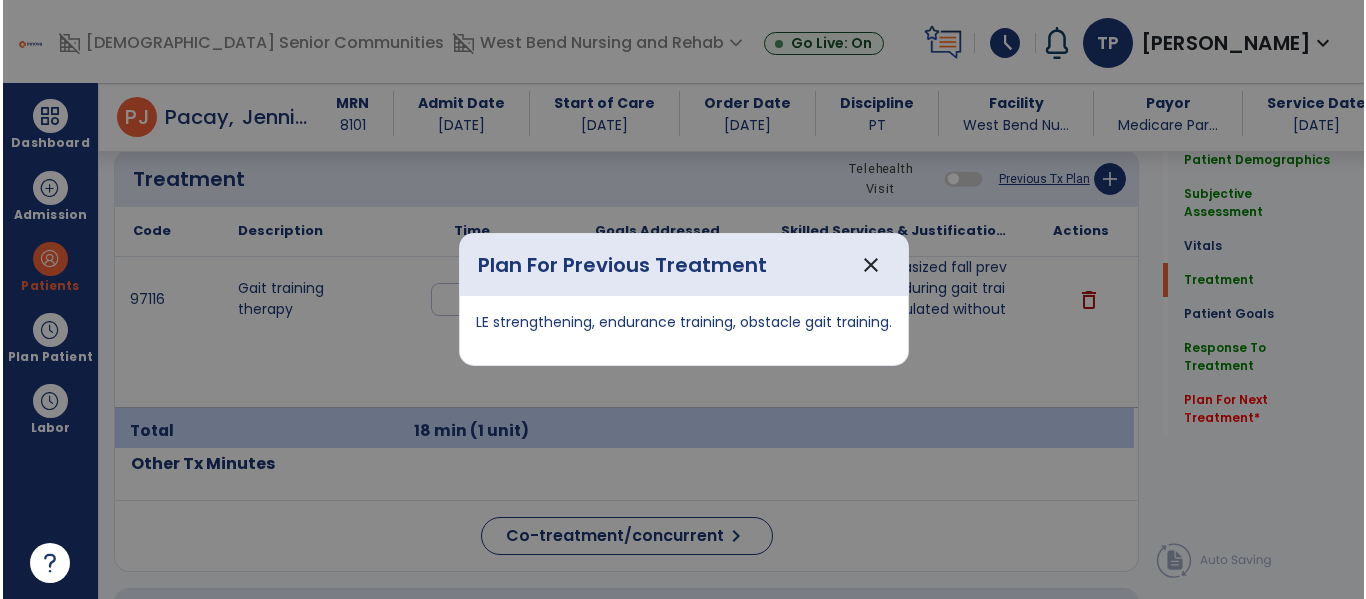 scroll, scrollTop: 1219, scrollLeft: 0, axis: vertical 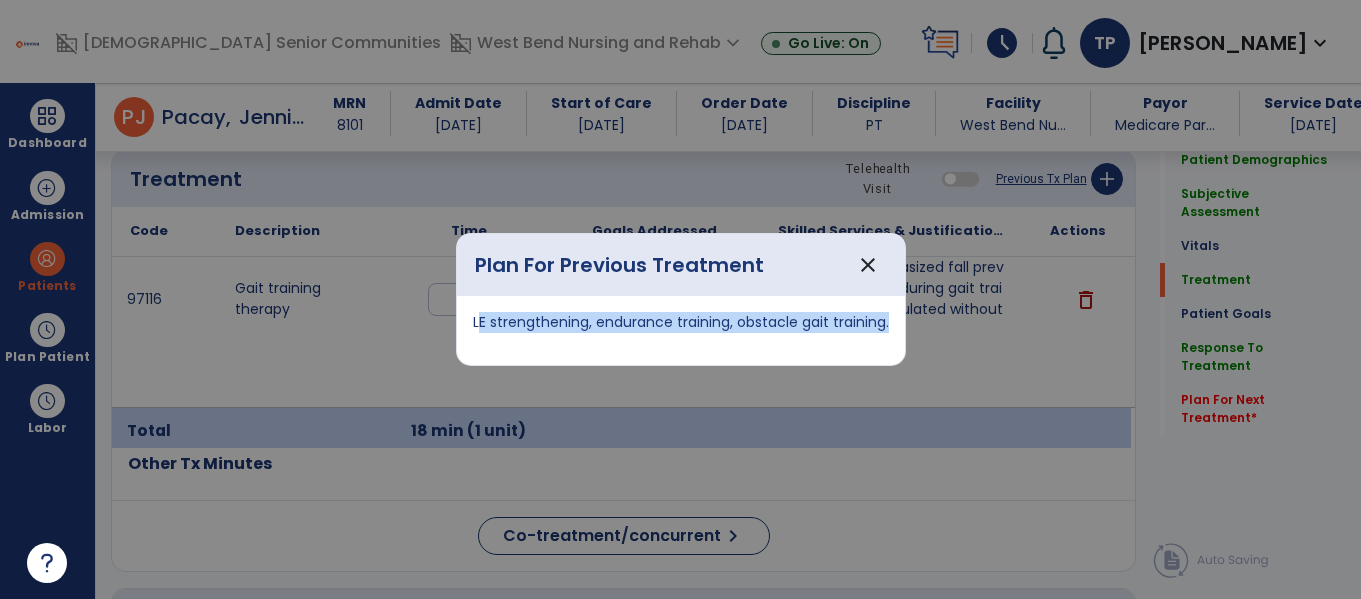 drag, startPoint x: 473, startPoint y: 322, endPoint x: 871, endPoint y: 319, distance: 398.0113 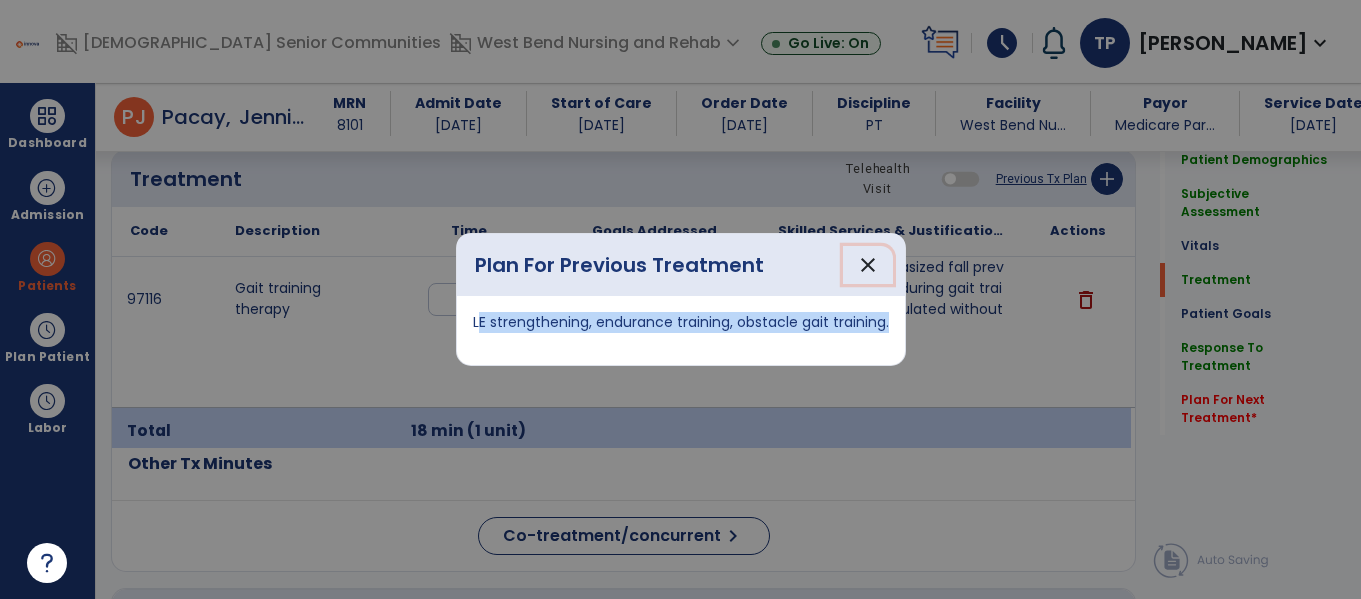 drag, startPoint x: 873, startPoint y: 260, endPoint x: 897, endPoint y: 263, distance: 24.186773 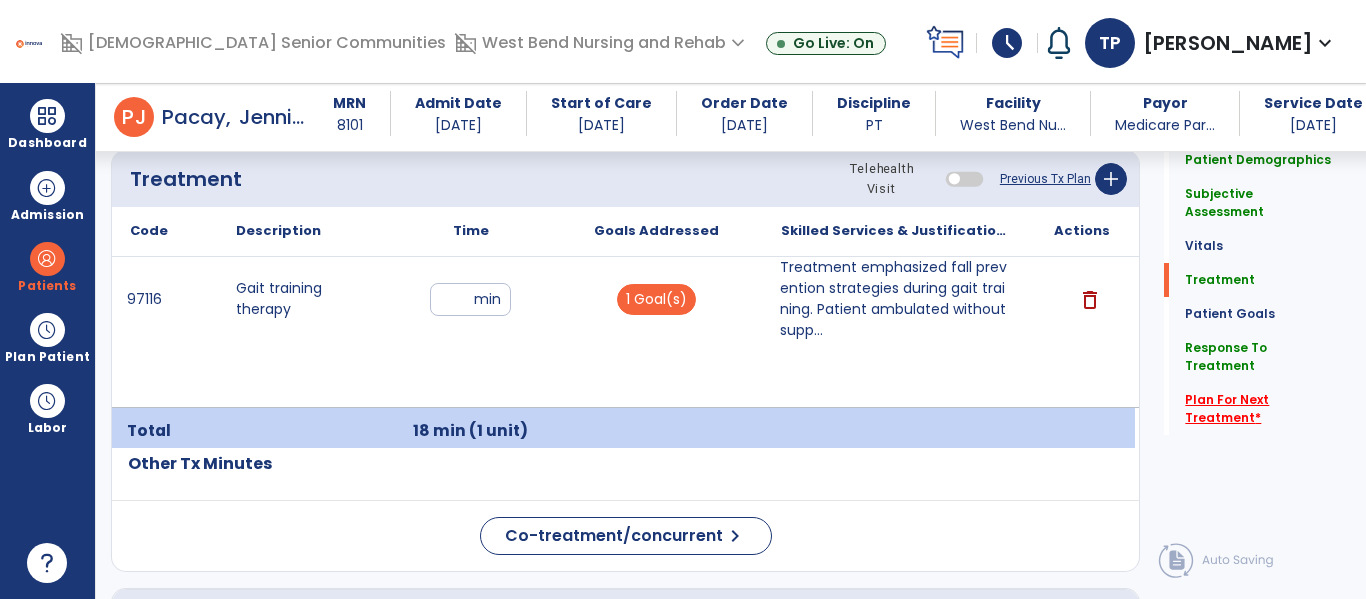 click on "Plan For Next Treatment   *" 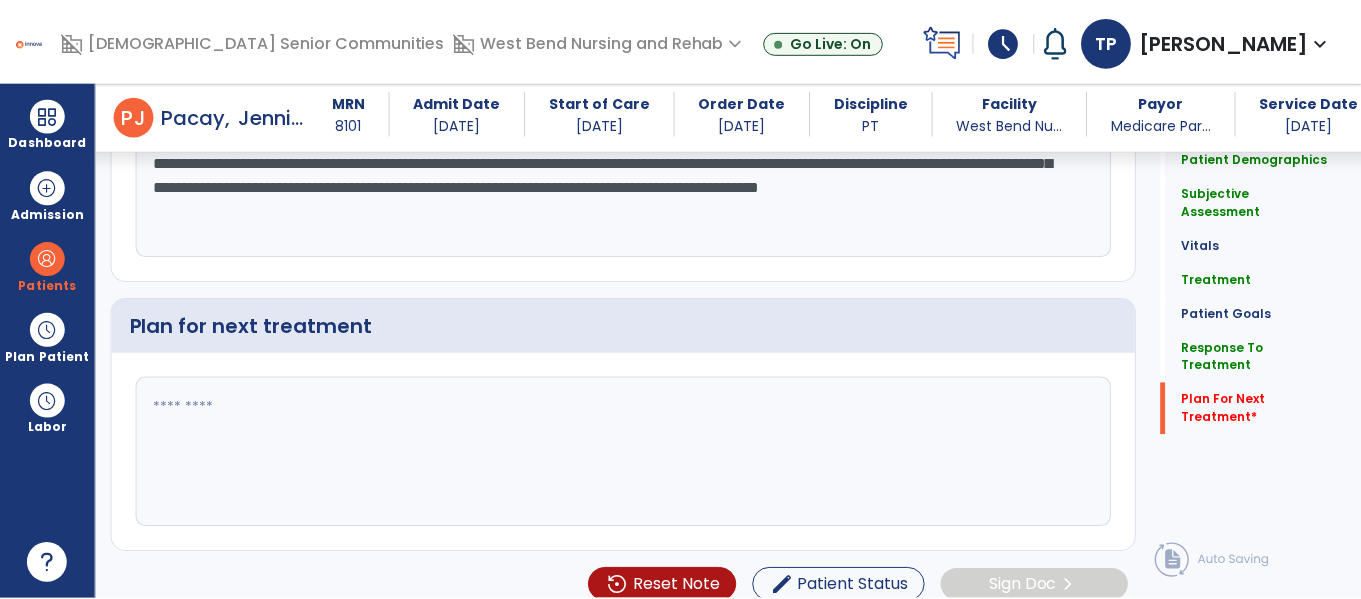 scroll, scrollTop: 3156, scrollLeft: 0, axis: vertical 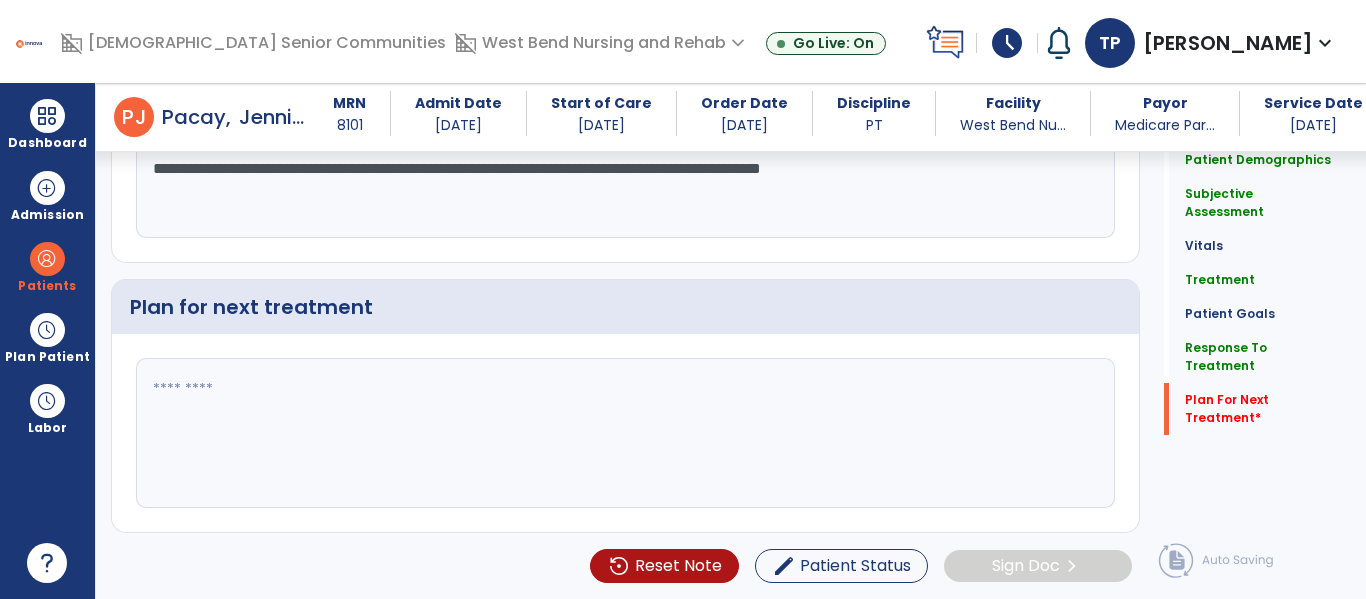 click 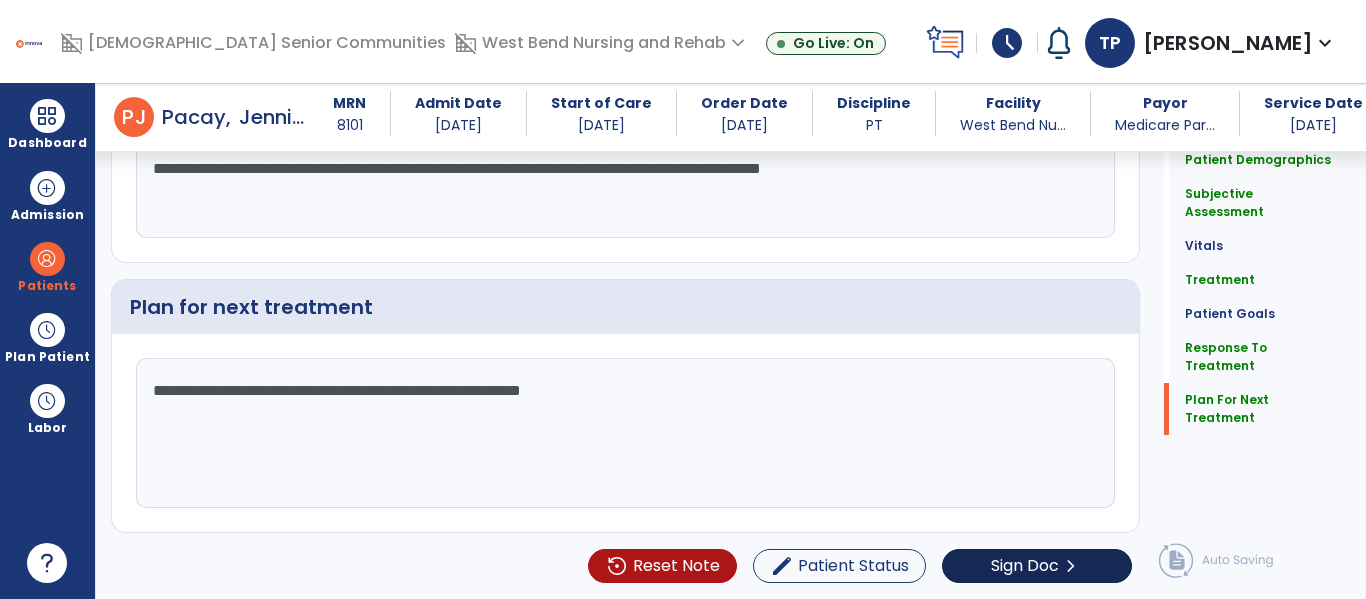 type on "**********" 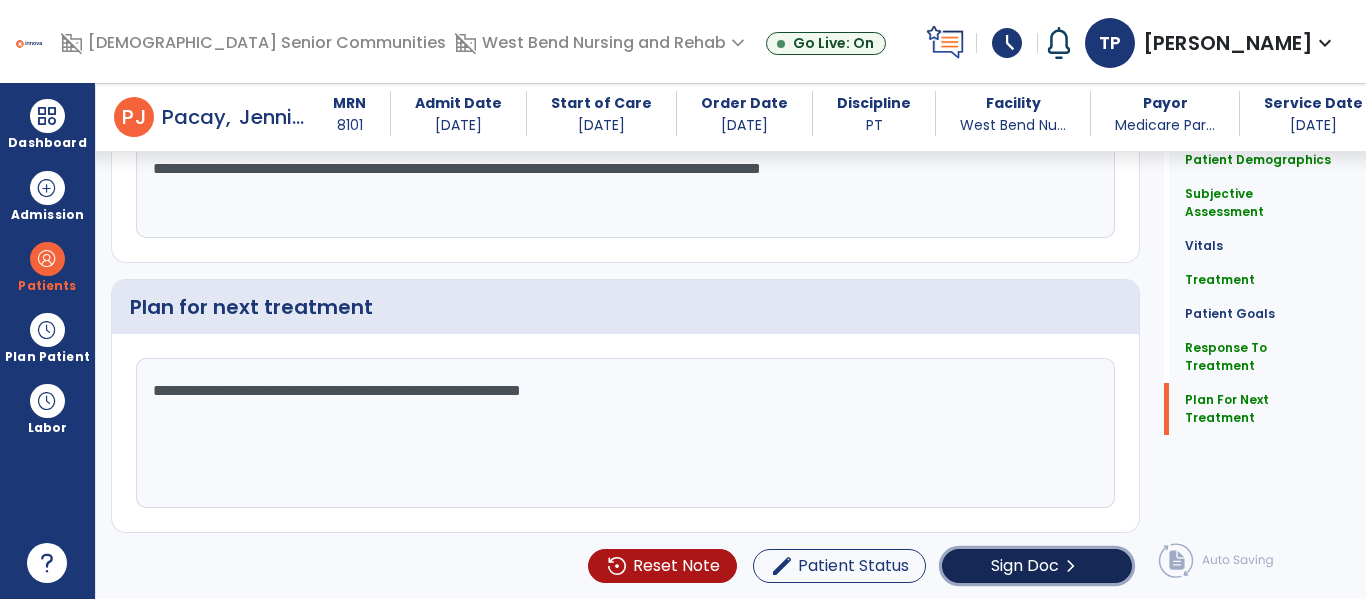 click on "Sign Doc" 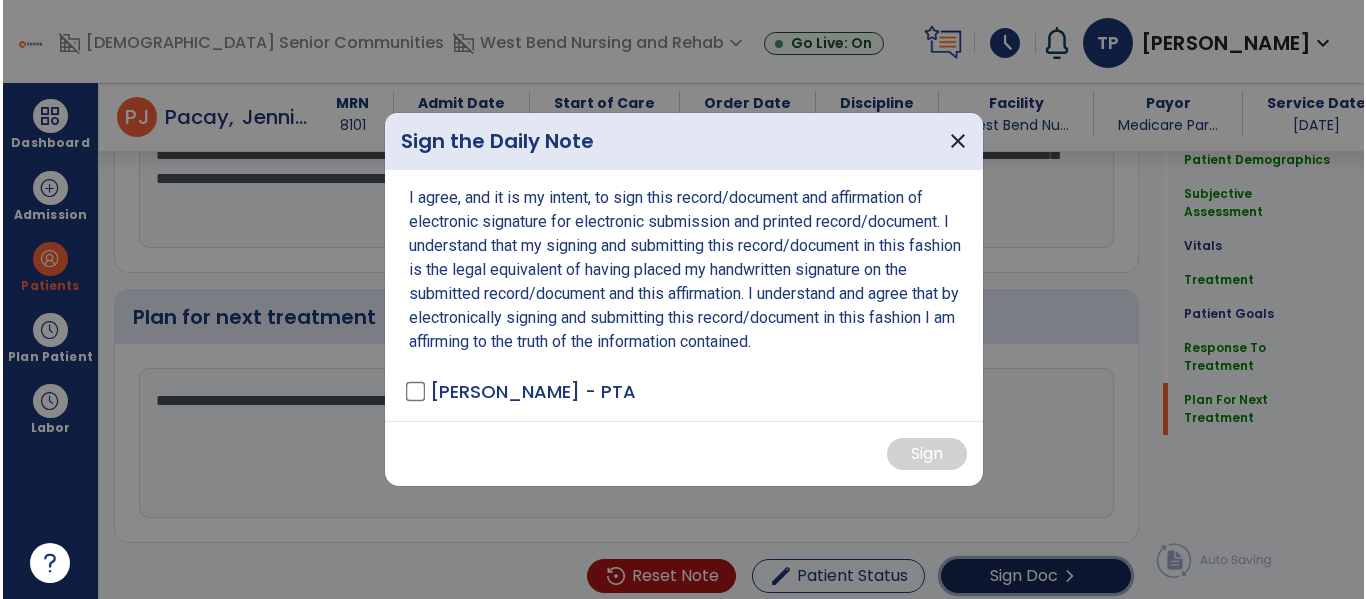 scroll, scrollTop: 3156, scrollLeft: 0, axis: vertical 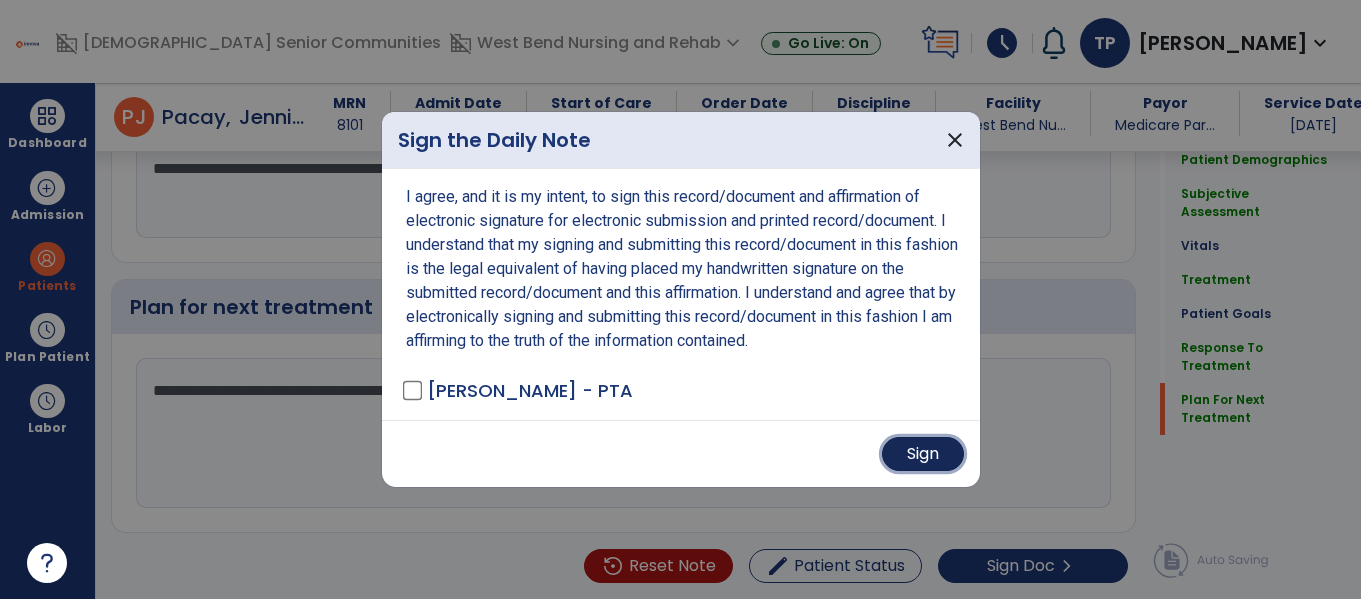 click on "Sign" at bounding box center (923, 454) 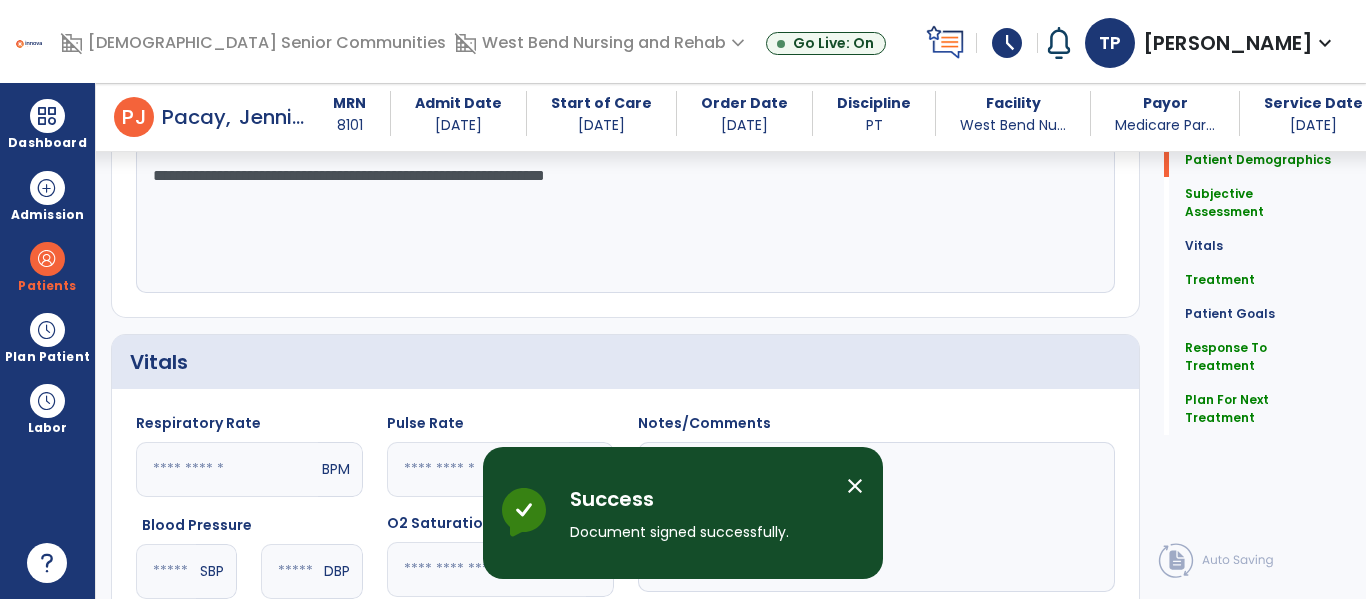 scroll, scrollTop: 0, scrollLeft: 0, axis: both 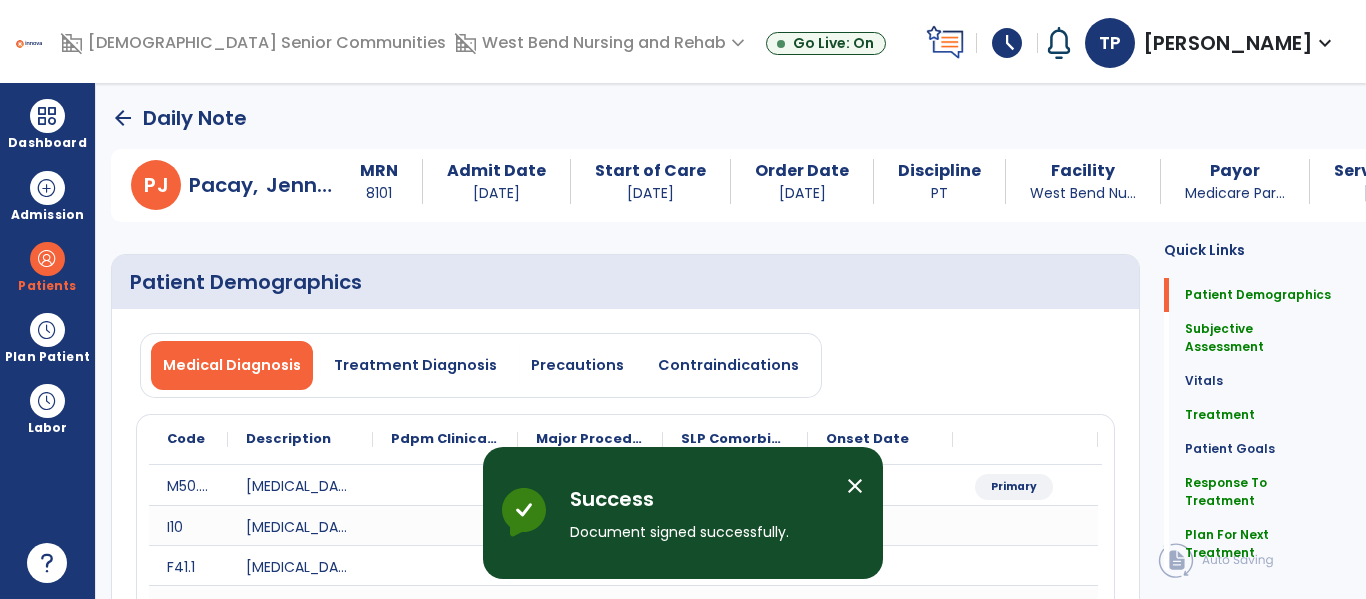 click on "arrow_back" 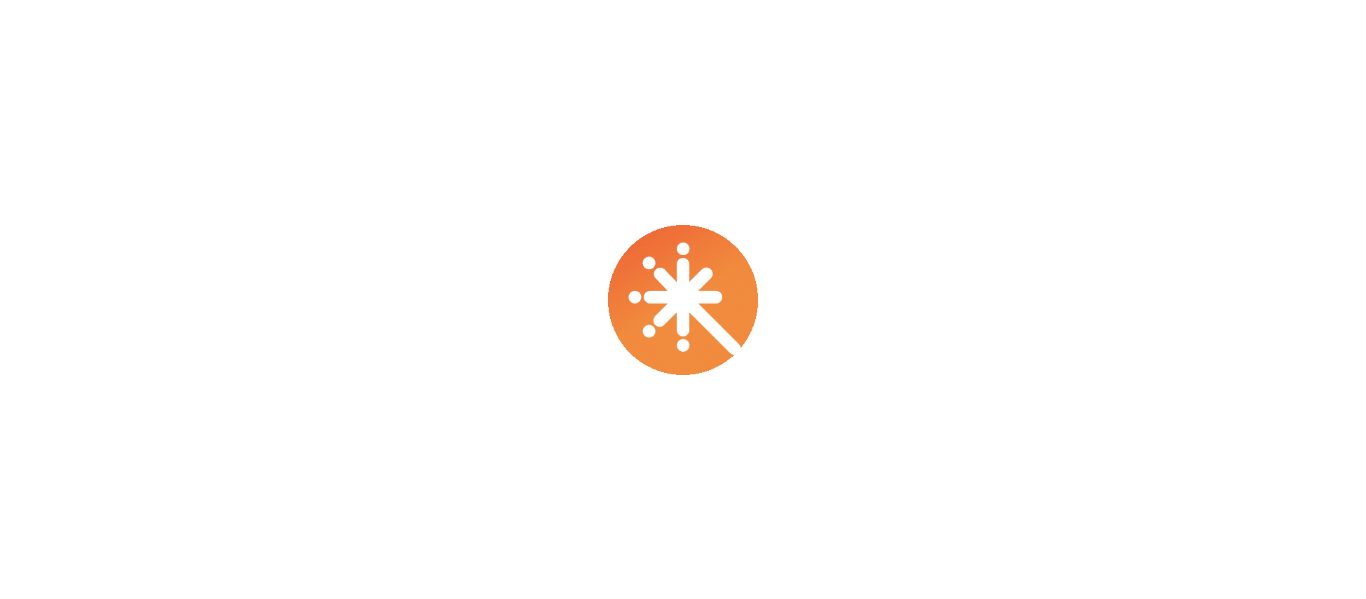 scroll, scrollTop: 0, scrollLeft: 0, axis: both 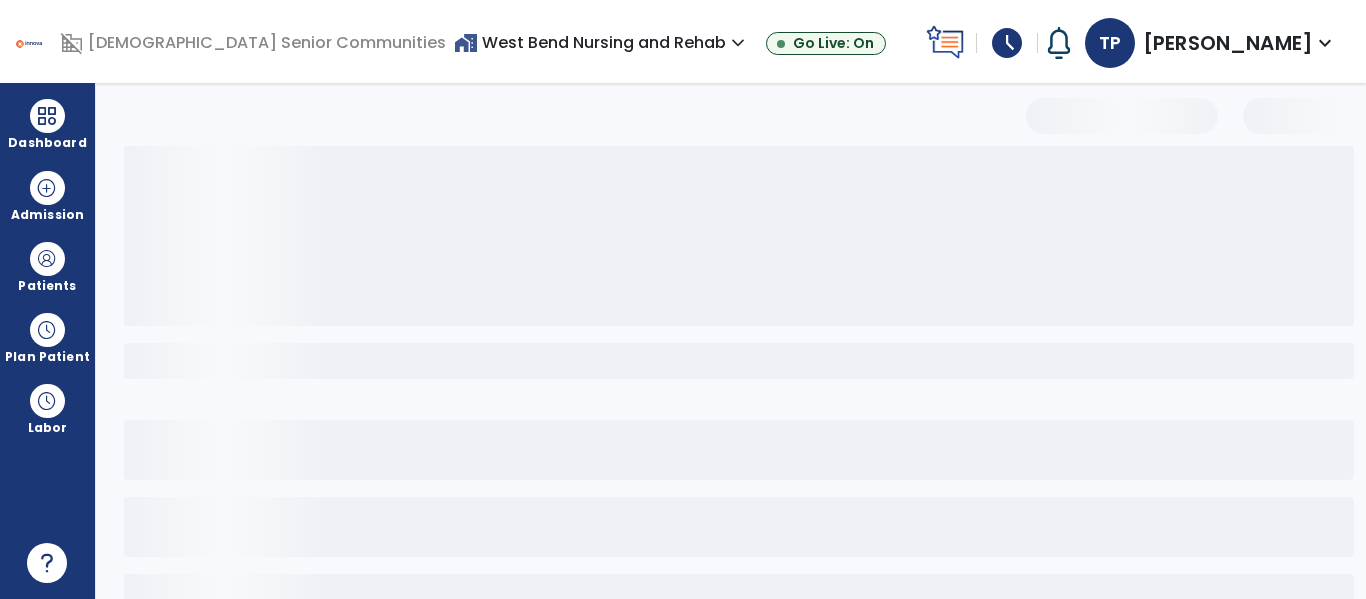 select on "*" 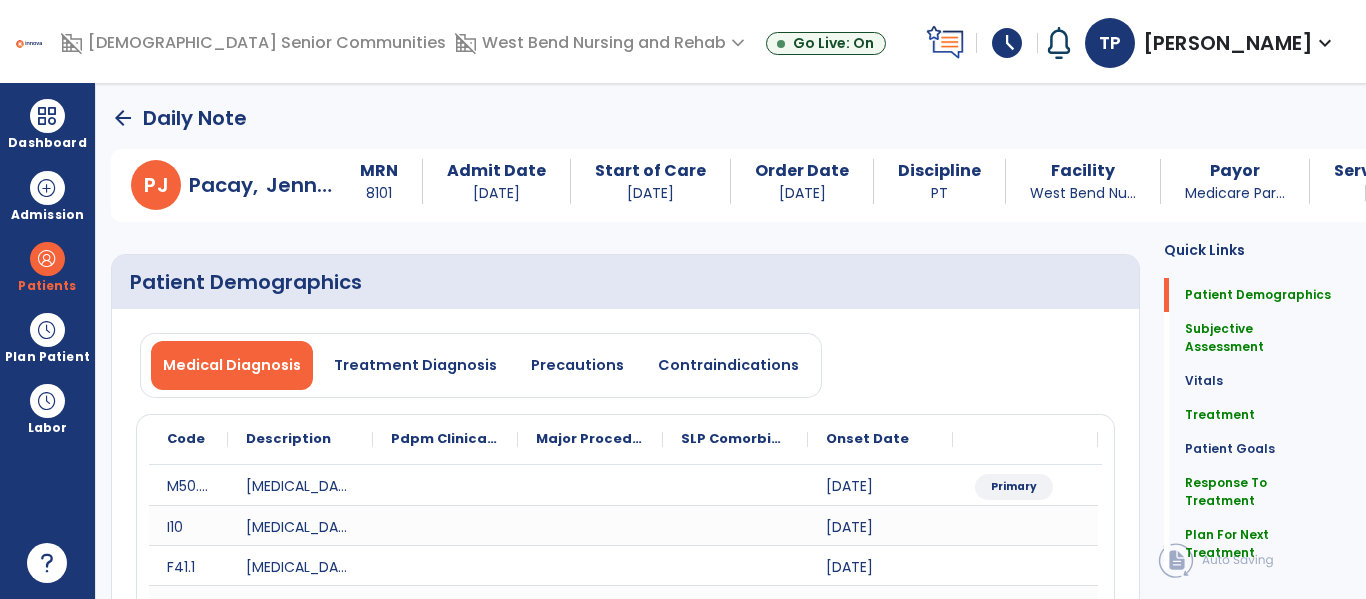 click on "arrow_back" 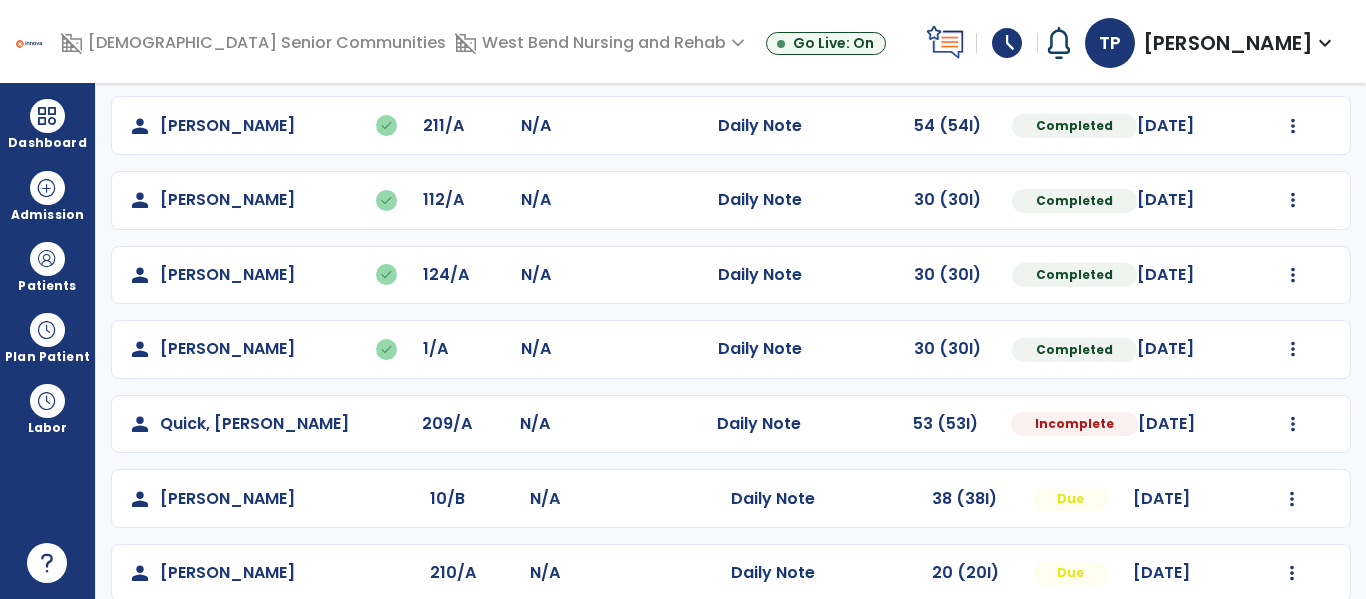scroll, scrollTop: 488, scrollLeft: 0, axis: vertical 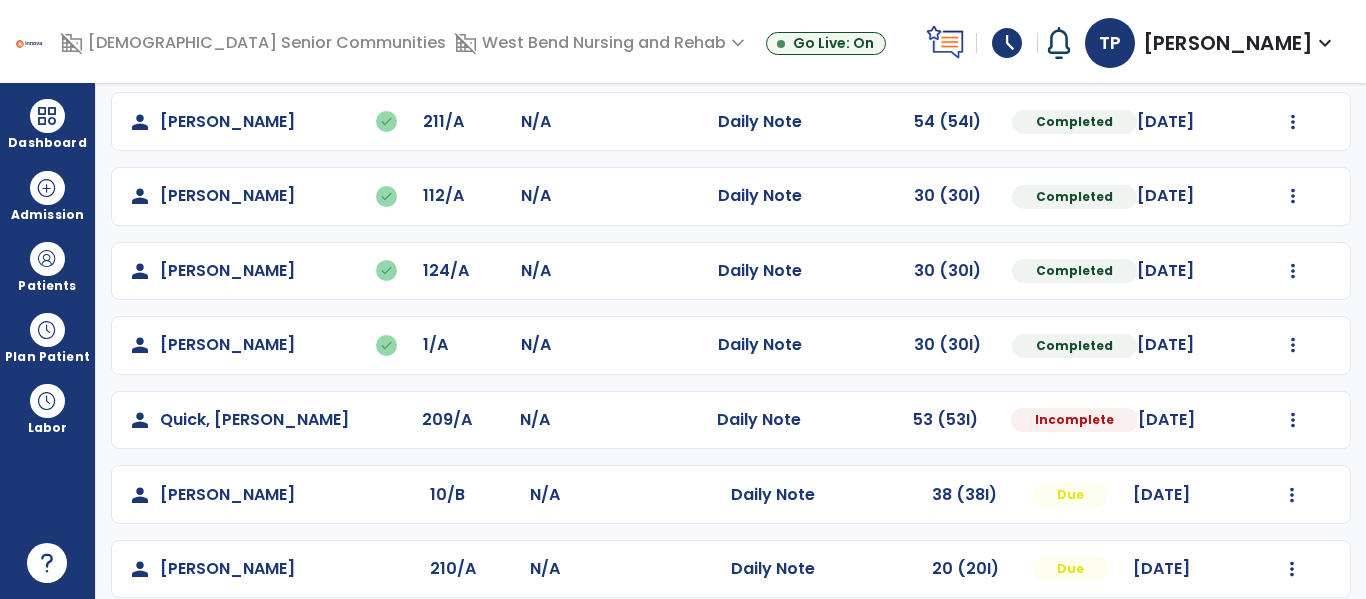 click on "Mark Visit As Complete   Reset Note   Open Document   G + C Mins" 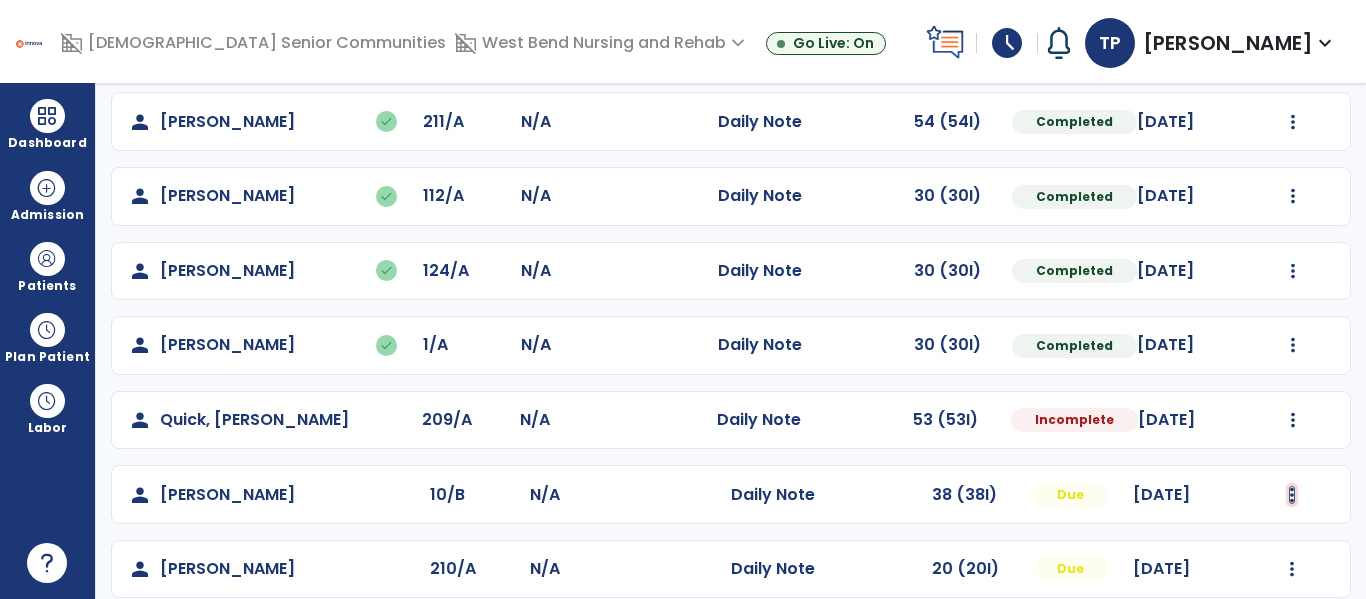 click at bounding box center [1293, -200] 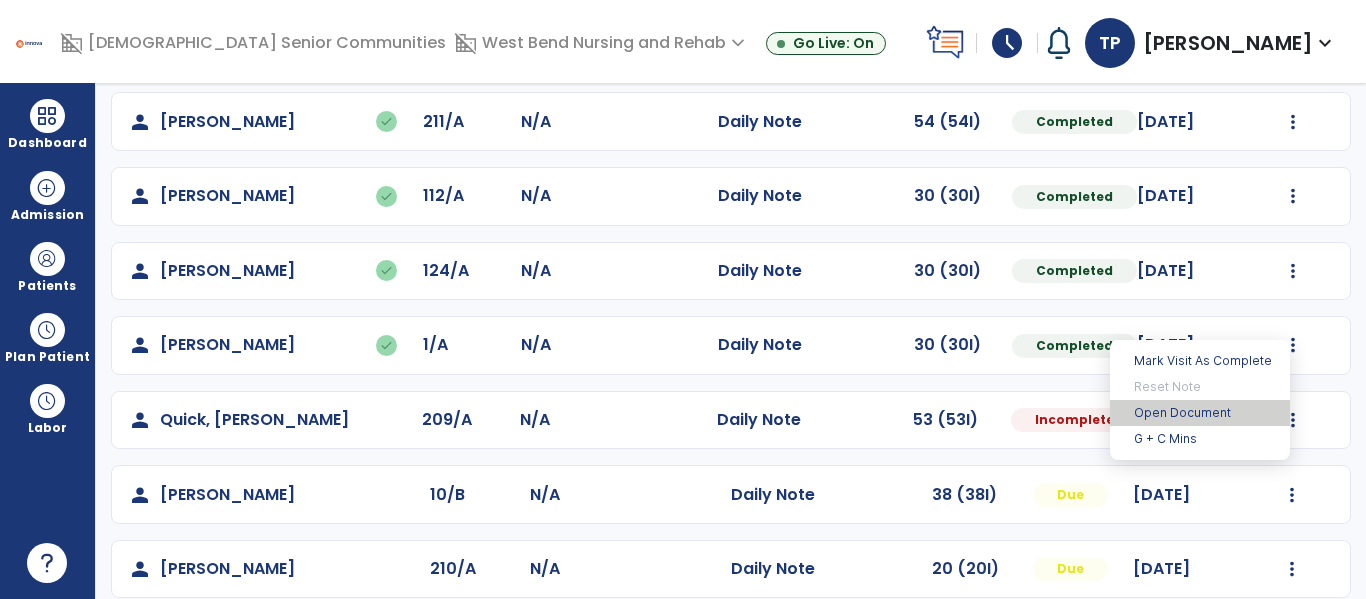 click on "Open Document" at bounding box center (1200, 413) 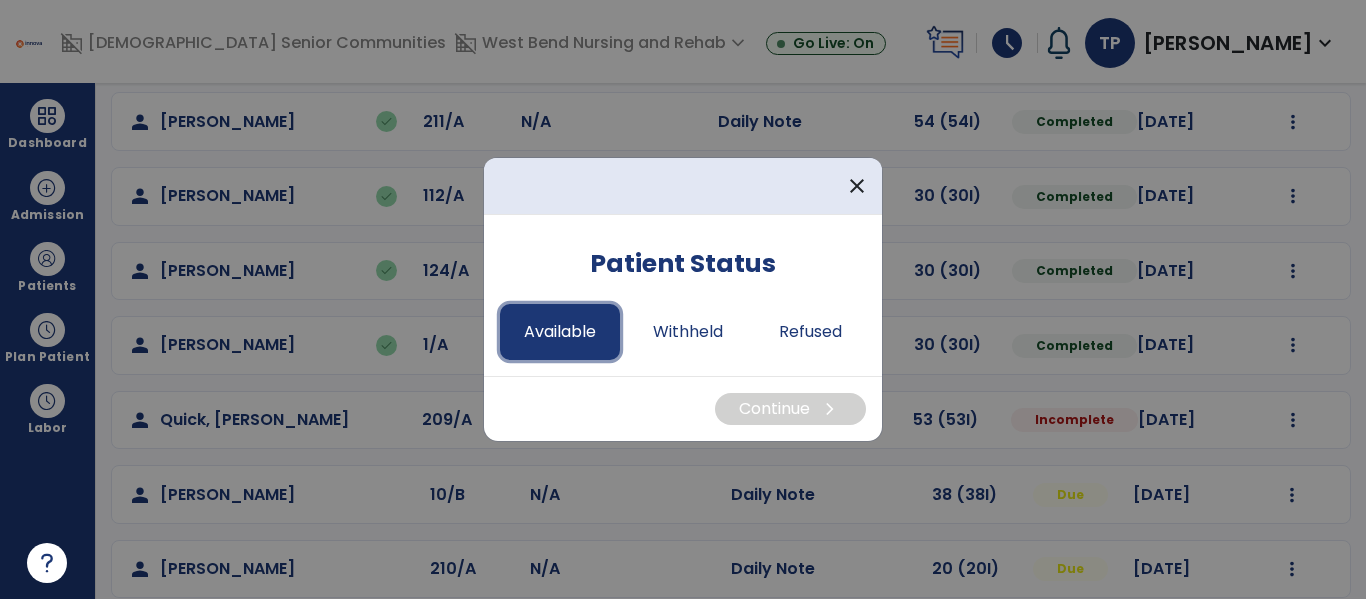 click on "Available" at bounding box center [560, 332] 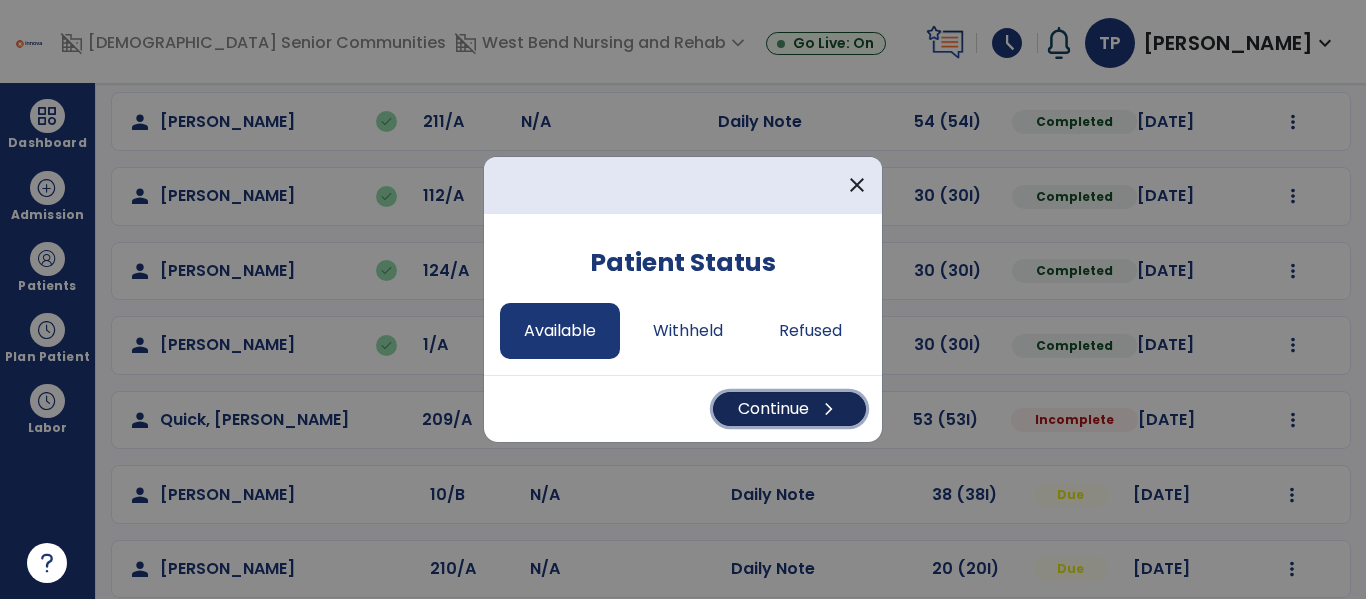 click on "Continue   chevron_right" at bounding box center [789, 409] 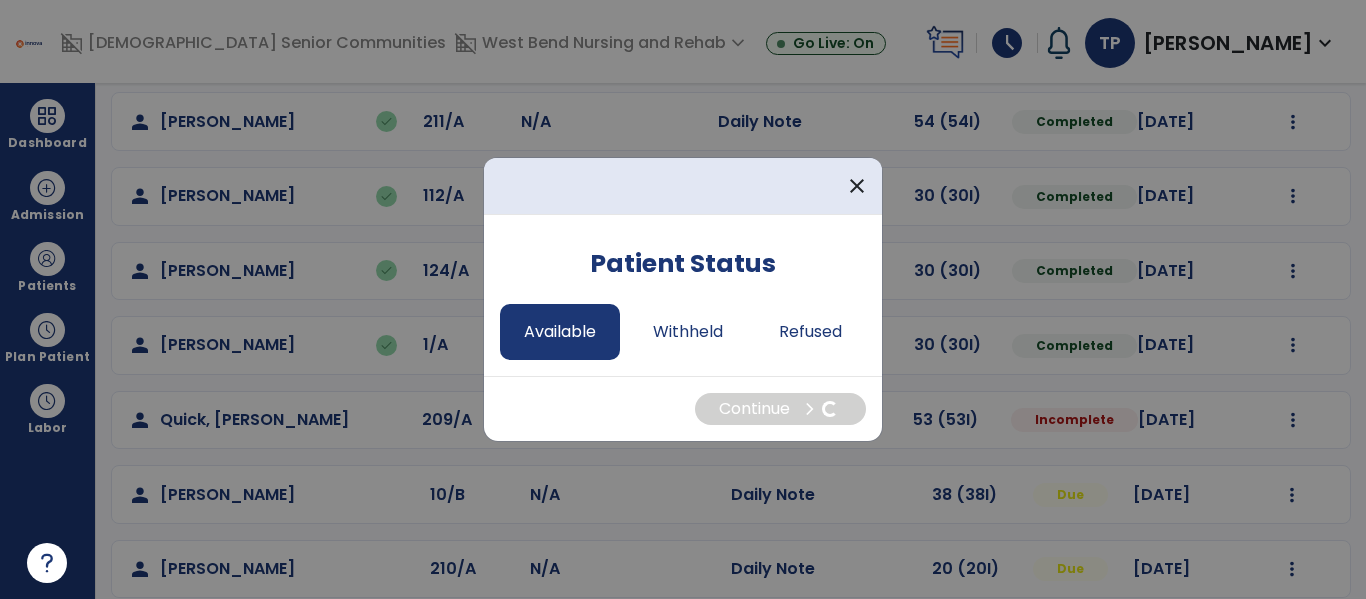 select on "*" 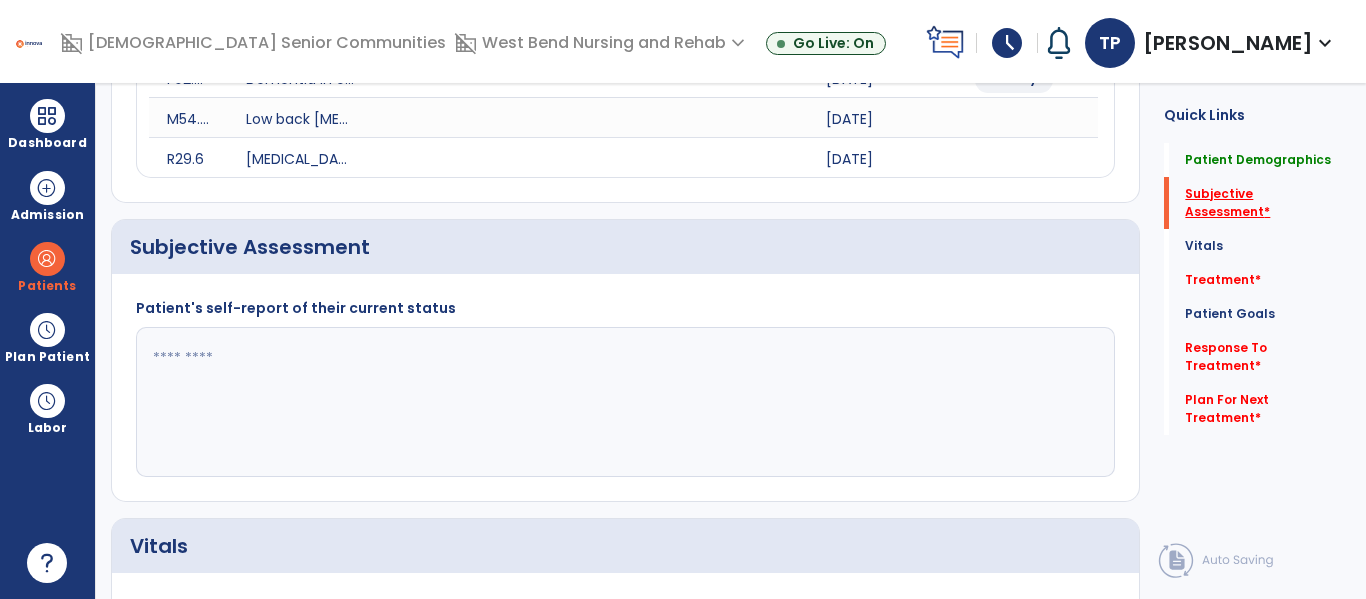 click on "Subjective Assessment   *" 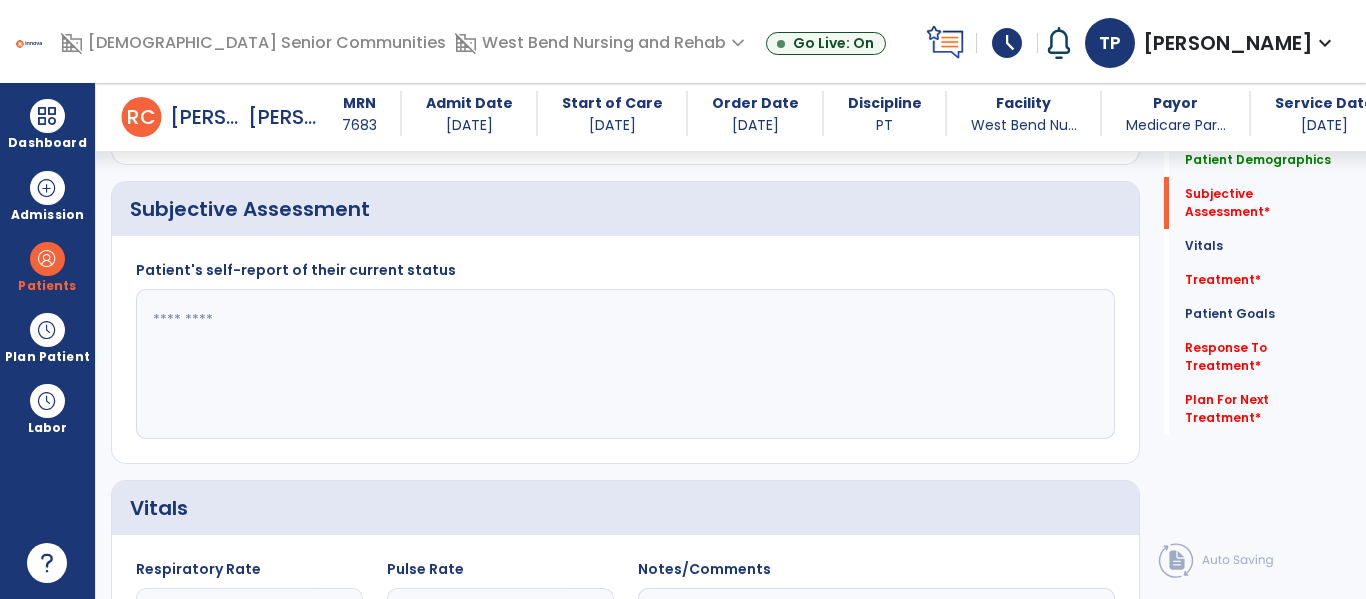 click 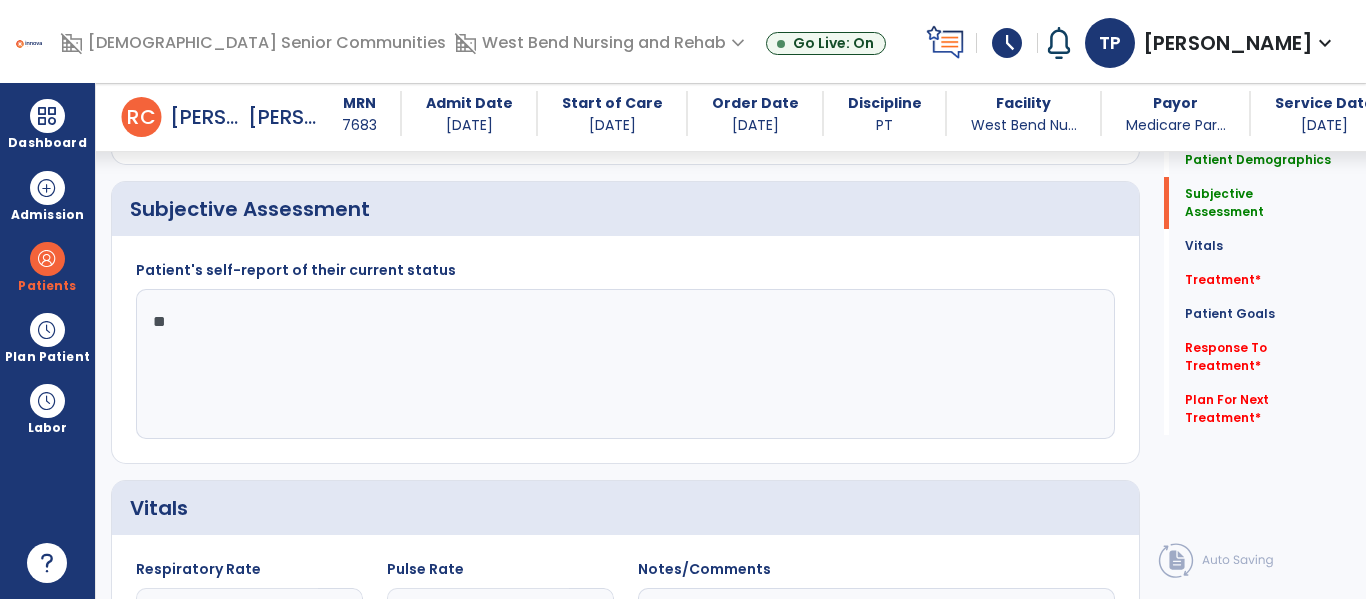 type on "*" 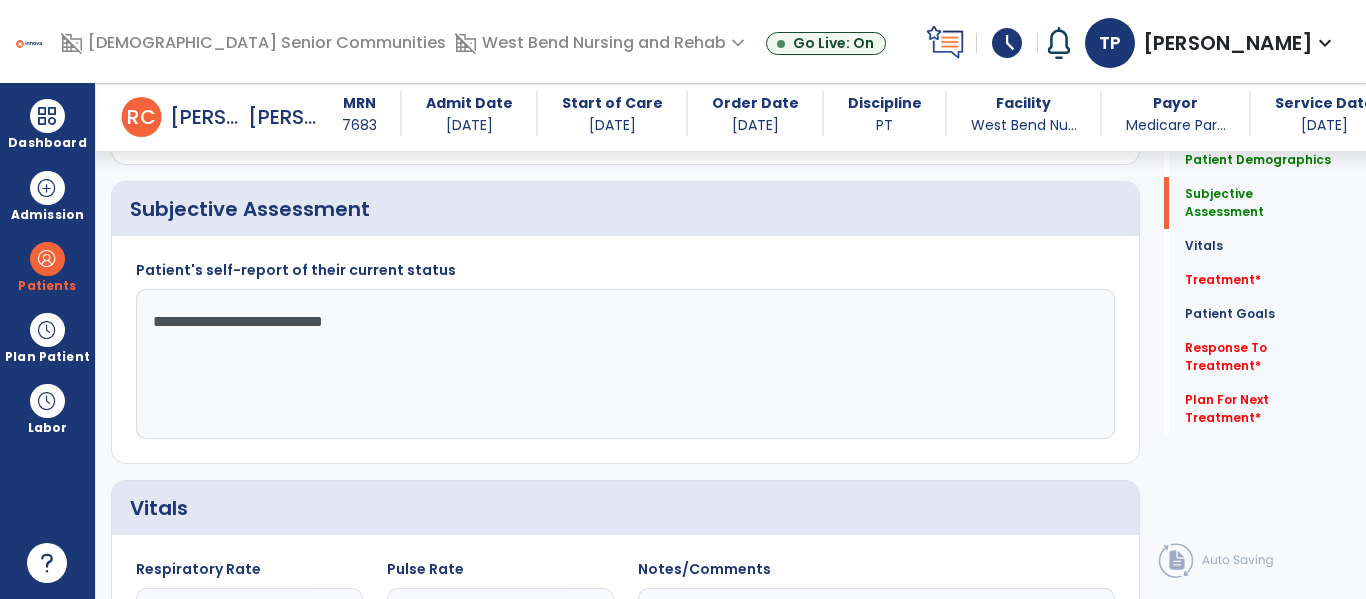 click on "**********" 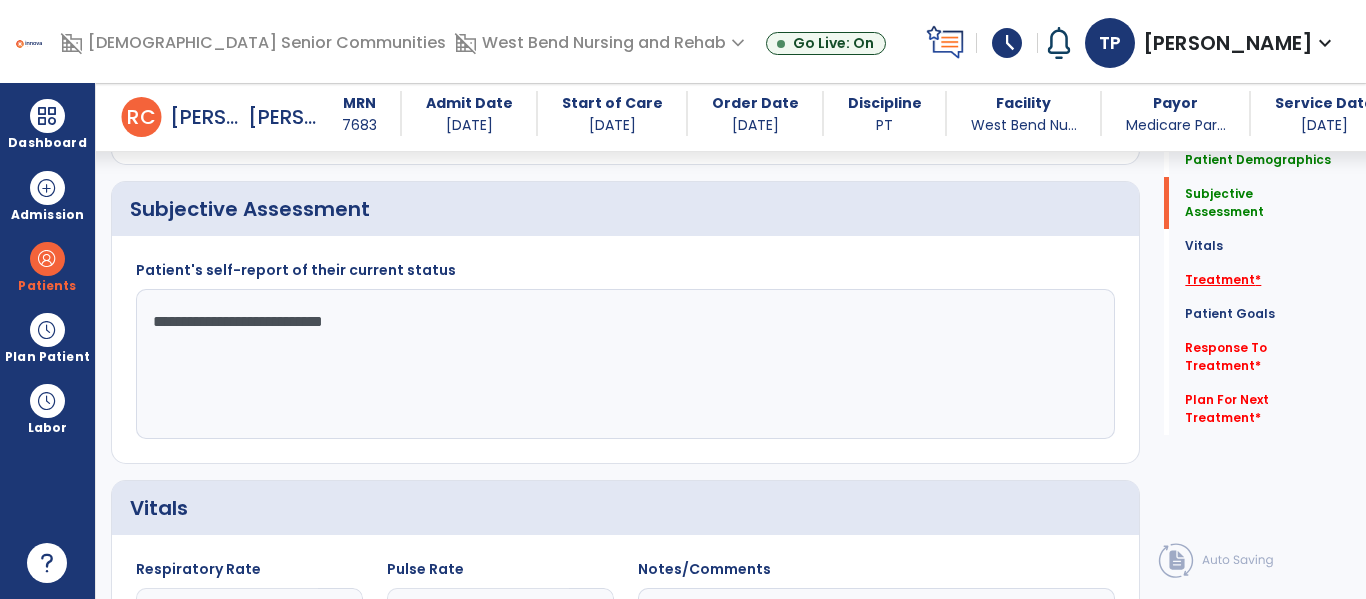 type on "**********" 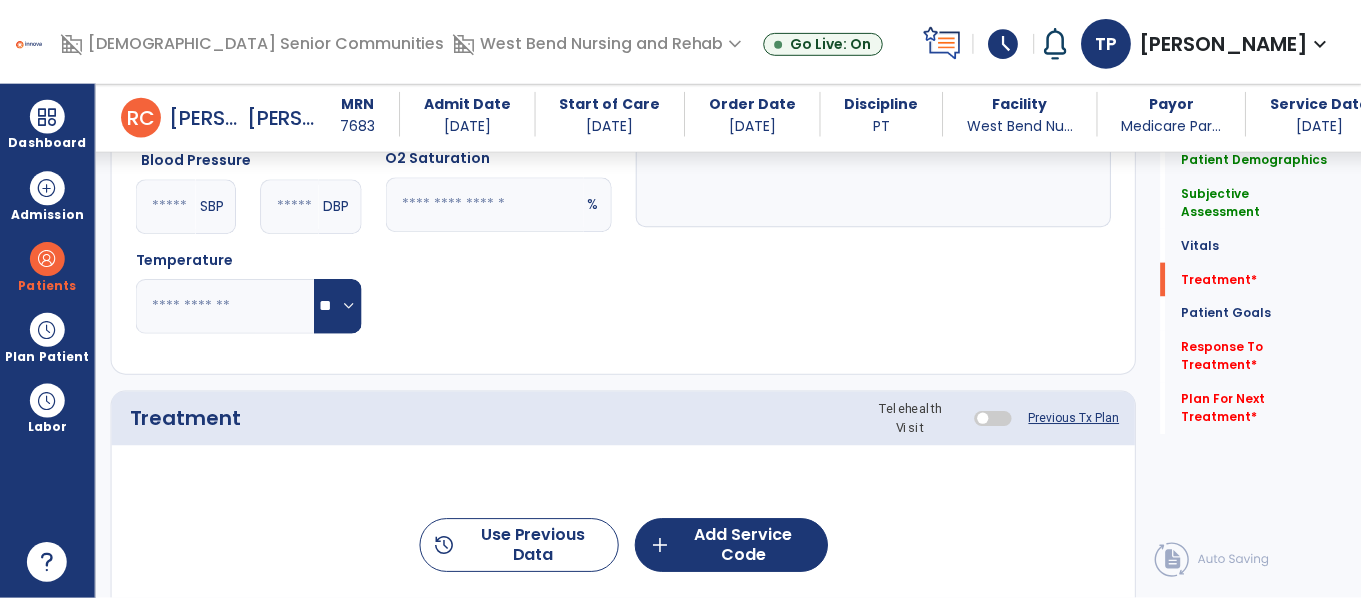 scroll, scrollTop: 1196, scrollLeft: 0, axis: vertical 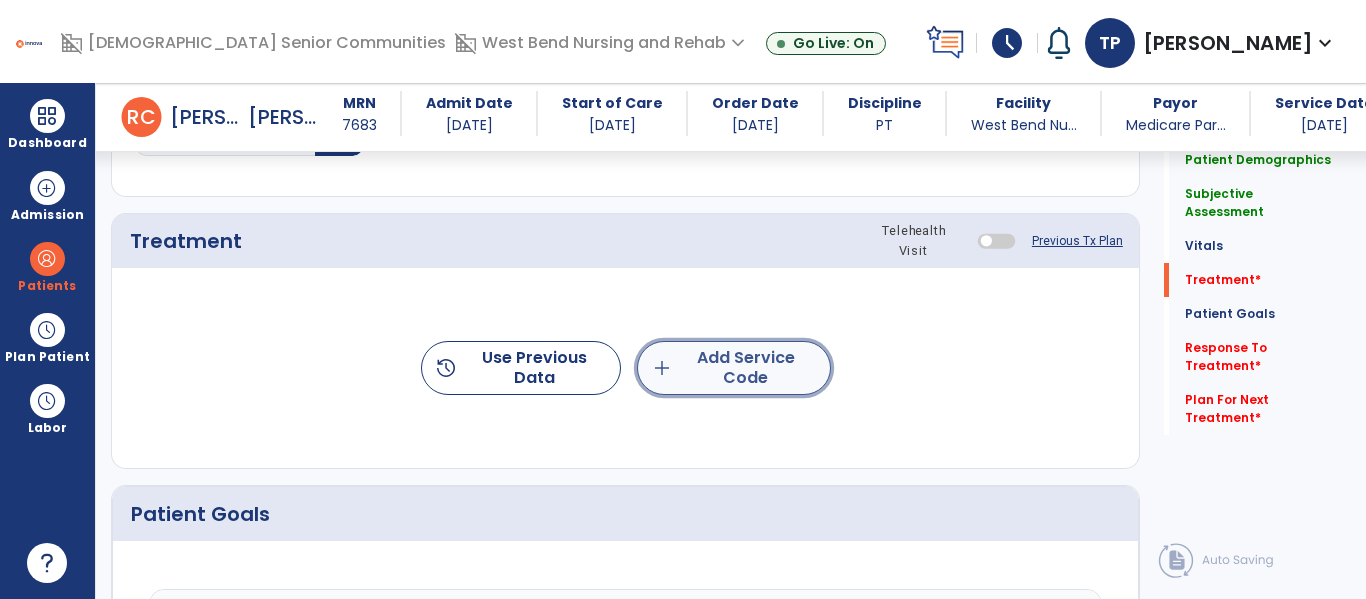 click on "add  Add Service Code" 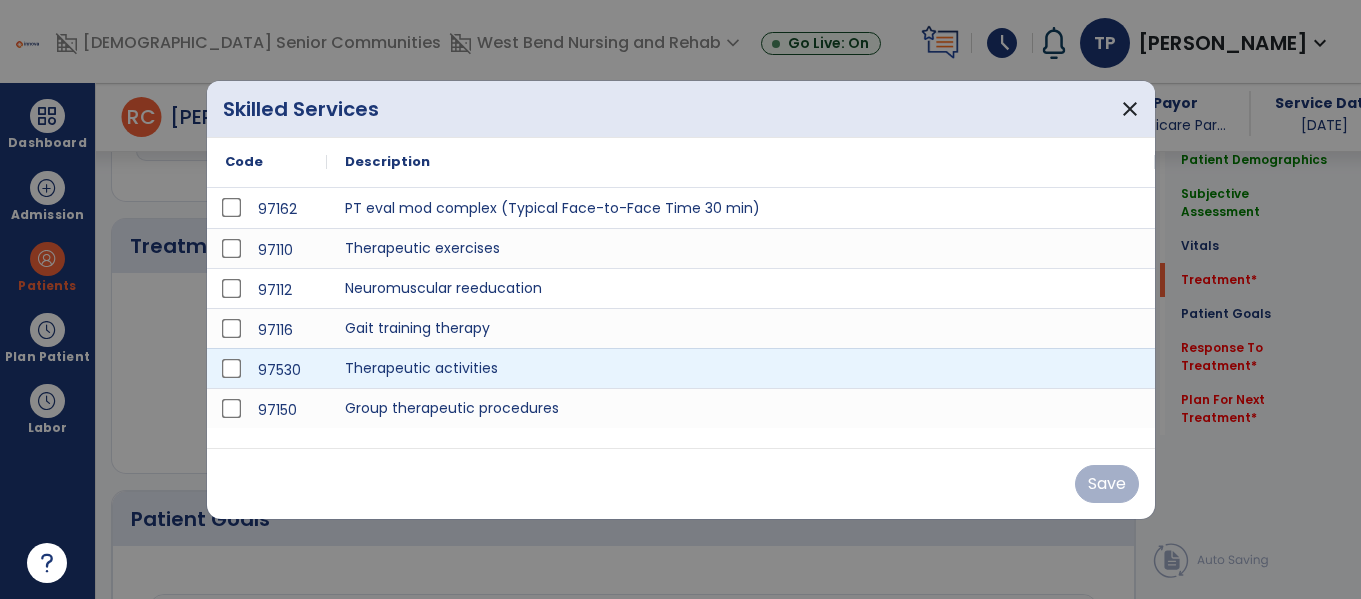 scroll, scrollTop: 1196, scrollLeft: 0, axis: vertical 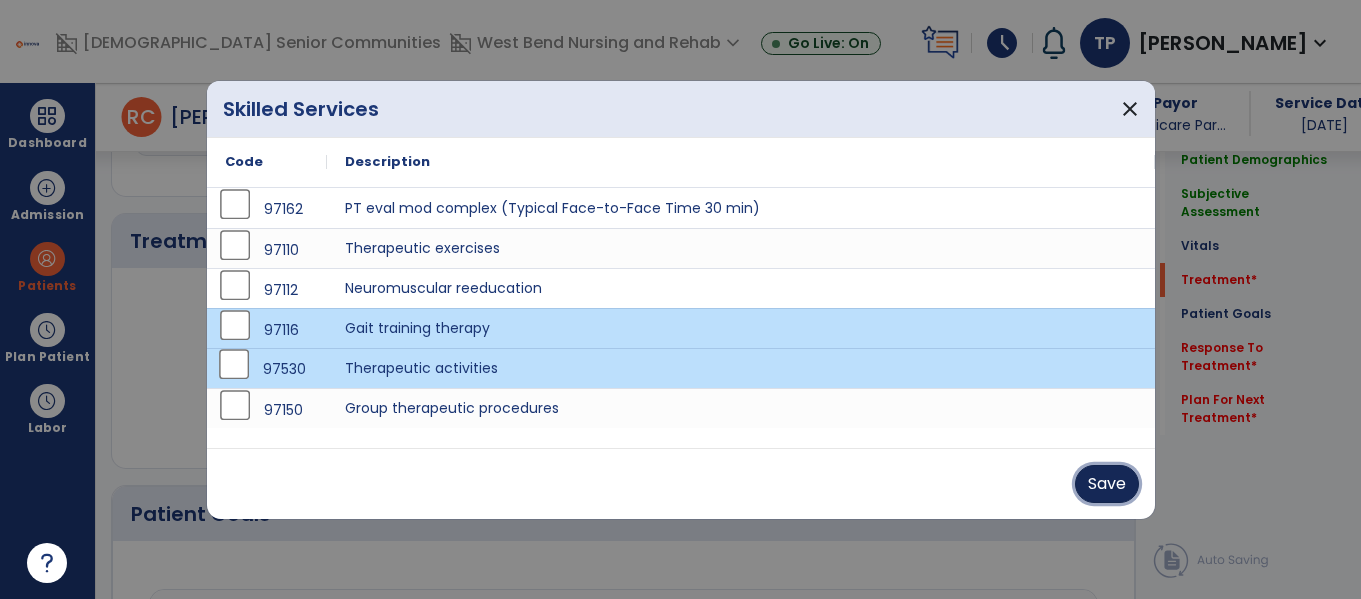 click on "Save" at bounding box center [1107, 484] 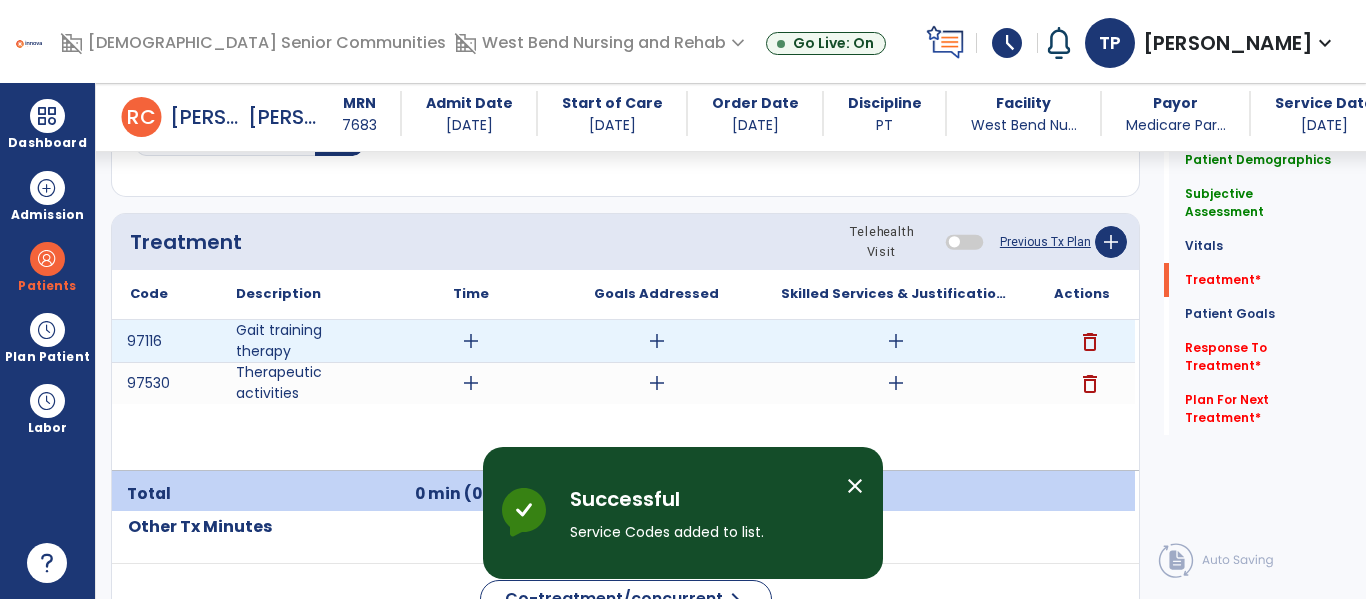 click on "add" at bounding box center [471, 341] 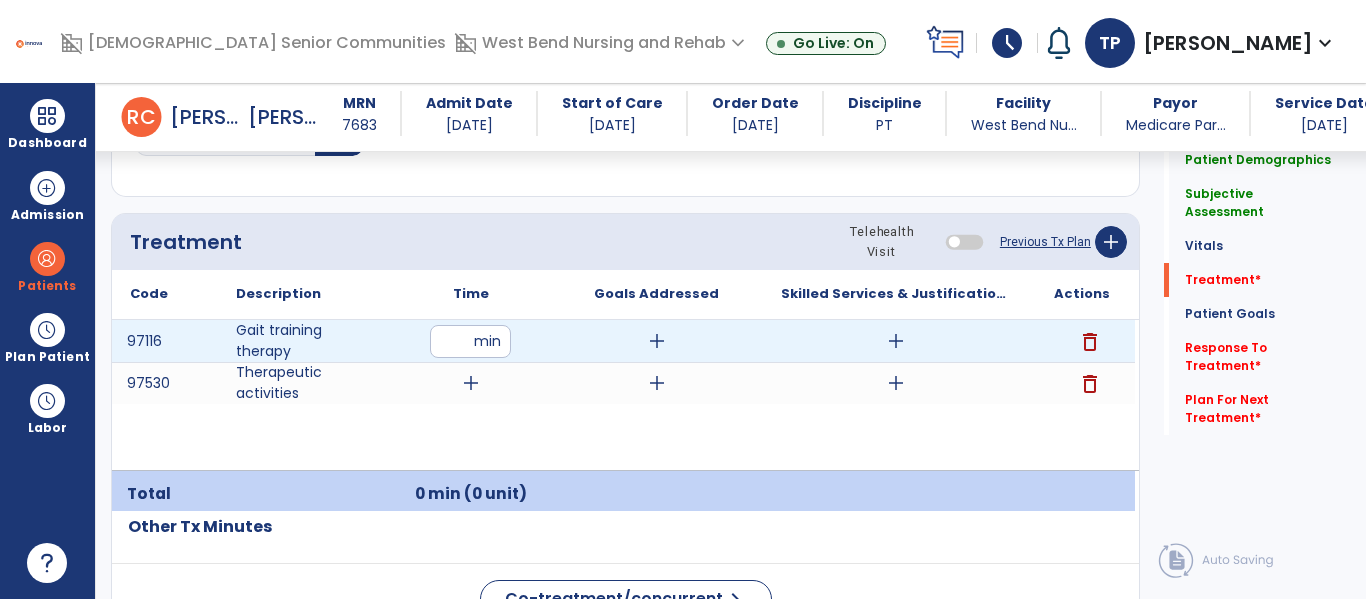type on "**" 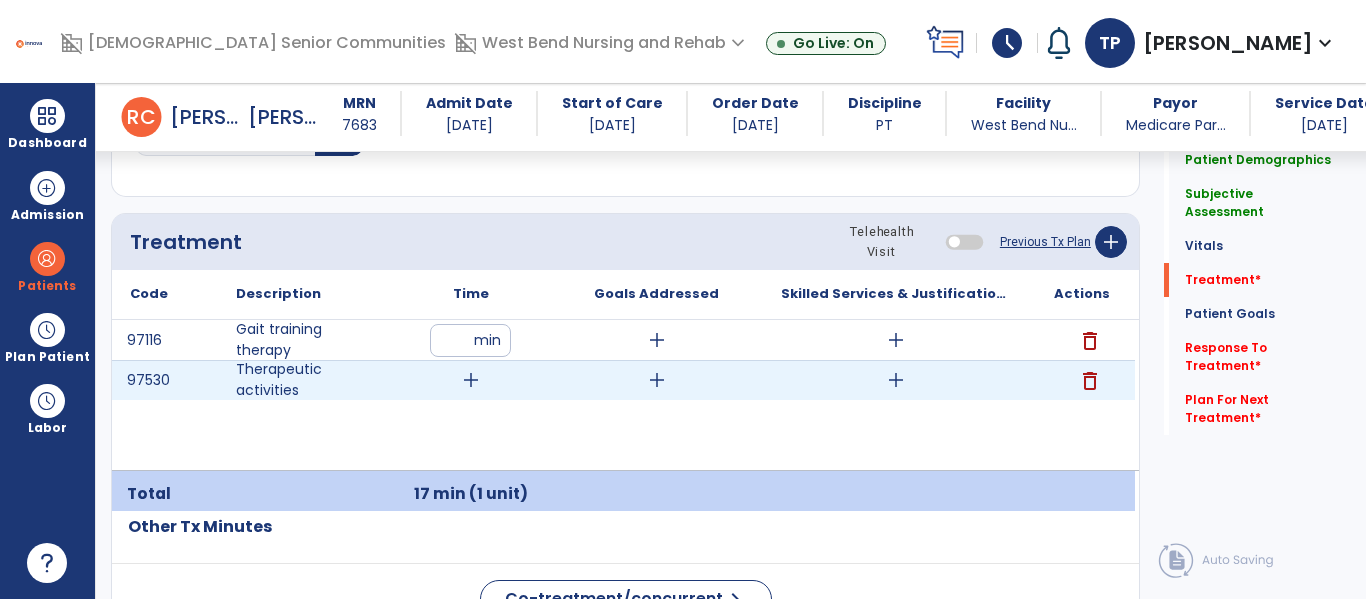 click on "add" at bounding box center (471, 380) 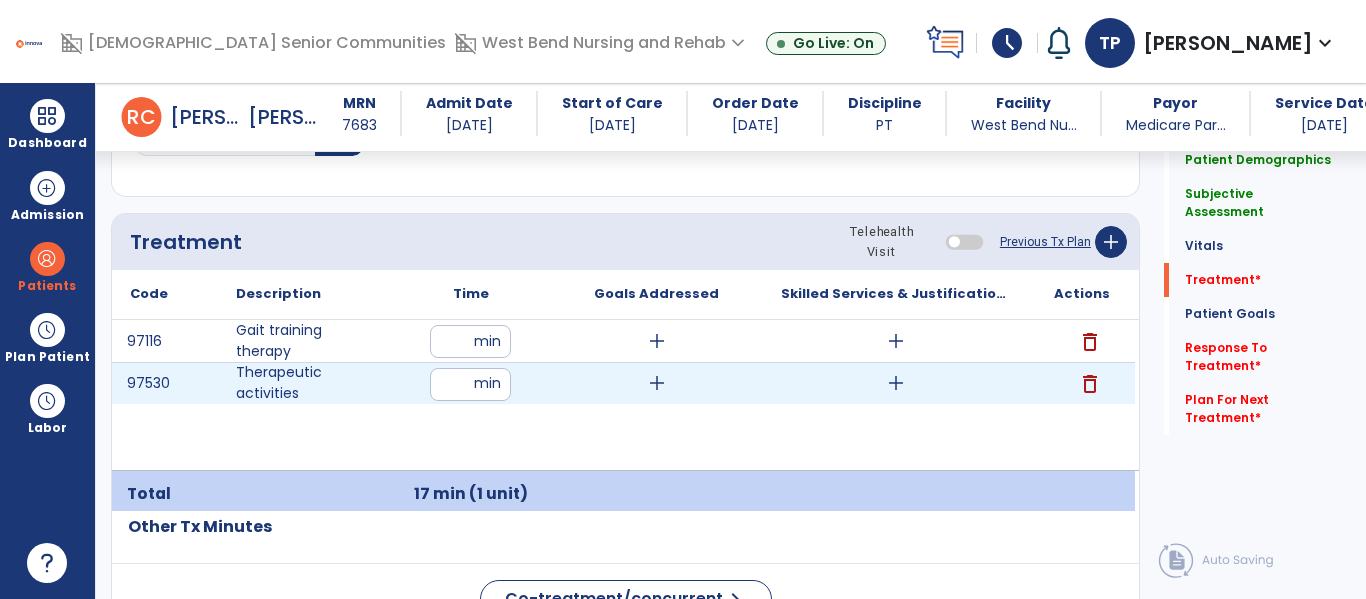 type on "**" 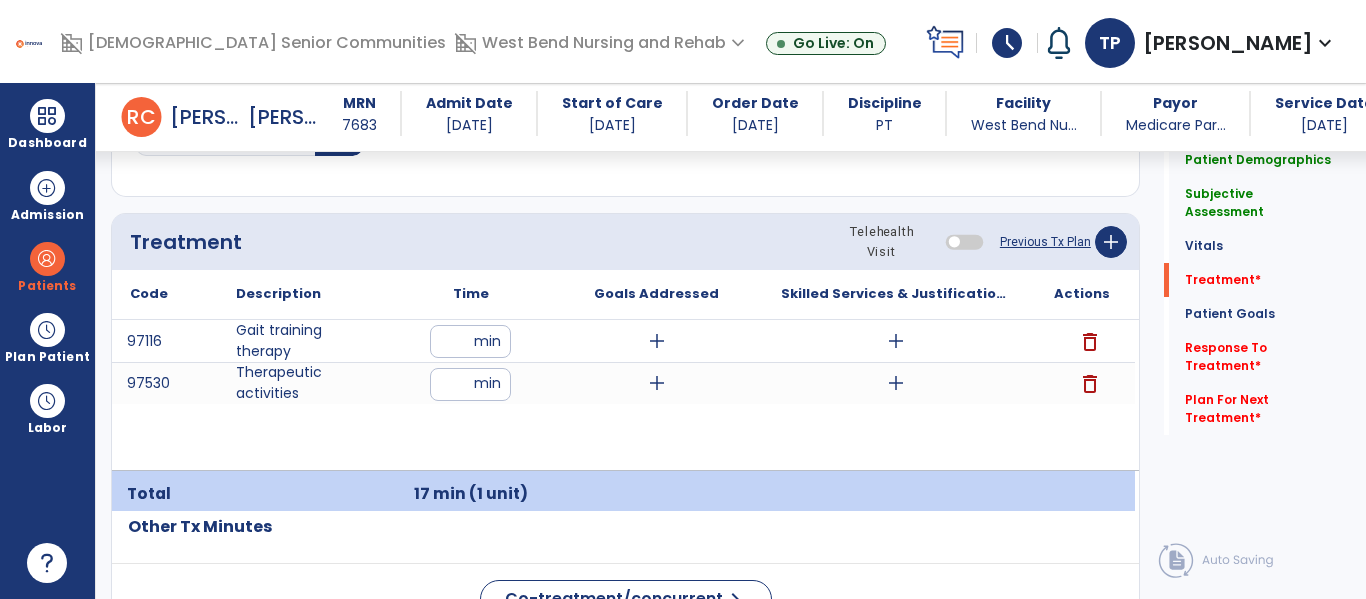 click on "97116  Gait training therapy  ** min add add delete 97530  Therapeutic activities  ** min add add delete" at bounding box center (623, 395) 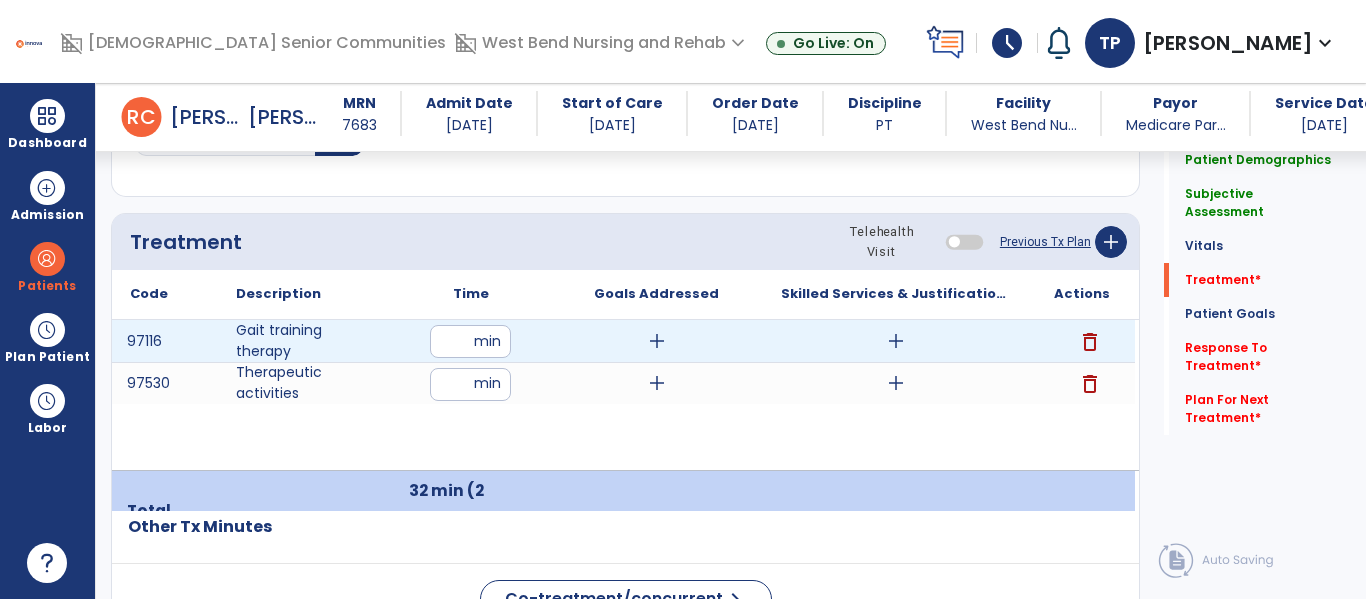 click on "**" at bounding box center [470, 341] 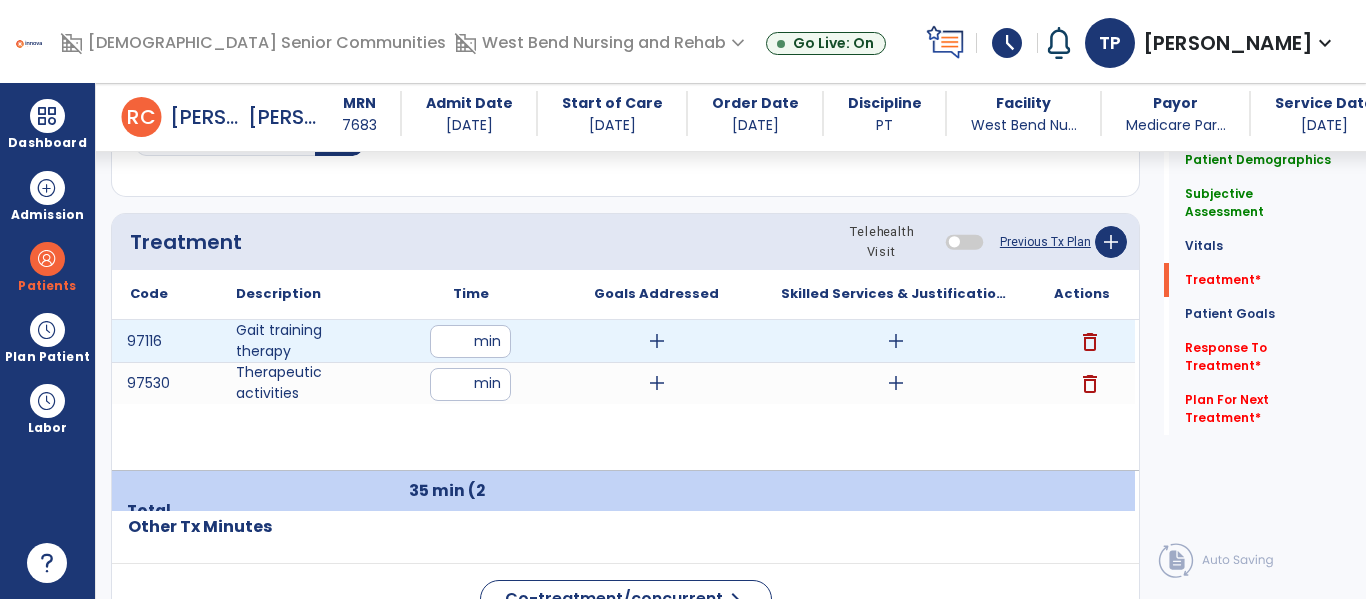click on "add" at bounding box center [896, 341] 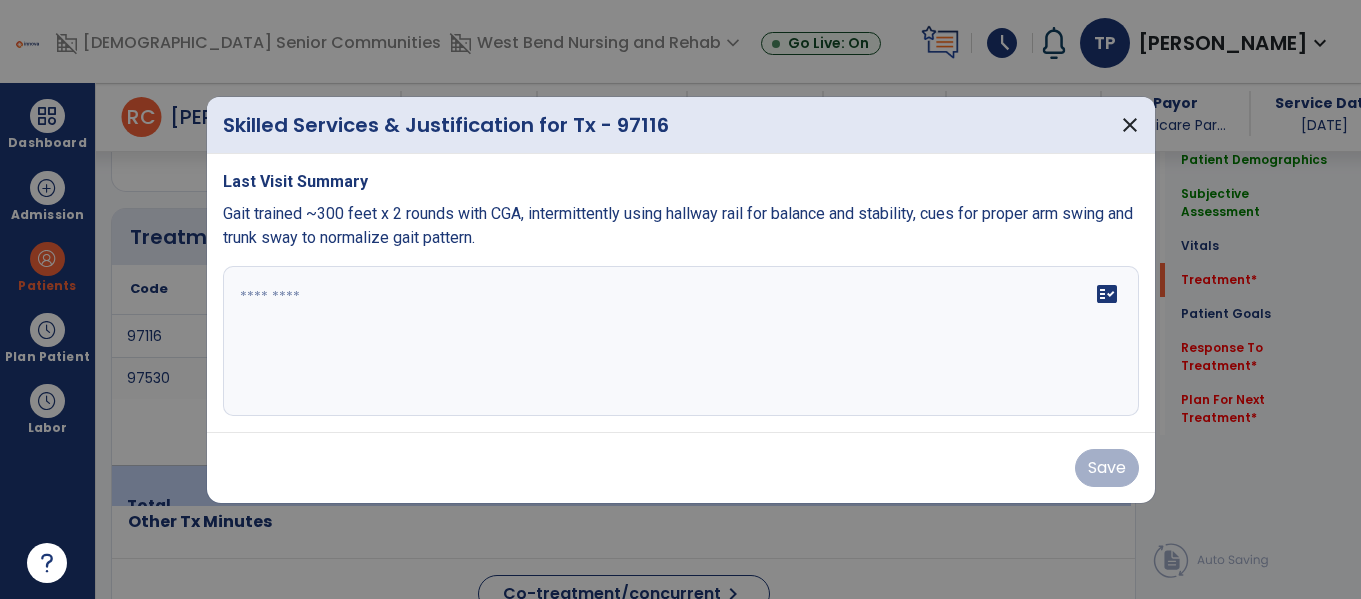 scroll, scrollTop: 1196, scrollLeft: 0, axis: vertical 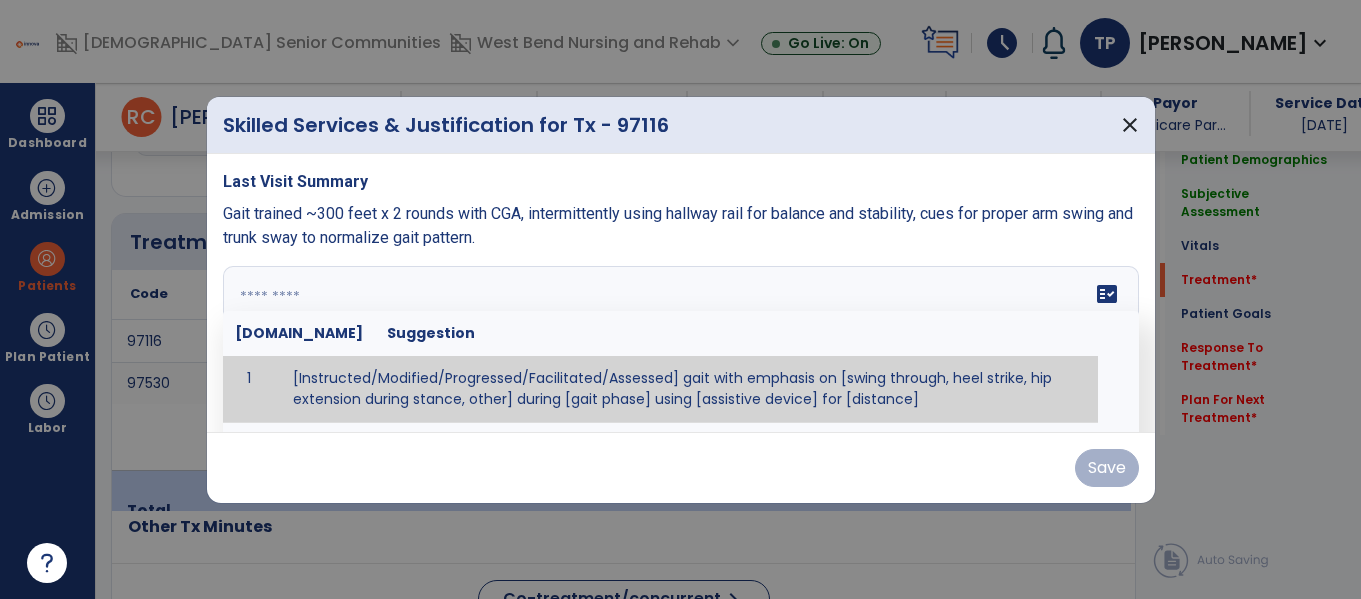 click at bounding box center (681, 341) 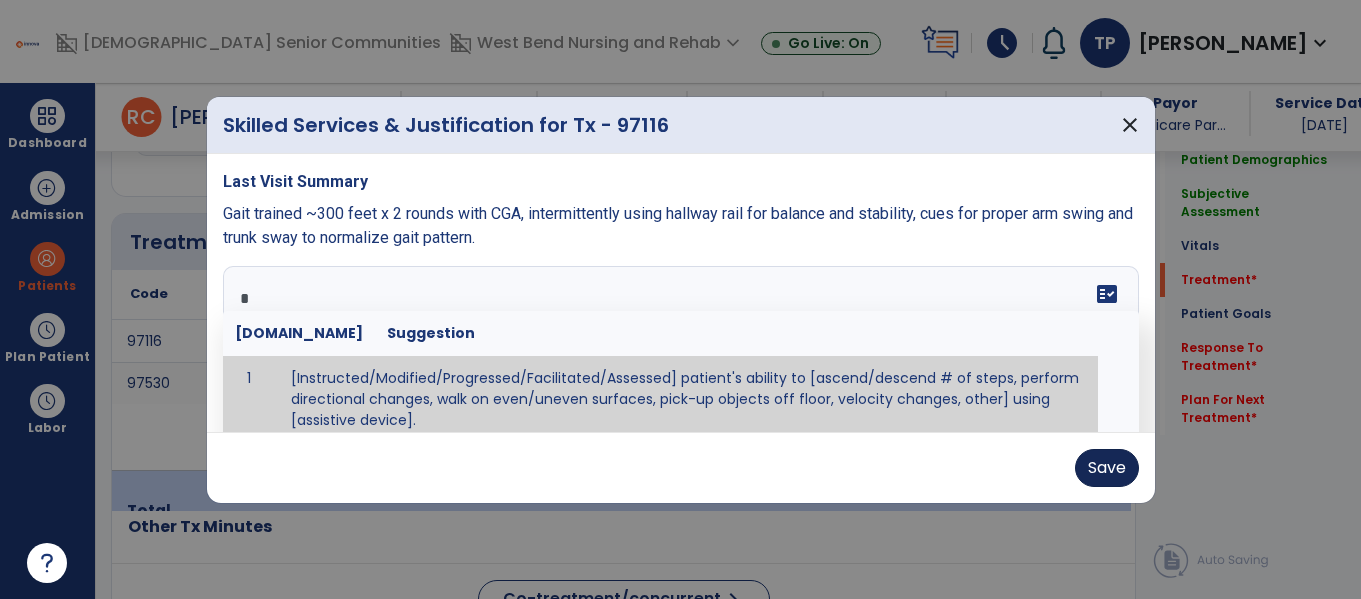 type on "*" 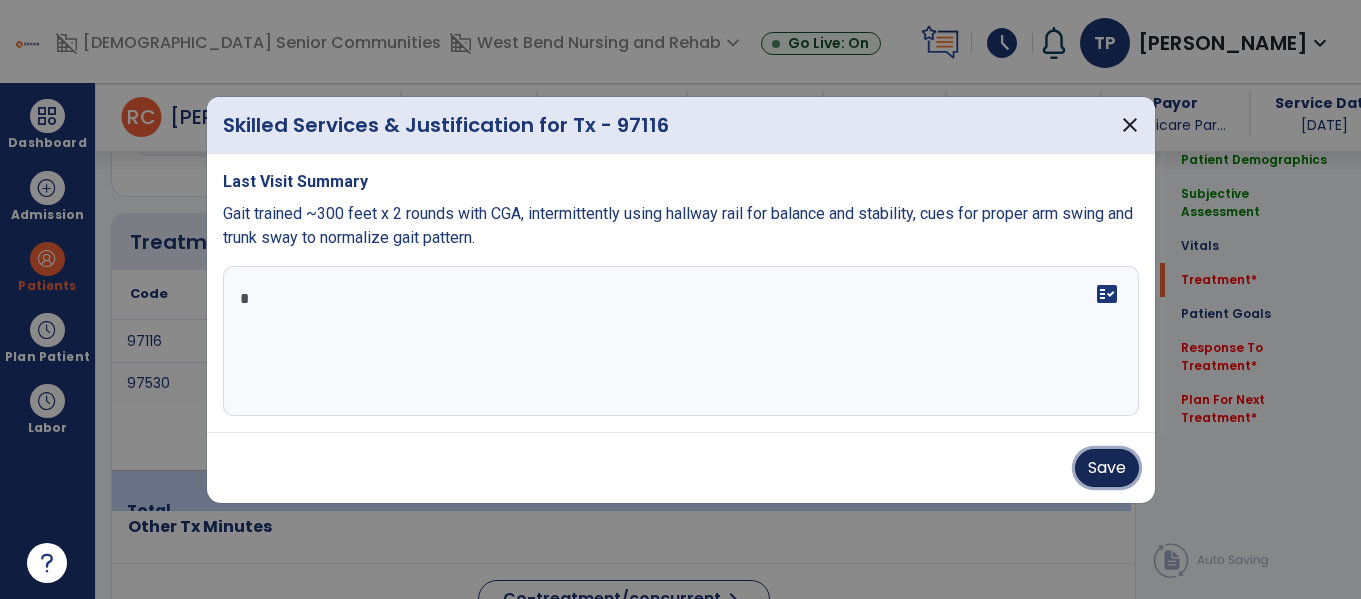 click on "Save" at bounding box center (1107, 468) 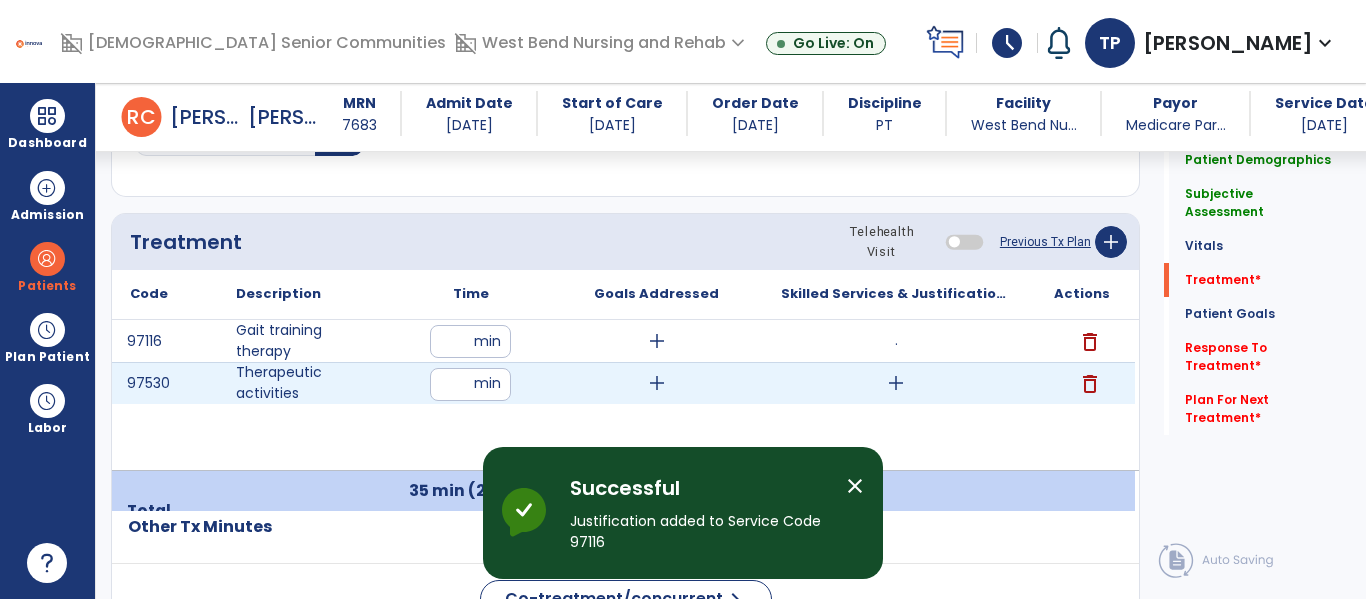click on "add" at bounding box center (896, 383) 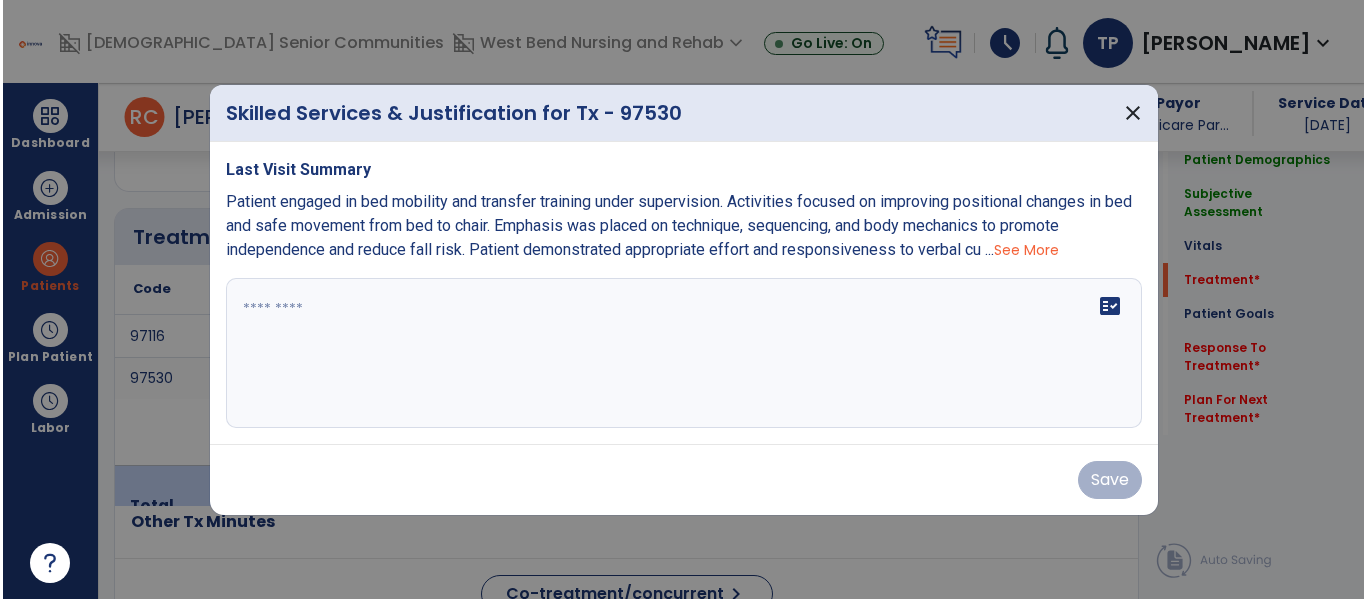 scroll, scrollTop: 1196, scrollLeft: 0, axis: vertical 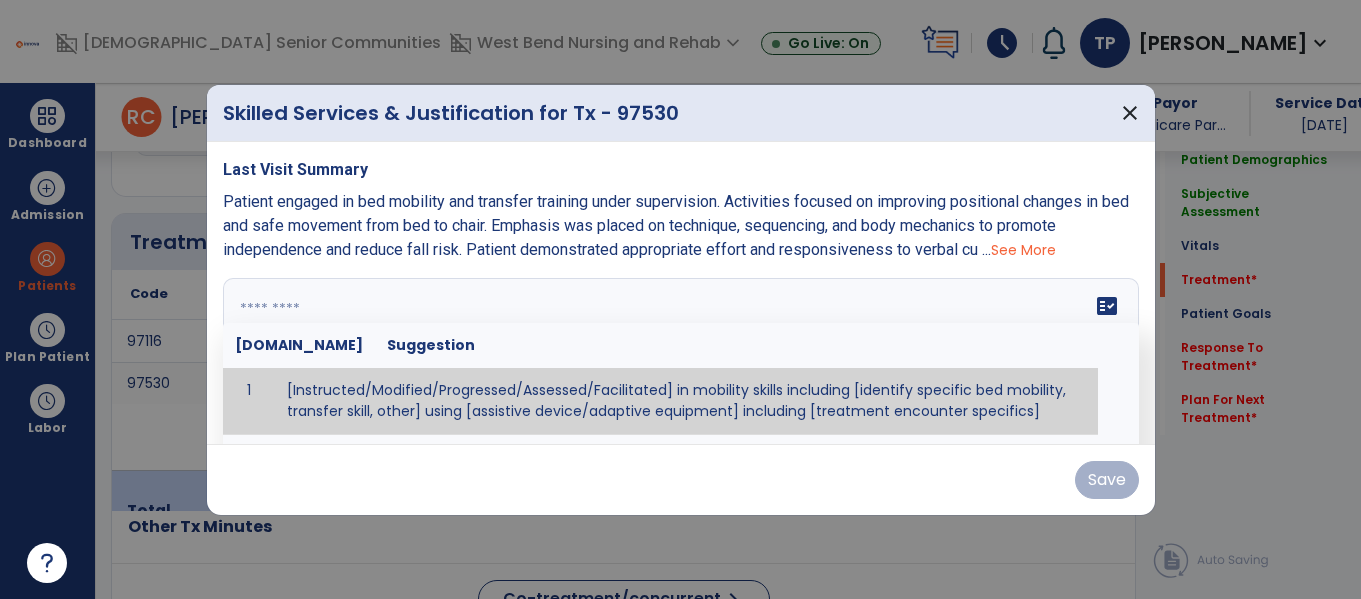 click on "fact_check  Sr.No Suggestion 1 [Instructed/Modified/Progressed/Assessed/Facilitated] in mobility skills including [identify specific bed mobility, transfer skill, other] using [assistive device/adaptive equipment] including [treatment encounter specifics]" at bounding box center [681, 353] 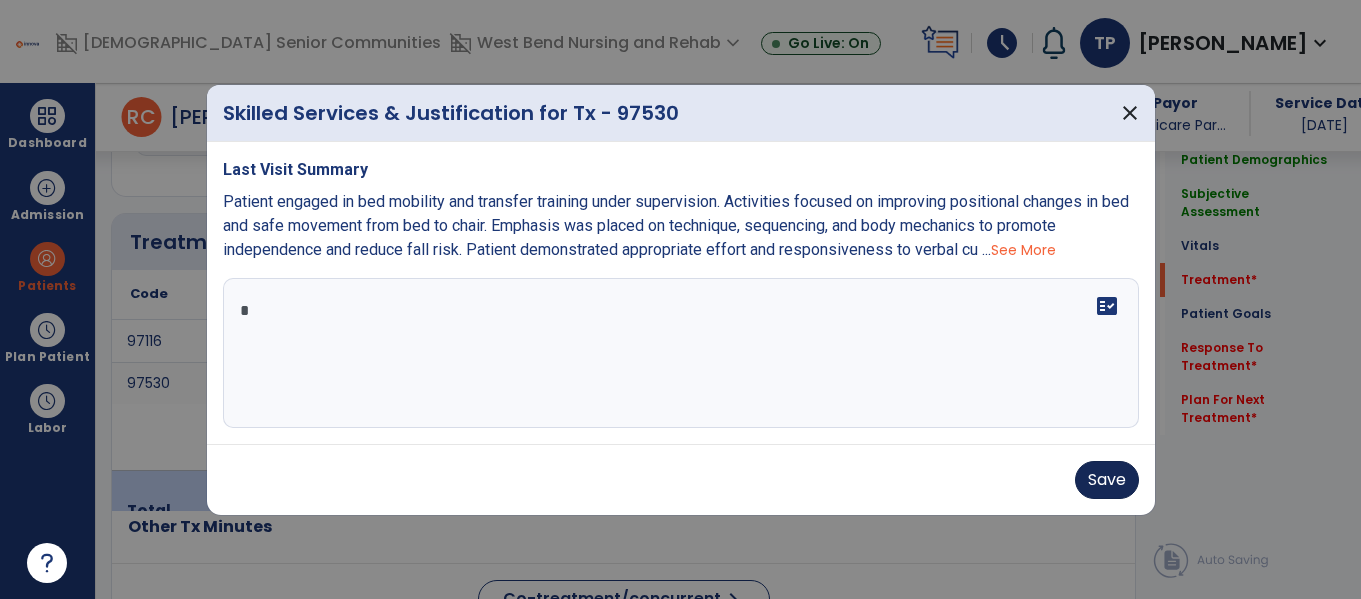 type on "*" 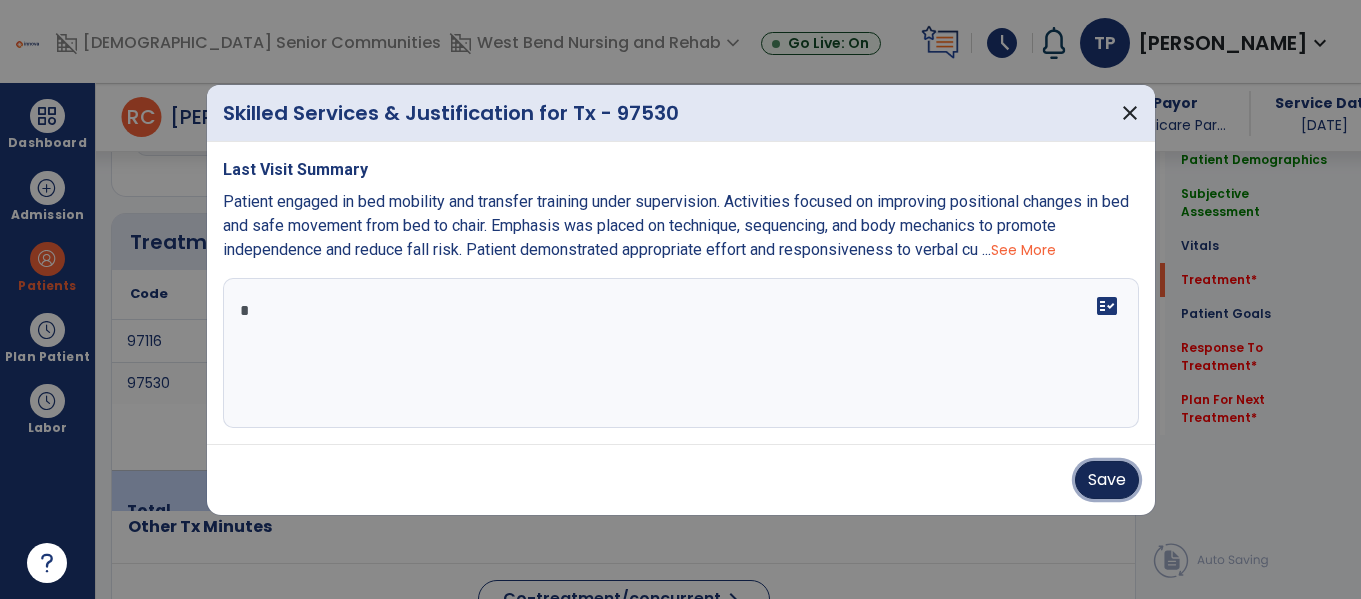 click on "Save" at bounding box center (1107, 480) 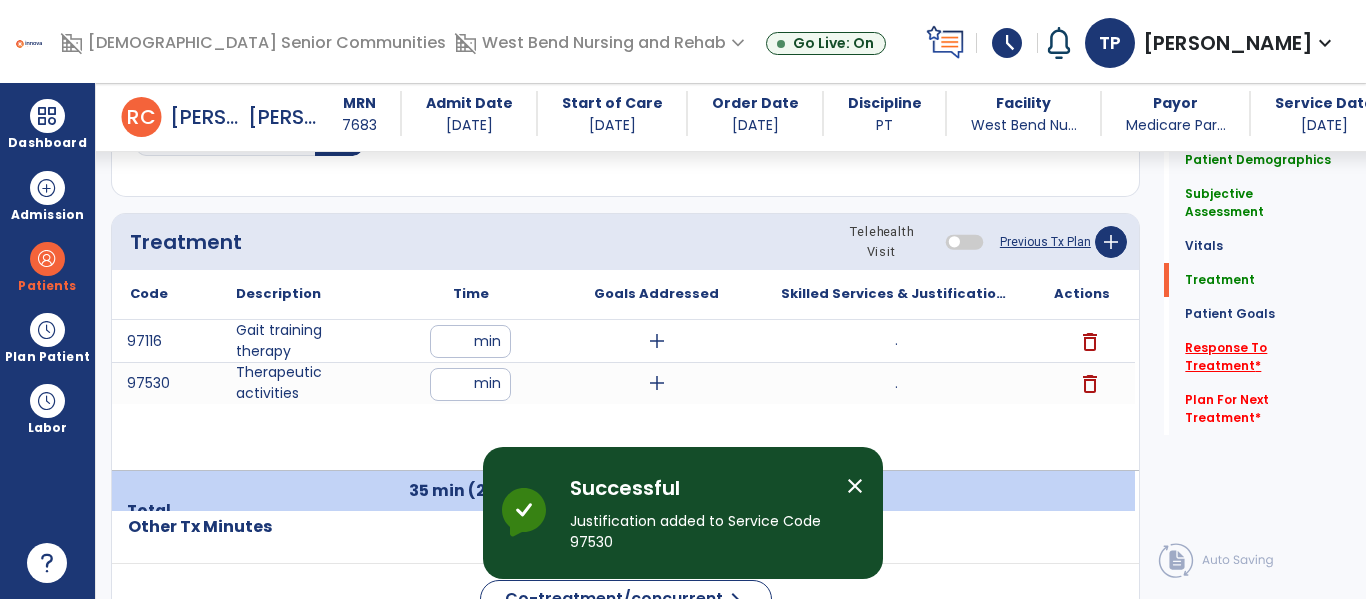 click on "Response To Treatment   *" 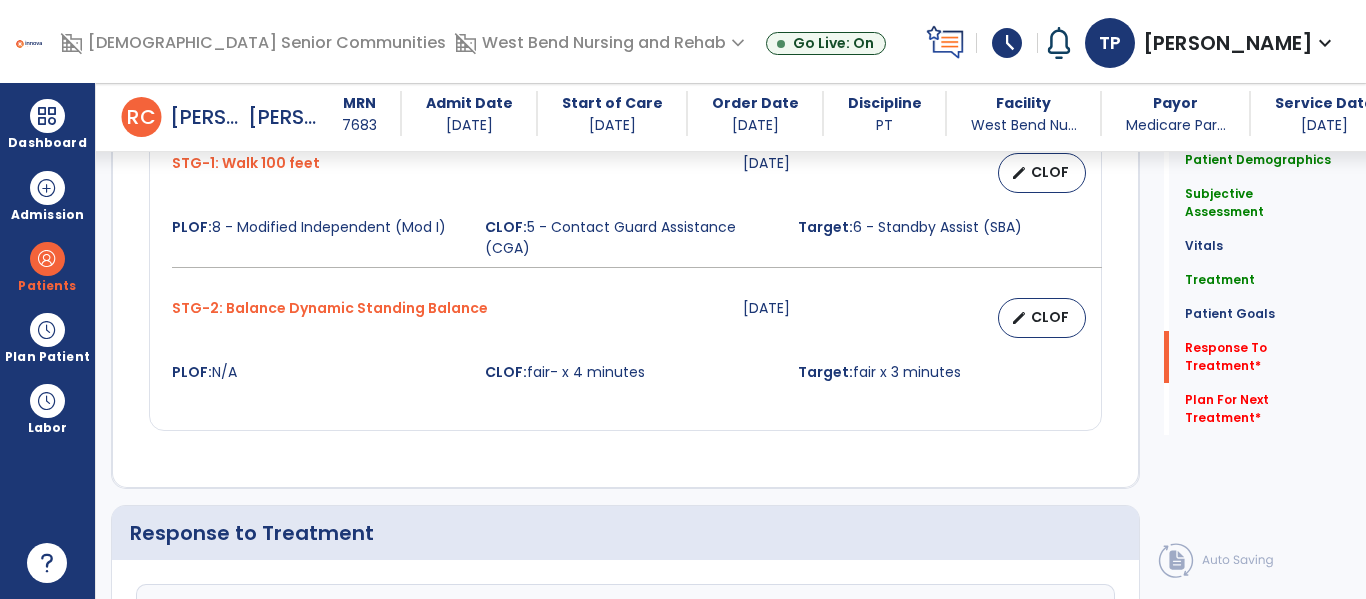 scroll, scrollTop: 3241, scrollLeft: 0, axis: vertical 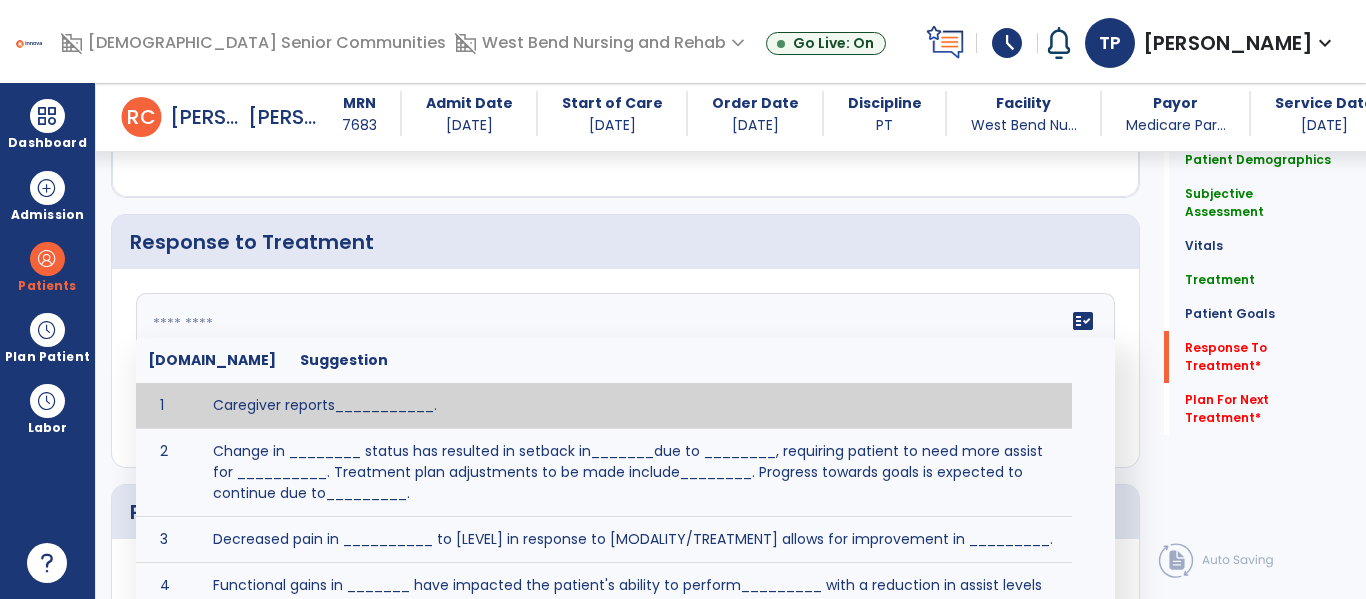 click 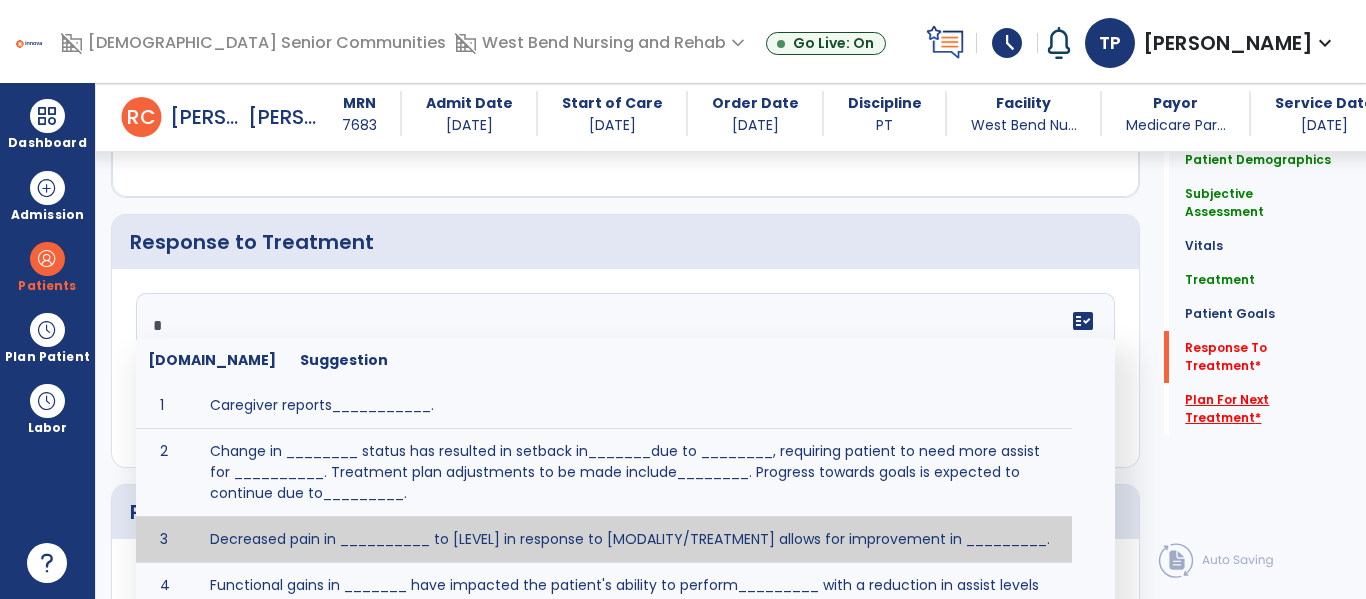 type on "*" 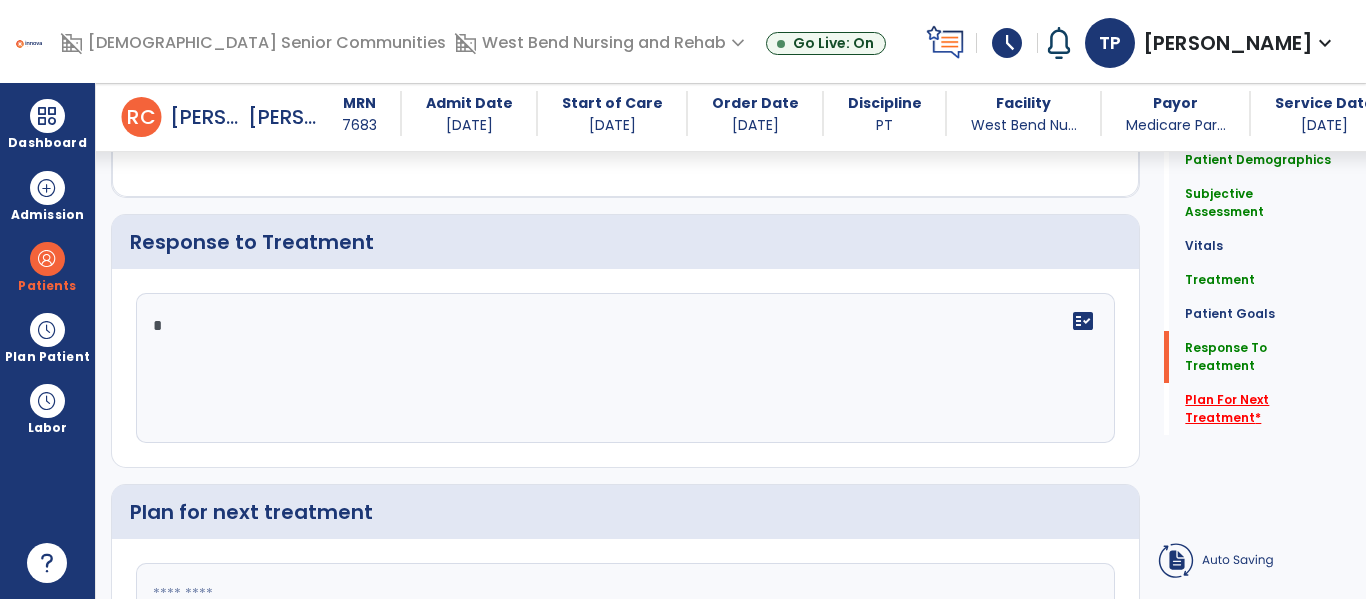 click on "Plan For Next Treatment   *" 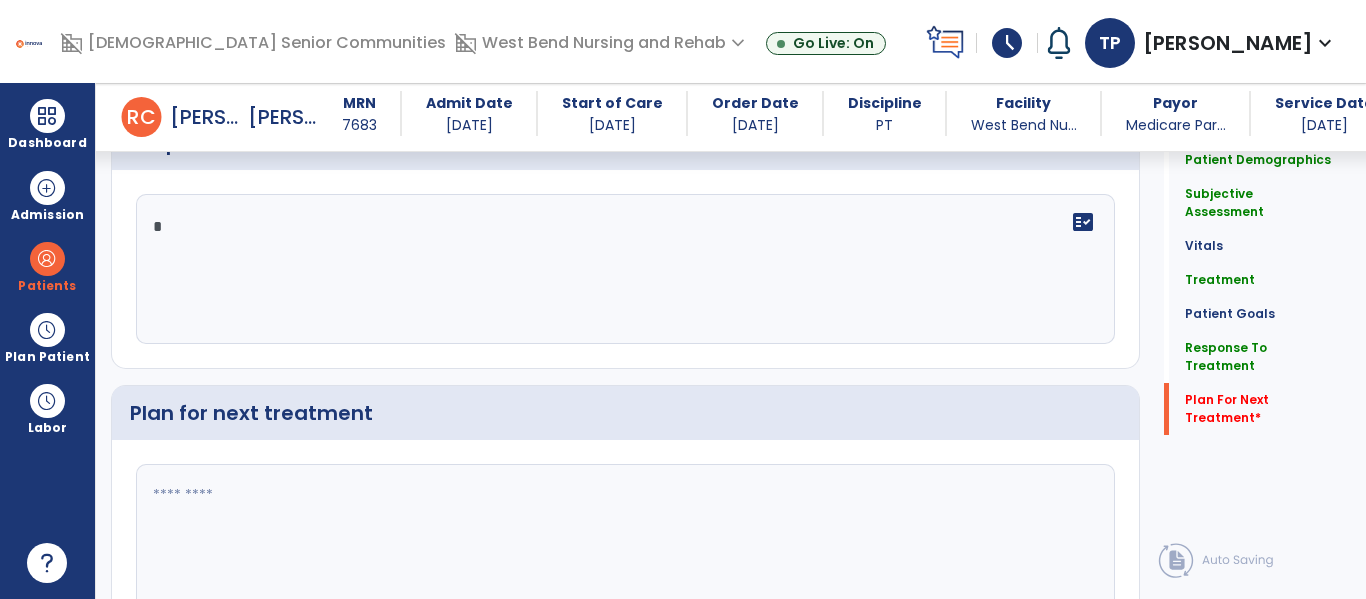 click 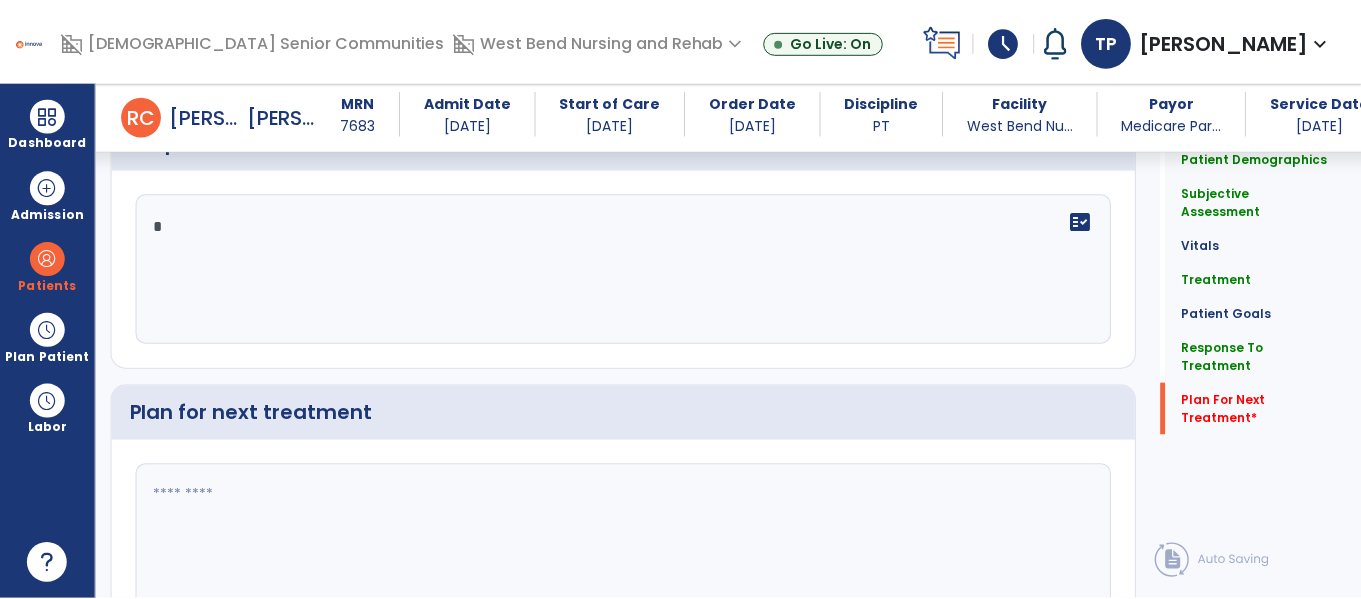 scroll, scrollTop: 3446, scrollLeft: 0, axis: vertical 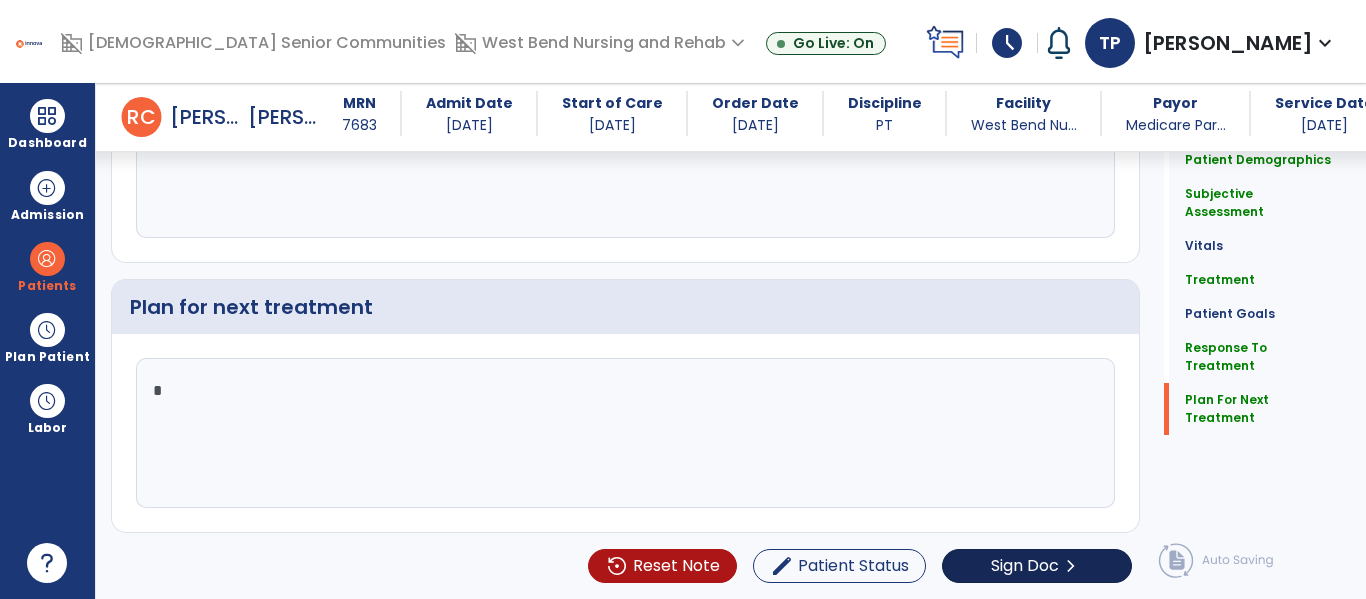 type on "*" 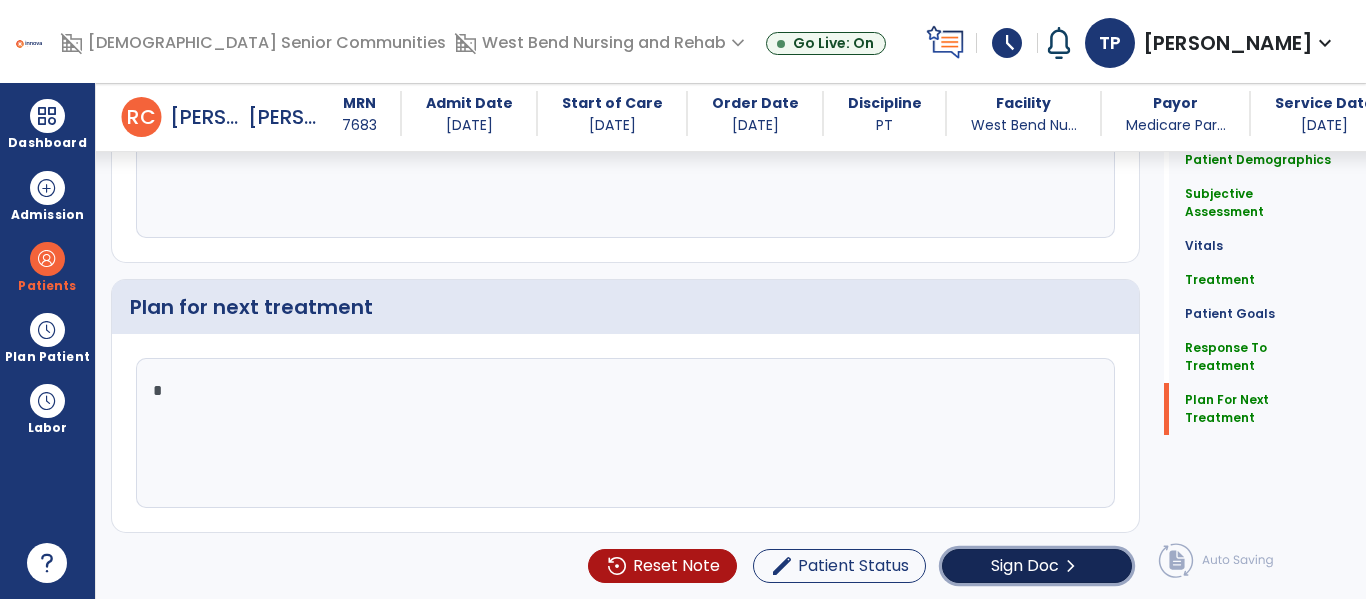 click on "Sign Doc" 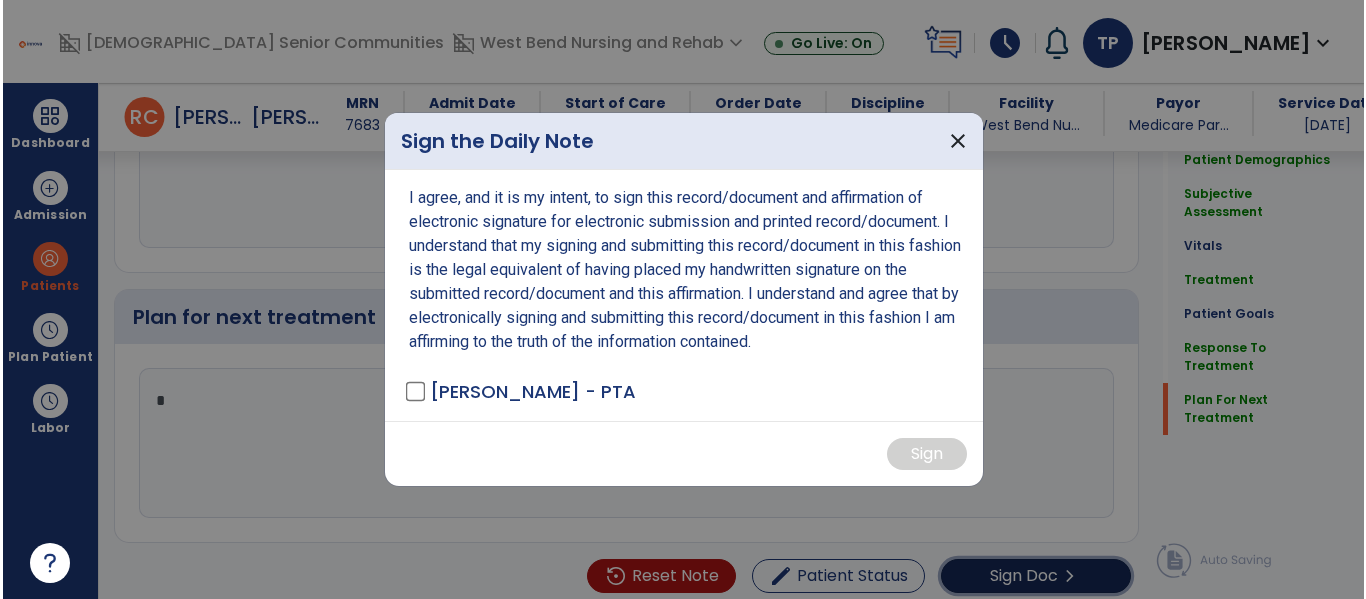 scroll, scrollTop: 3446, scrollLeft: 0, axis: vertical 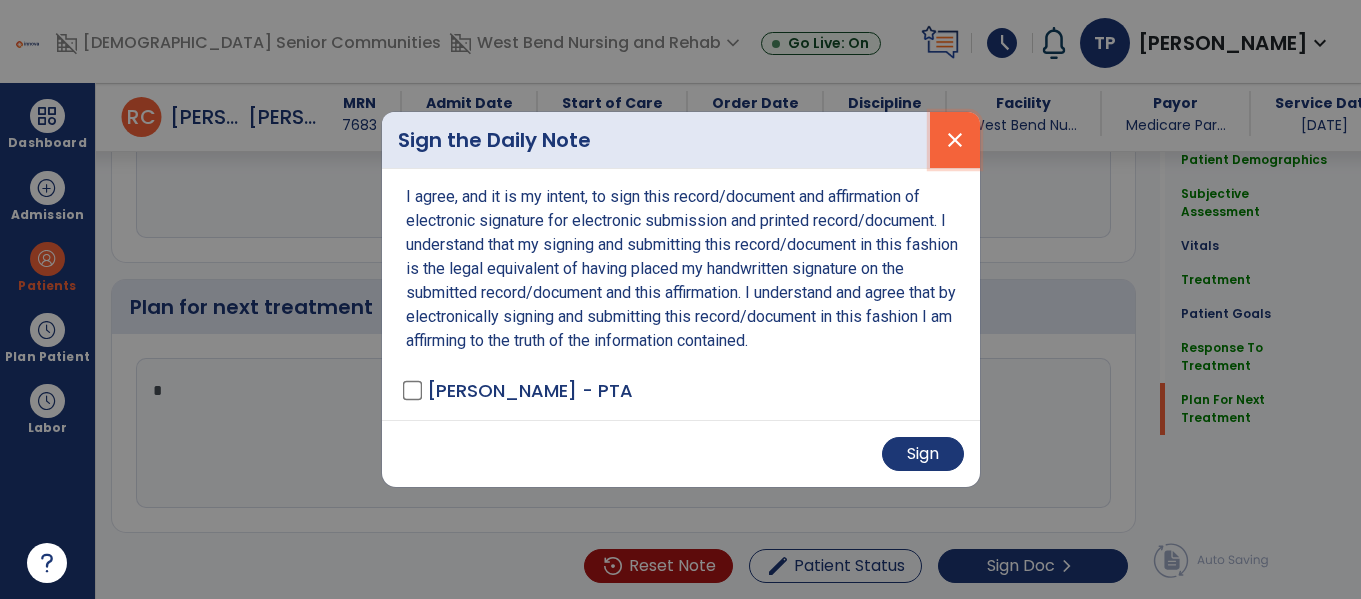 click on "close" at bounding box center (955, 140) 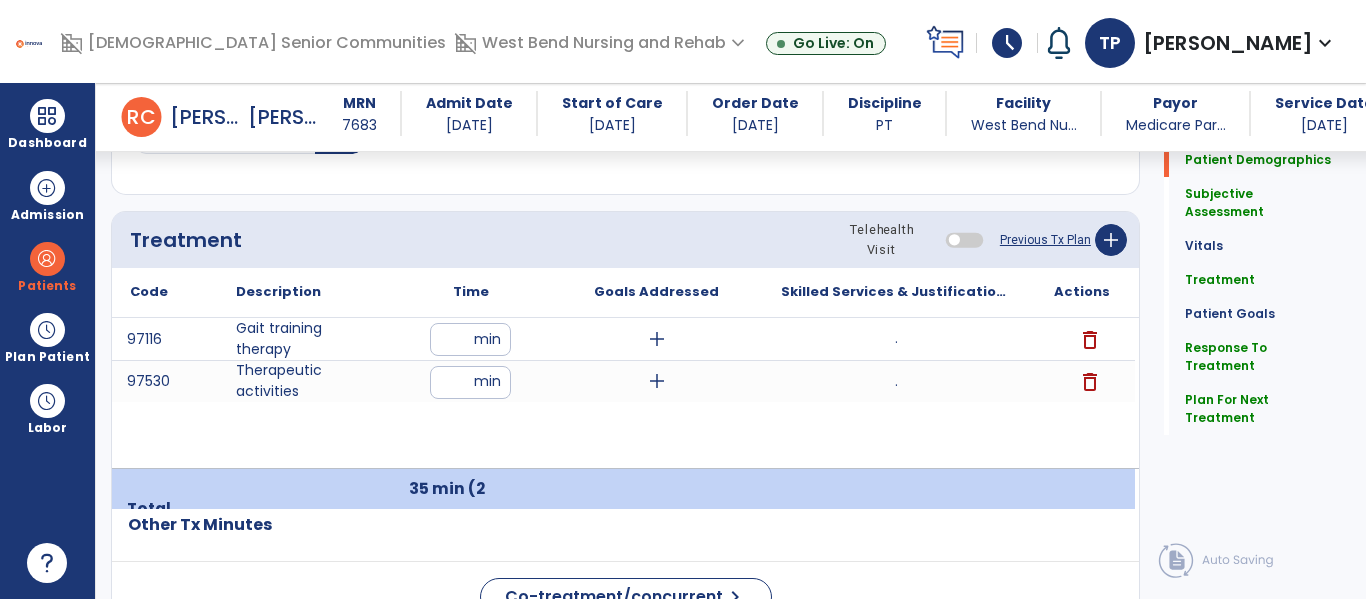 scroll, scrollTop: 0, scrollLeft: 0, axis: both 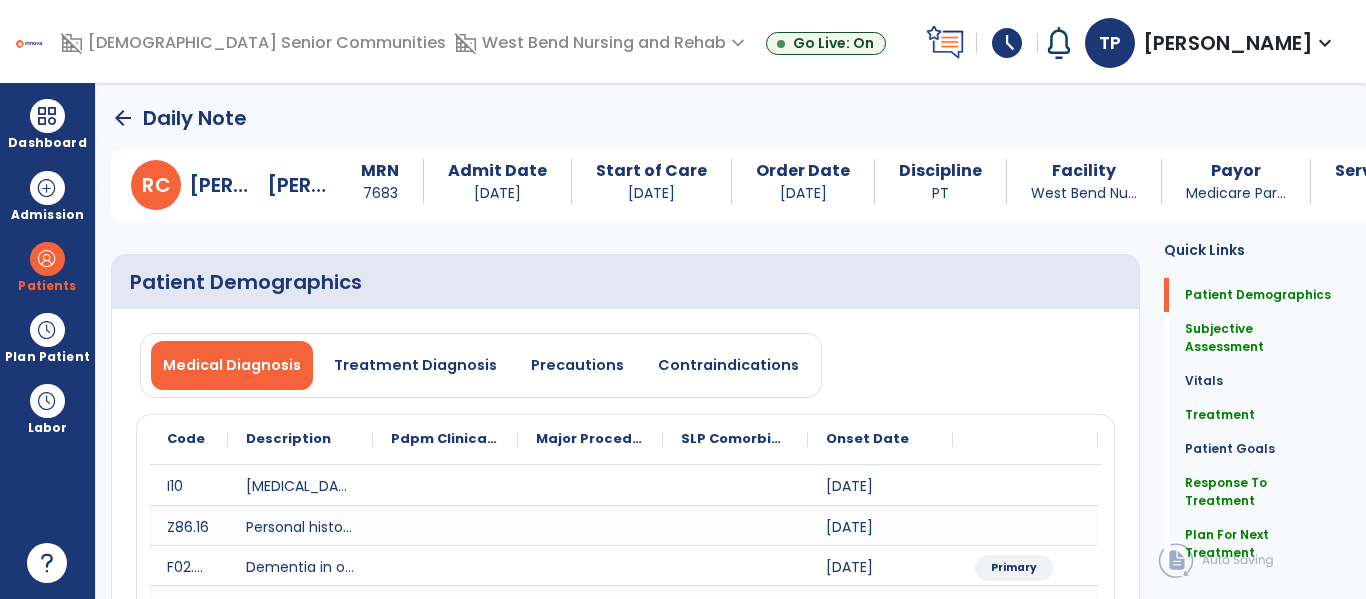 click on "arrow_back" 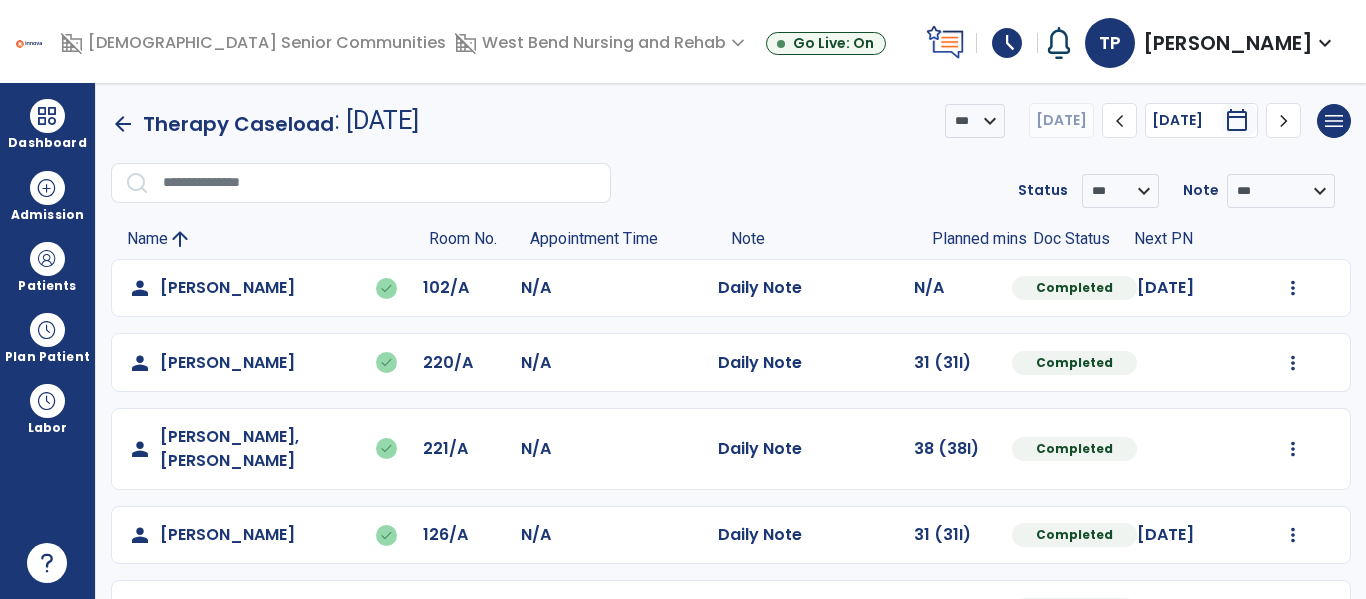 scroll, scrollTop: 488, scrollLeft: 0, axis: vertical 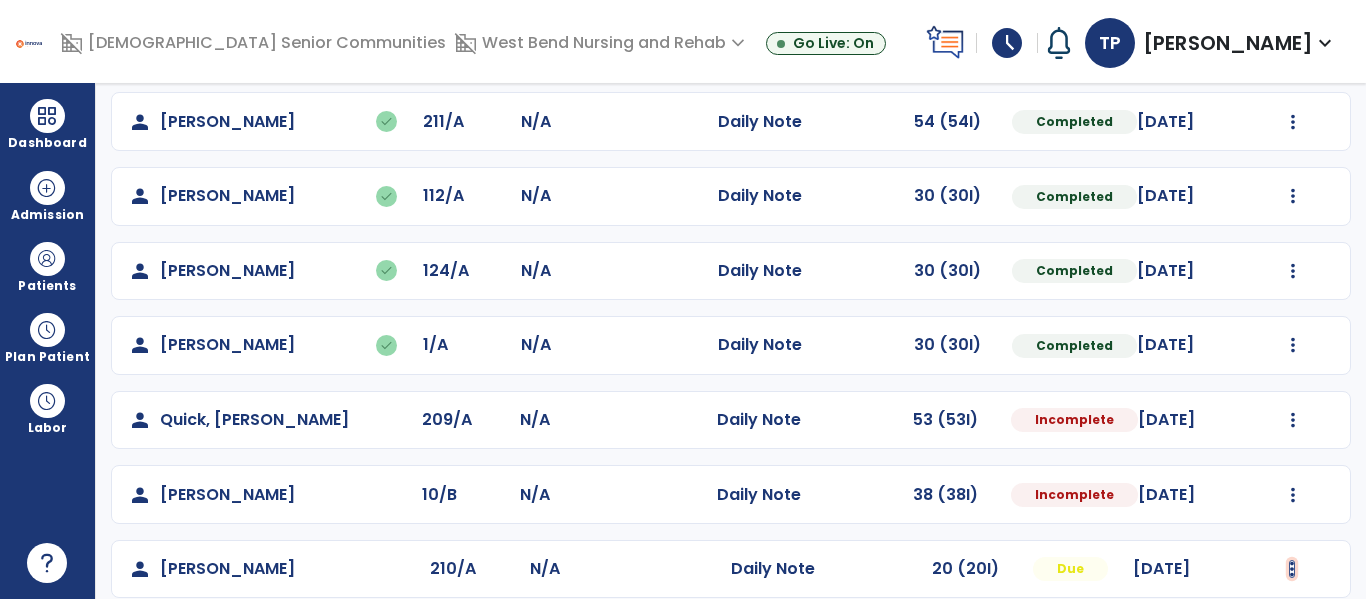 click at bounding box center [1293, -200] 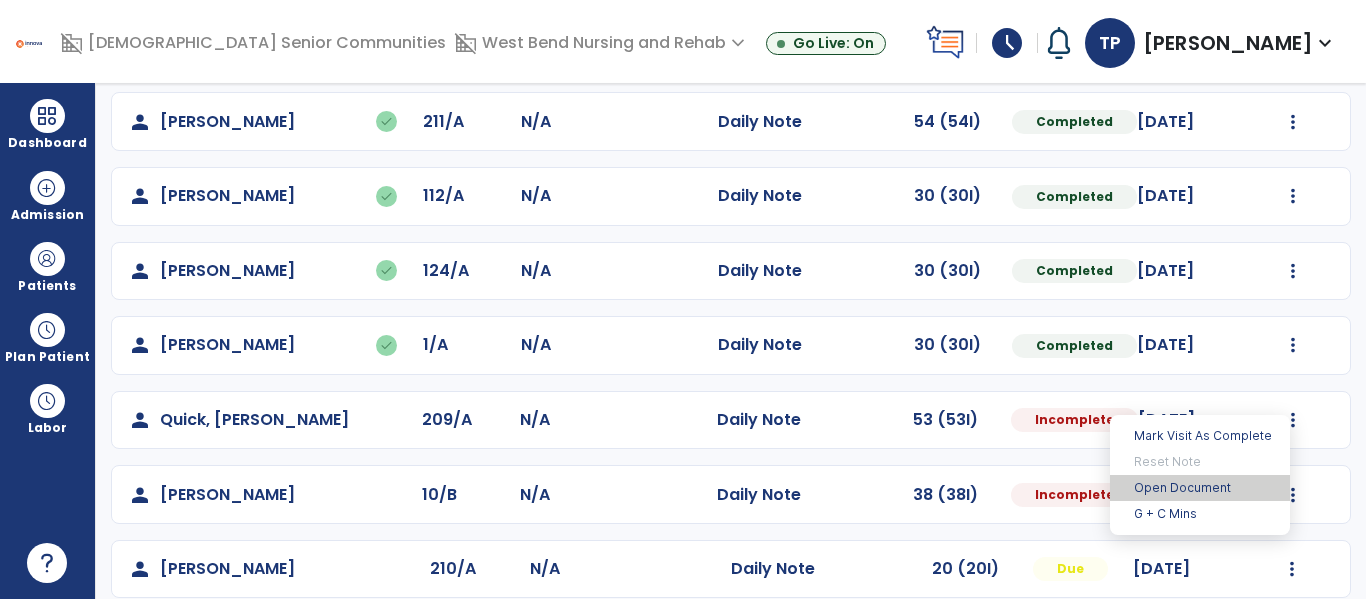 click on "Open Document" at bounding box center [1200, 488] 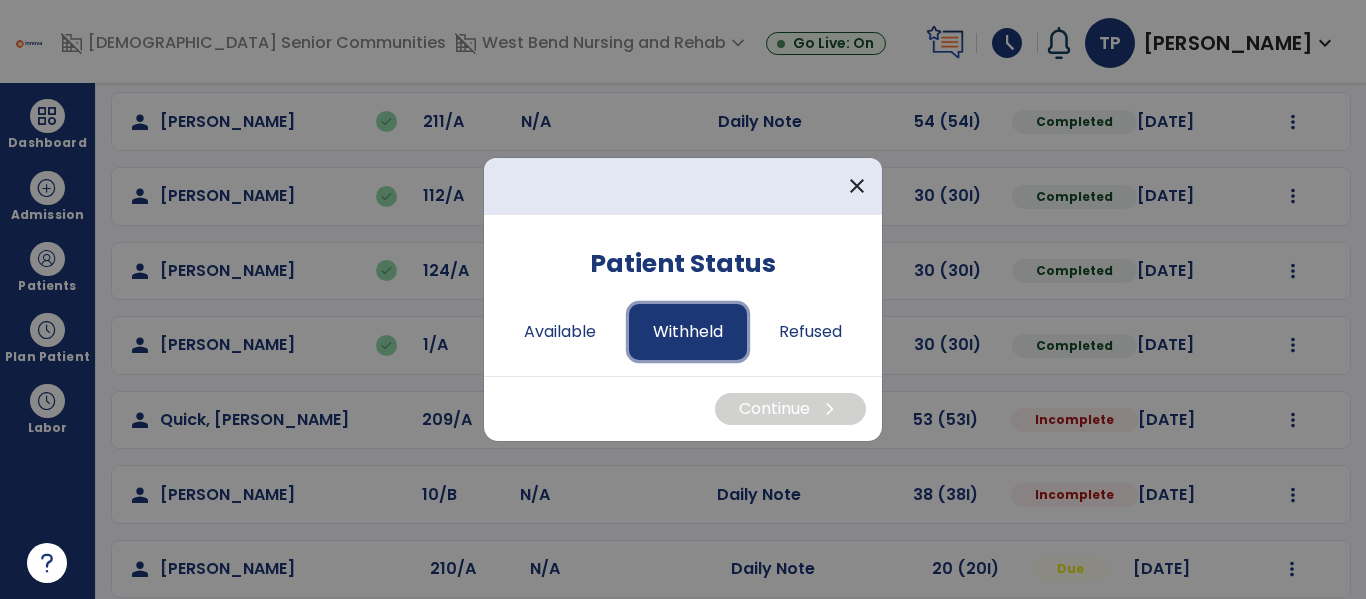 click on "Withheld" at bounding box center (688, 332) 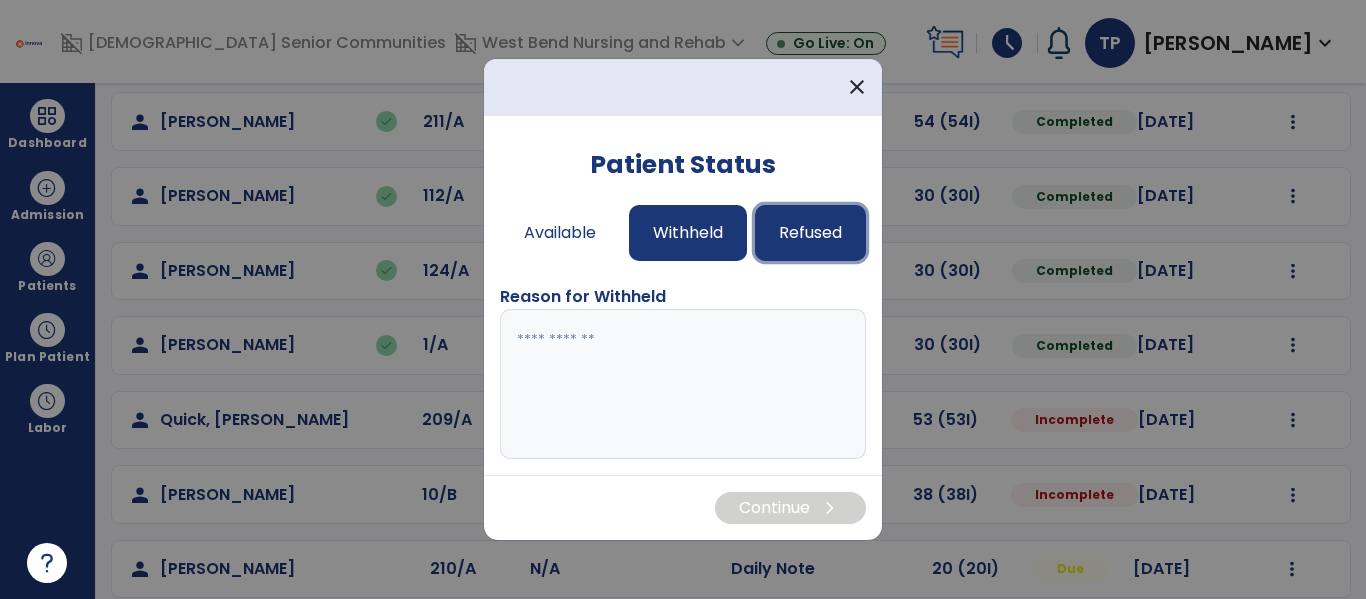 click on "Refused" at bounding box center (810, 233) 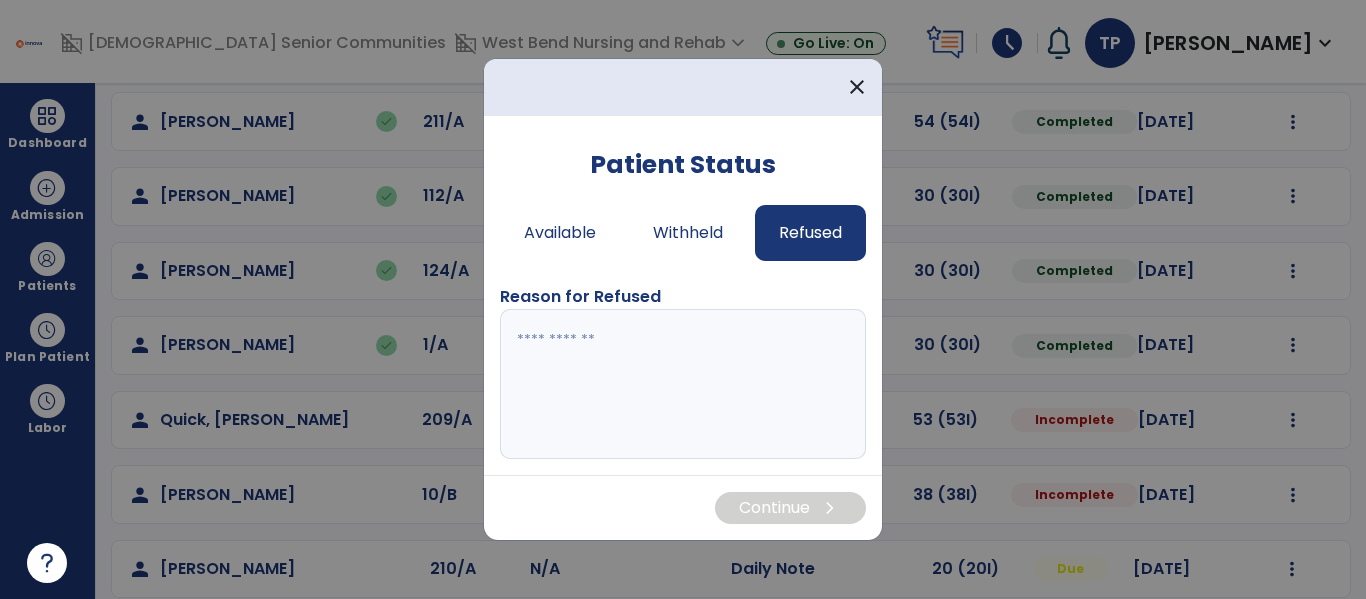 click at bounding box center (683, 384) 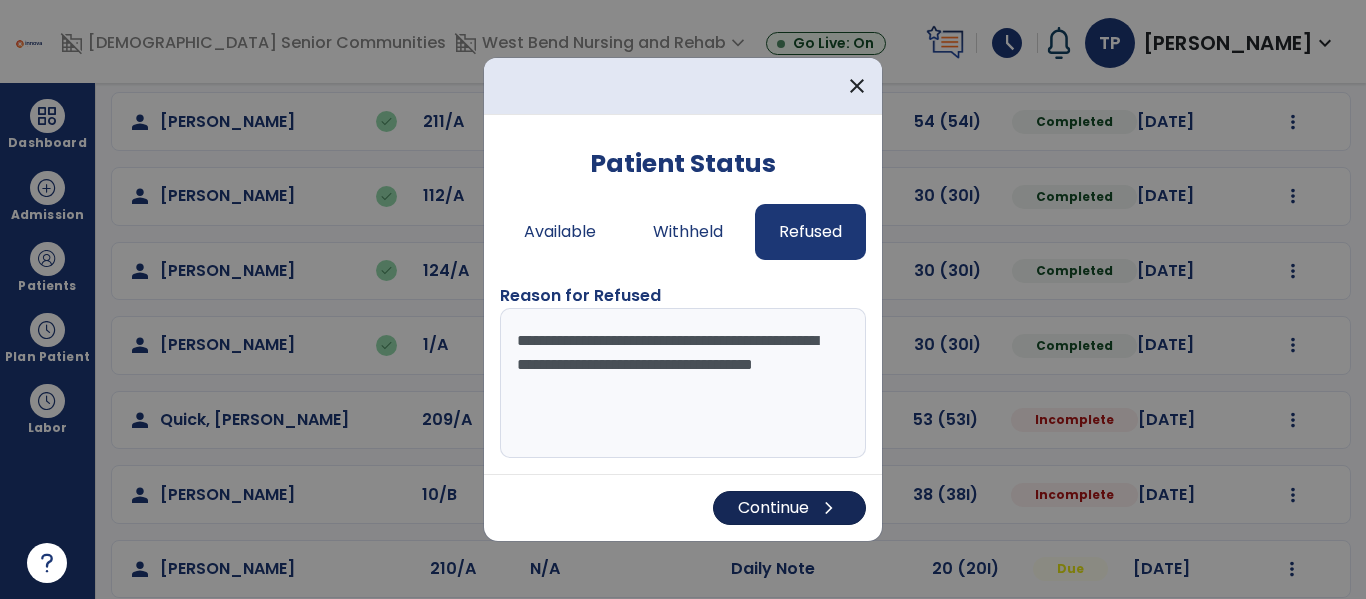 type on "**********" 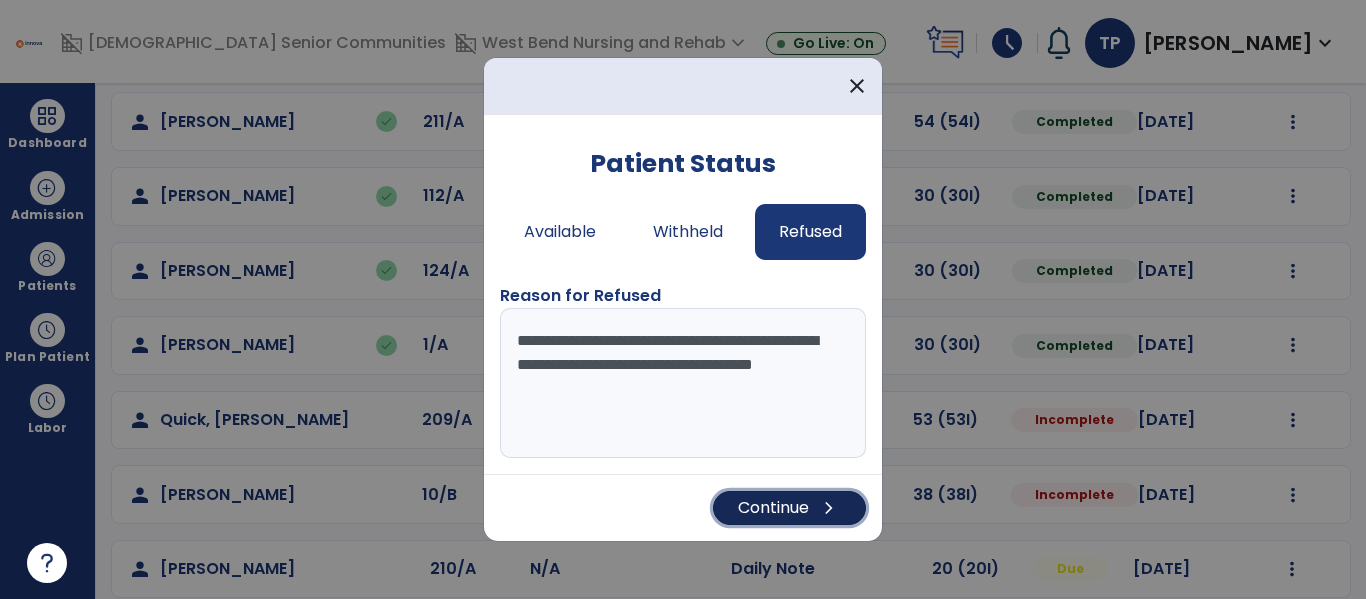 click on "Continue   chevron_right" at bounding box center [789, 508] 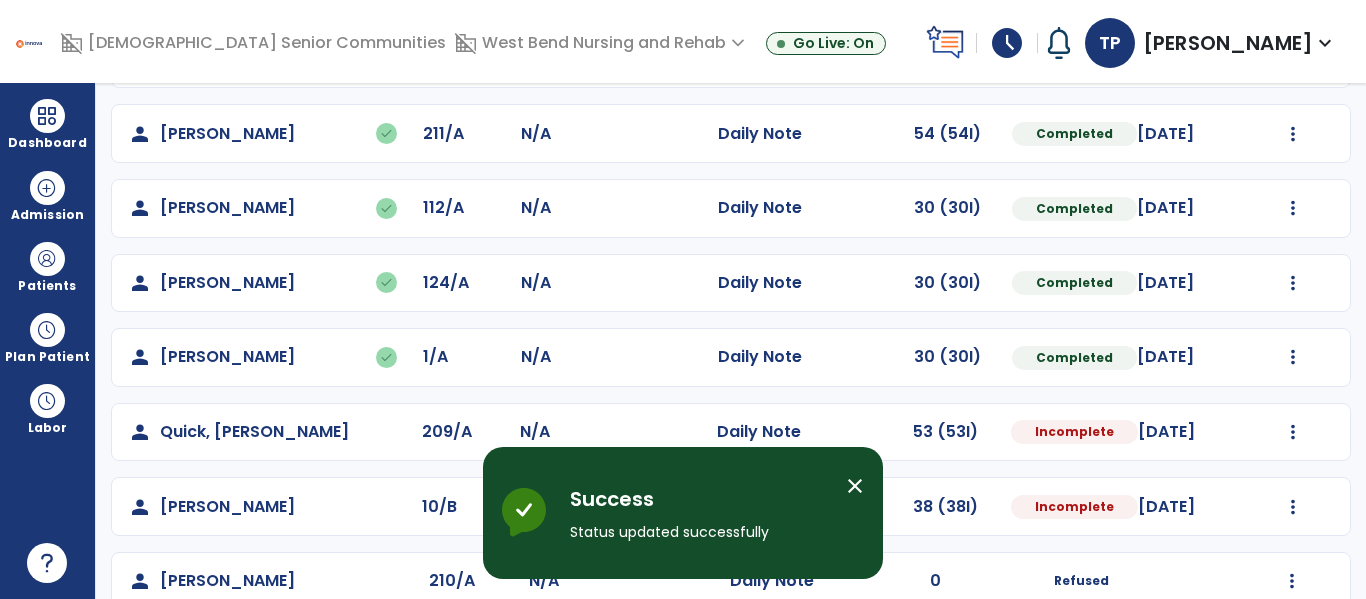 scroll, scrollTop: 488, scrollLeft: 0, axis: vertical 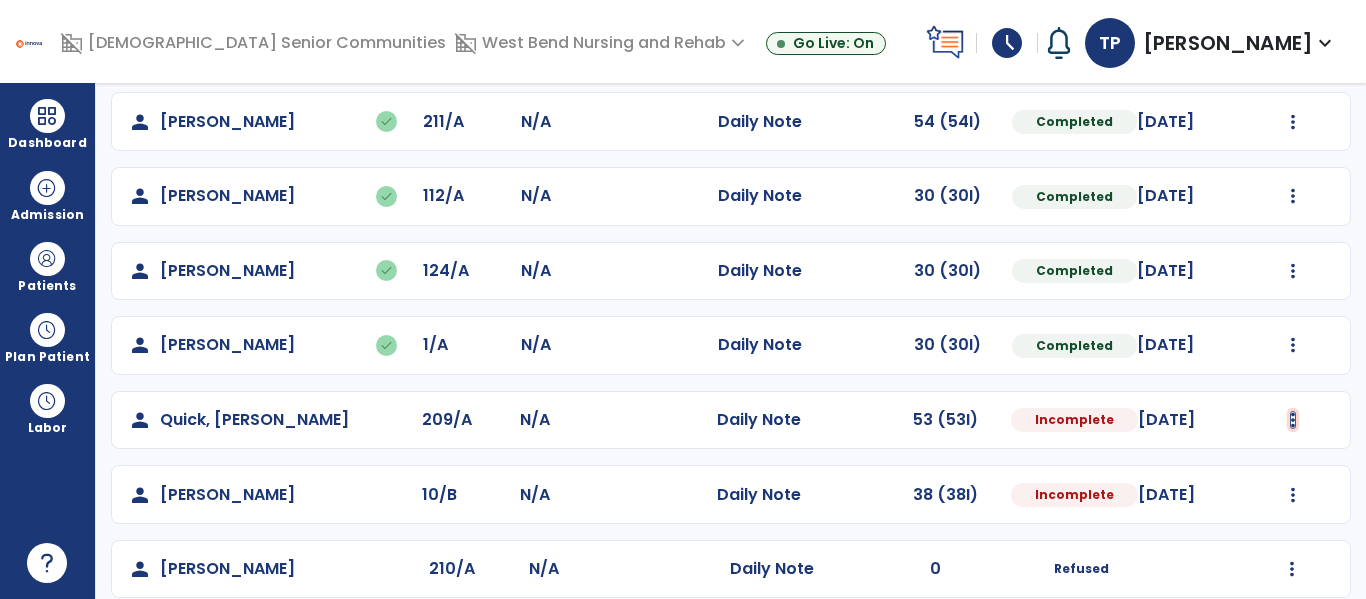 click at bounding box center [1293, -200] 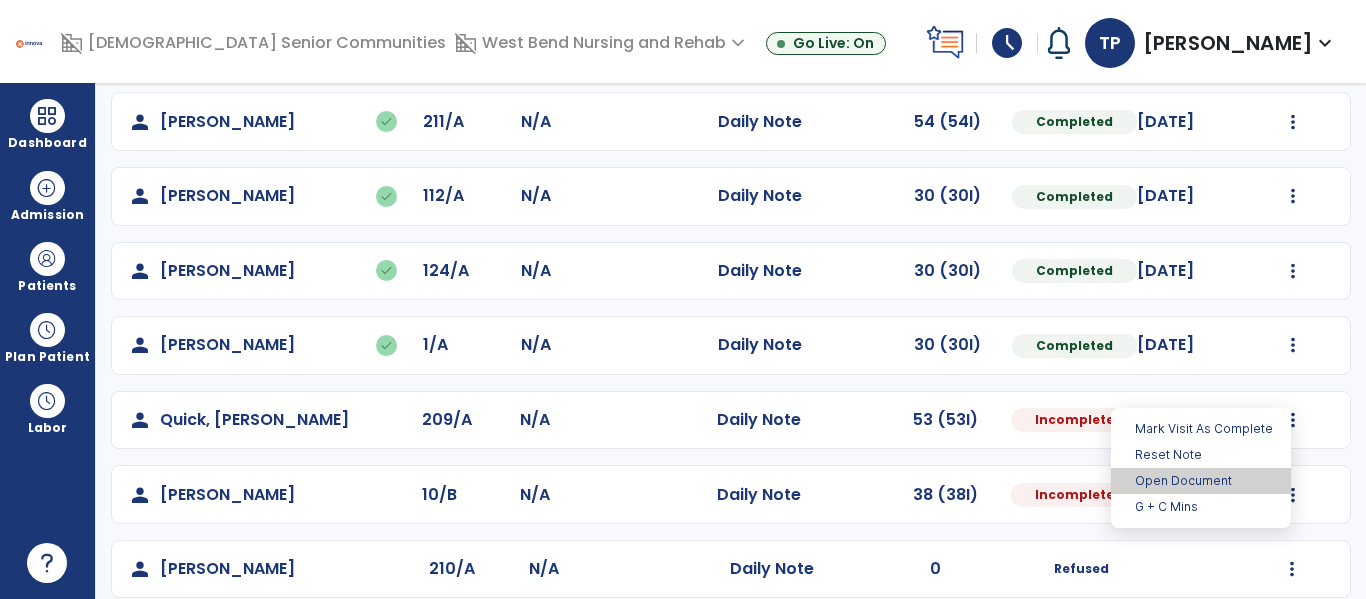 click on "Open Document" at bounding box center [1201, 481] 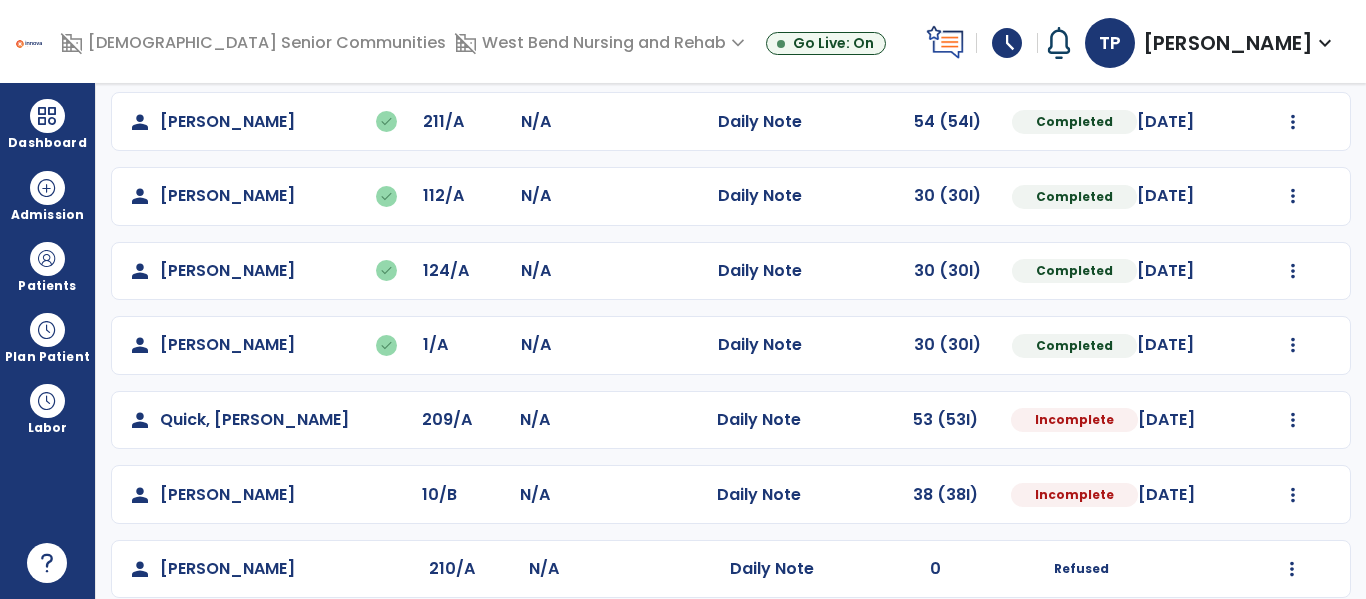 select on "*" 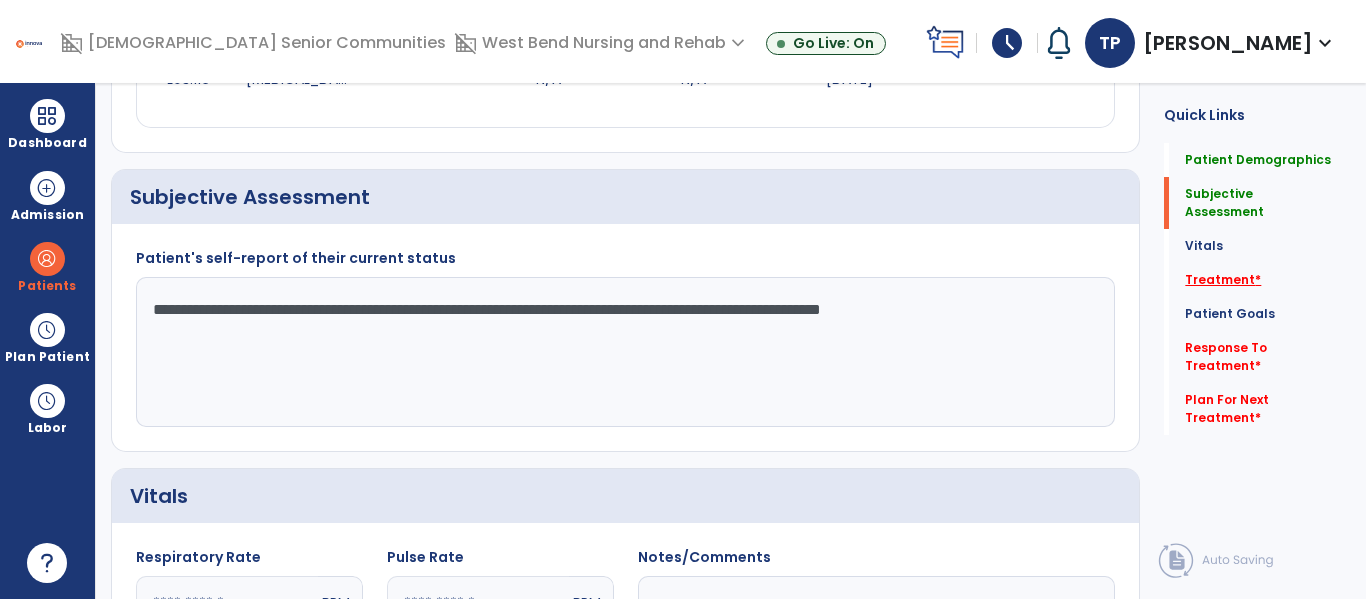 click on "Treatment   *" 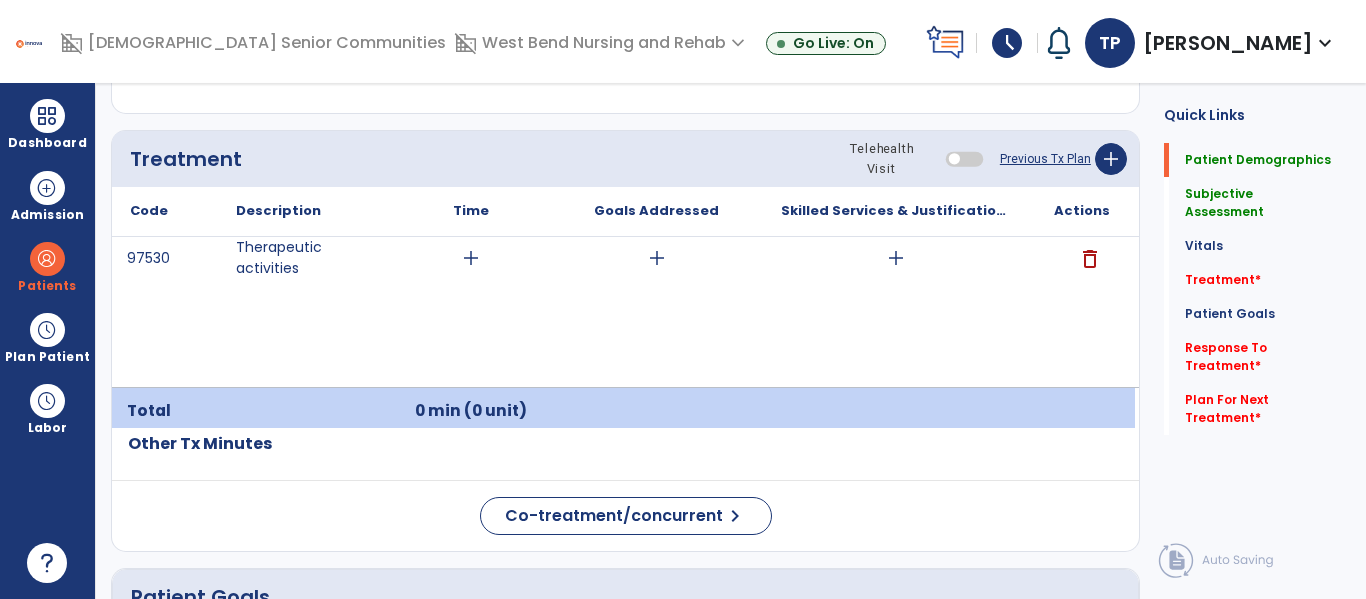 scroll, scrollTop: 0, scrollLeft: 0, axis: both 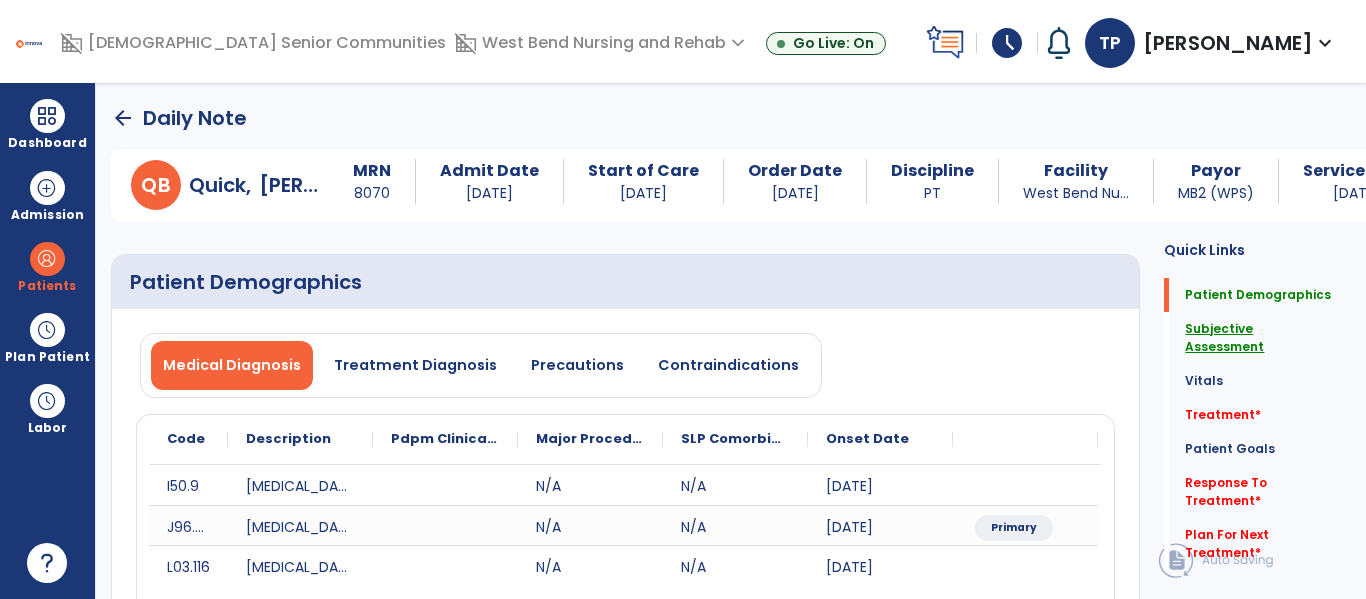 click on "Subjective Assessment" 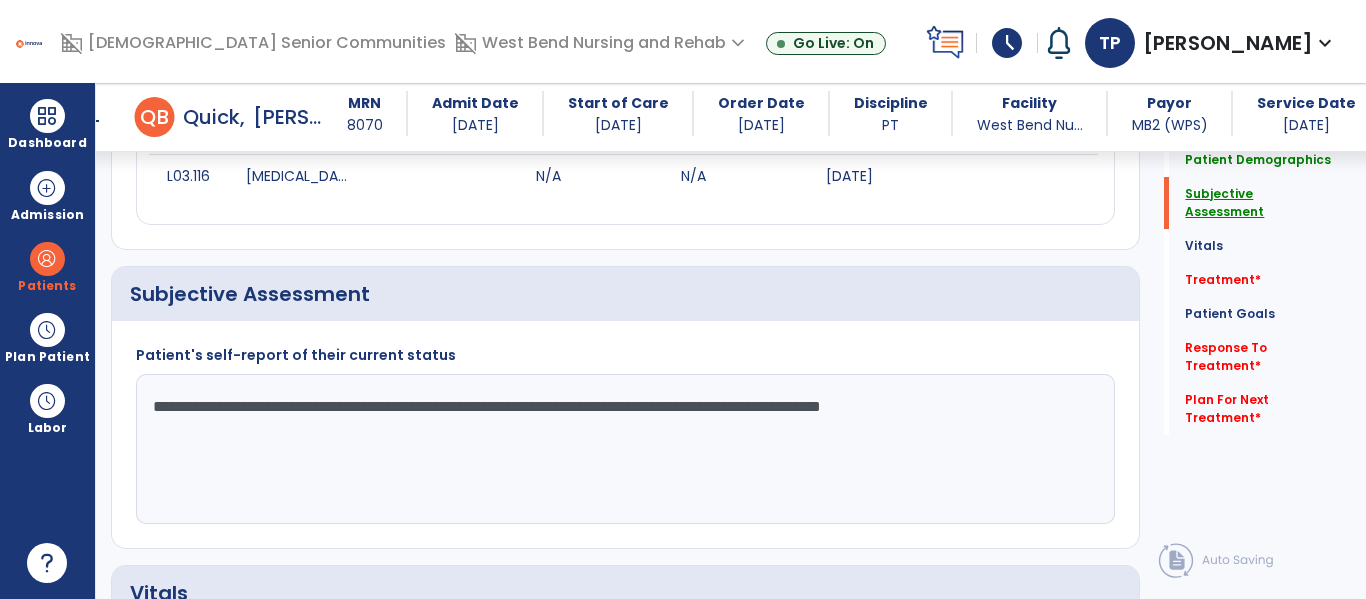 scroll, scrollTop: 457, scrollLeft: 0, axis: vertical 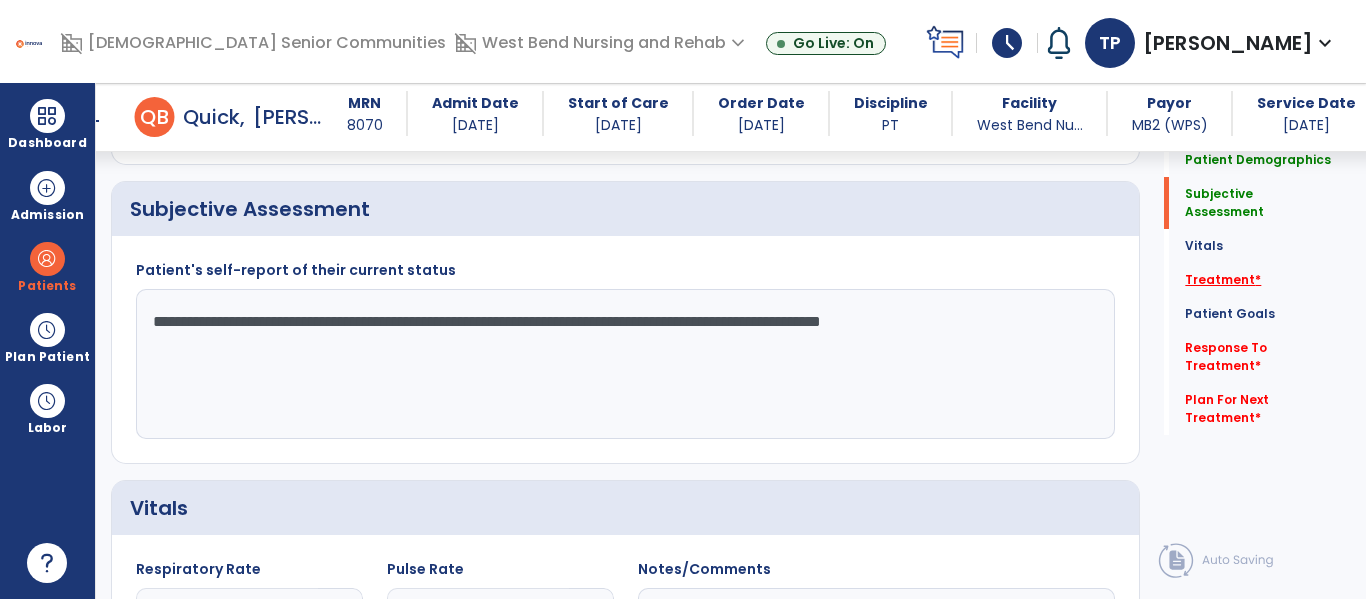 click on "Treatment   *" 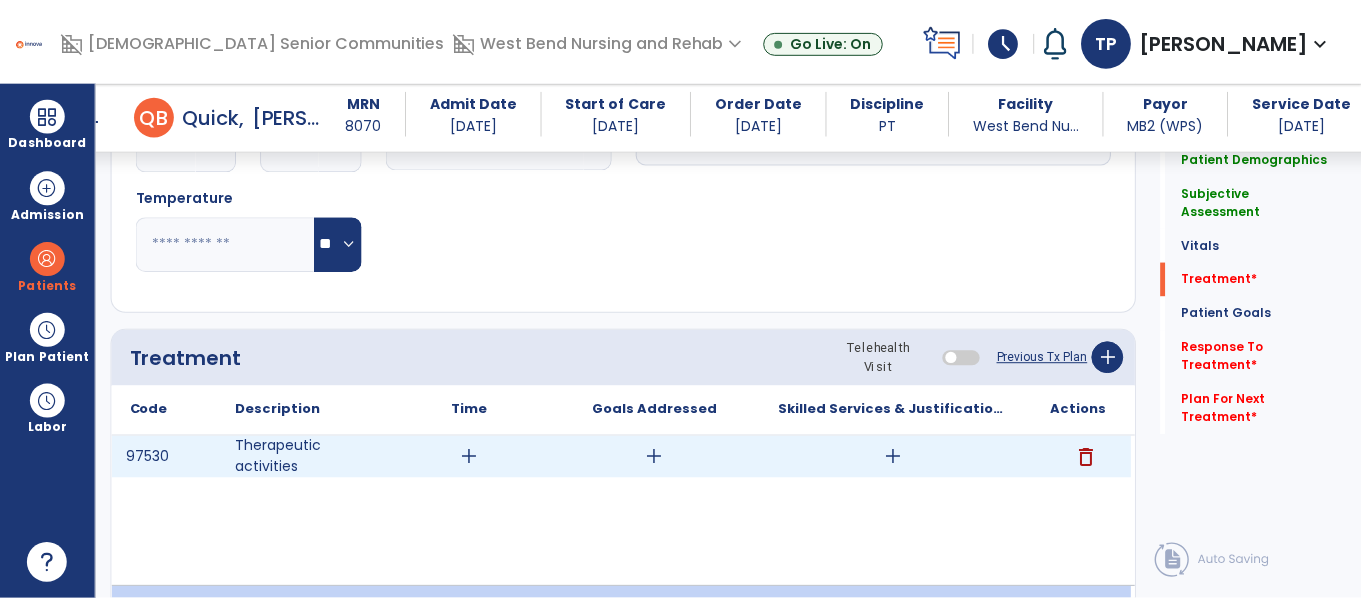 scroll, scrollTop: 1229, scrollLeft: 0, axis: vertical 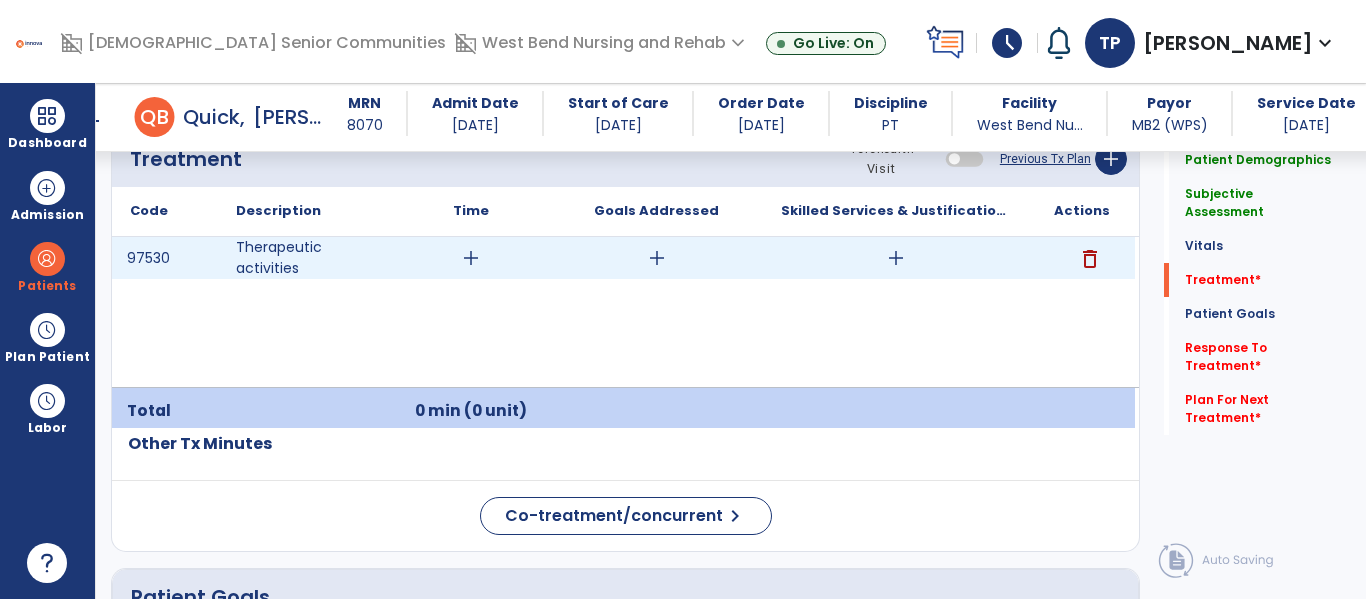 click on "add" at bounding box center [471, 258] 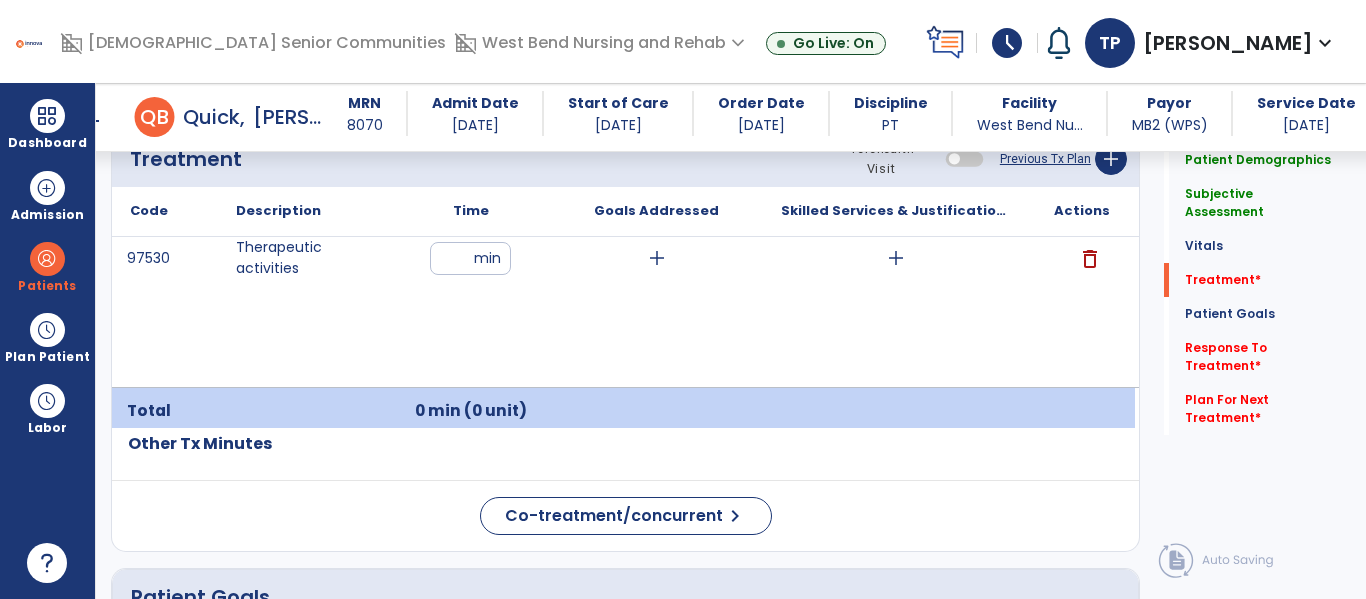 type on "**" 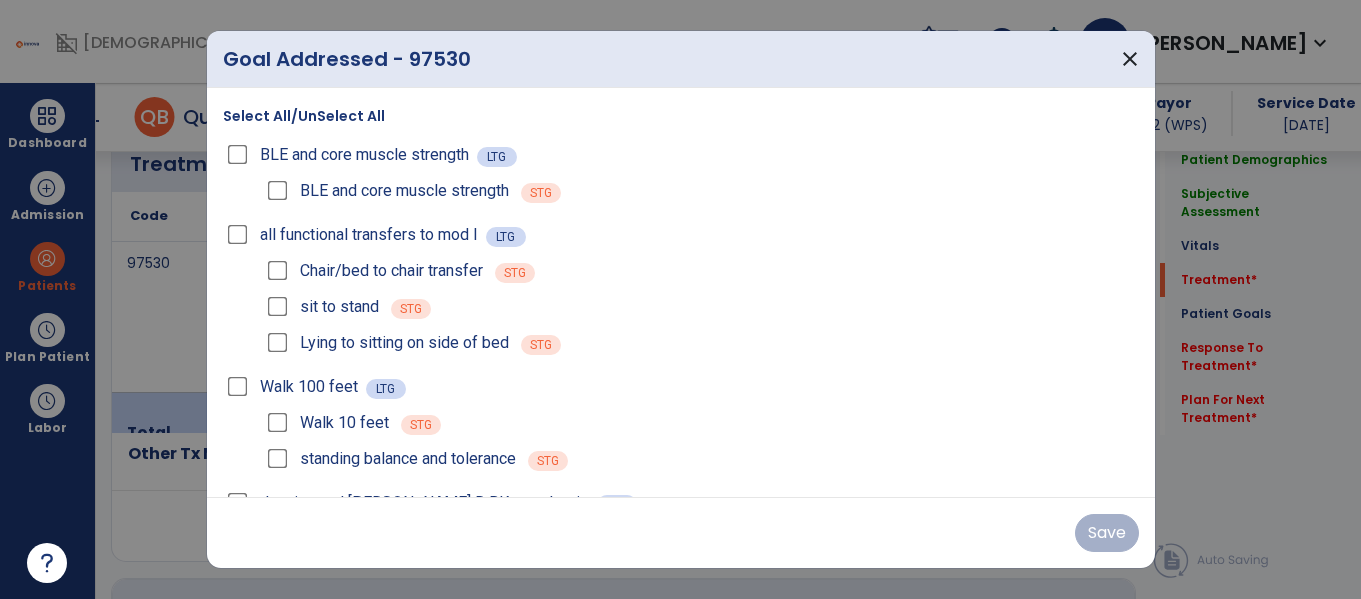 scroll, scrollTop: 1229, scrollLeft: 0, axis: vertical 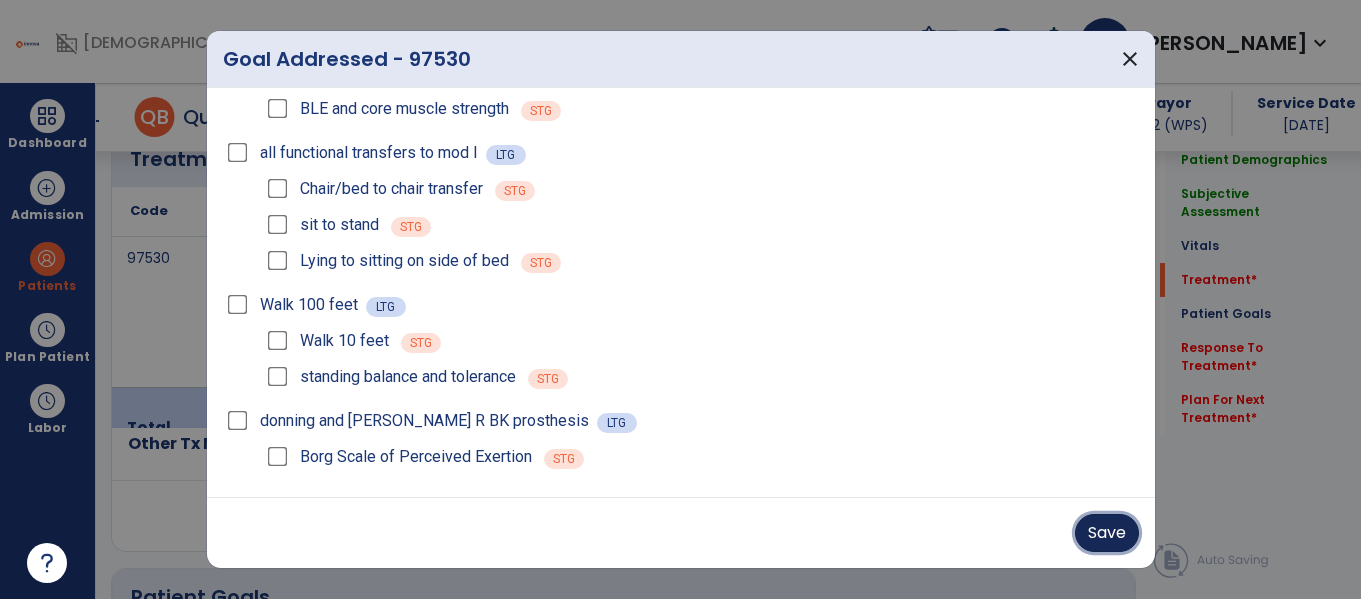 click on "Save" at bounding box center (1107, 533) 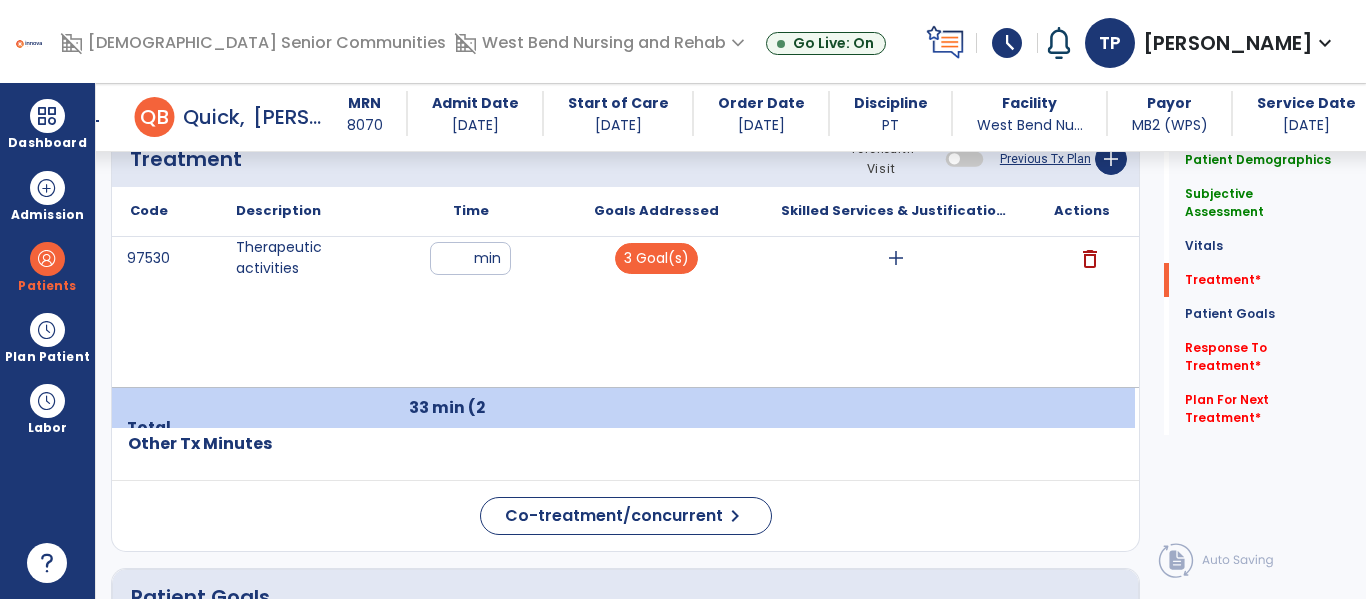 click on "Plan For Next Treatment   *  Plan For Next Treatment   *" 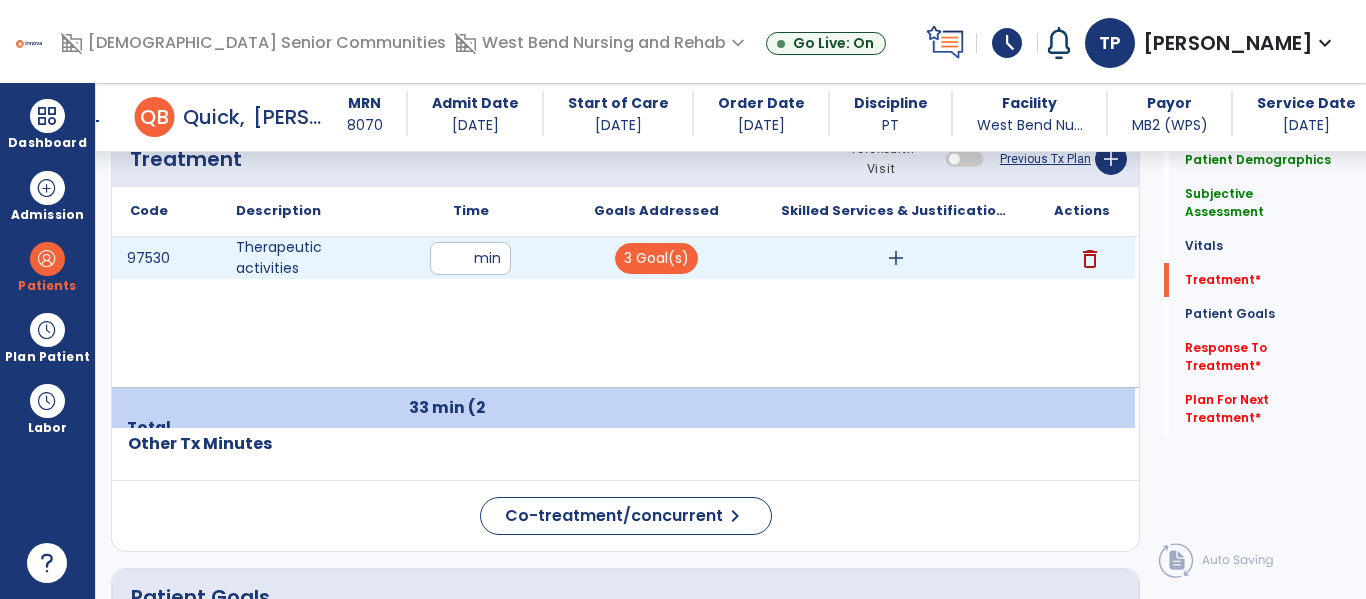 click on "add" at bounding box center (896, 258) 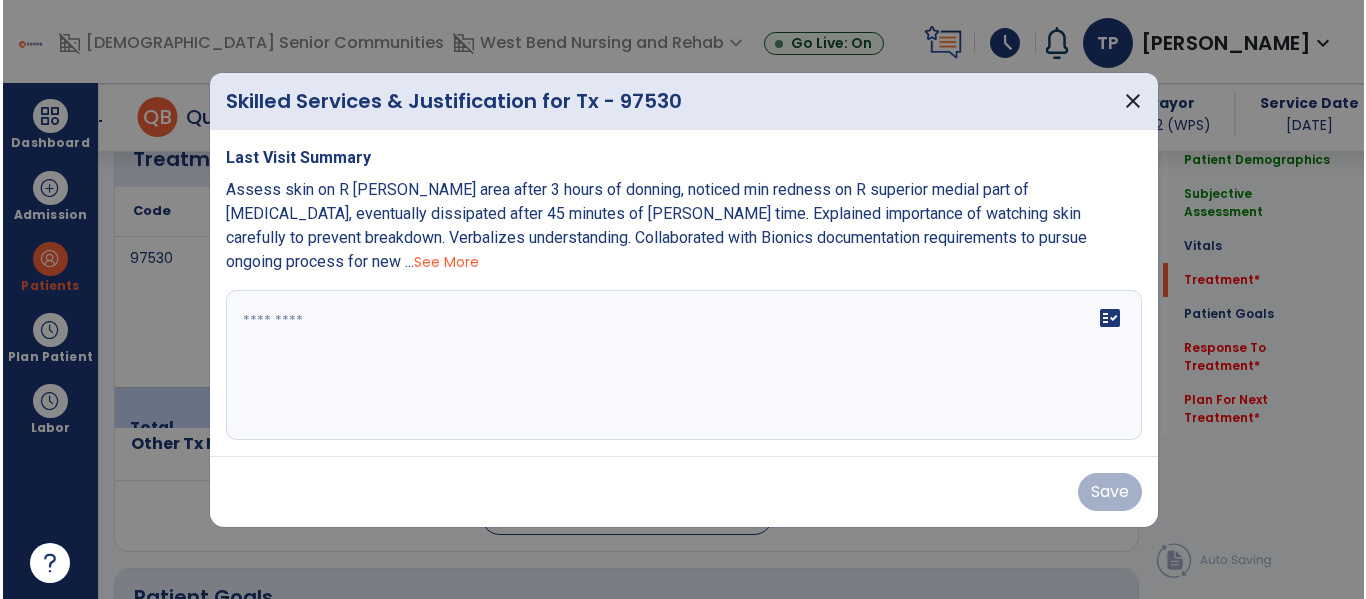 scroll, scrollTop: 1229, scrollLeft: 0, axis: vertical 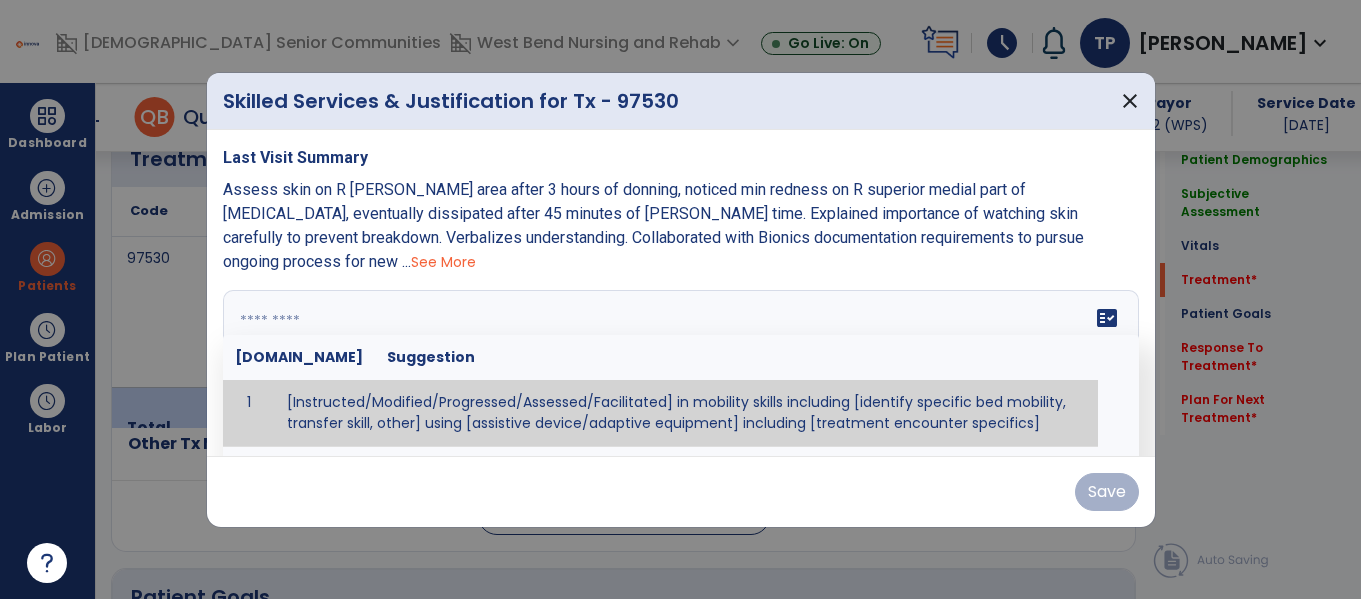 click at bounding box center [681, 365] 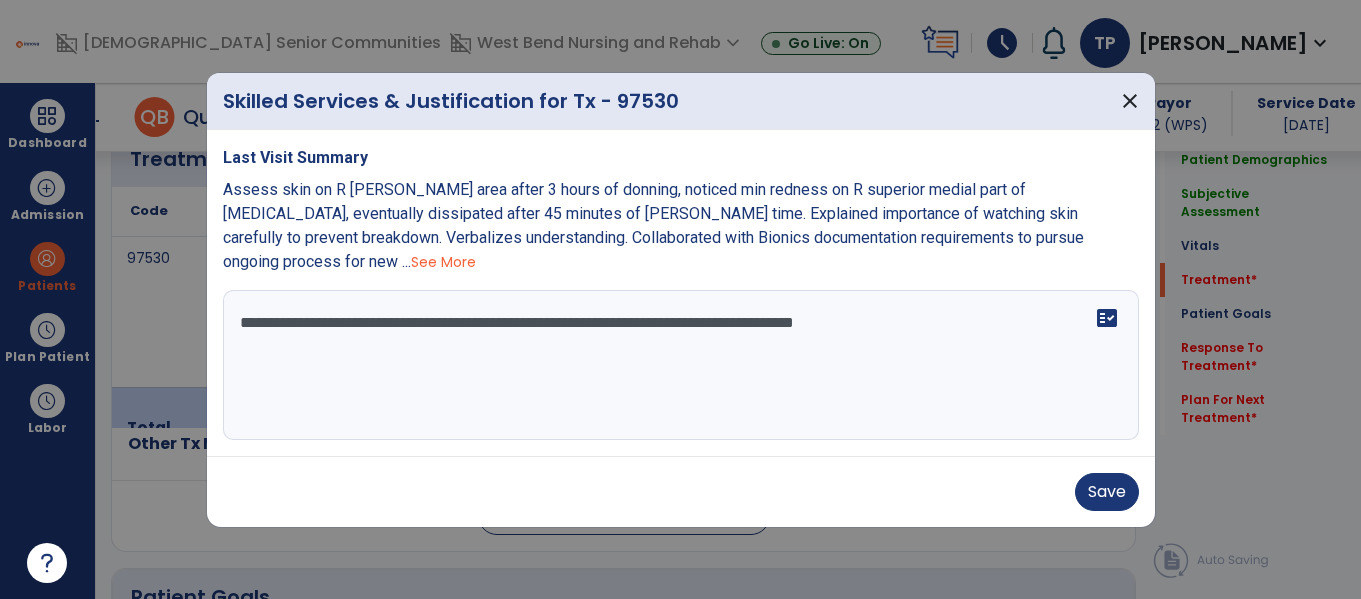 click on "**********" at bounding box center (681, 365) 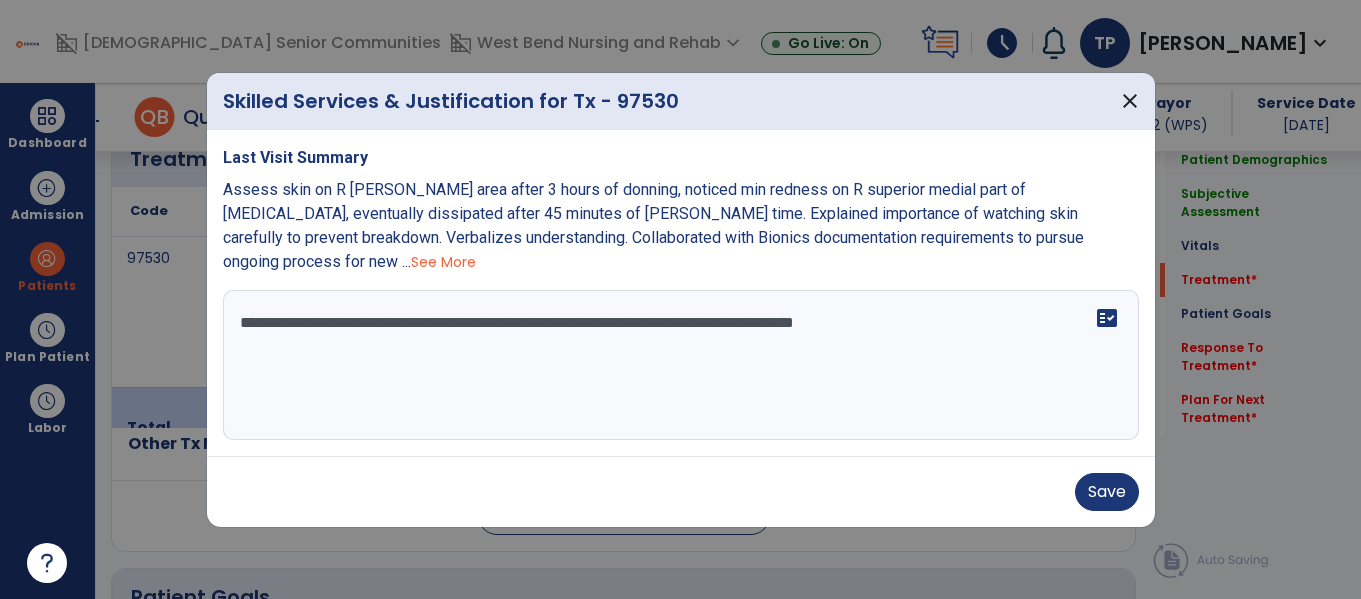 click on "**********" at bounding box center (681, 365) 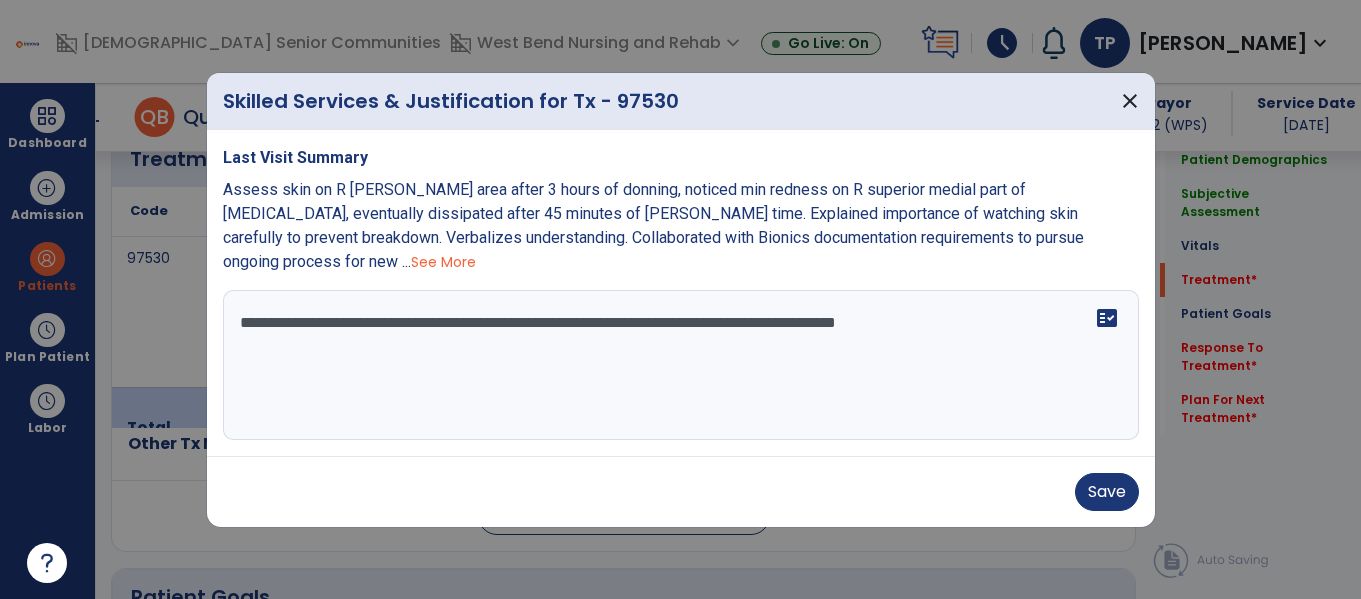 click on "**********" at bounding box center [681, 365] 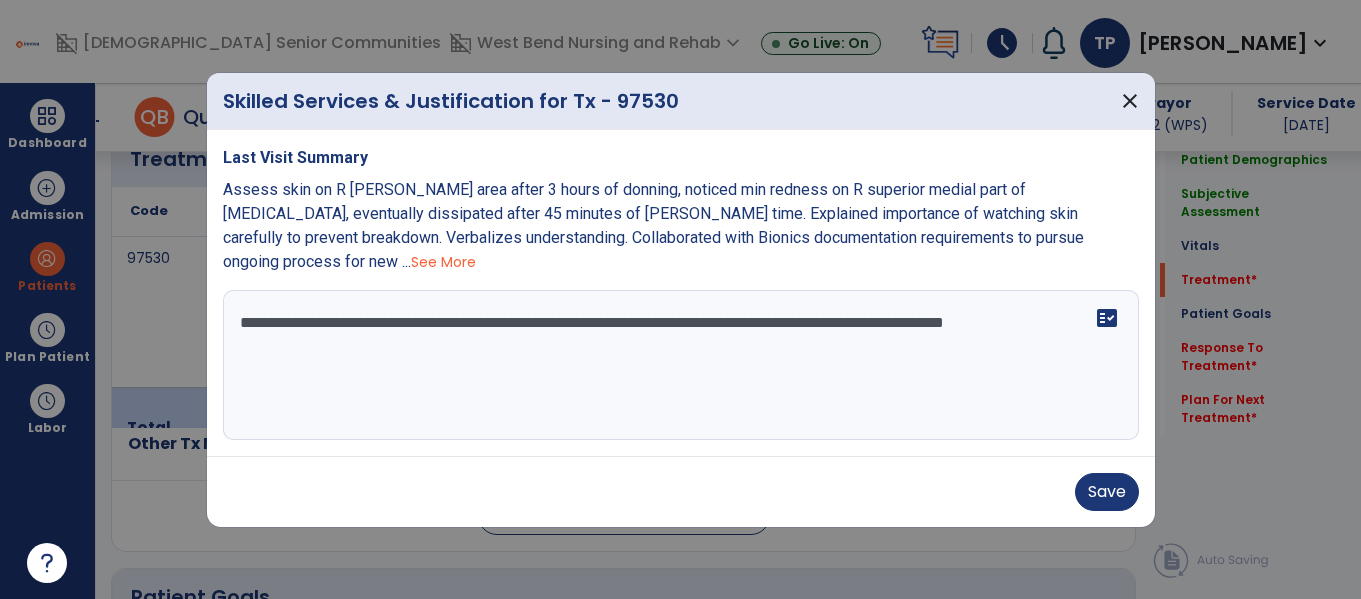 click on "**********" at bounding box center (681, 365) 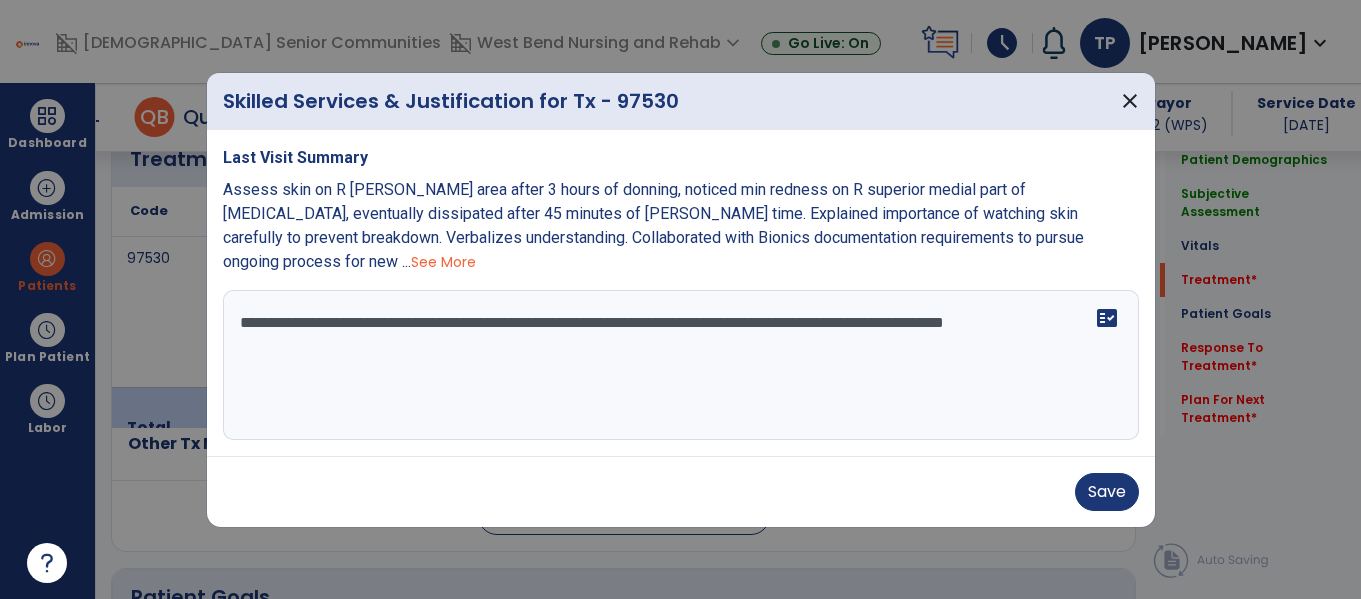 paste on "**********" 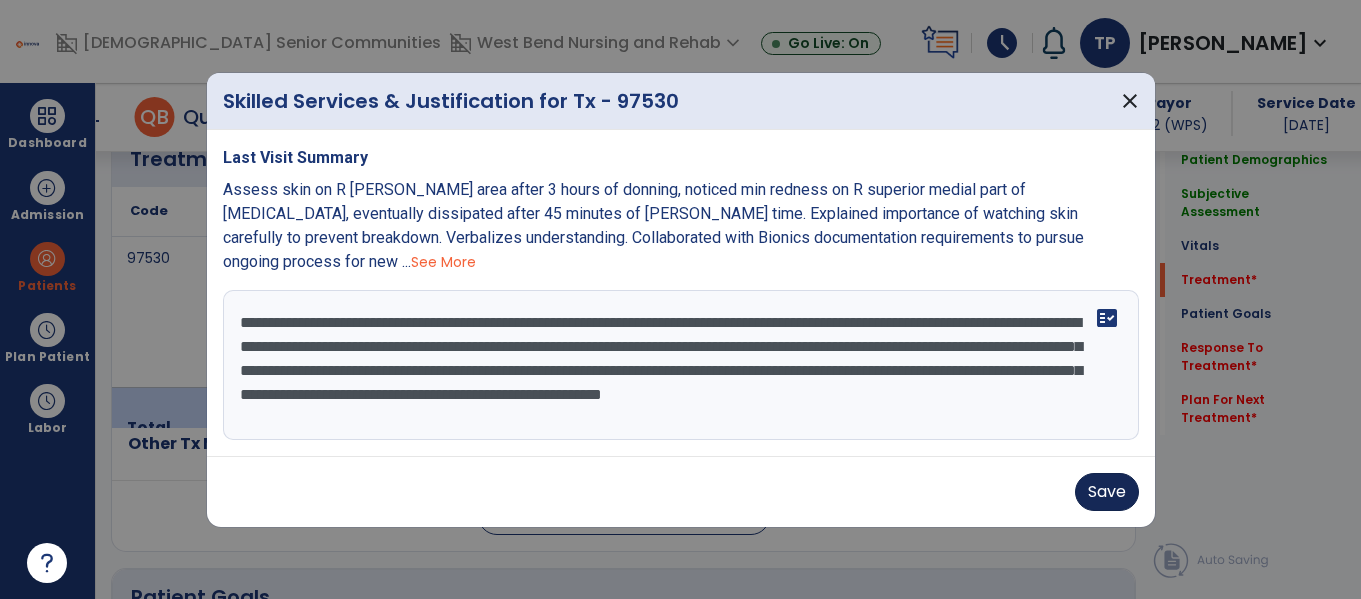 type on "**********" 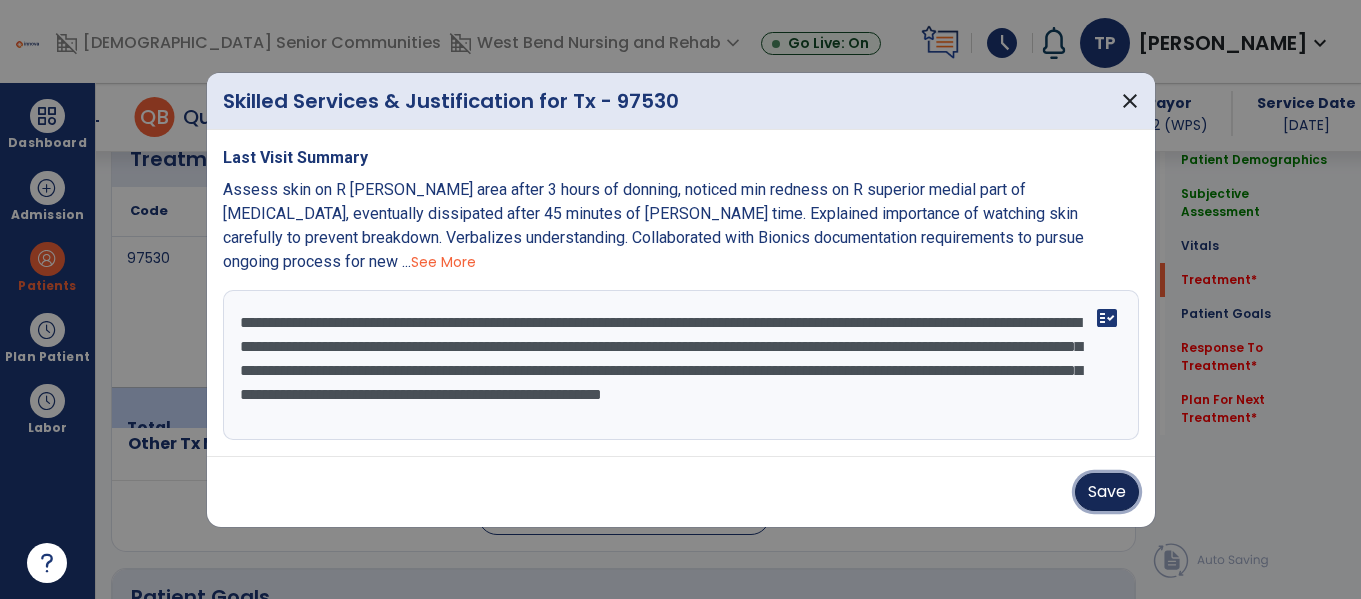 click on "Save" at bounding box center [1107, 492] 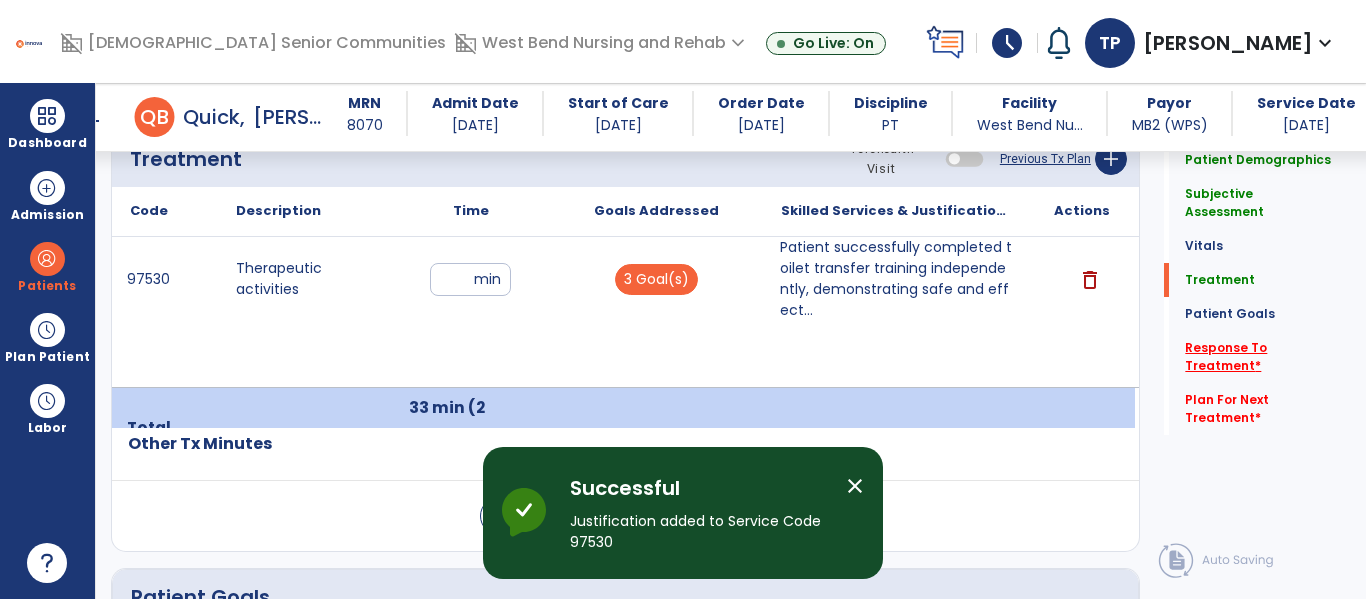 click on "Response To Treatment   *" 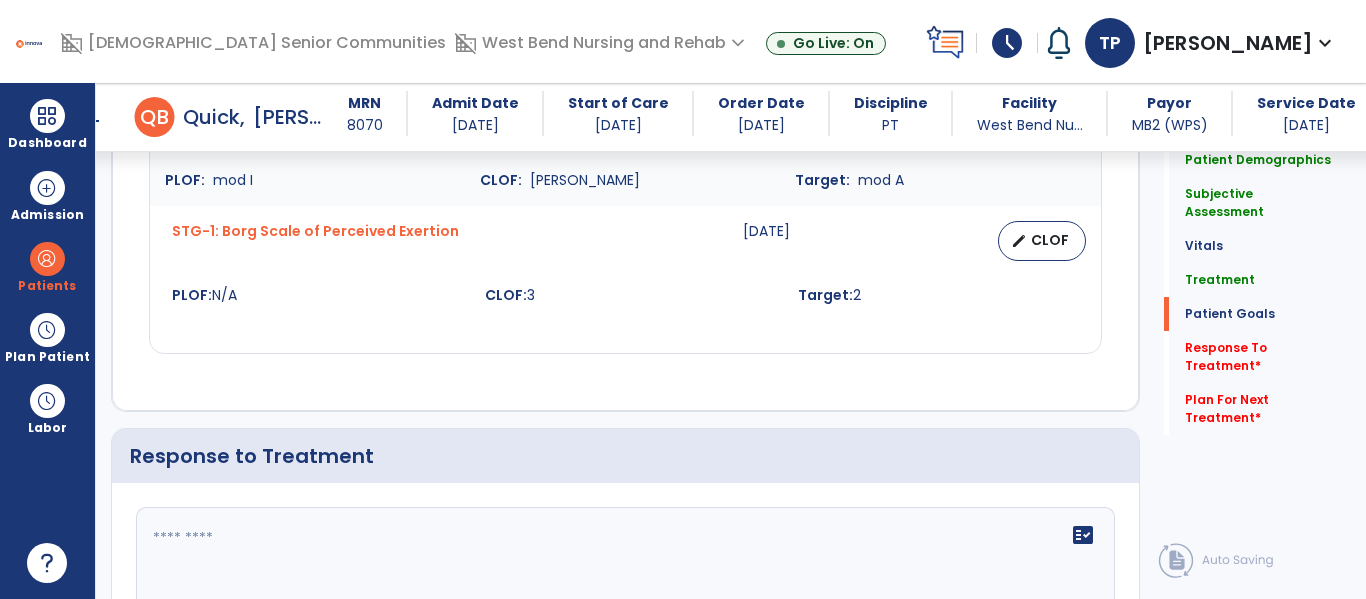 scroll, scrollTop: 3276, scrollLeft: 0, axis: vertical 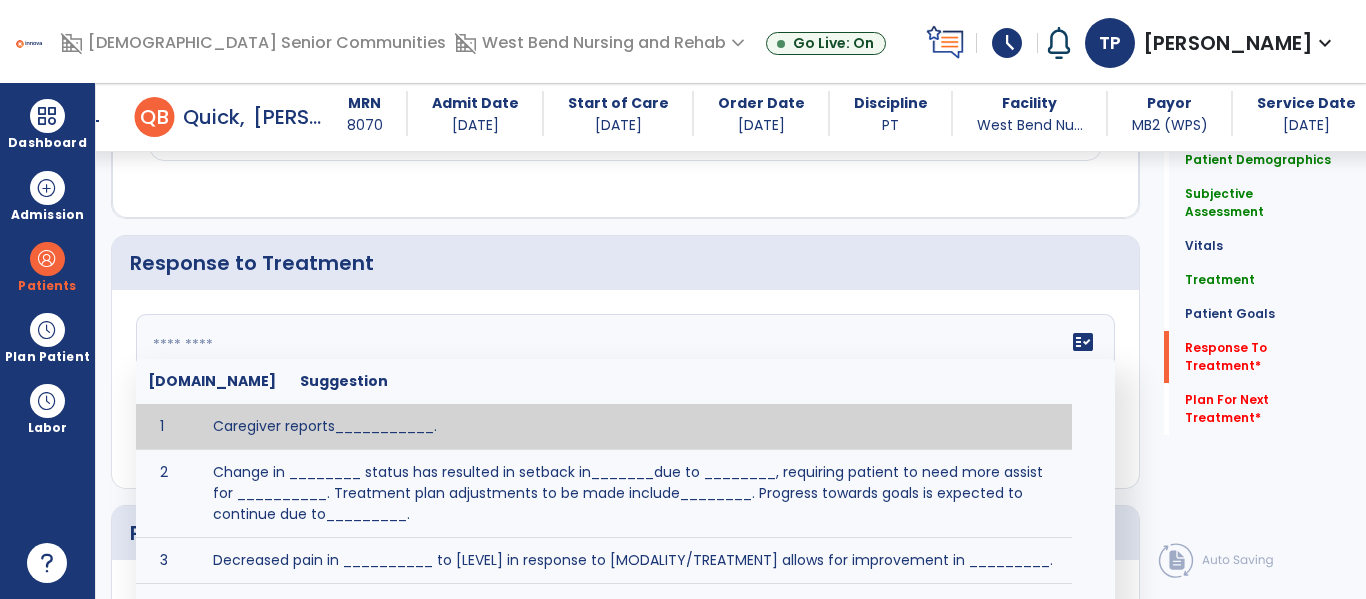 click on "fact_check  Sr.No Suggestion 1 Caregiver reports___________. 2 Change in ________ status has resulted in setback in_______due to ________, requiring patient to need more assist for __________.   Treatment plan adjustments to be made include________.  Progress towards goals is expected to continue due to_________. 3 Decreased pain in __________ to [LEVEL] in response to [MODALITY/TREATMENT] allows for improvement in _________. 4 Functional gains in _______ have impacted the patient's ability to perform_________ with a reduction in assist levels to_________. 5 Functional progress this week has been significant due to__________. 6 Gains in ________ have improved the patient's ability to perform ______with decreased levels of assist to___________. 7 Improvement in ________allows patient to tolerate higher levels of challenges in_________. 8 Pain in [AREA] has decreased to [LEVEL] in response to [TREATMENT/MODALITY], allowing fore ease in completing__________. 9 10 11 12 13 14 15 16 17 18 19 20 21" 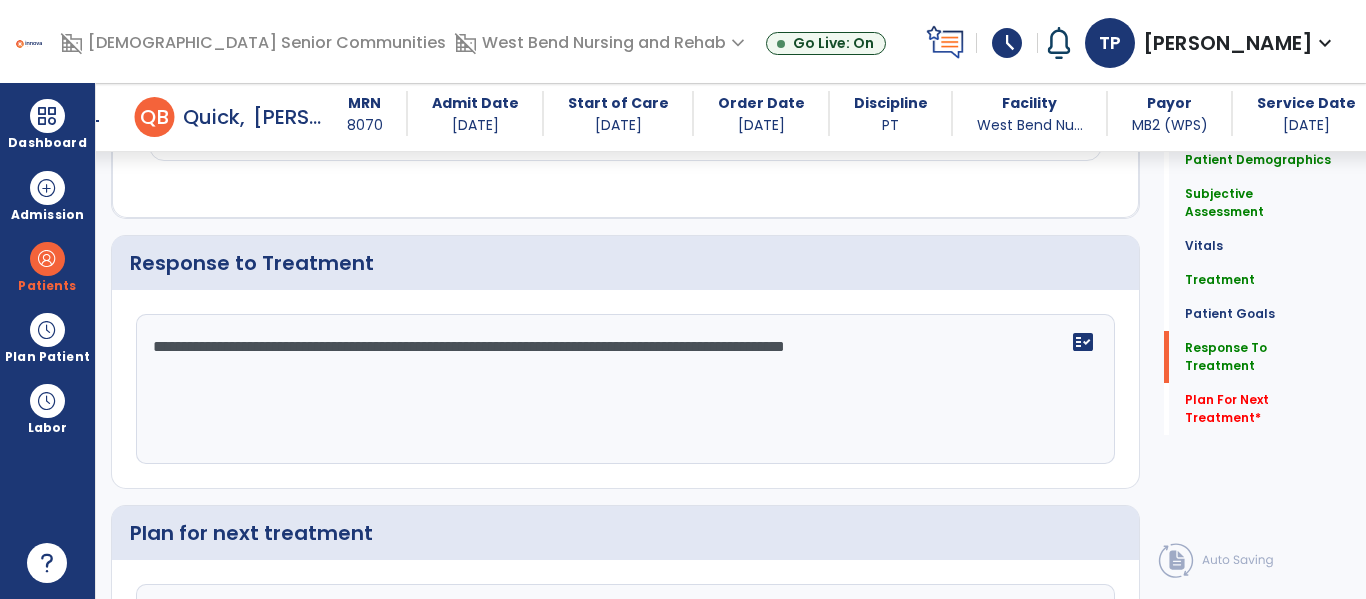 drag, startPoint x: 145, startPoint y: 327, endPoint x: 989, endPoint y: 312, distance: 844.1333 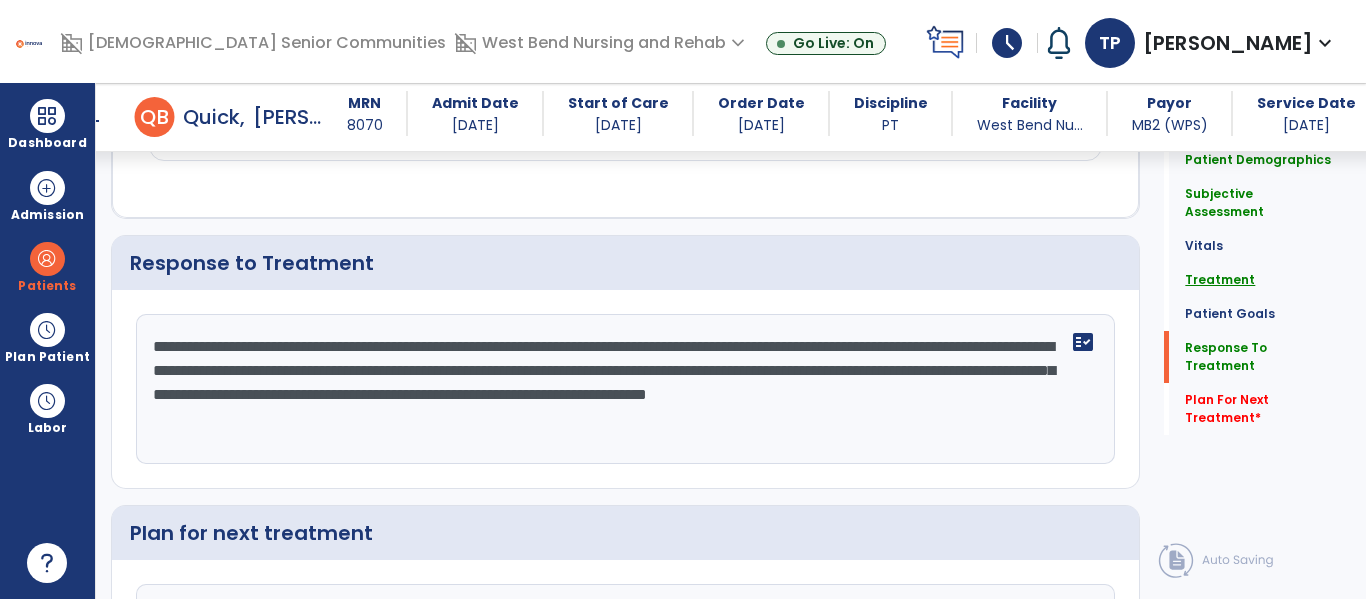 type on "**********" 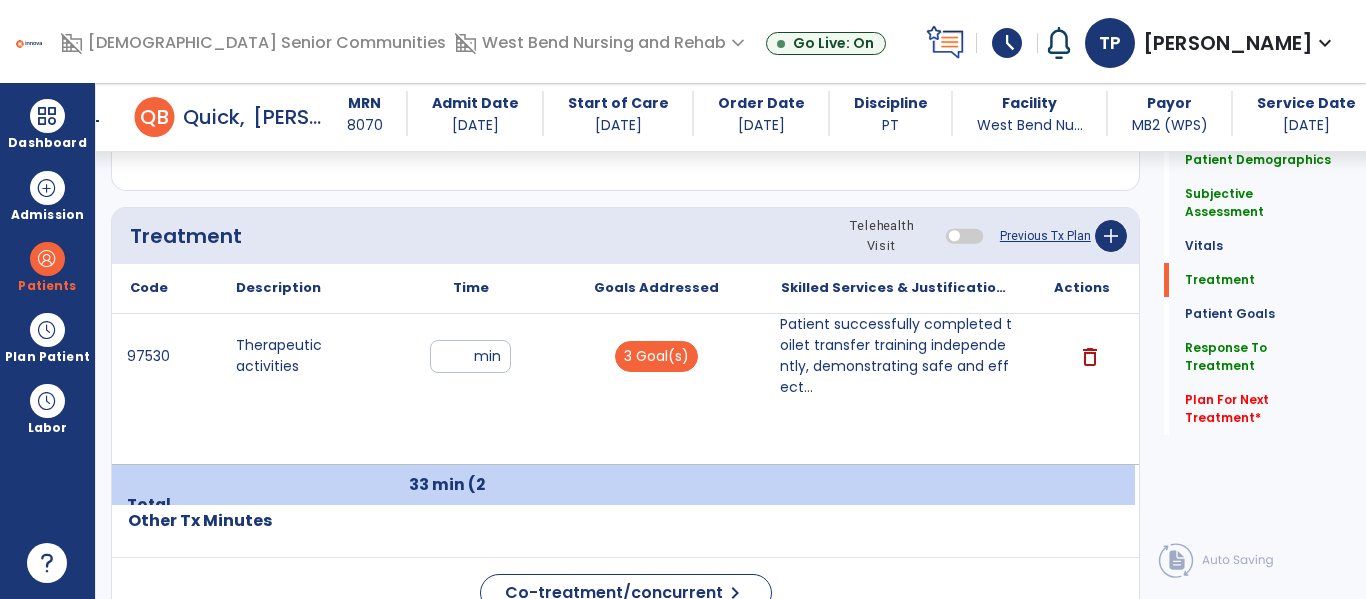 click on "Previous Tx Plan" 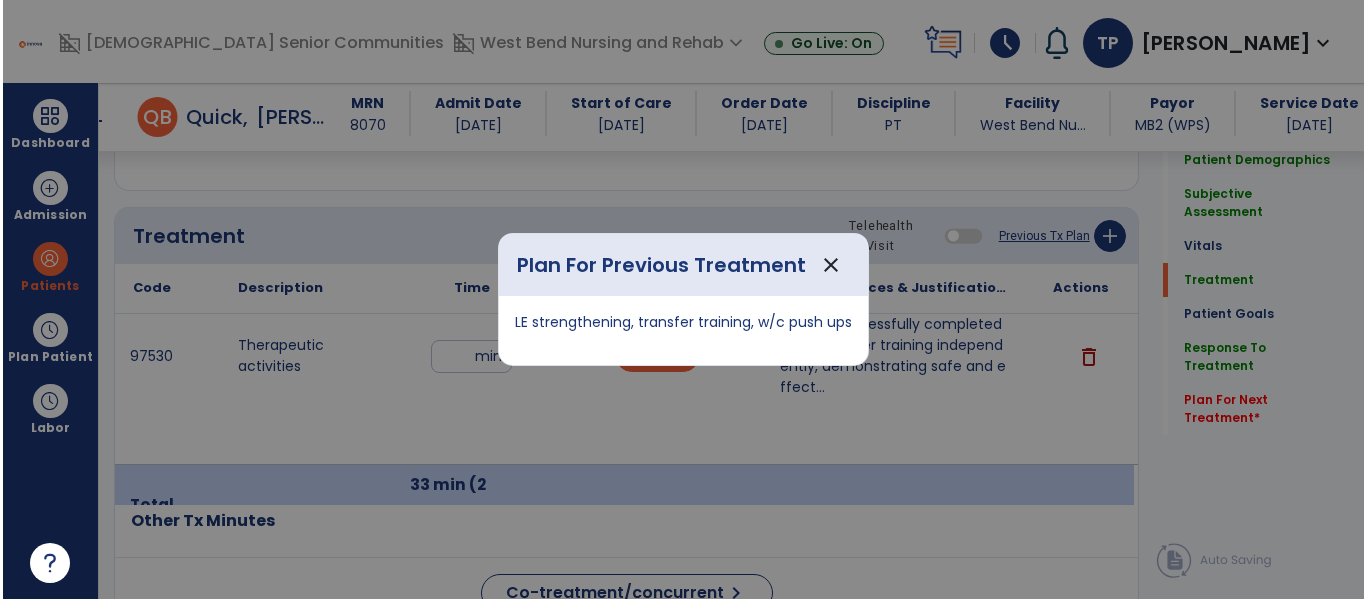 scroll, scrollTop: 1152, scrollLeft: 0, axis: vertical 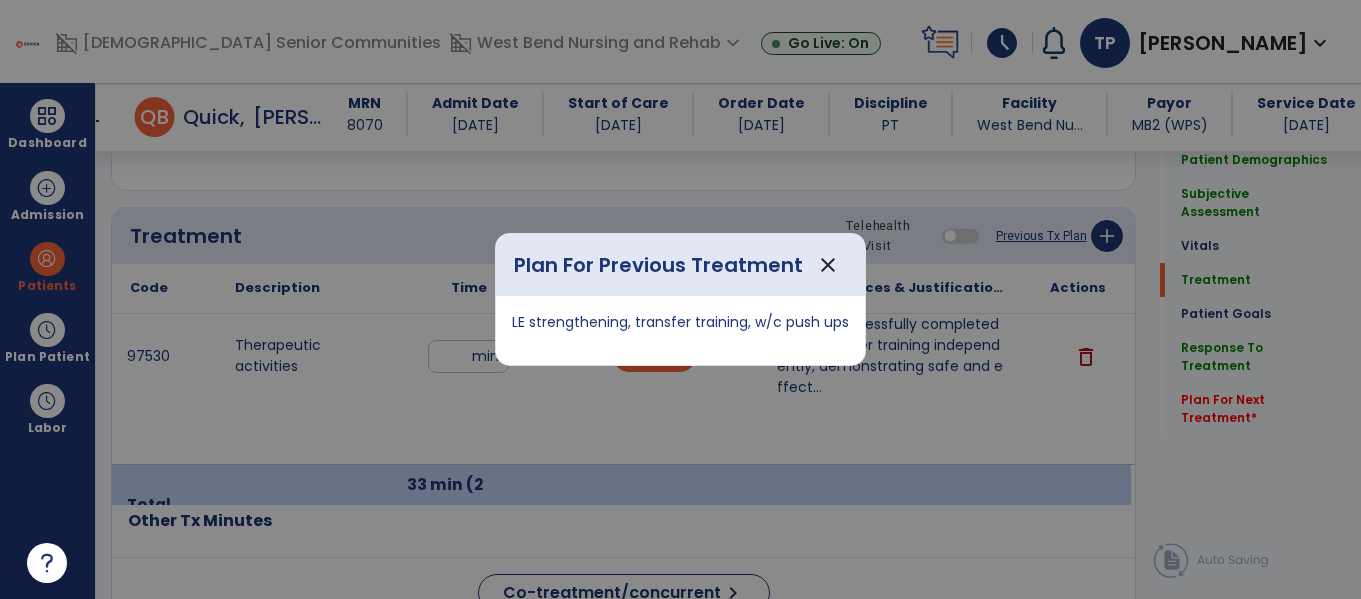 drag, startPoint x: 514, startPoint y: 322, endPoint x: 850, endPoint y: 334, distance: 336.2142 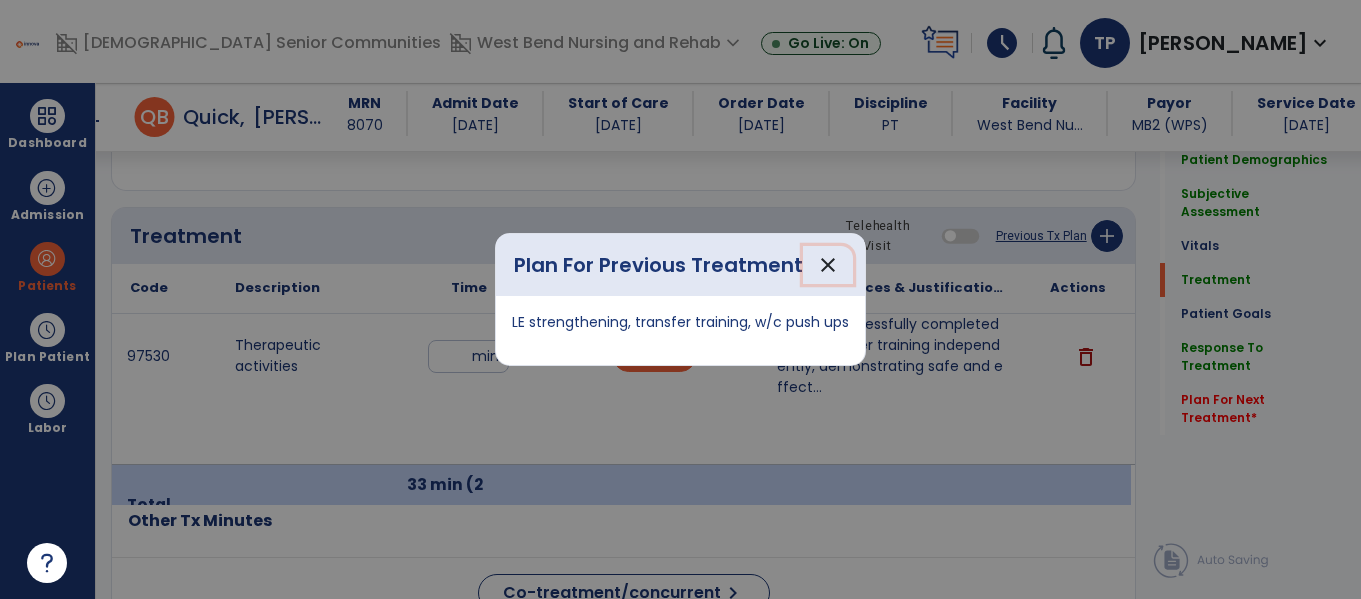 click on "close" at bounding box center (828, 265) 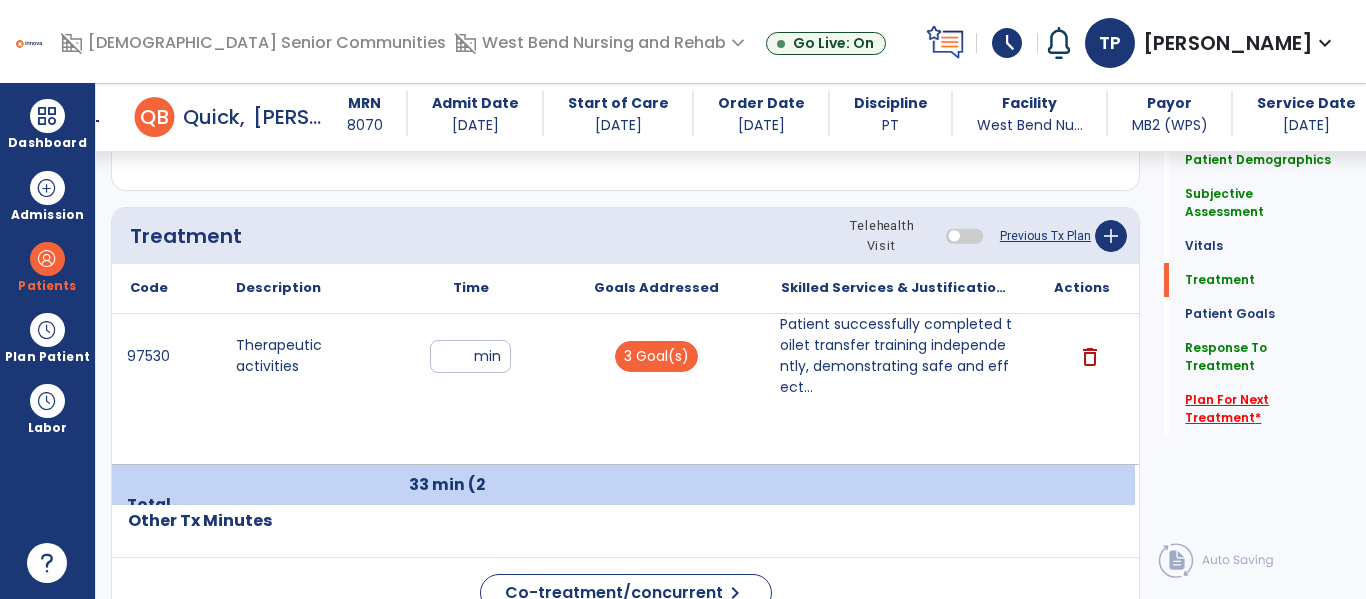 click on "Plan For Next Treatment   *" 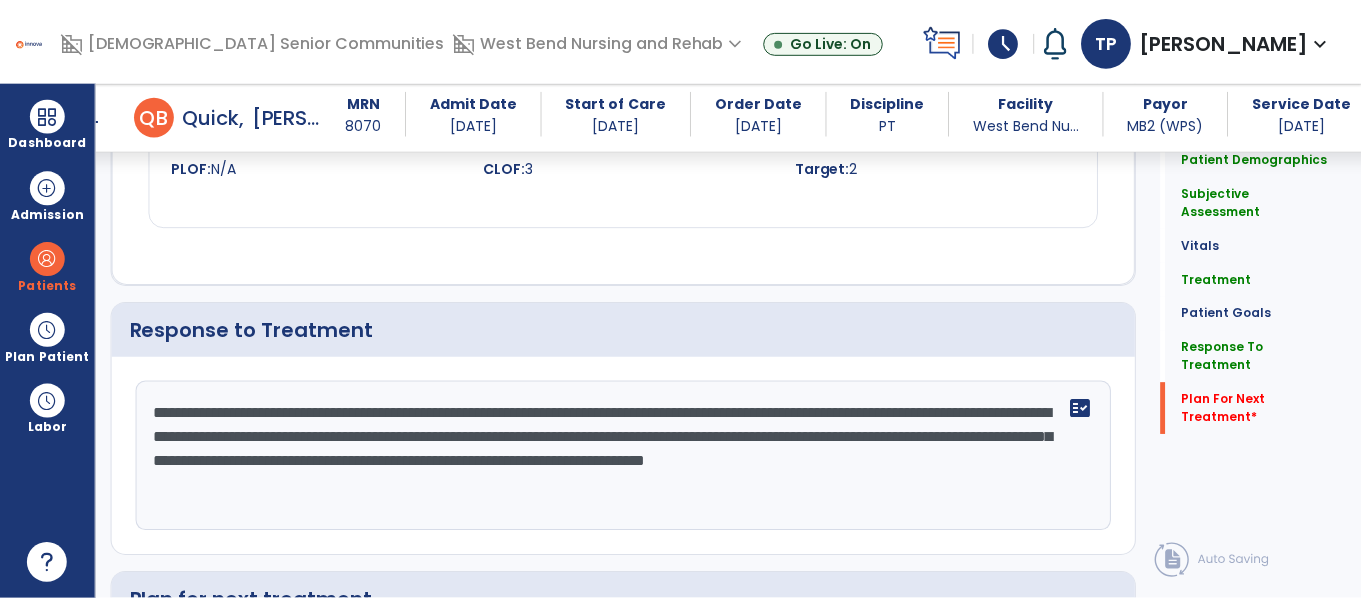 scroll, scrollTop: 3481, scrollLeft: 0, axis: vertical 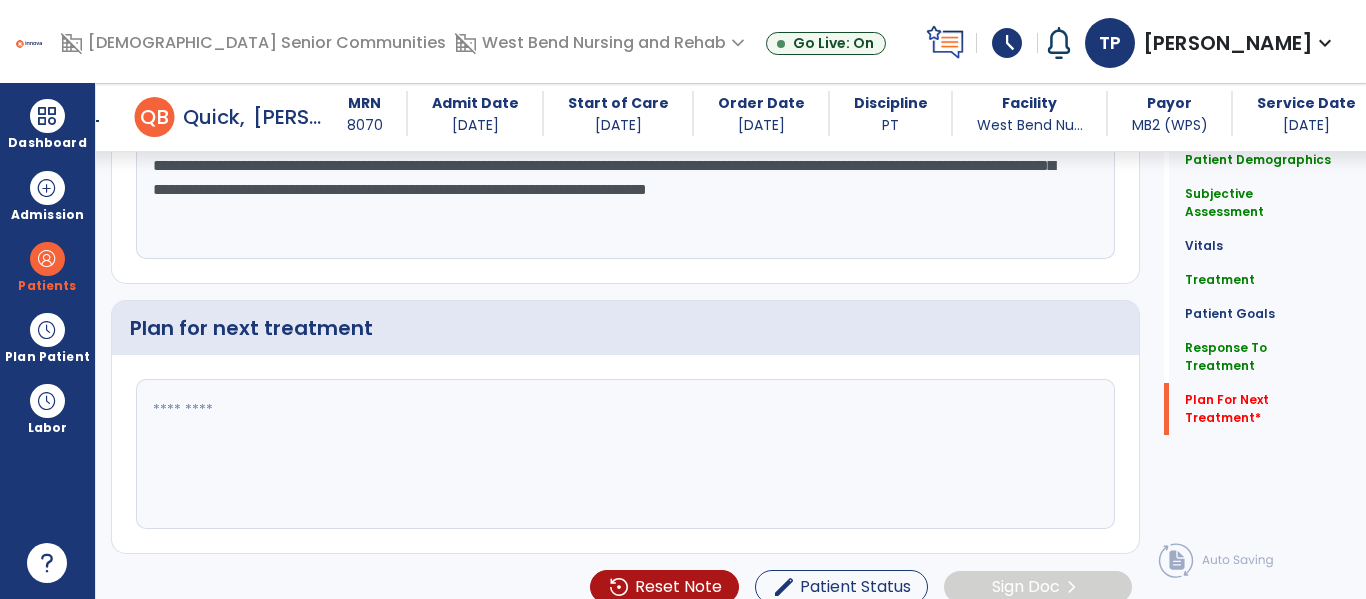 click 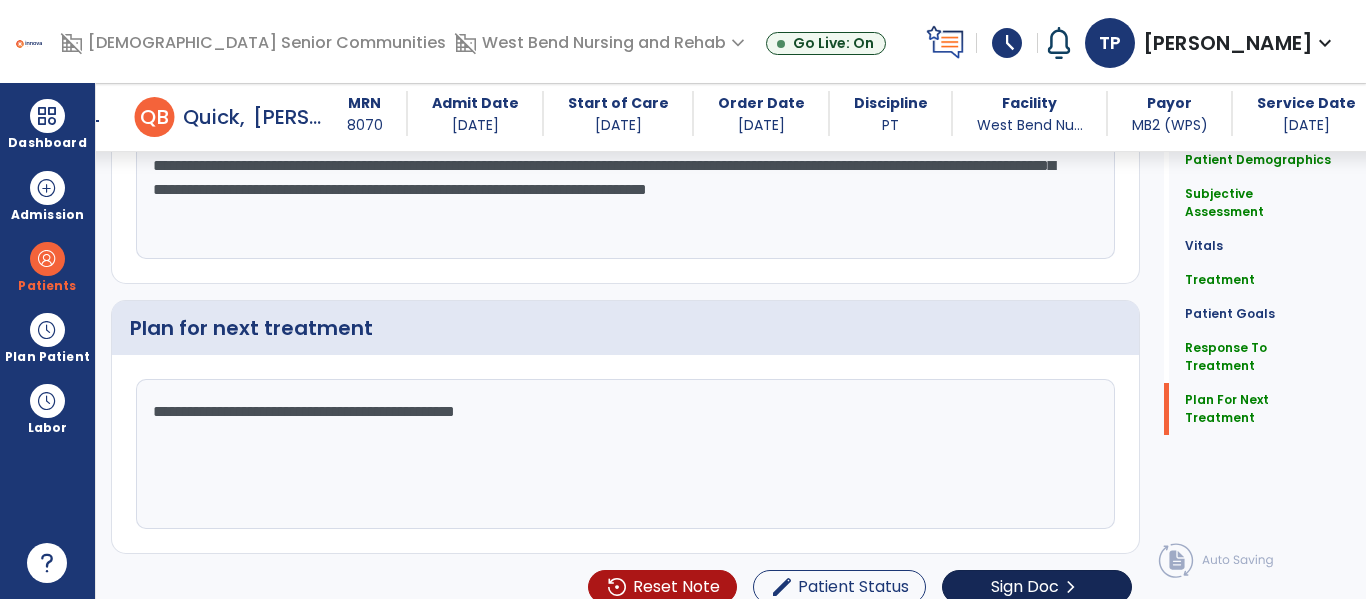 type on "**********" 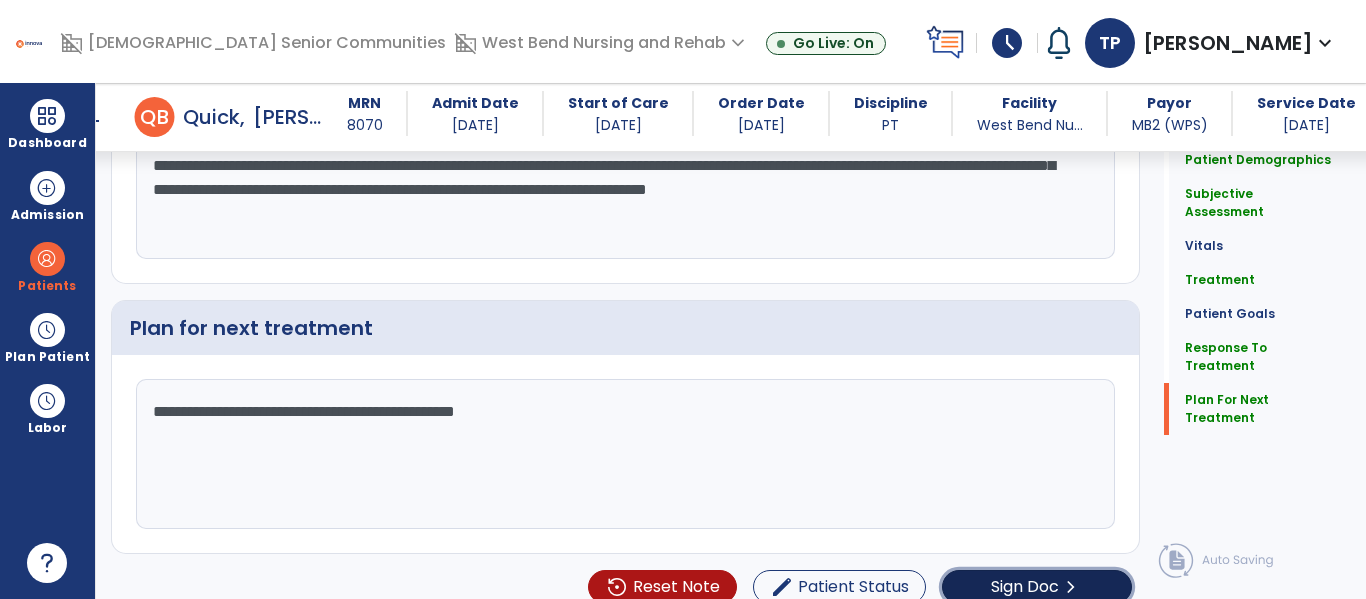click on "chevron_right" 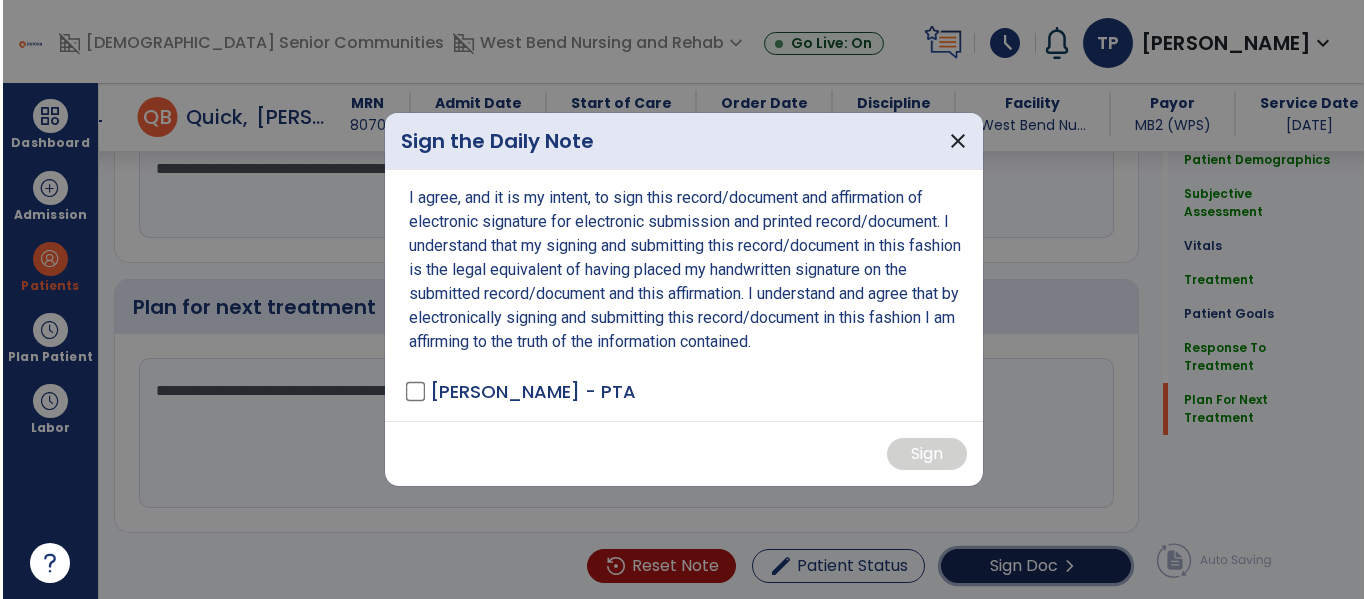 scroll, scrollTop: 3502, scrollLeft: 0, axis: vertical 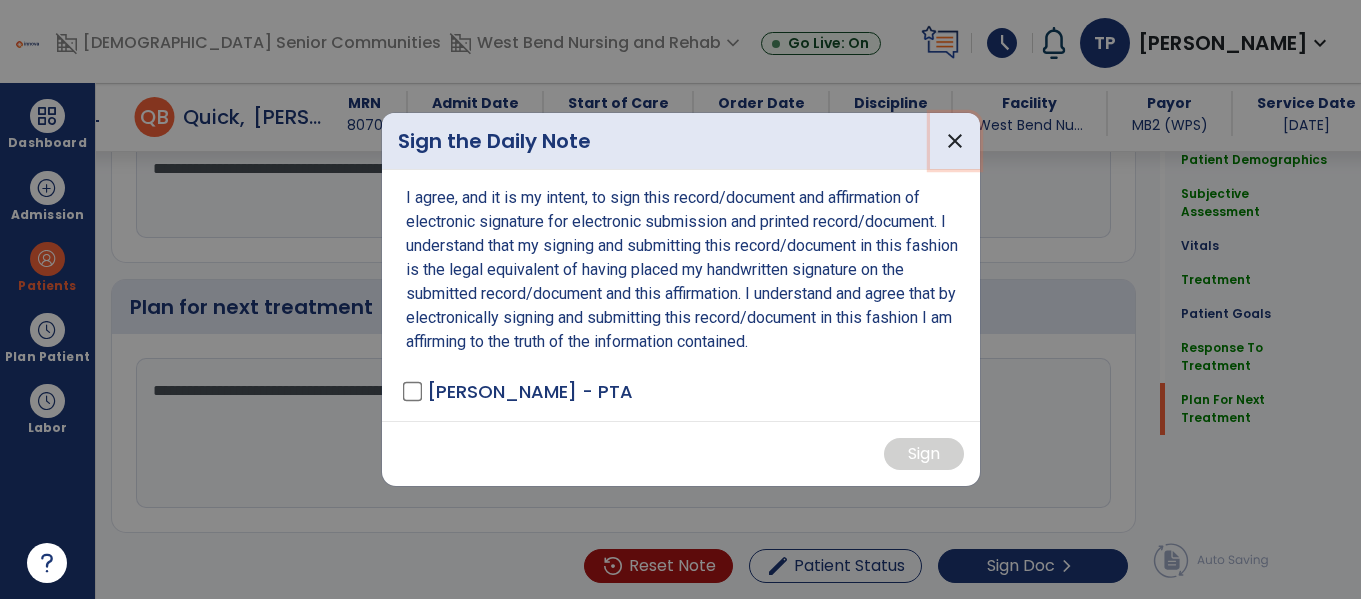 click on "close" at bounding box center (955, 141) 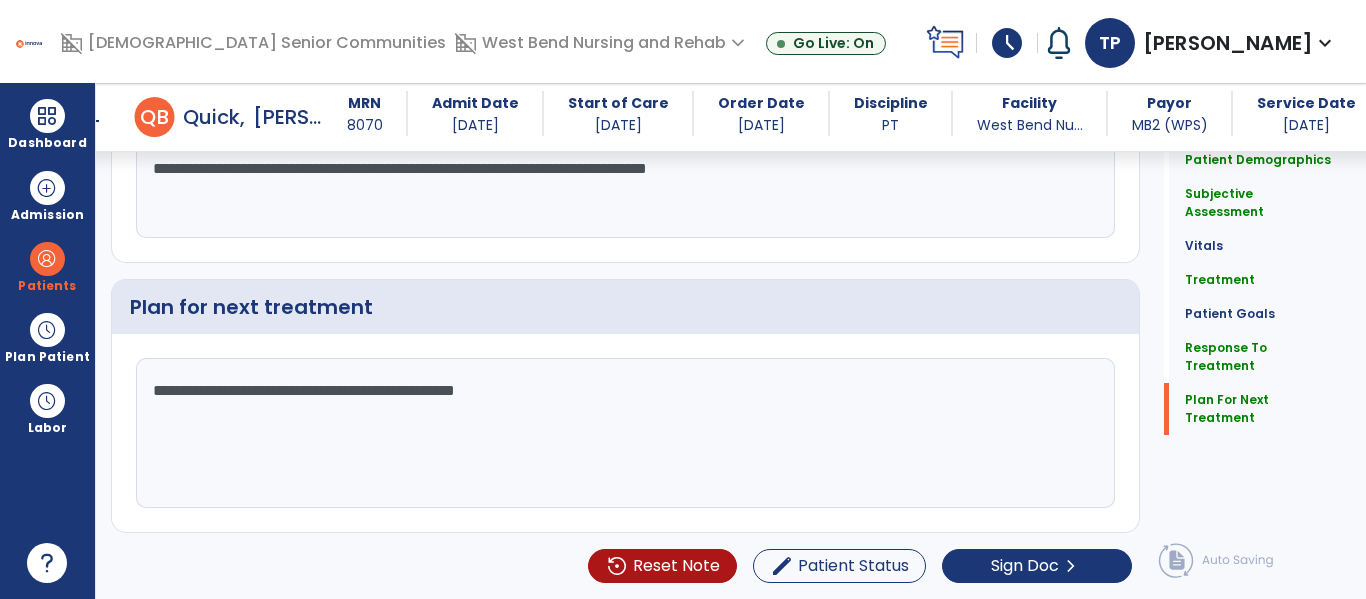scroll, scrollTop: 3481, scrollLeft: 0, axis: vertical 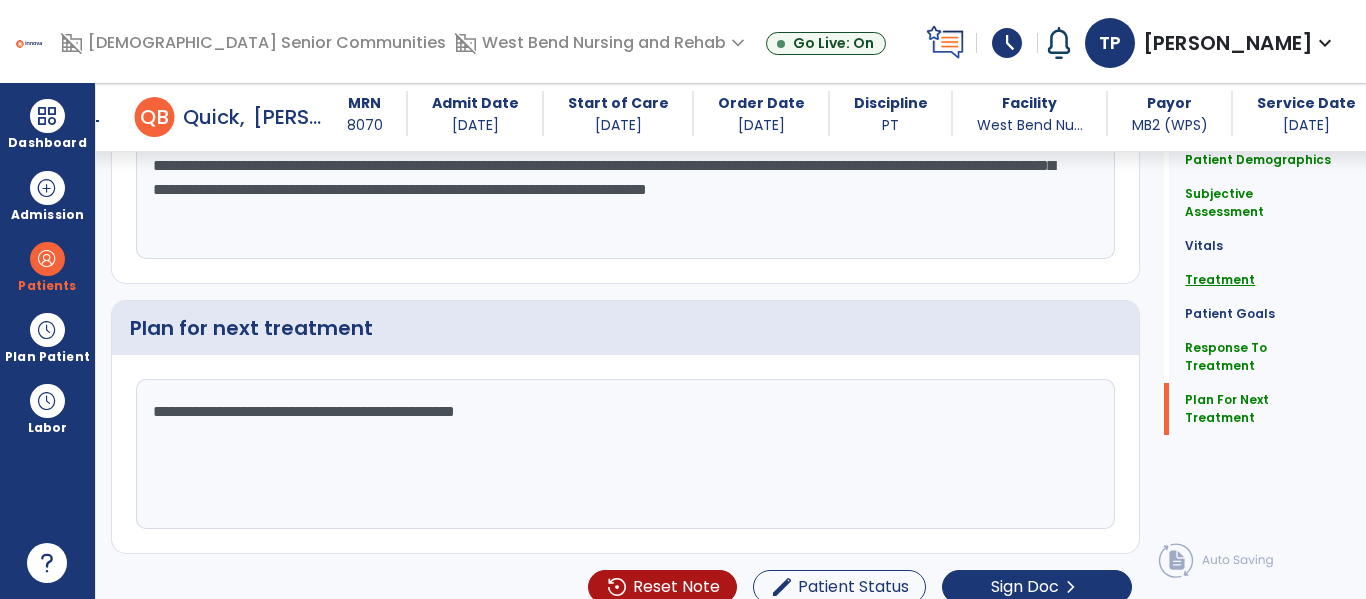 click on "Treatment" 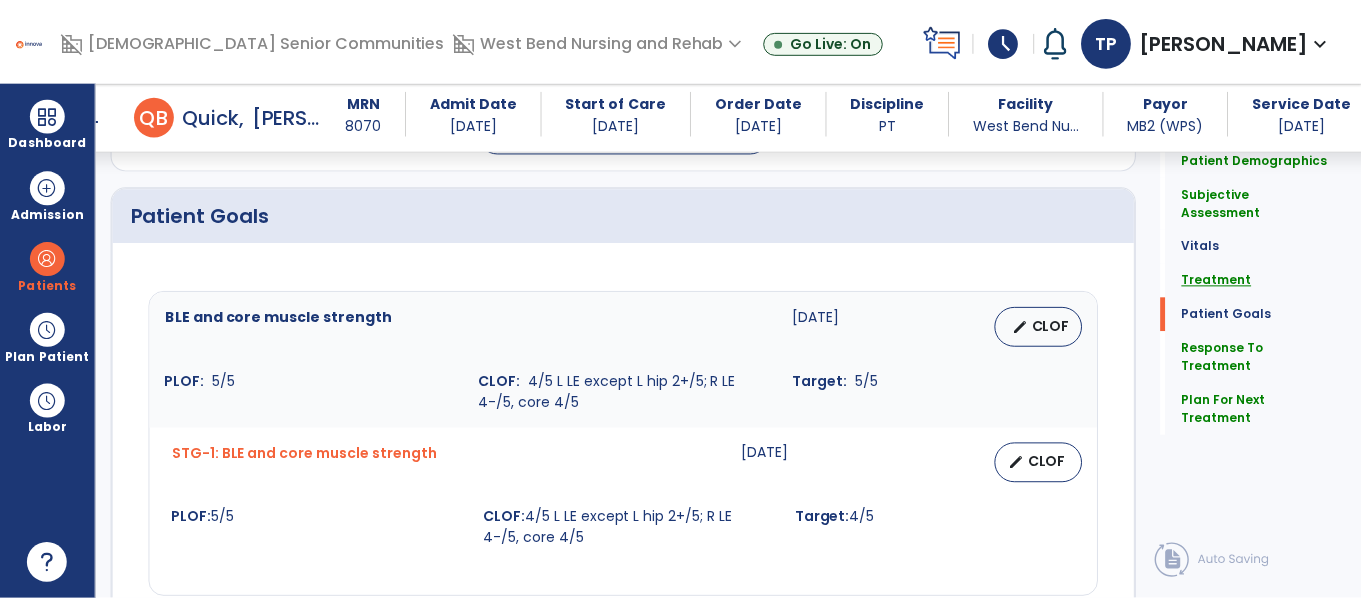 scroll, scrollTop: 1229, scrollLeft: 0, axis: vertical 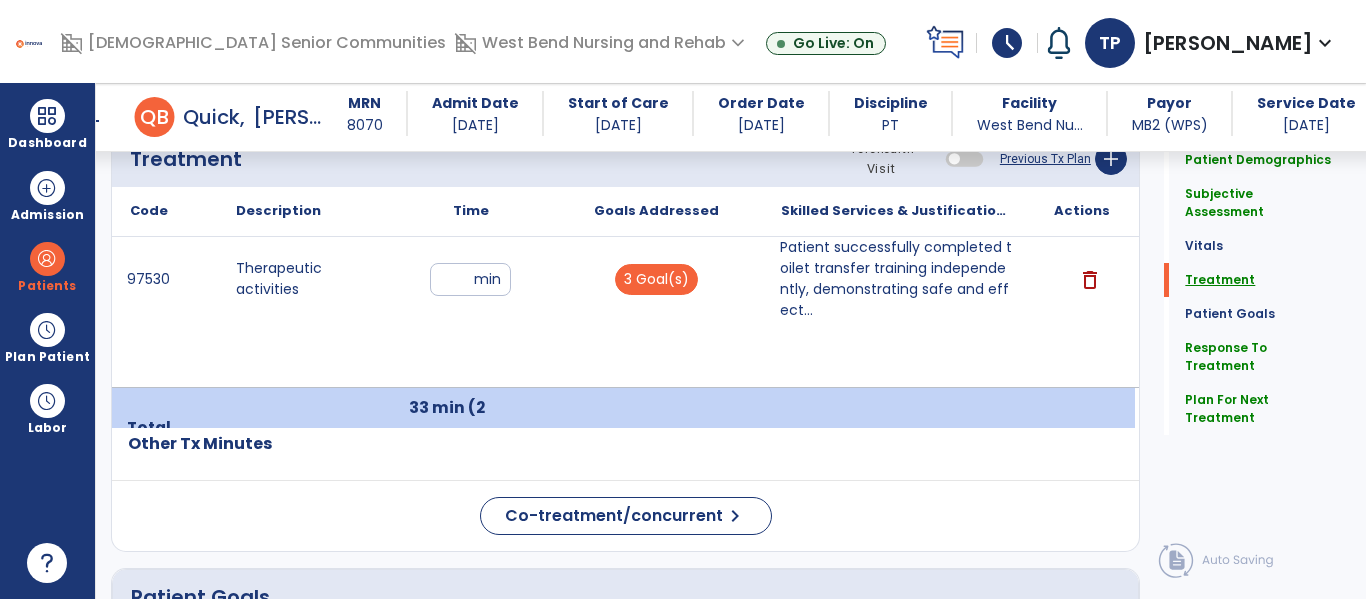 click on "Treatment" 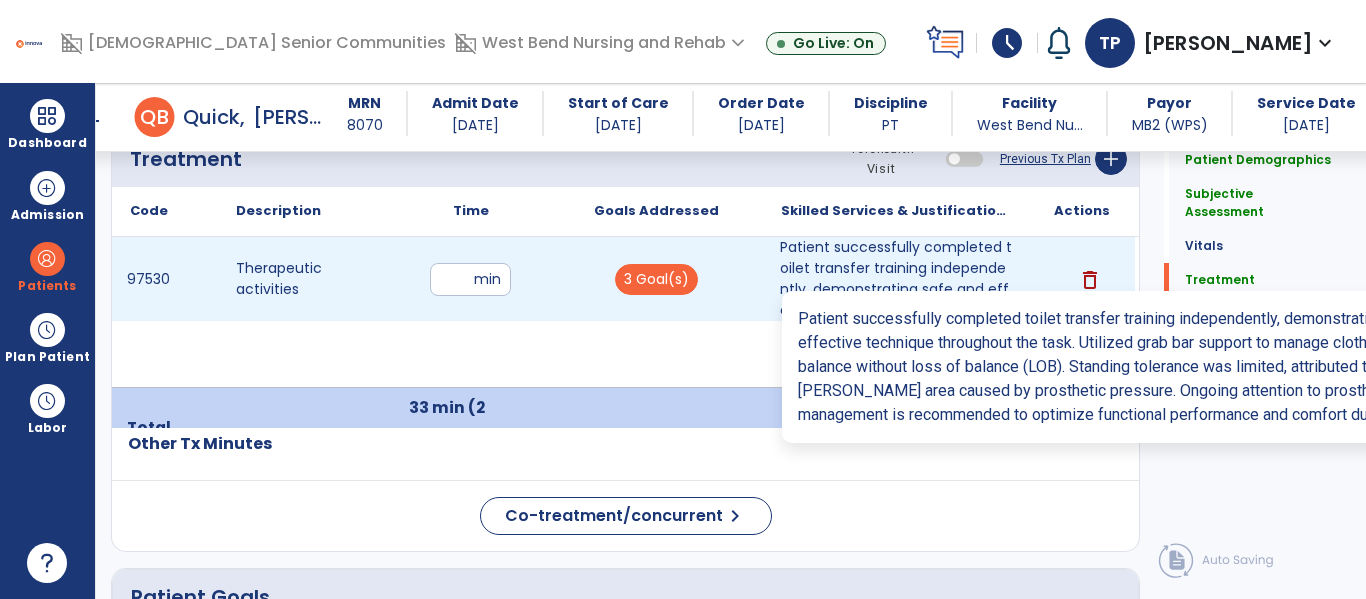 click on "Patient successfully completed toilet transfer training independently, demonstrating safe and effect..." at bounding box center (896, 279) 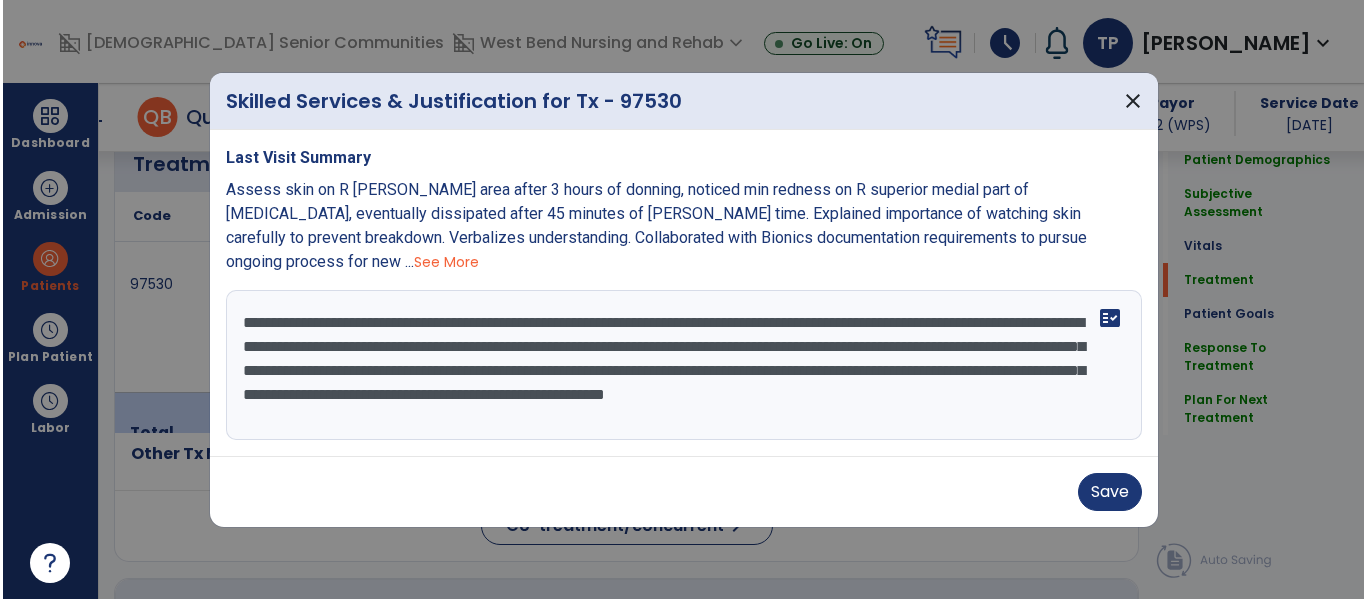 scroll, scrollTop: 1229, scrollLeft: 0, axis: vertical 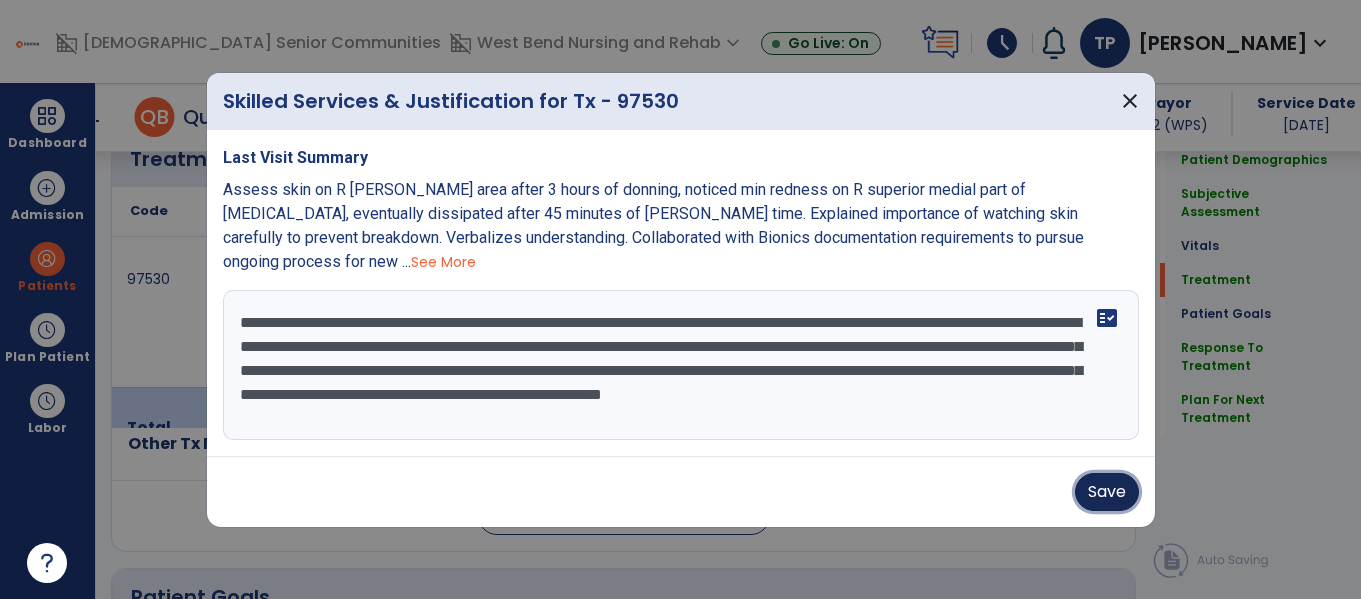 click on "Save" at bounding box center [1107, 492] 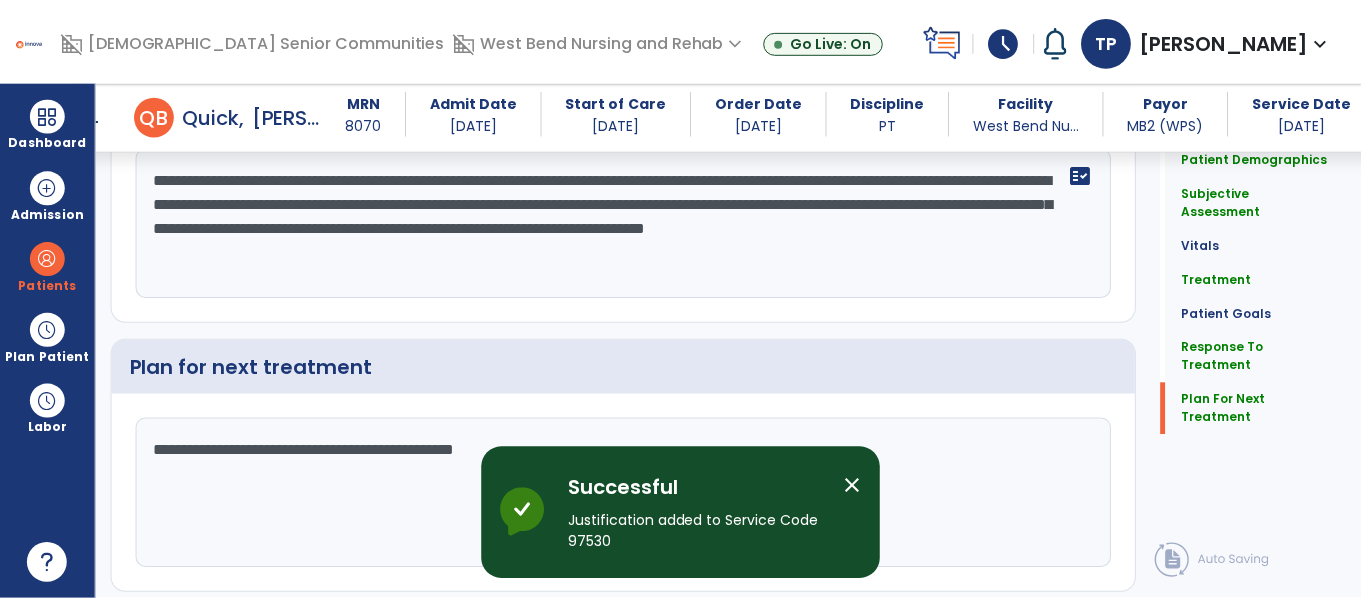 scroll, scrollTop: 3481, scrollLeft: 0, axis: vertical 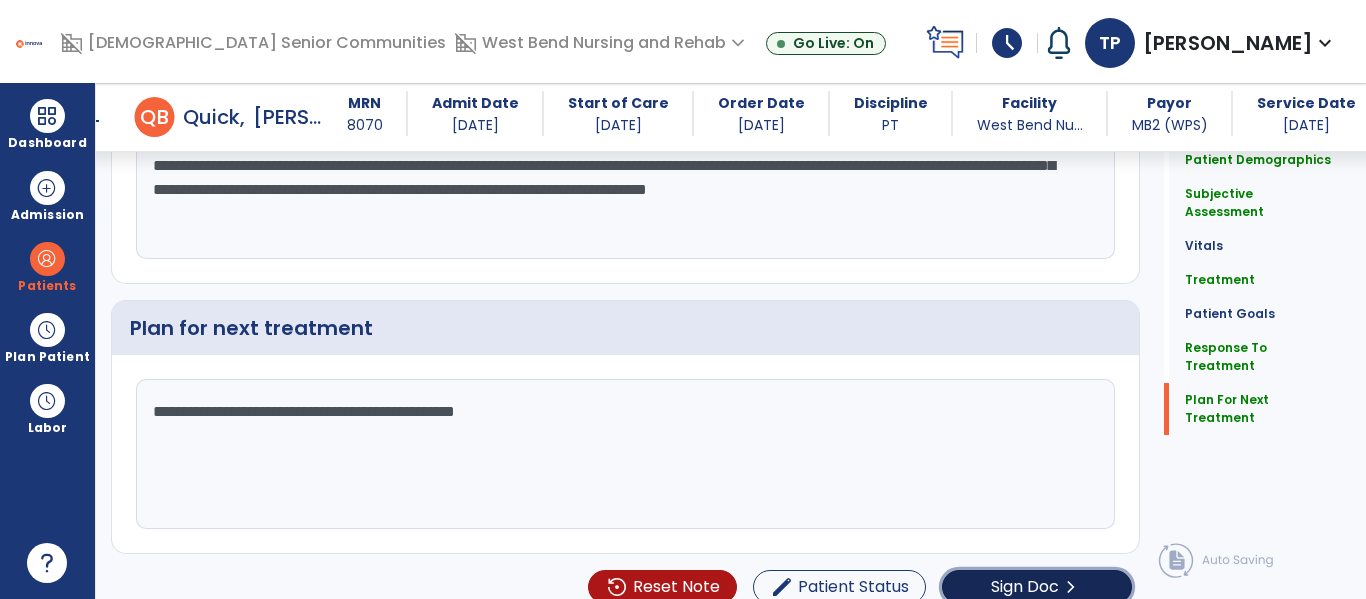 click on "Sign Doc" 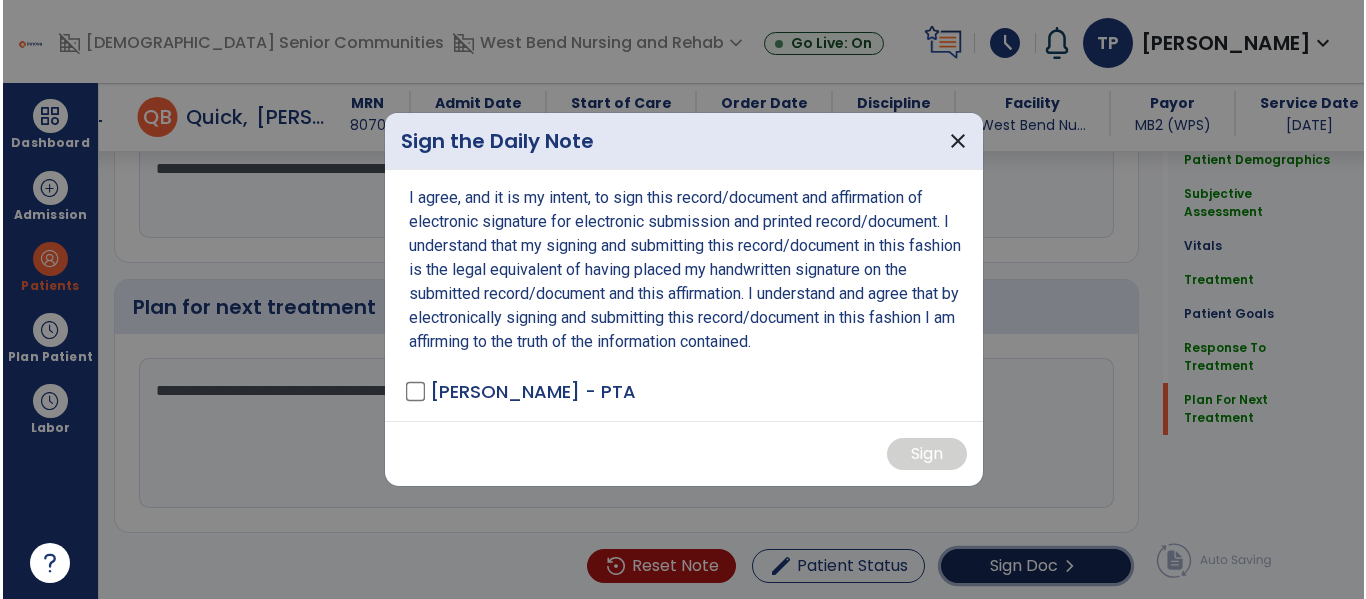 scroll, scrollTop: 3502, scrollLeft: 0, axis: vertical 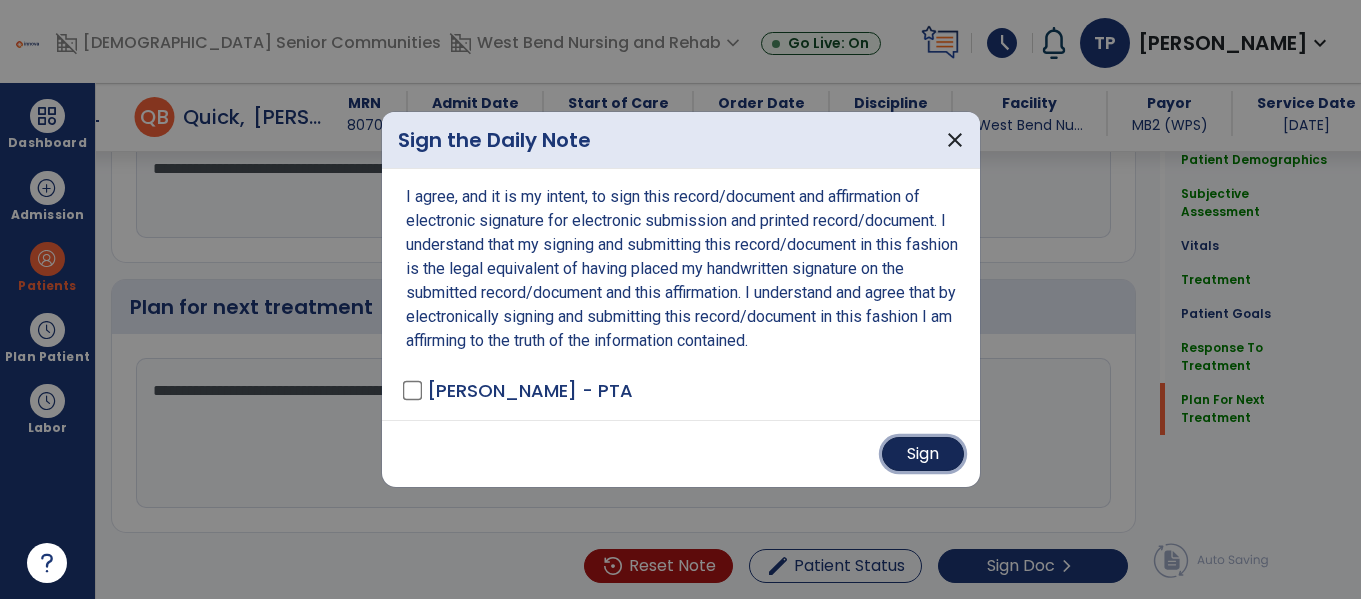 click on "Sign" at bounding box center (923, 454) 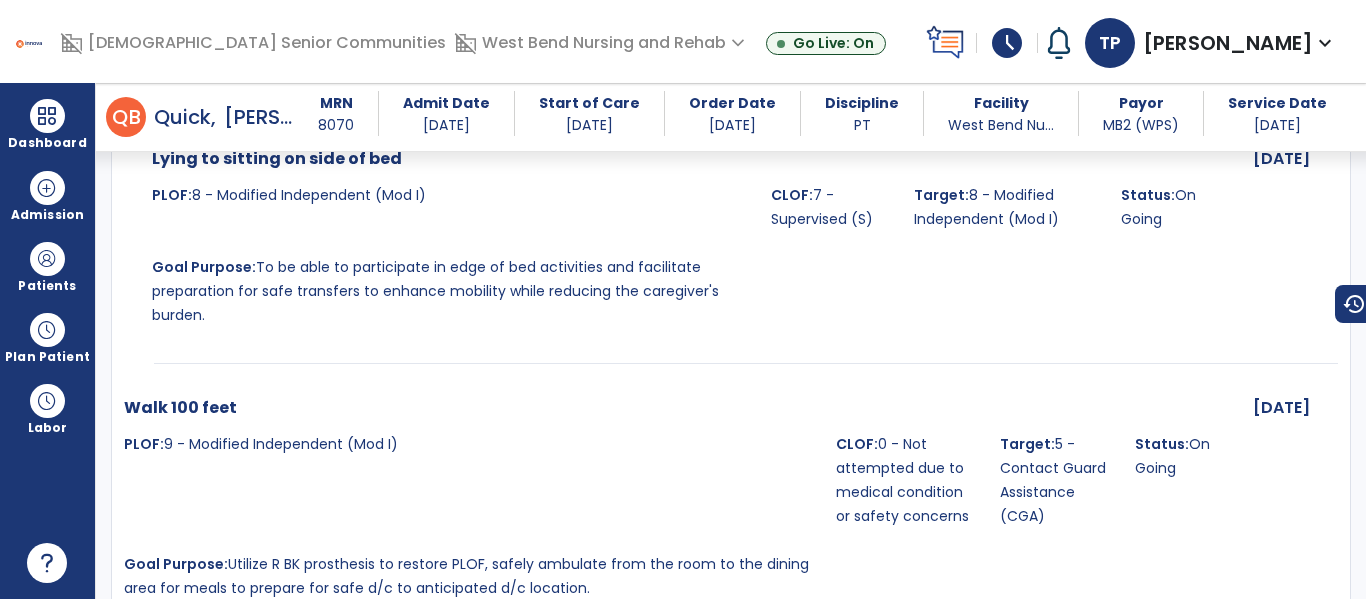 scroll, scrollTop: 0, scrollLeft: 0, axis: both 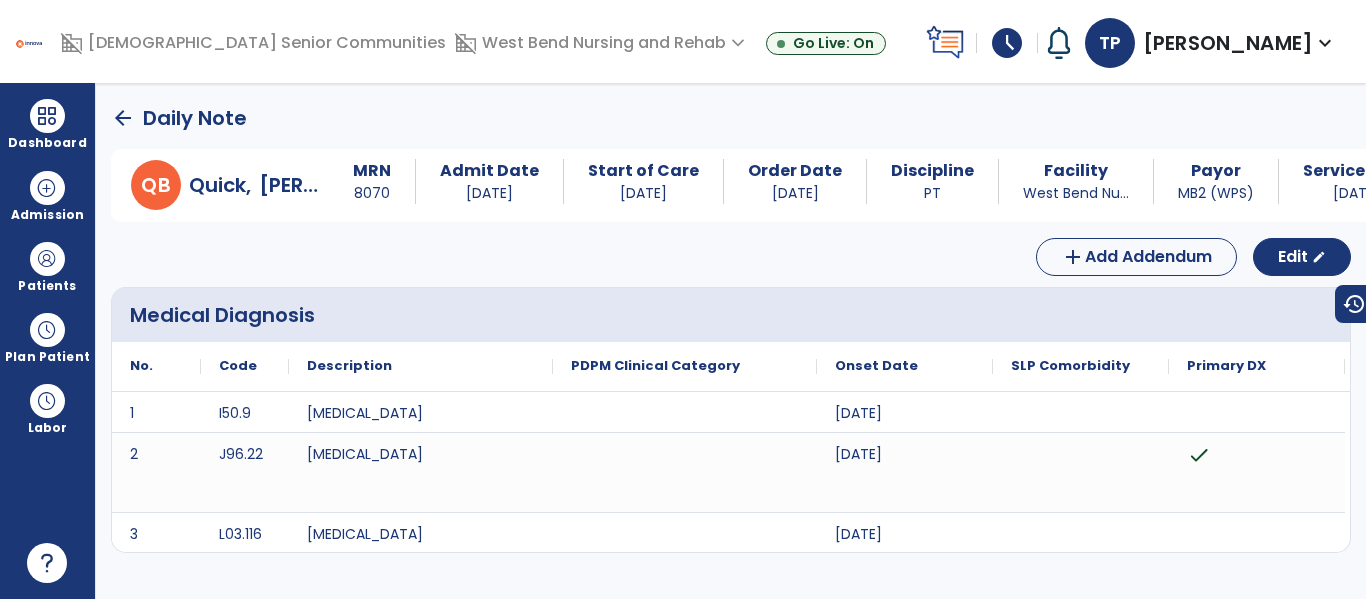 click on "arrow_back" 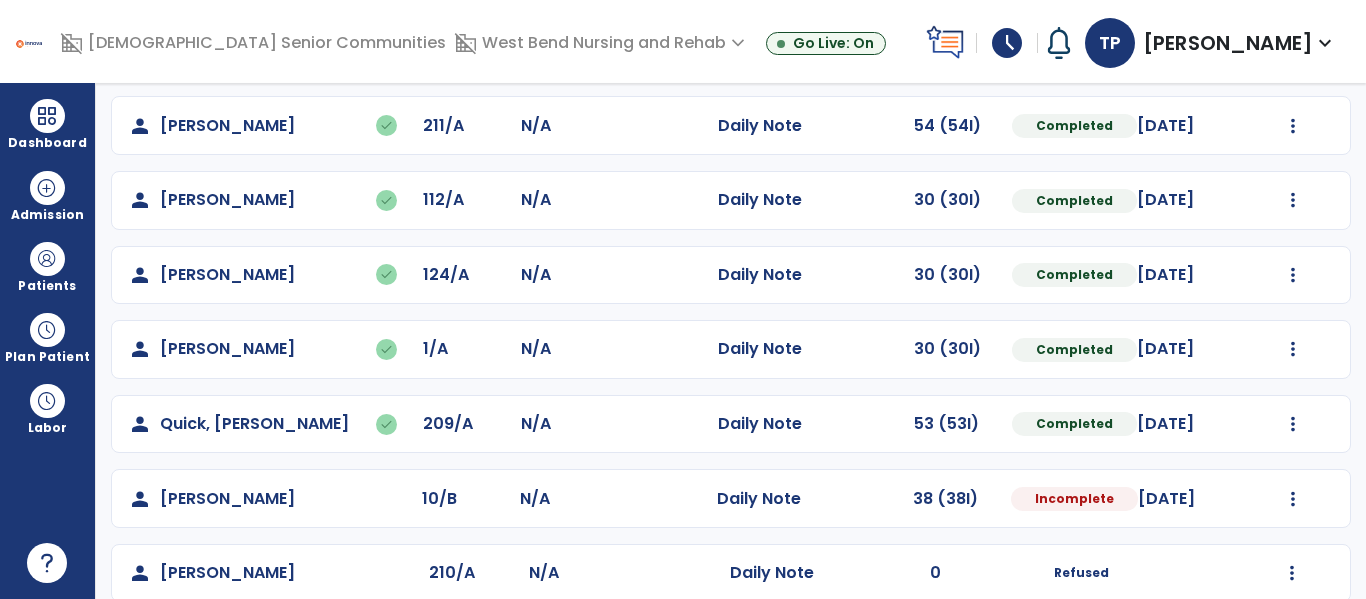 scroll, scrollTop: 488, scrollLeft: 0, axis: vertical 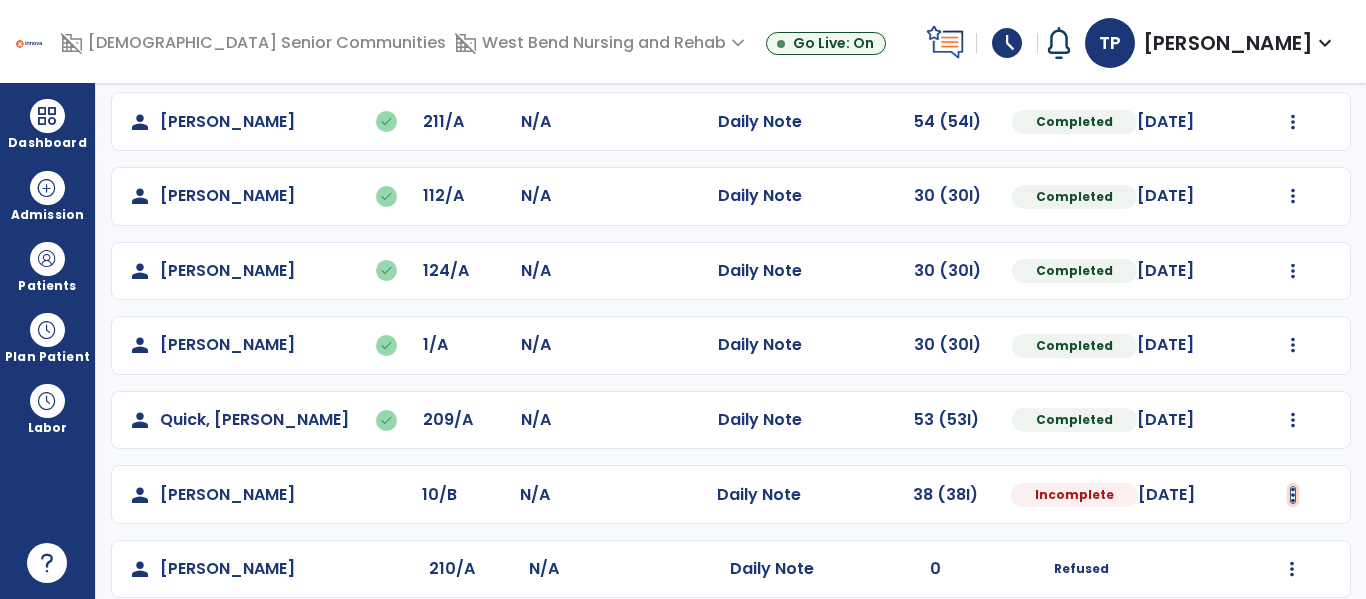 click at bounding box center (1293, -200) 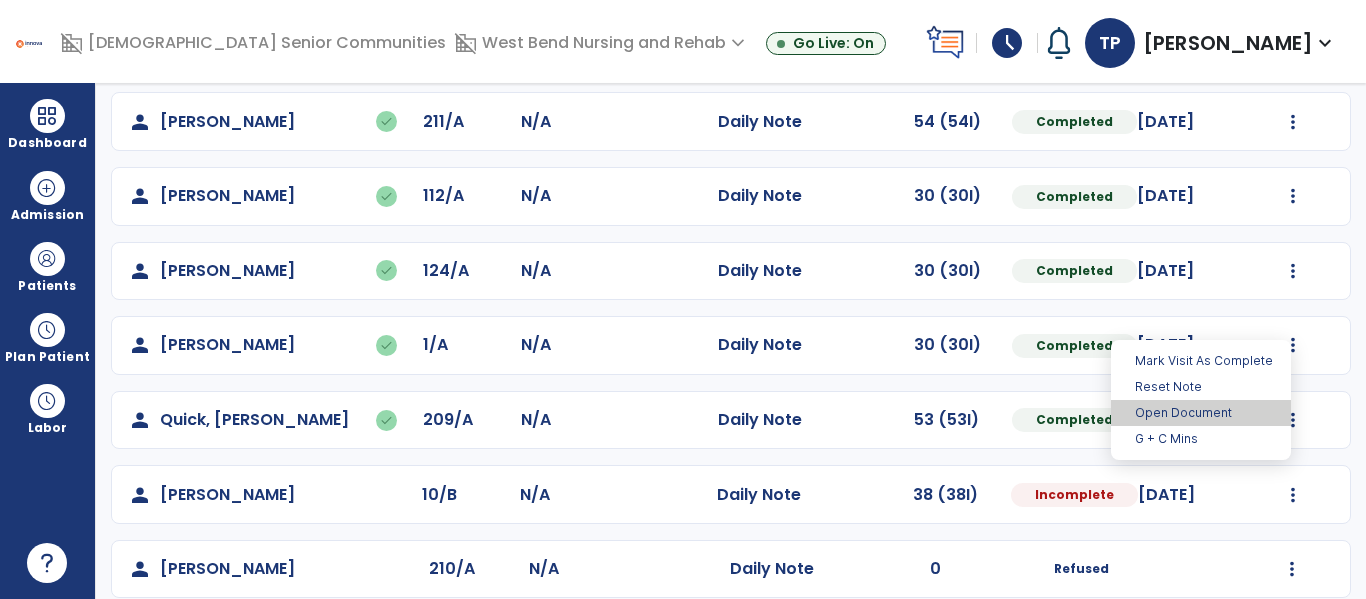 click on "Open Document" at bounding box center (1201, 413) 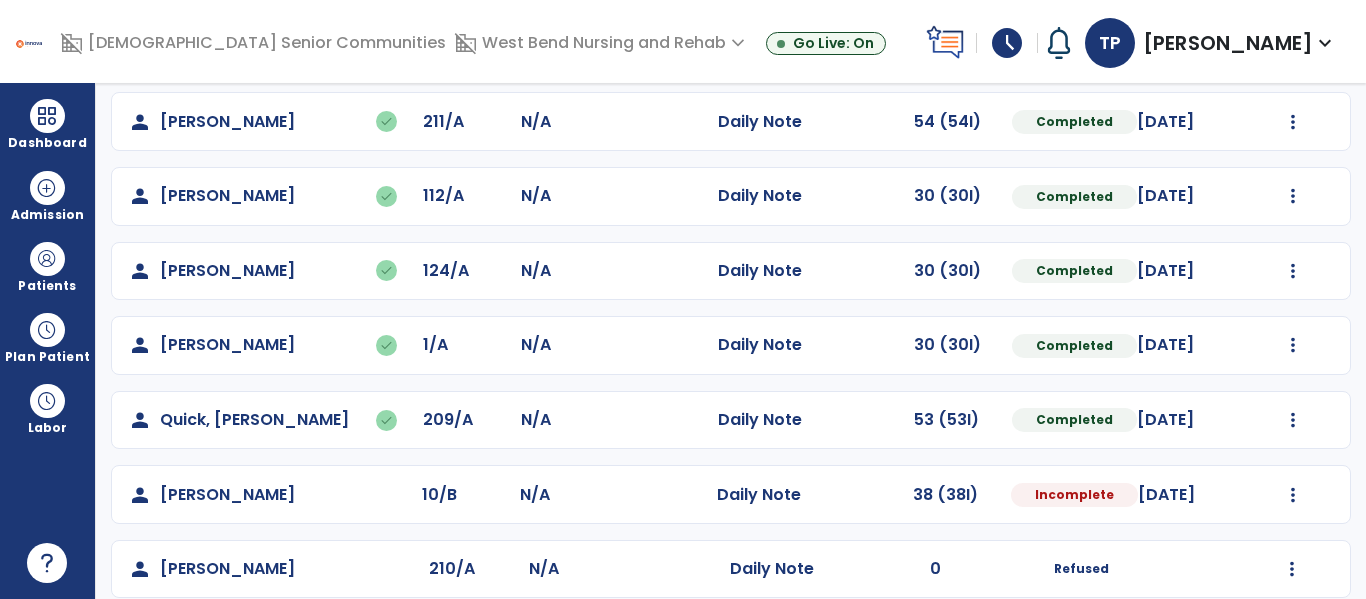select on "*" 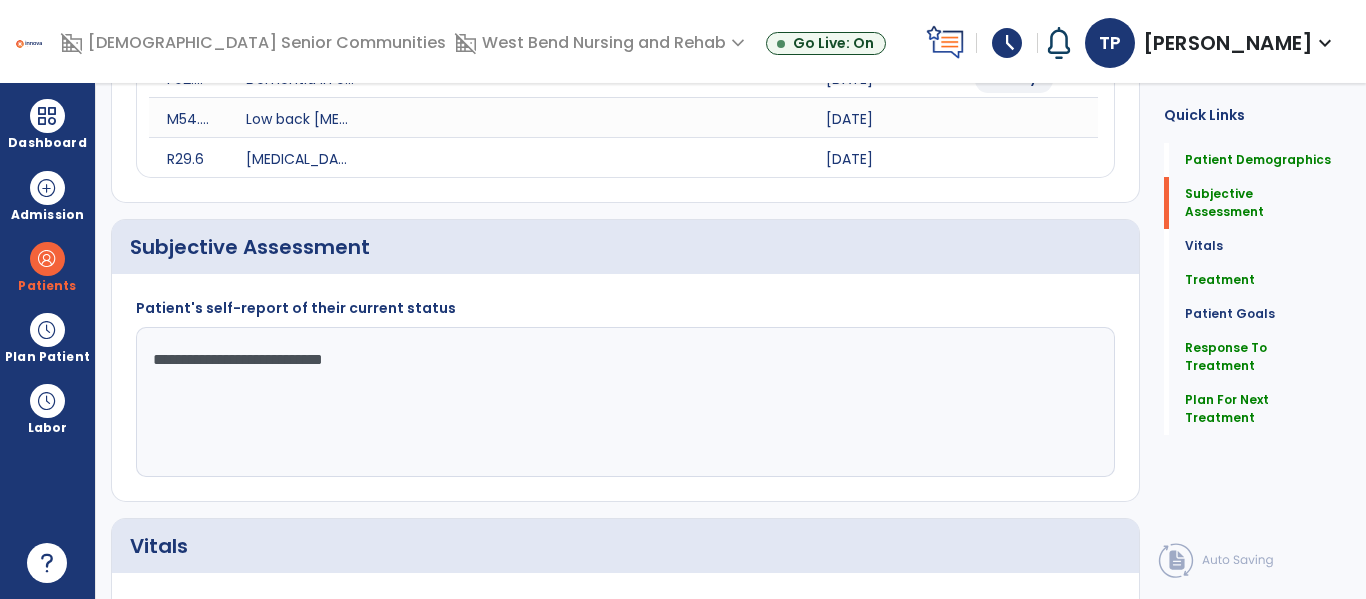 click on "**********" 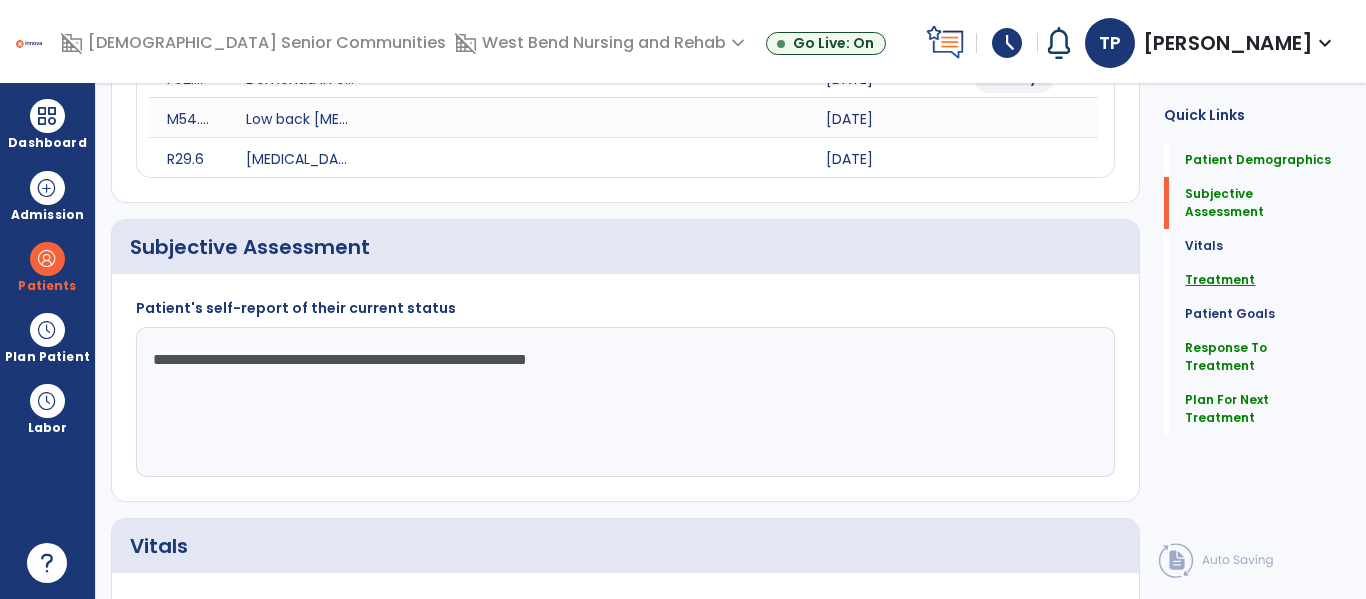 type on "**********" 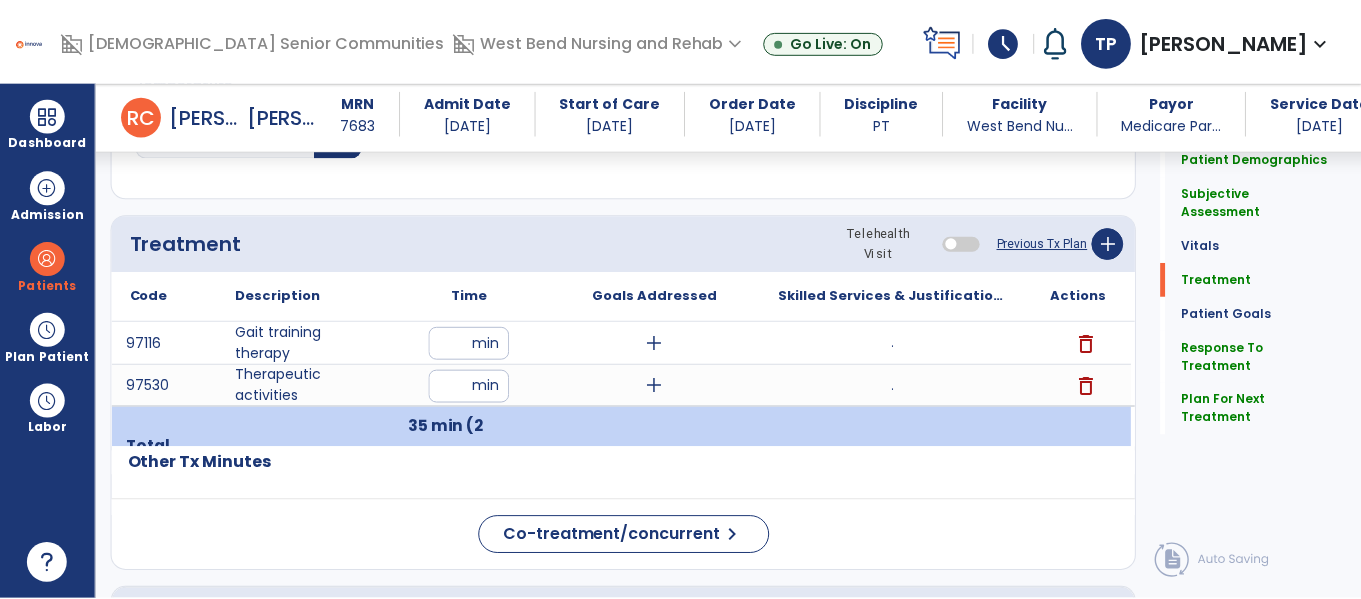 scroll, scrollTop: 1265, scrollLeft: 0, axis: vertical 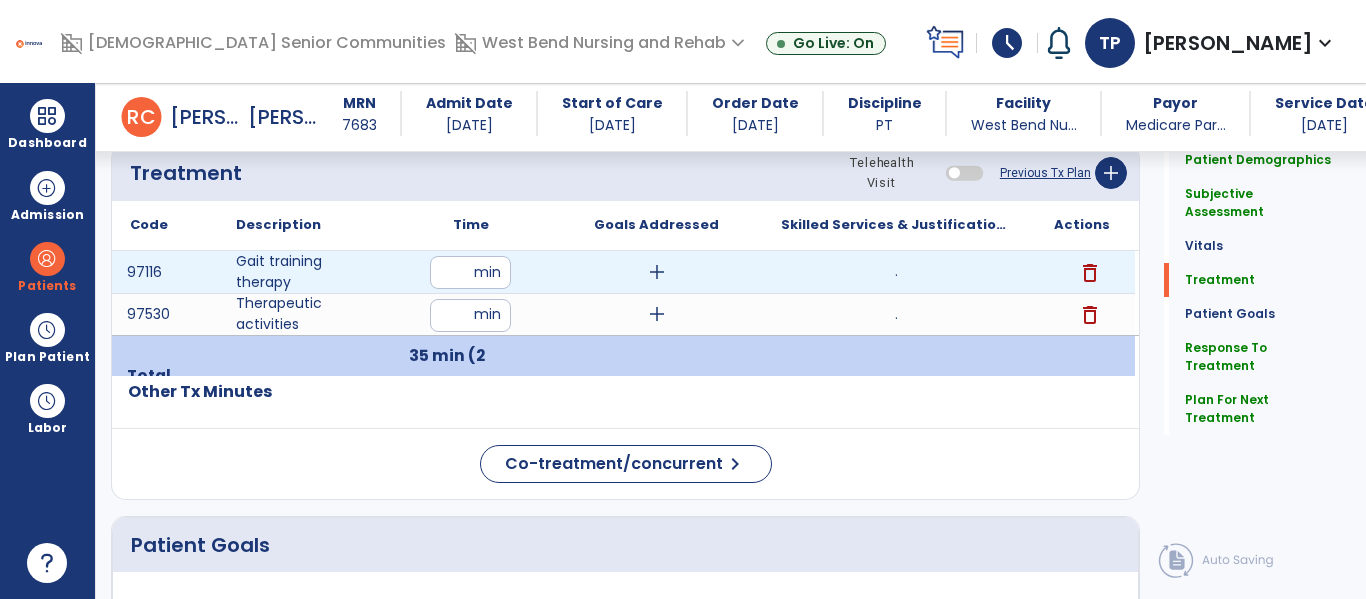 click on "add" at bounding box center [657, 272] 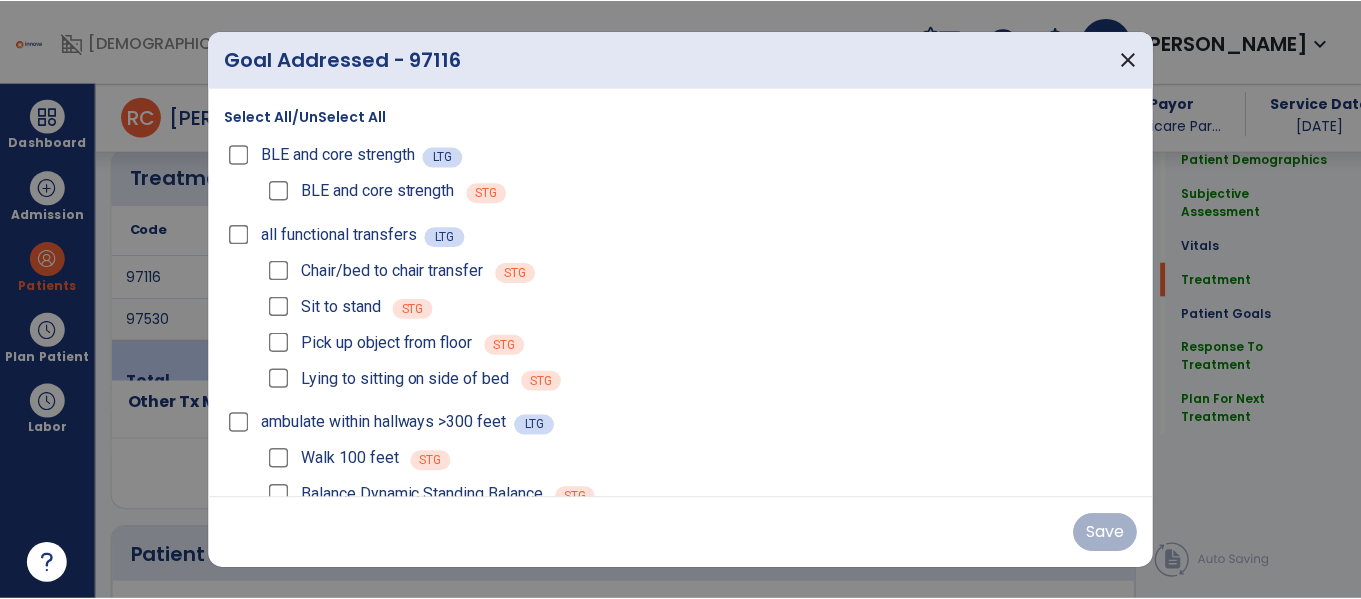 scroll, scrollTop: 1265, scrollLeft: 0, axis: vertical 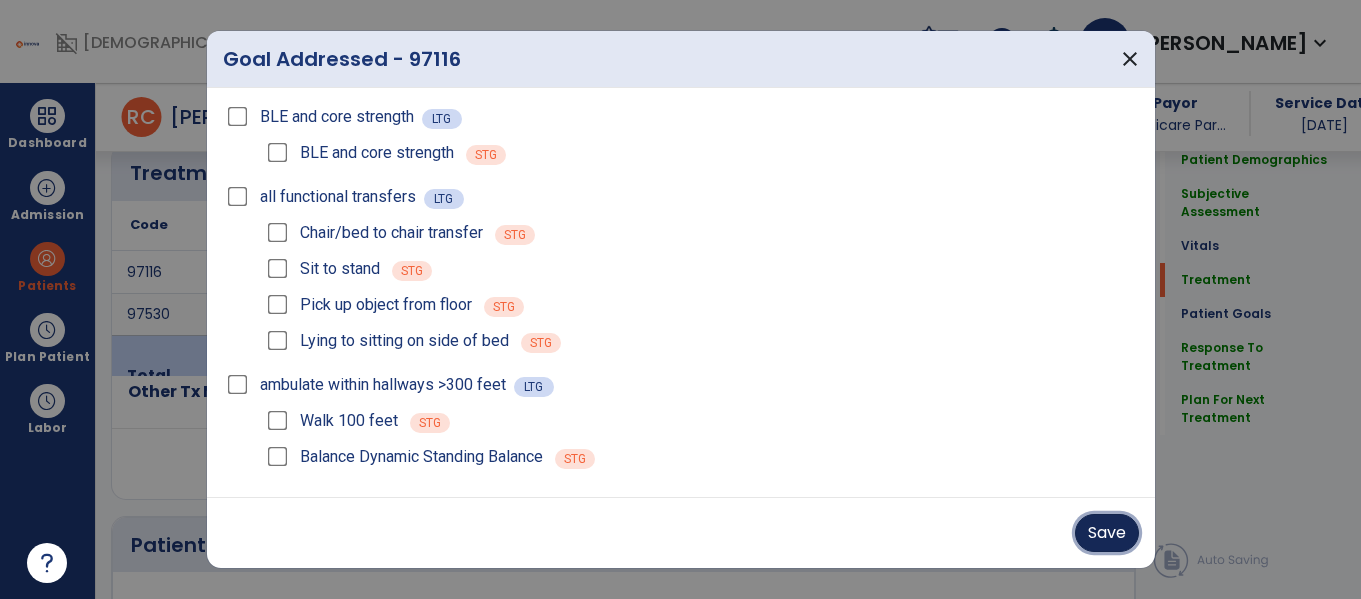 click on "Save" at bounding box center [1107, 533] 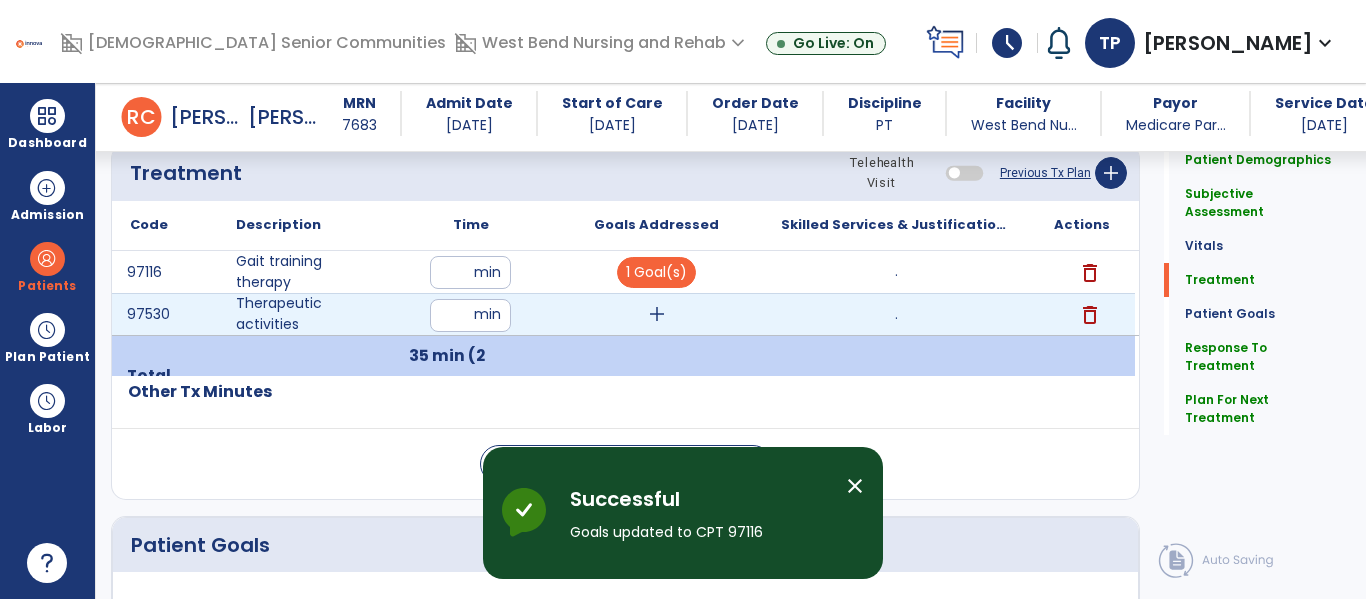 click on "add" at bounding box center (657, 314) 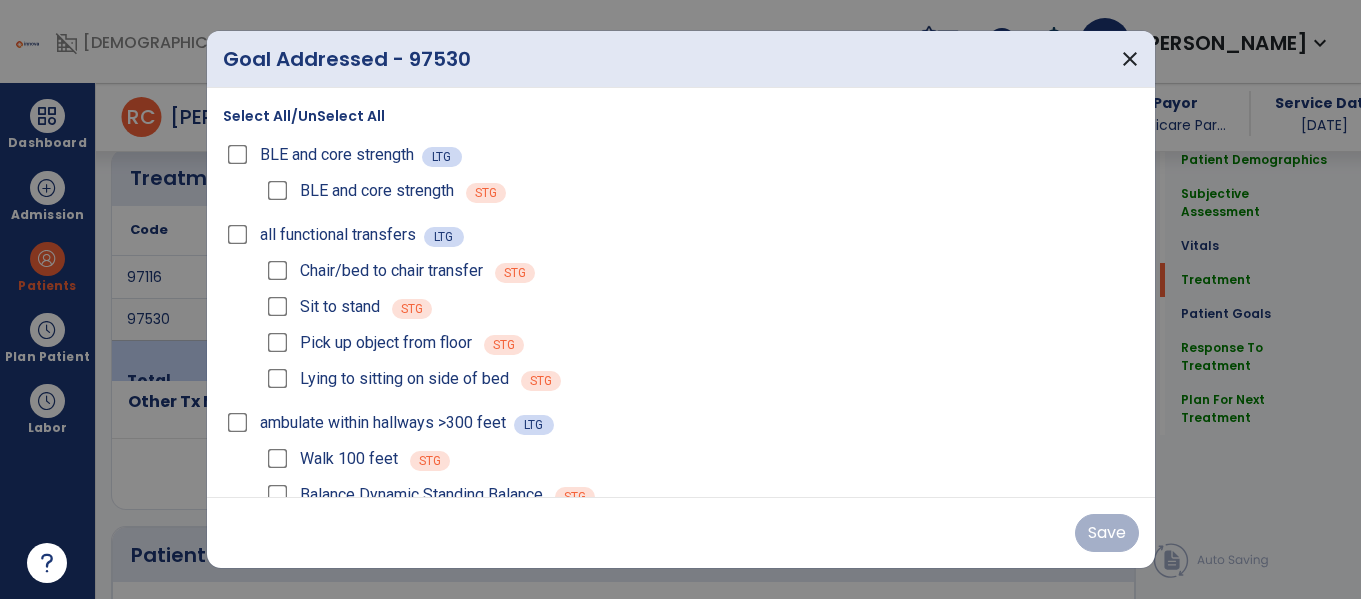 scroll, scrollTop: 1265, scrollLeft: 0, axis: vertical 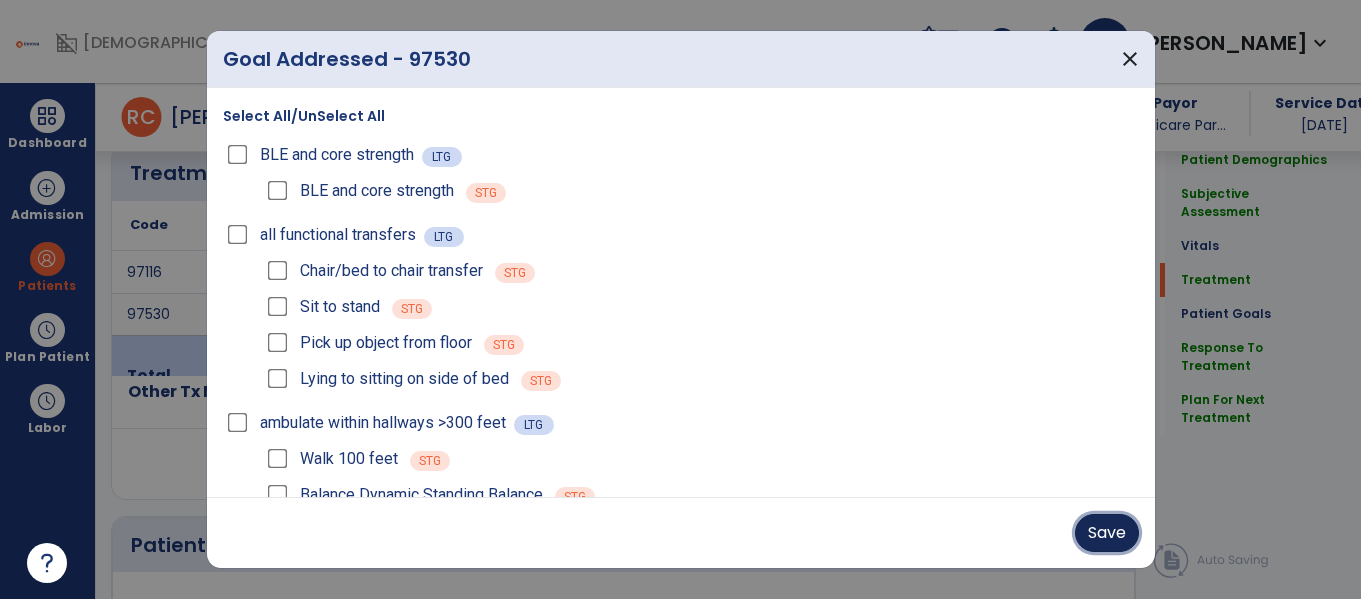 click on "Save" at bounding box center [1107, 533] 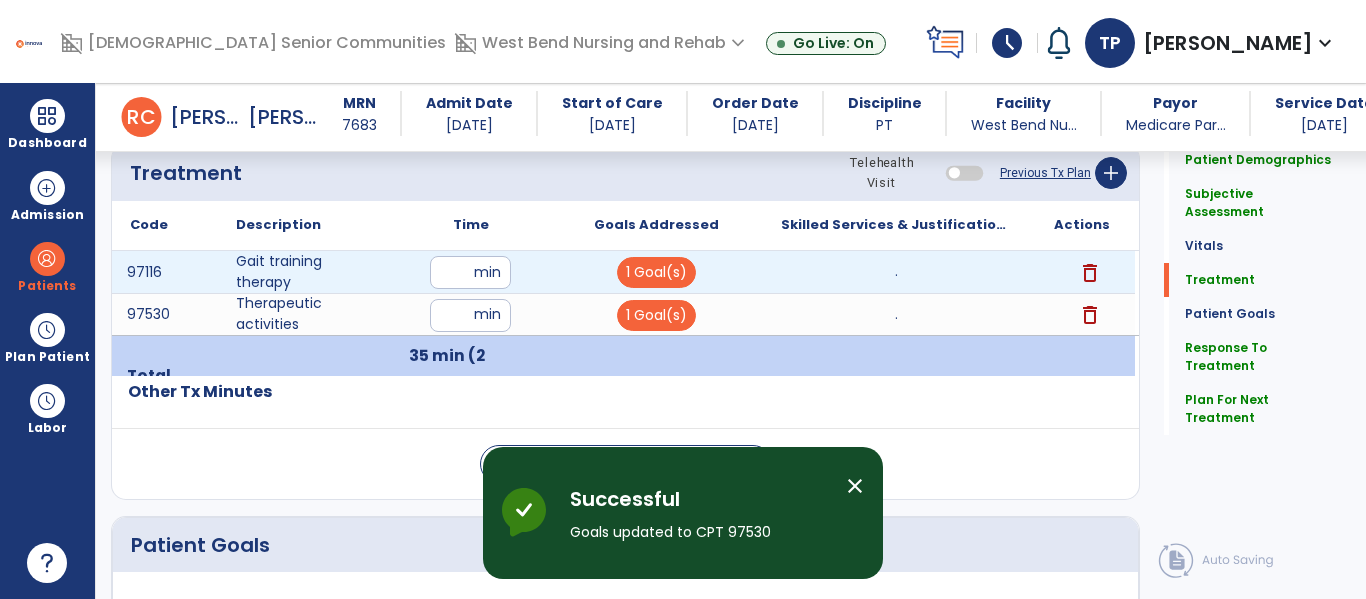 click on "." at bounding box center (896, 272) 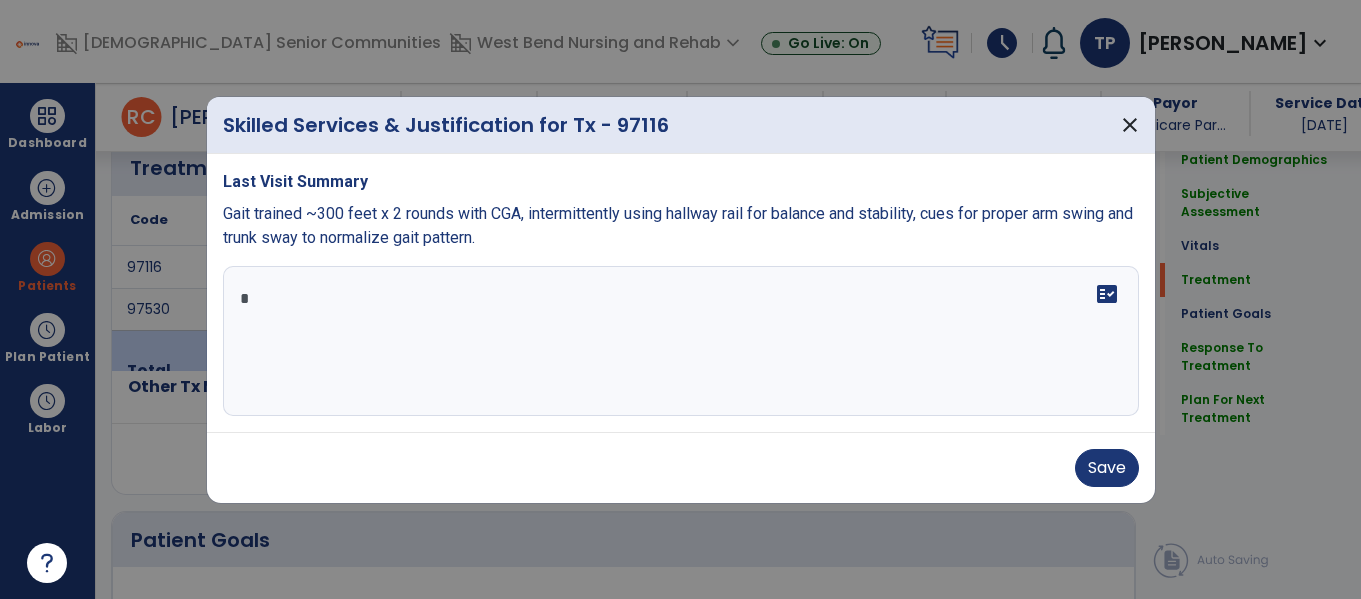 scroll, scrollTop: 1265, scrollLeft: 0, axis: vertical 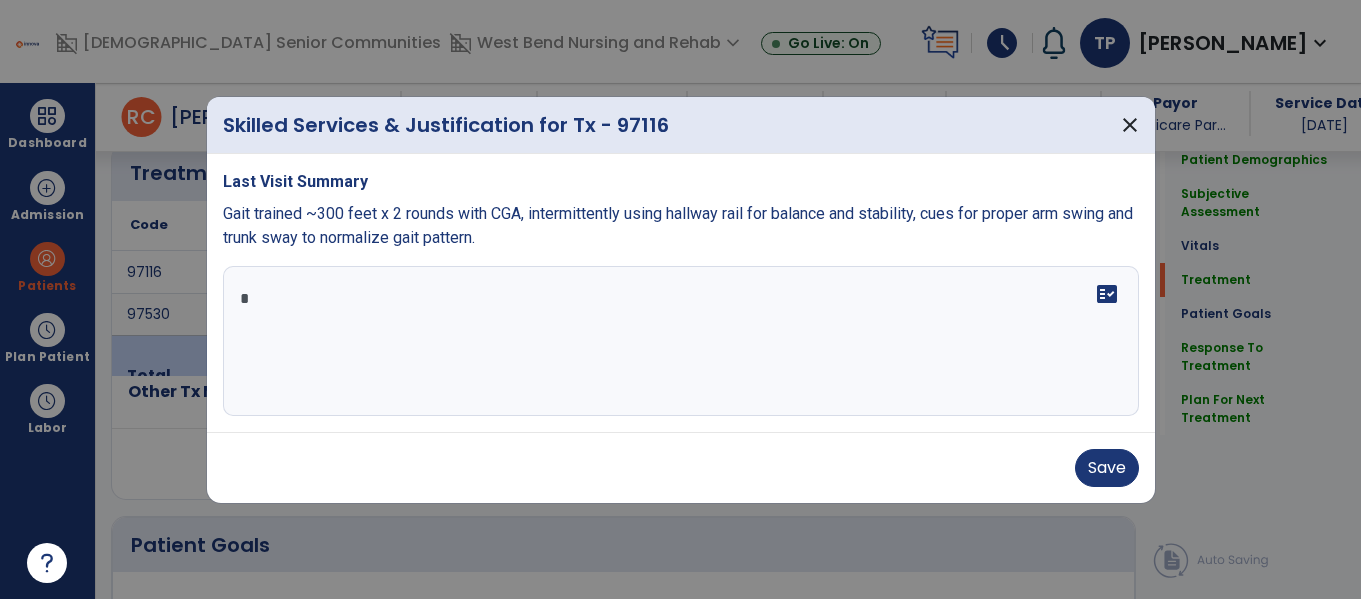 click on "*" at bounding box center (681, 341) 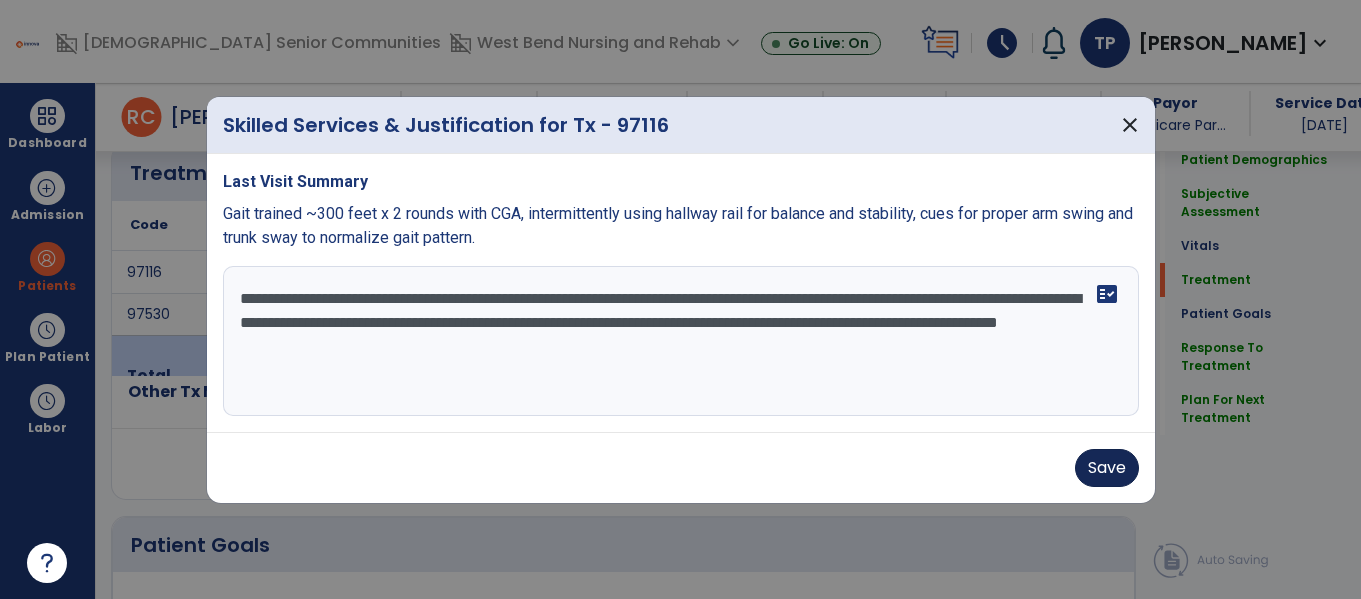 type on "**********" 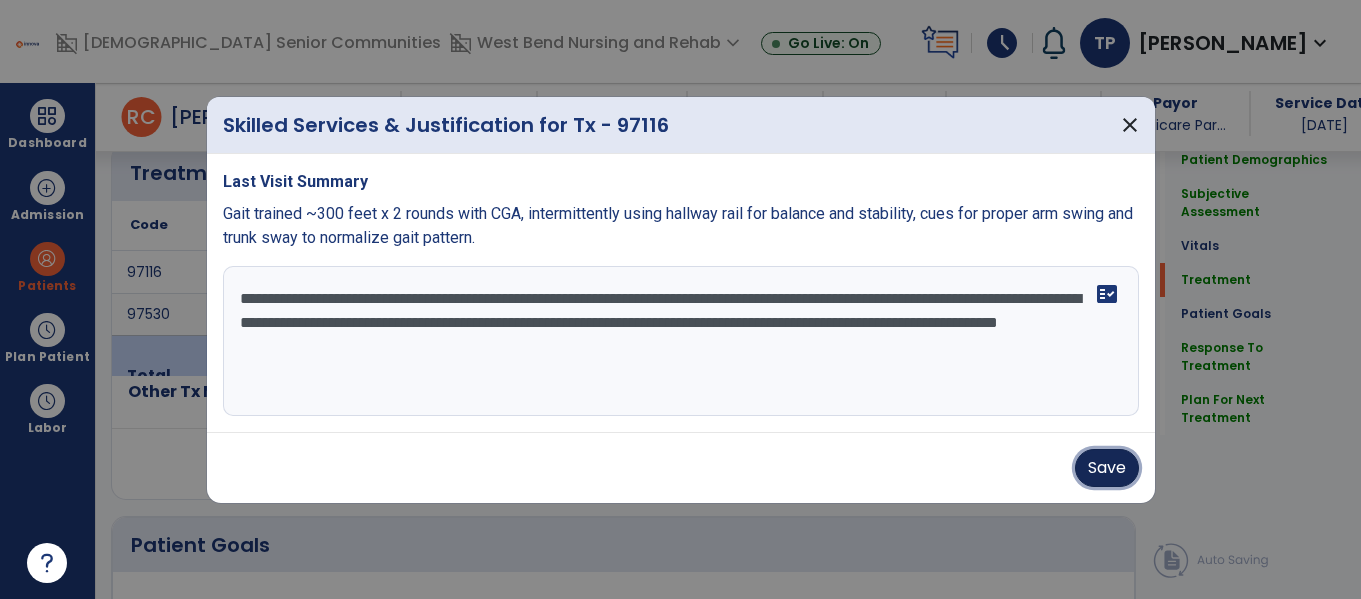 click on "Save" at bounding box center (1107, 468) 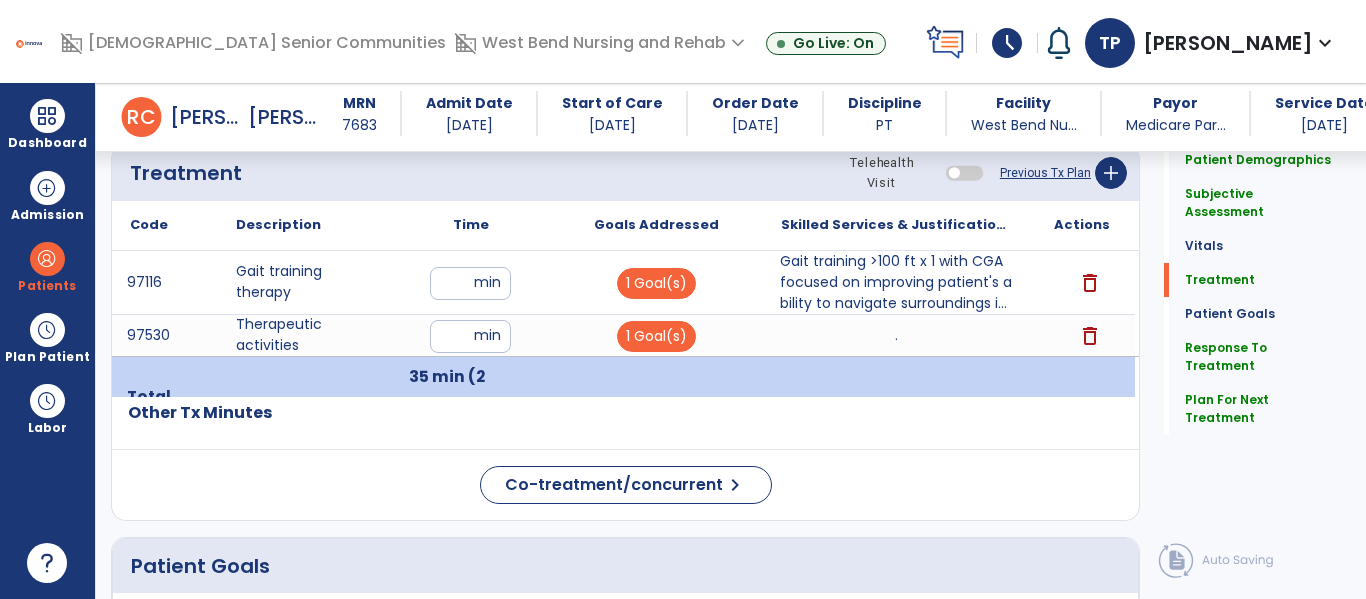 click on "Quick Links  Patient Demographics   Patient Demographics   Subjective Assessment   Subjective Assessment   Vitals   Vitals   Treatment   Treatment   Patient Goals   Patient Goals   Response To Treatment   Response To Treatment   Plan For Next Treatment   Plan For Next Treatment" 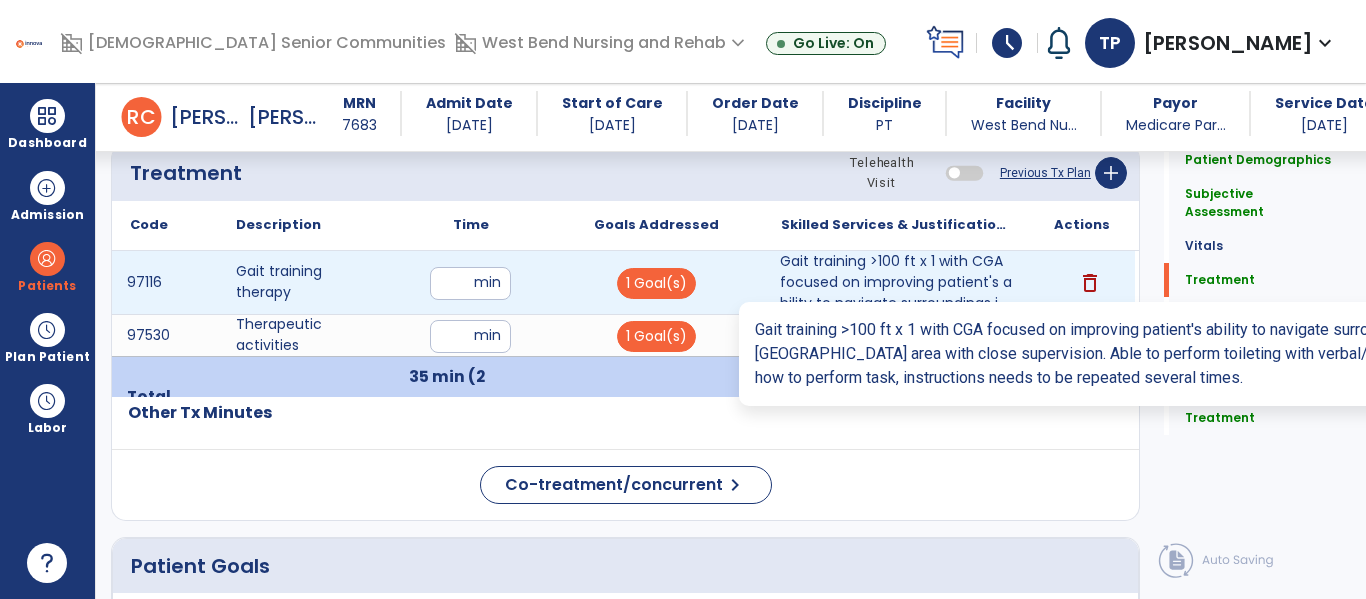 click on "Gait training >100 ft x 1 with CGA focused on improving patient's ability to navigate surroundings i..." at bounding box center (896, 282) 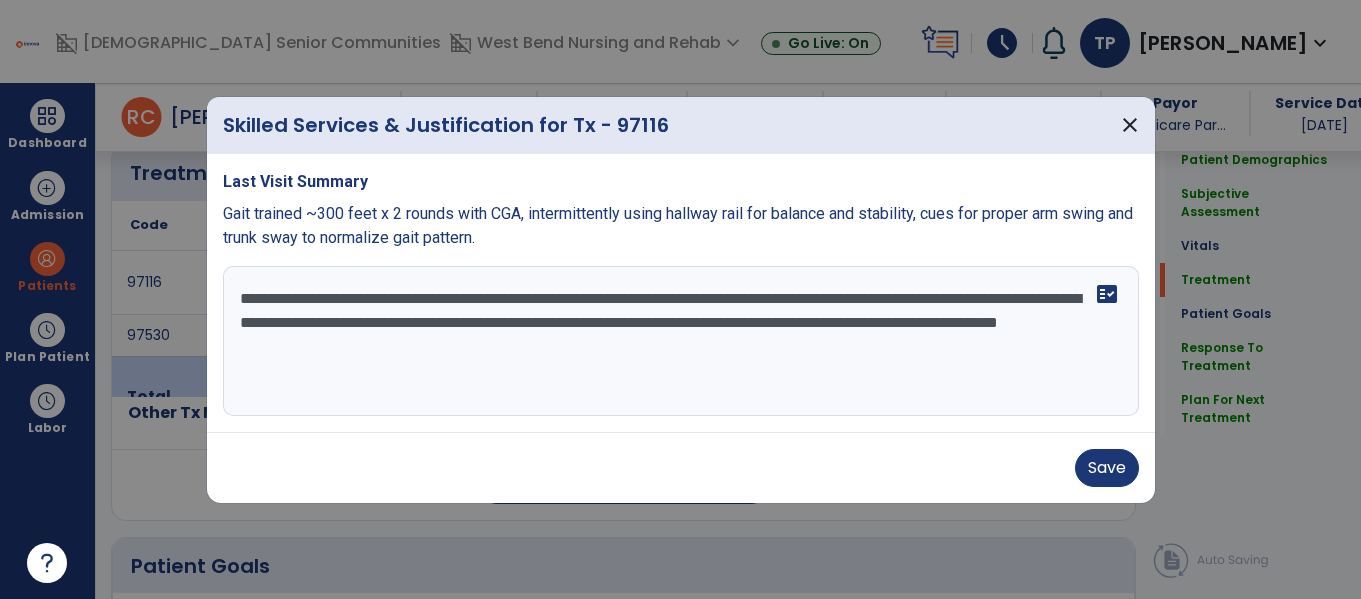 scroll, scrollTop: 1265, scrollLeft: 0, axis: vertical 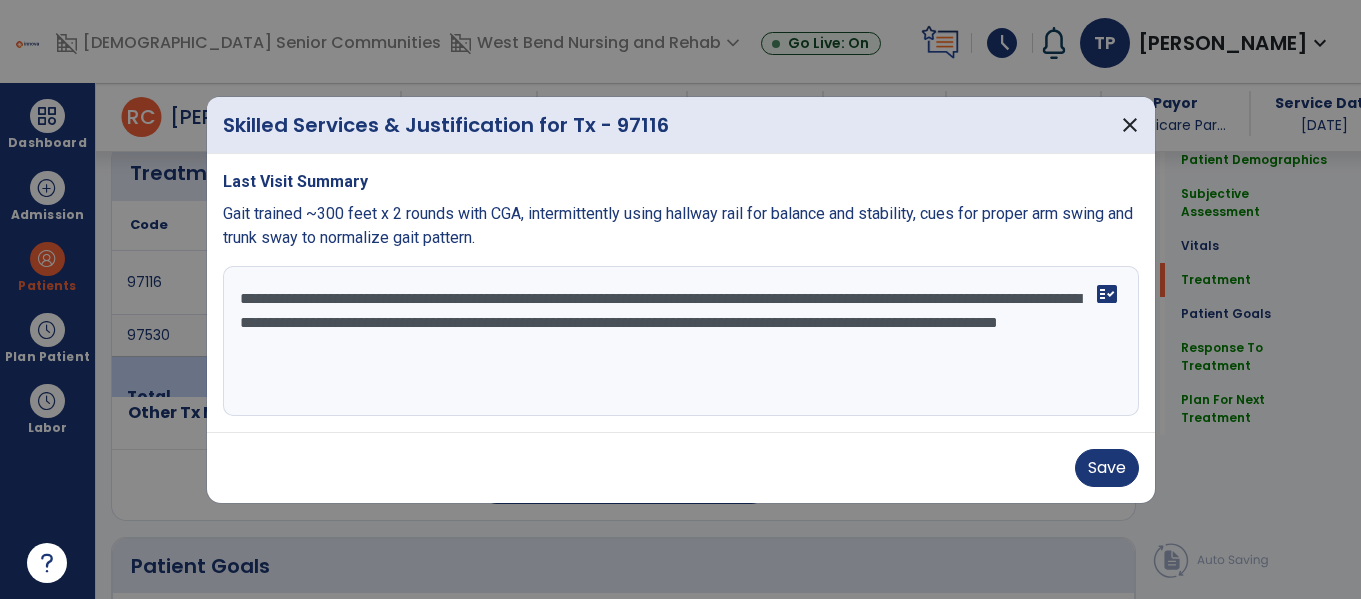 drag, startPoint x: 814, startPoint y: 382, endPoint x: 794, endPoint y: 369, distance: 23.853722 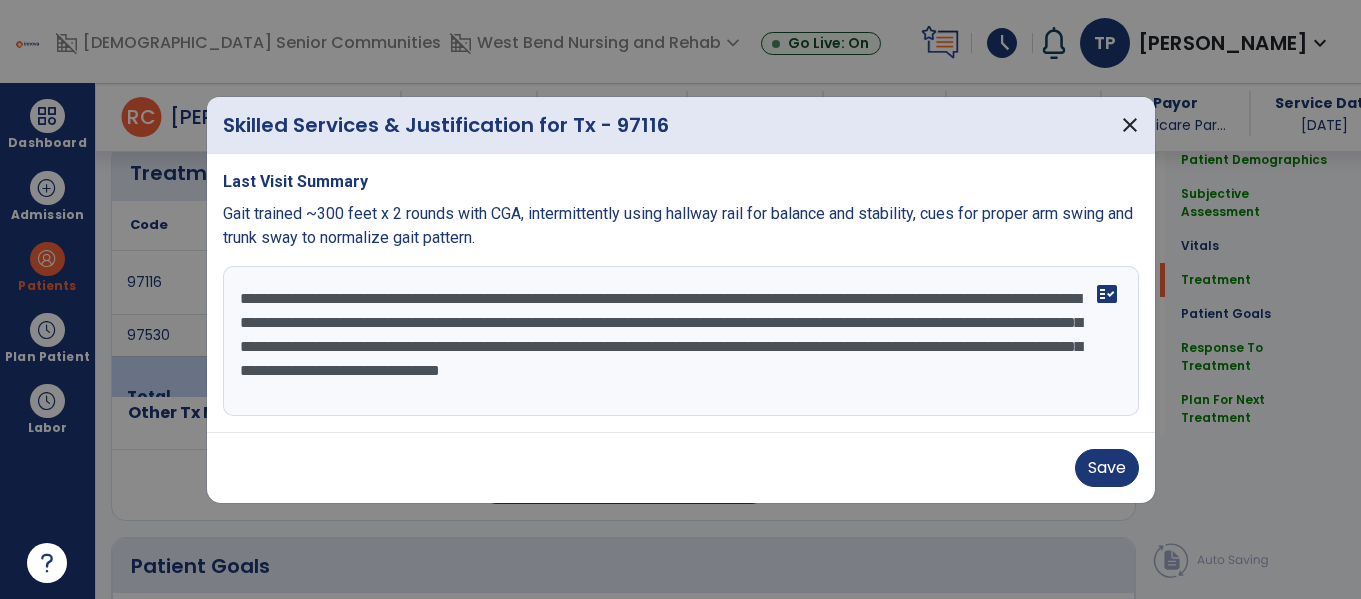 drag, startPoint x: 780, startPoint y: 316, endPoint x: 867, endPoint y: 323, distance: 87.28116 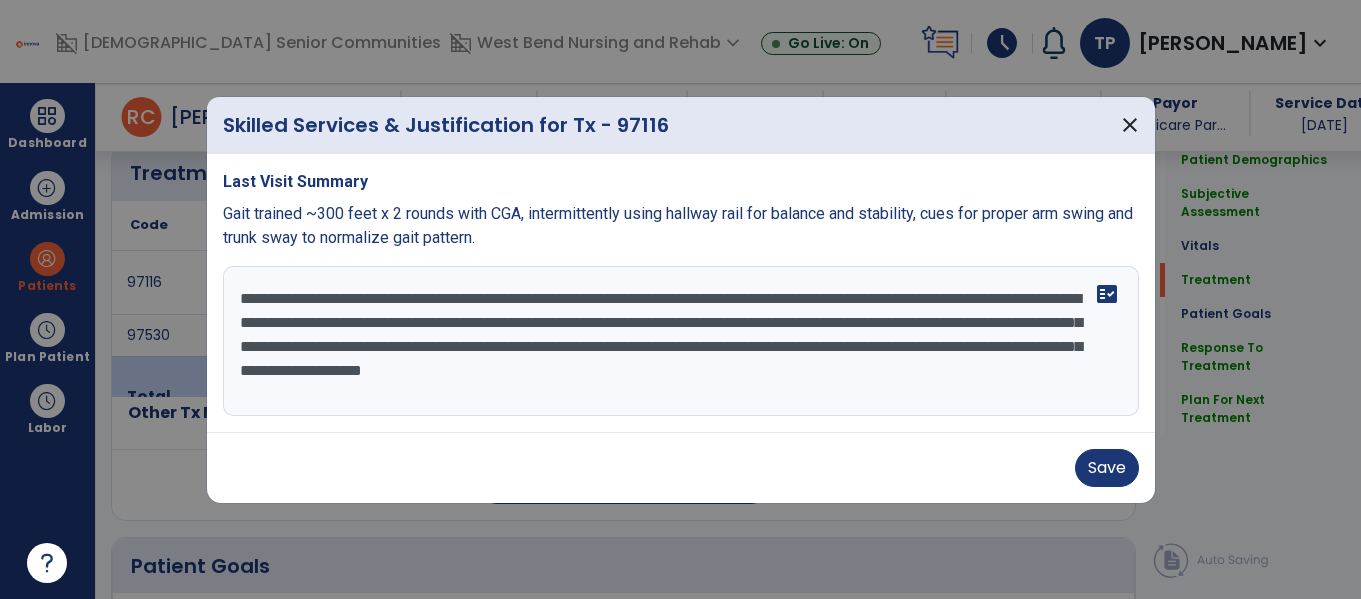 type on "**********" 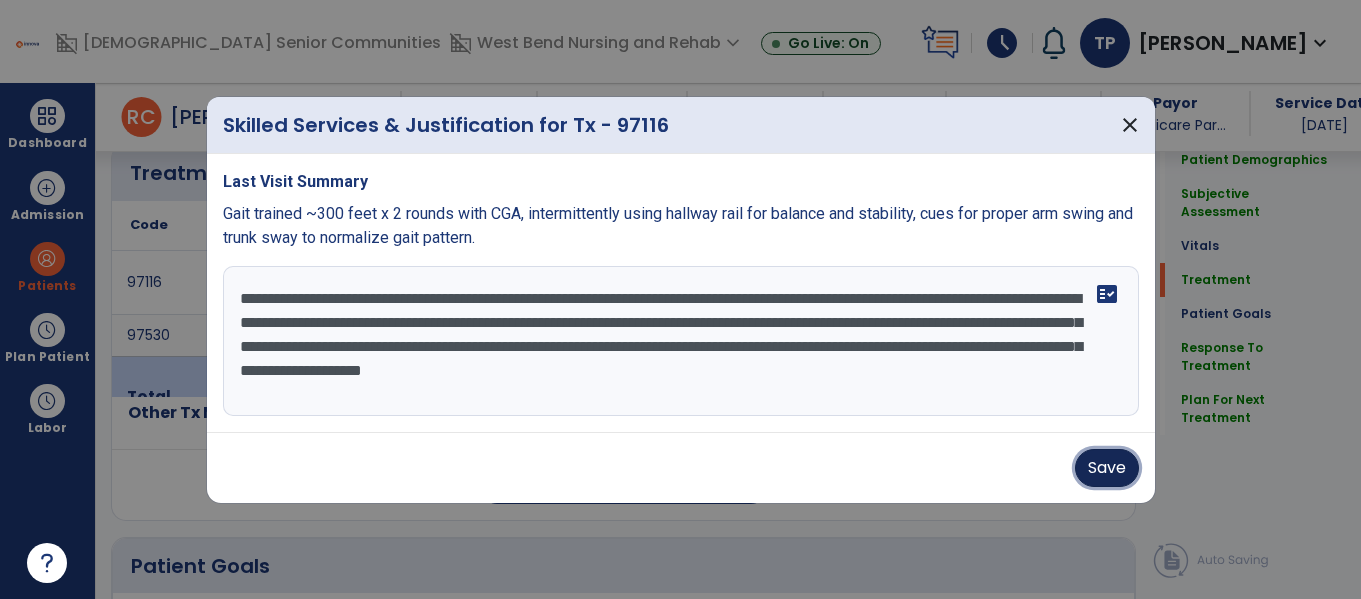 click on "Save" at bounding box center (1107, 468) 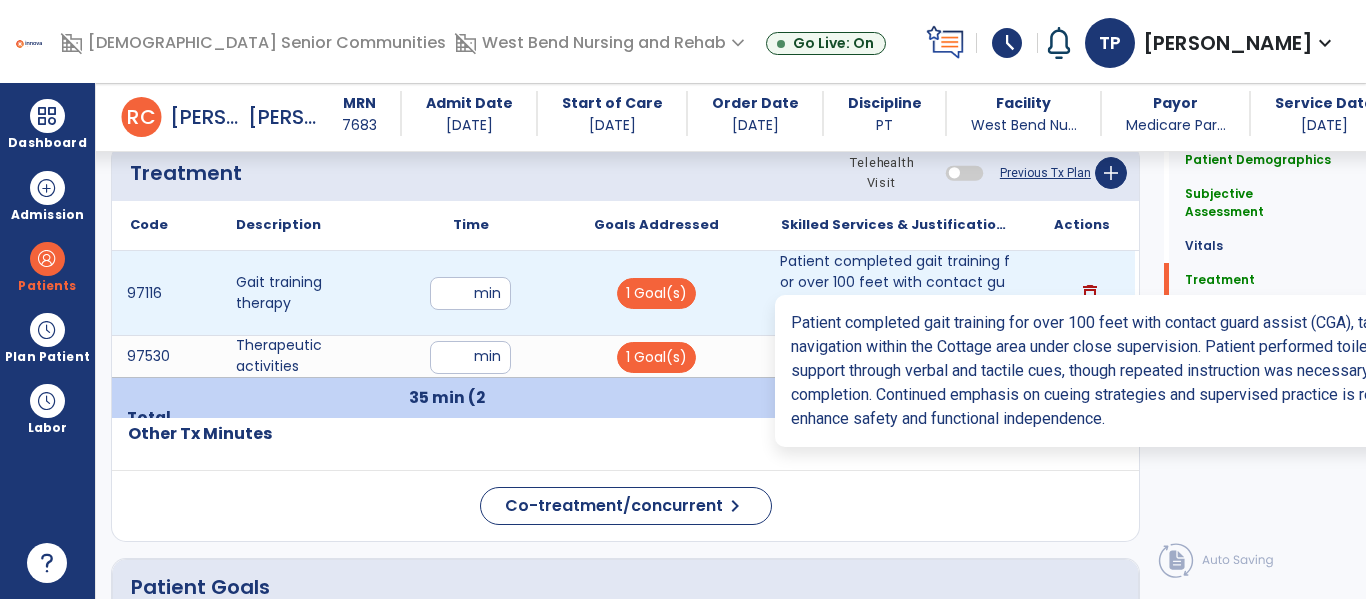 click on "Patient completed gait training for over 100 feet with contact guard assist (CGA), targeting improve..." at bounding box center [896, 293] 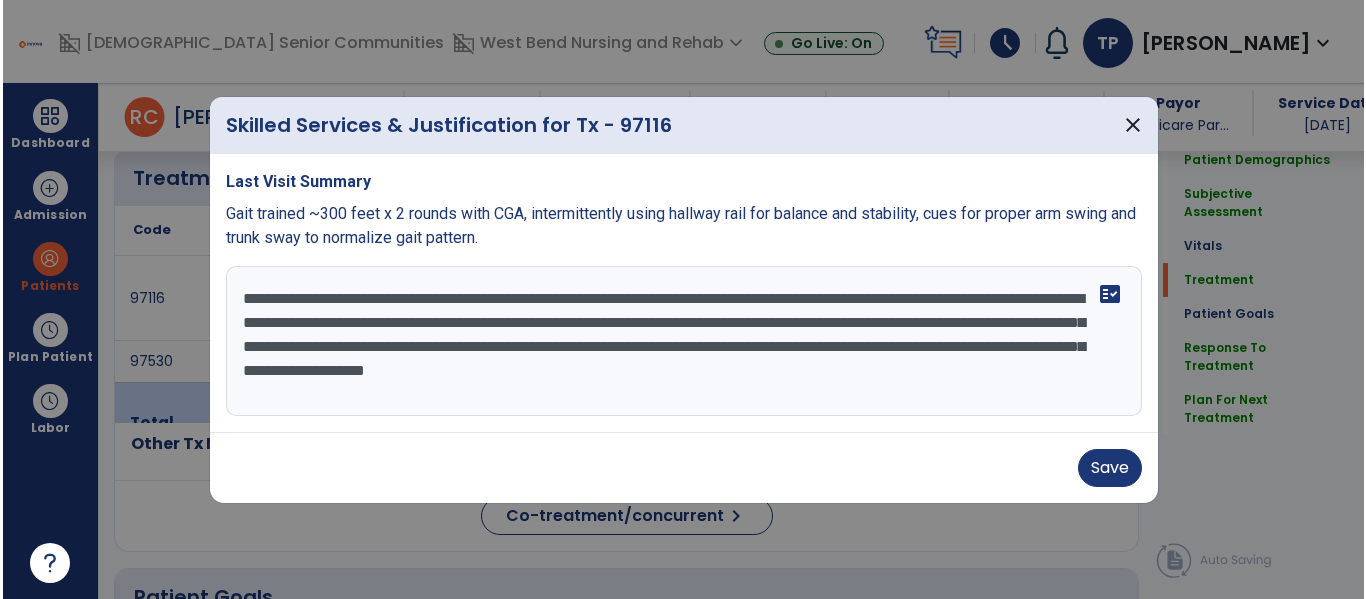 scroll, scrollTop: 1265, scrollLeft: 0, axis: vertical 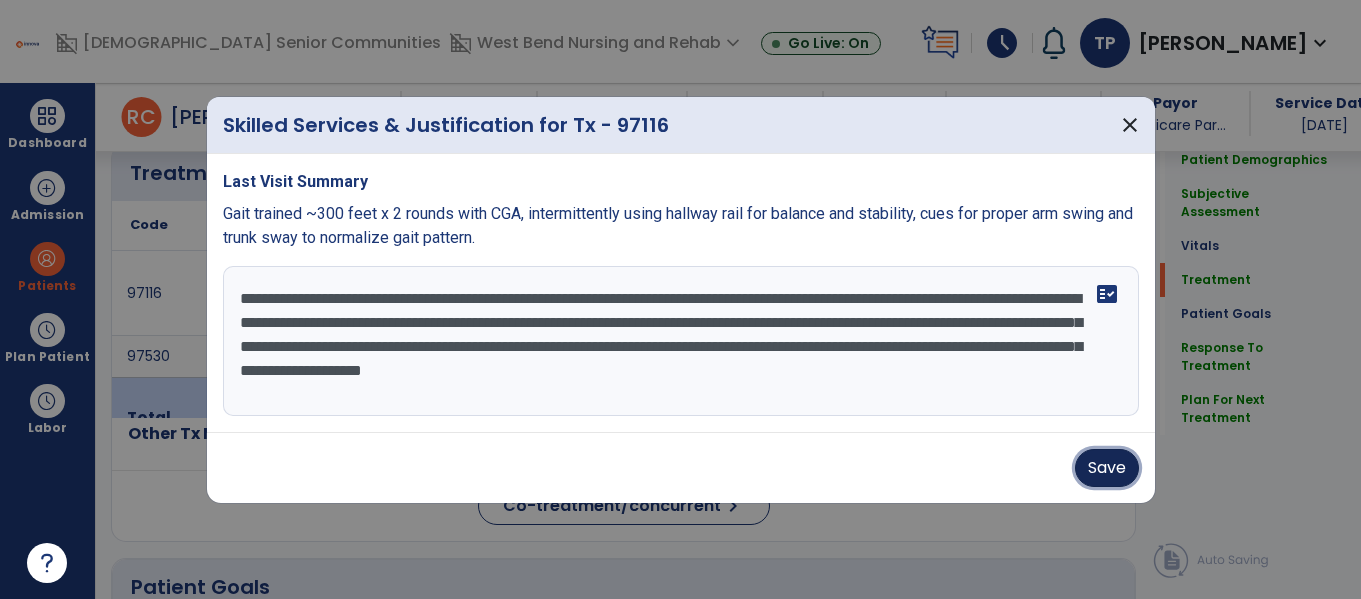 click on "Save" at bounding box center (1107, 468) 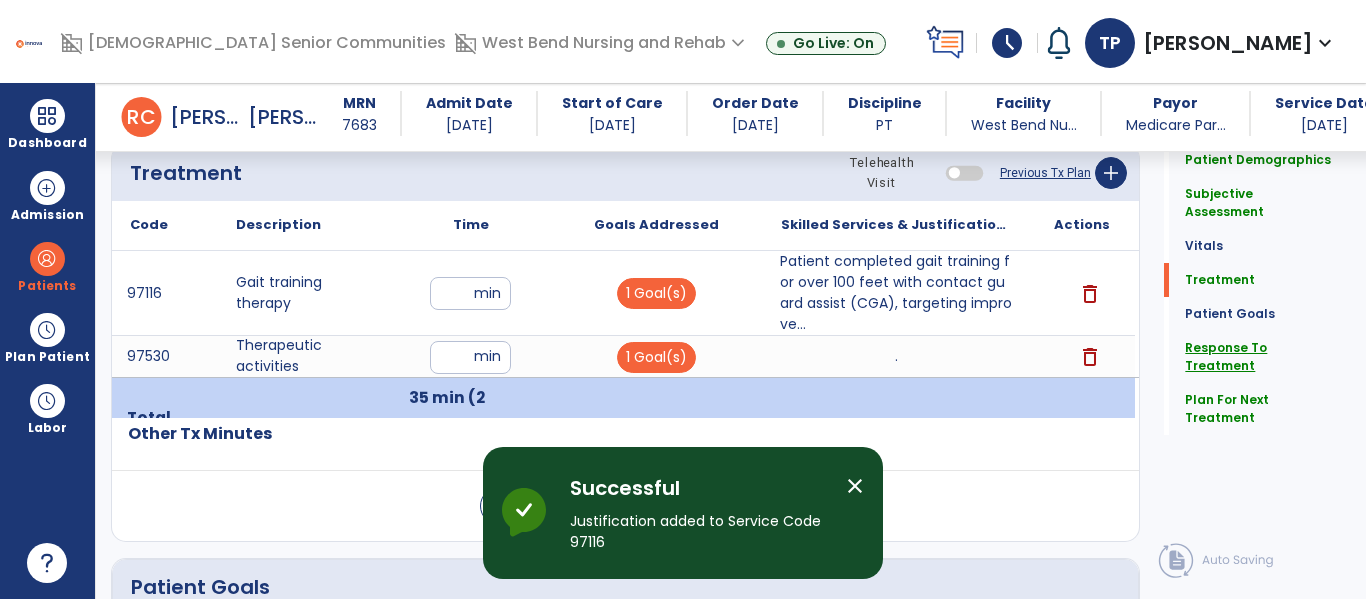 click on "Response To Treatment" 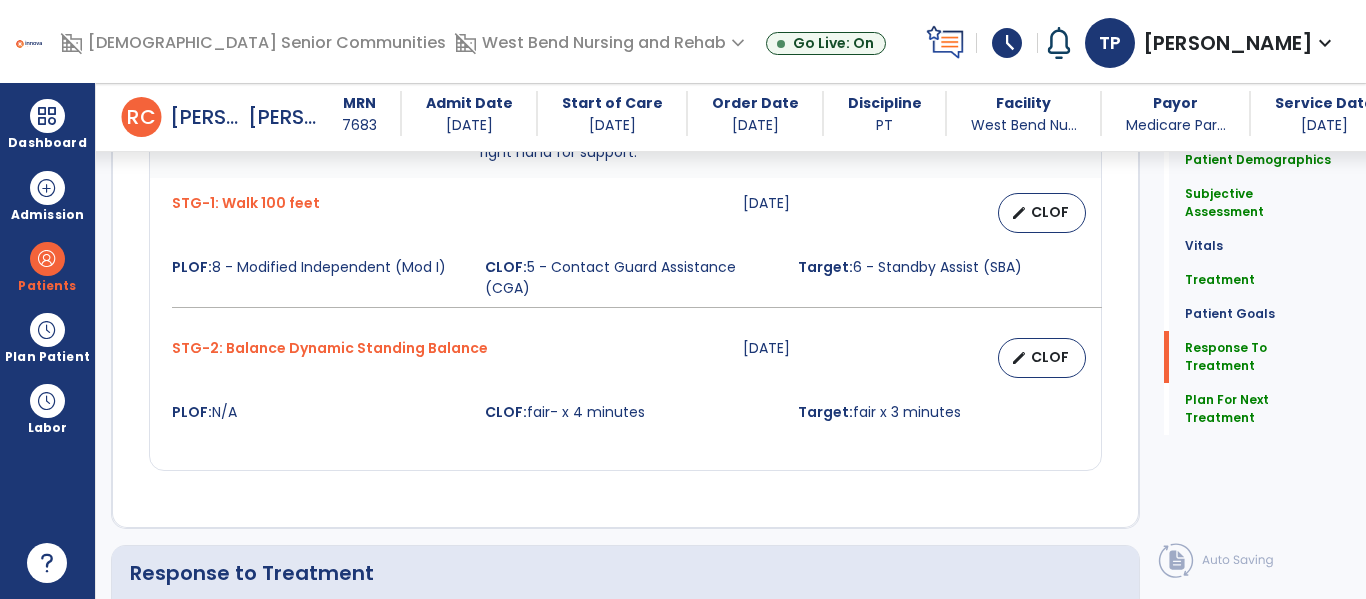 scroll, scrollTop: 3217, scrollLeft: 0, axis: vertical 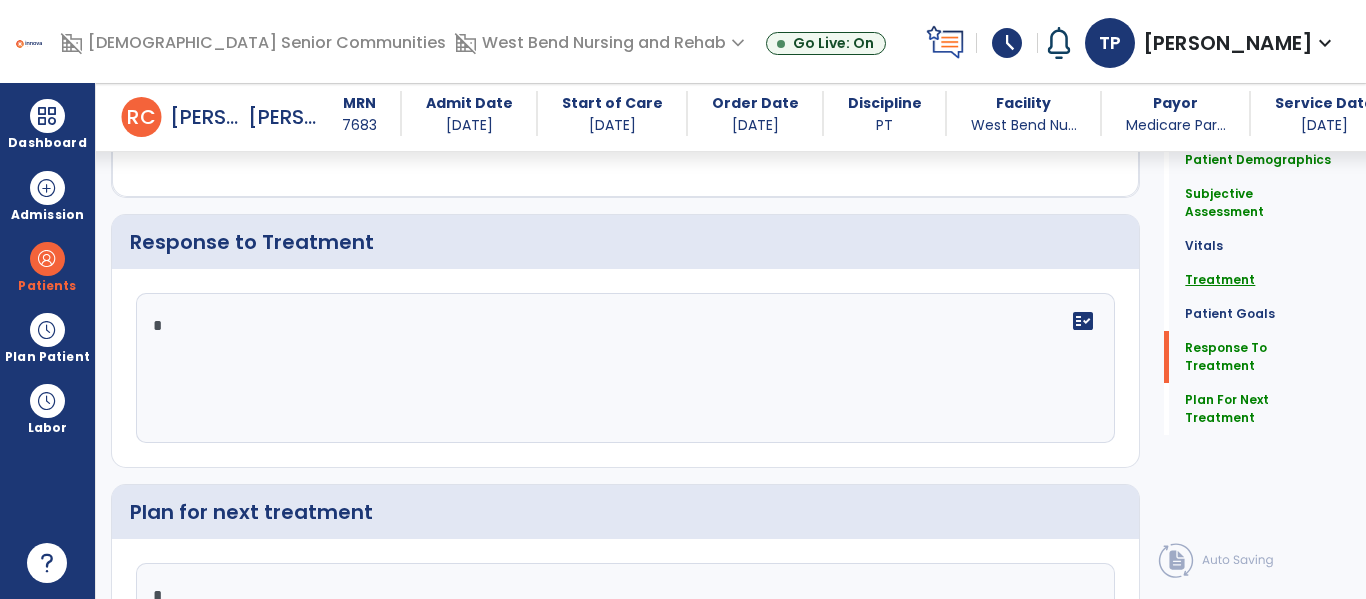 click on "Treatment" 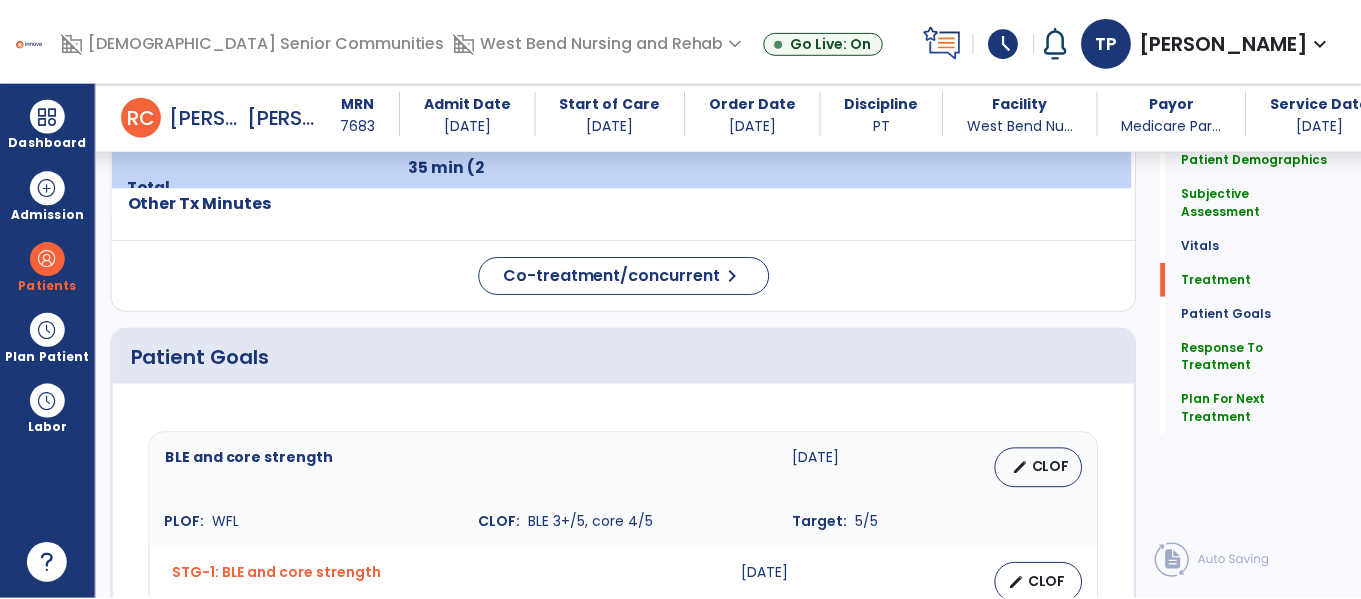 scroll, scrollTop: 1267, scrollLeft: 0, axis: vertical 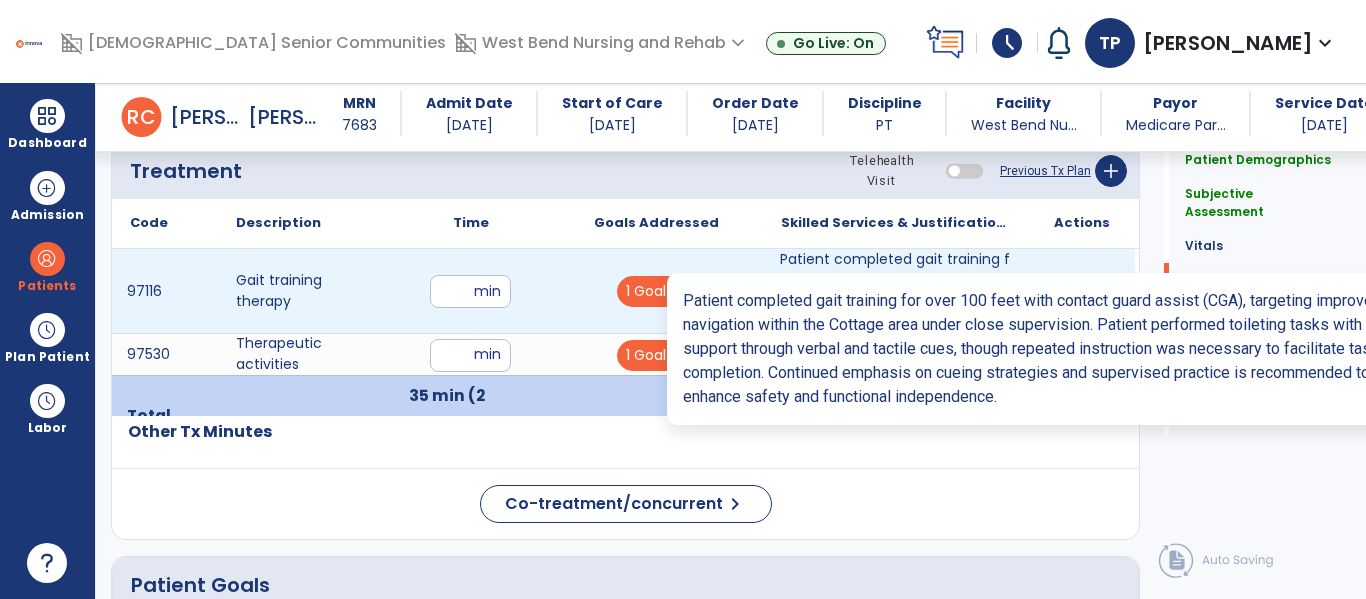 click on "Code
Description
Time" 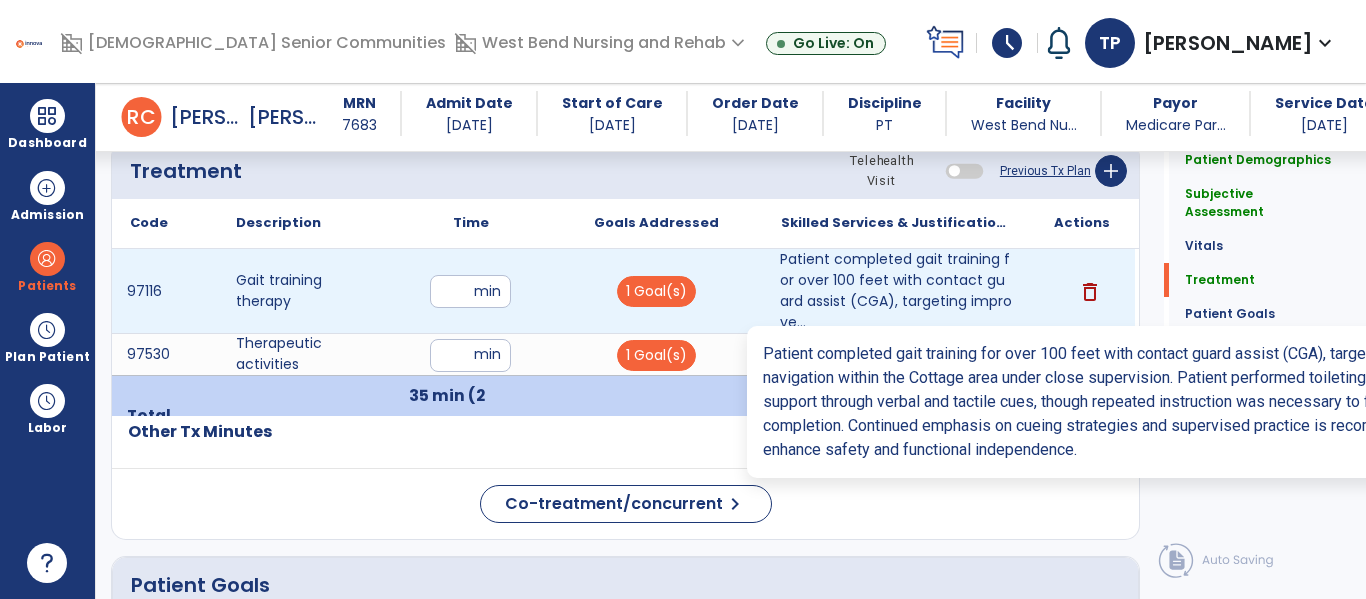 click on "Patient completed gait training for over 100 feet with contact guard assist (CGA), targeting improve..." at bounding box center [896, 291] 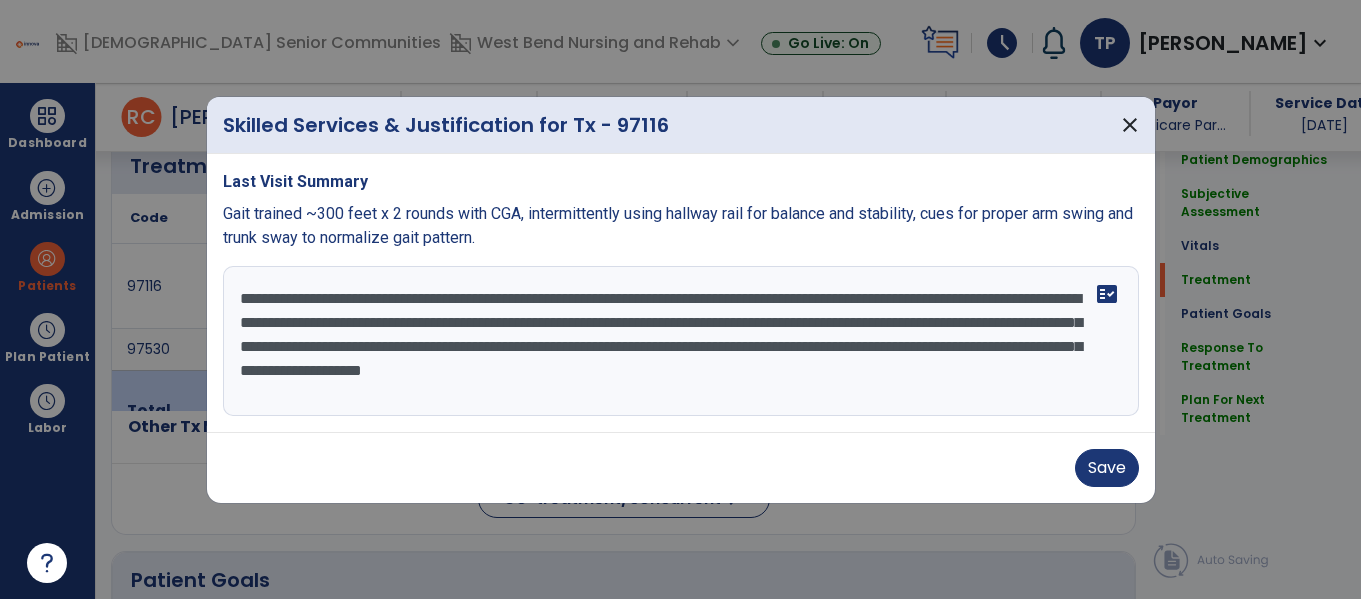 scroll, scrollTop: 1267, scrollLeft: 0, axis: vertical 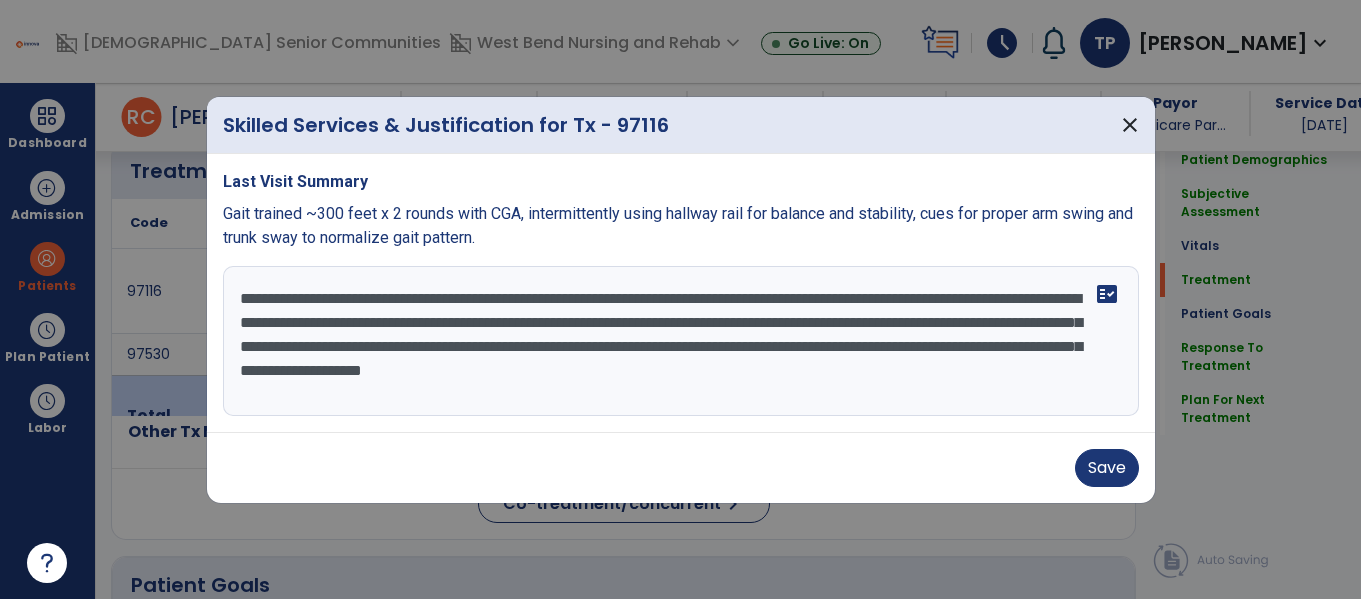 drag, startPoint x: 234, startPoint y: 293, endPoint x: 808, endPoint y: 304, distance: 574.1054 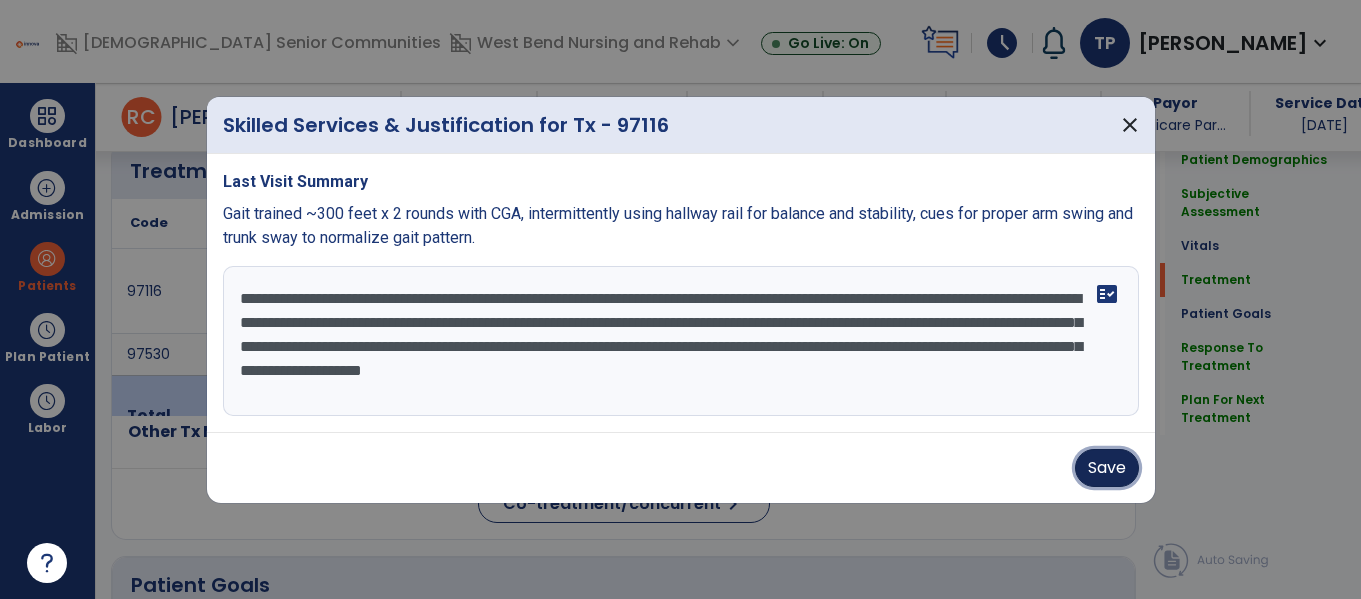 drag, startPoint x: 1115, startPoint y: 467, endPoint x: 975, endPoint y: 376, distance: 166.97604 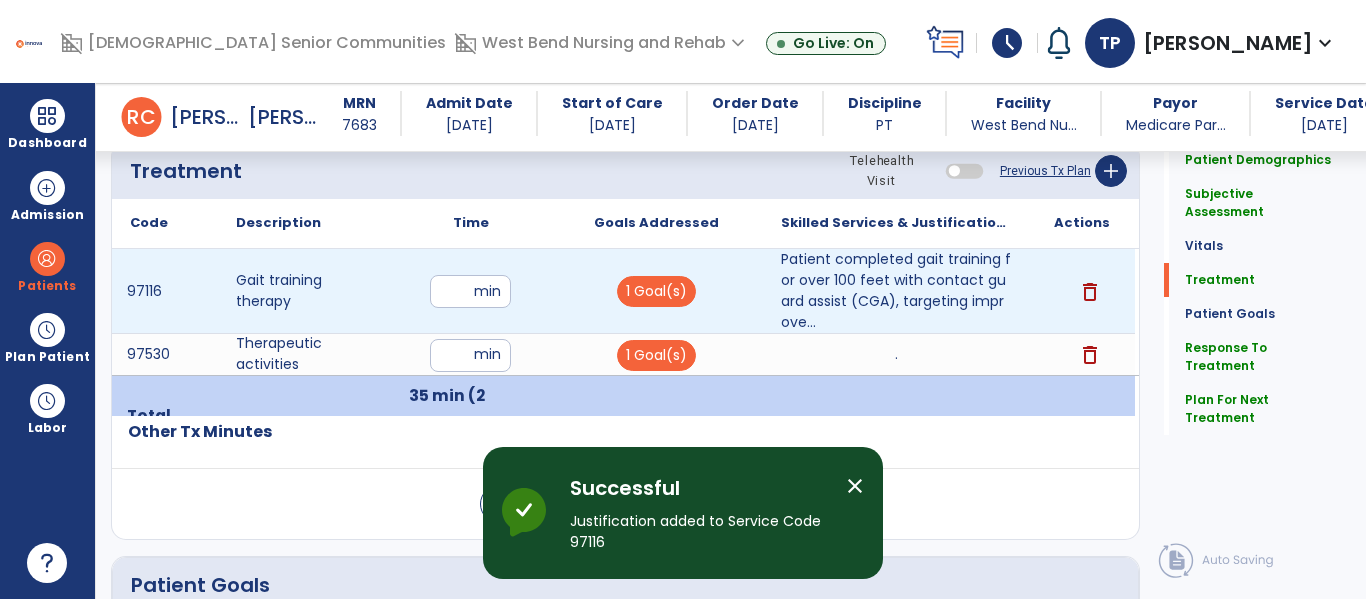 click on "delete" at bounding box center [1090, 292] 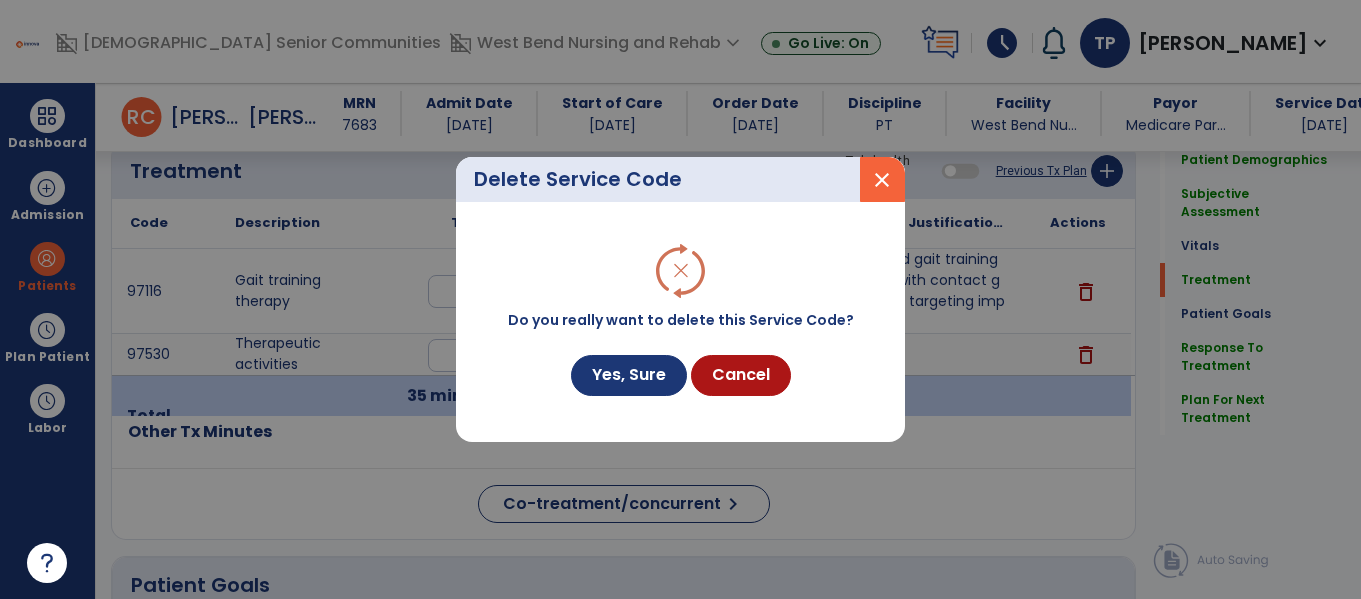 scroll, scrollTop: 1267, scrollLeft: 0, axis: vertical 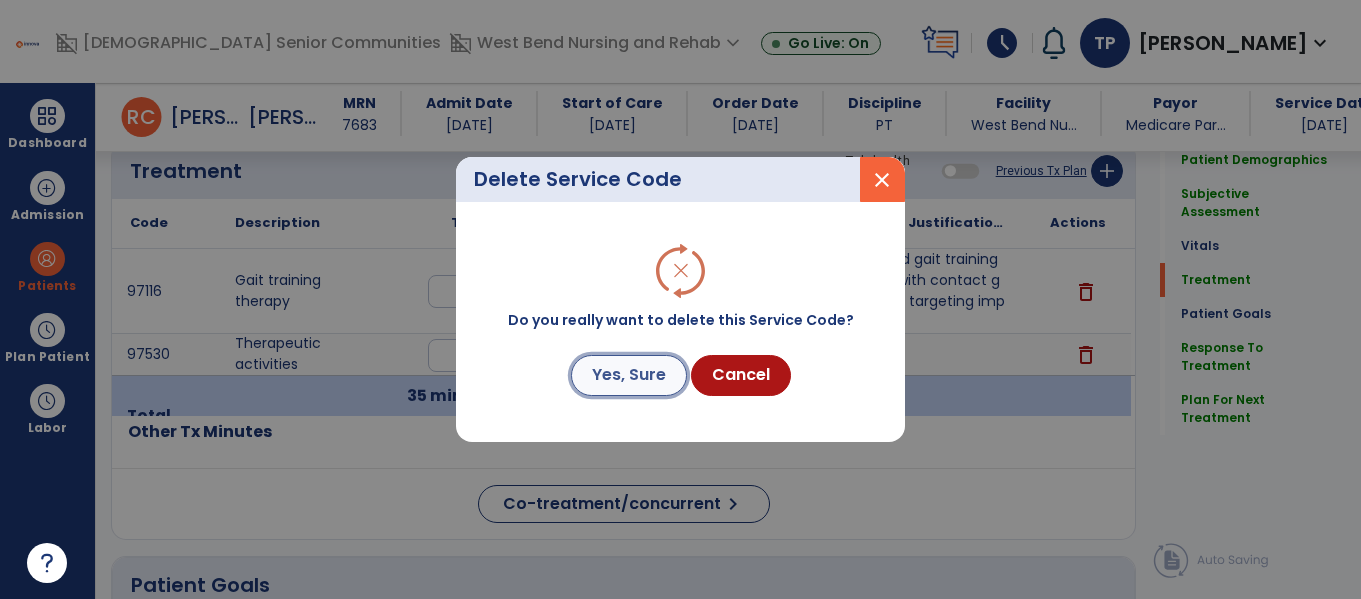 click on "Yes, Sure" at bounding box center (629, 375) 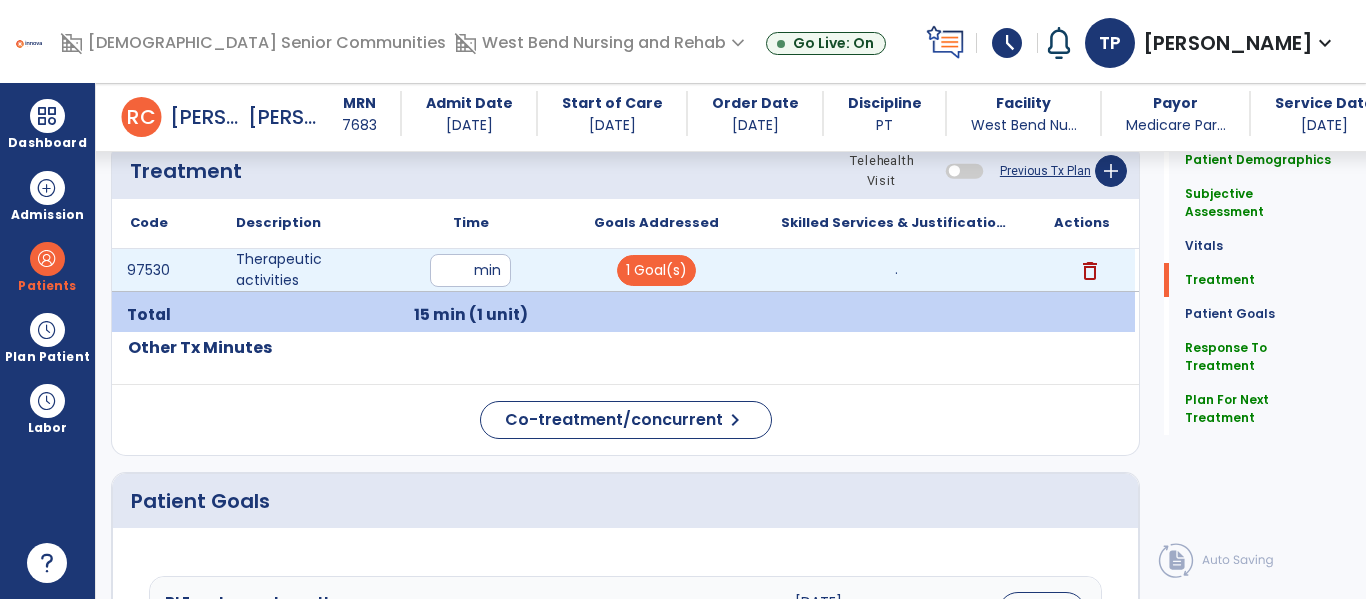 click on "delete" at bounding box center [1090, 271] 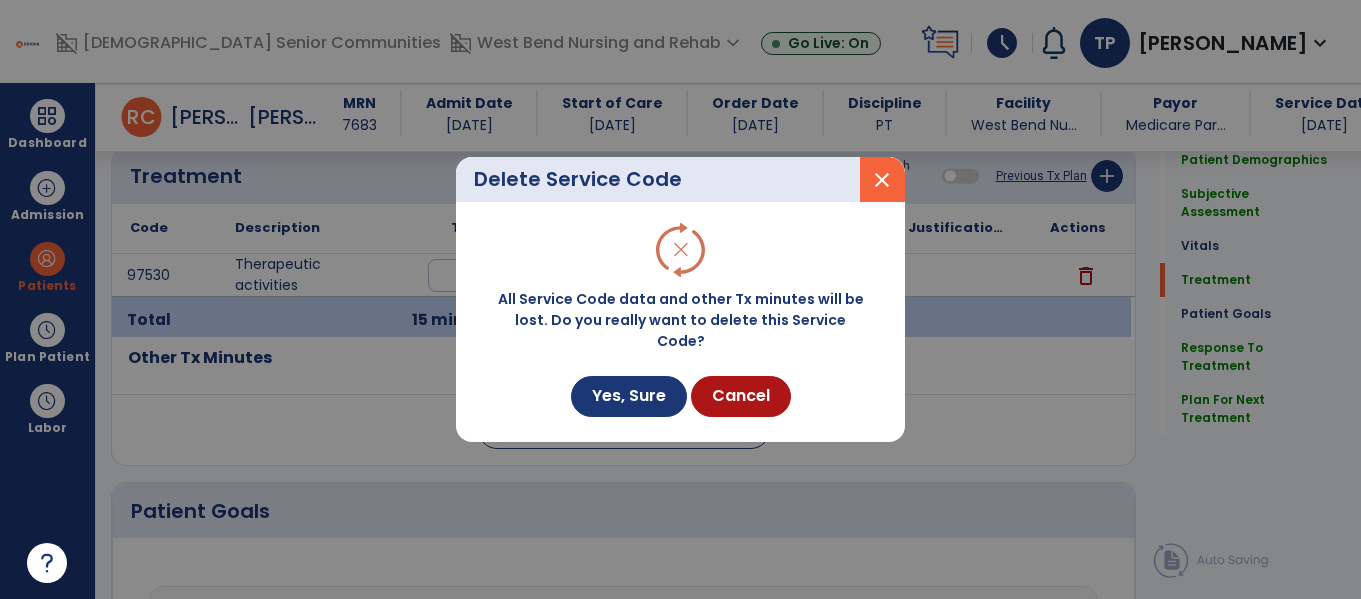 scroll, scrollTop: 1267, scrollLeft: 0, axis: vertical 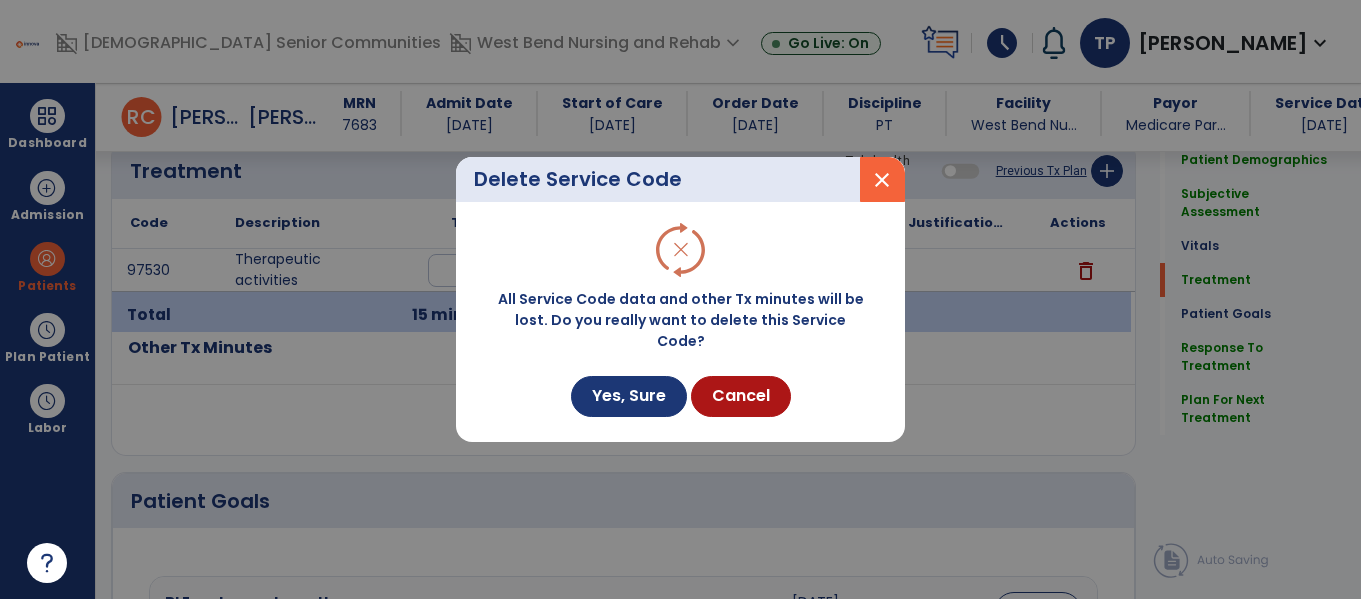 drag, startPoint x: 1018, startPoint y: 404, endPoint x: 956, endPoint y: 309, distance: 113.44161 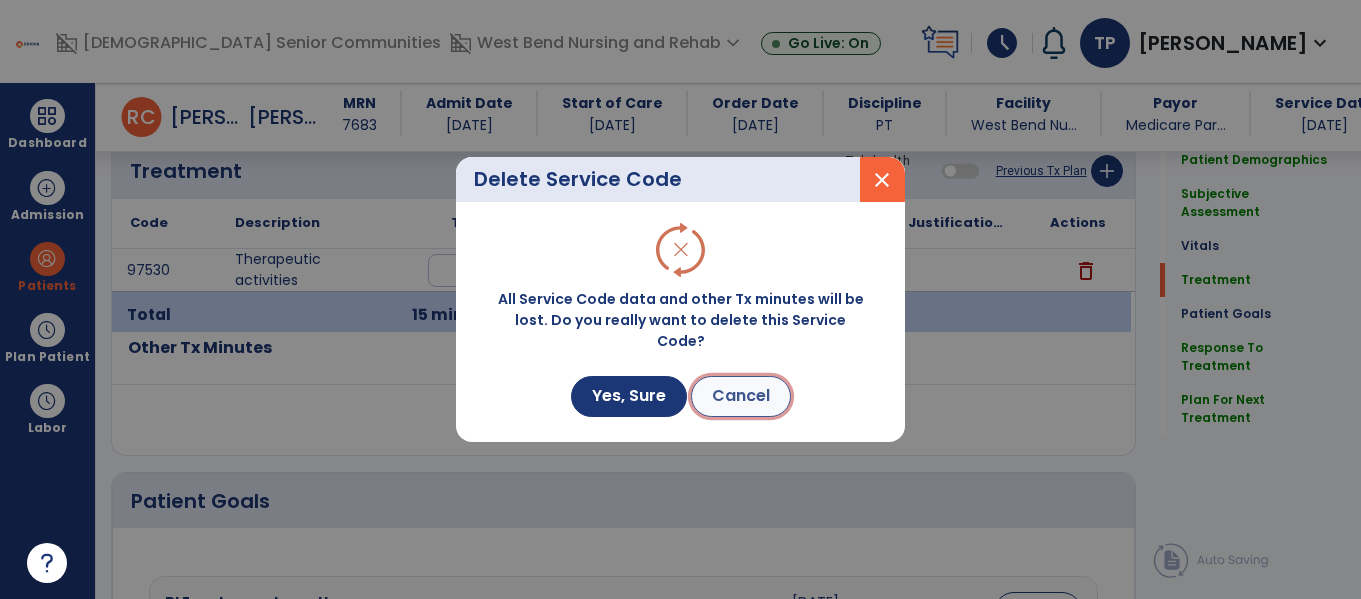 click on "Cancel" at bounding box center (741, 396) 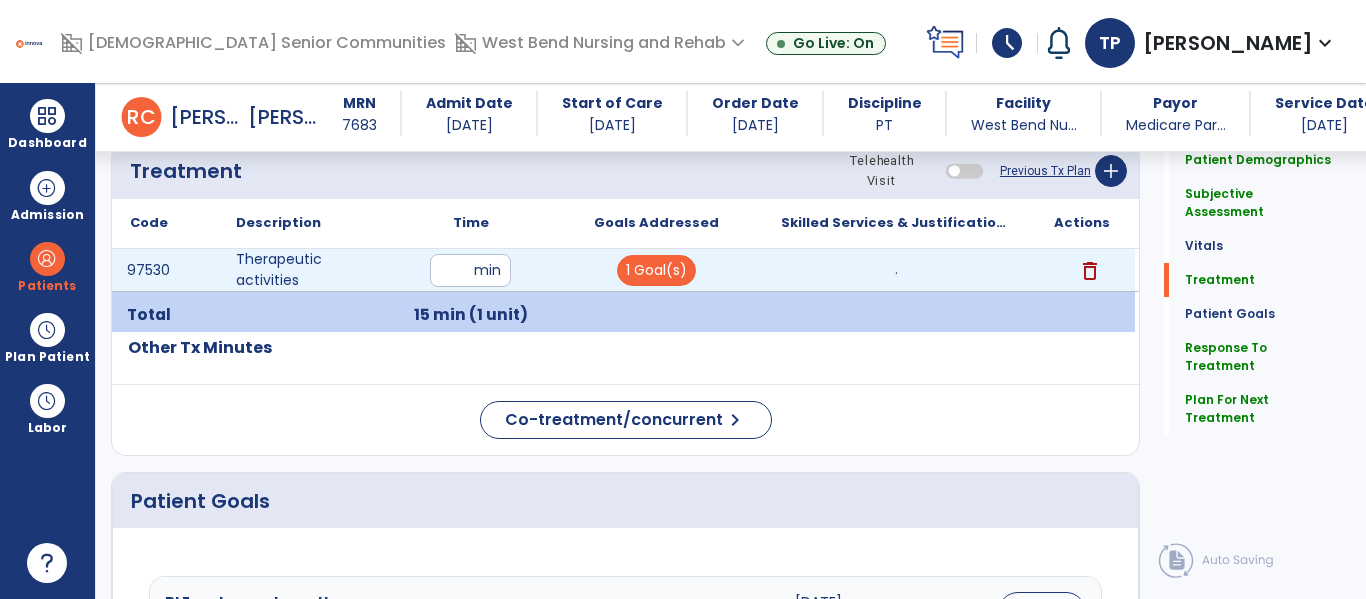 click on ".   ." at bounding box center [896, 270] 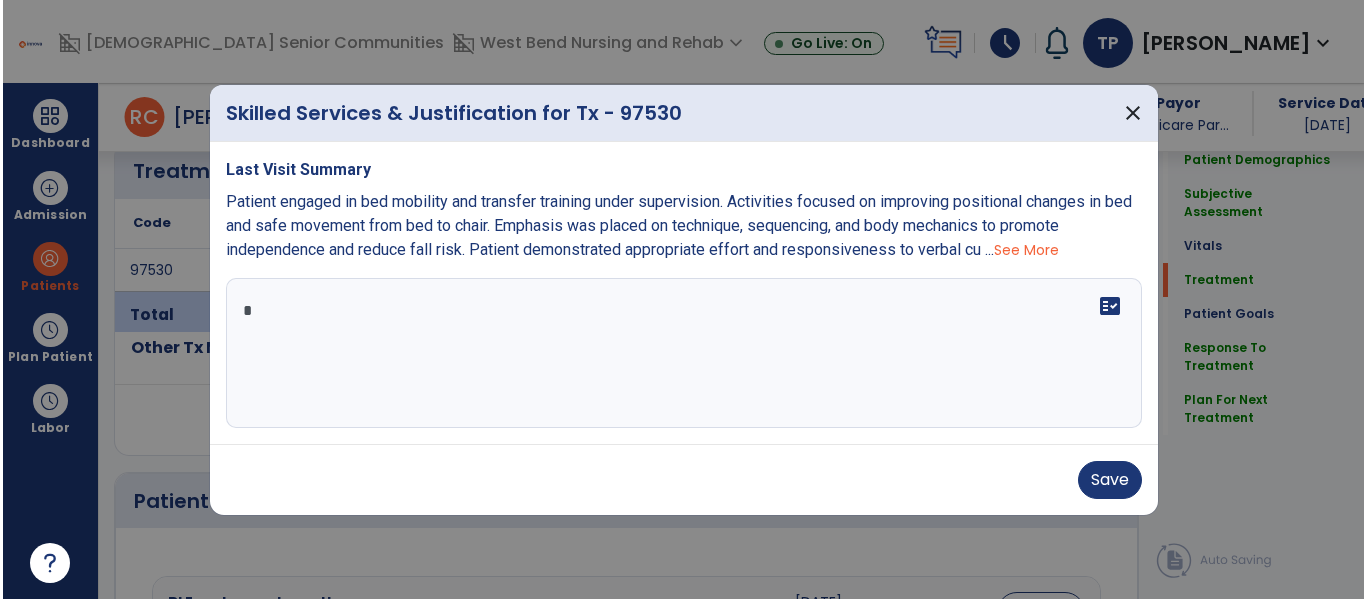 scroll, scrollTop: 1267, scrollLeft: 0, axis: vertical 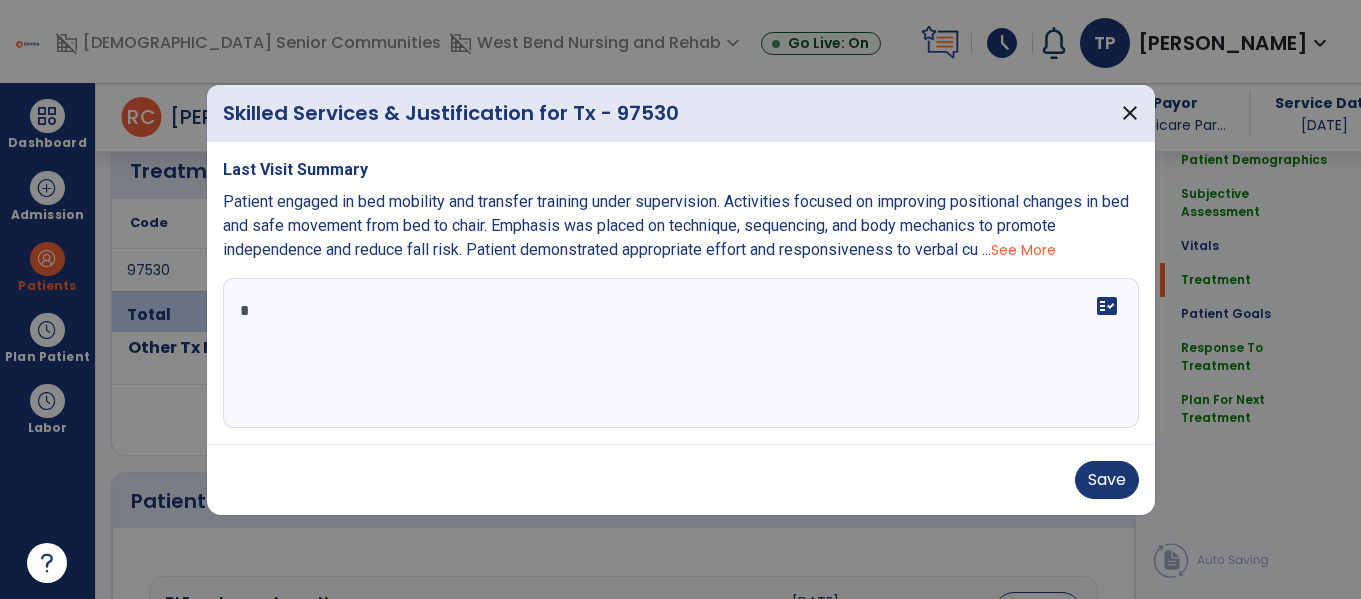 click on "*" at bounding box center [681, 353] 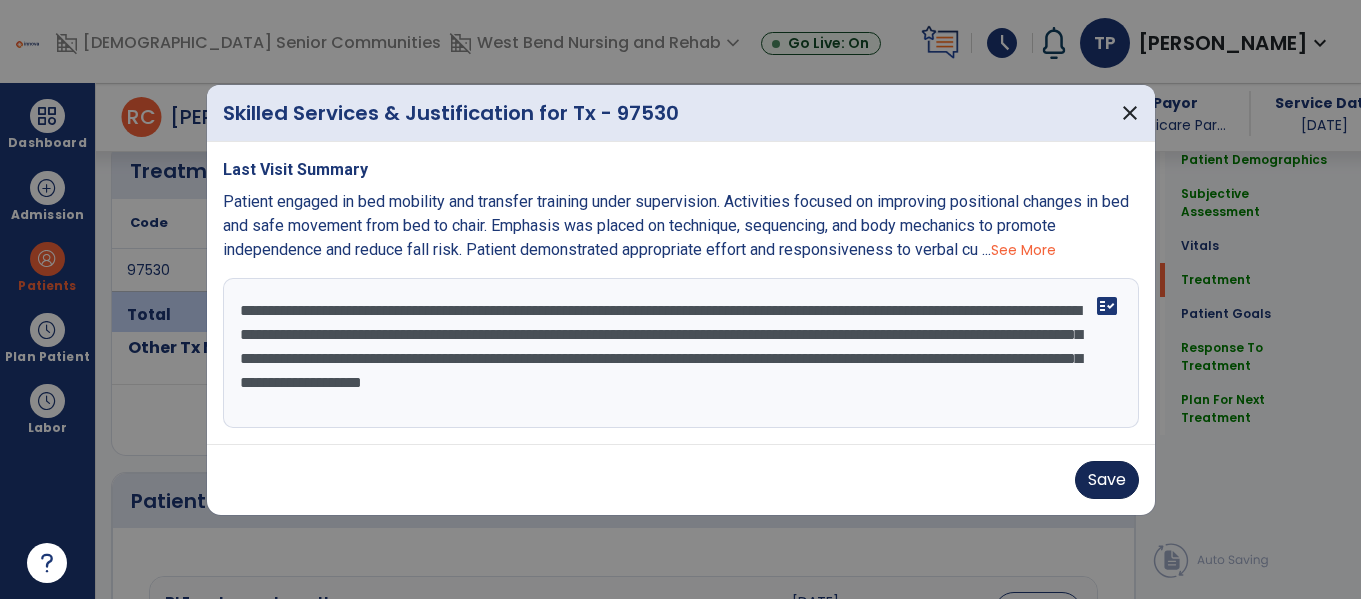 type on "**********" 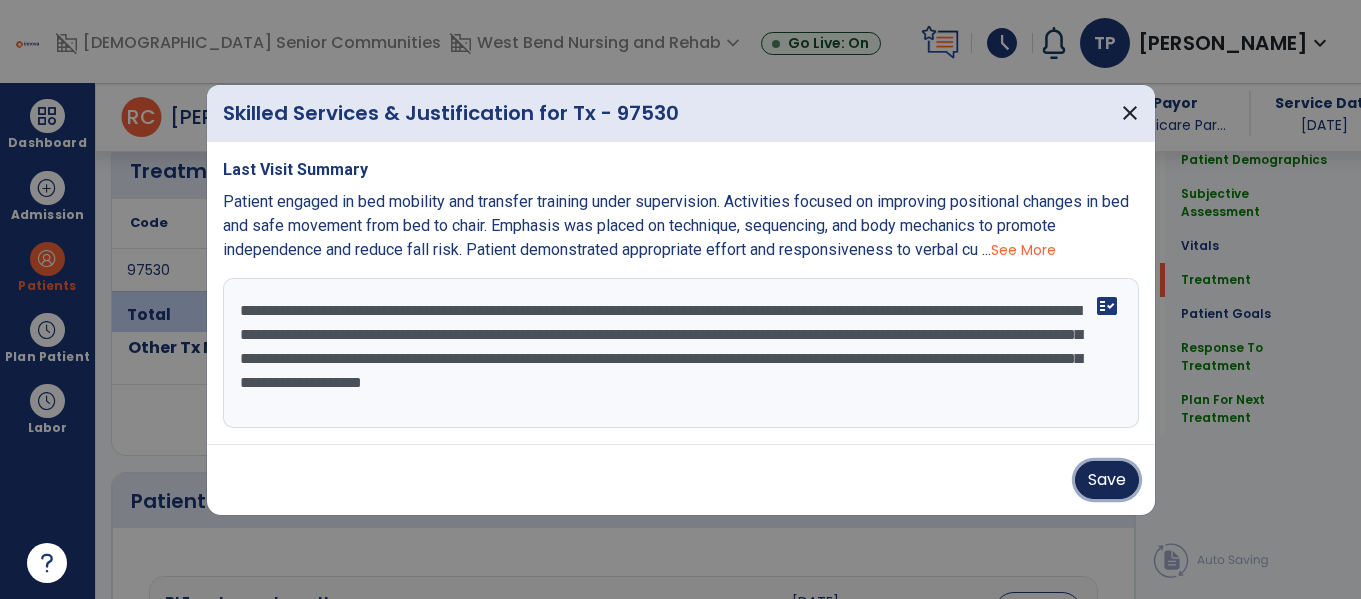 click on "Save" at bounding box center [1107, 480] 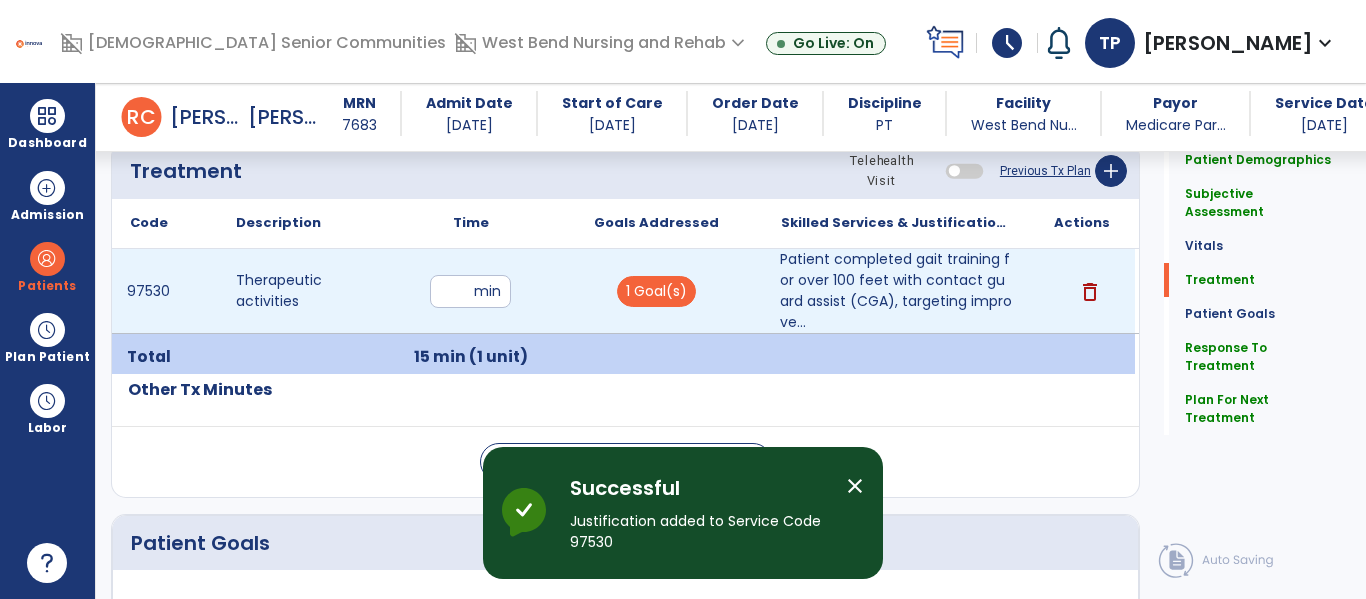 click on "**" at bounding box center [470, 291] 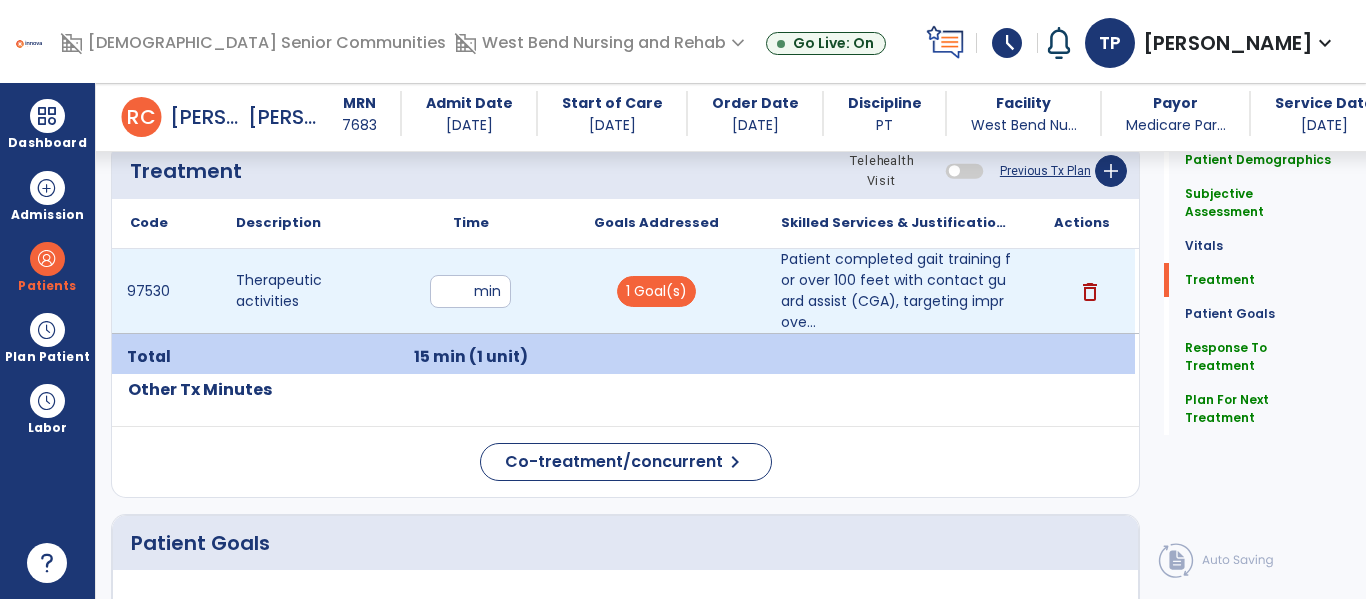 click on "**" at bounding box center [470, 291] 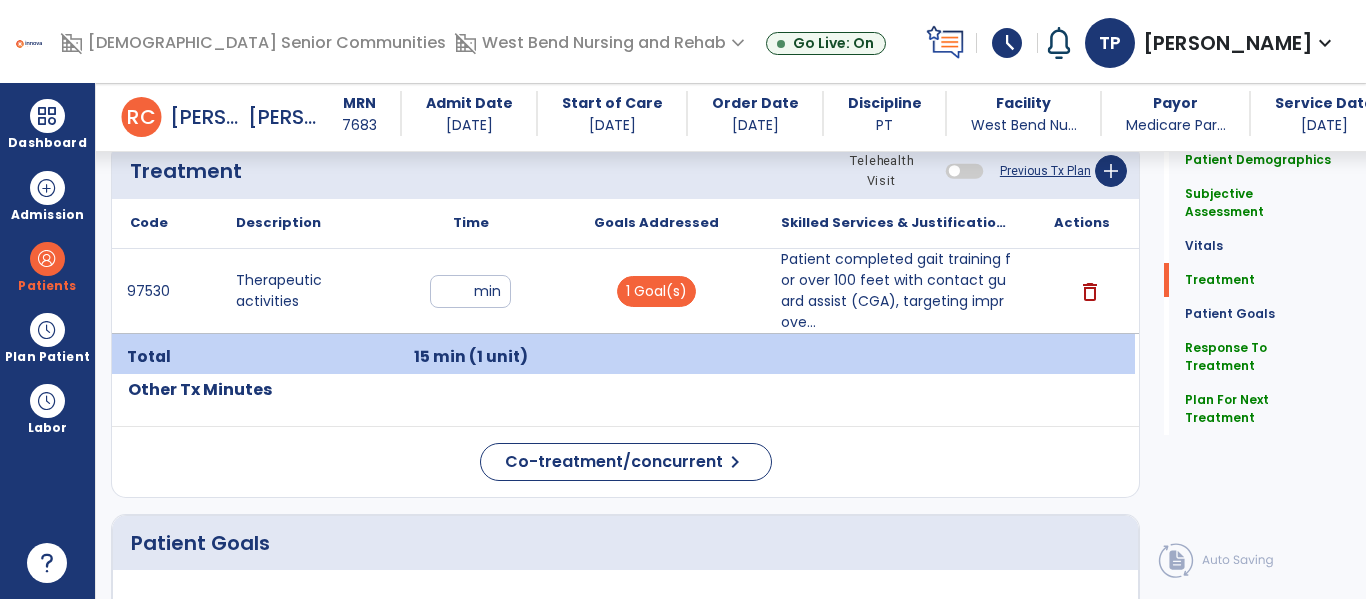 click on "Code
Description
Time" 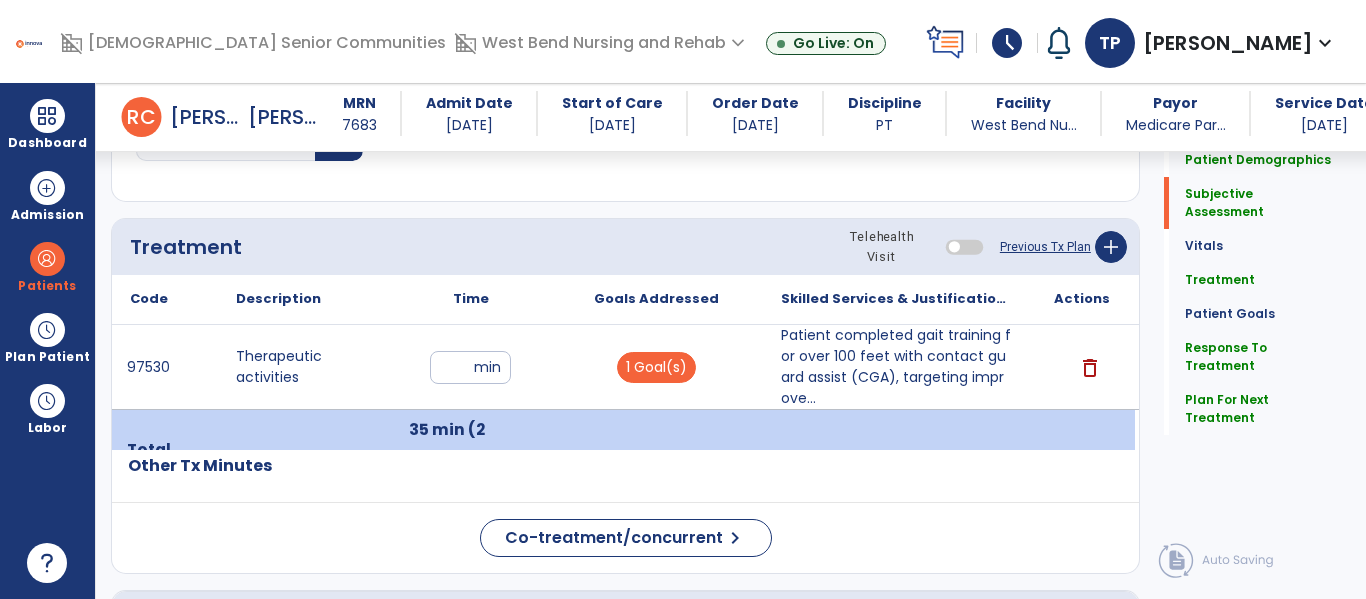 scroll, scrollTop: 85, scrollLeft: 0, axis: vertical 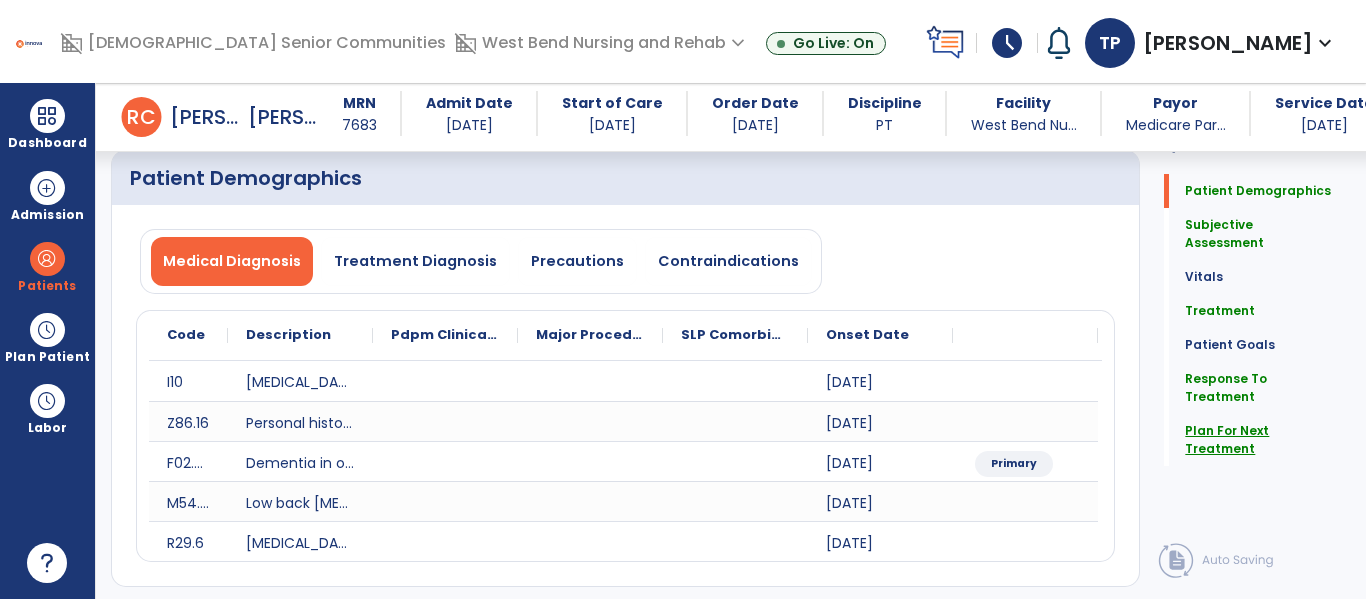 click on "Plan For Next Treatment" 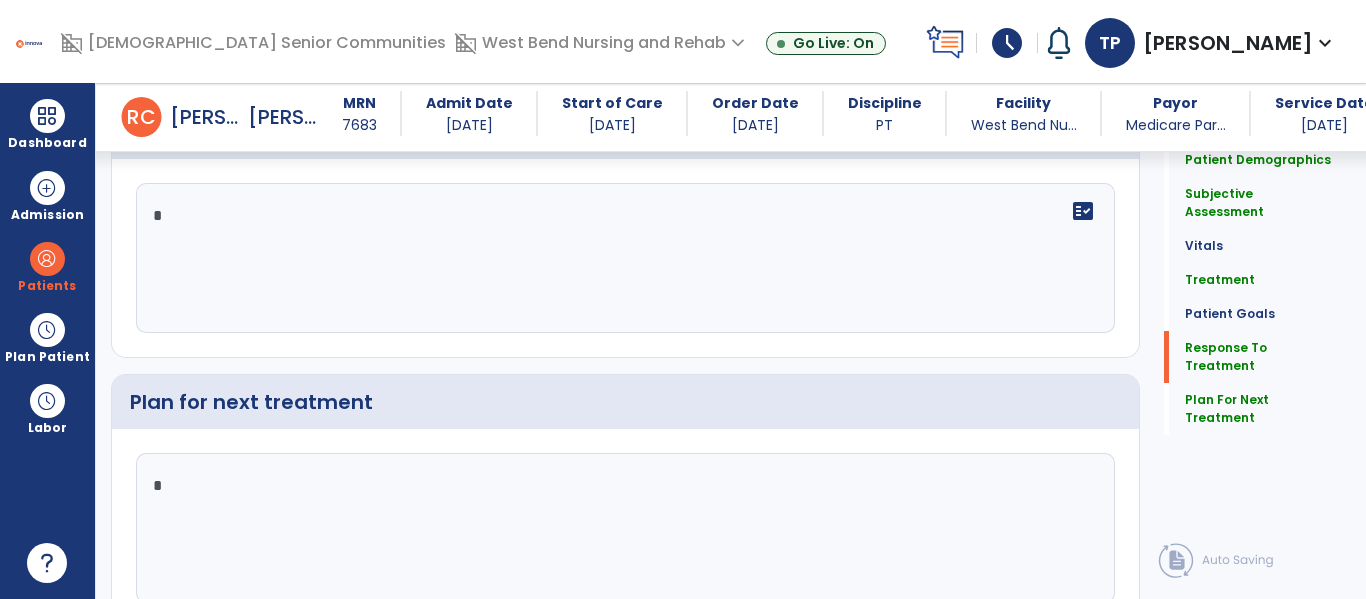 scroll, scrollTop: 3281, scrollLeft: 0, axis: vertical 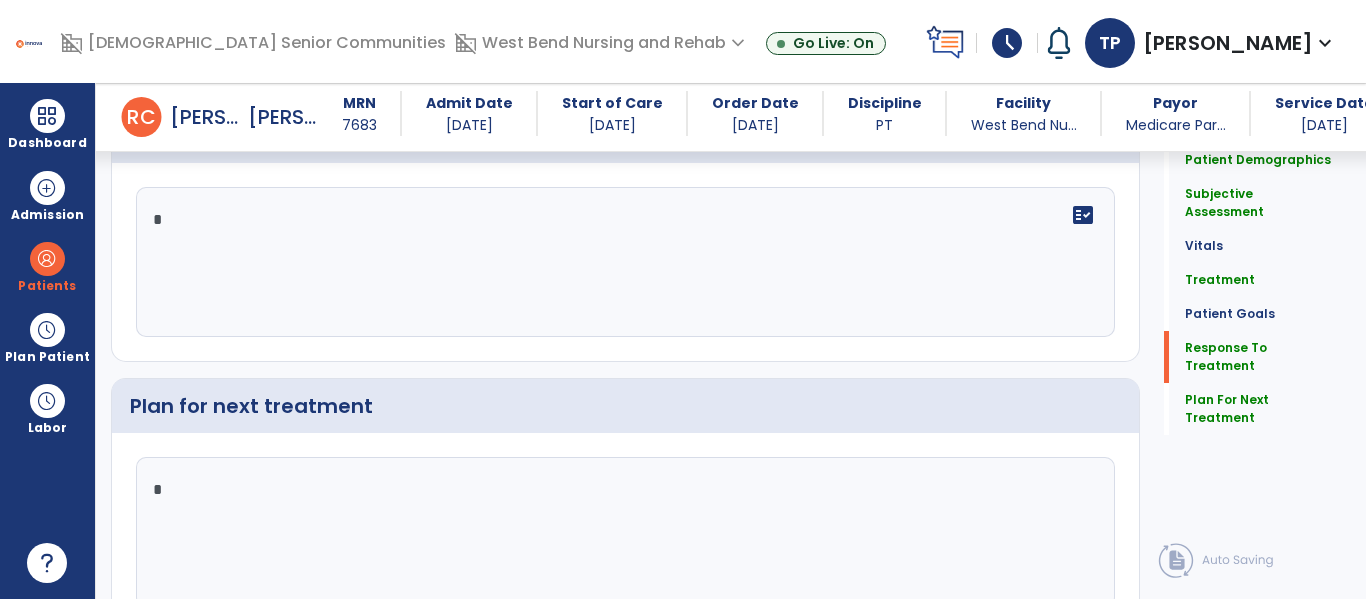 click on "*" 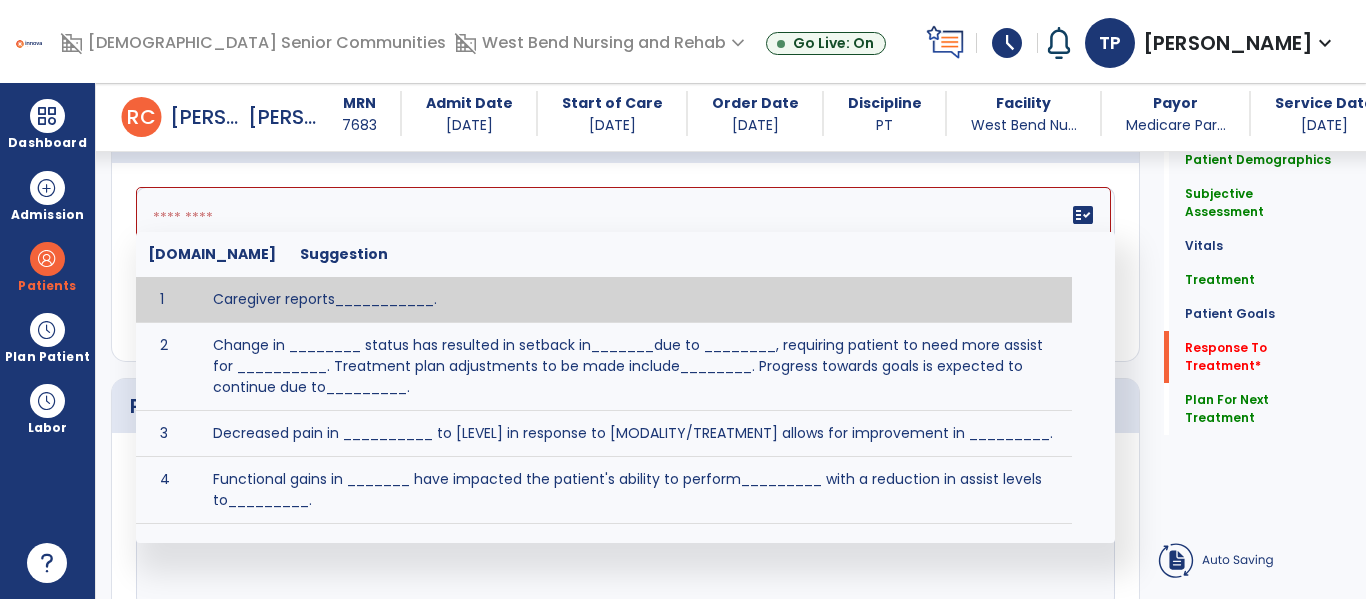 click 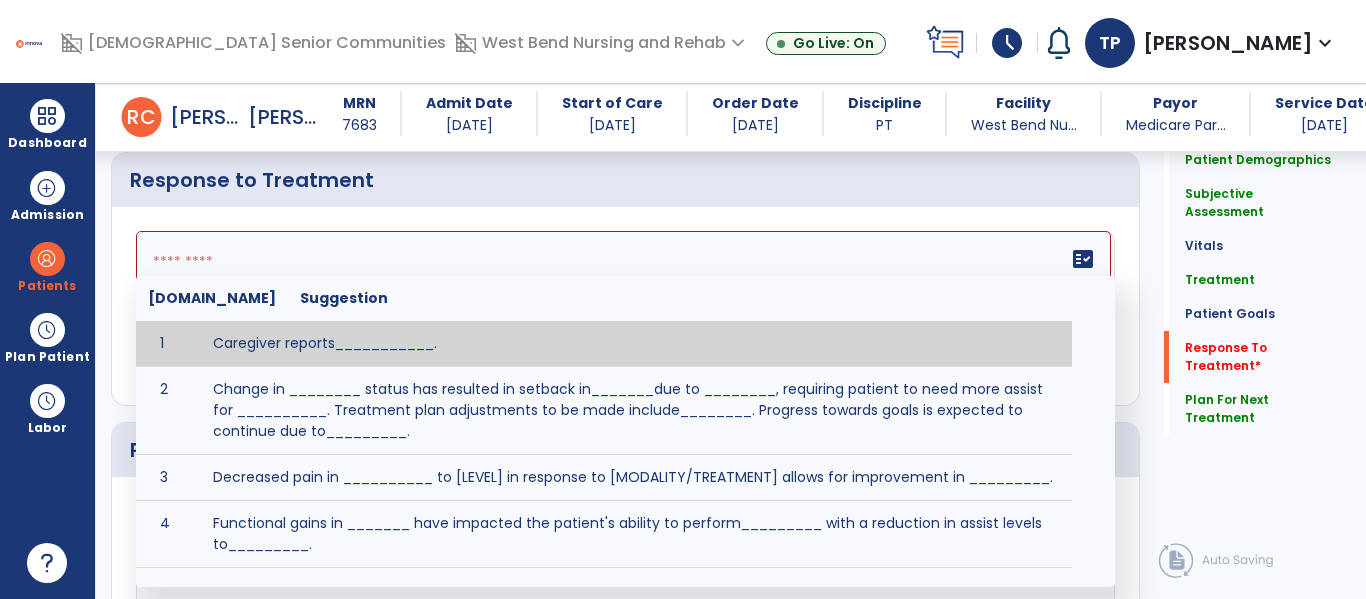 scroll, scrollTop: 3281, scrollLeft: 0, axis: vertical 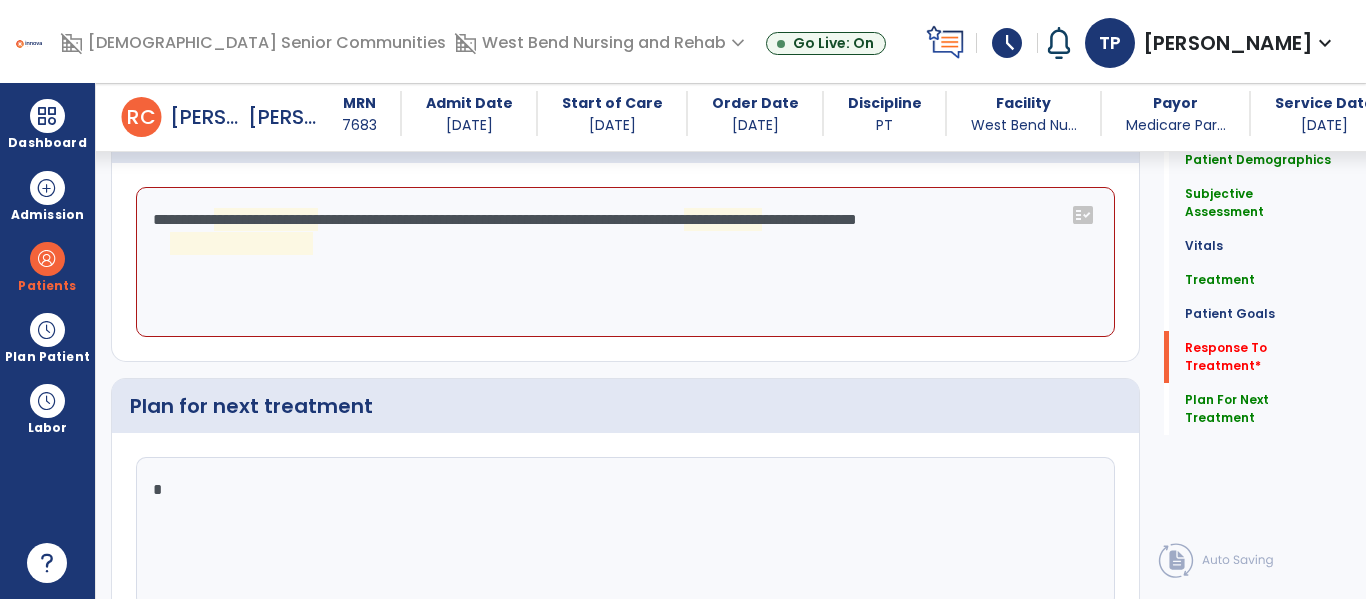 click on "**********" 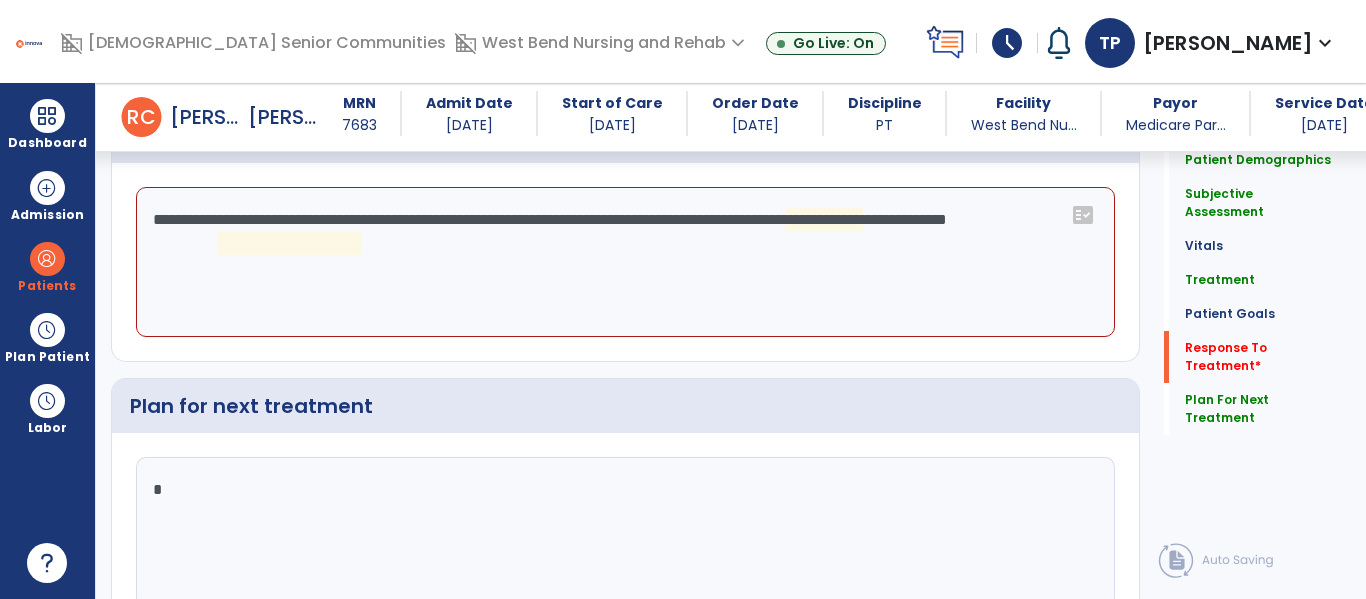 click on "**********" 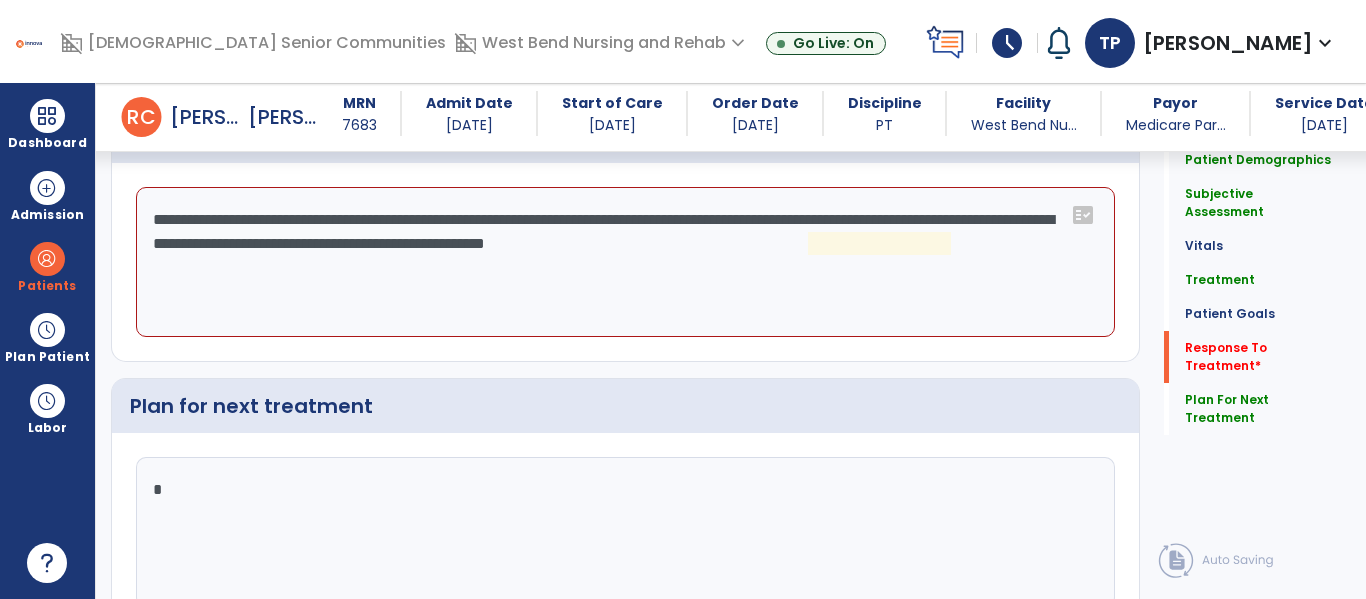 drag, startPoint x: 379, startPoint y: 238, endPoint x: 552, endPoint y: 247, distance: 173.23395 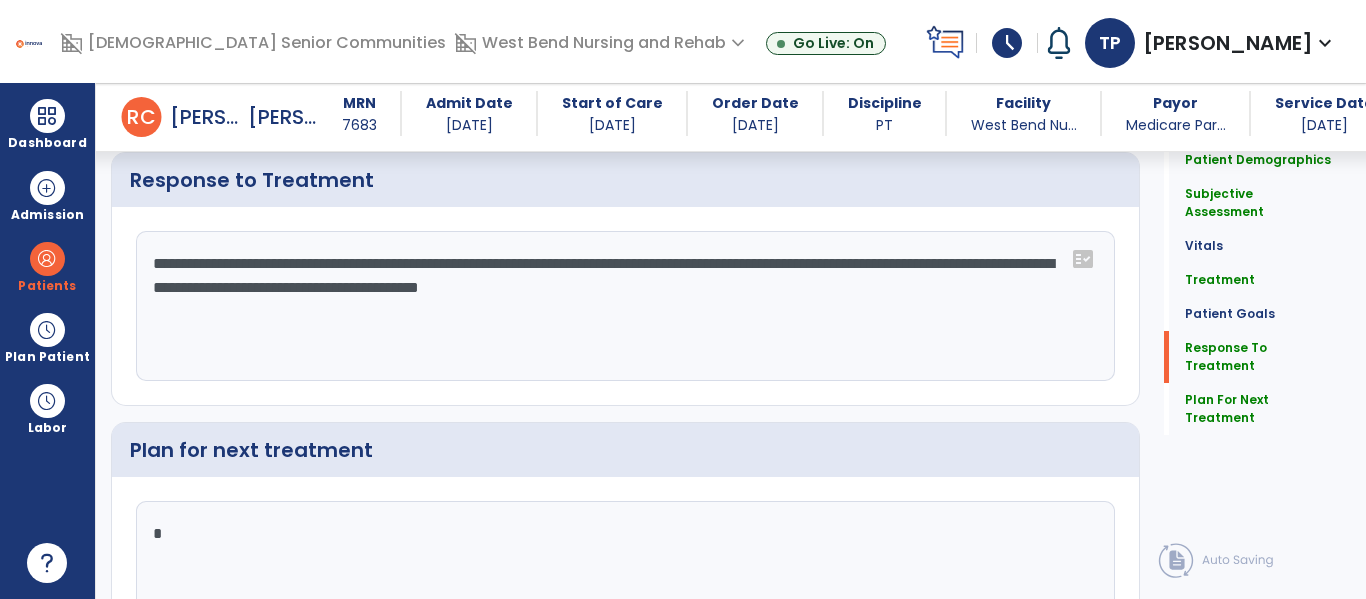 scroll, scrollTop: 3281, scrollLeft: 0, axis: vertical 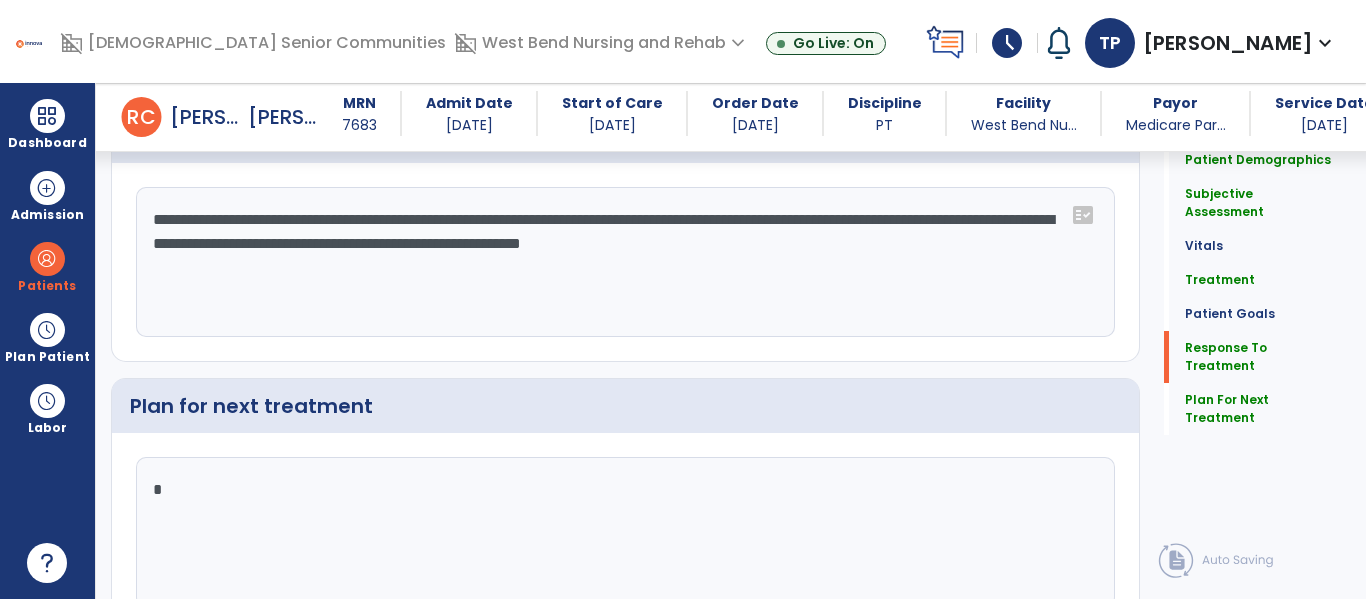 click on "**********" 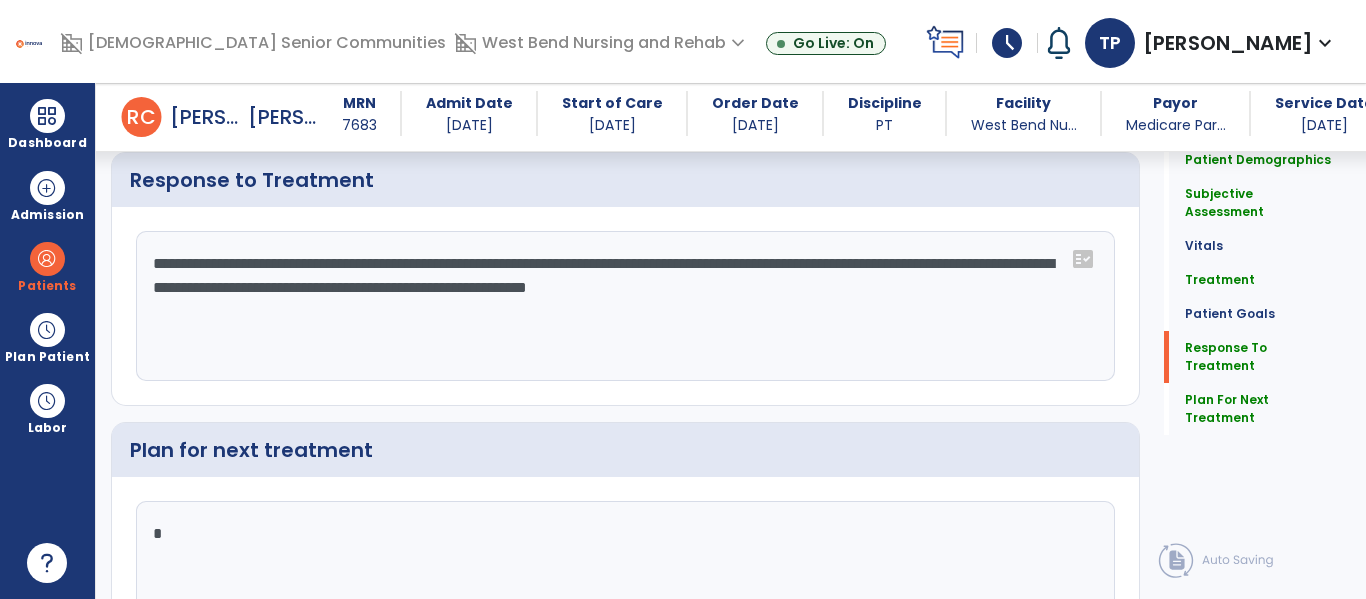 scroll, scrollTop: 3281, scrollLeft: 0, axis: vertical 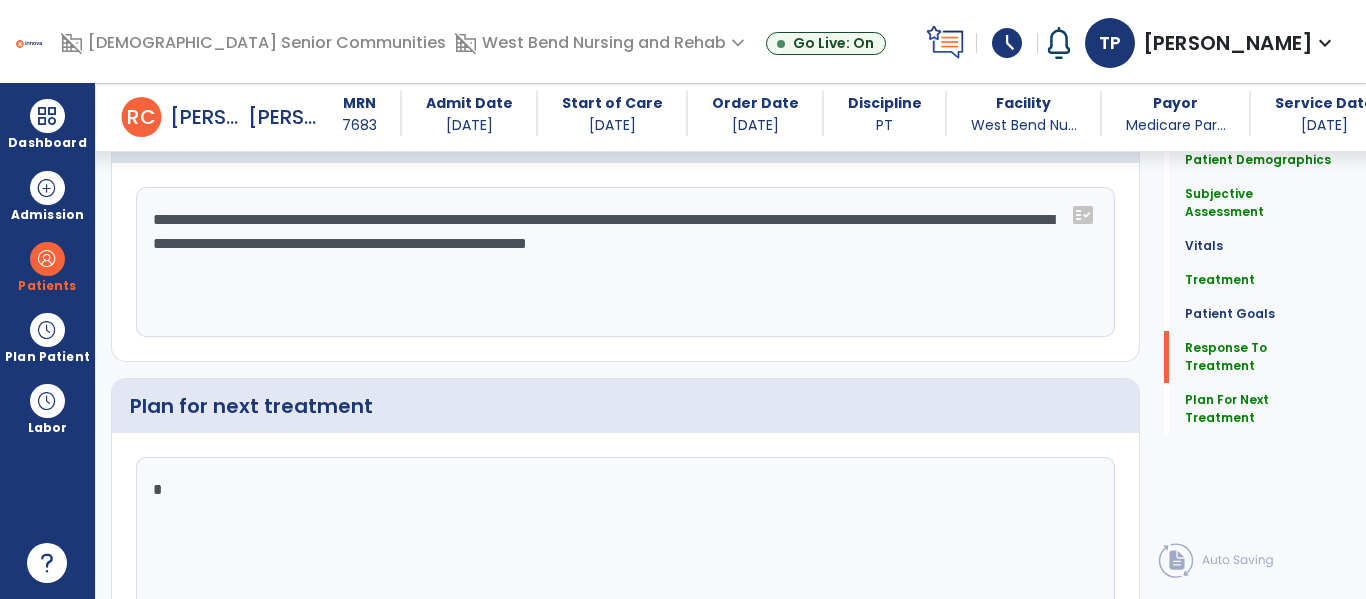 drag, startPoint x: 383, startPoint y: 242, endPoint x: 553, endPoint y: 242, distance: 170 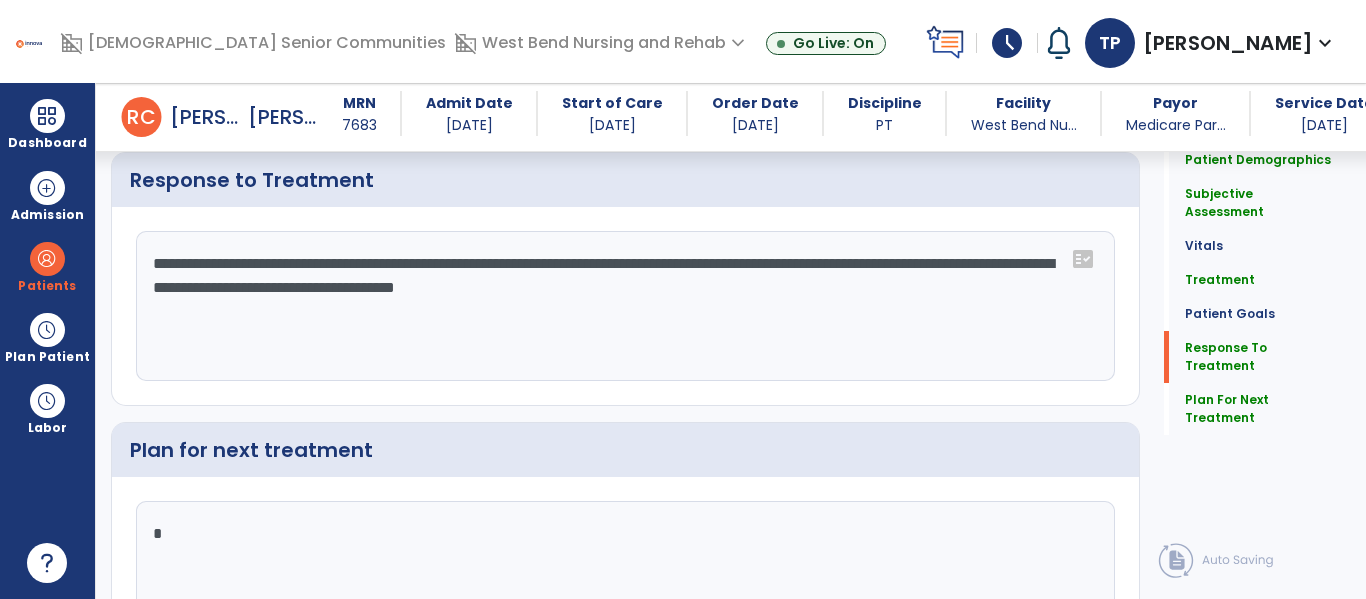 scroll, scrollTop: 3281, scrollLeft: 0, axis: vertical 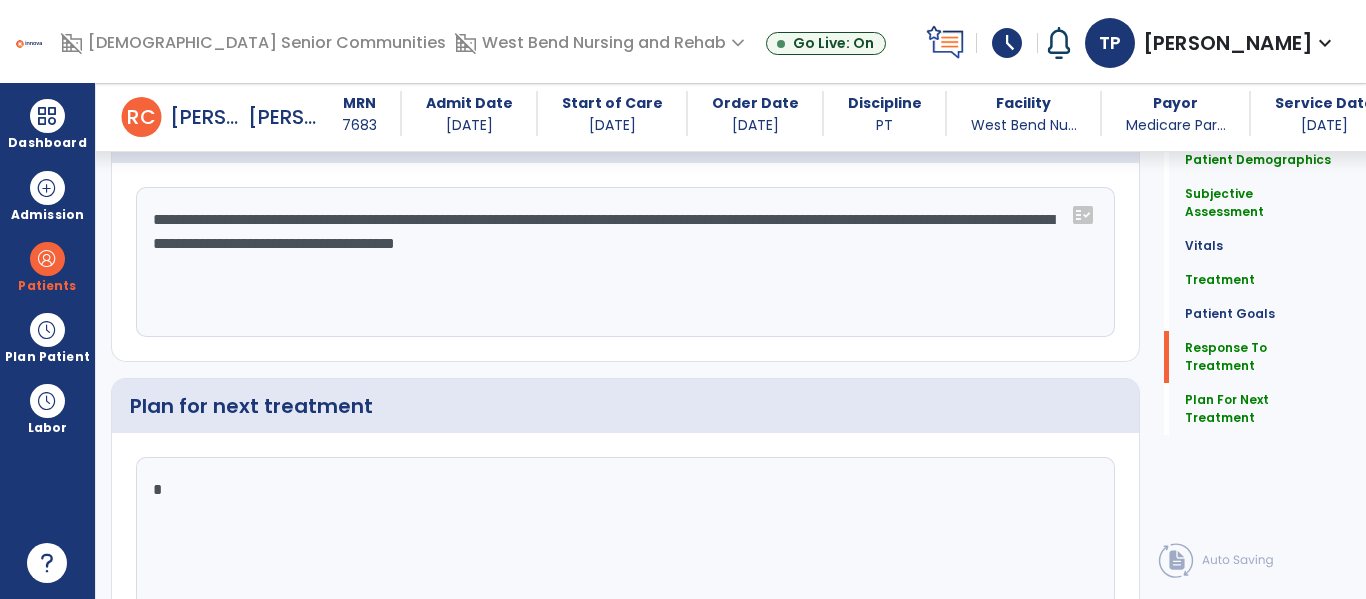 drag, startPoint x: 1002, startPoint y: 226, endPoint x: 992, endPoint y: 303, distance: 77.64664 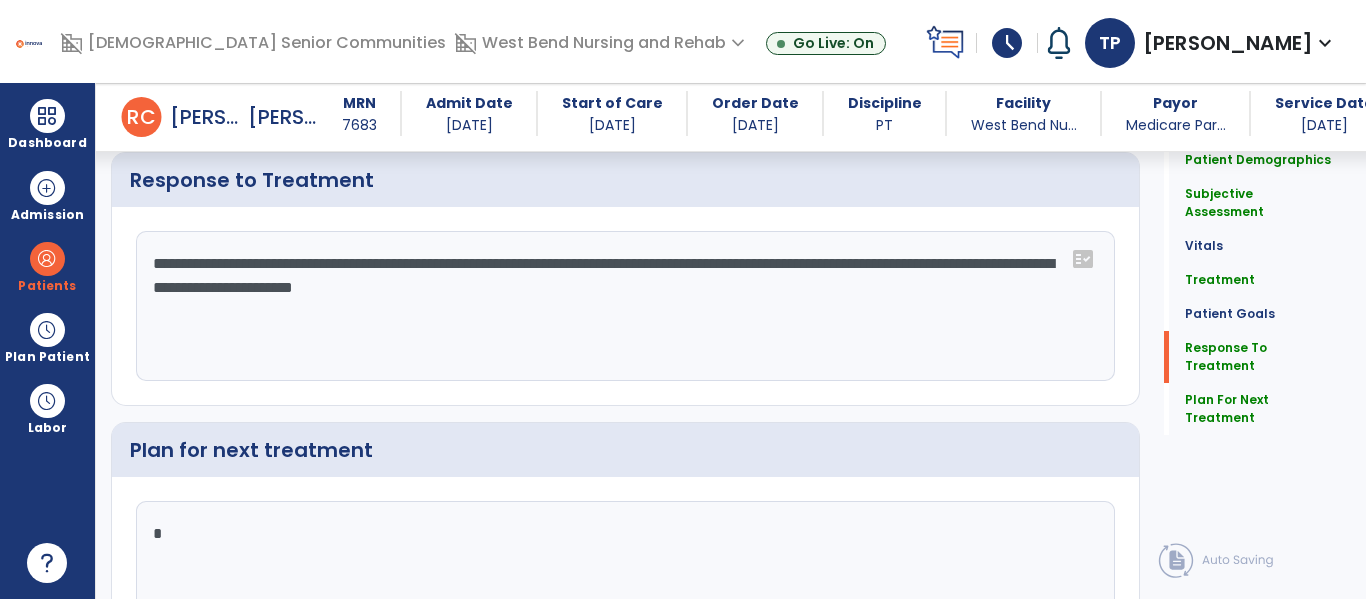 scroll, scrollTop: 3281, scrollLeft: 0, axis: vertical 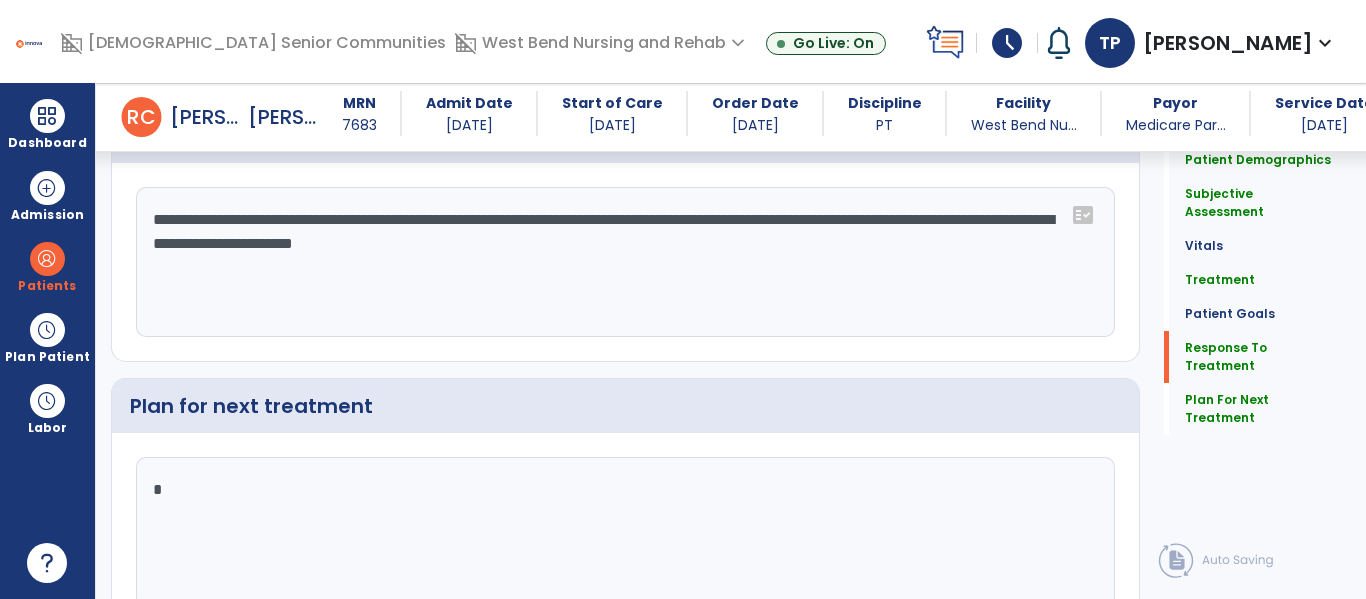click on "**********" 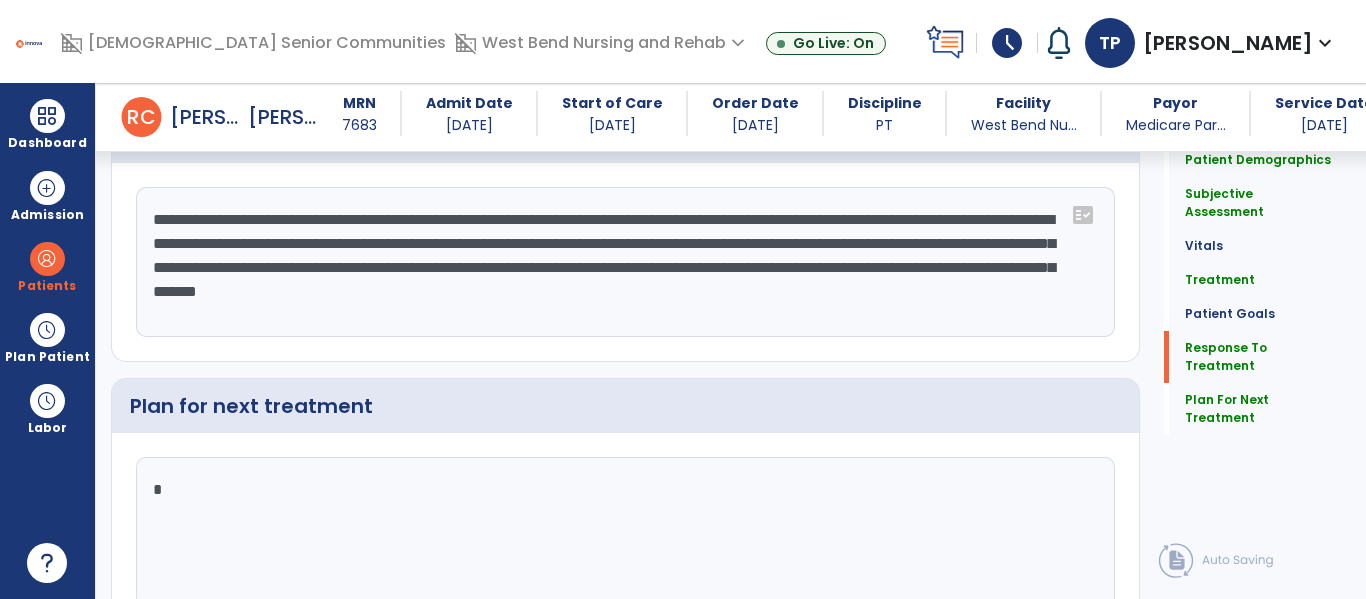 drag, startPoint x: 886, startPoint y: 327, endPoint x: 1120, endPoint y: 436, distance: 258.14145 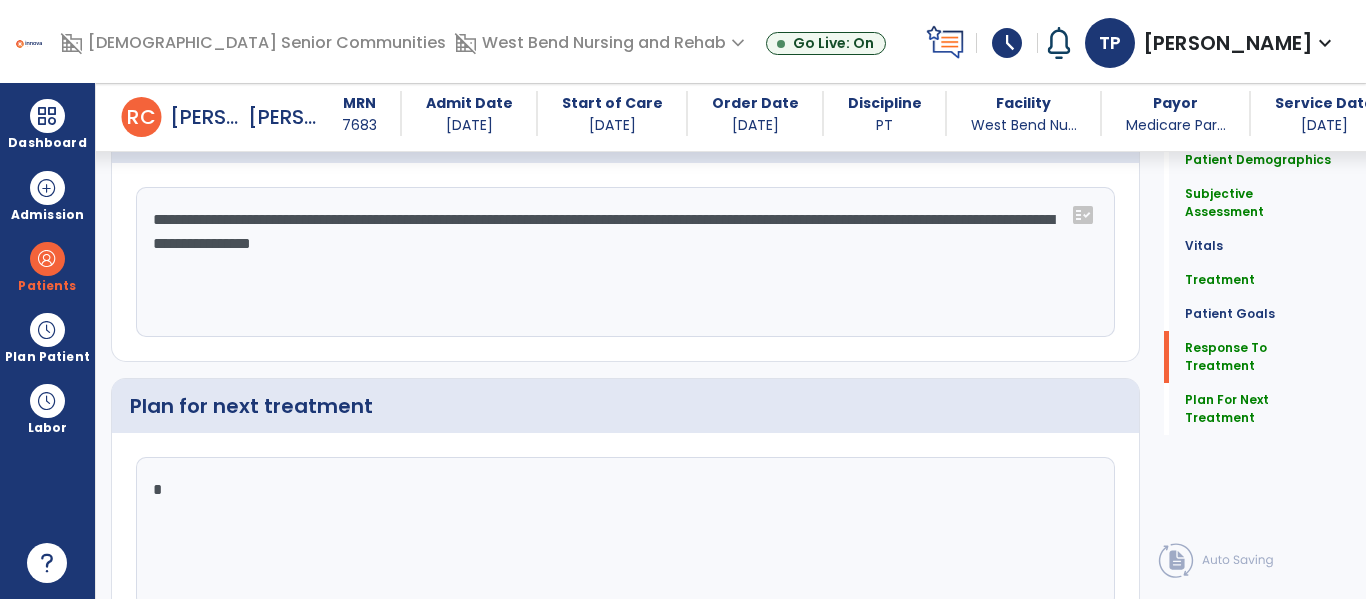 drag, startPoint x: 361, startPoint y: 215, endPoint x: 425, endPoint y: 214, distance: 64.00781 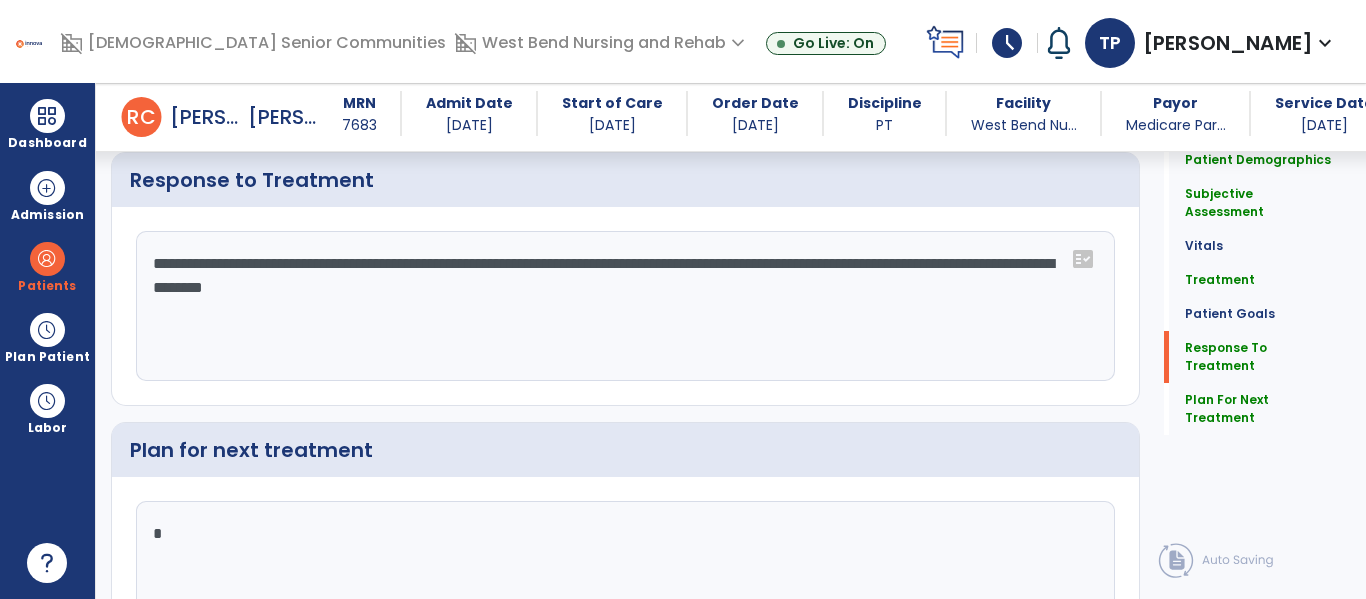 scroll, scrollTop: 3281, scrollLeft: 0, axis: vertical 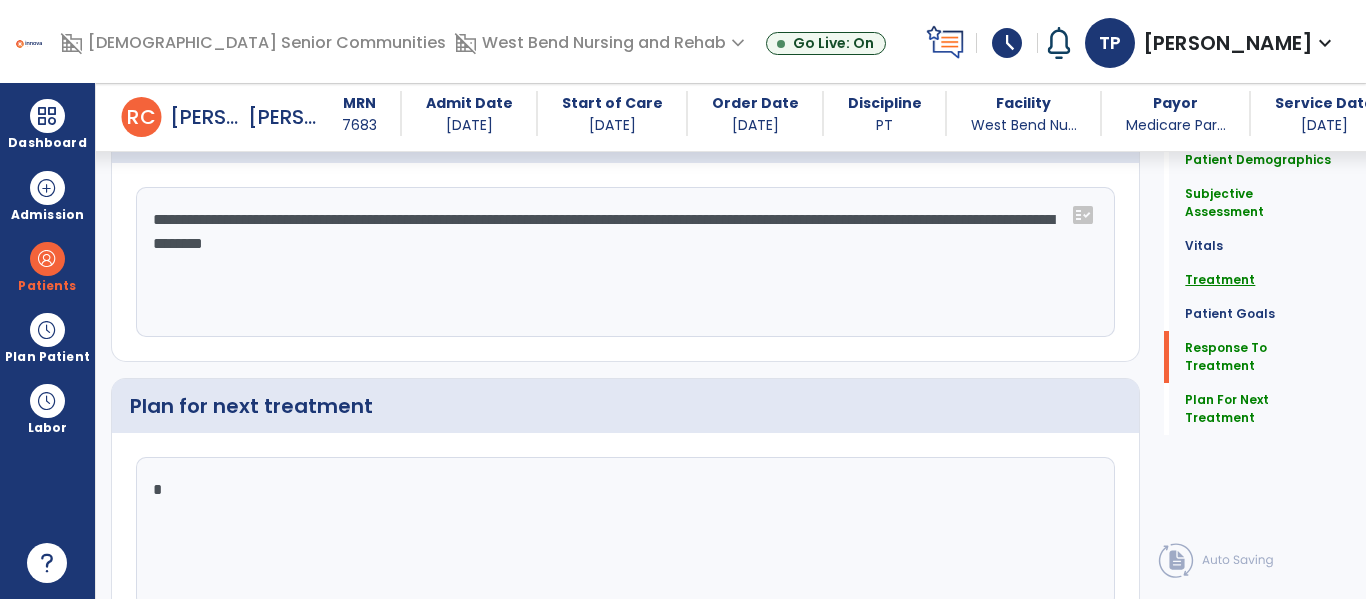 type on "**********" 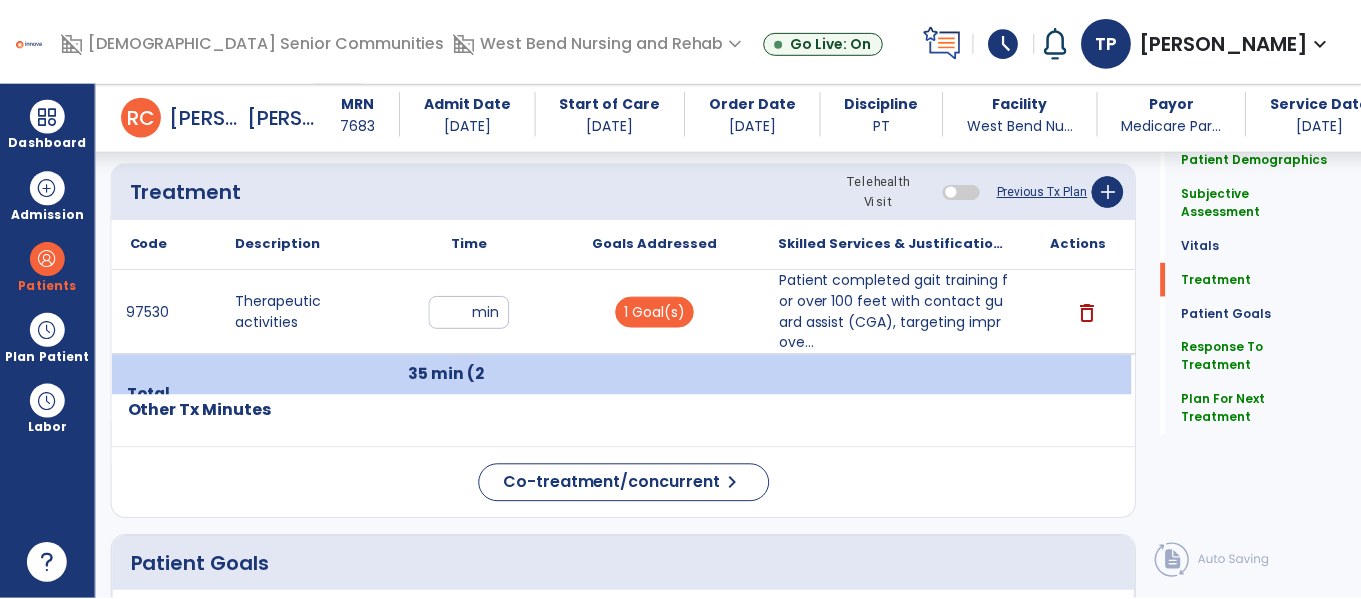 scroll, scrollTop: 1236, scrollLeft: 0, axis: vertical 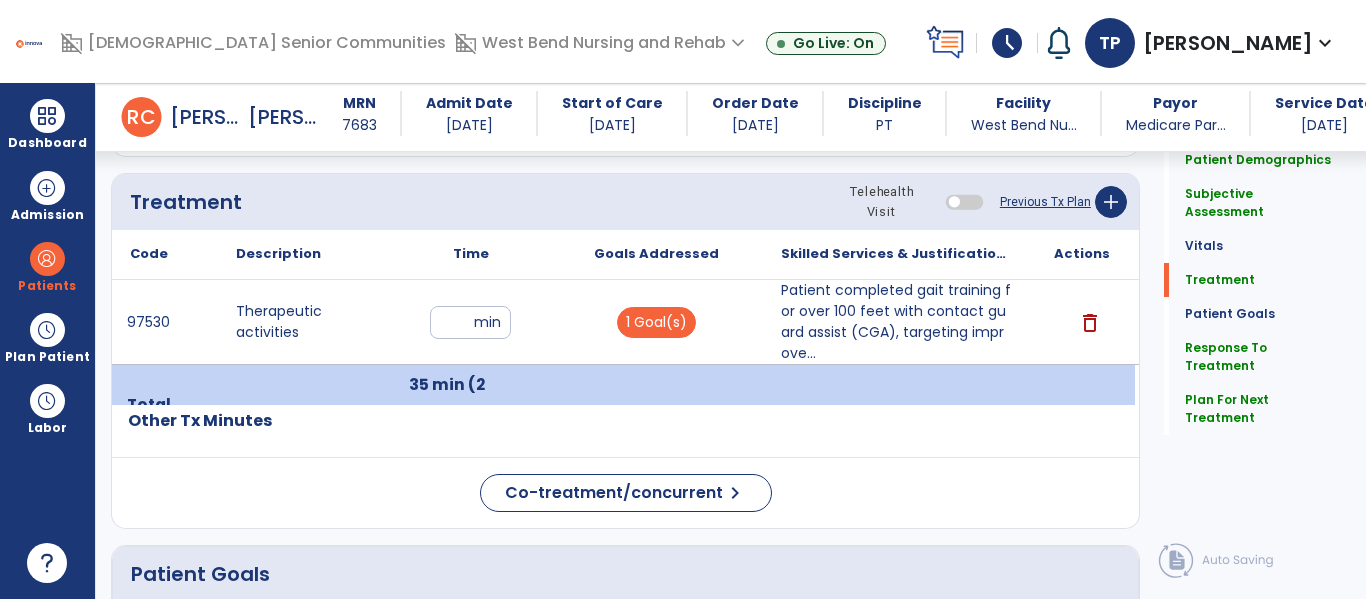 click on "Previous Tx Plan" 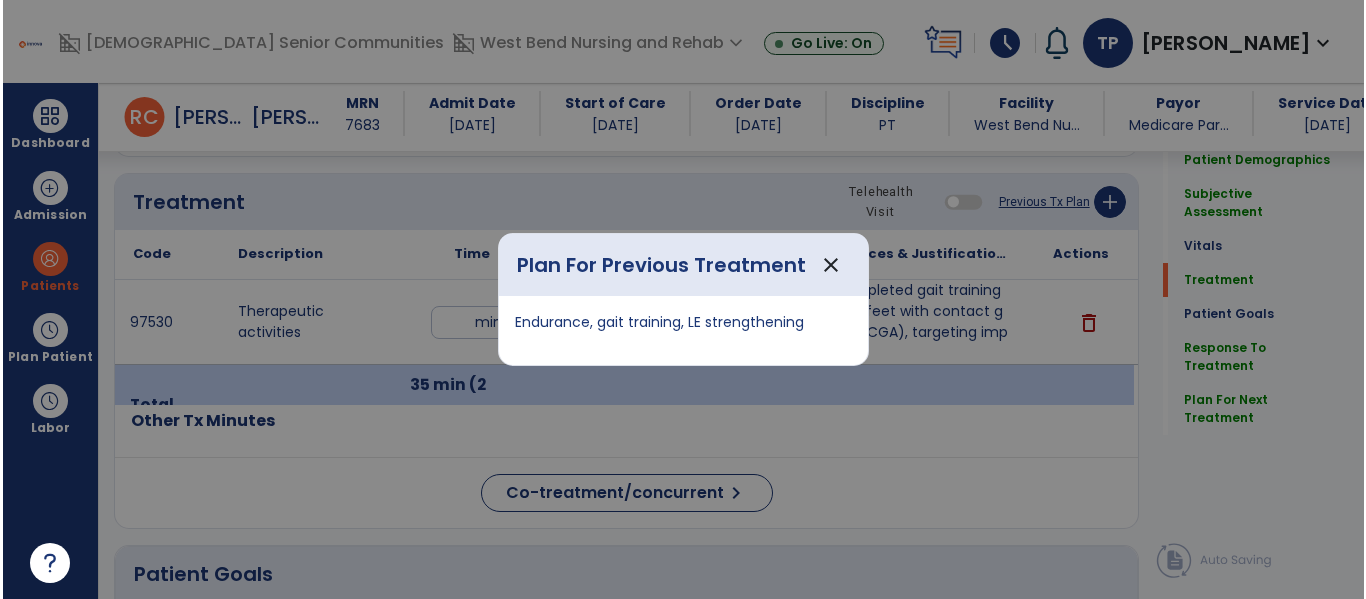 scroll, scrollTop: 1236, scrollLeft: 0, axis: vertical 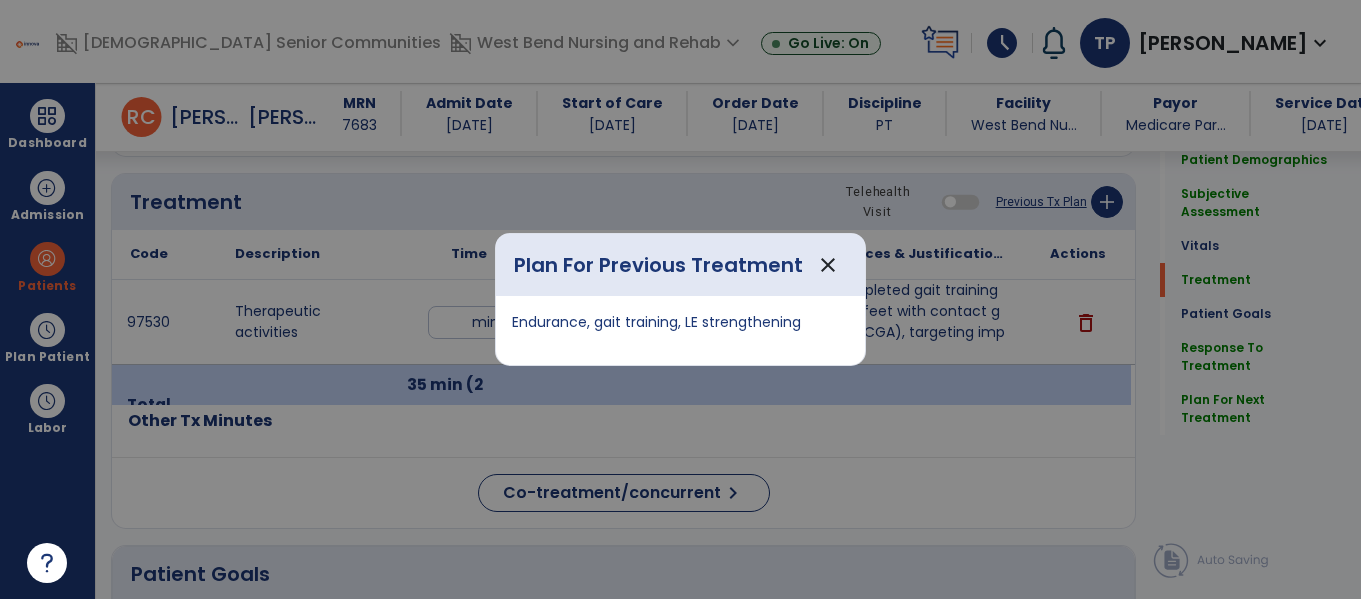 drag, startPoint x: 515, startPoint y: 320, endPoint x: 746, endPoint y: 309, distance: 231.26175 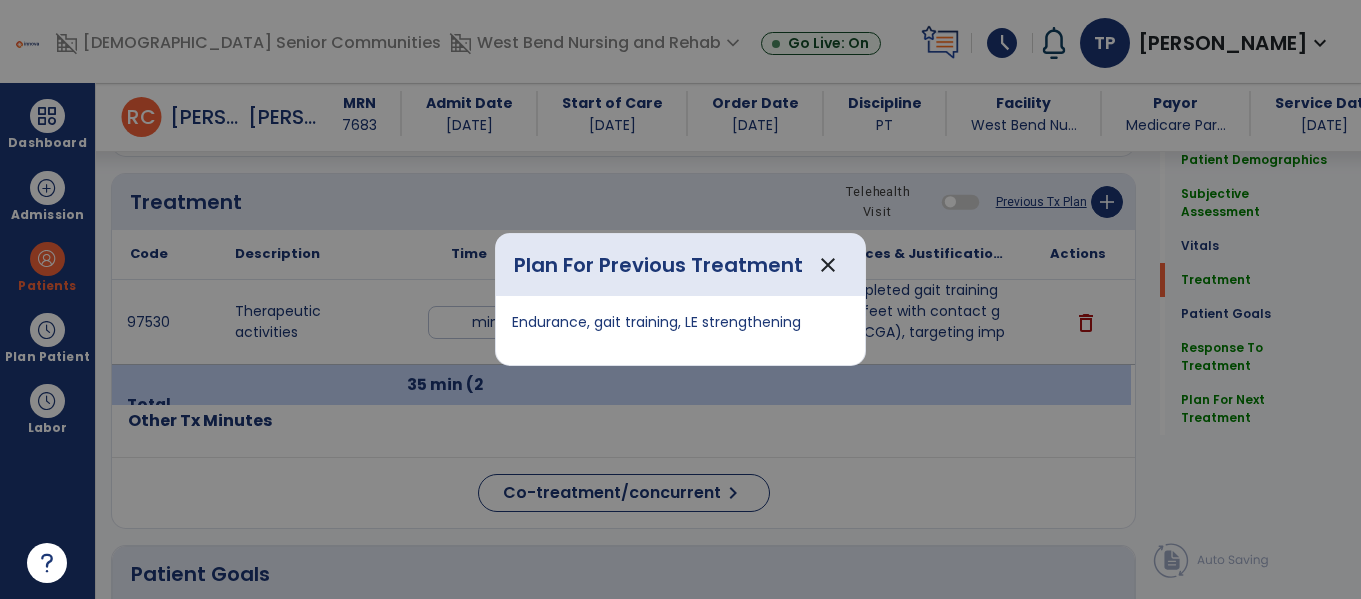 copy on "Endurance, gait training, LE strengthening" 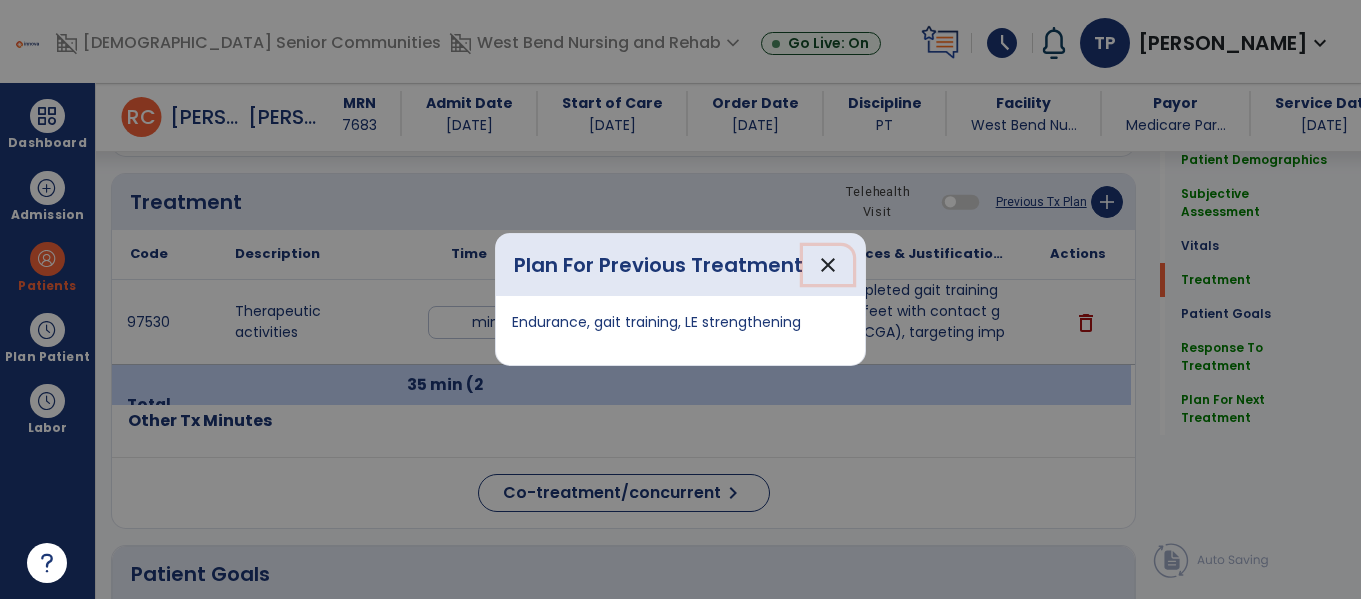 click on "close" at bounding box center [828, 265] 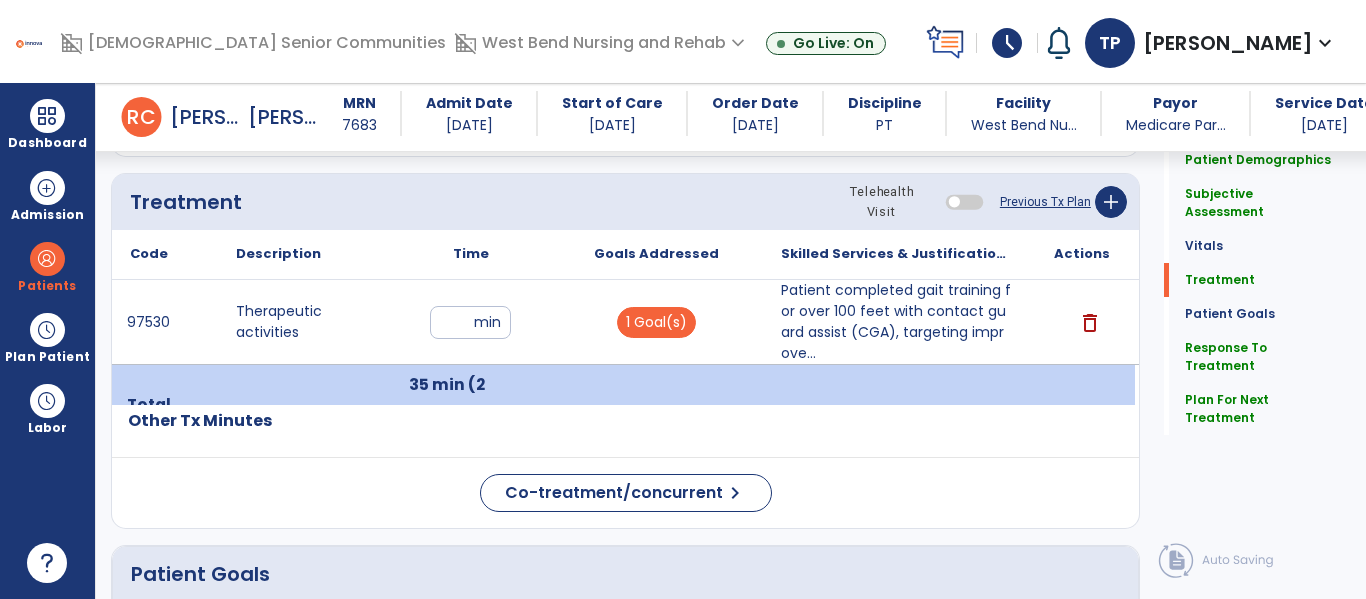 drag, startPoint x: 1206, startPoint y: 370, endPoint x: 1196, endPoint y: 380, distance: 14.142136 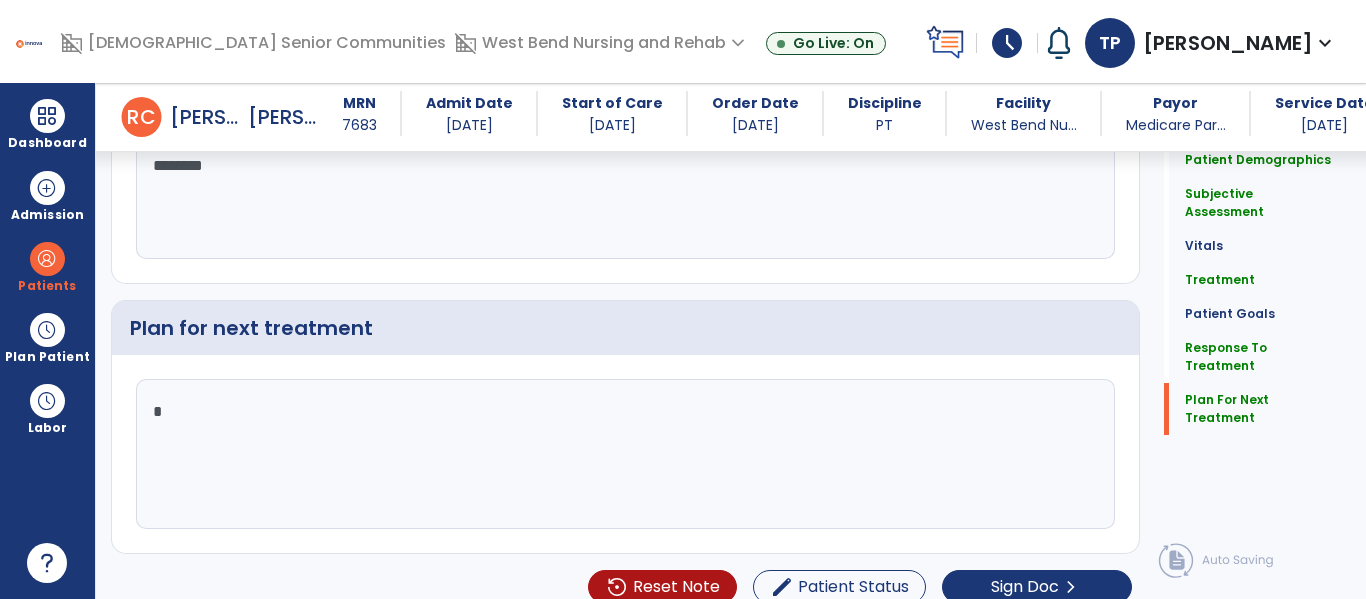 scroll, scrollTop: 3380, scrollLeft: 0, axis: vertical 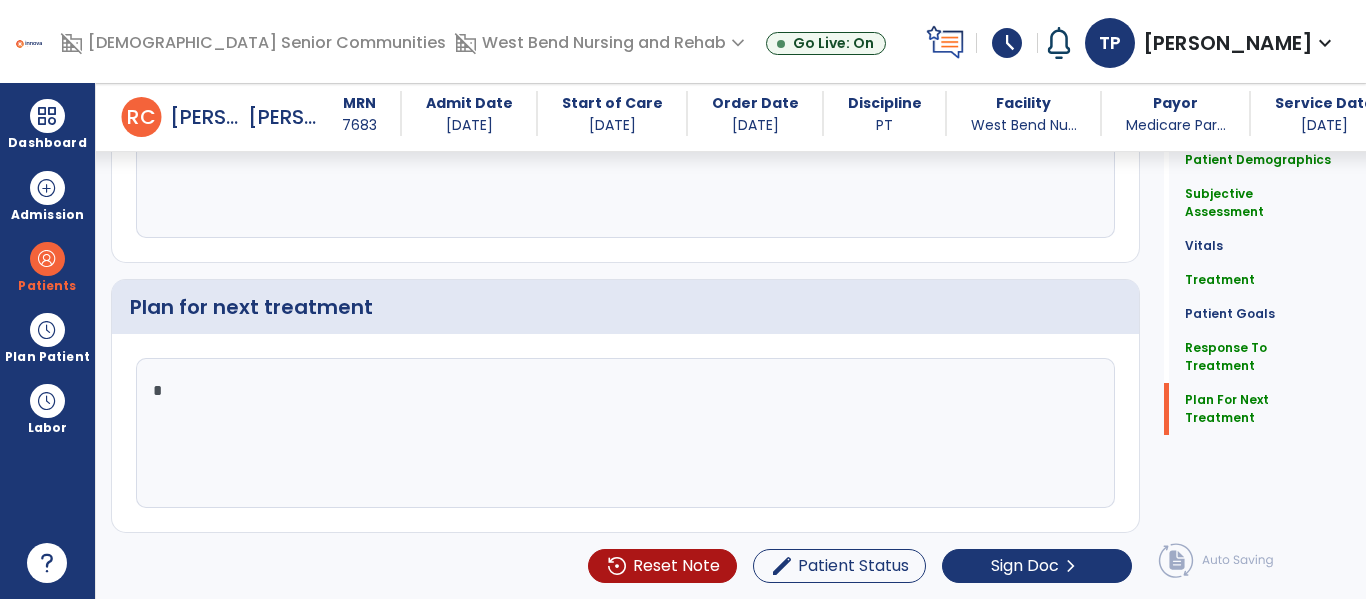 click on "*" 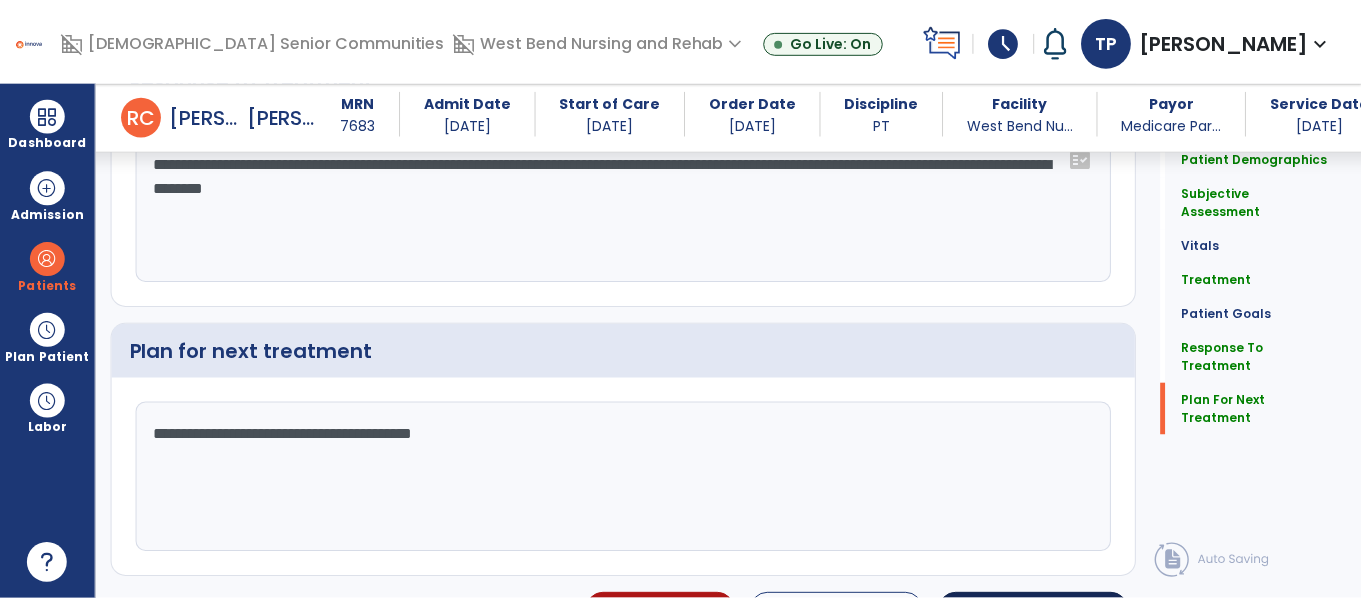 scroll, scrollTop: 3380, scrollLeft: 0, axis: vertical 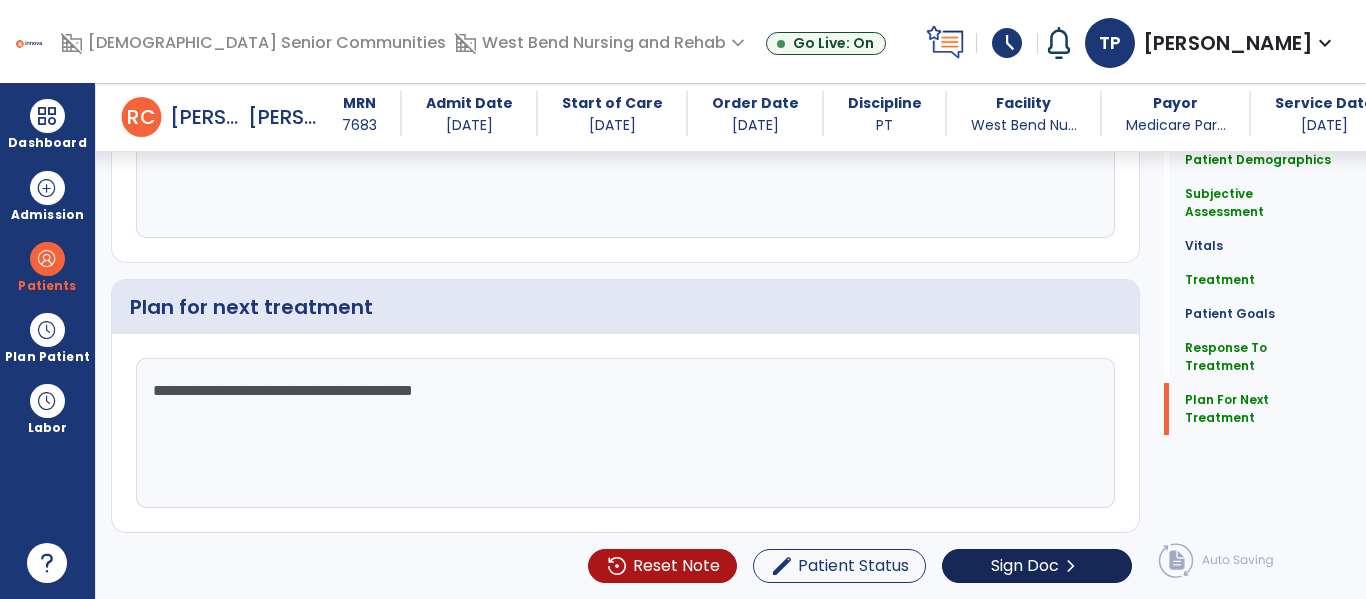 type on "**********" 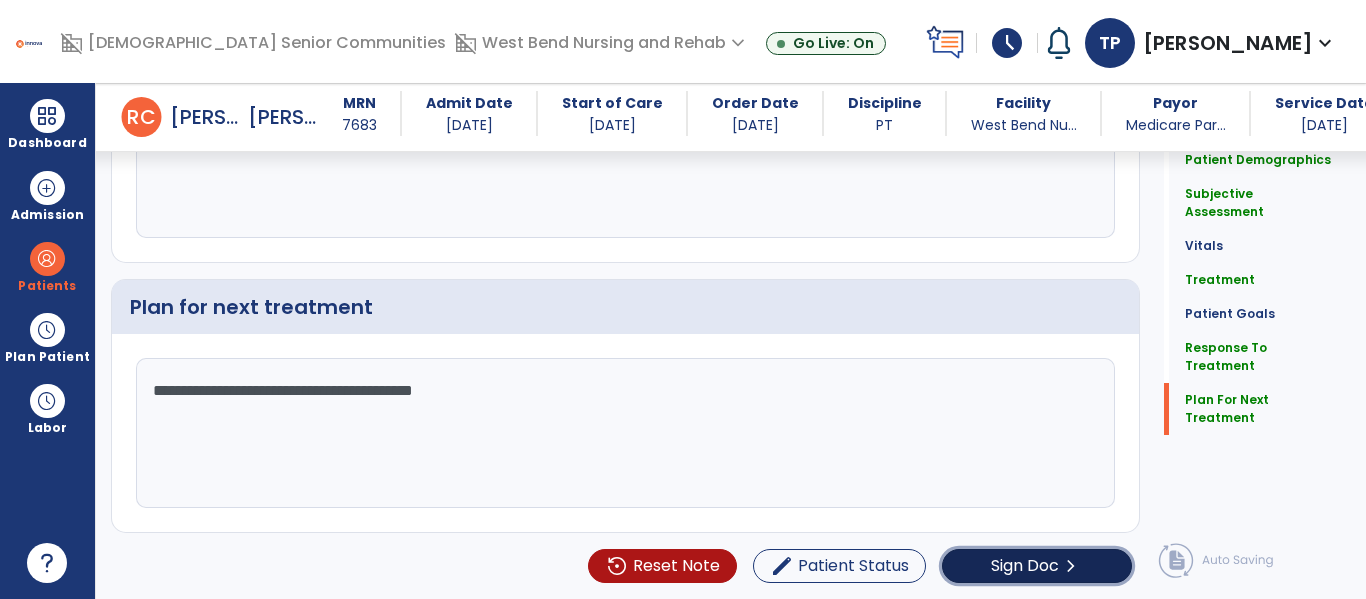 click on "Sign Doc" 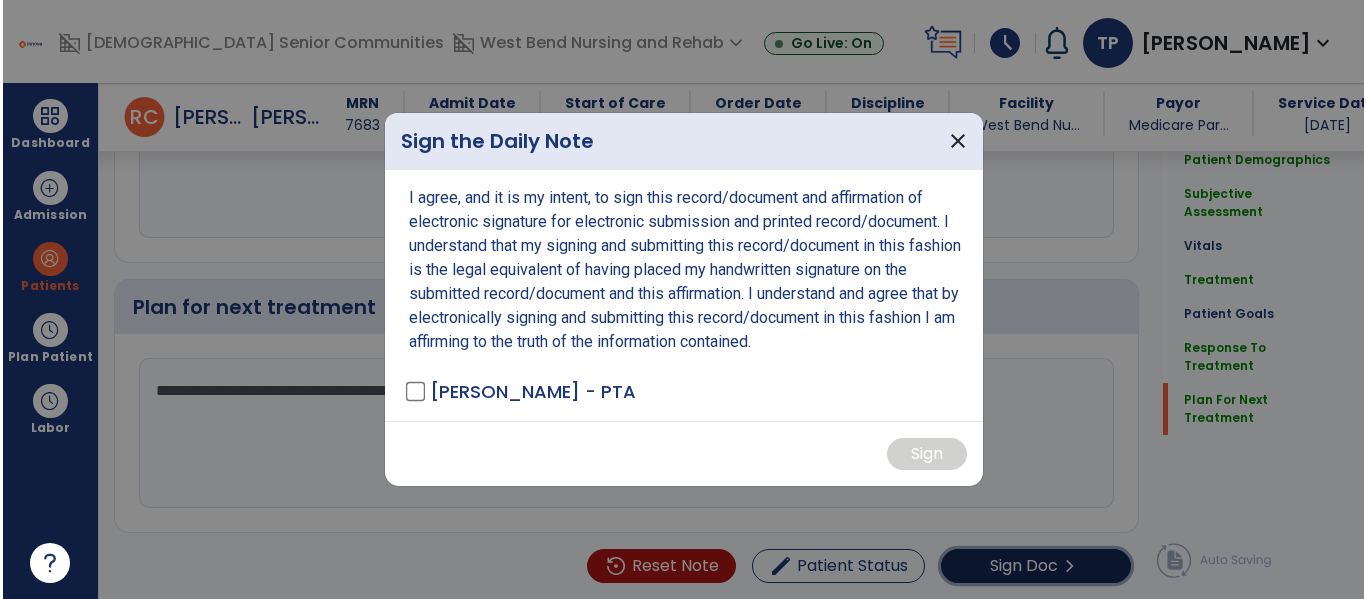 scroll, scrollTop: 3380, scrollLeft: 0, axis: vertical 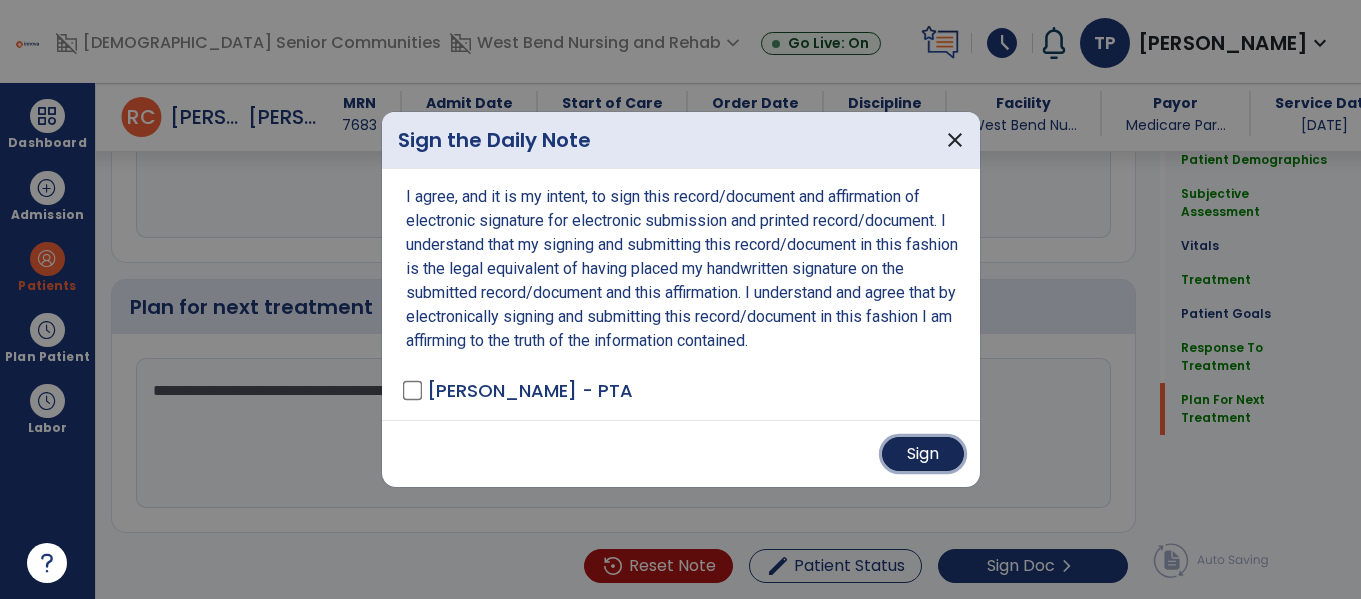 click on "Sign" at bounding box center [923, 454] 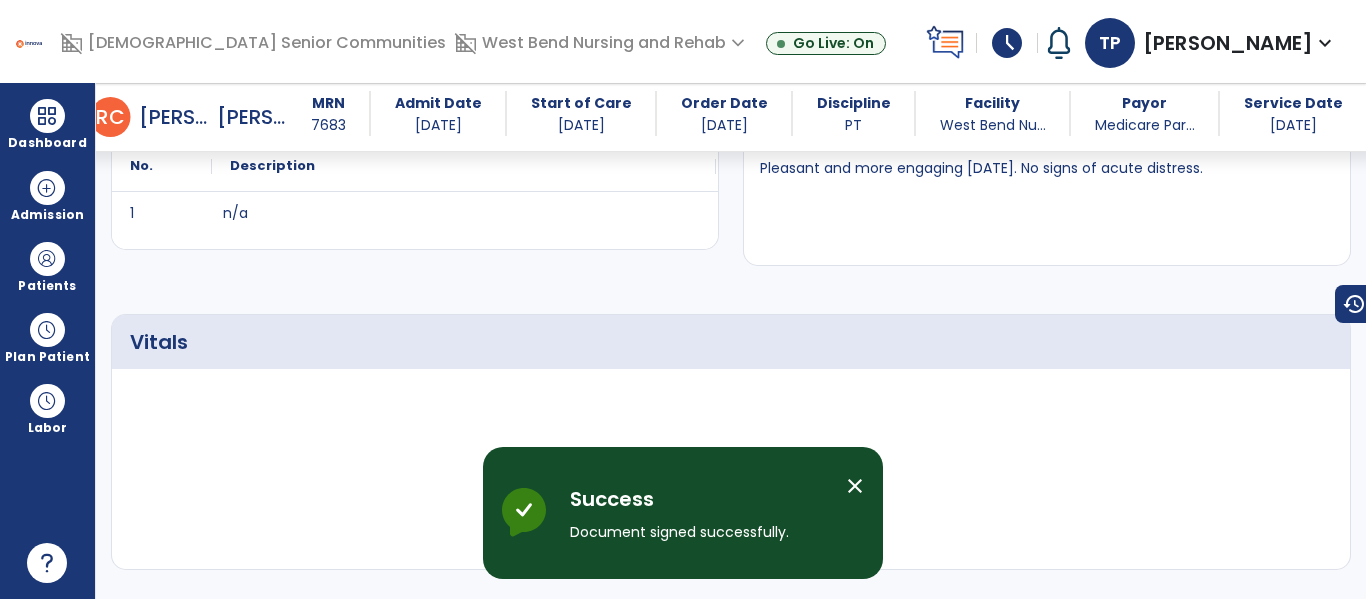 scroll, scrollTop: 0, scrollLeft: 0, axis: both 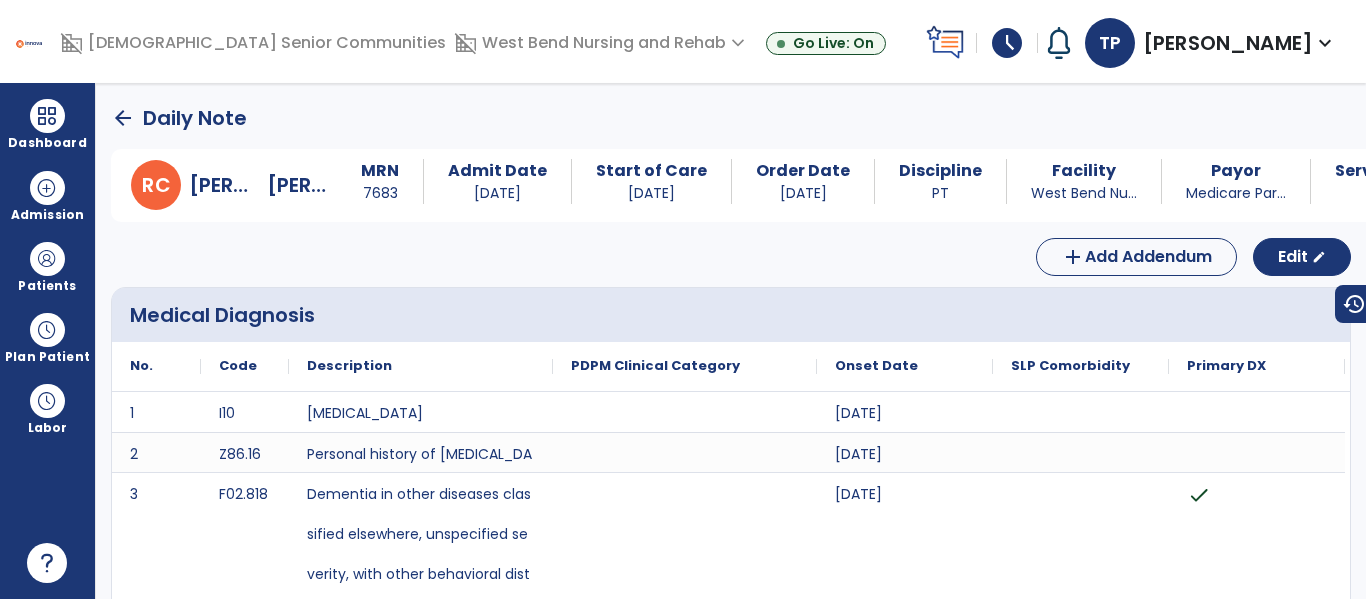 click on "arrow_back   Daily Note" 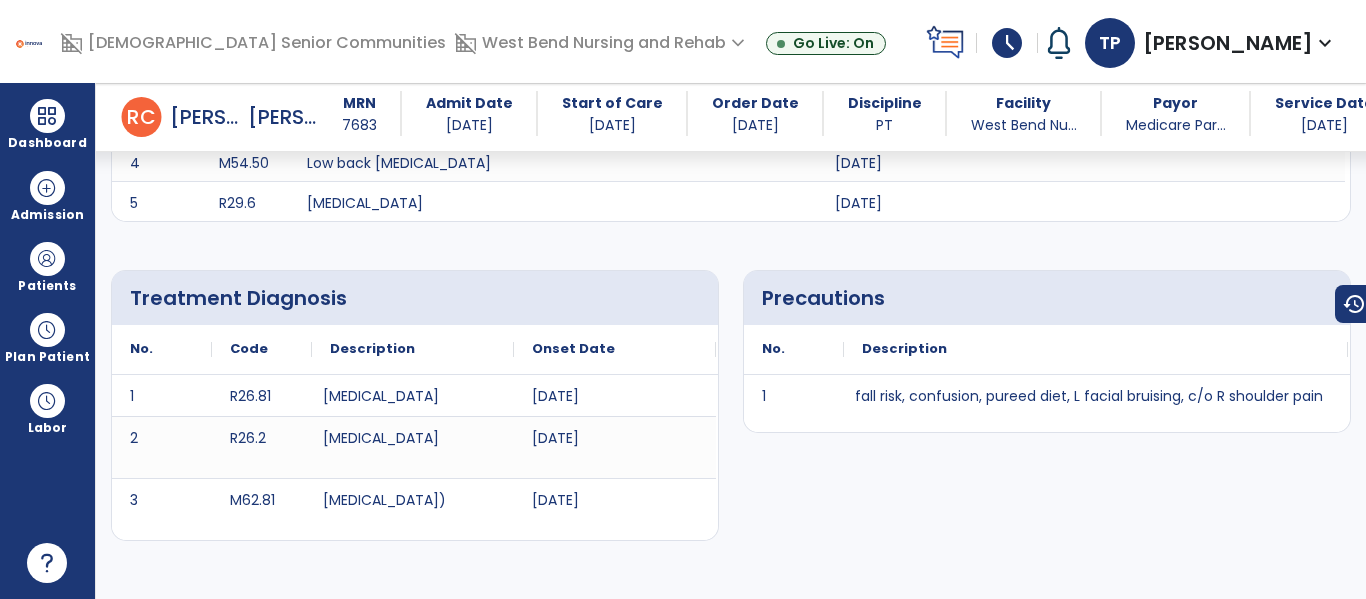 scroll, scrollTop: 0, scrollLeft: 0, axis: both 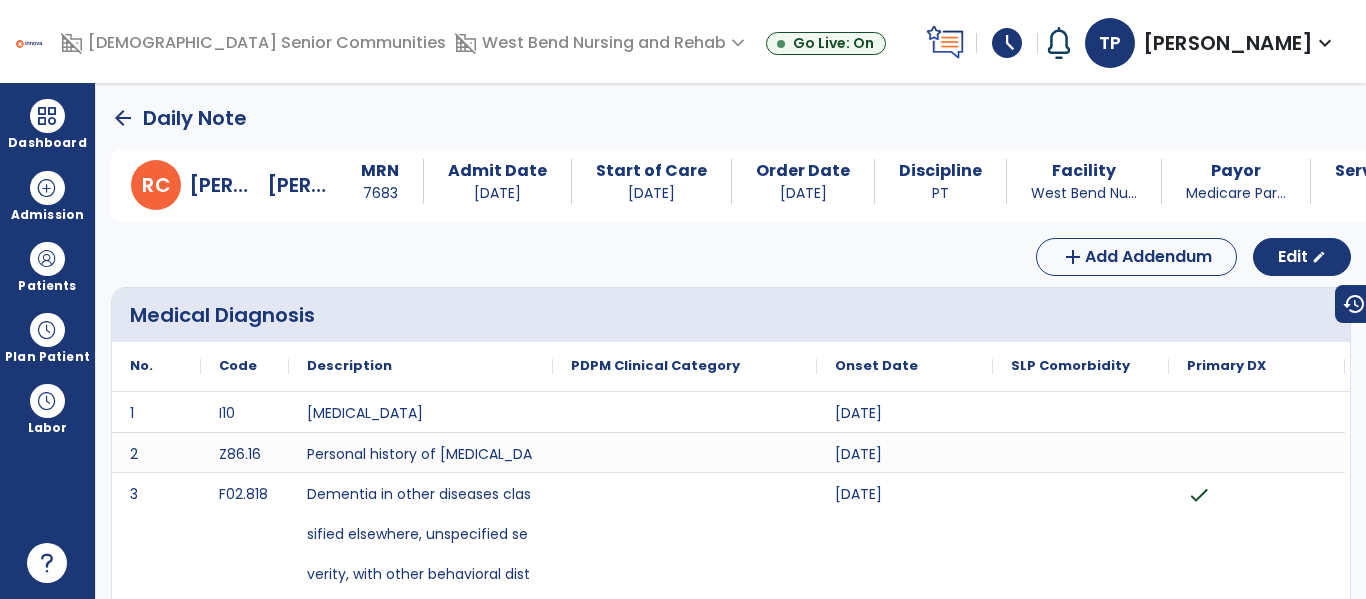 click on "arrow_back" 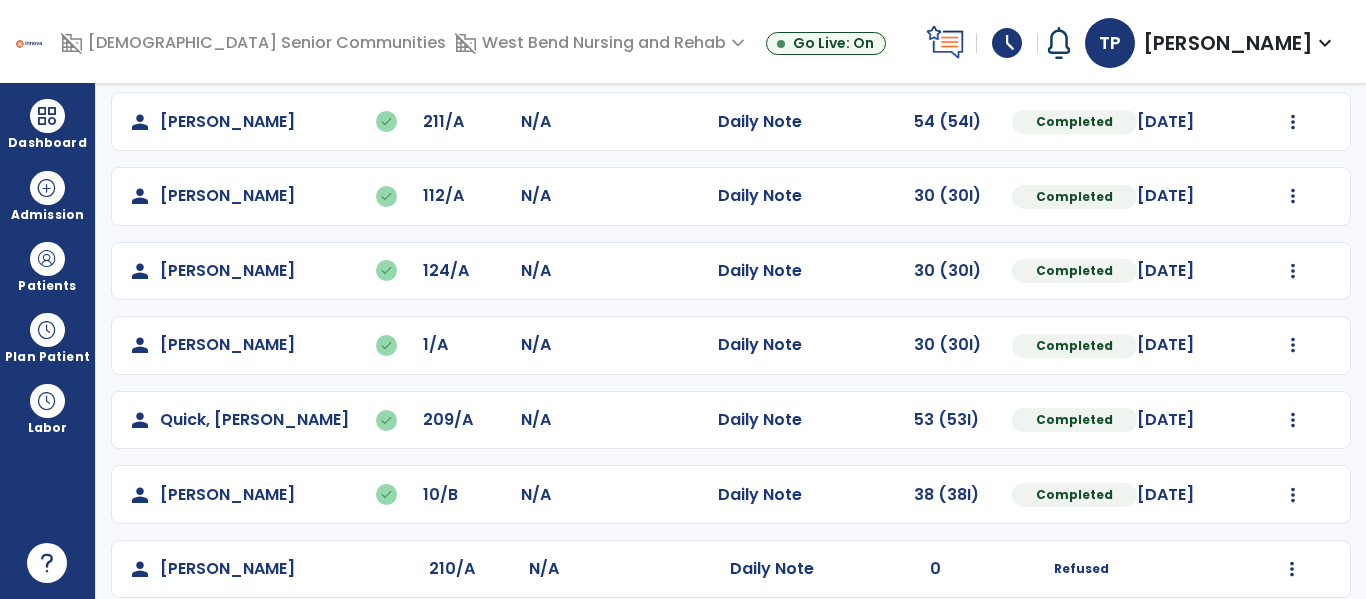 scroll, scrollTop: 0, scrollLeft: 0, axis: both 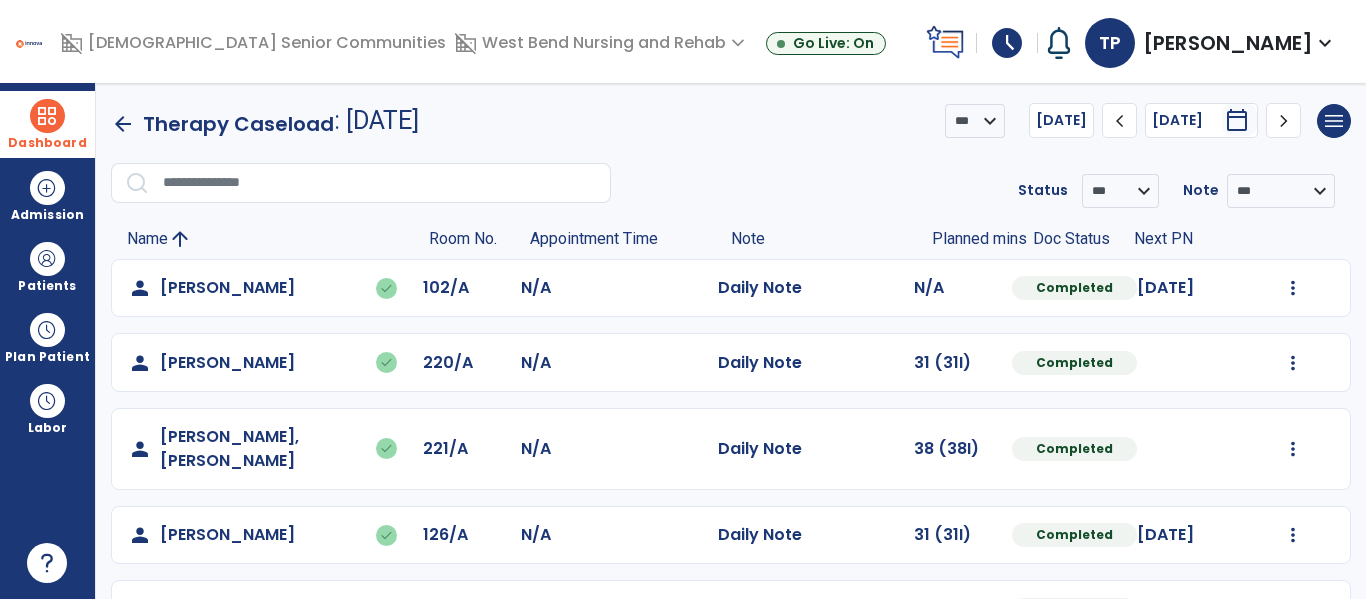 click on "Dashboard" at bounding box center [47, 124] 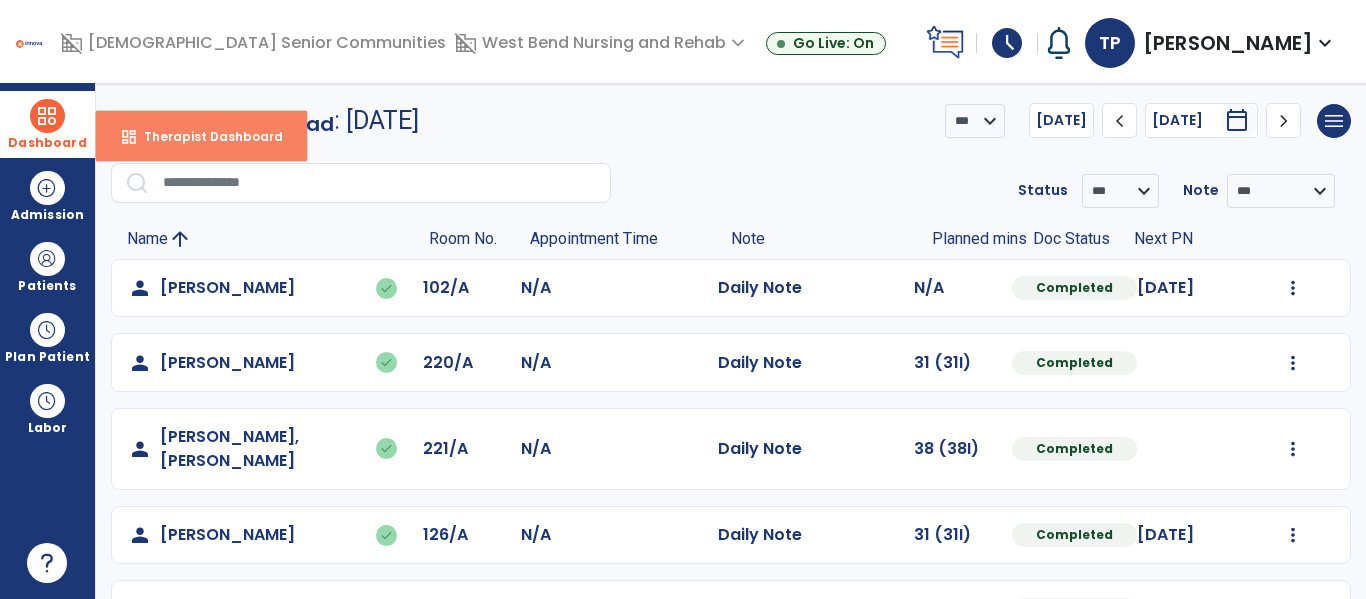 click on "dashboard  Therapist Dashboard" at bounding box center (201, 136) 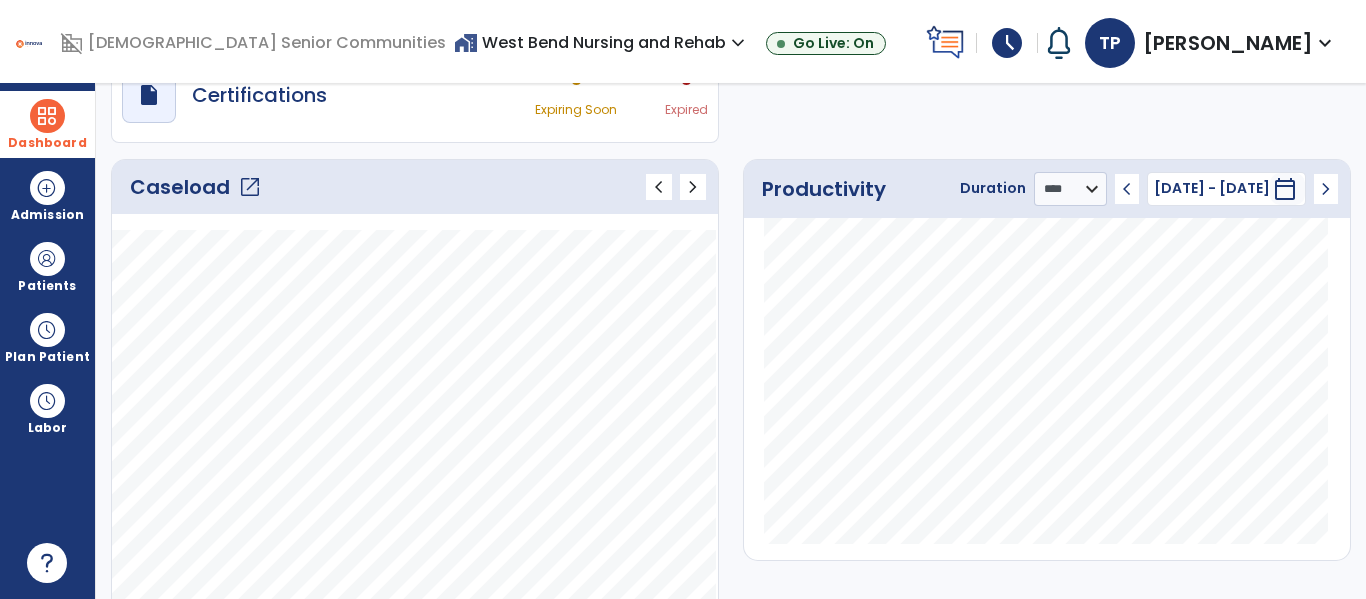 scroll, scrollTop: 210, scrollLeft: 0, axis: vertical 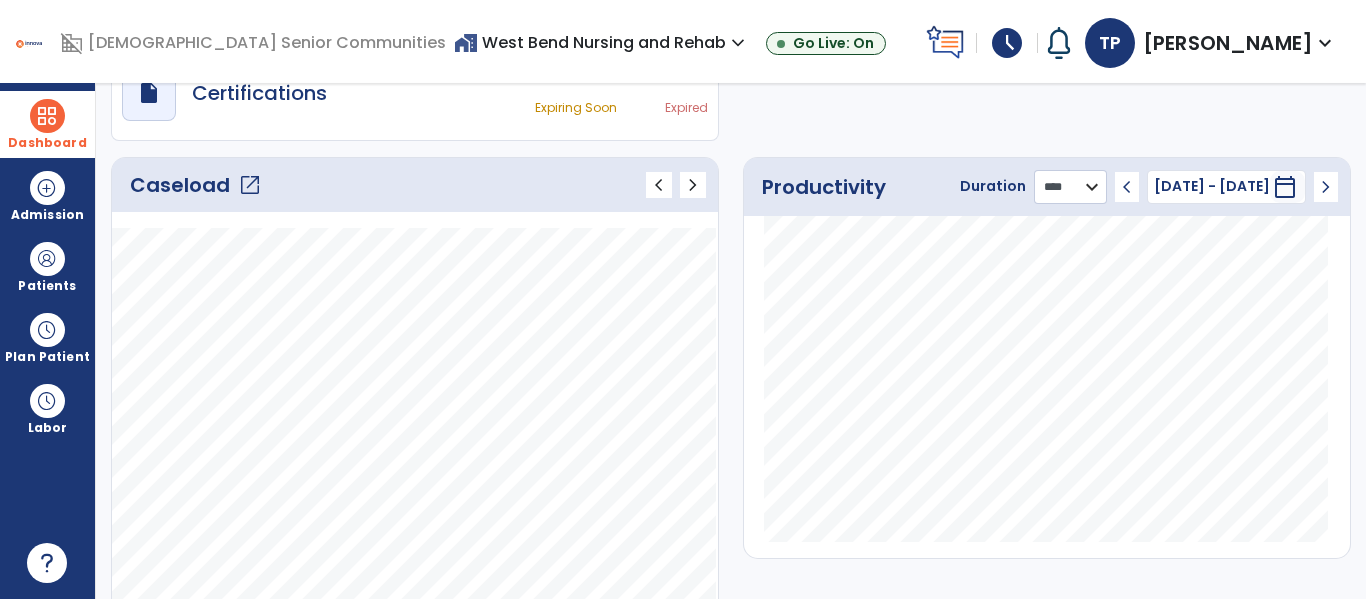 click on "******** **** ***" 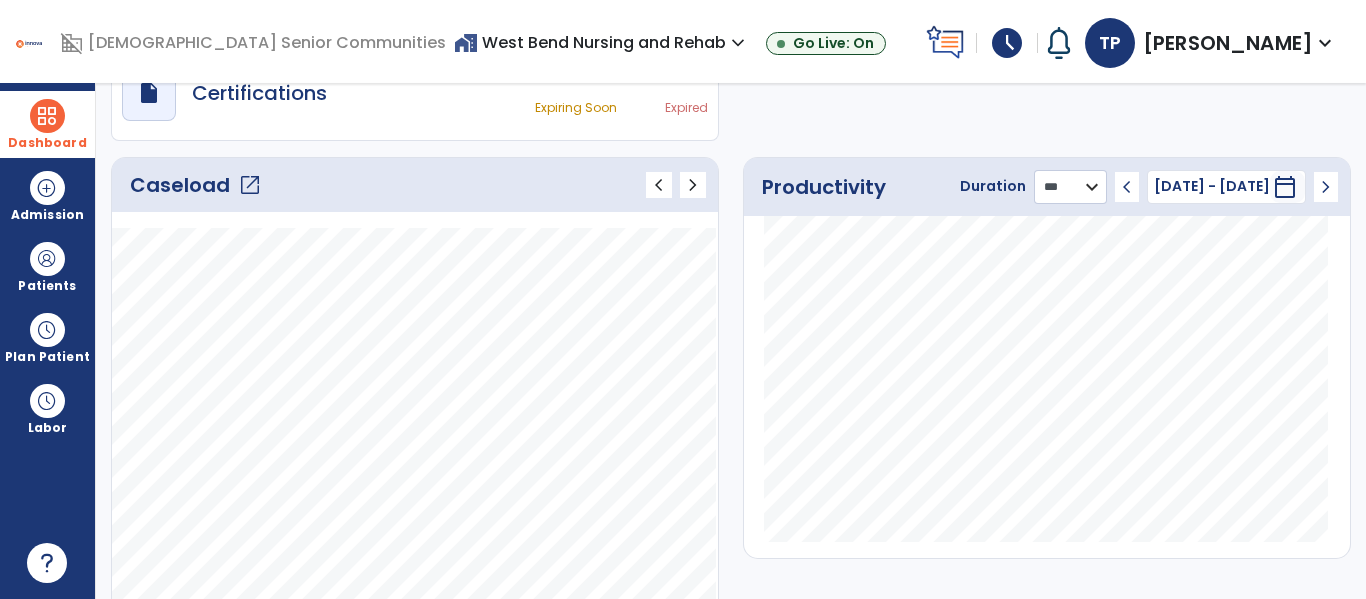 click on "******** **** ***" 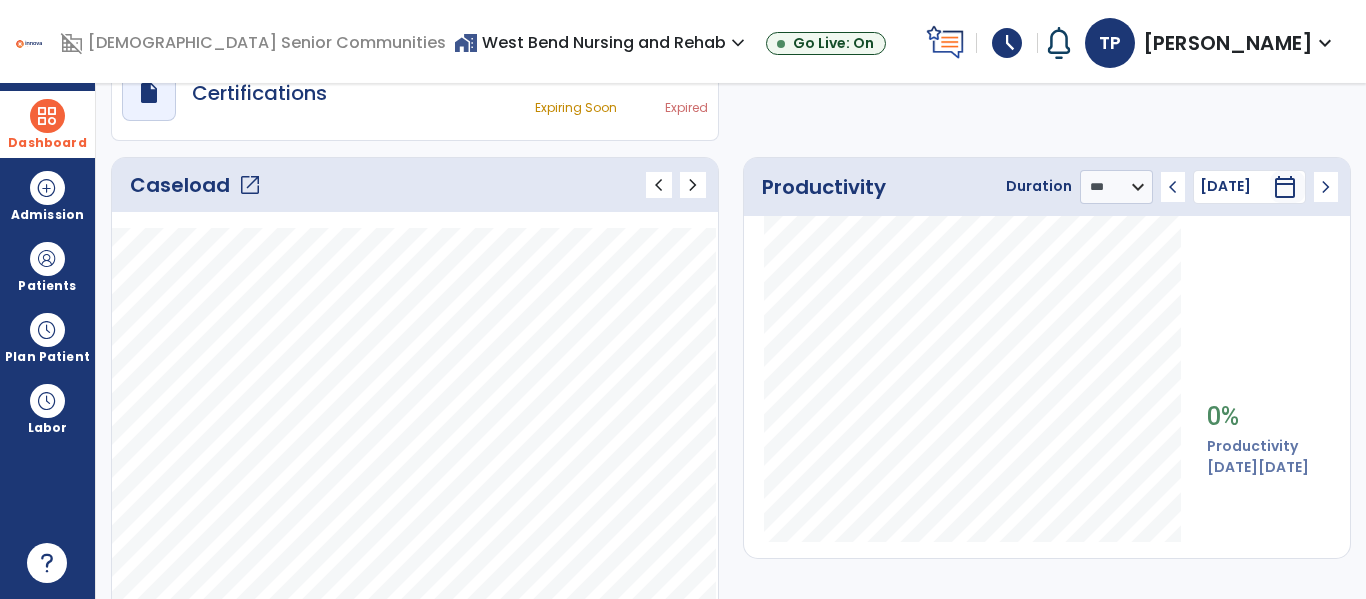 click on "chevron_left" 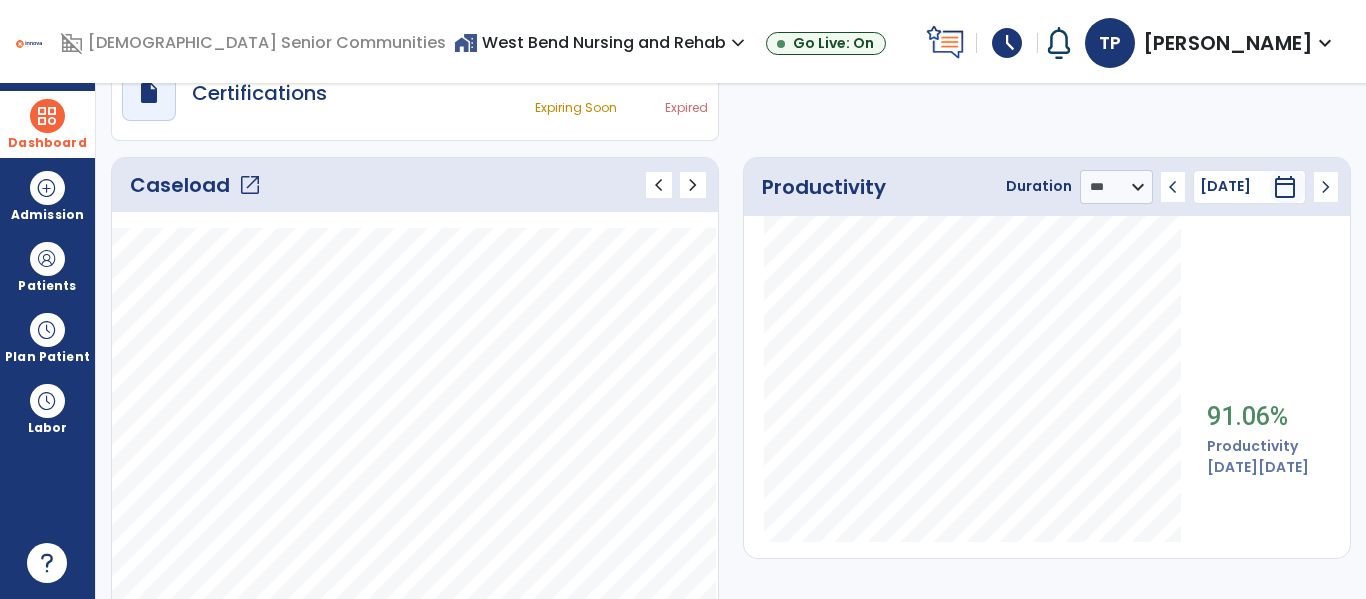 click on "chevron_left" 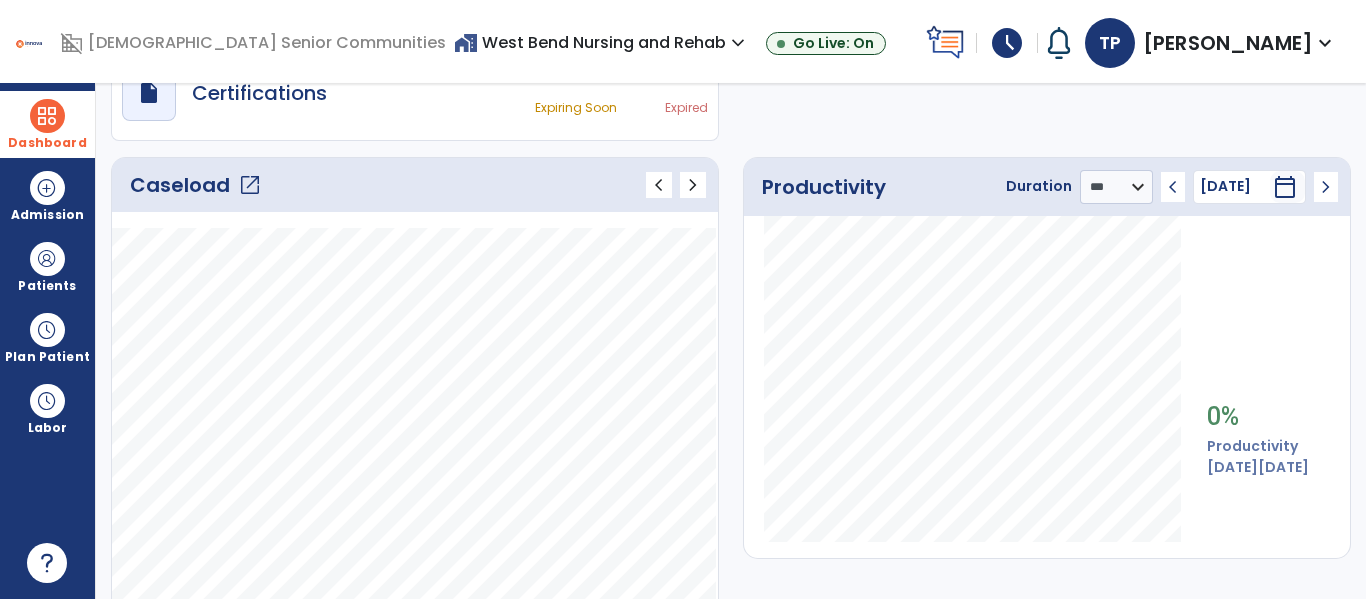click on "chevron_left" 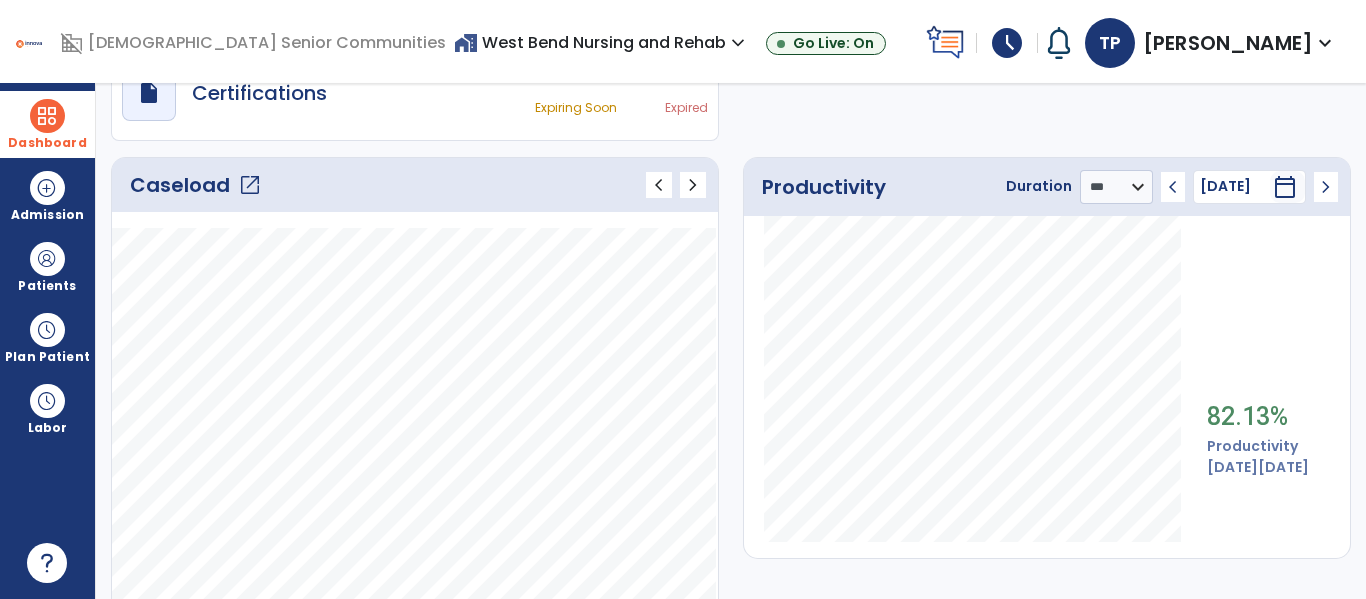 click on "draft   open_in_new  POC Physician Documents 0 Total 0 Outstanding  draft   open_in_new  Pending Documents 0 Total 0 Past Due  draft   open_in_new  Certifications 0 Expiring Soon 0 Expired" 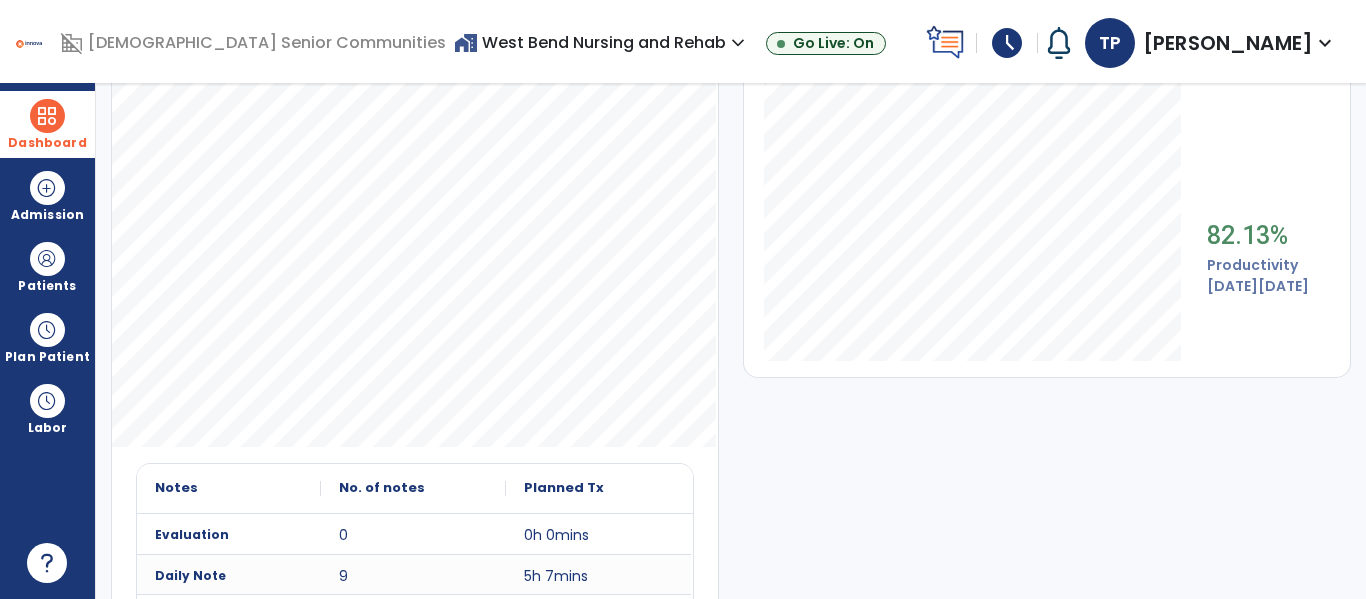 scroll, scrollTop: 413, scrollLeft: 0, axis: vertical 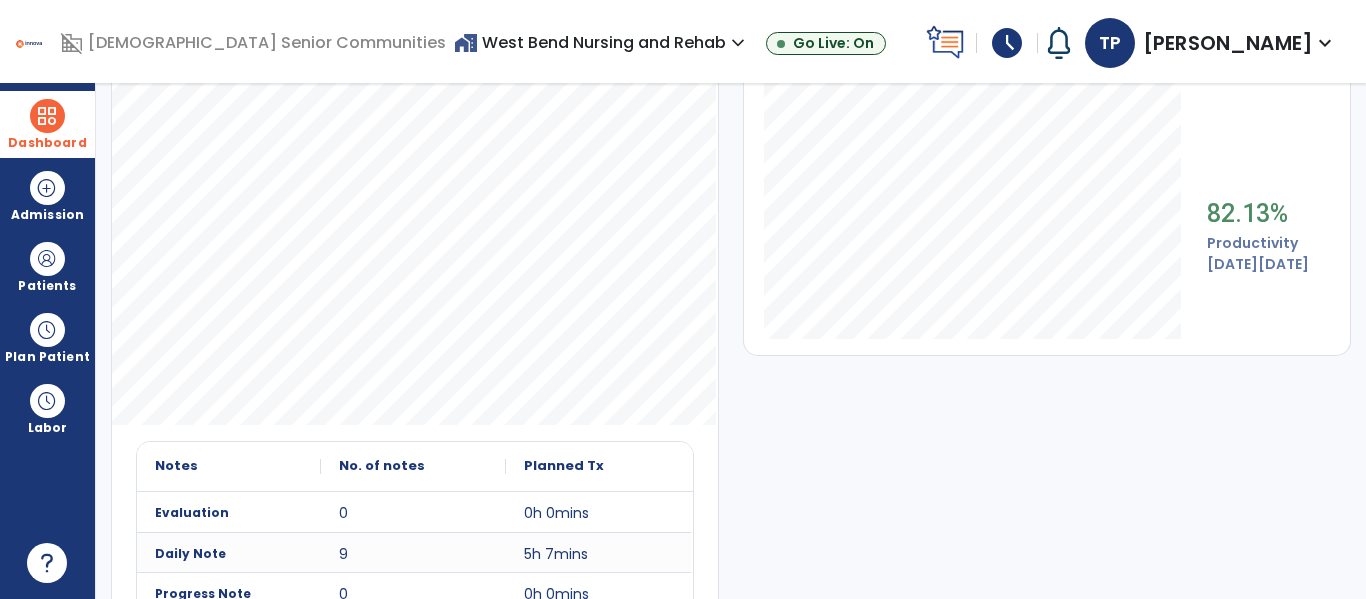 click on "home_work   West Bend Nursing and Rehab   expand_more" at bounding box center (602, 42) 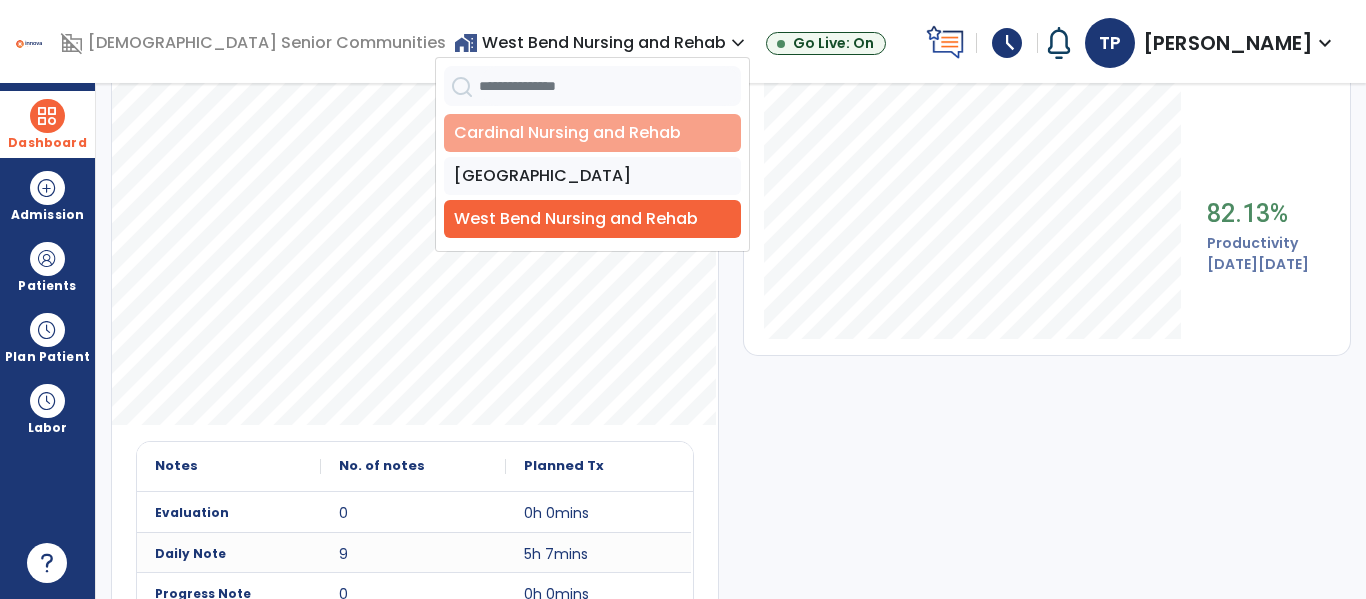 click on "Cardinal Nursing and Rehab" at bounding box center (592, 133) 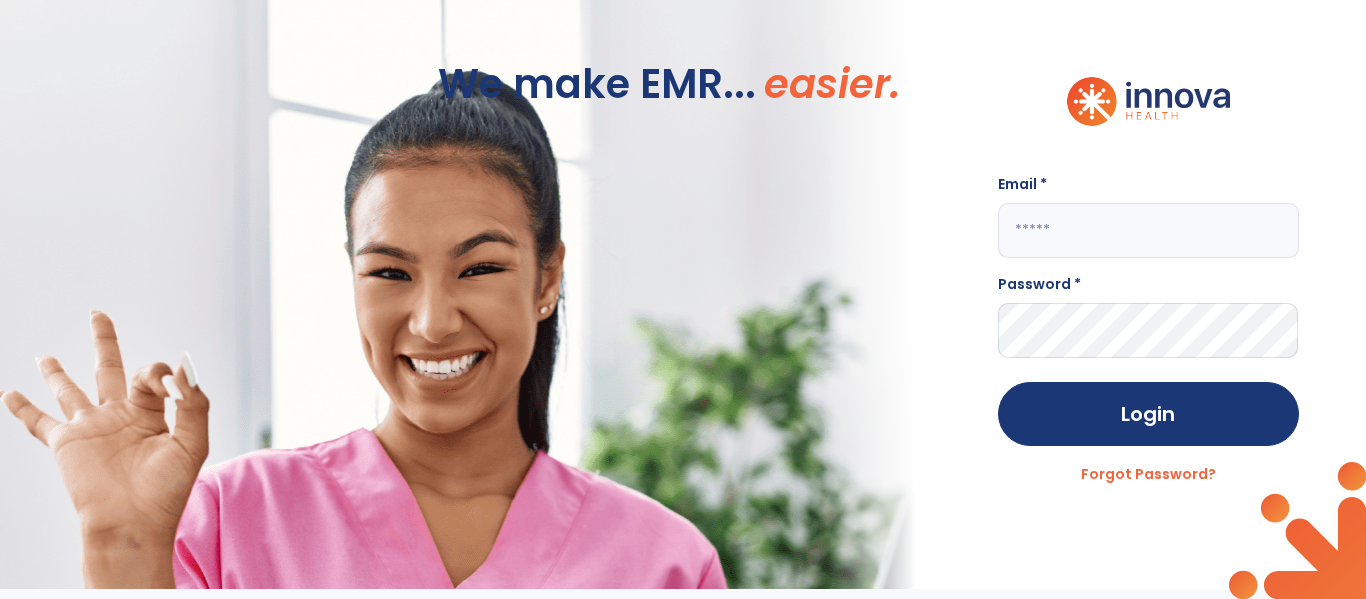 scroll, scrollTop: 0, scrollLeft: 0, axis: both 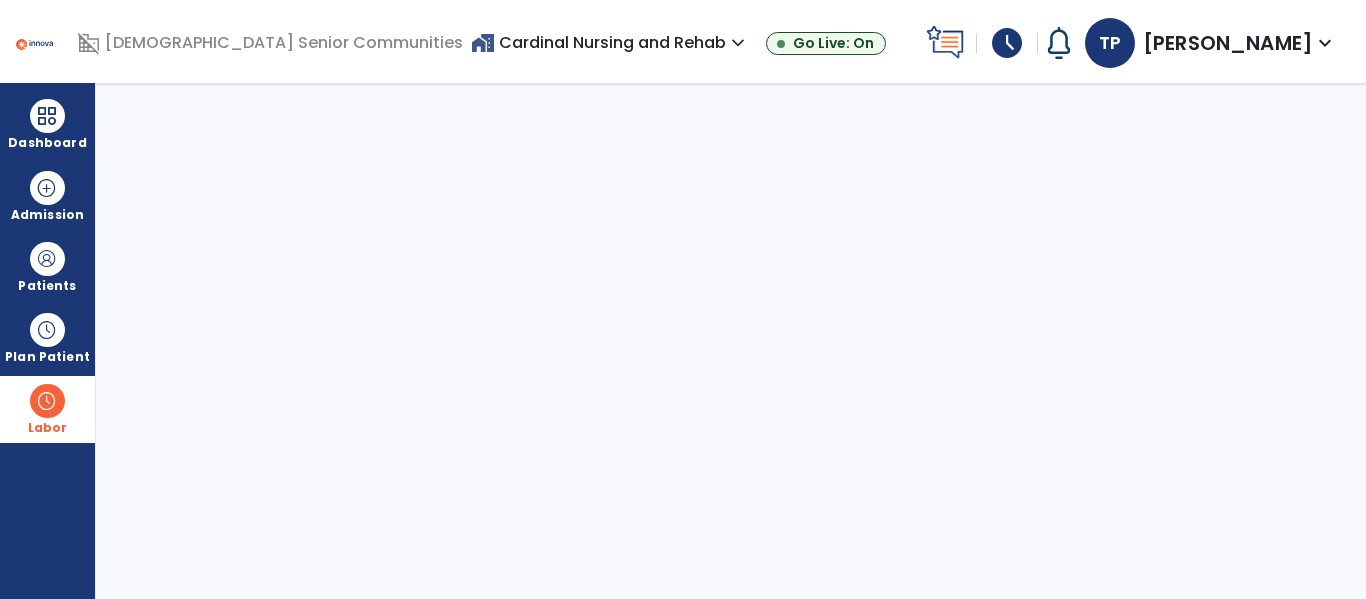 select on "****" 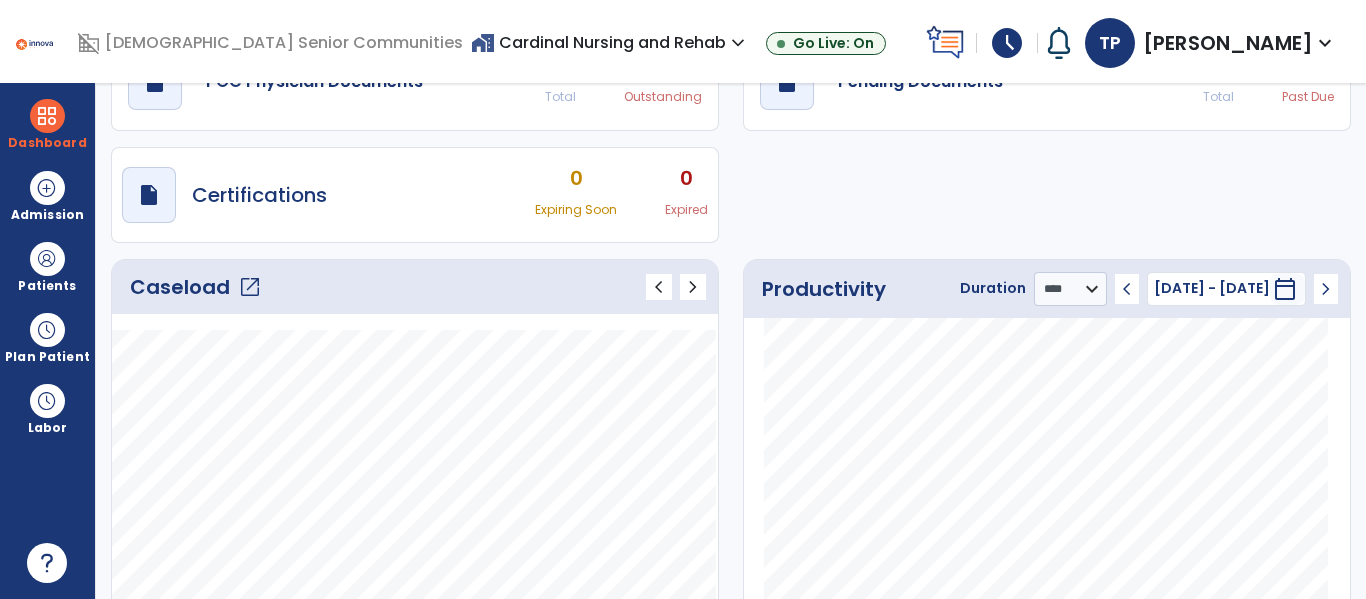 scroll, scrollTop: 0, scrollLeft: 0, axis: both 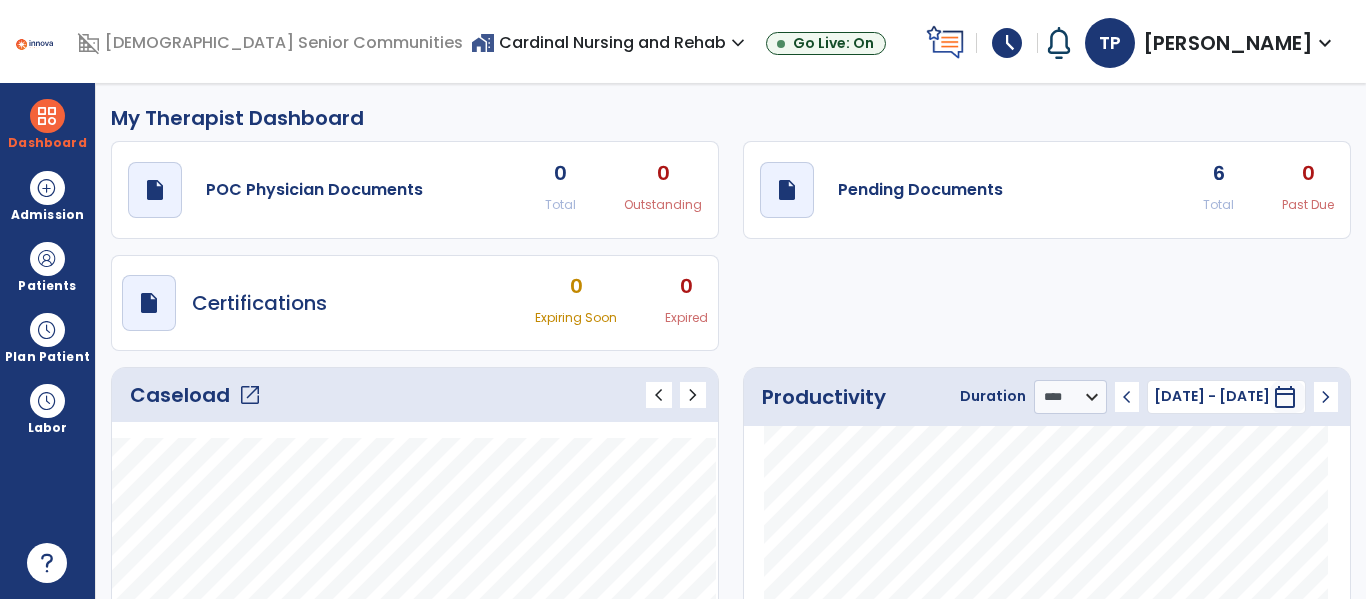 click on "My Therapist Dashboard" 